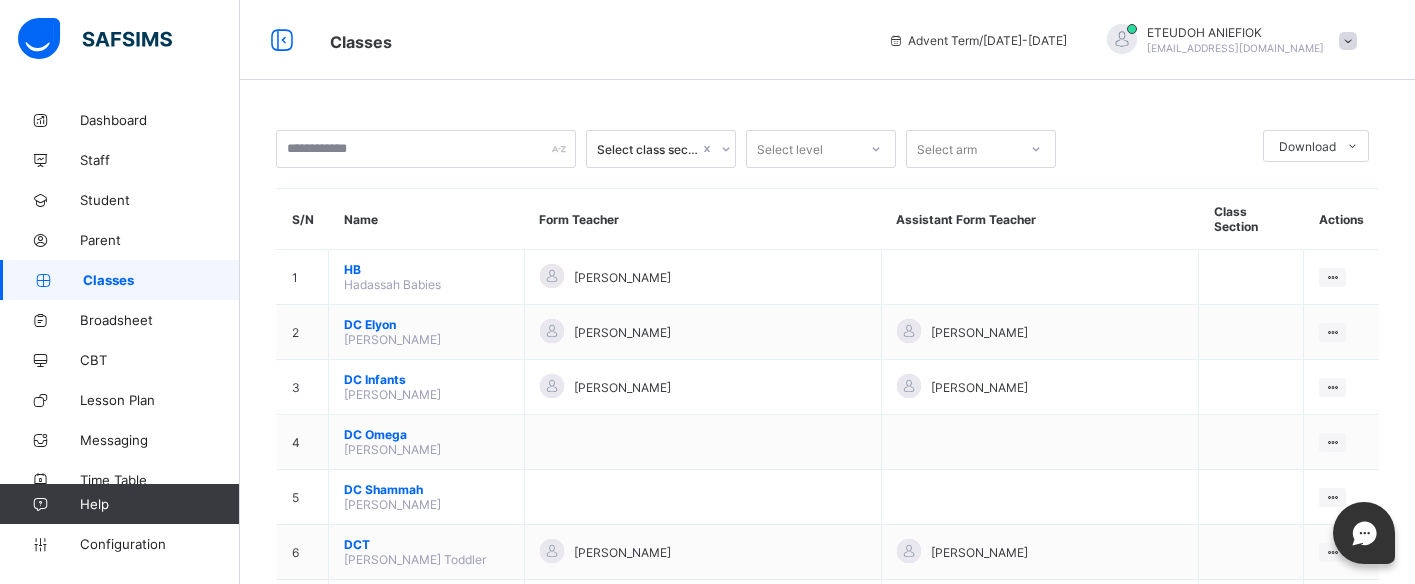 scroll, scrollTop: 0, scrollLeft: 0, axis: both 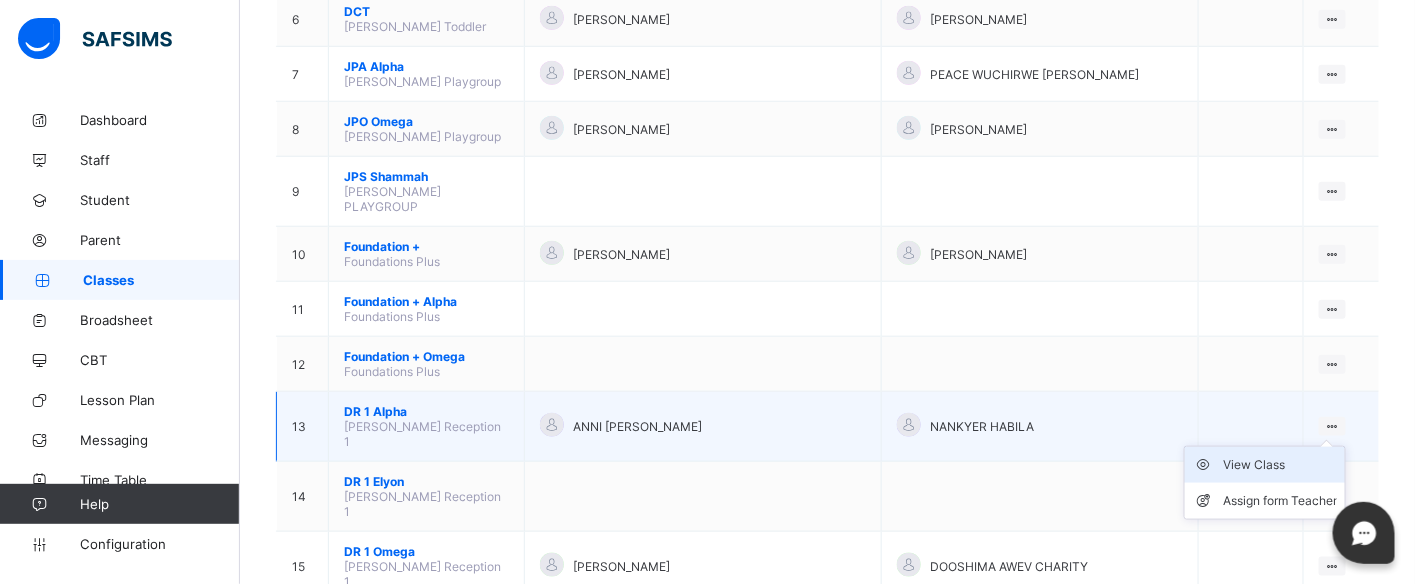 click on "View Class" at bounding box center [1280, 465] 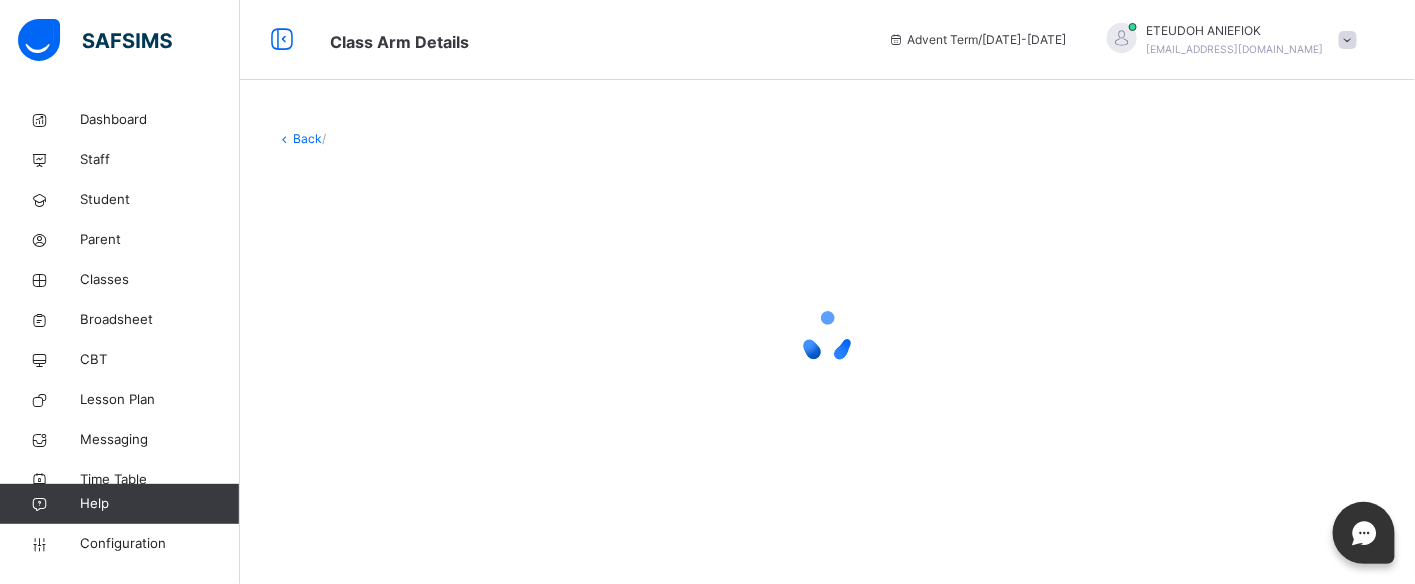scroll, scrollTop: 0, scrollLeft: 0, axis: both 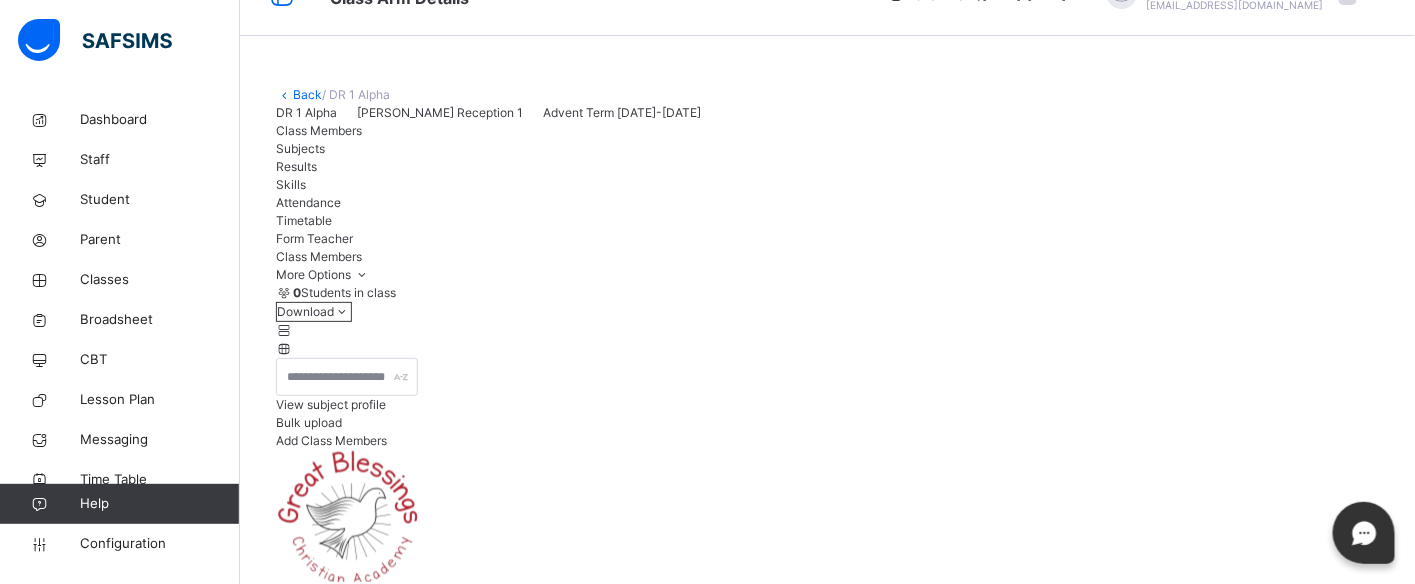 click on "Results" at bounding box center (296, 166) 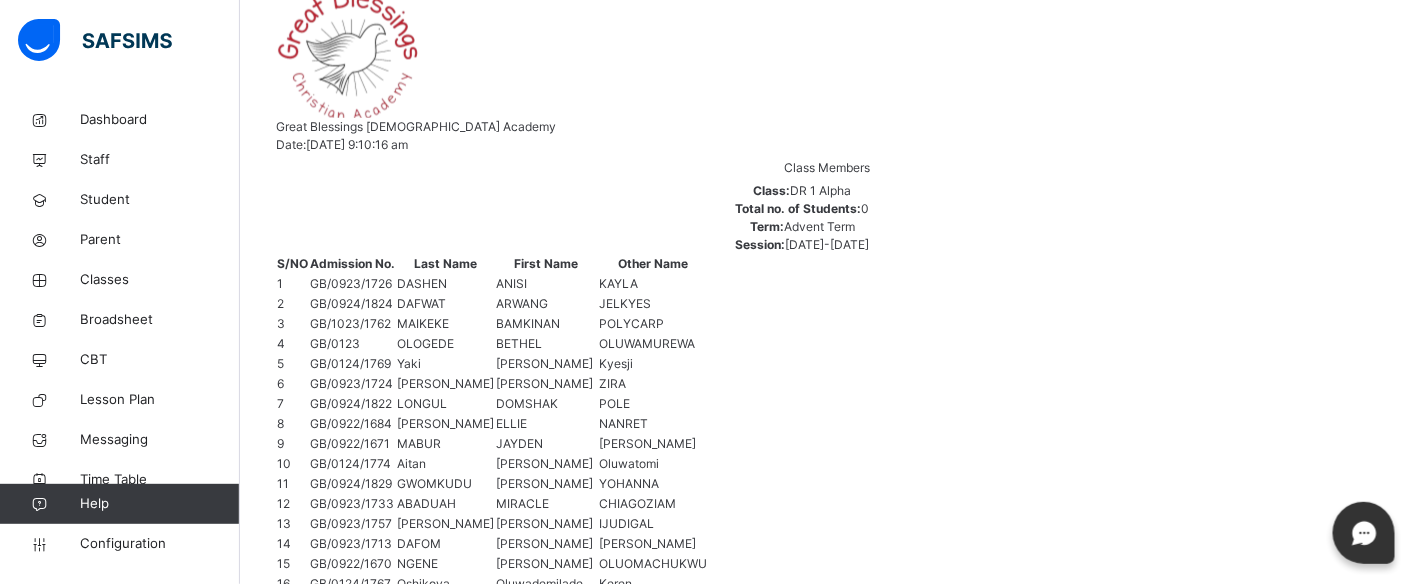 scroll, scrollTop: 533, scrollLeft: 0, axis: vertical 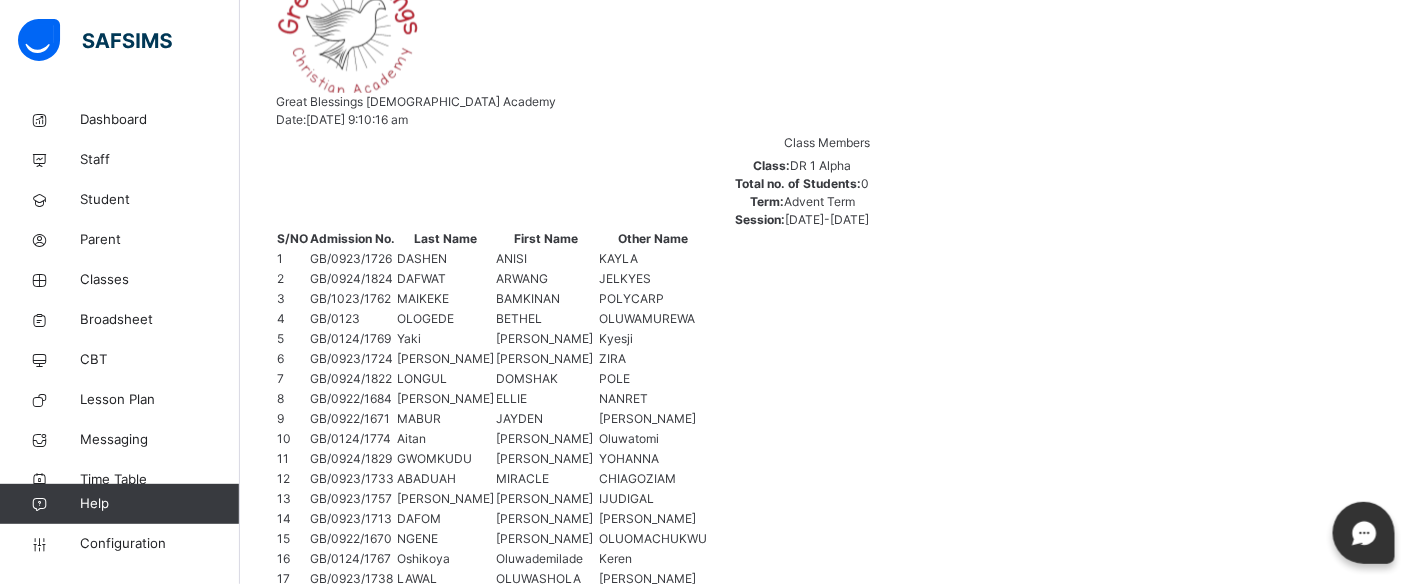 click on "ANISI KAYLA DASHEN GB/0923/1726" at bounding box center [827, 2311] 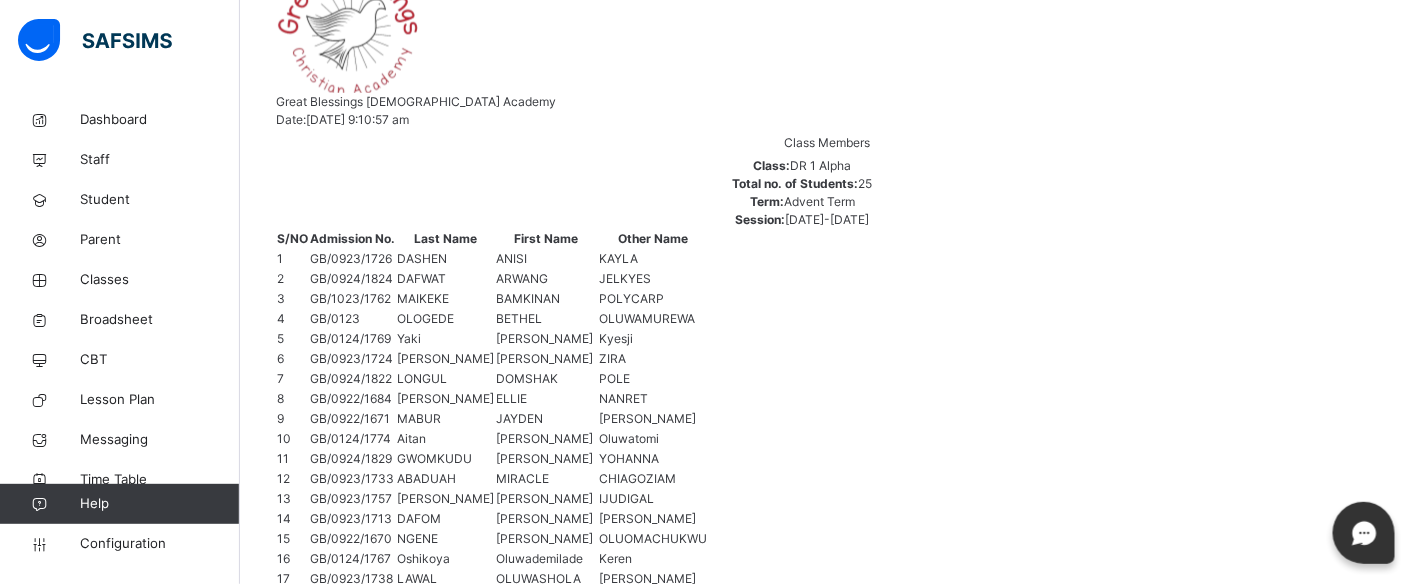 click on "ARWANG JELKYES DAFWAT" at bounding box center [827, 2350] 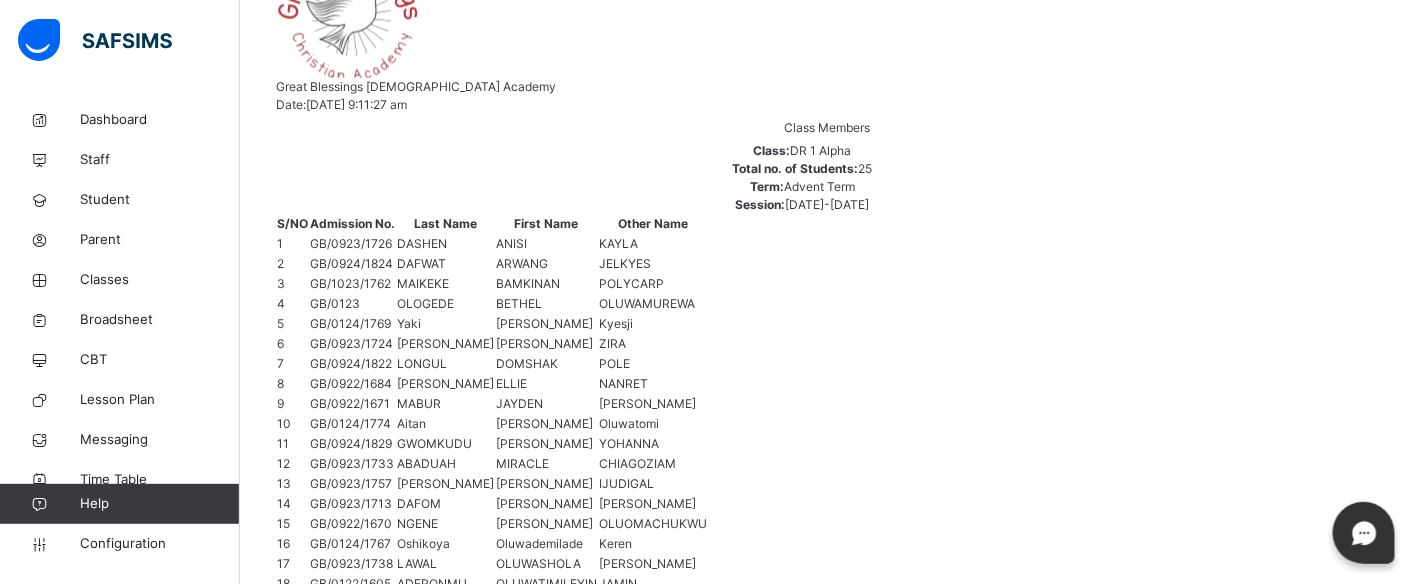 scroll, scrollTop: 533, scrollLeft: 0, axis: vertical 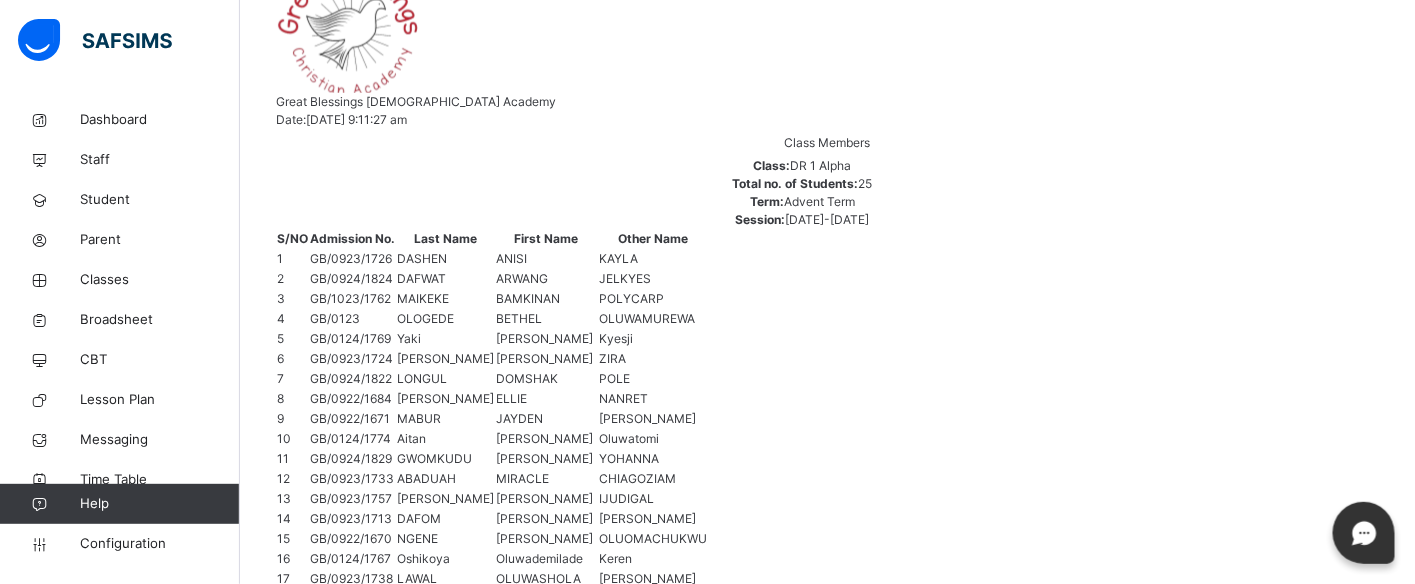 click on "ANISI KAYLA DASHEN" at bounding box center [827, 2302] 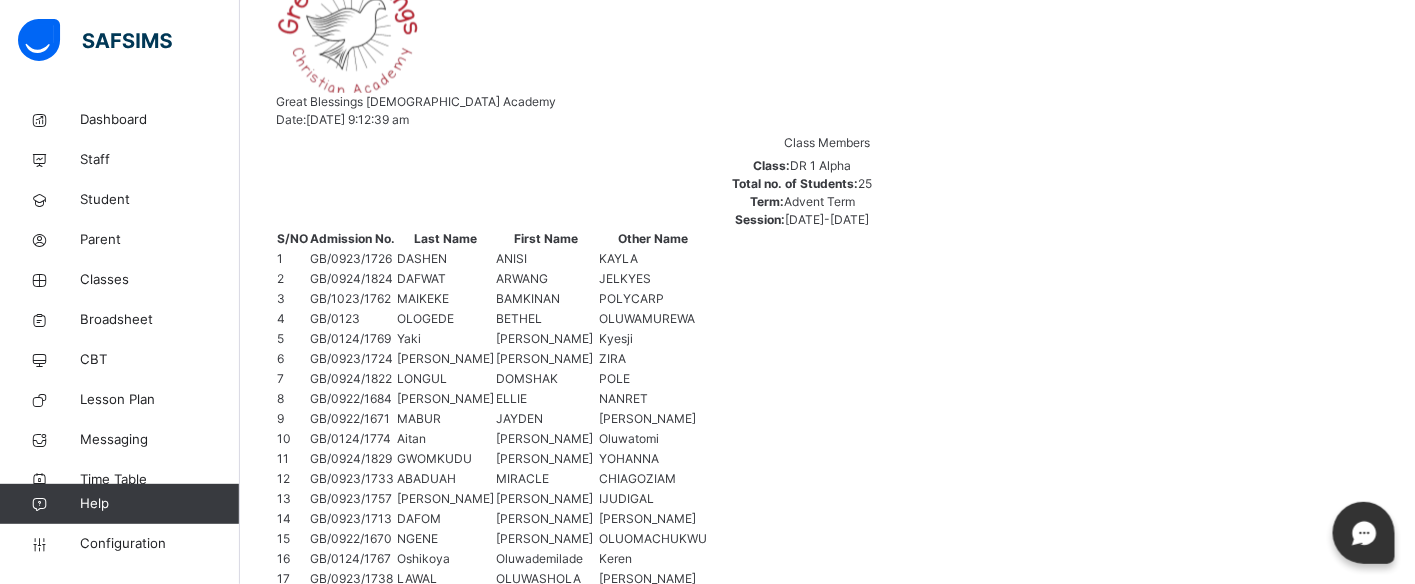 click on "BAMKINAN POLYCARP MAIKEKE" at bounding box center [827, 2416] 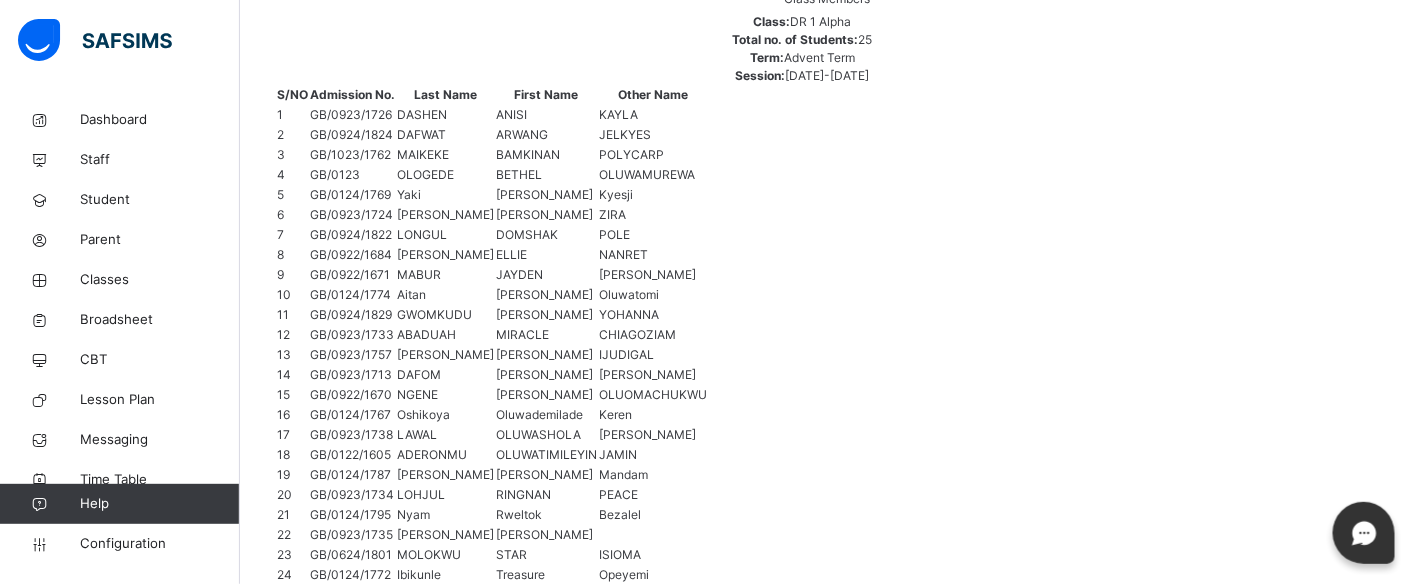 scroll, scrollTop: 666, scrollLeft: 0, axis: vertical 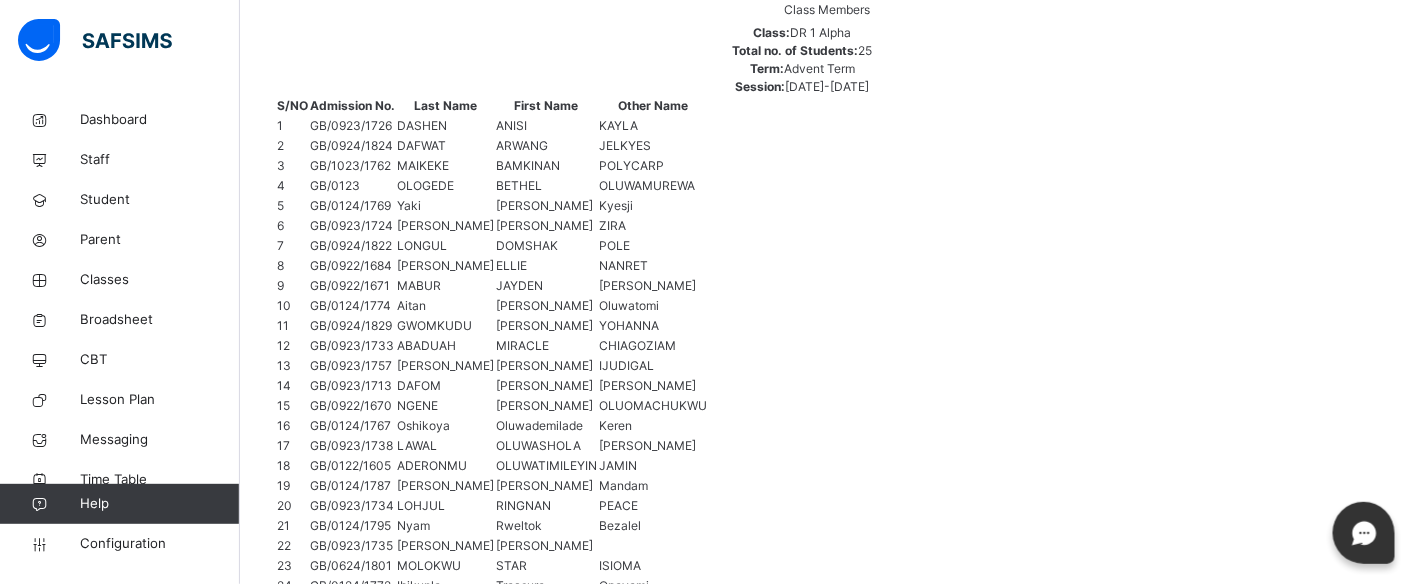 click on "BETHEL OLUWAMUREWA OLOGEDE" at bounding box center (827, 2349) 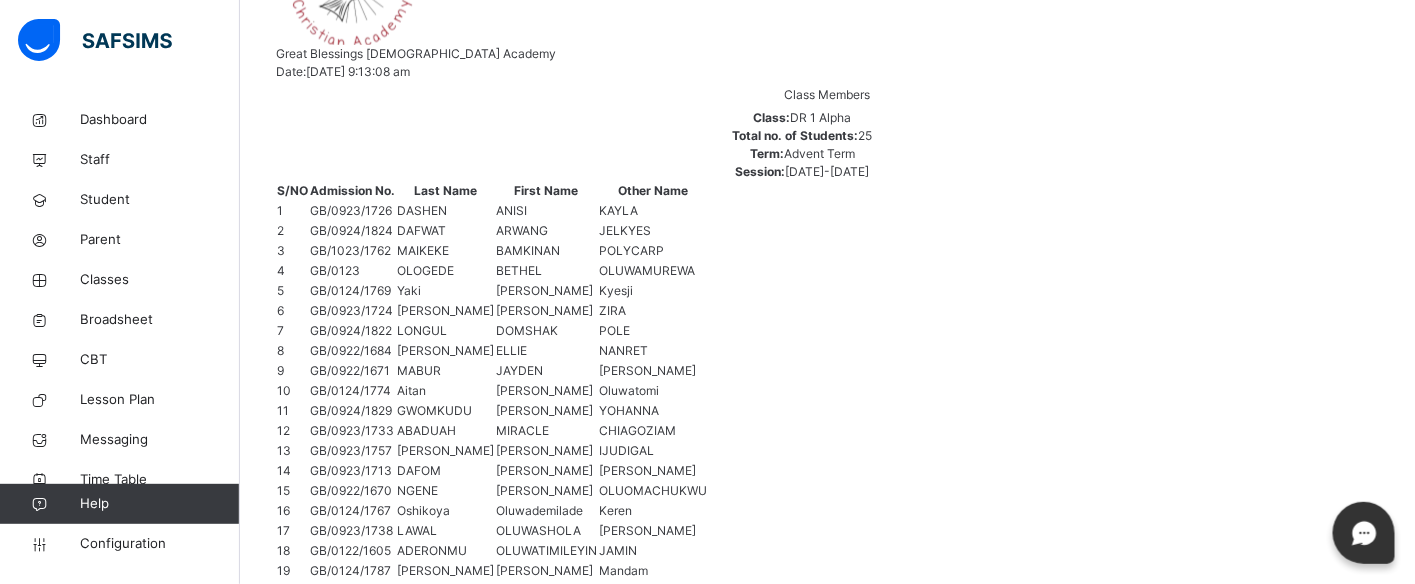 click on "Daniel Kyesji Yaki GB/0124/1769" at bounding box center [827, 2494] 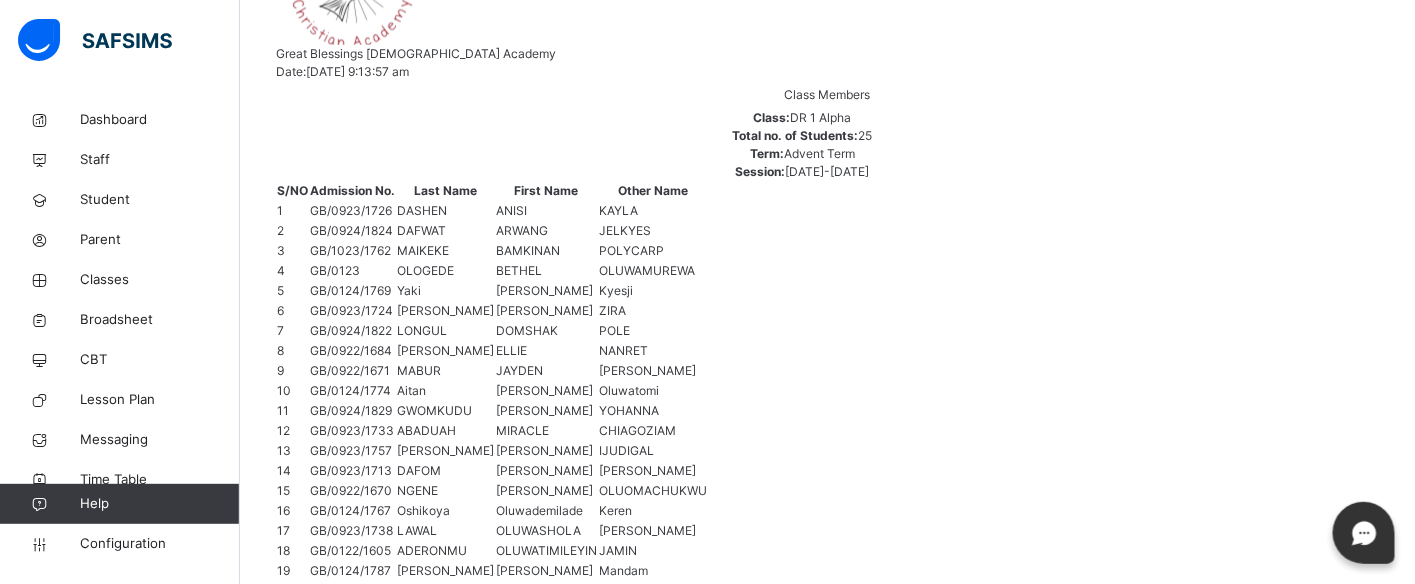 click on "Daniel Kyesji Yaki" at bounding box center (324, 2517) 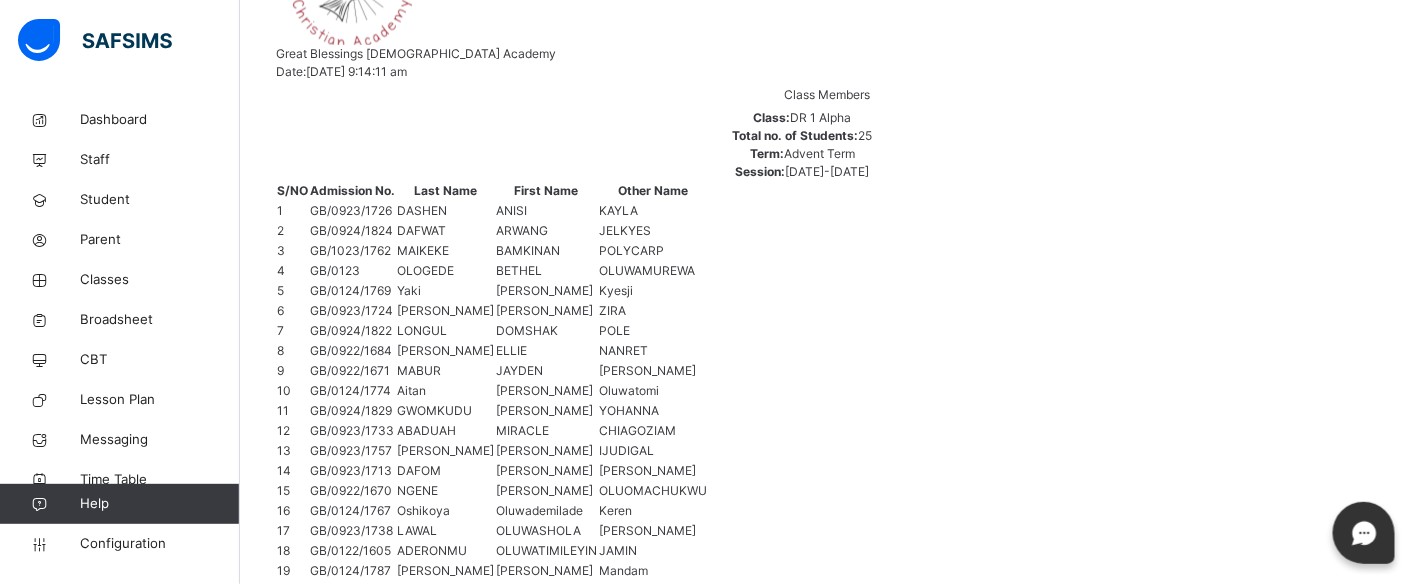 scroll, scrollTop: 666, scrollLeft: 0, axis: vertical 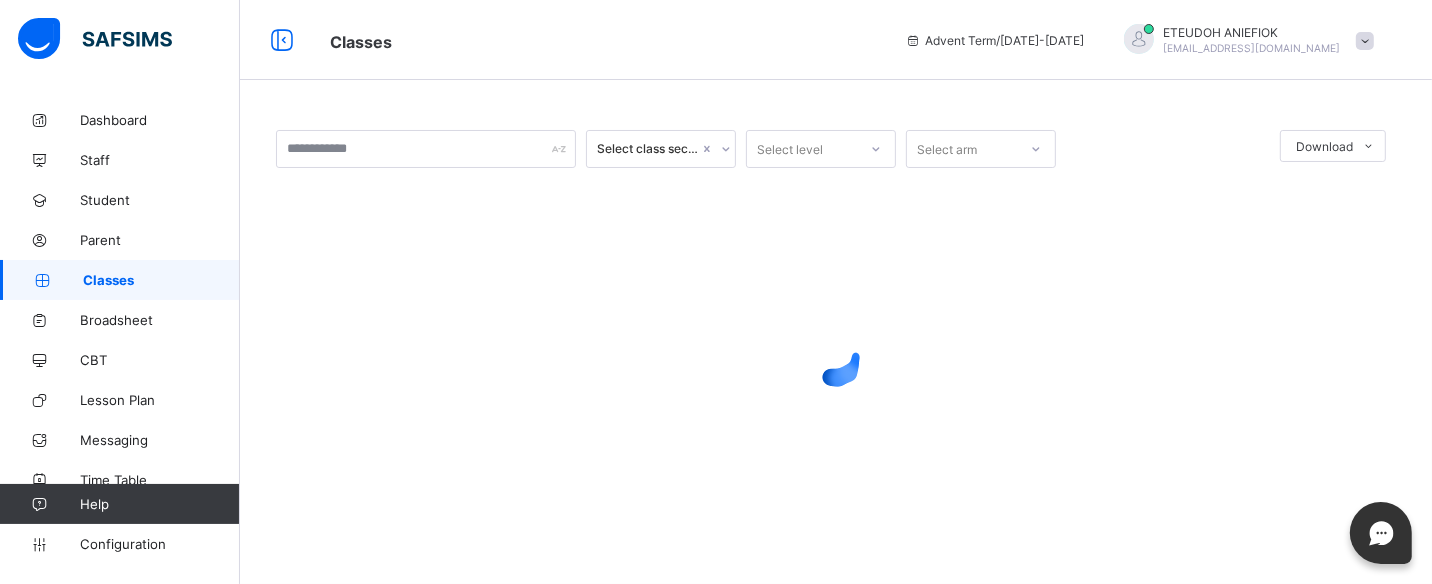 click on "Classes" at bounding box center (161, 280) 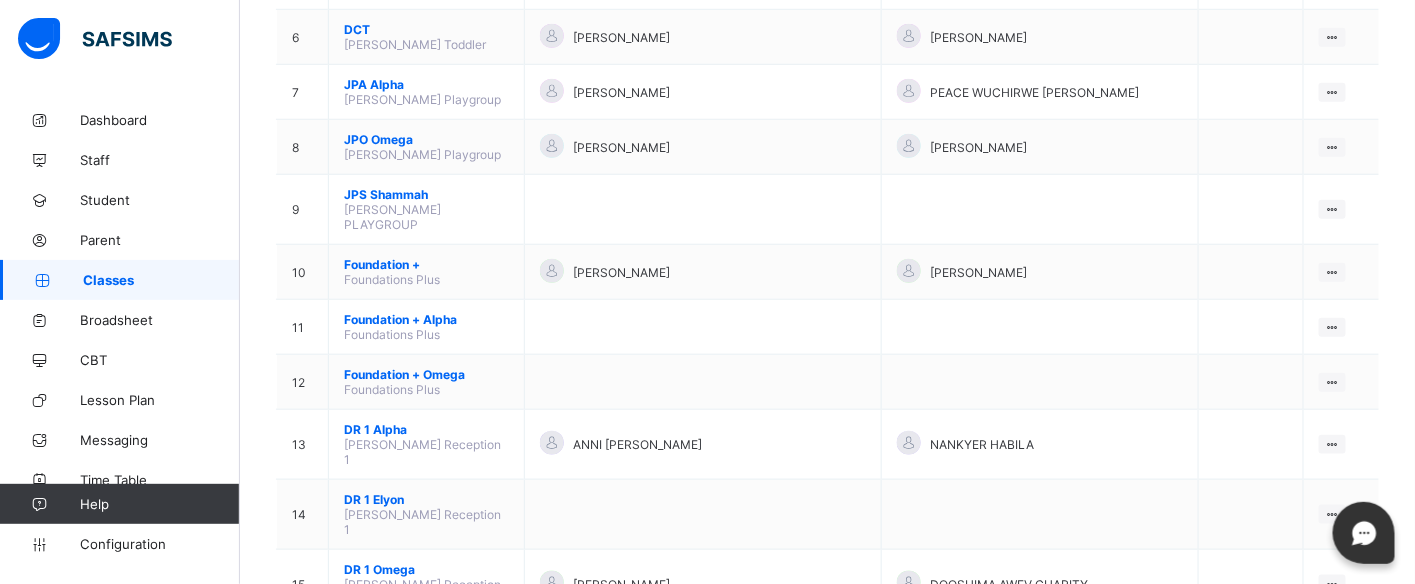 scroll, scrollTop: 533, scrollLeft: 0, axis: vertical 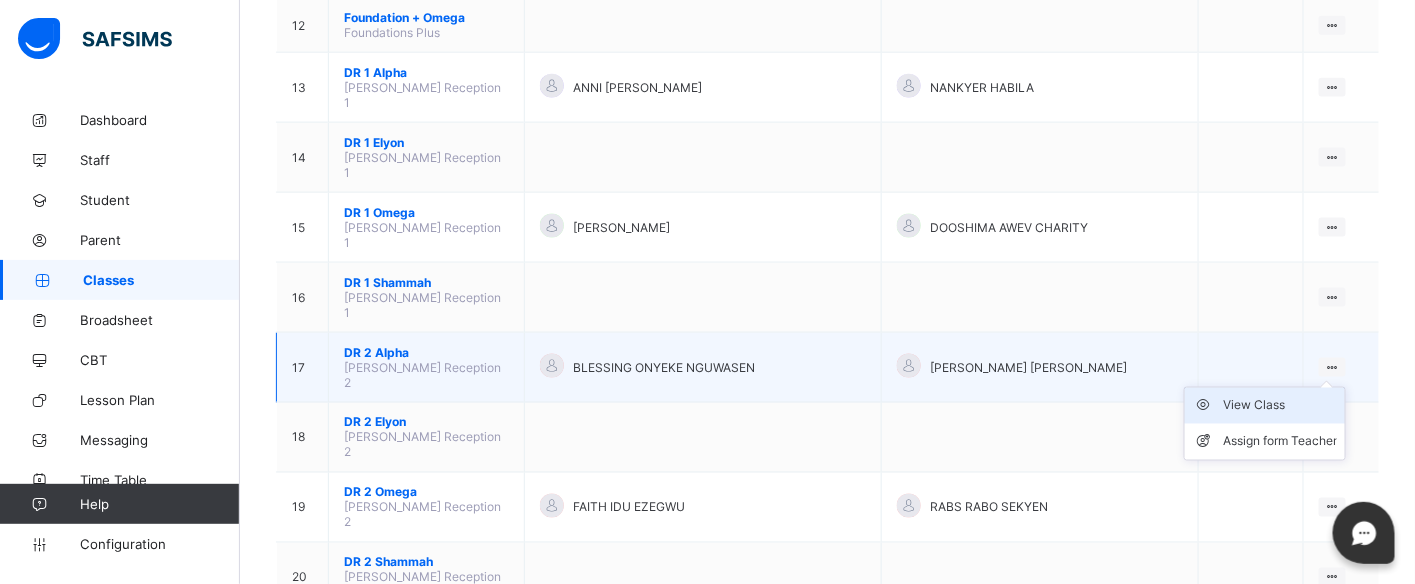 click on "View Class" at bounding box center (1280, 406) 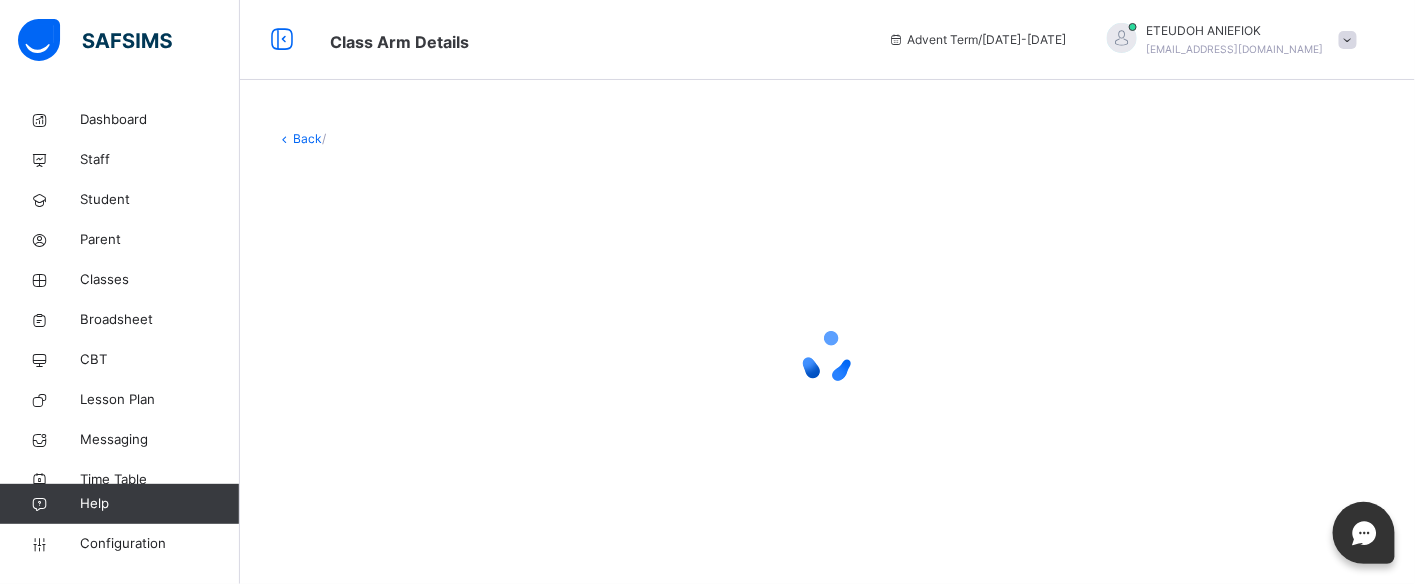 scroll, scrollTop: 0, scrollLeft: 0, axis: both 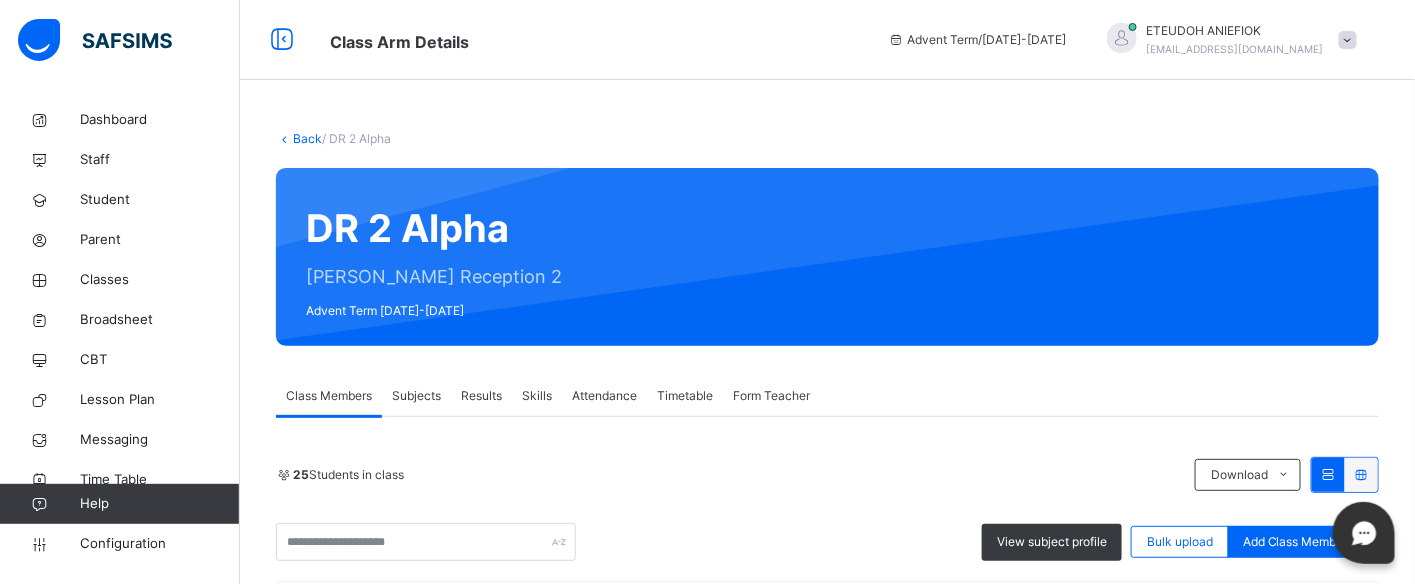 click on "Results" at bounding box center [481, 396] 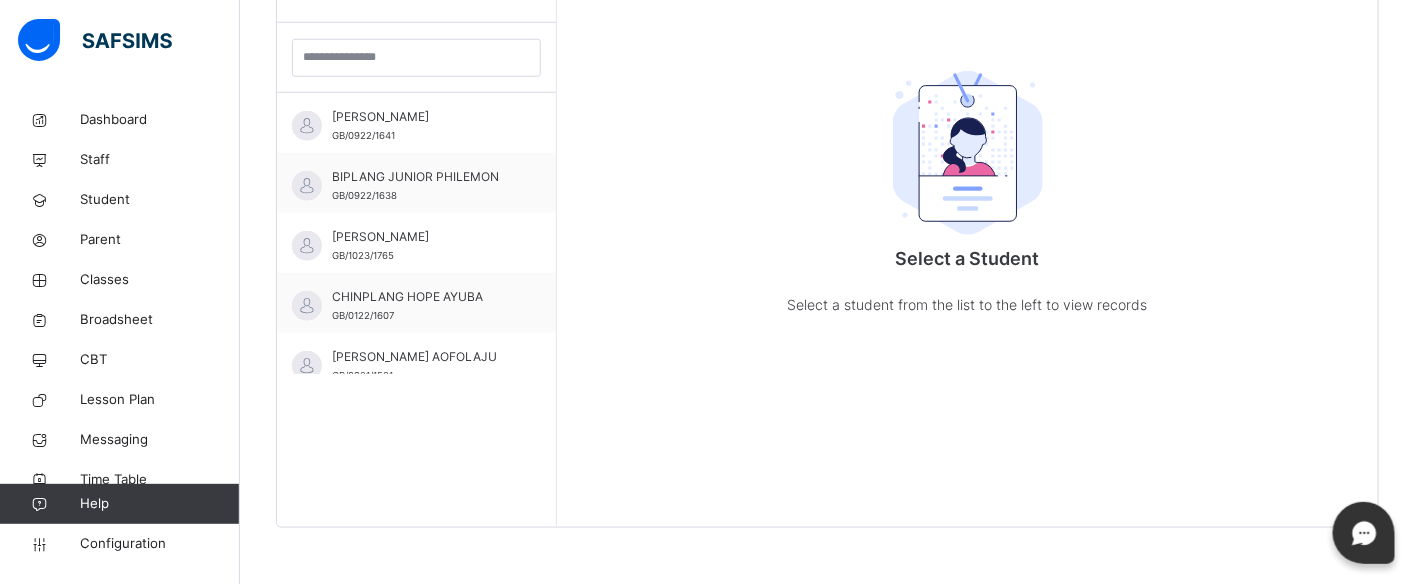 scroll, scrollTop: 581, scrollLeft: 0, axis: vertical 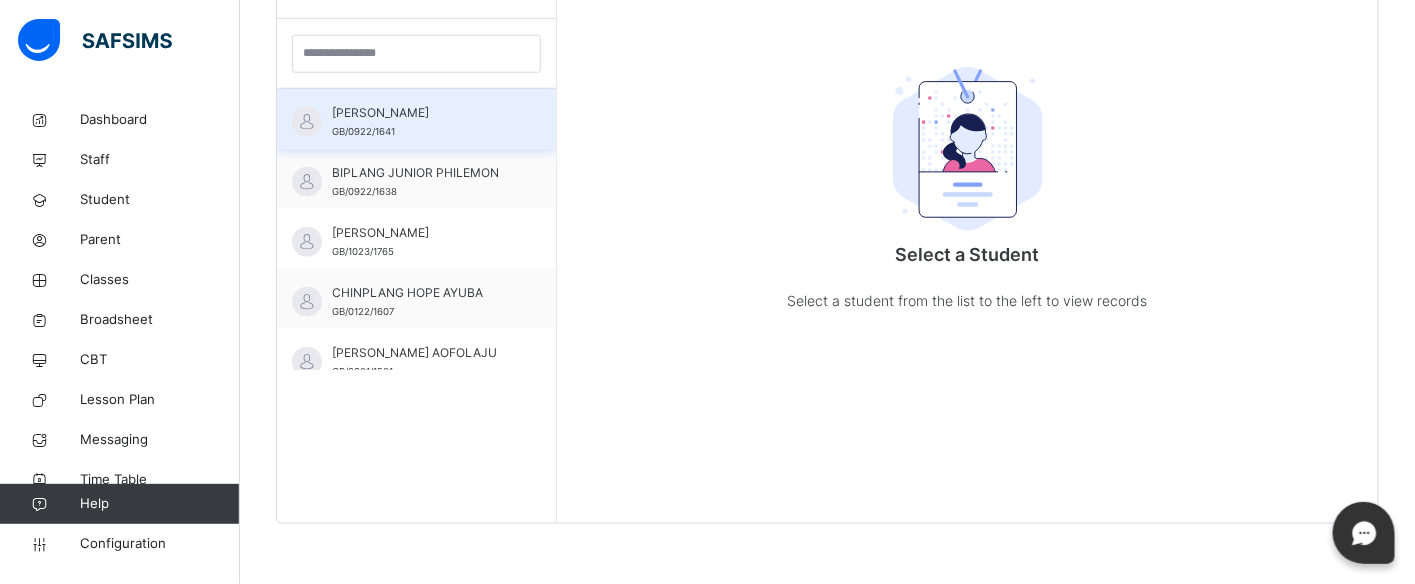 click on "[PERSON_NAME]" at bounding box center [421, 113] 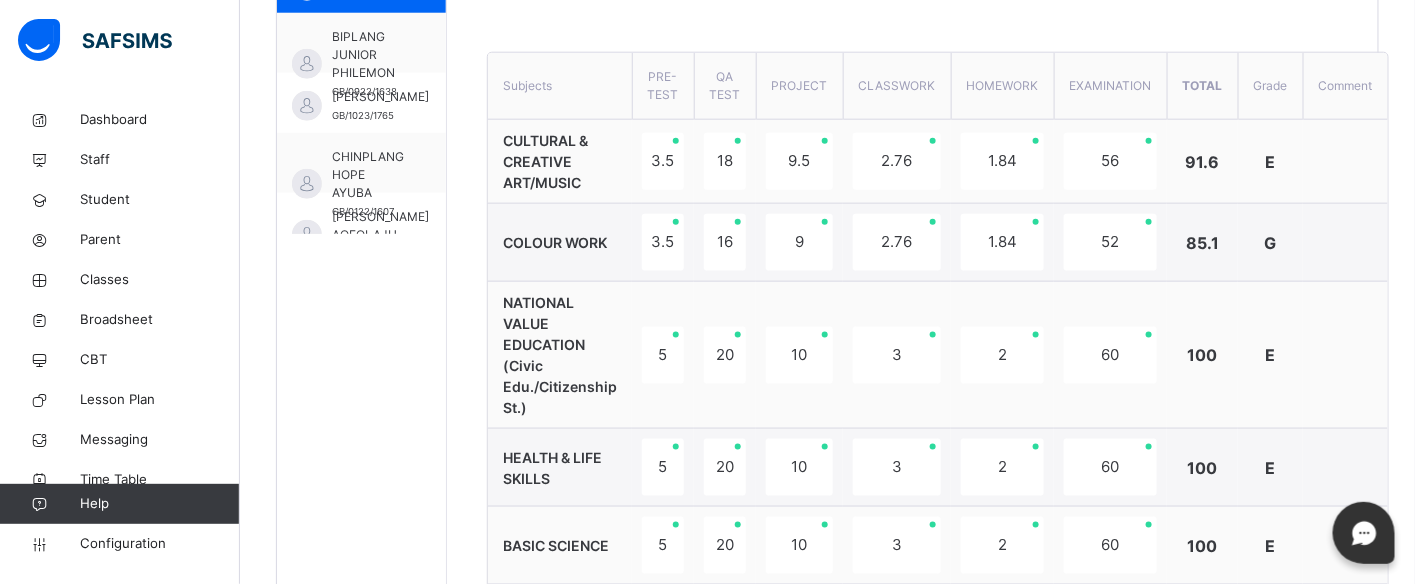 scroll, scrollTop: 714, scrollLeft: 0, axis: vertical 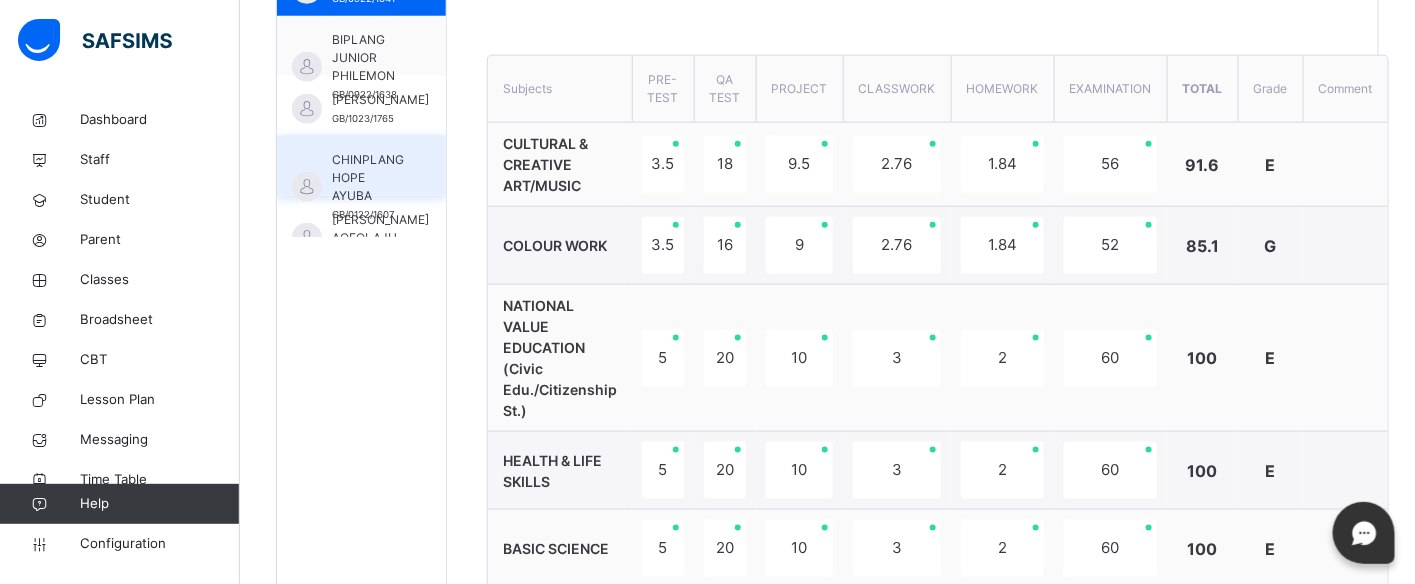 click on "CHINPLANG HOPE AYUBA" at bounding box center (368, 178) 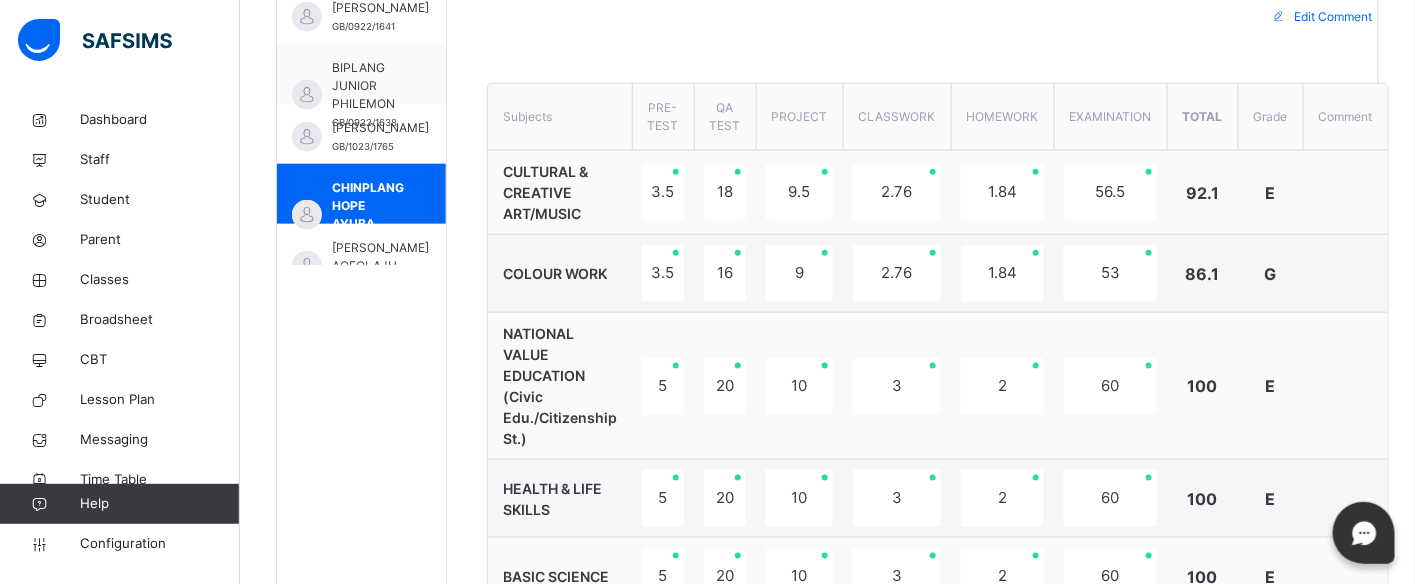 scroll, scrollTop: 670, scrollLeft: 0, axis: vertical 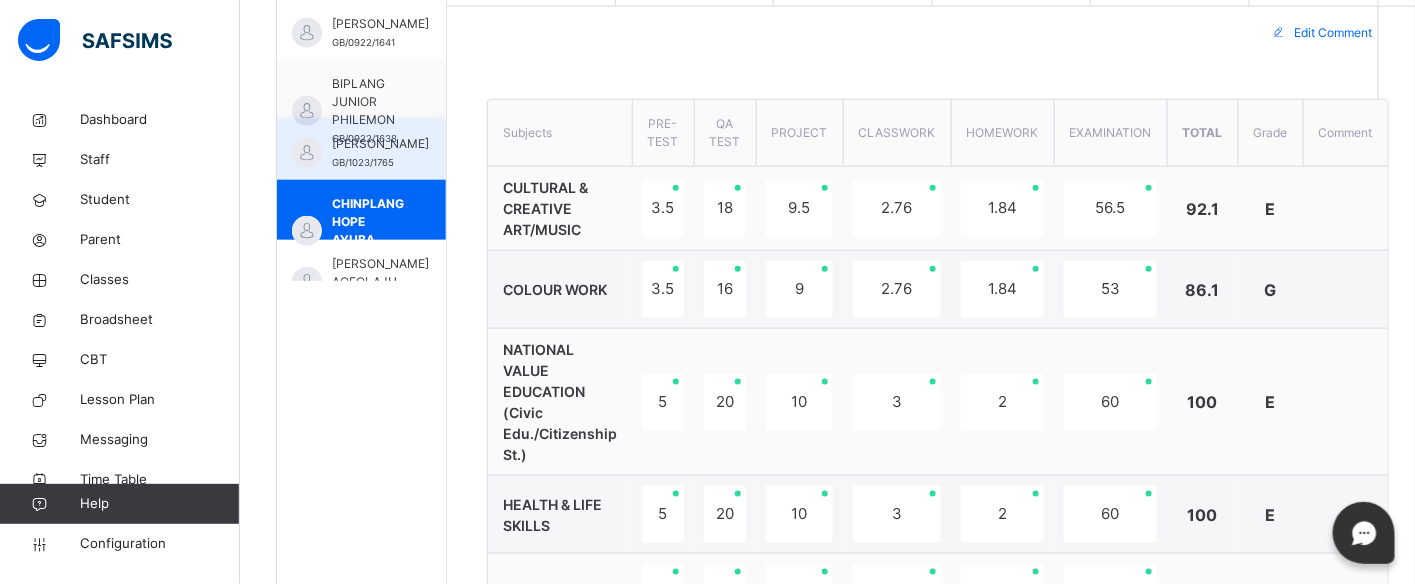 click on "[PERSON_NAME] GB/1023/1765" at bounding box center [361, 150] 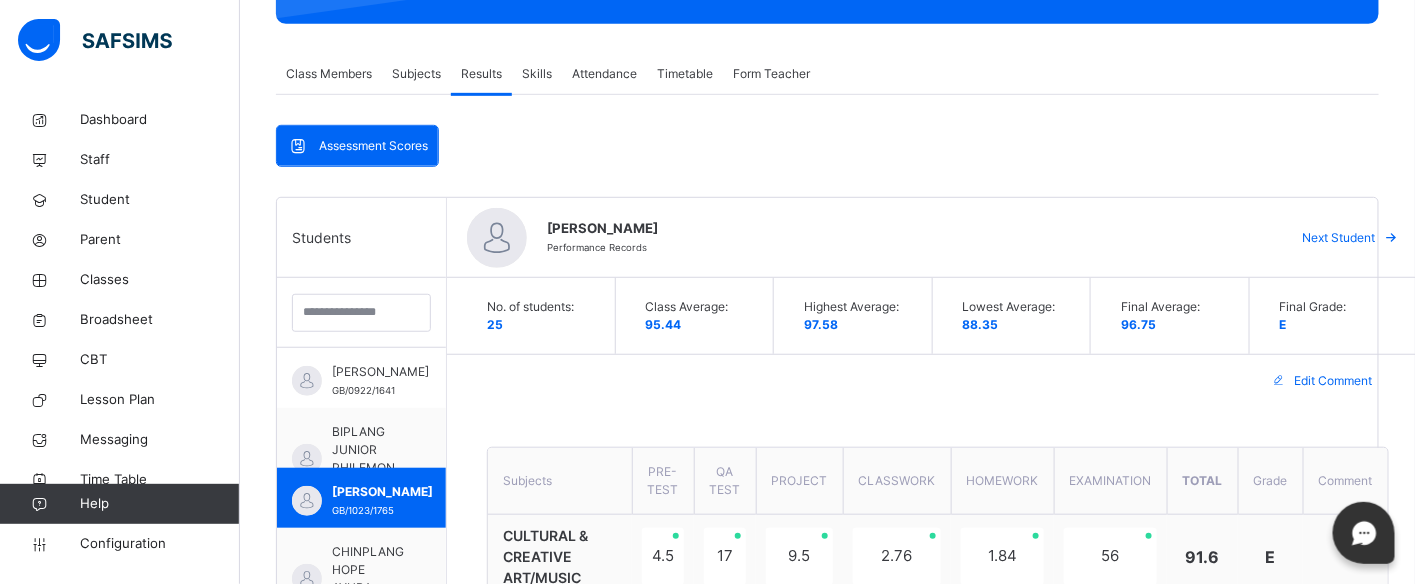 scroll, scrollTop: 355, scrollLeft: 0, axis: vertical 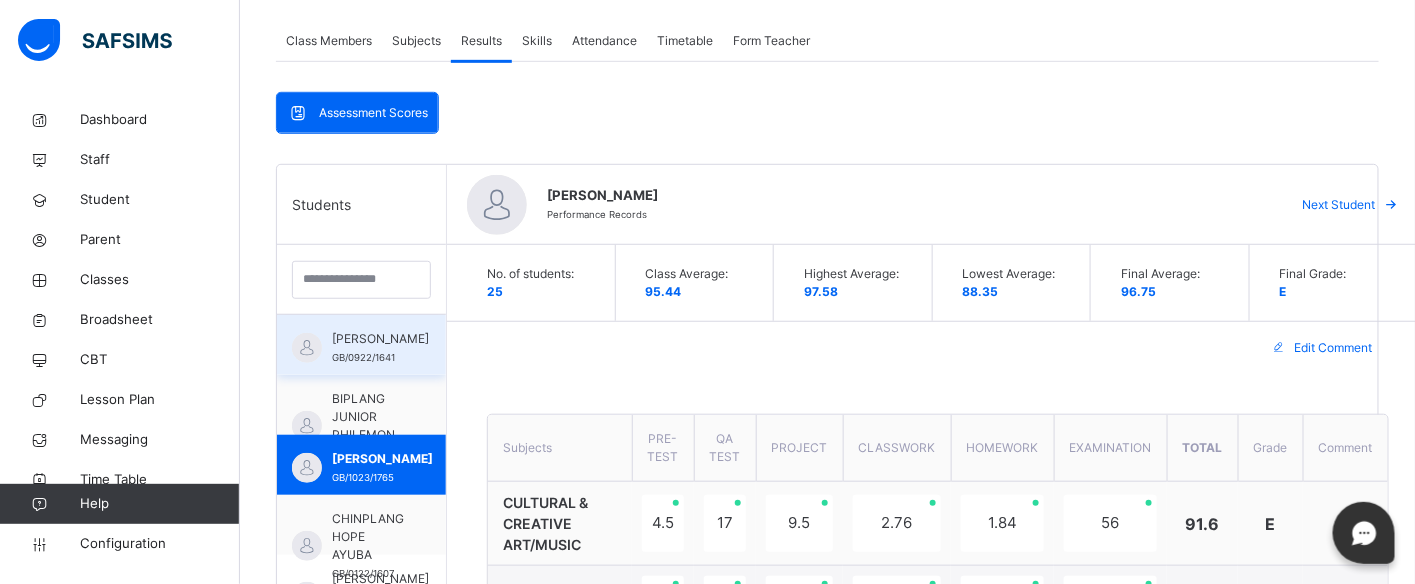click on "[PERSON_NAME]" at bounding box center [380, 339] 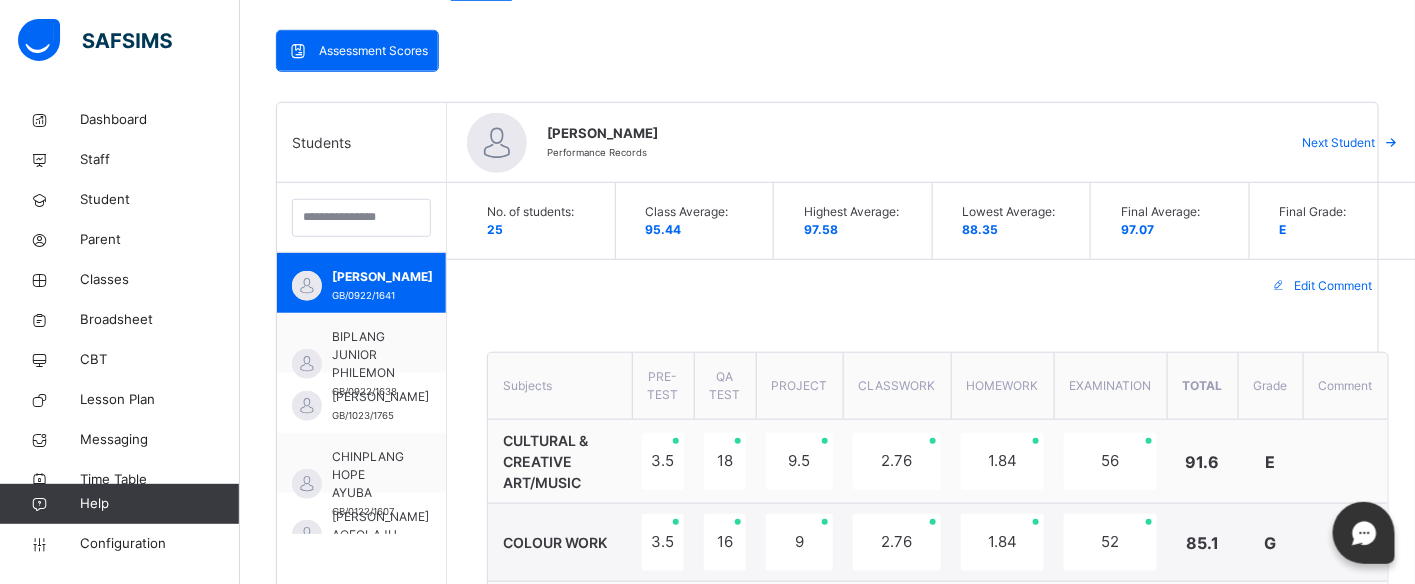 scroll, scrollTop: 387, scrollLeft: 0, axis: vertical 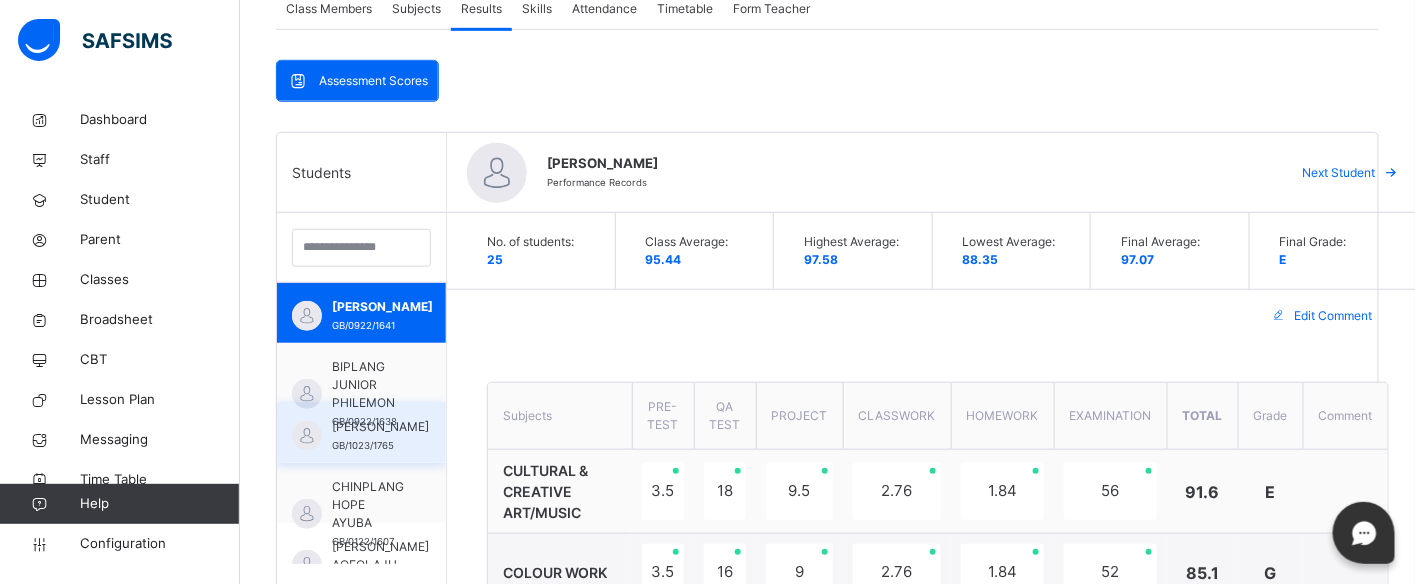 click on "[PERSON_NAME]" at bounding box center [380, 427] 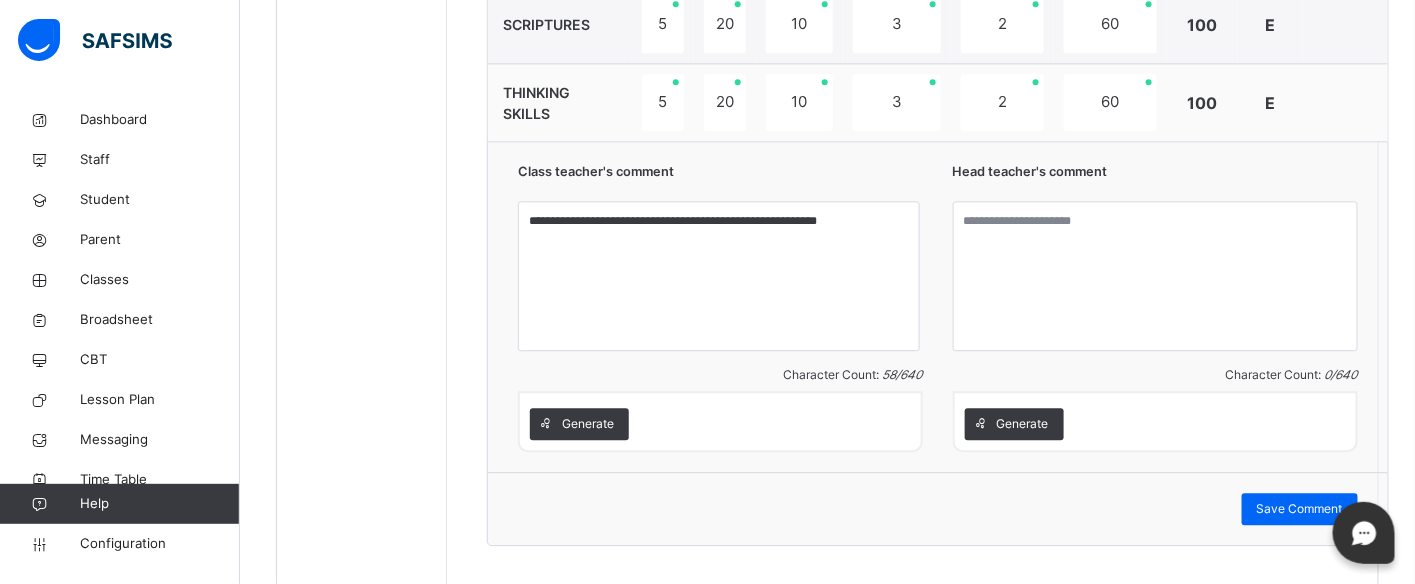scroll, scrollTop: 1692, scrollLeft: 0, axis: vertical 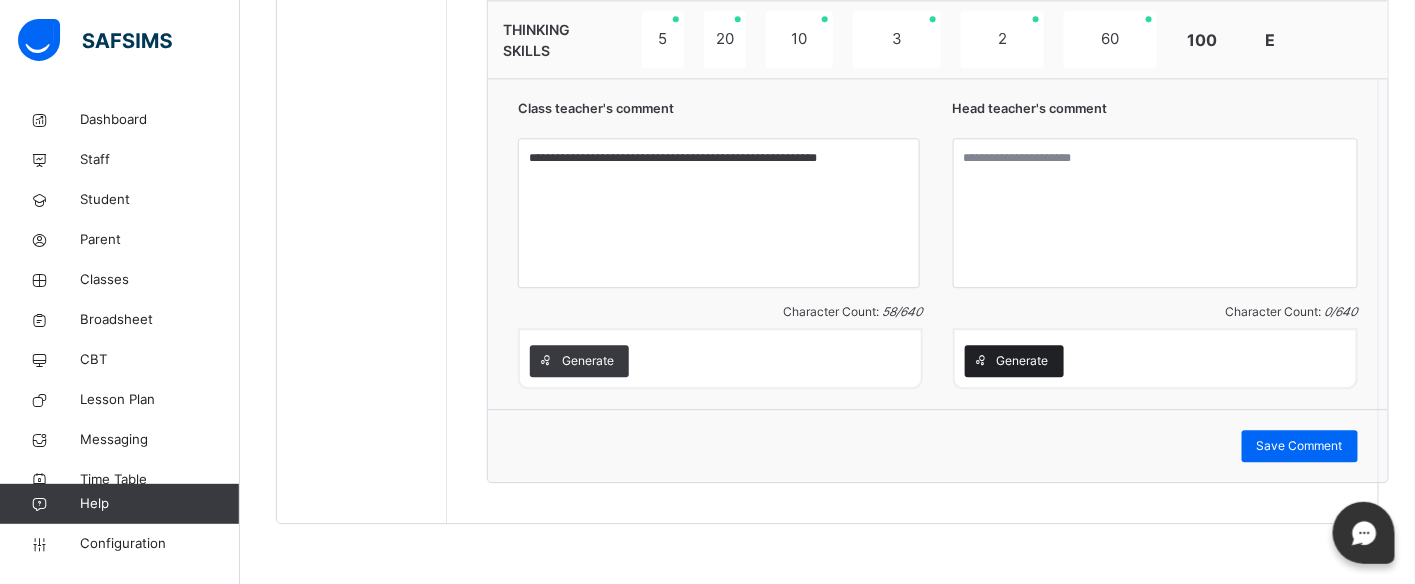 click on "Generate" at bounding box center [1023, 361] 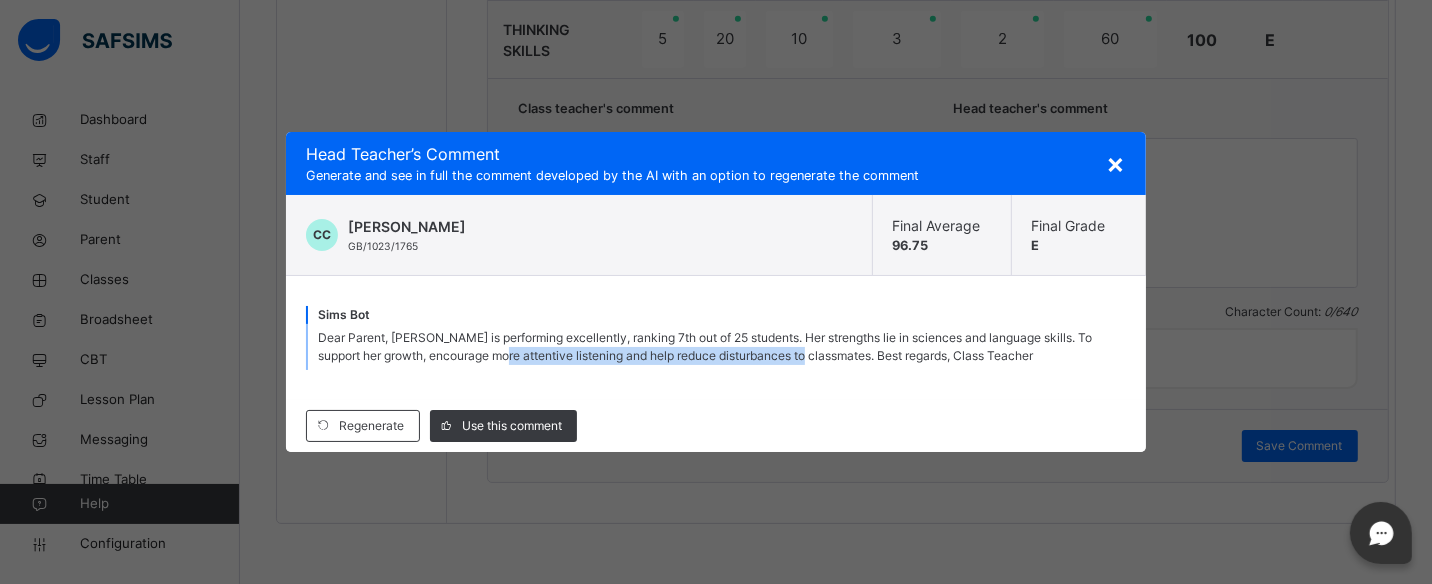 drag, startPoint x: 805, startPoint y: 387, endPoint x: 490, endPoint y: 400, distance: 315.26813 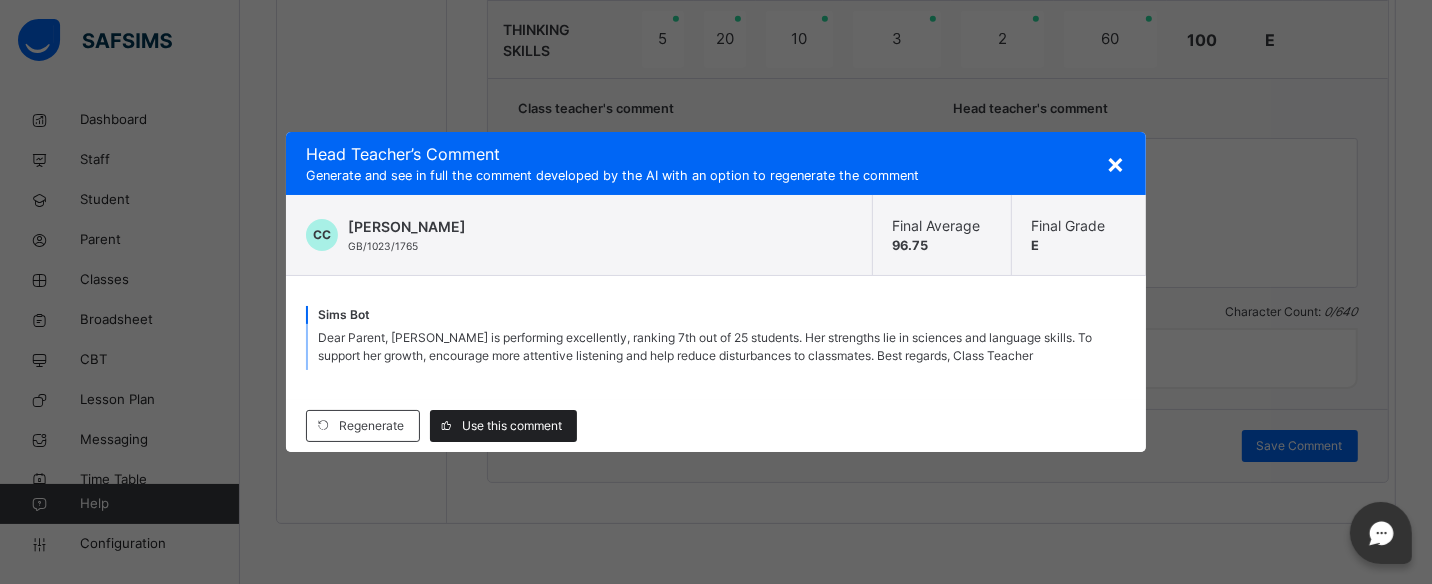 click on "Use this comment" at bounding box center (512, 426) 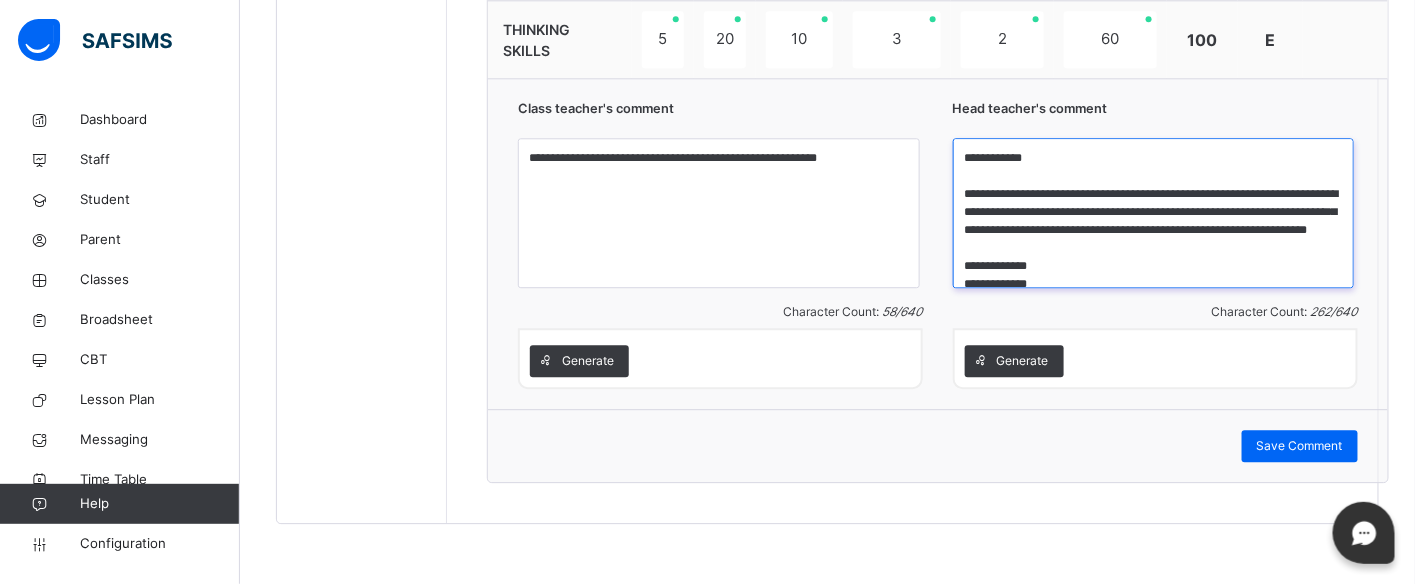 click on "**********" at bounding box center [1154, 213] 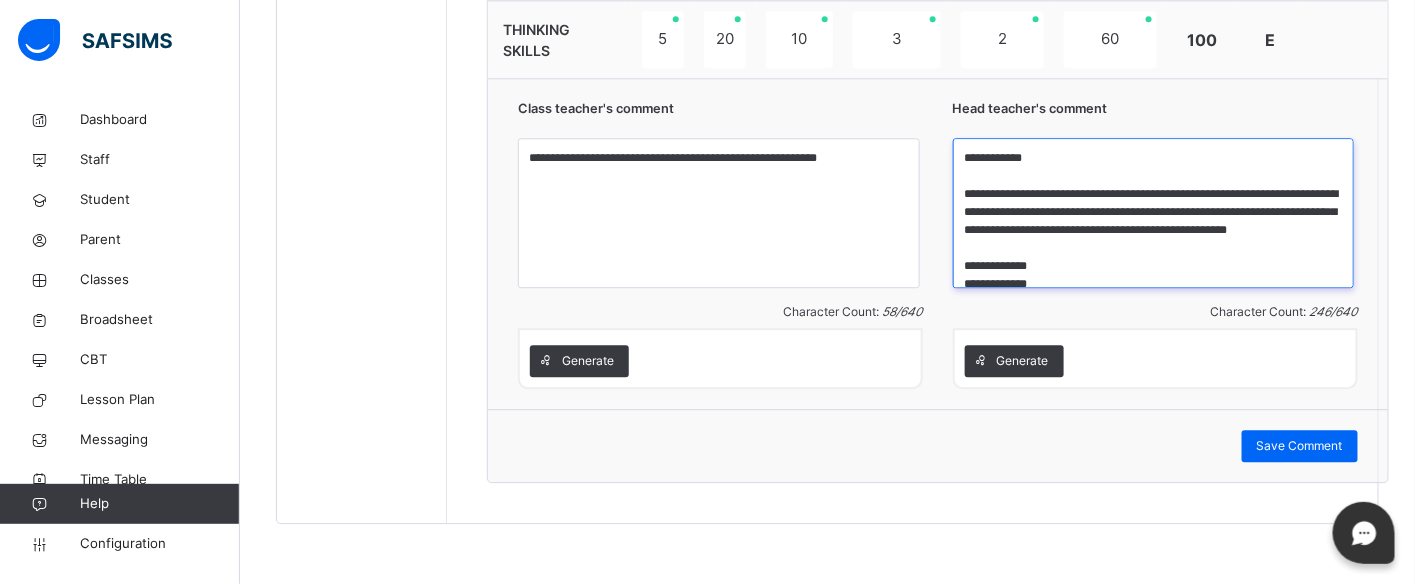drag, startPoint x: 1210, startPoint y: 178, endPoint x: 1263, endPoint y: 193, distance: 55.081757 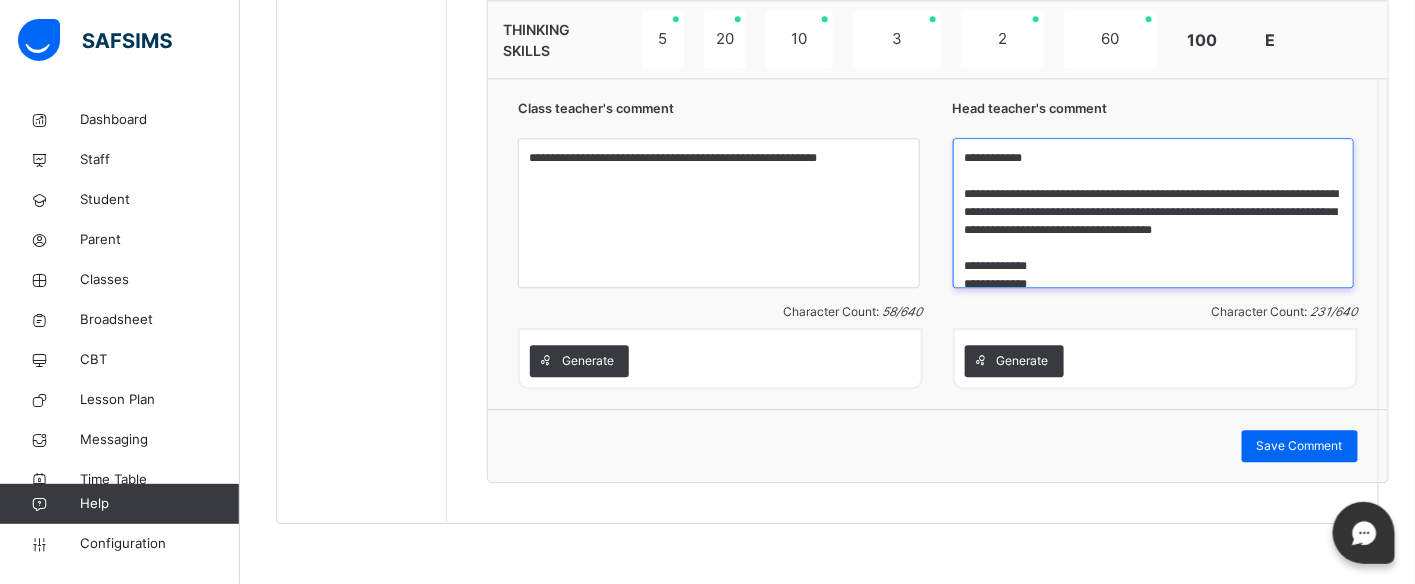 click on "**********" at bounding box center (1154, 213) 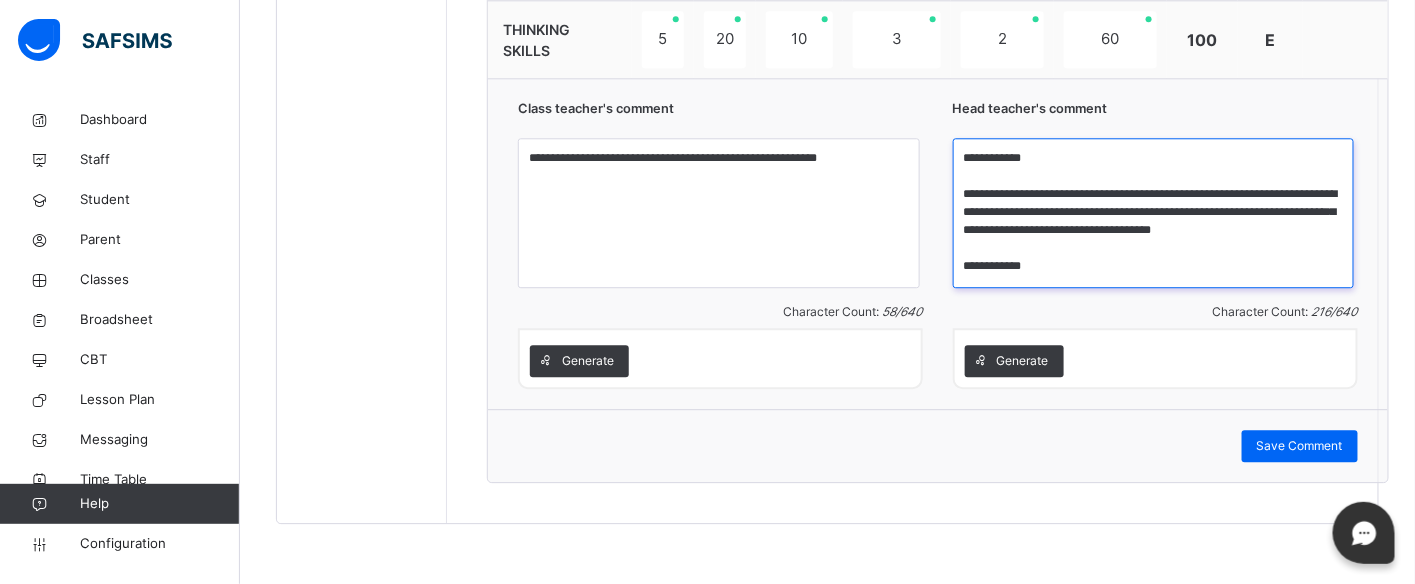 scroll, scrollTop: 0, scrollLeft: 0, axis: both 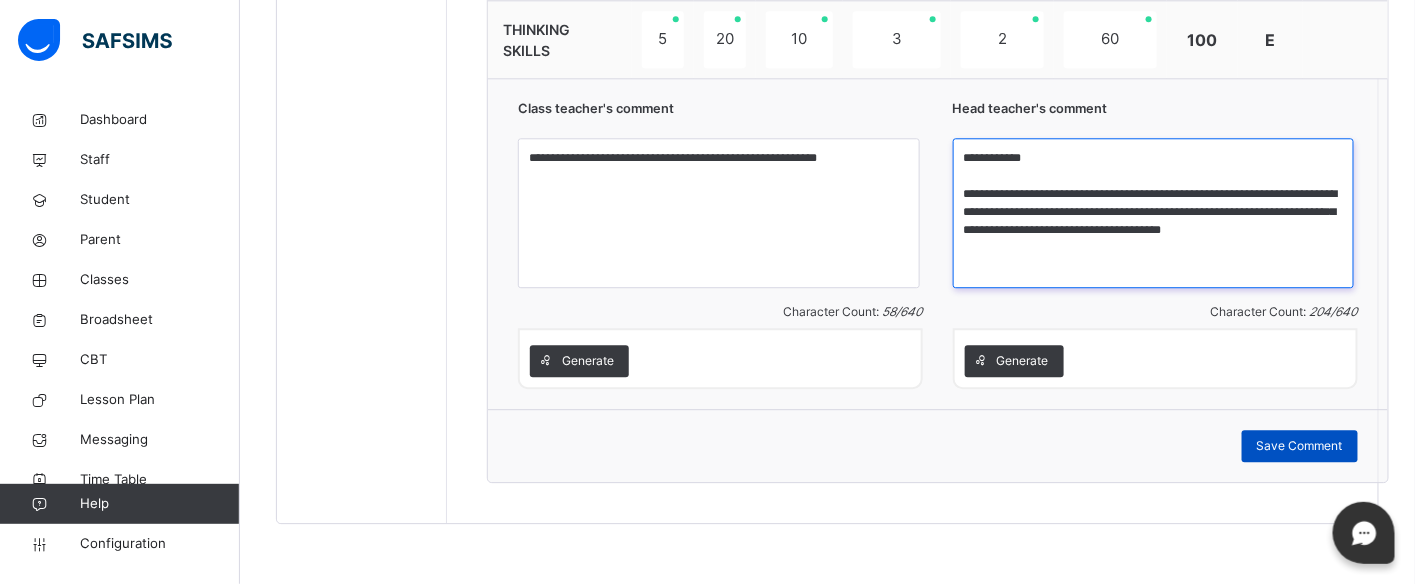 type on "**********" 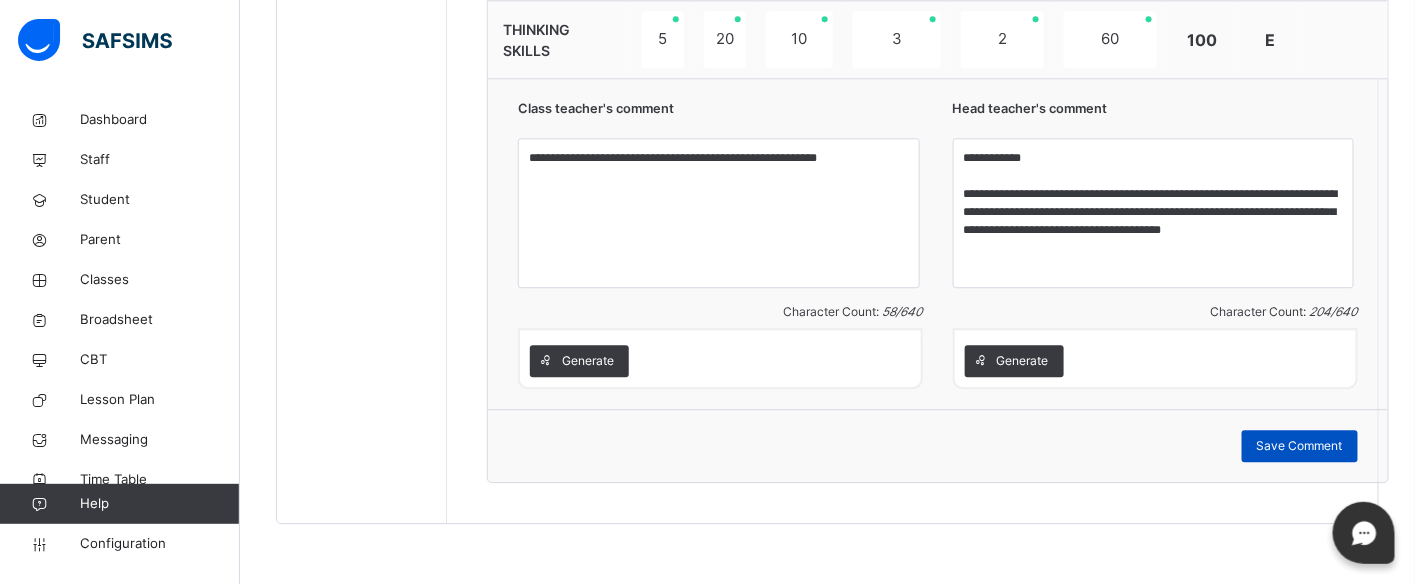 click on "Save Comment" at bounding box center [1300, 446] 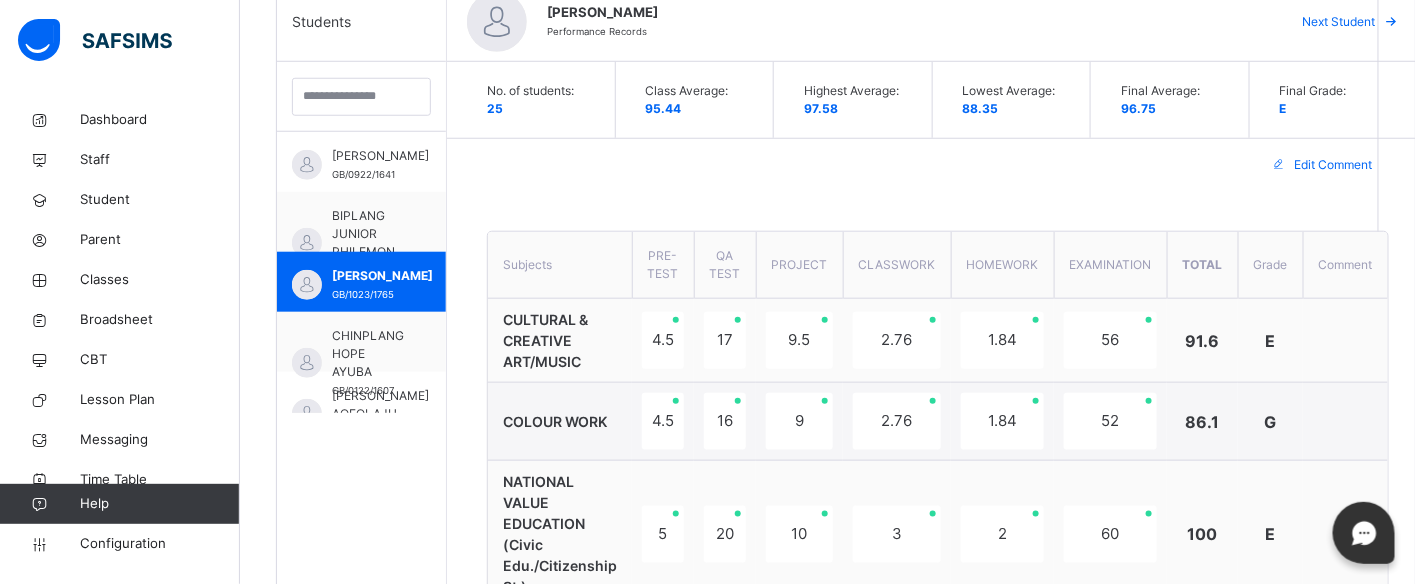scroll, scrollTop: 558, scrollLeft: 0, axis: vertical 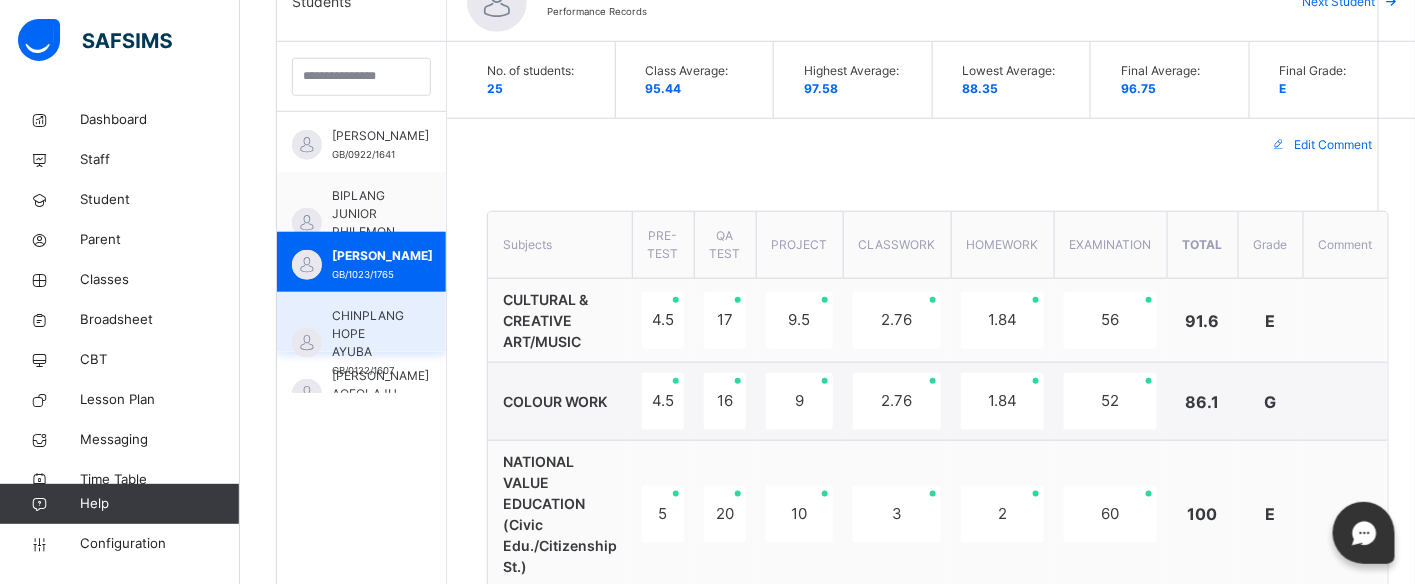 click on "CHINPLANG HOPE AYUBA" at bounding box center (368, 334) 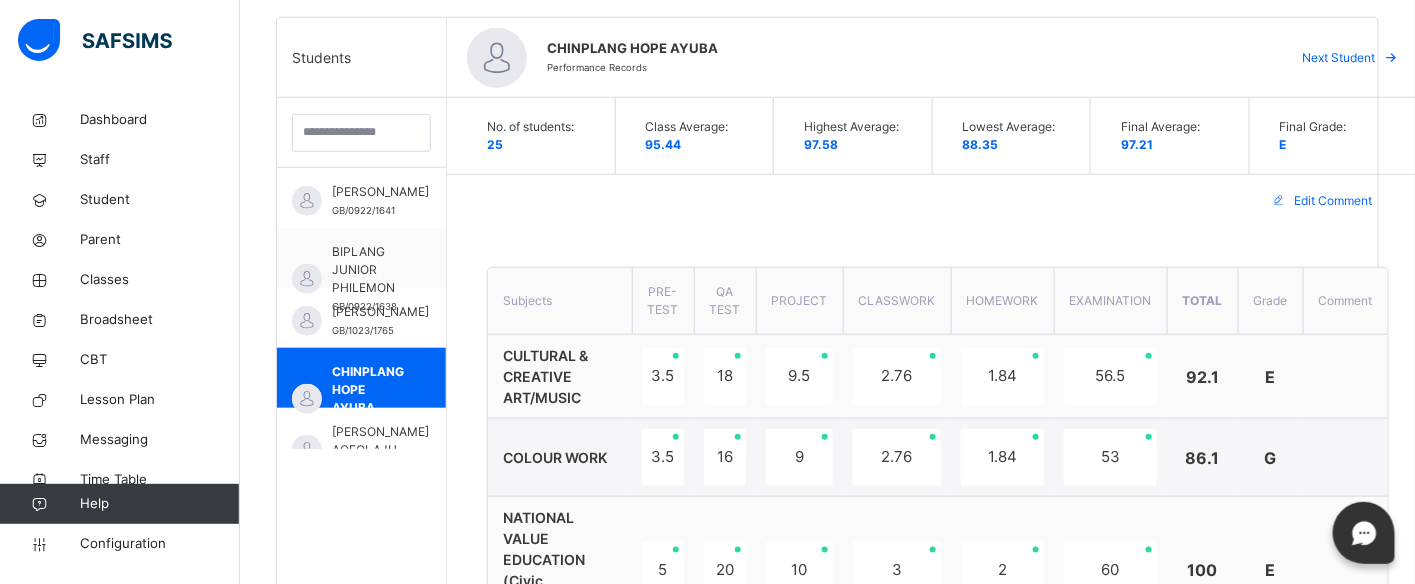 scroll, scrollTop: 428, scrollLeft: 0, axis: vertical 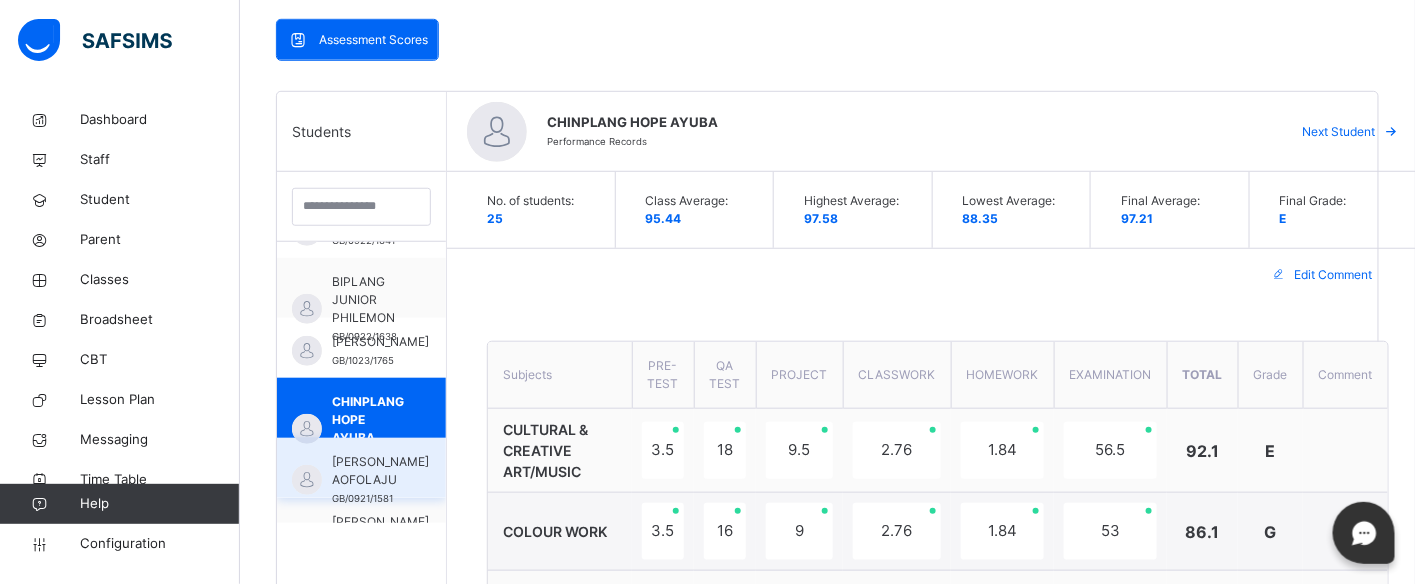 click on "[PERSON_NAME] AOFOLAJU" at bounding box center (380, 471) 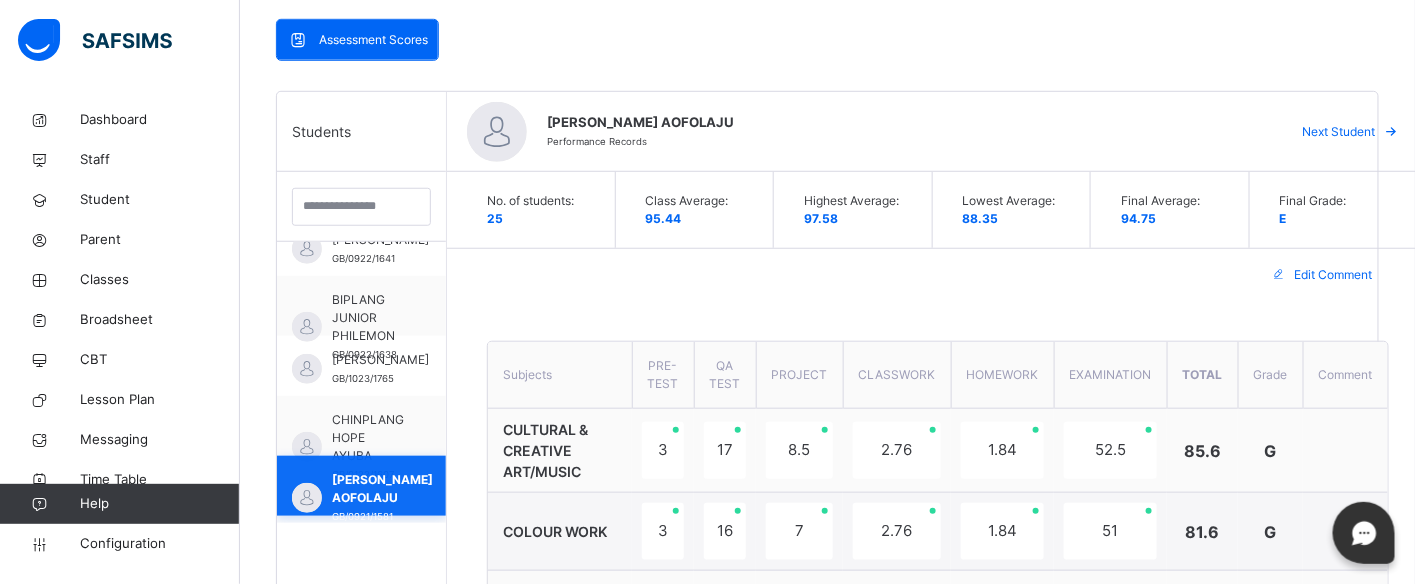 scroll, scrollTop: 44, scrollLeft: 0, axis: vertical 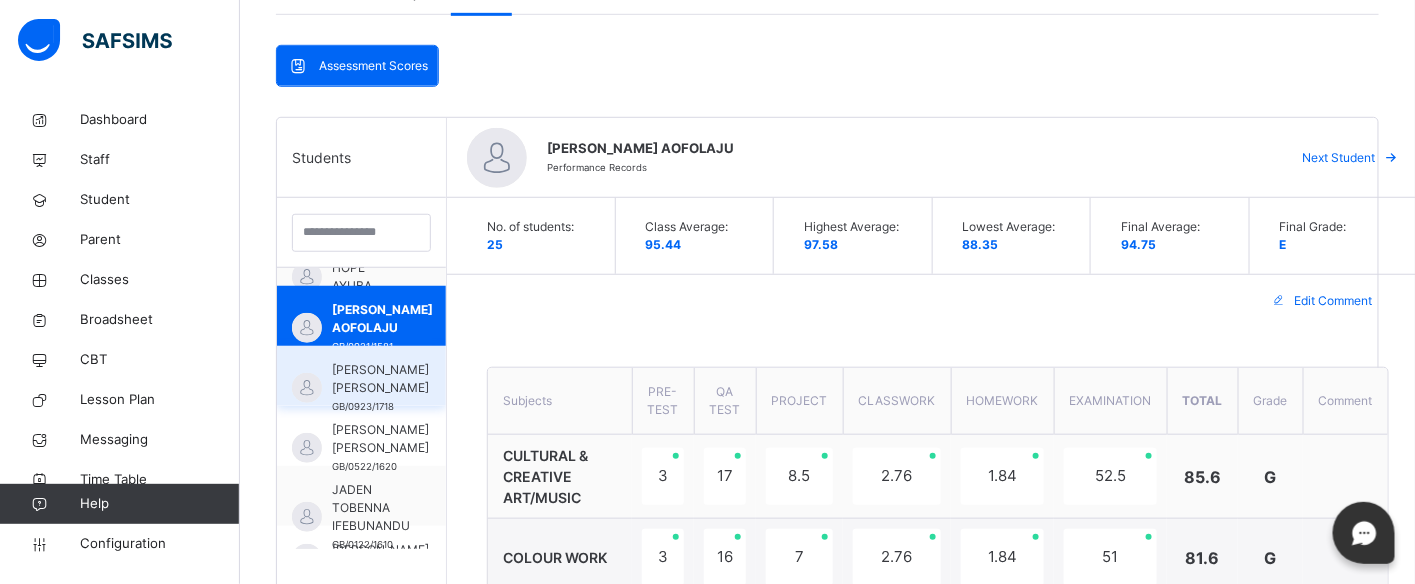 click on "[PERSON_NAME] [PERSON_NAME]" at bounding box center (380, 379) 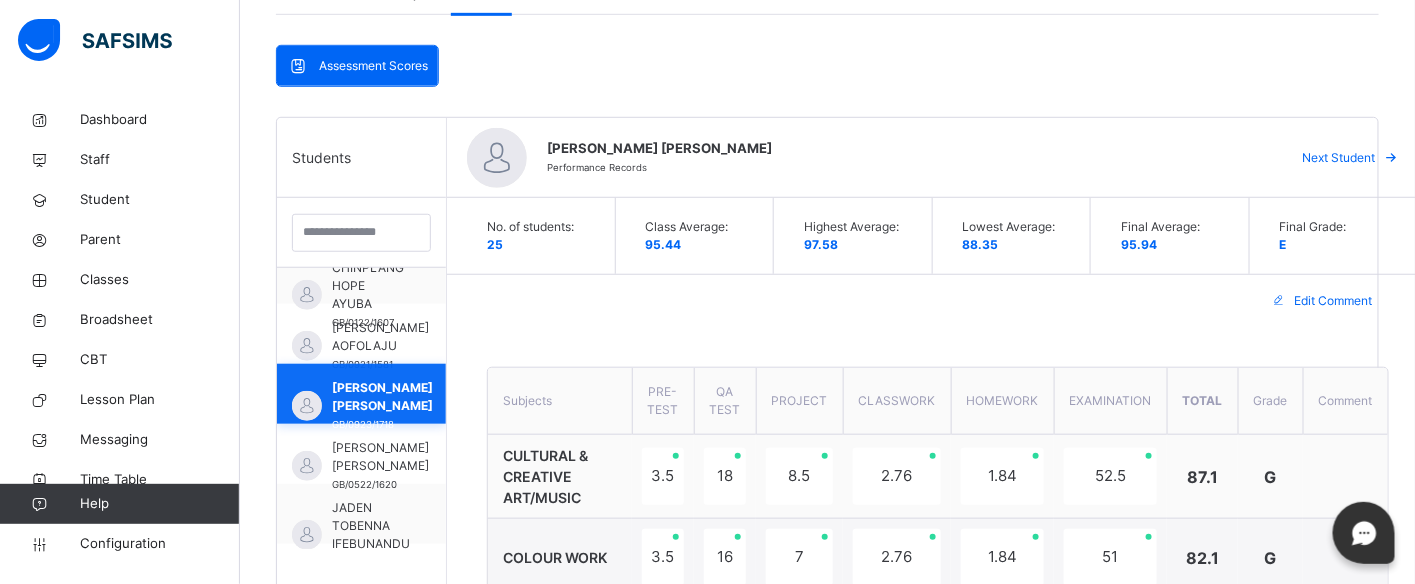 scroll, scrollTop: 222, scrollLeft: 0, axis: vertical 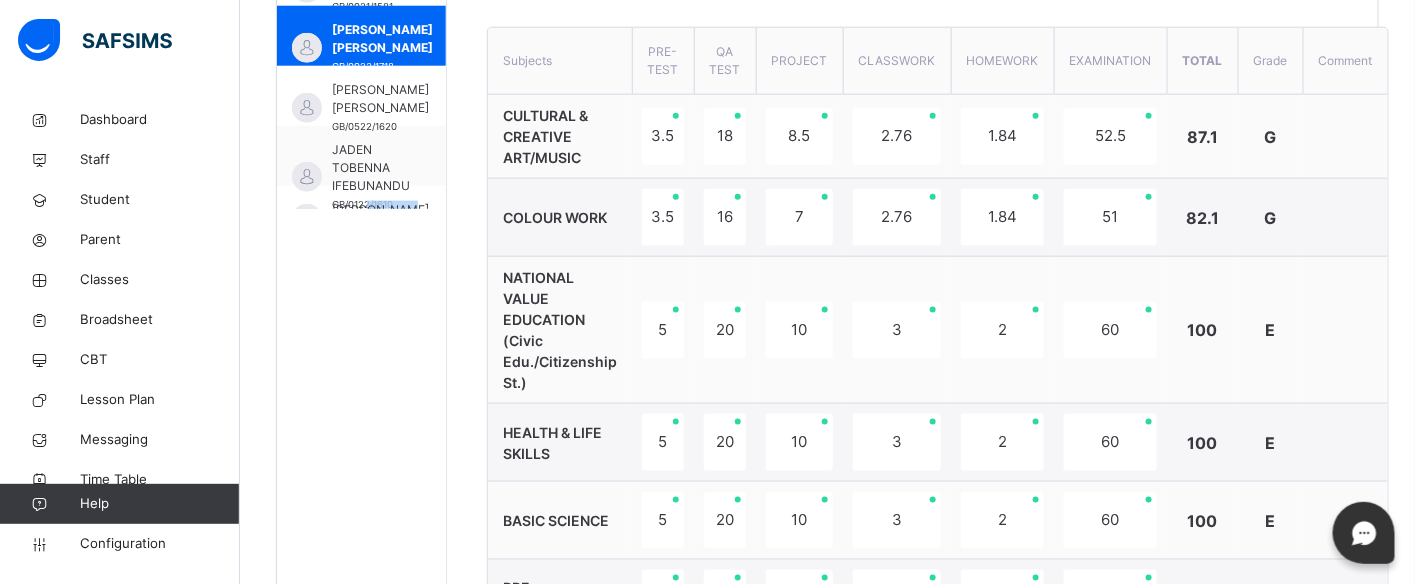 drag, startPoint x: 367, startPoint y: 228, endPoint x: 421, endPoint y: 193, distance: 64.3506 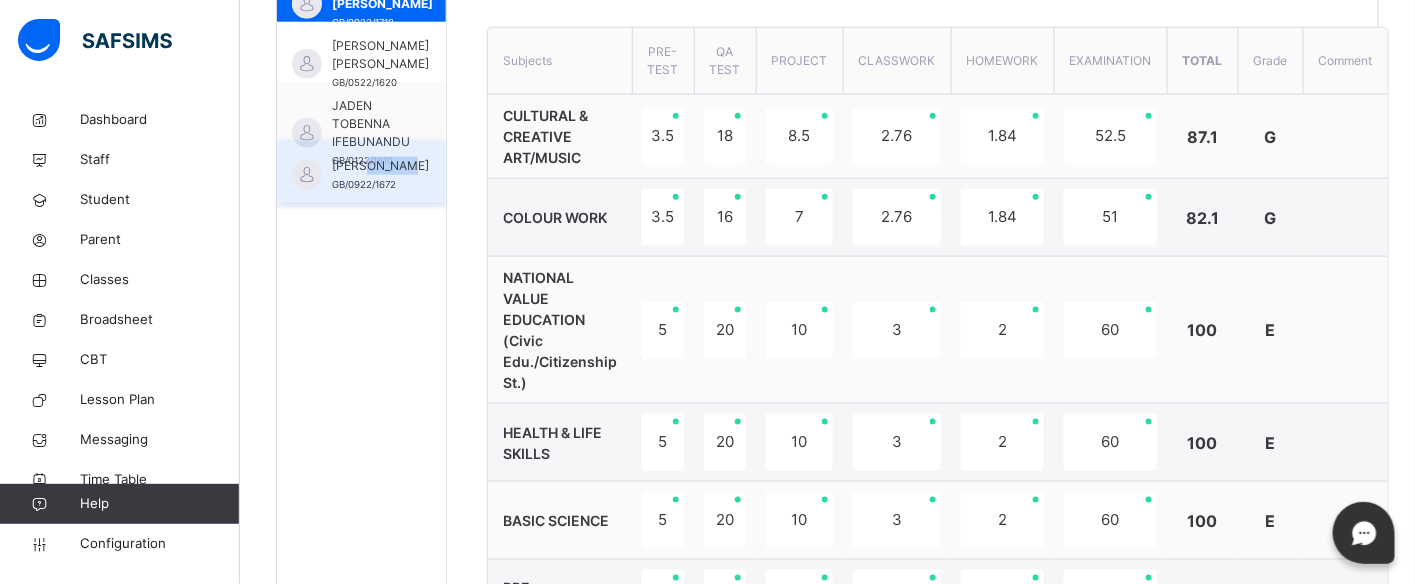click on "[PERSON_NAME]" at bounding box center (380, 166) 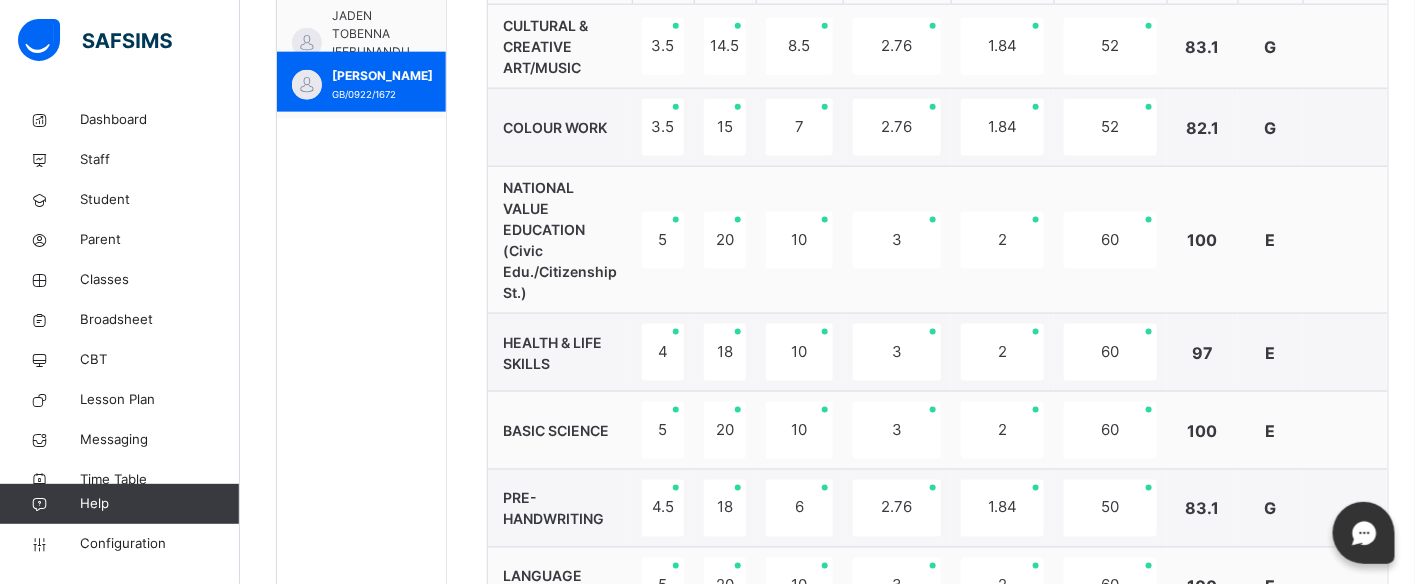 scroll, scrollTop: 831, scrollLeft: 0, axis: vertical 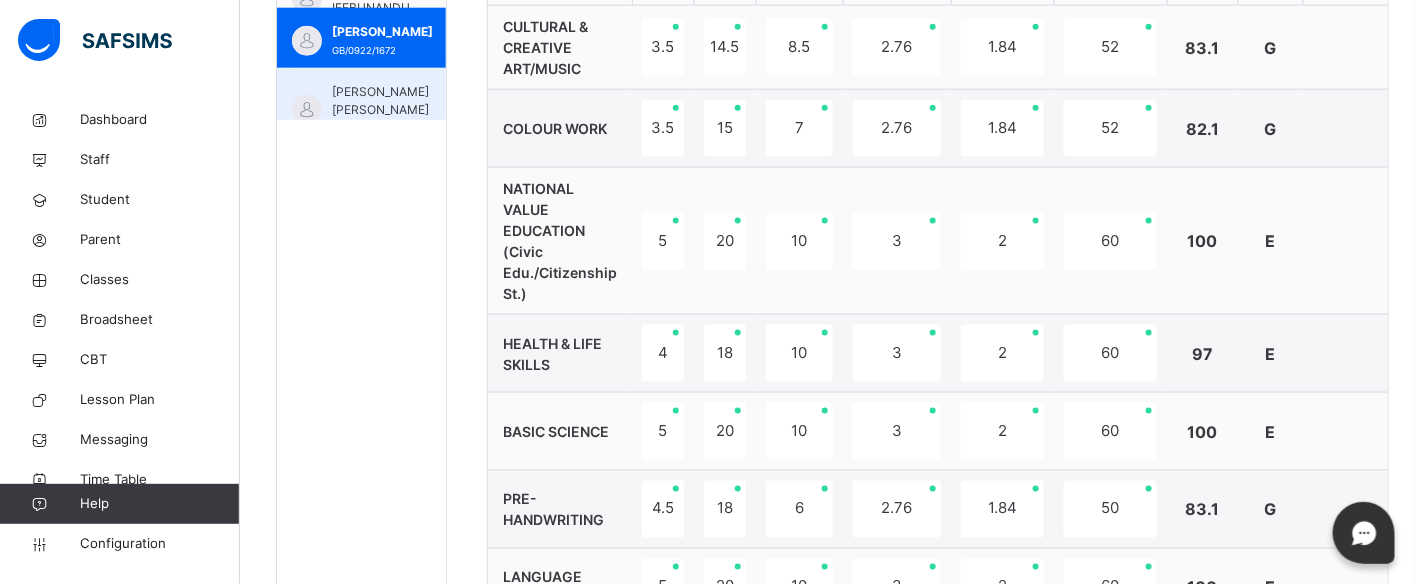 click on "[PERSON_NAME] [PERSON_NAME]" at bounding box center [380, 101] 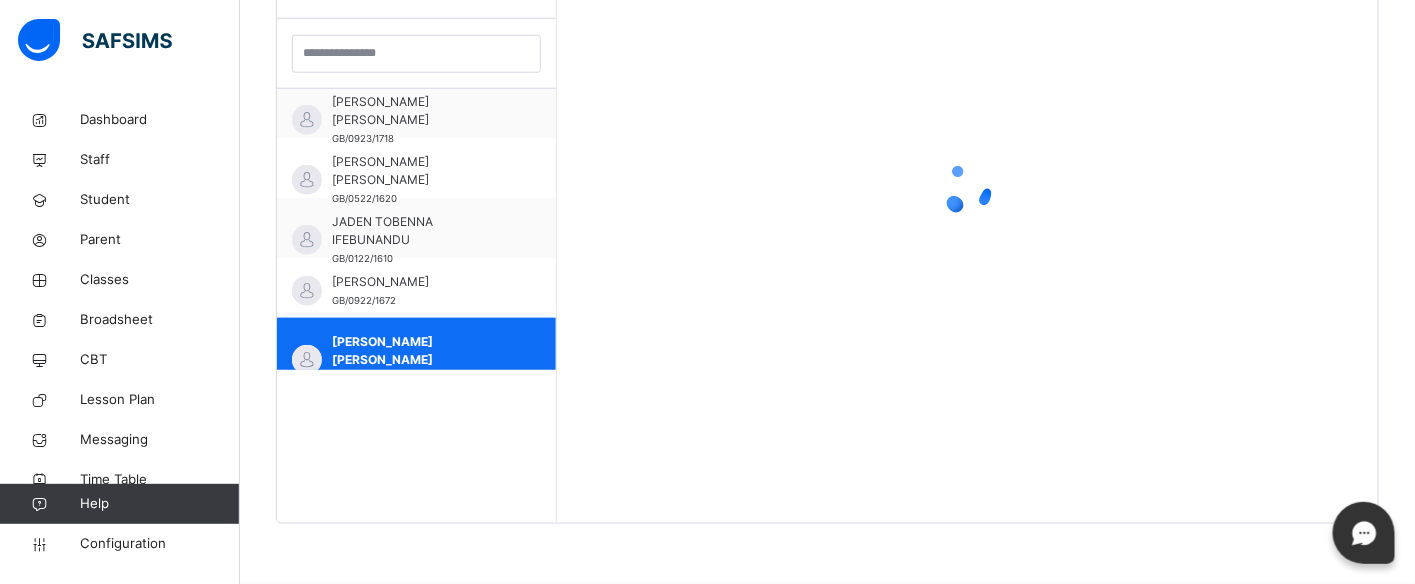 scroll, scrollTop: 581, scrollLeft: 0, axis: vertical 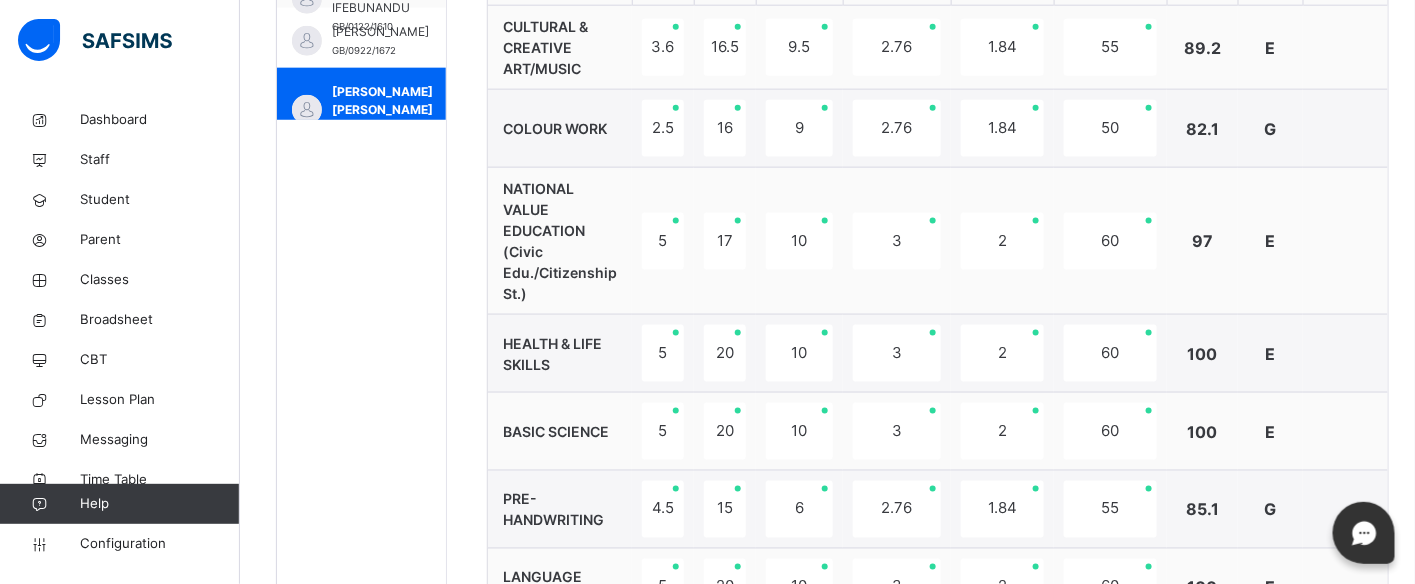 click on "10" at bounding box center (799, 241) 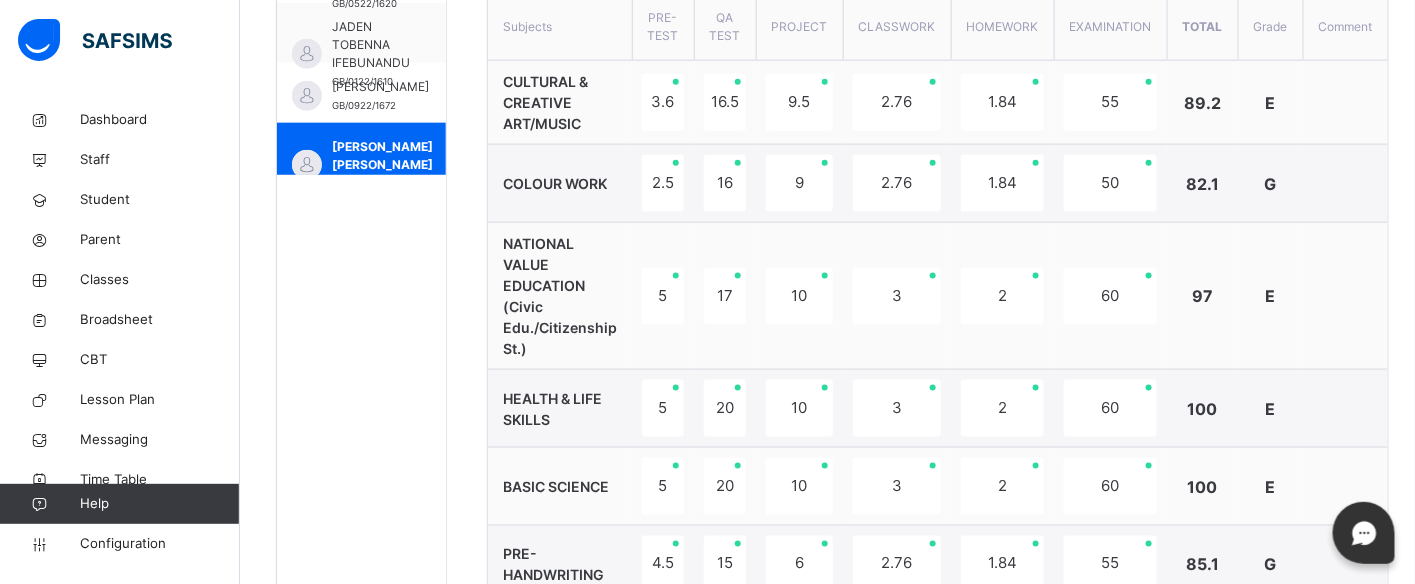 scroll, scrollTop: 742, scrollLeft: 0, axis: vertical 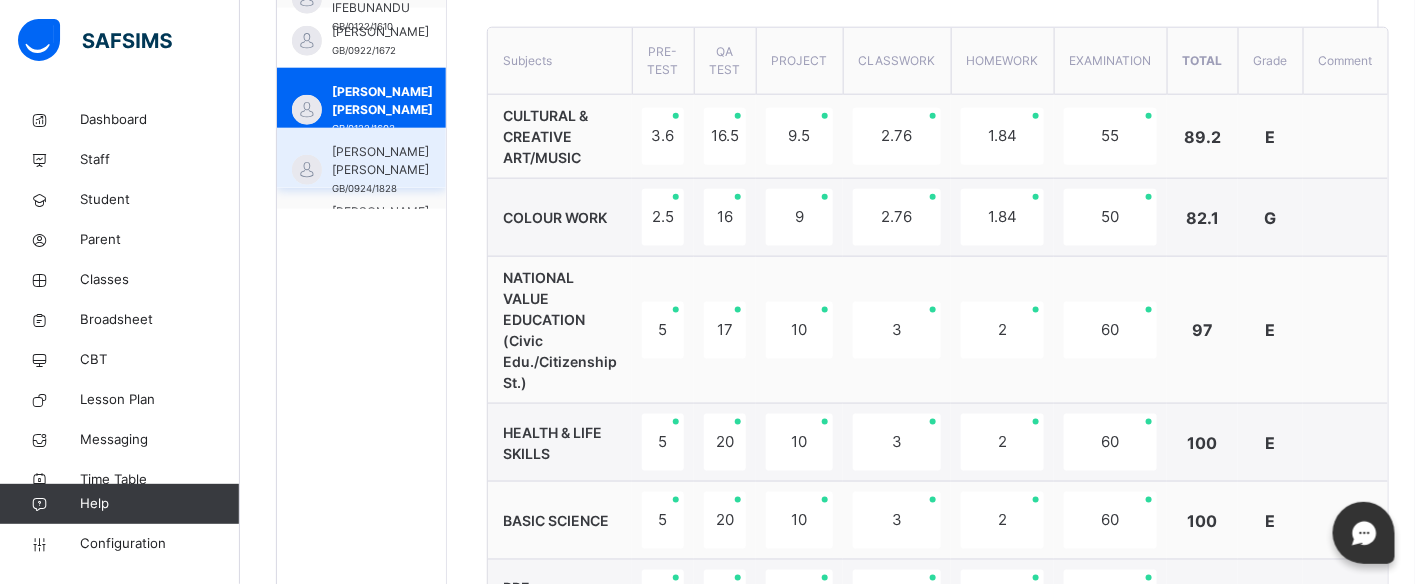 click on "[PERSON_NAME] [PERSON_NAME]" at bounding box center [380, 161] 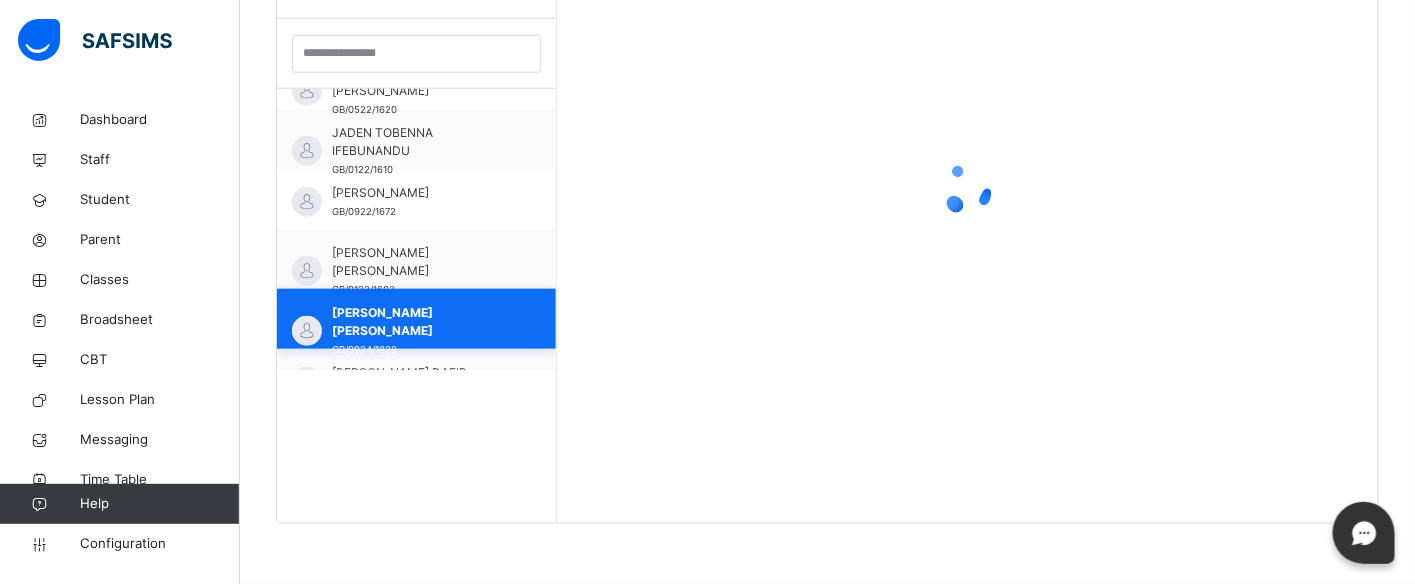 scroll, scrollTop: 581, scrollLeft: 0, axis: vertical 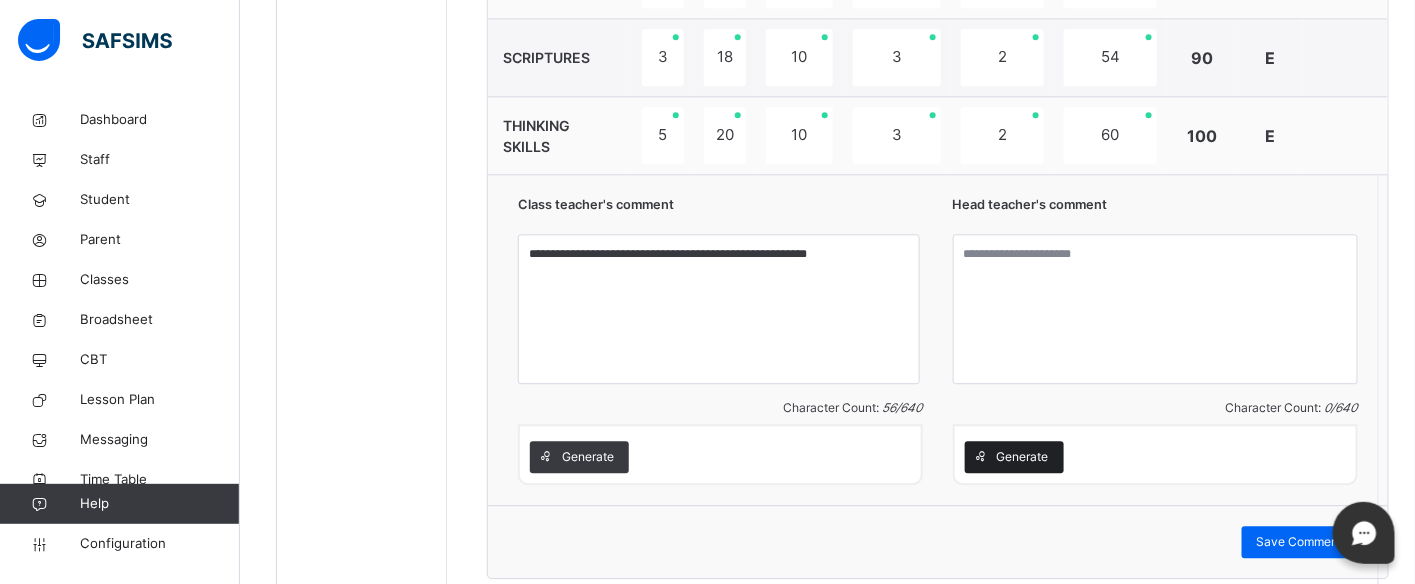 click on "Generate" at bounding box center [1023, 457] 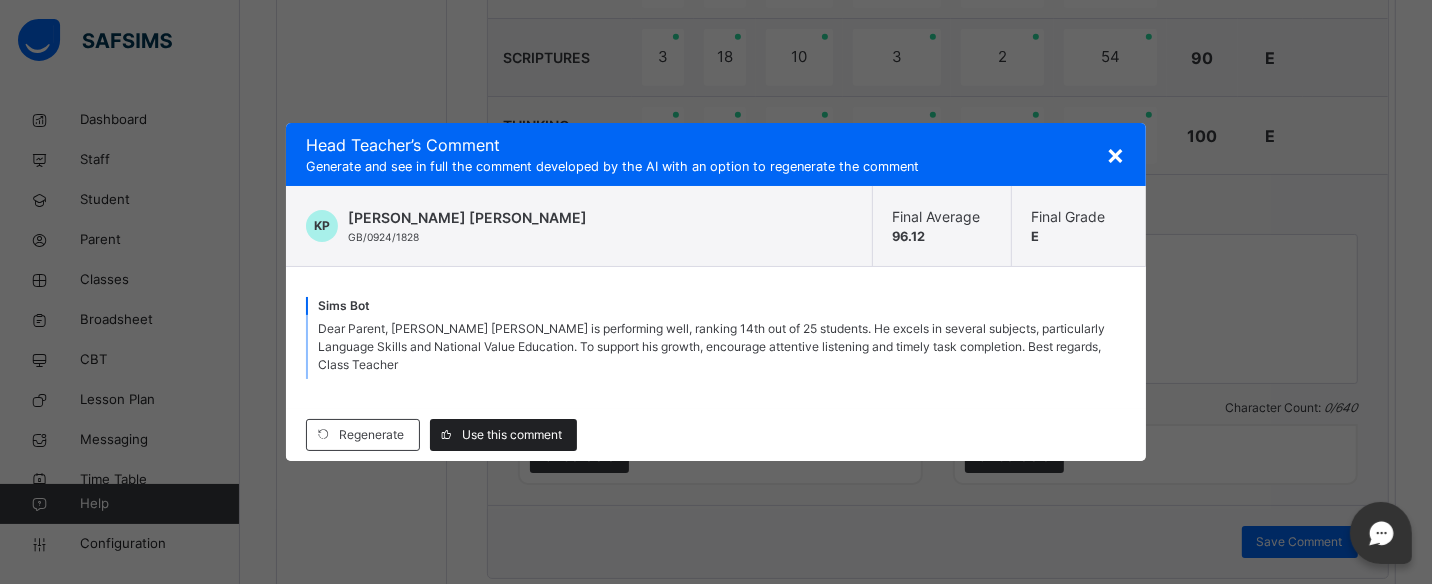 click on "Use this comment" at bounding box center [512, 435] 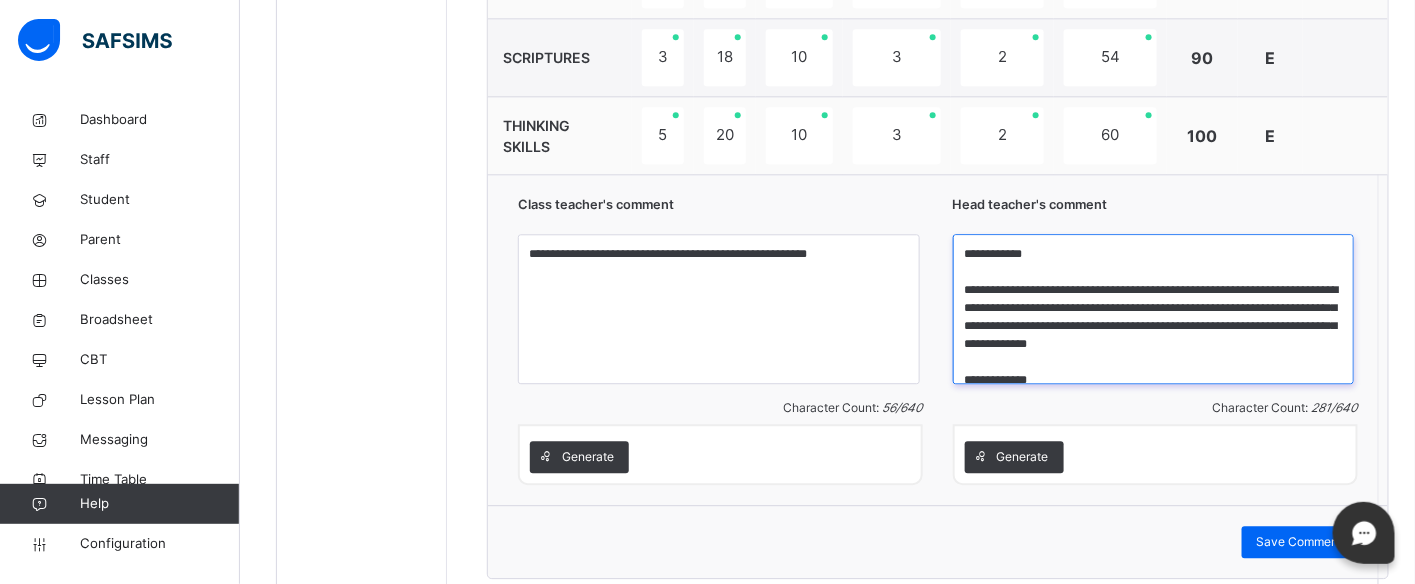 click on "**********" at bounding box center (1154, 309) 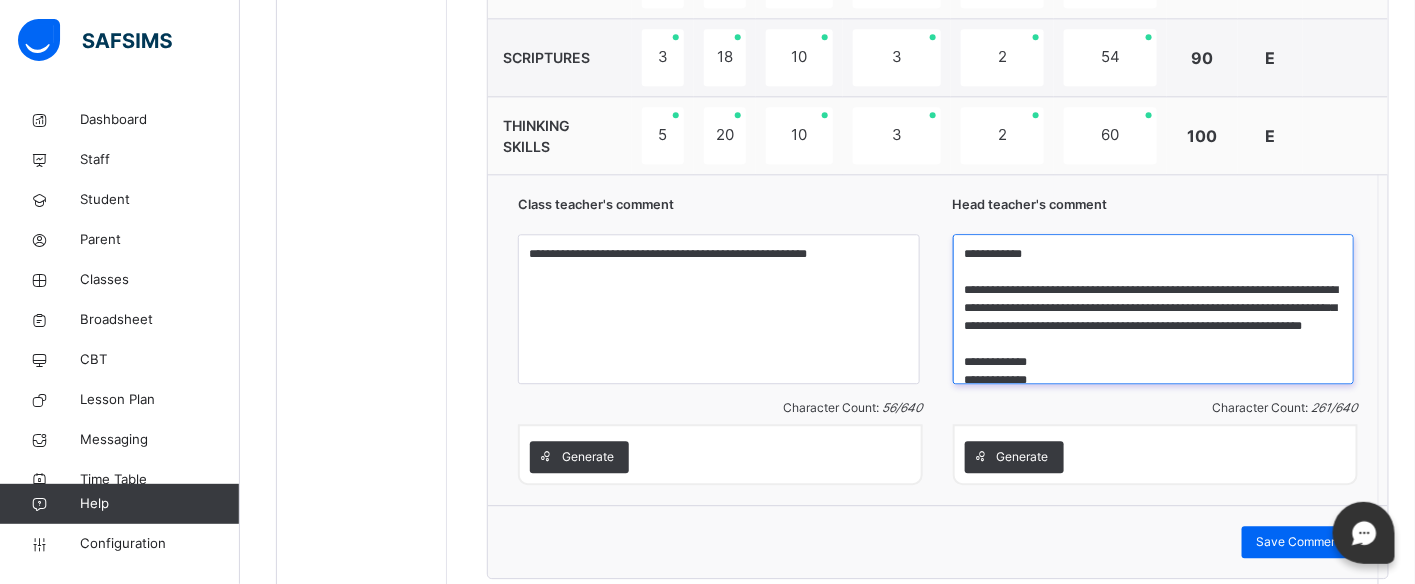 click on "**********" at bounding box center (1154, 309) 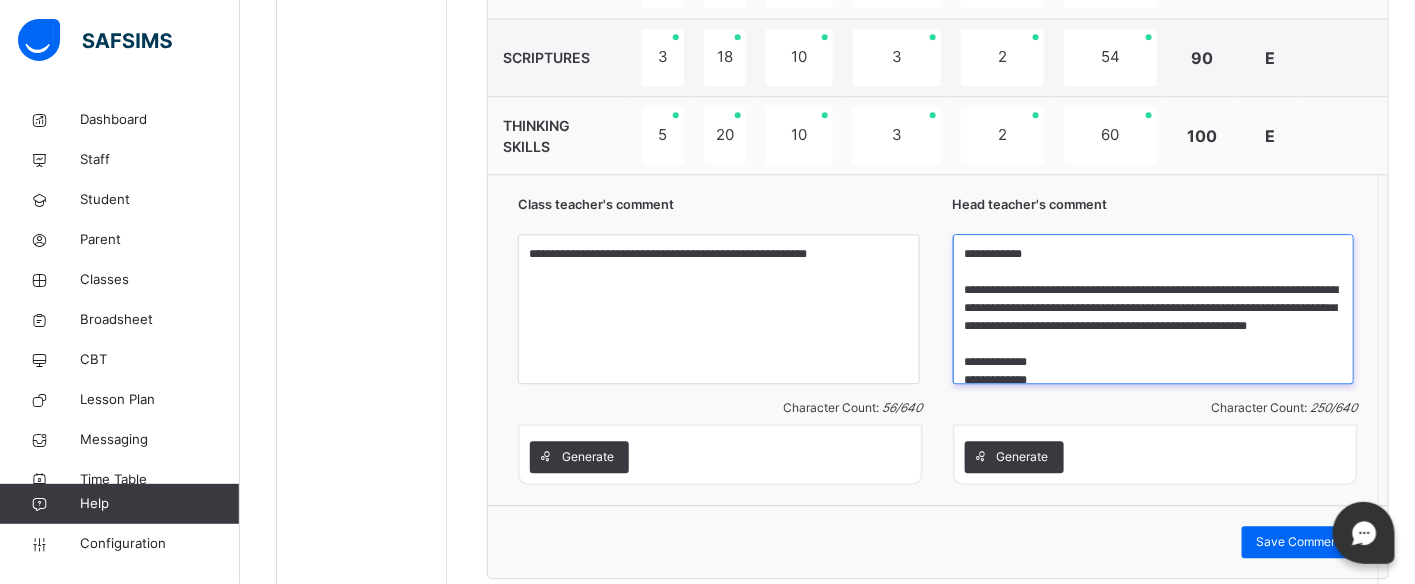 click on "**********" at bounding box center (1154, 309) 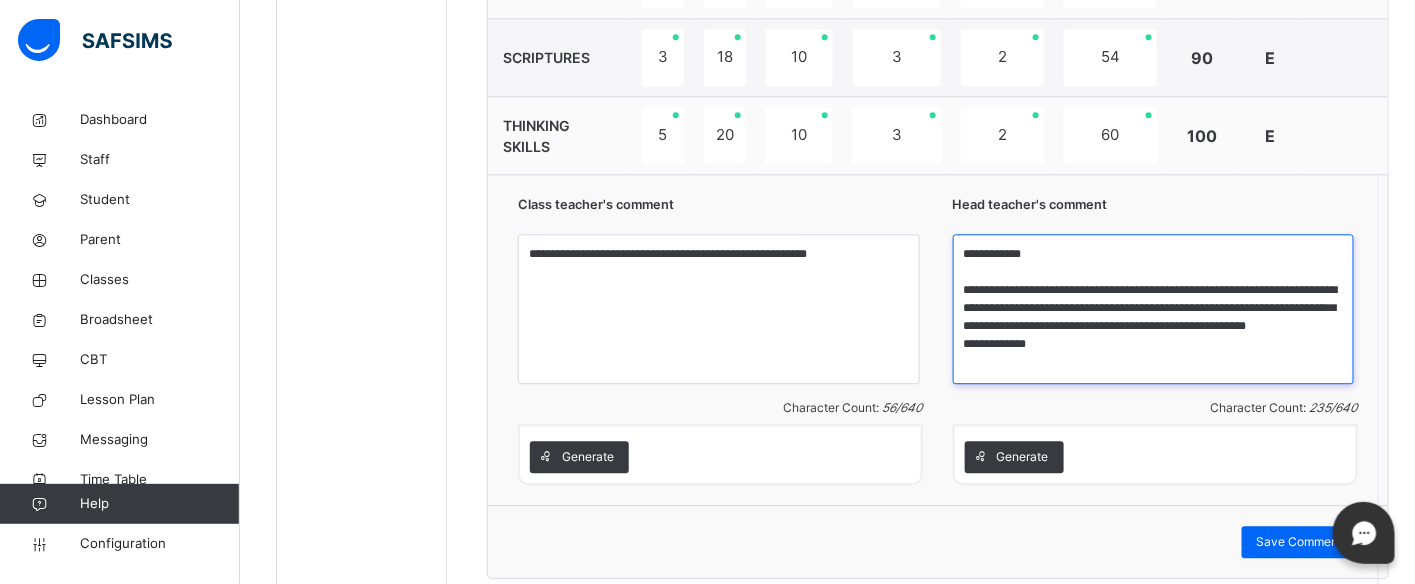 scroll, scrollTop: 0, scrollLeft: 0, axis: both 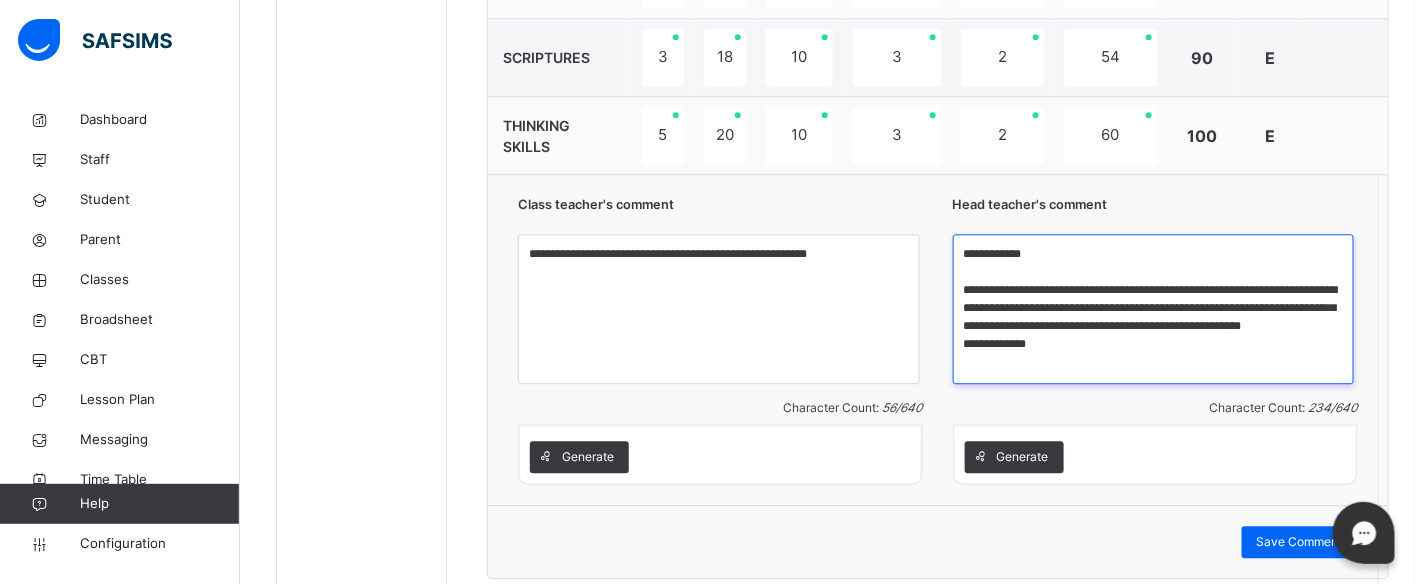 click on "**********" at bounding box center (1154, 309) 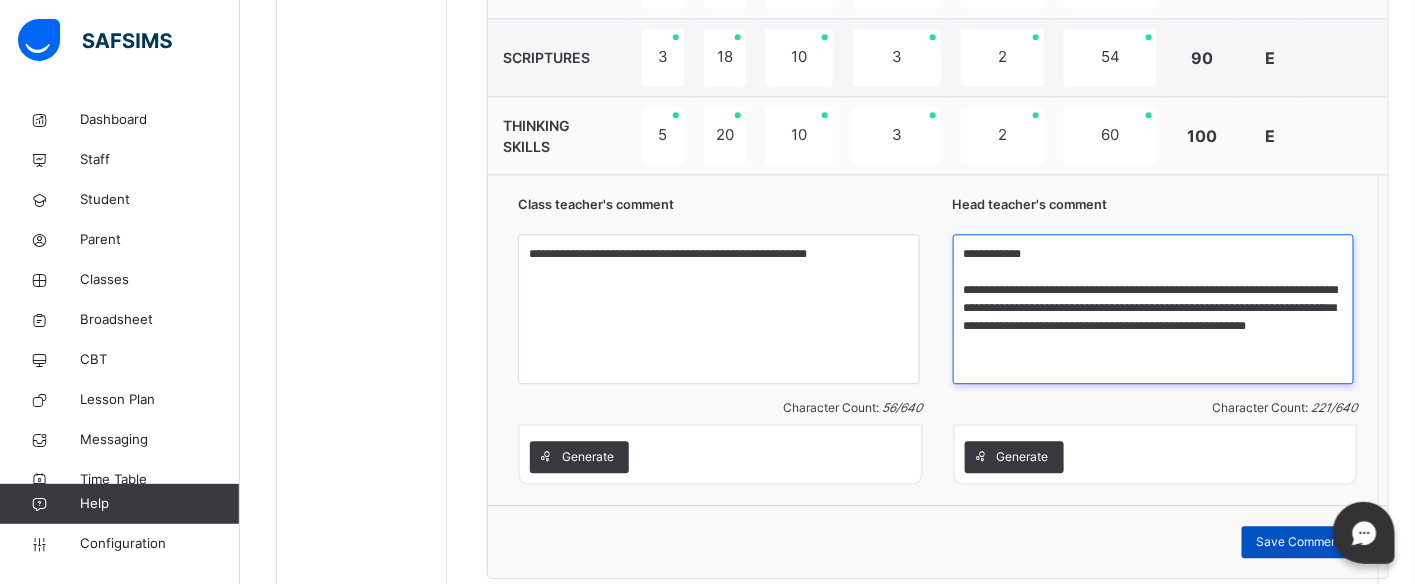 type on "**********" 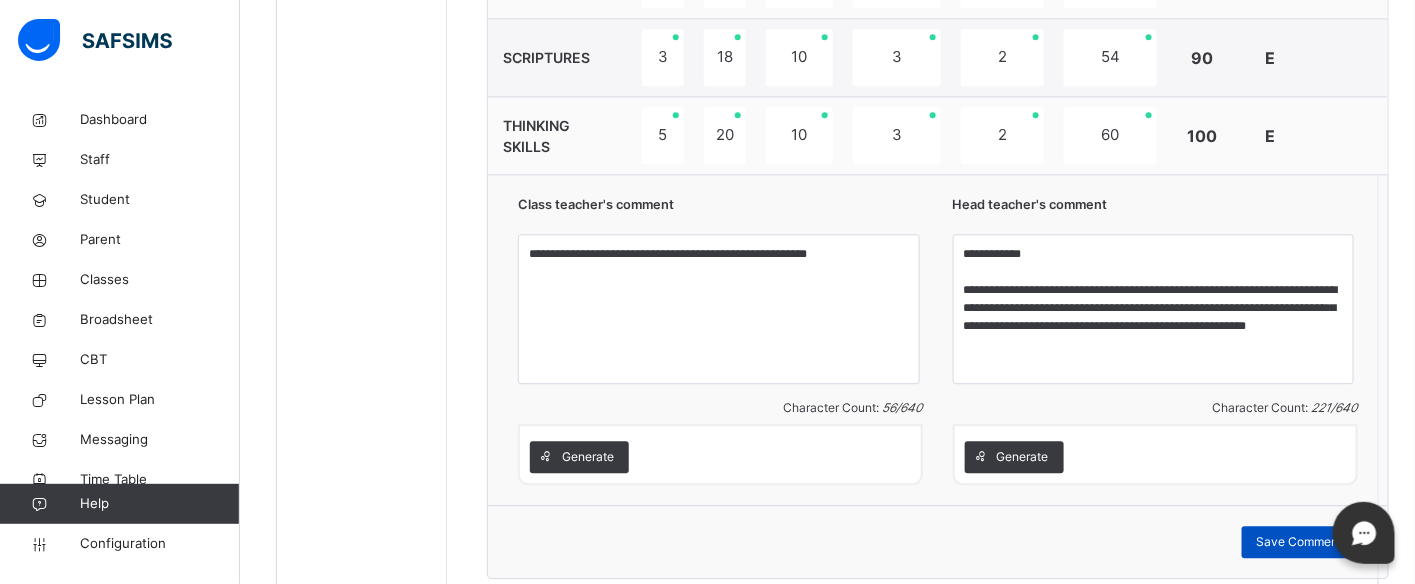click on "Save Comment" at bounding box center [1300, 542] 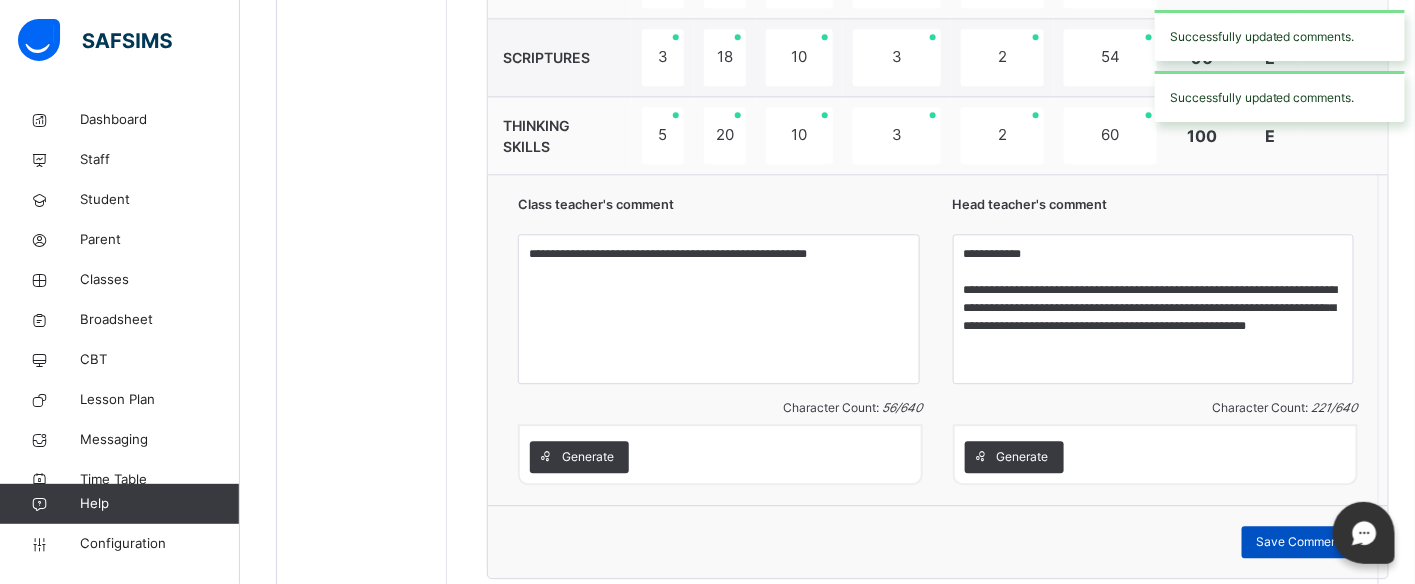 click on "Save Comment" at bounding box center (1300, 542) 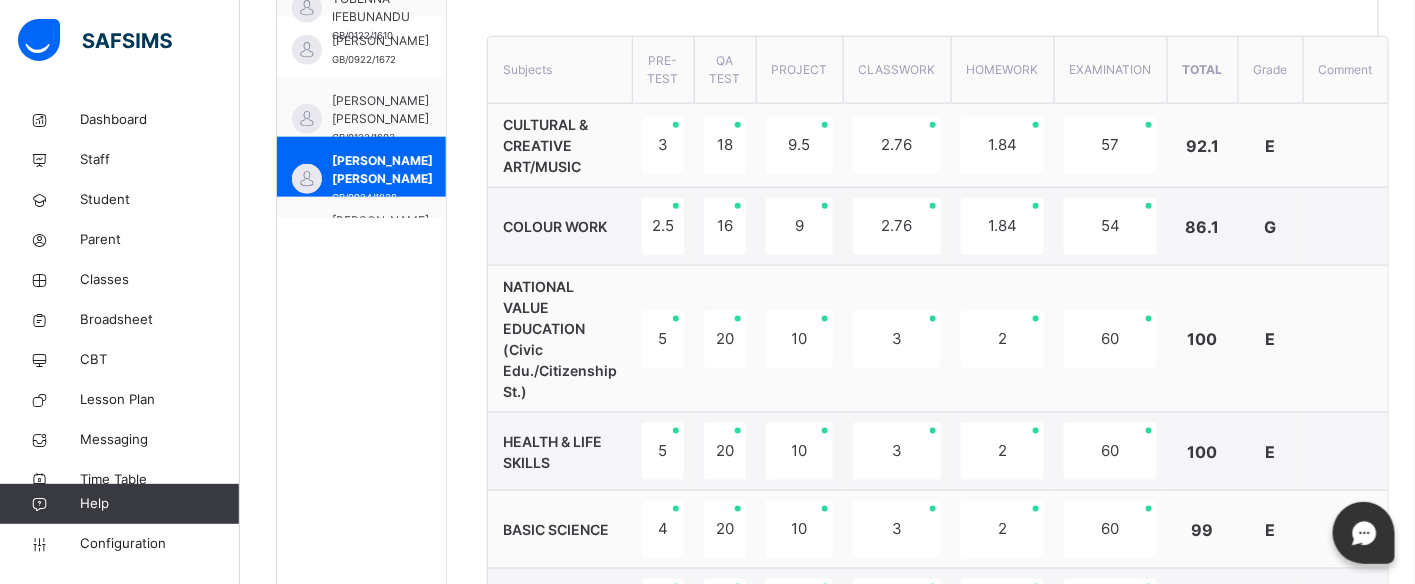 scroll, scrollTop: 706, scrollLeft: 0, axis: vertical 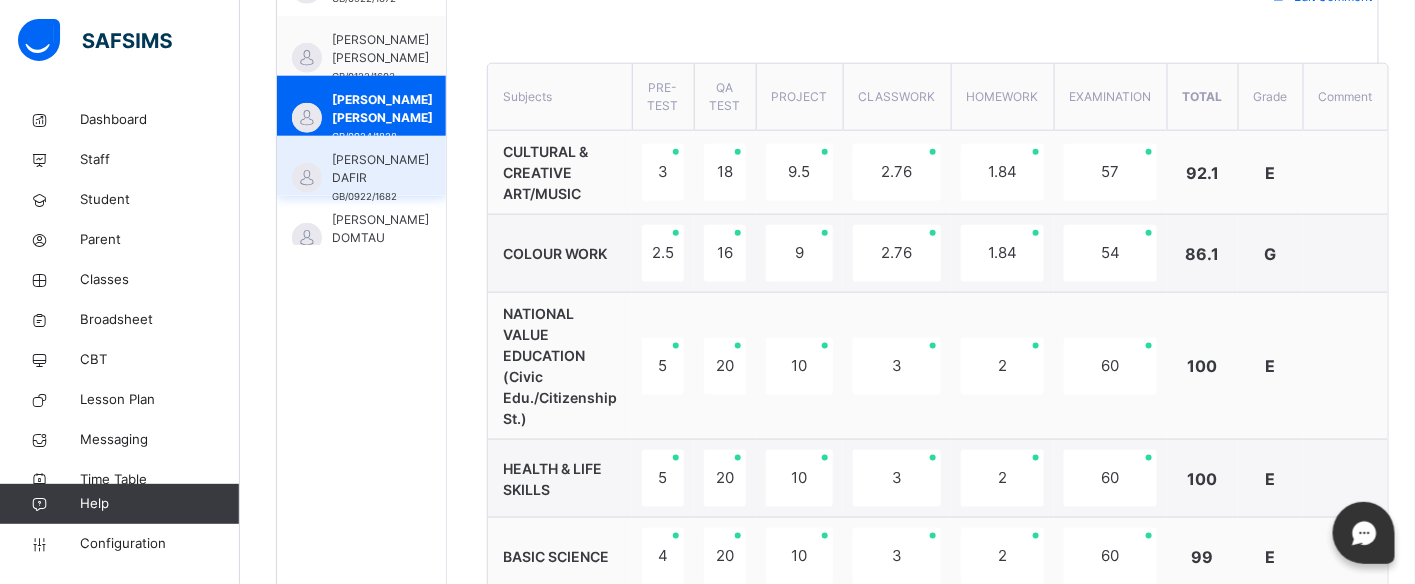 click on "[PERSON_NAME] DAFIR" at bounding box center [380, 169] 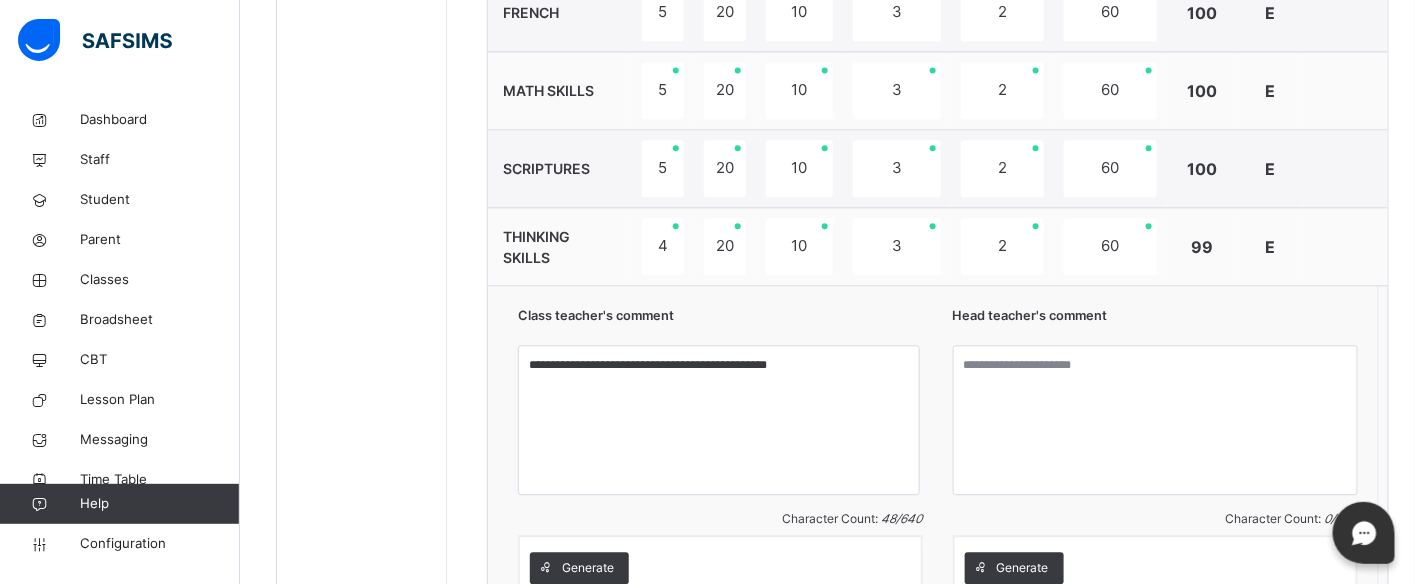 scroll, scrollTop: 1506, scrollLeft: 0, axis: vertical 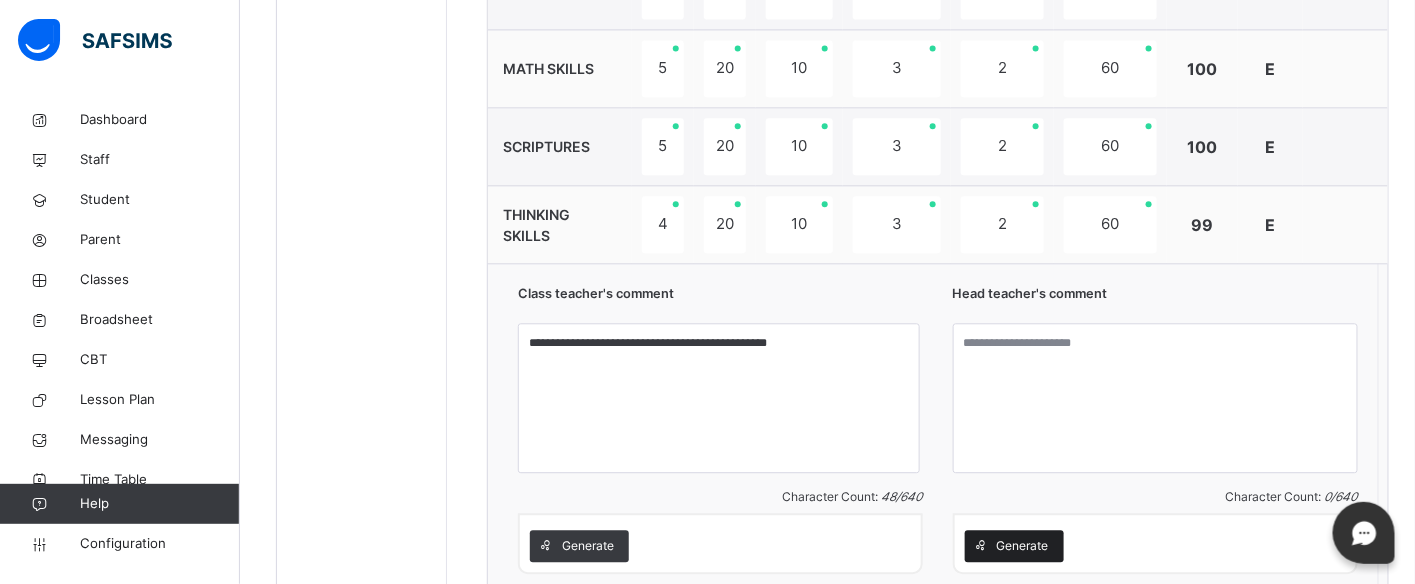 click on "Generate" at bounding box center (1023, 546) 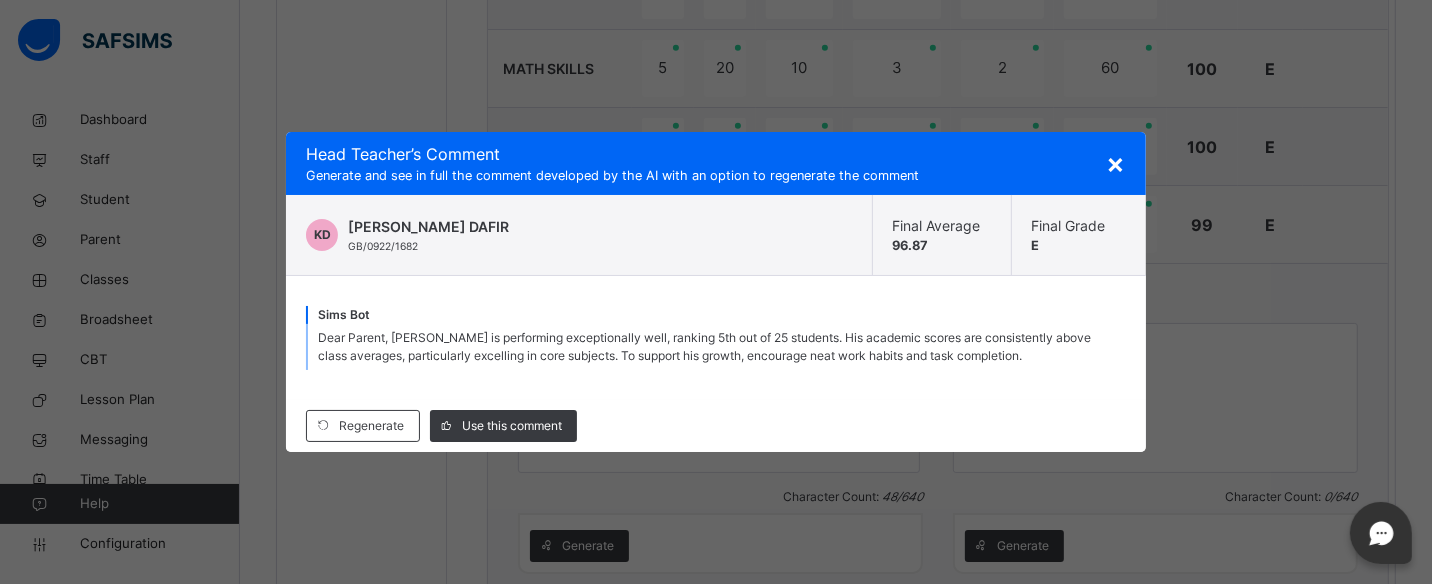 drag, startPoint x: 855, startPoint y: 475, endPoint x: 763, endPoint y: 463, distance: 92.779305 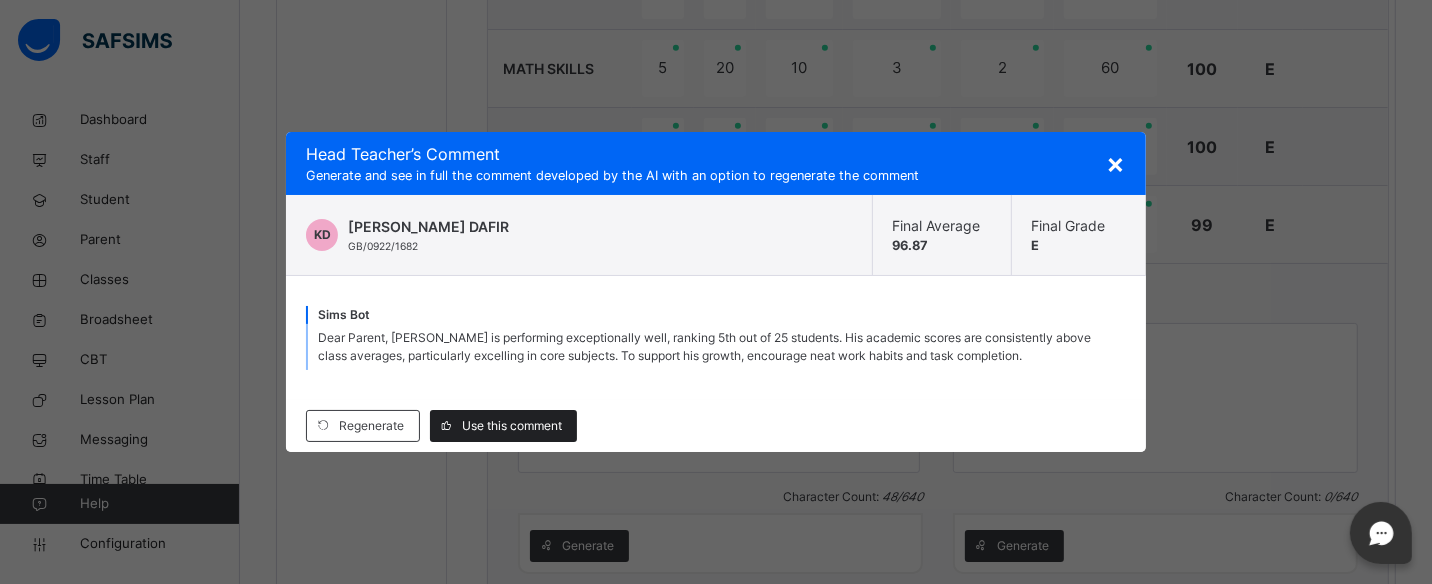 click on "Use this comment" at bounding box center [512, 426] 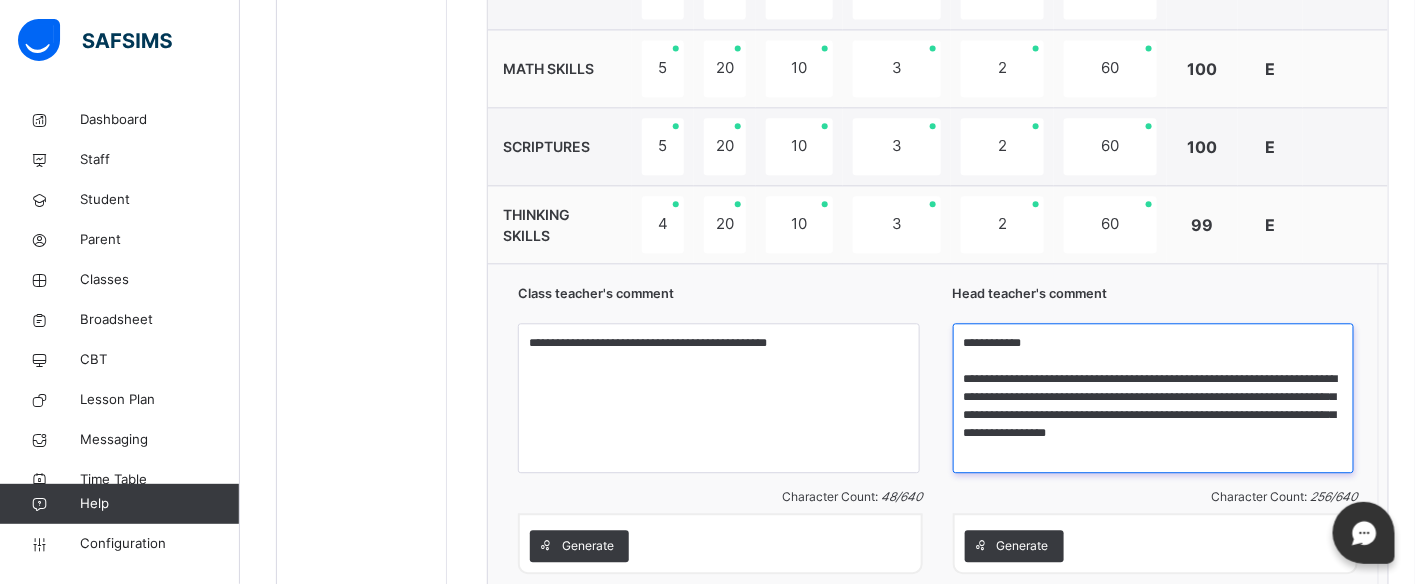 click on "**********" at bounding box center (1154, 398) 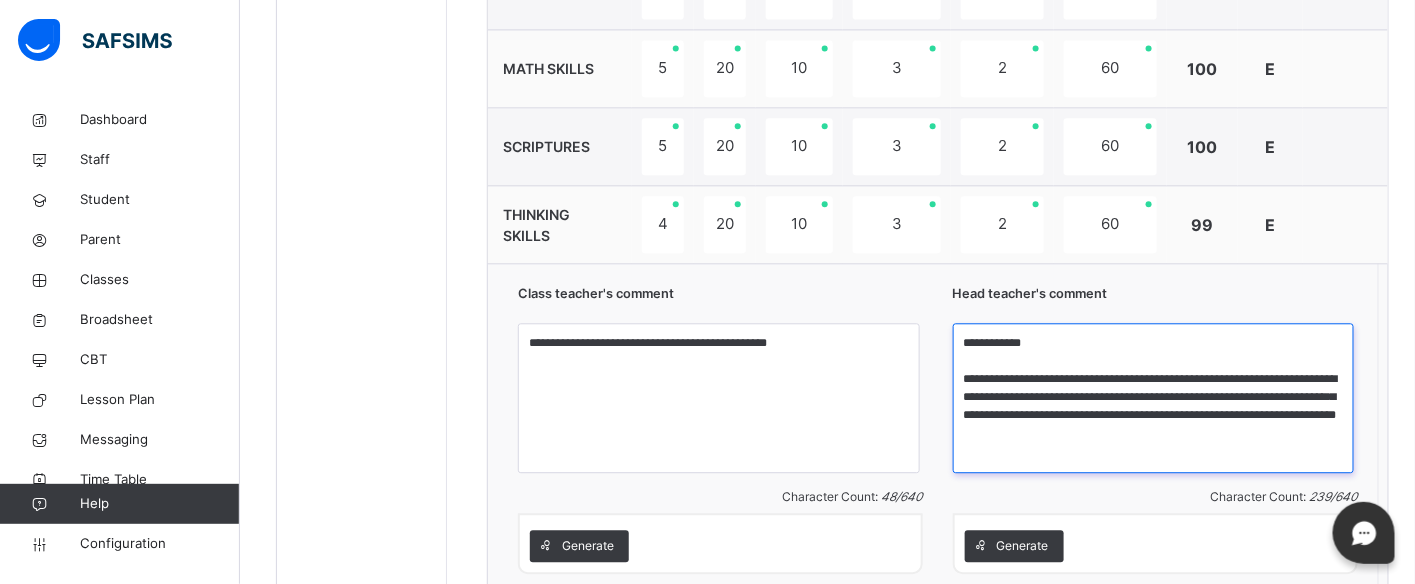 click on "**********" at bounding box center [1154, 398] 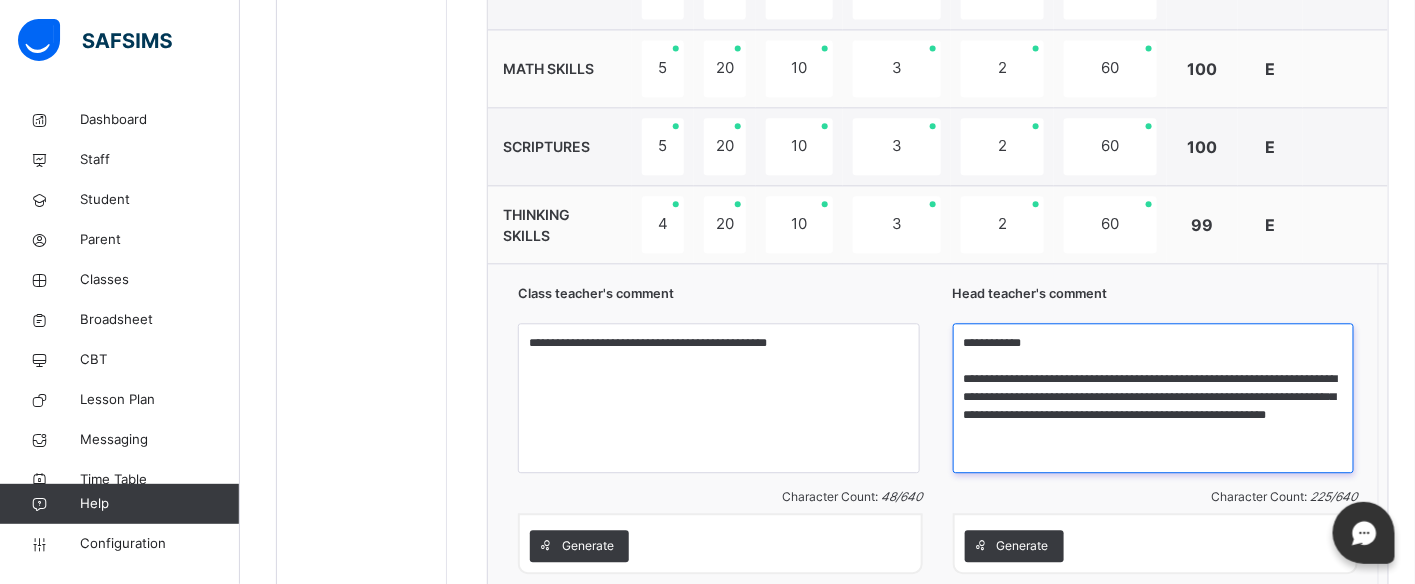 click on "**********" at bounding box center (1154, 398) 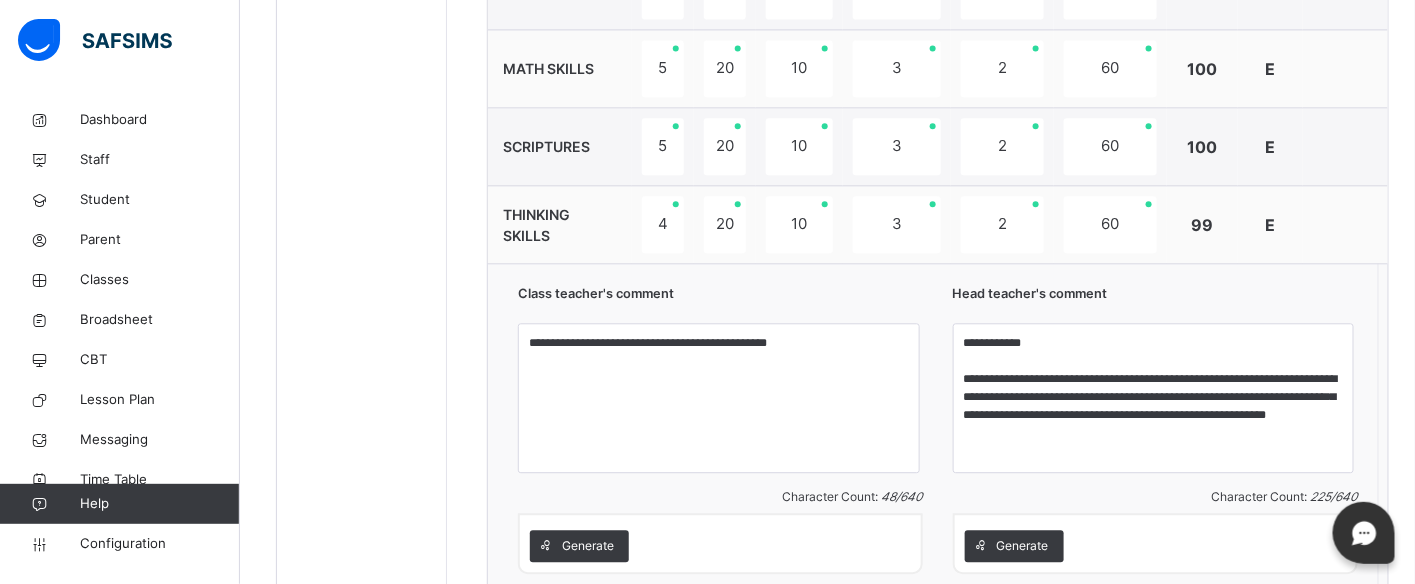 drag, startPoint x: 1298, startPoint y: 545, endPoint x: 1328, endPoint y: 562, distance: 34.48188 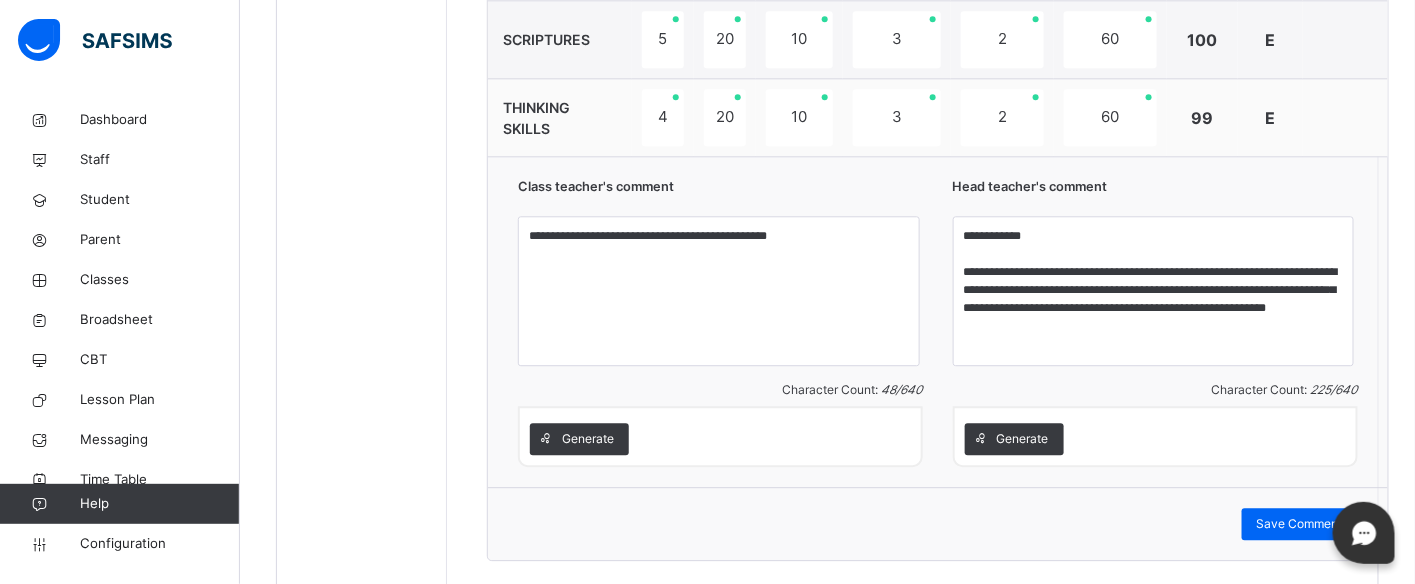 scroll, scrollTop: 1640, scrollLeft: 0, axis: vertical 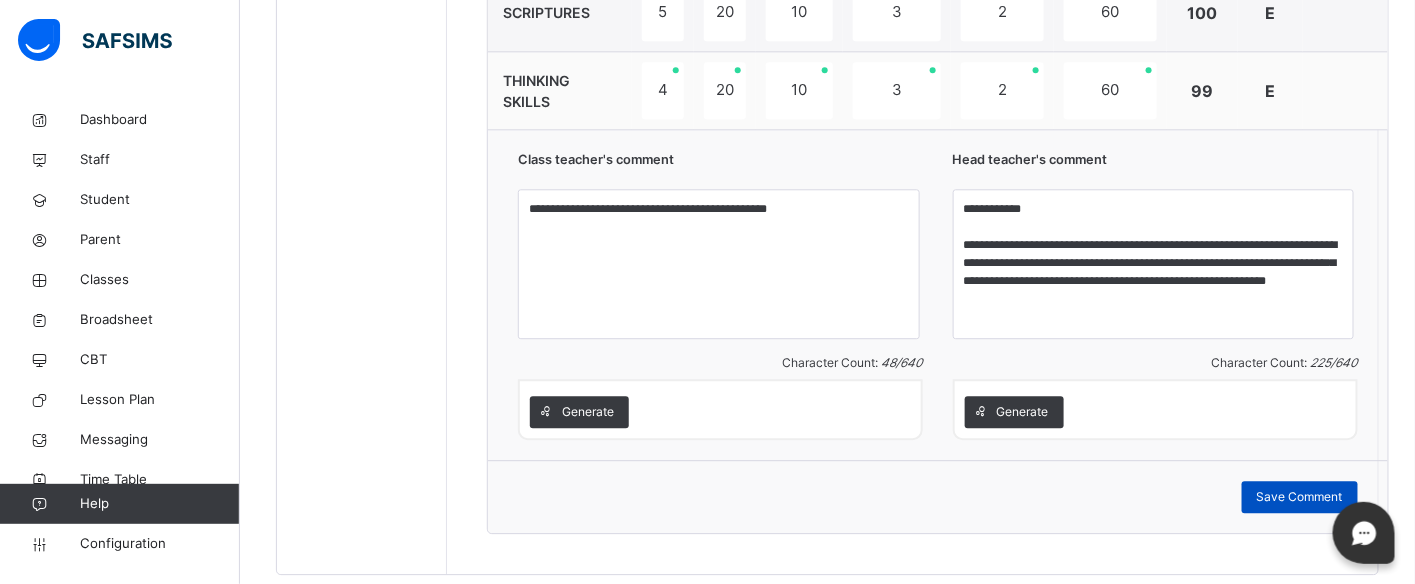 click on "Save Comment" at bounding box center (1300, 497) 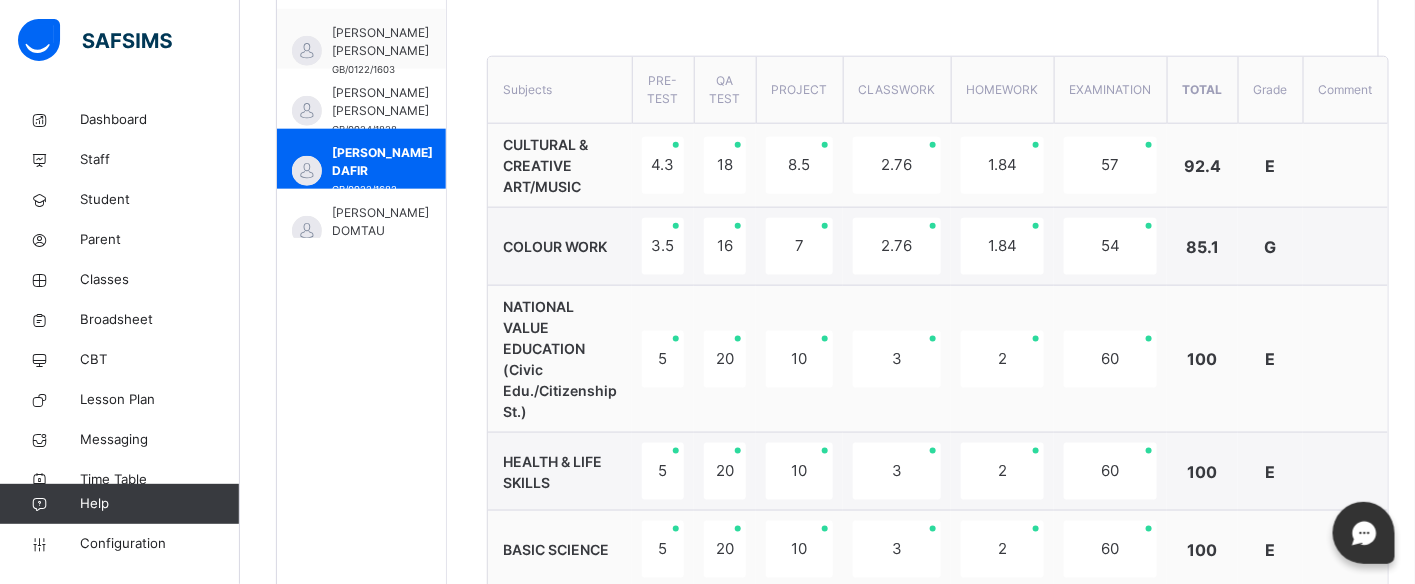scroll, scrollTop: 706, scrollLeft: 0, axis: vertical 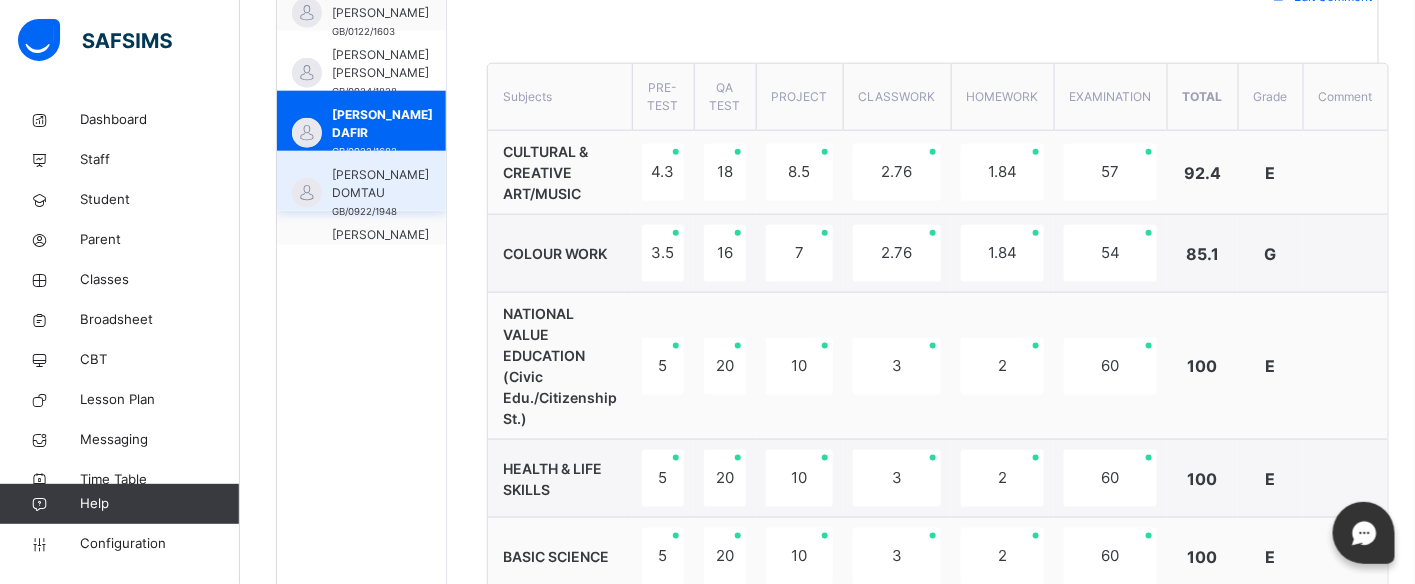 click on "[PERSON_NAME] DOMTAU GB/0922/1948" at bounding box center [361, 181] 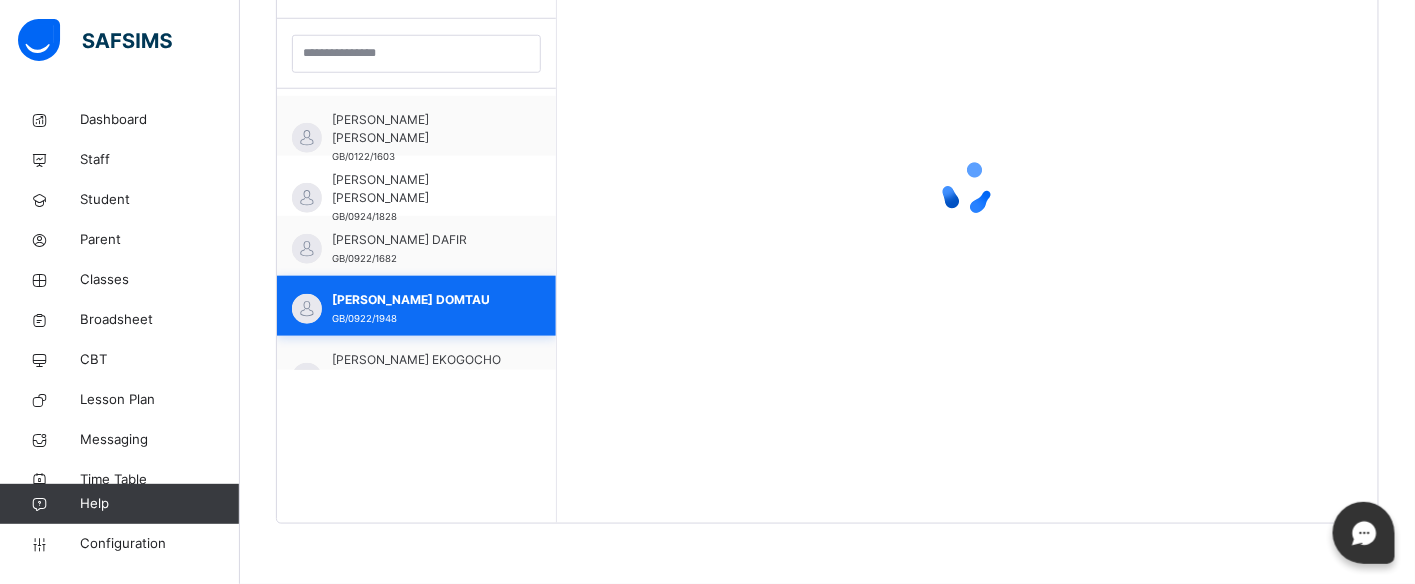scroll, scrollTop: 581, scrollLeft: 0, axis: vertical 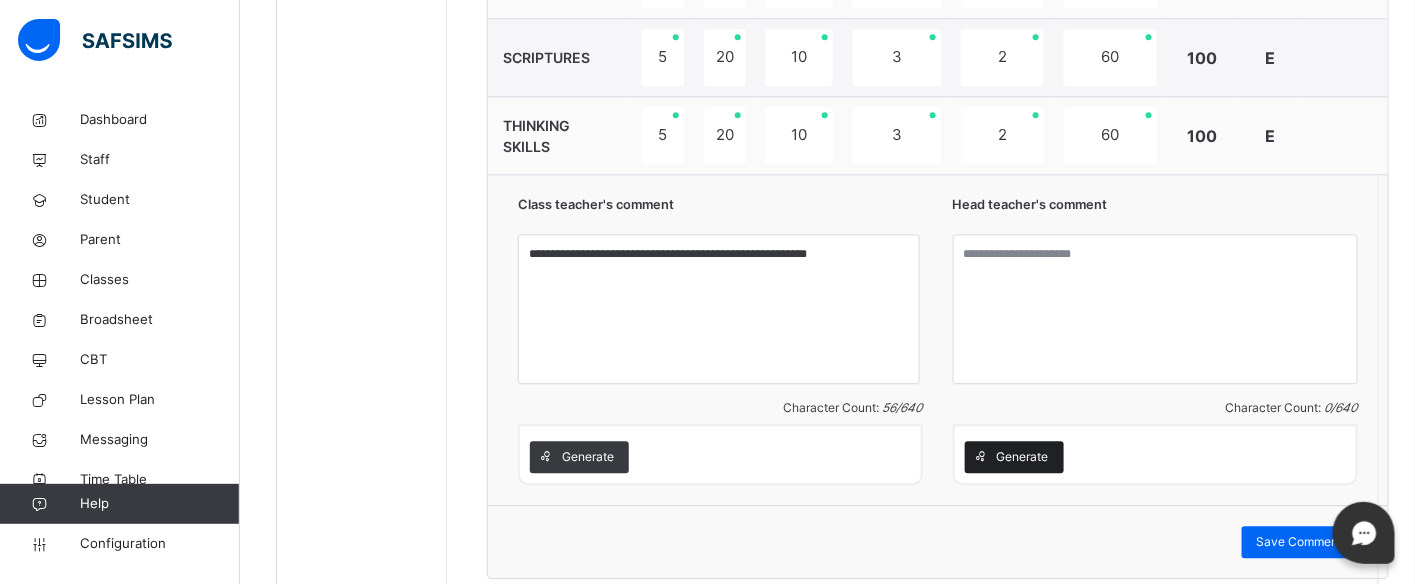 click on "Generate" at bounding box center [1023, 457] 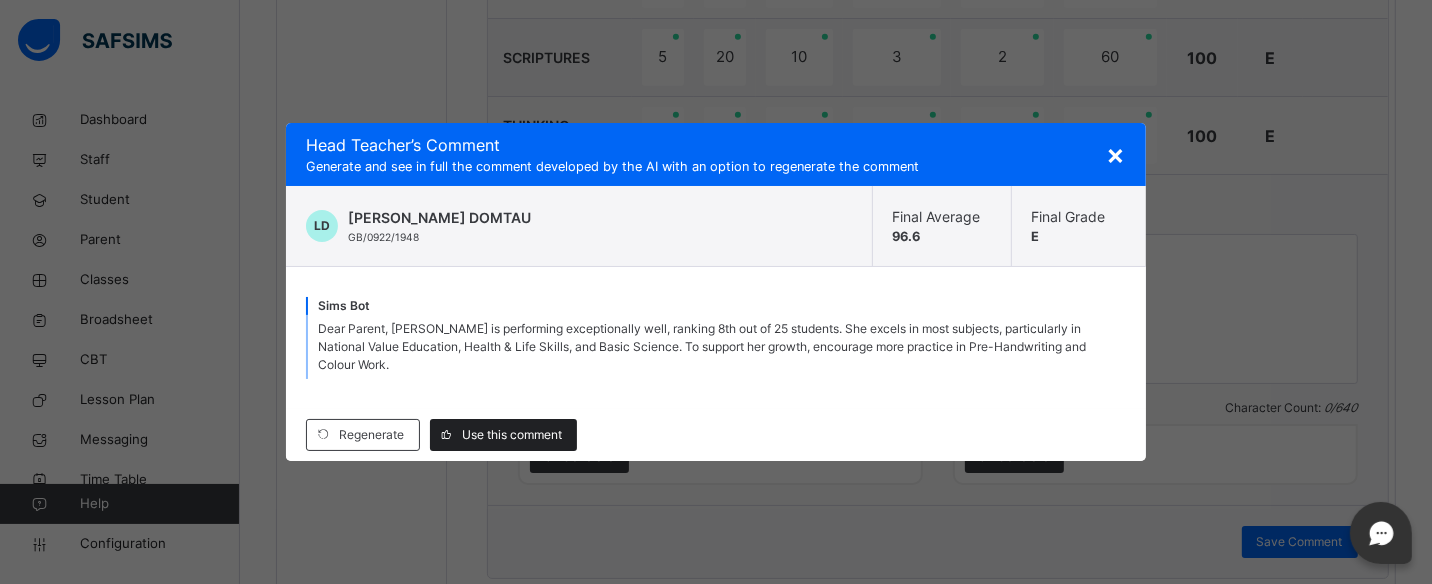 click on "Use this comment" at bounding box center (512, 435) 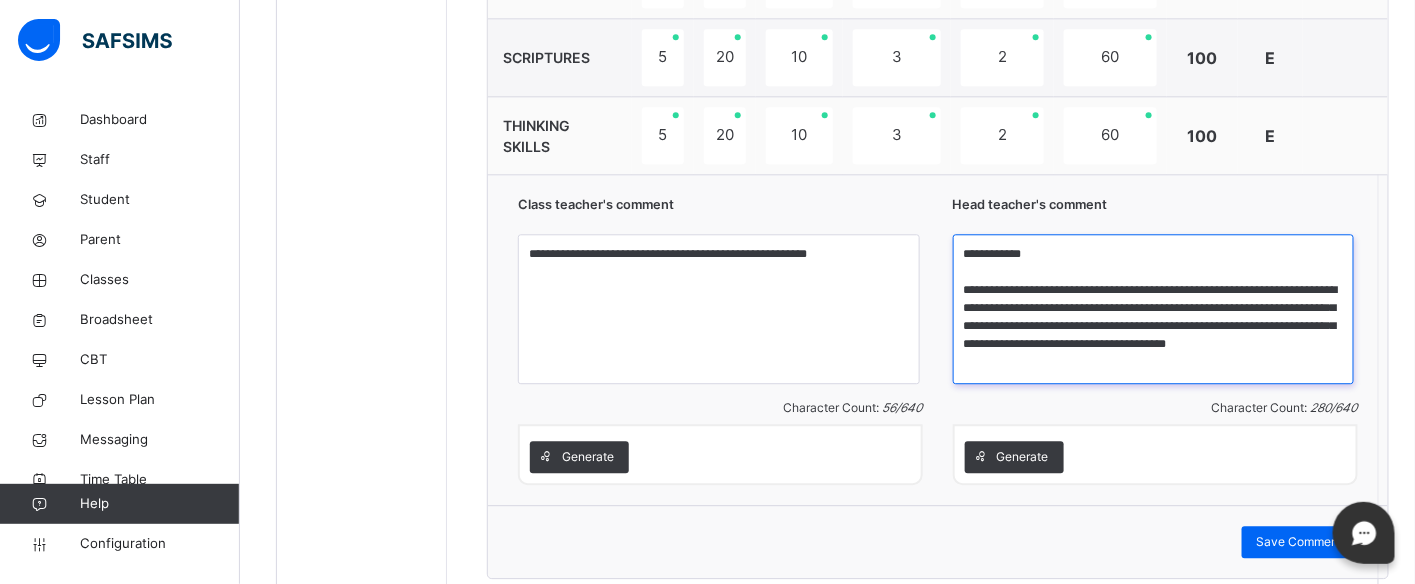 click on "**********" at bounding box center (1154, 309) 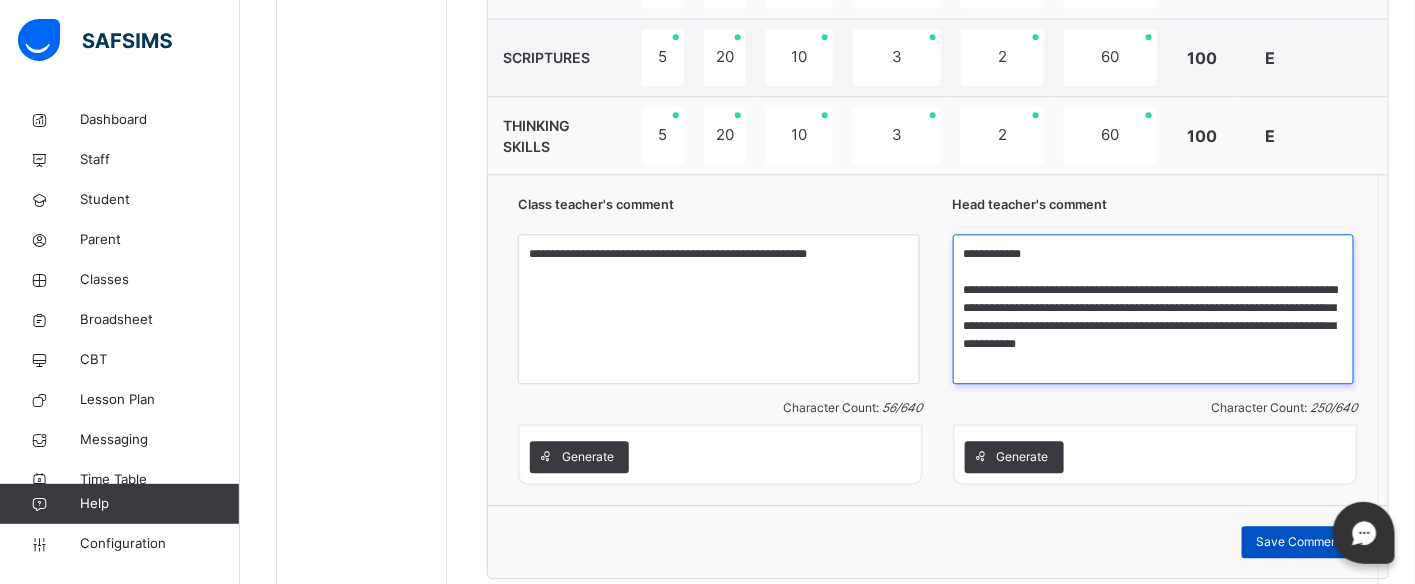 type on "**********" 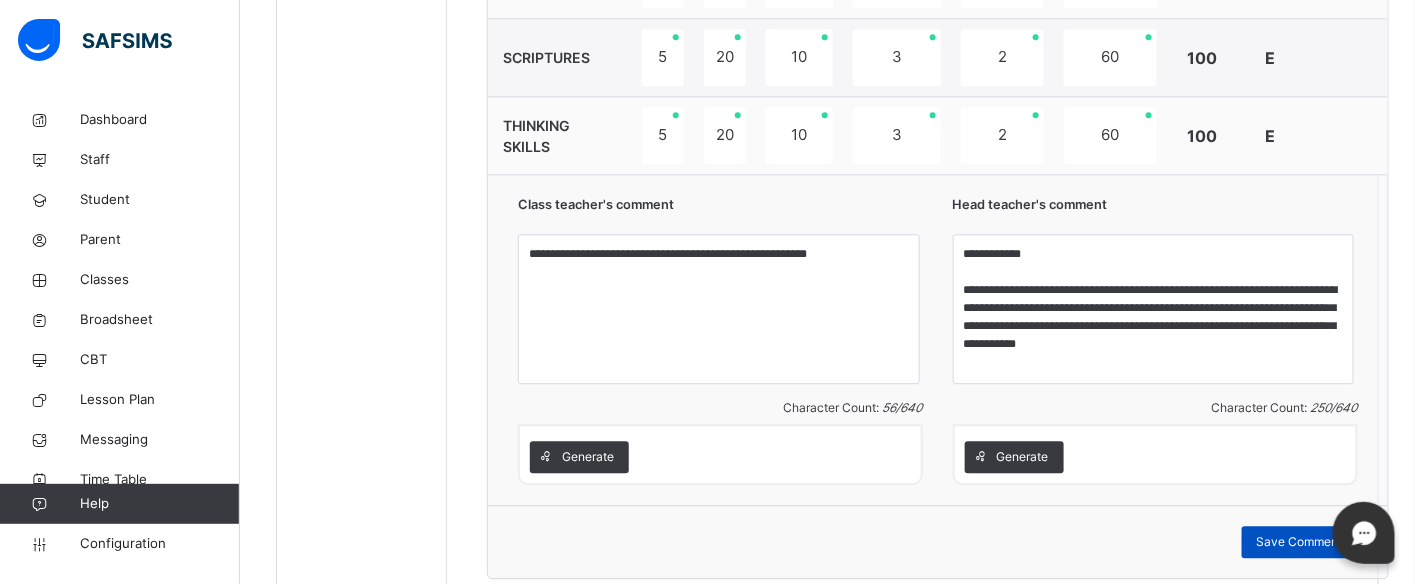 click on "Save Comment" at bounding box center (1300, 542) 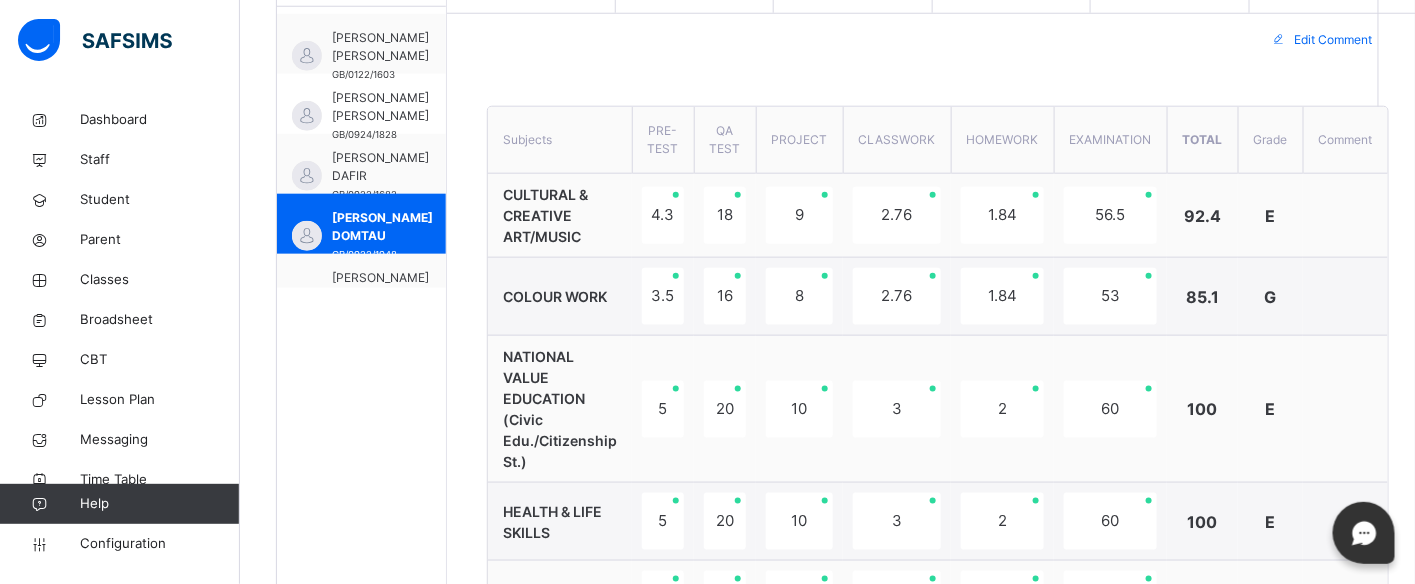 scroll, scrollTop: 662, scrollLeft: 0, axis: vertical 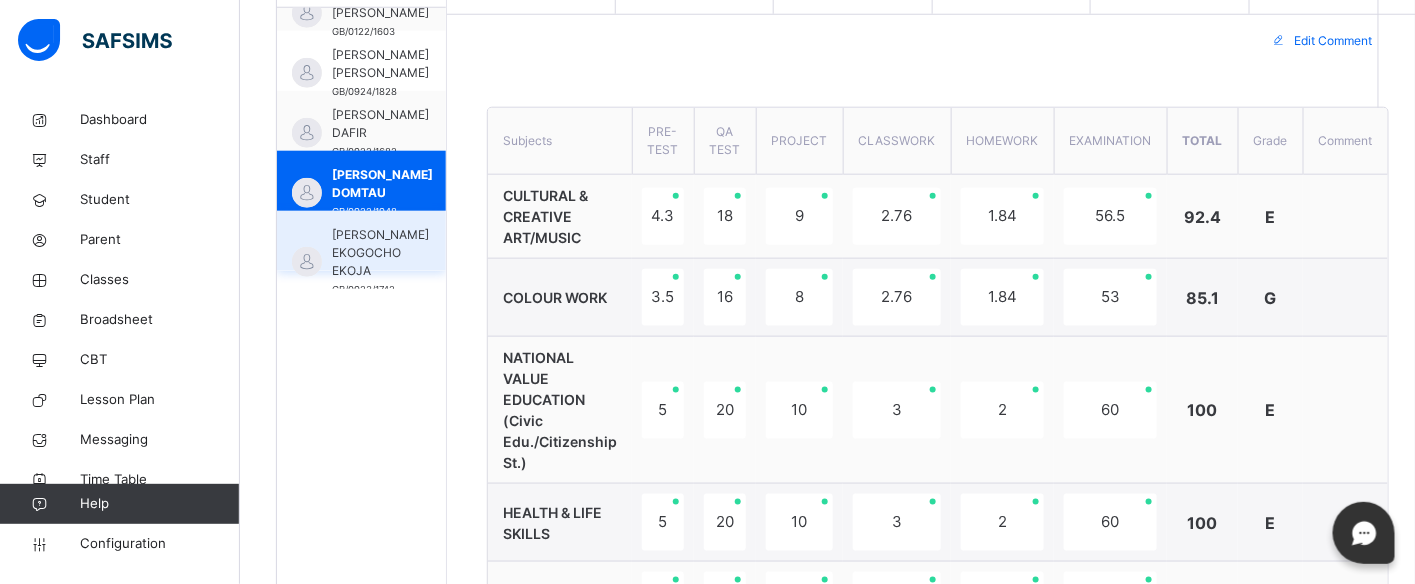 click on "[PERSON_NAME] EKOGOCHO EKOJA" at bounding box center [380, 253] 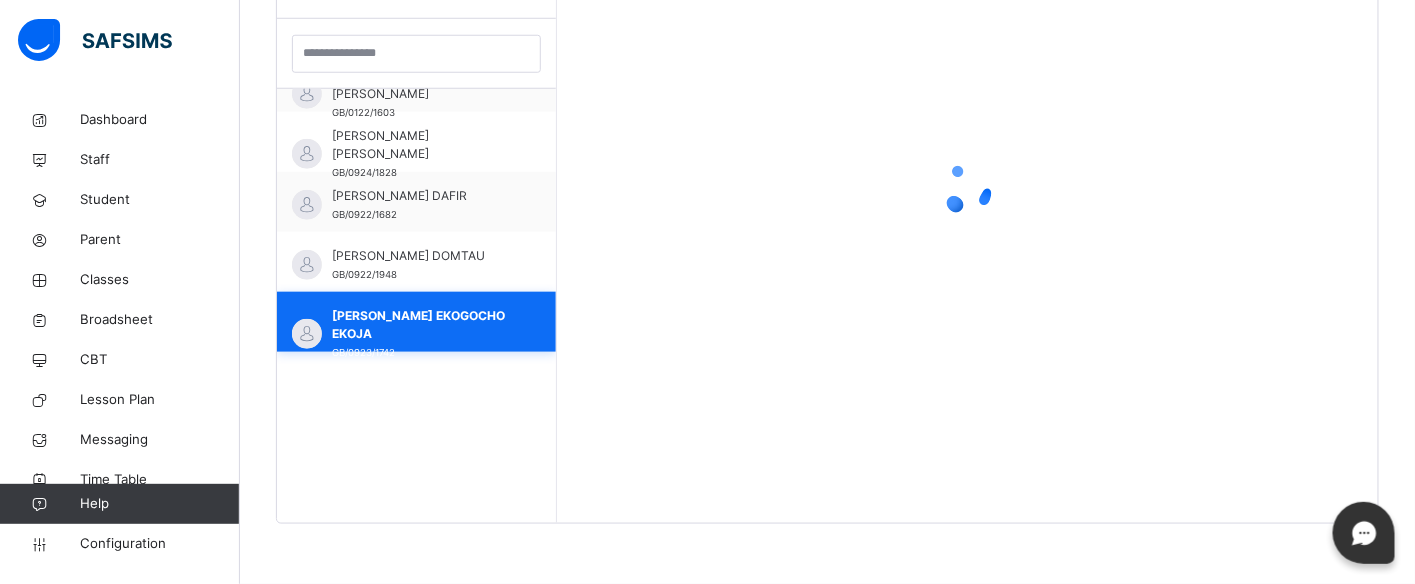 scroll, scrollTop: 581, scrollLeft: 0, axis: vertical 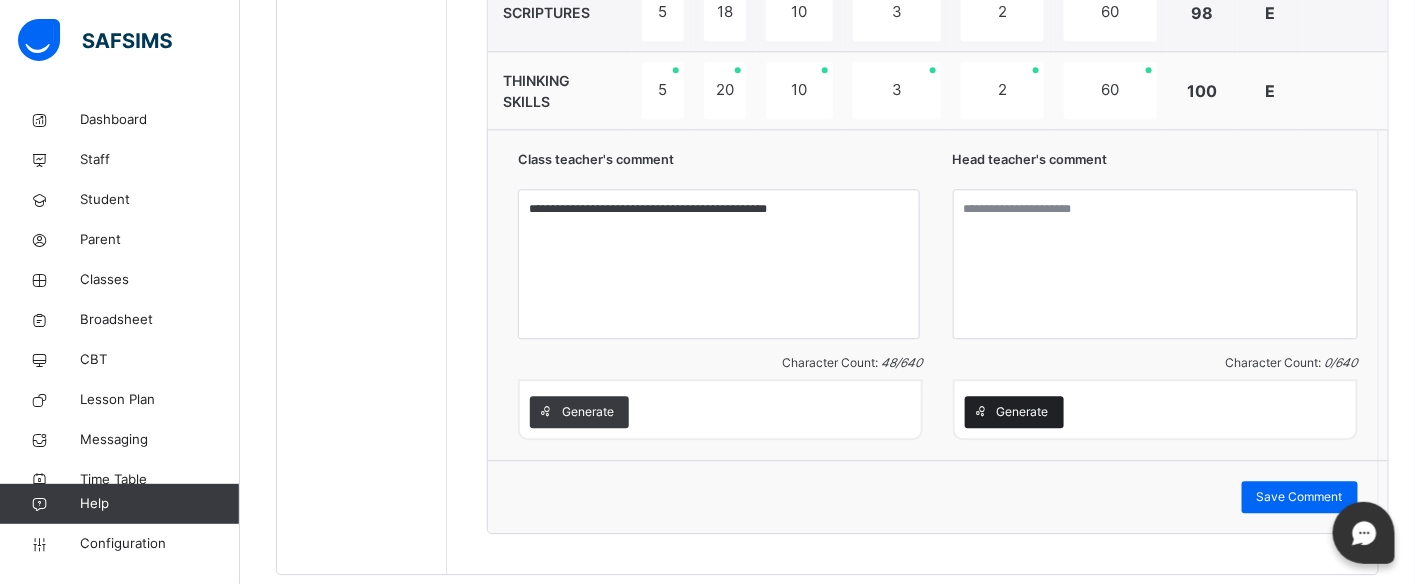 click on "Generate" at bounding box center [1023, 412] 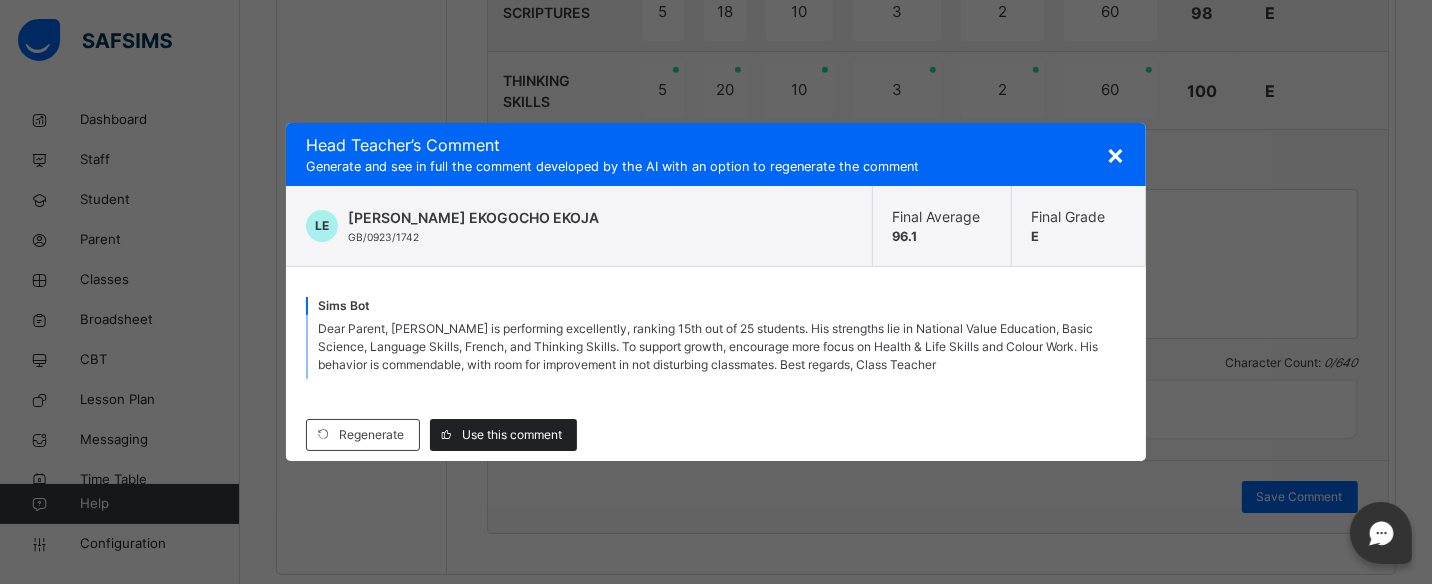 click on "Use this comment" at bounding box center [512, 435] 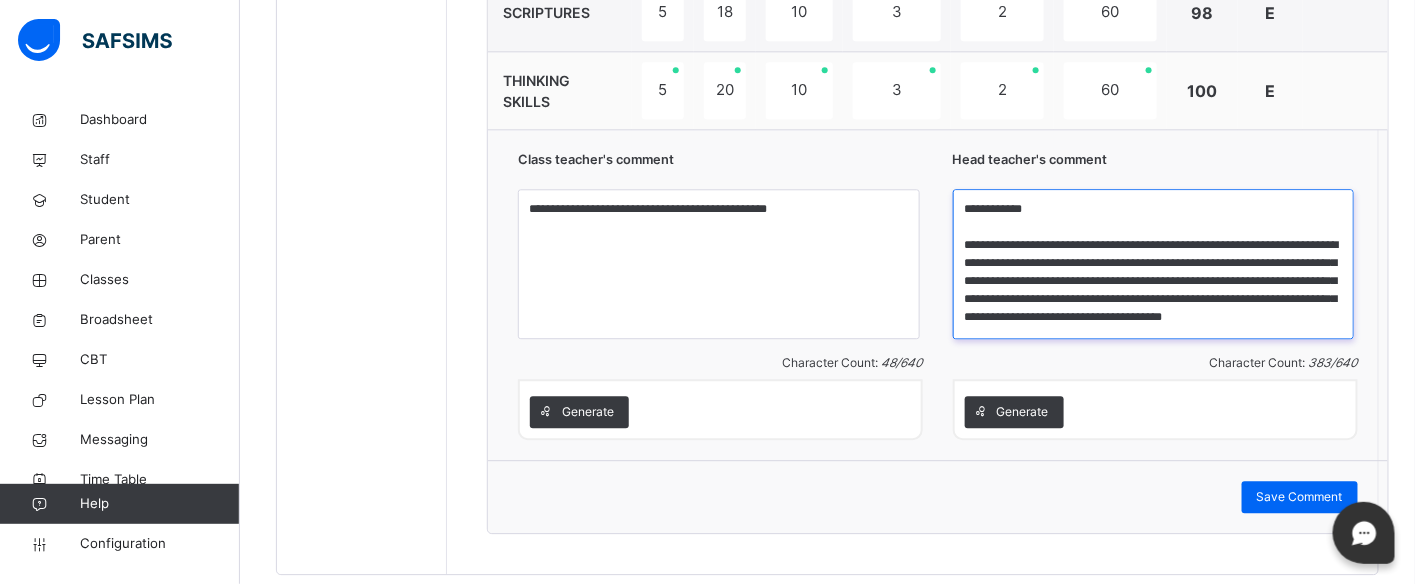 click on "**********" at bounding box center [1154, 264] 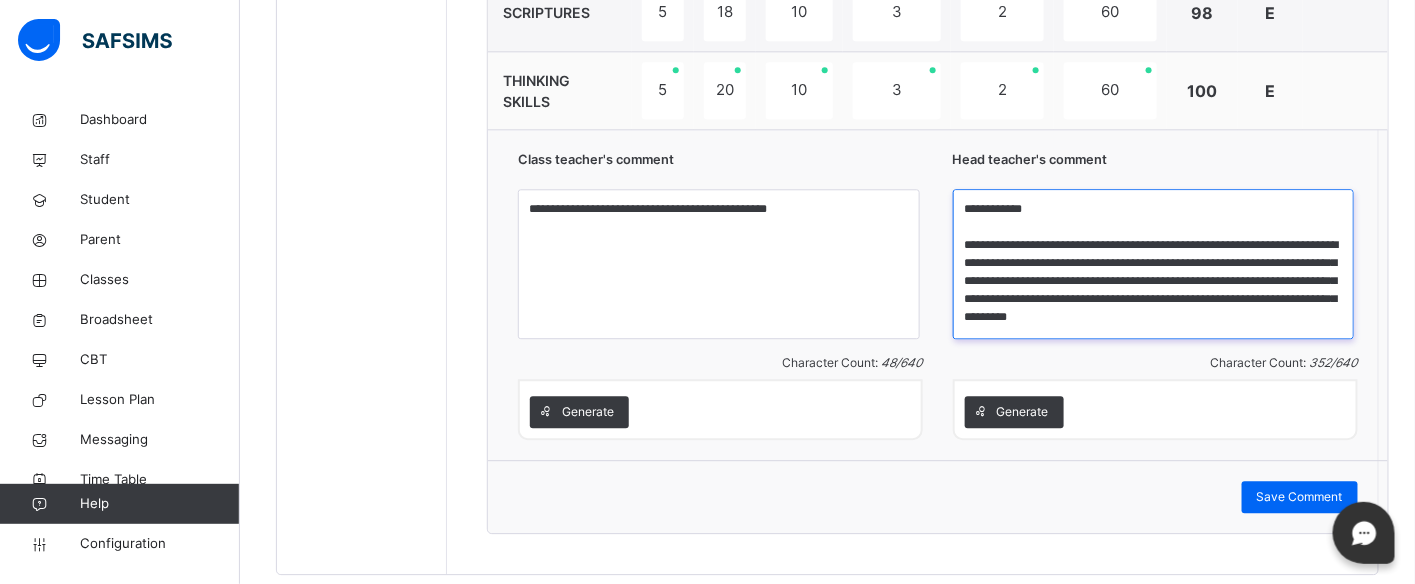 click on "**********" at bounding box center [1154, 264] 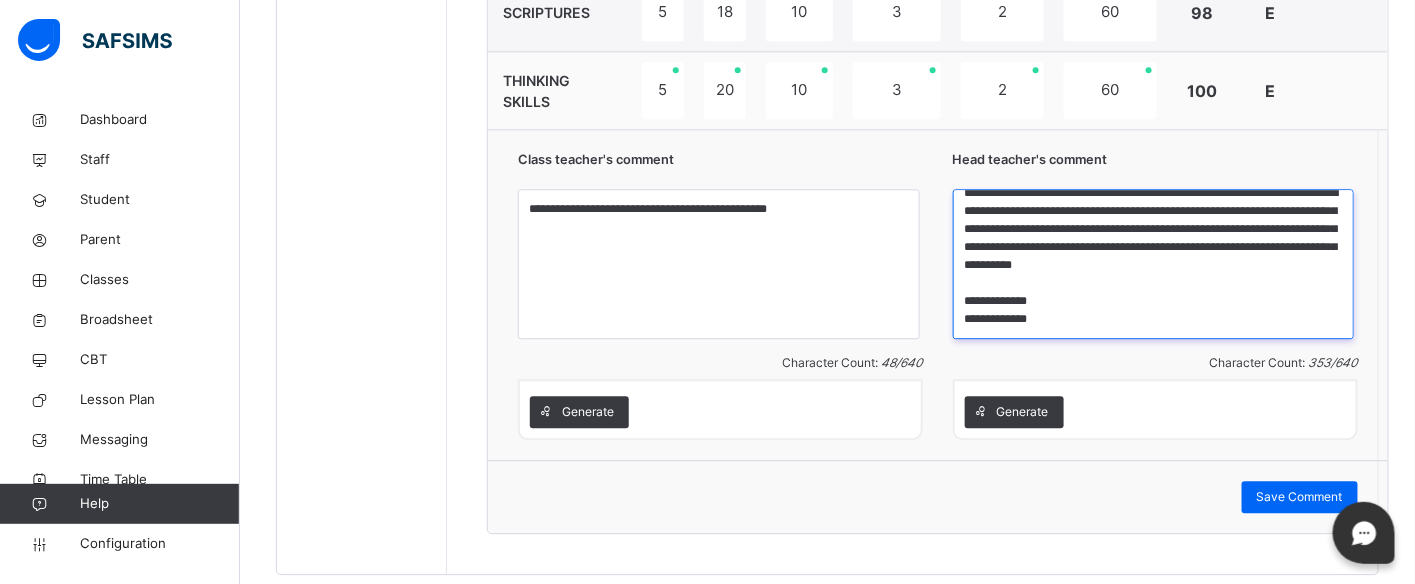 scroll, scrollTop: 70, scrollLeft: 0, axis: vertical 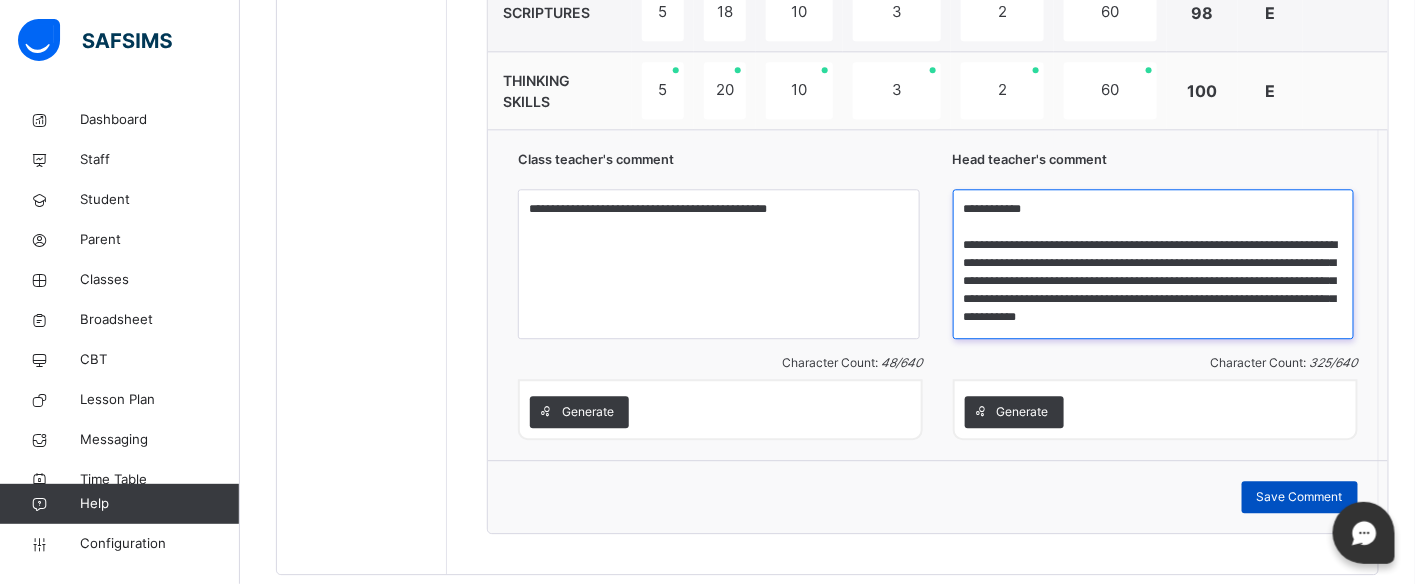 type on "**********" 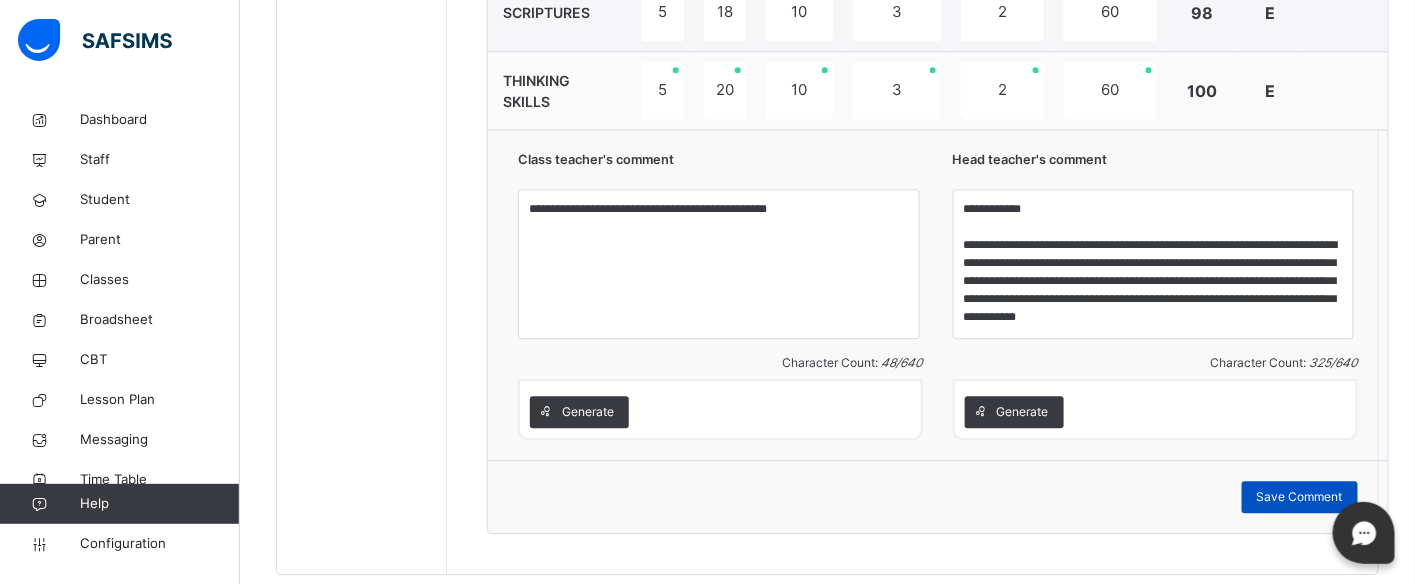 click on "Save Comment" at bounding box center [1300, 497] 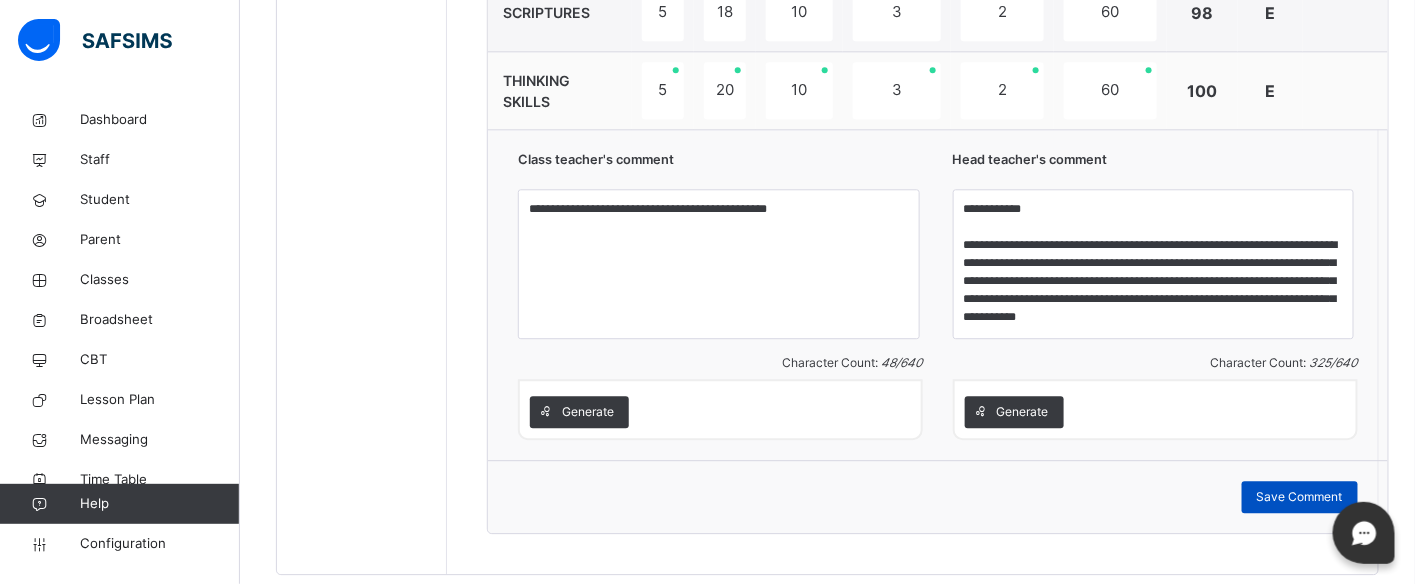click on "Save Comment" at bounding box center (1300, 497) 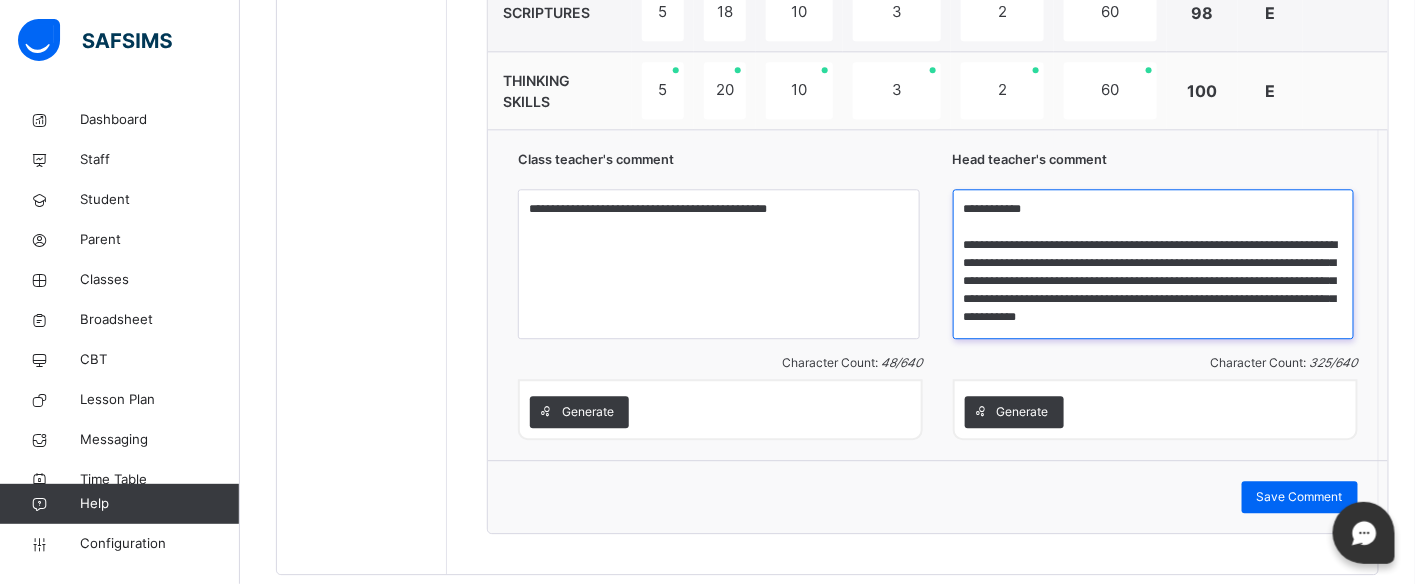 click on "**********" at bounding box center [1154, 264] 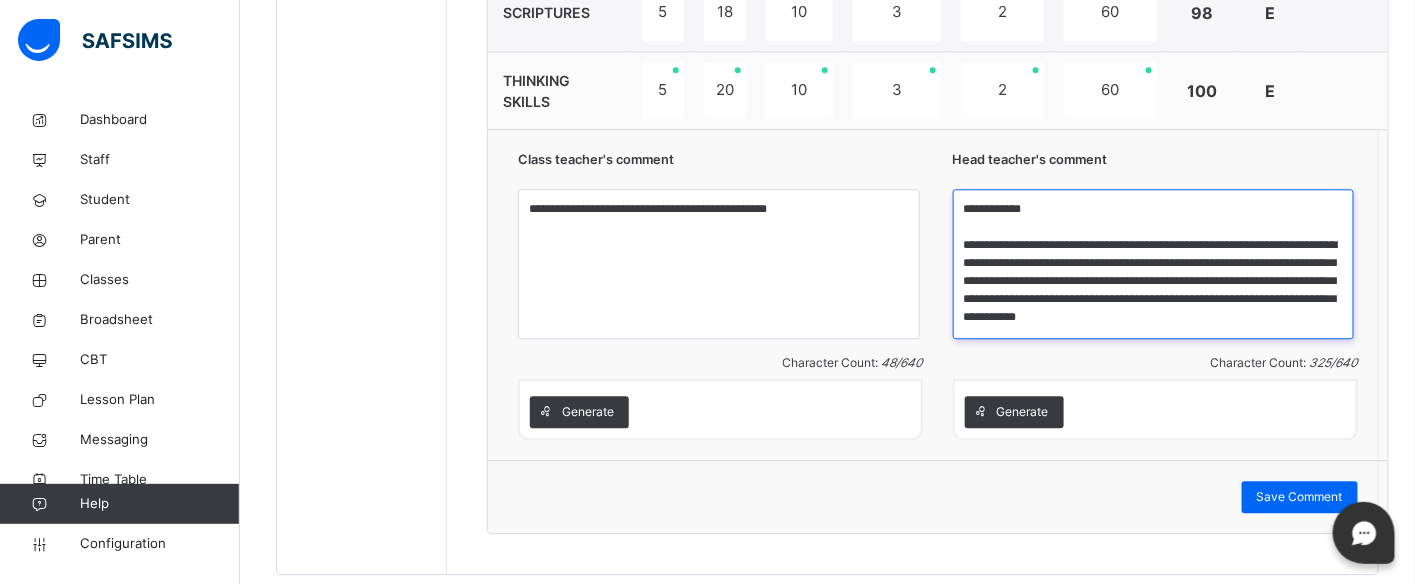 scroll, scrollTop: 1506, scrollLeft: 0, axis: vertical 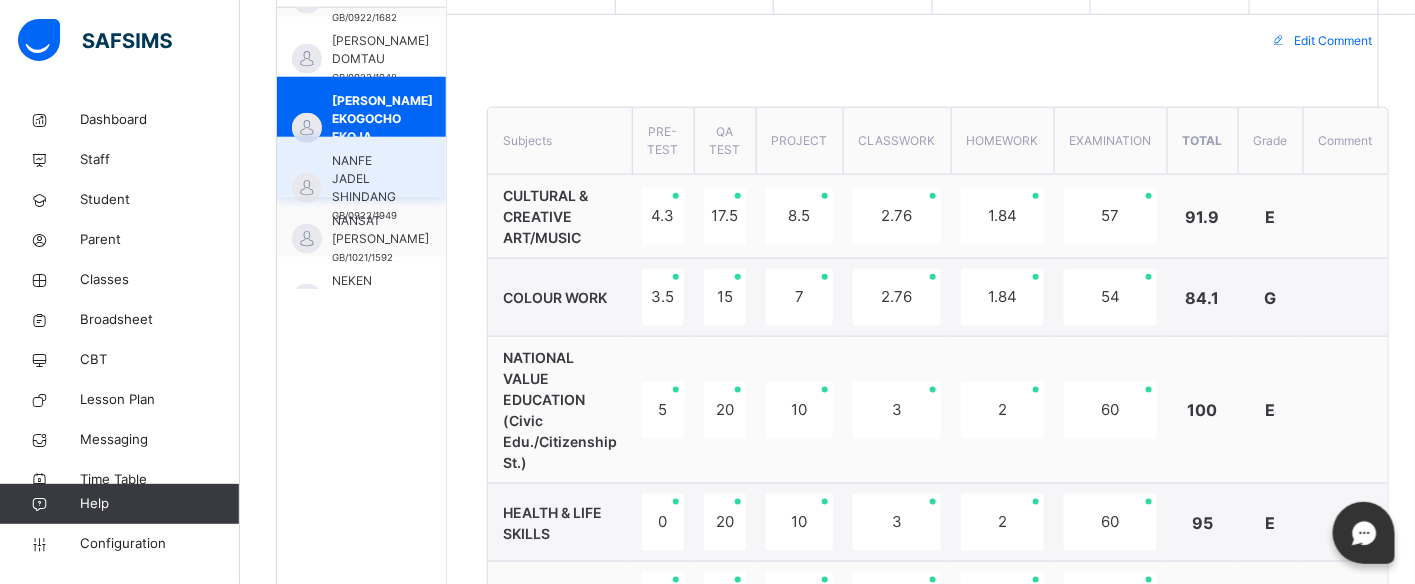click on "NANFE JADEL SHINDANG" at bounding box center [366, 179] 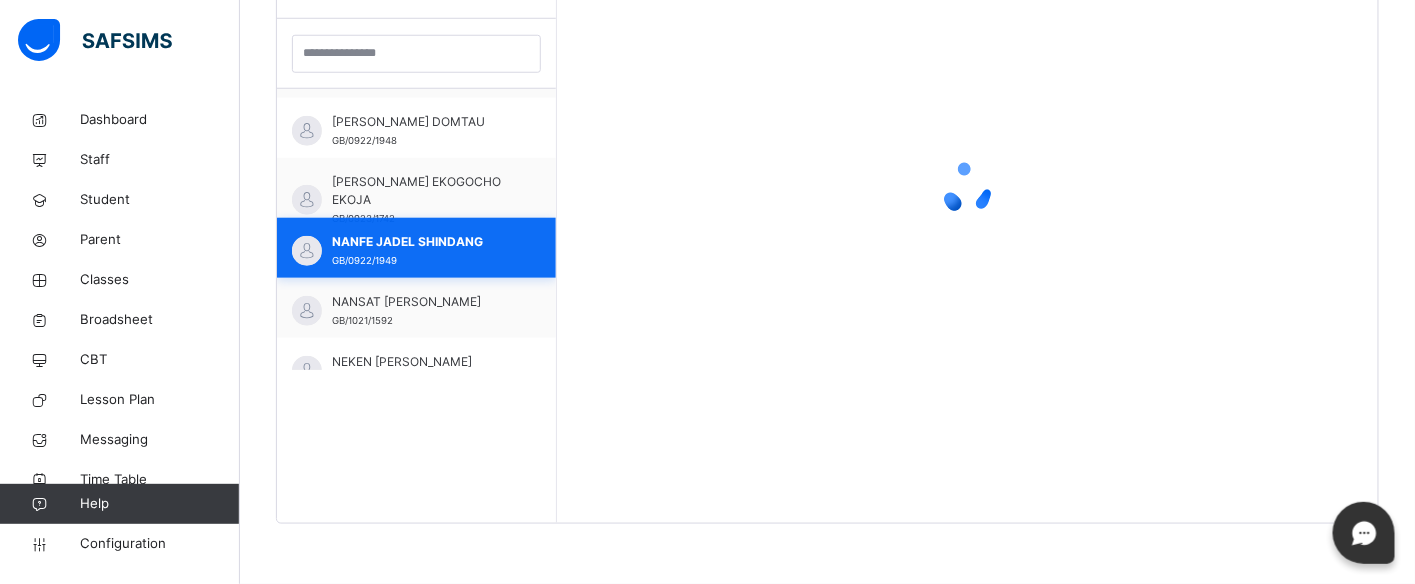 scroll, scrollTop: 581, scrollLeft: 0, axis: vertical 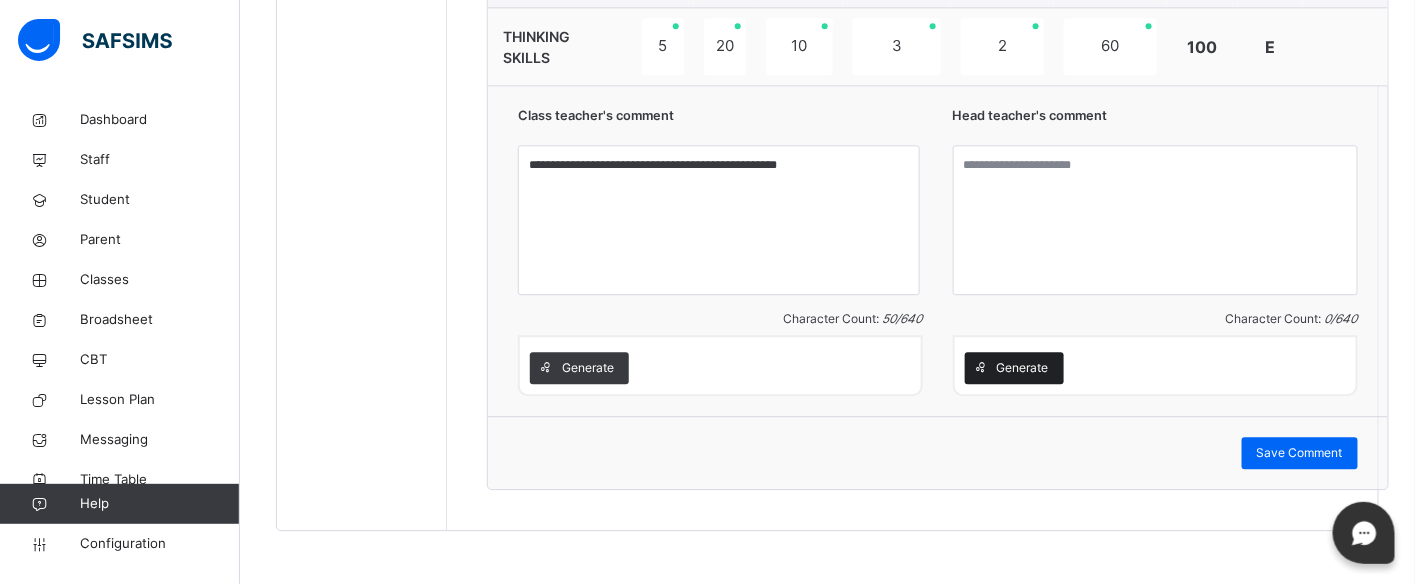 click on "Generate" at bounding box center [1023, 368] 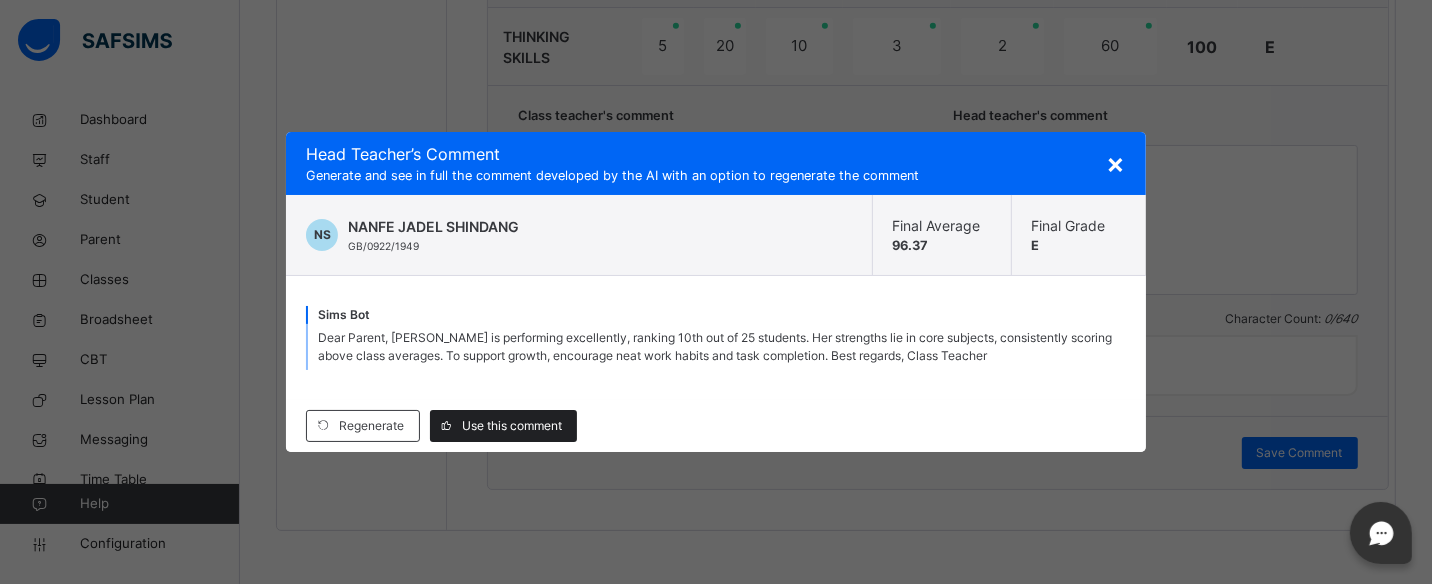 click on "Use this comment" at bounding box center (512, 426) 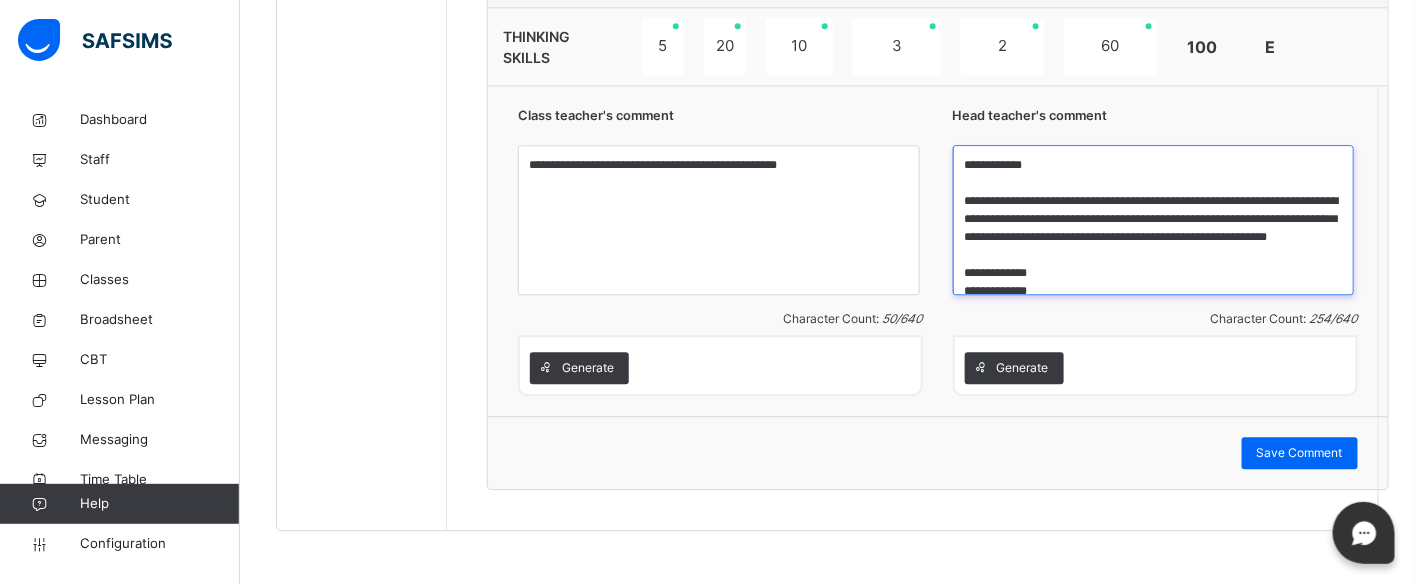 click on "**********" at bounding box center (1154, 220) 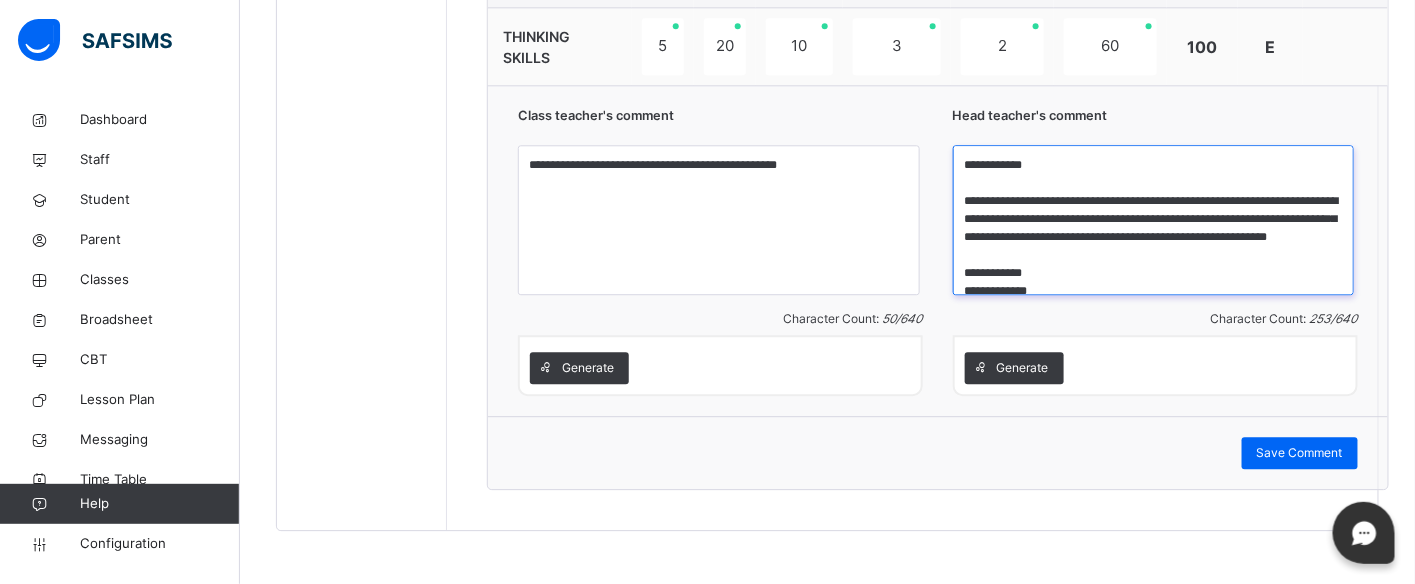 scroll, scrollTop: 4, scrollLeft: 0, axis: vertical 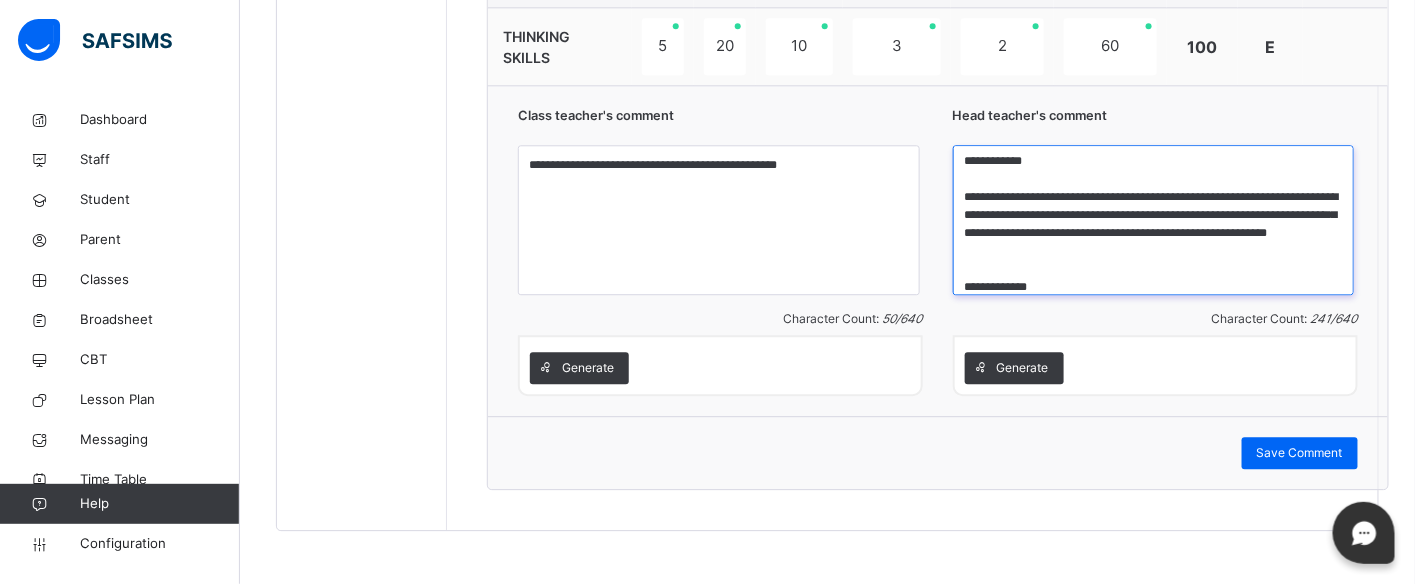 click on "**********" at bounding box center [1154, 220] 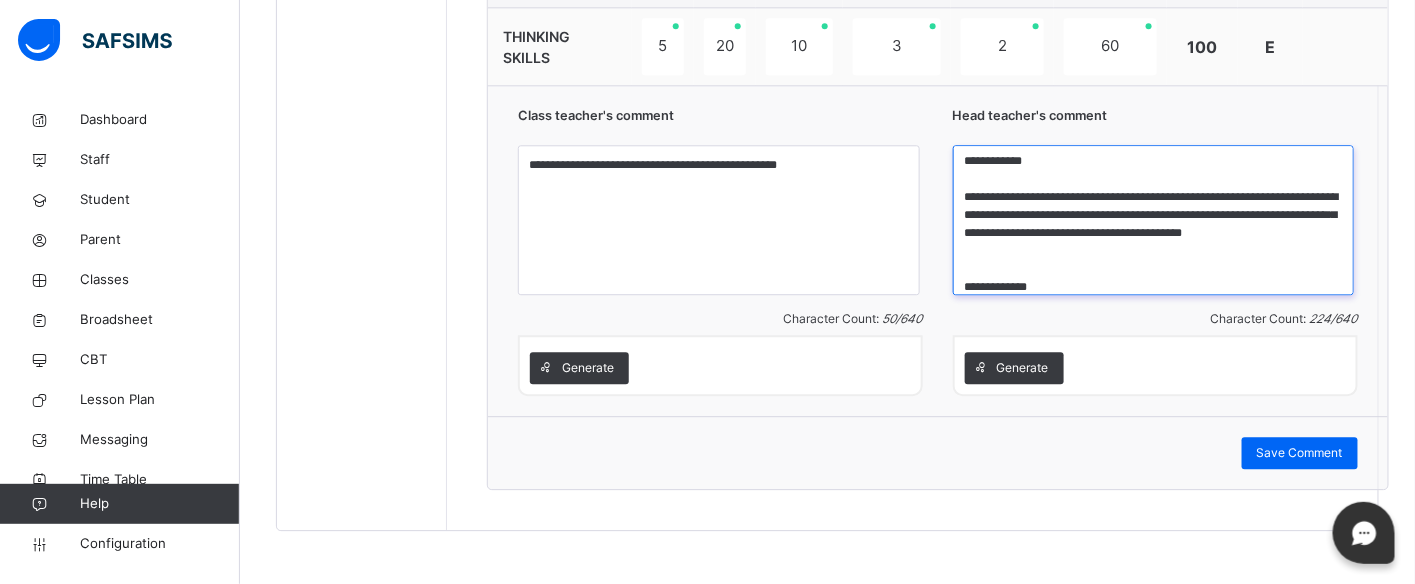 click on "**********" at bounding box center (1154, 220) 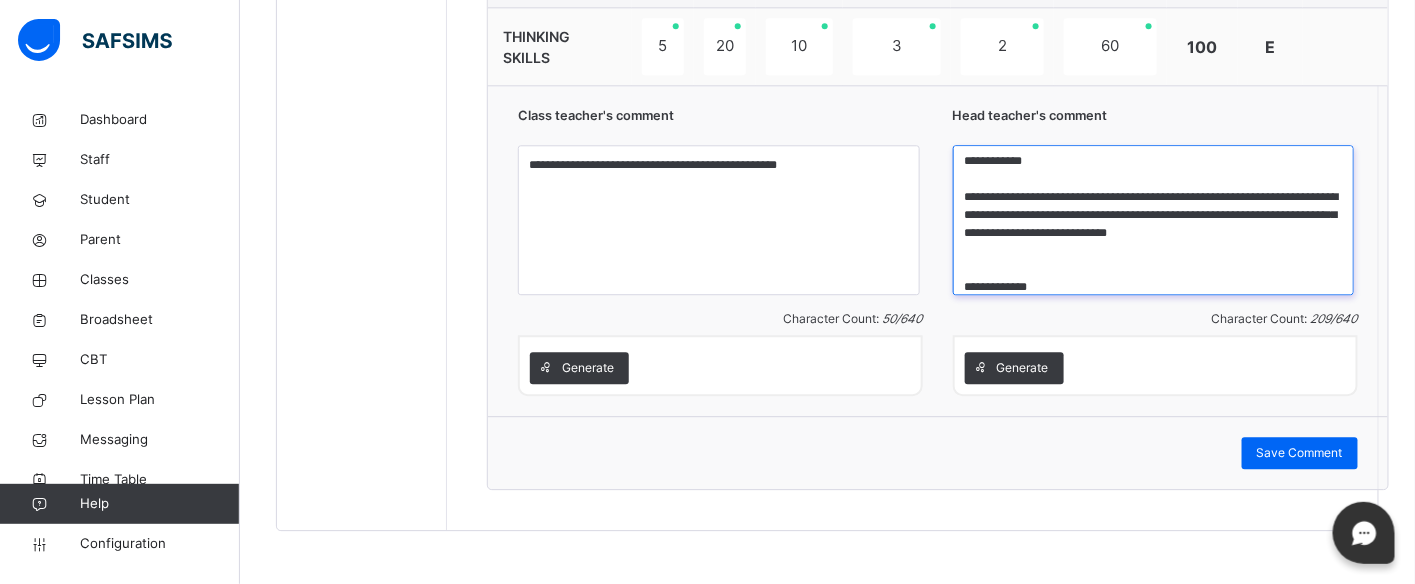 drag, startPoint x: 1203, startPoint y: 243, endPoint x: 1243, endPoint y: 260, distance: 43.462627 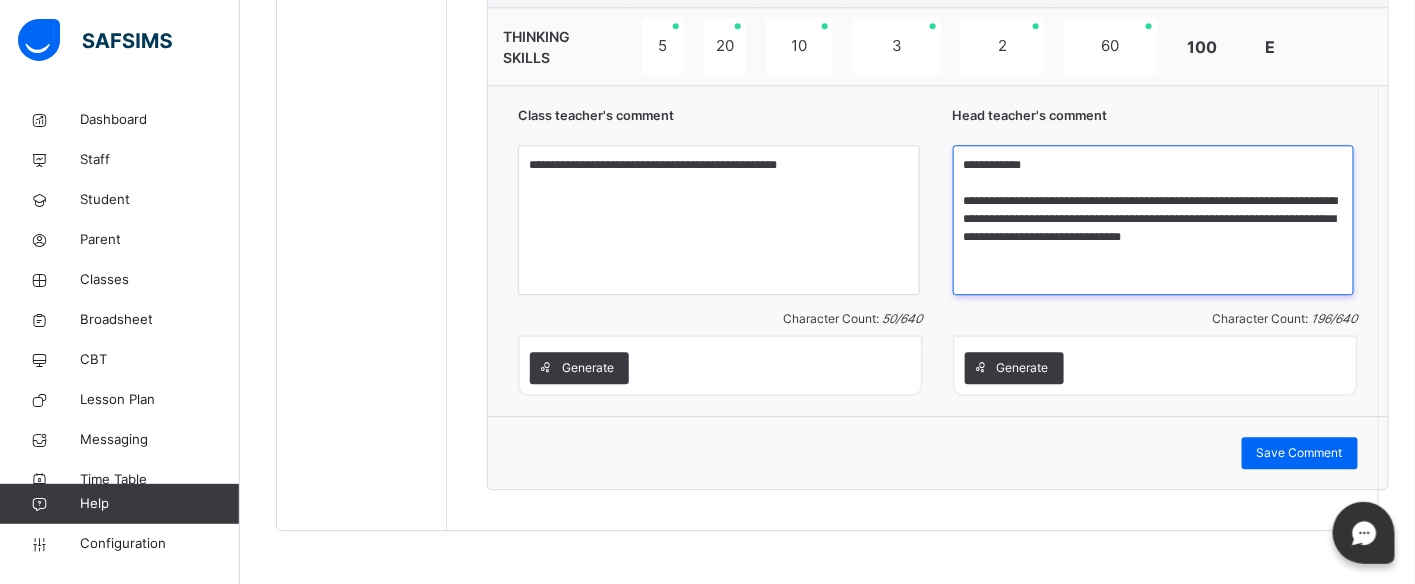 click on "**********" at bounding box center [1154, 220] 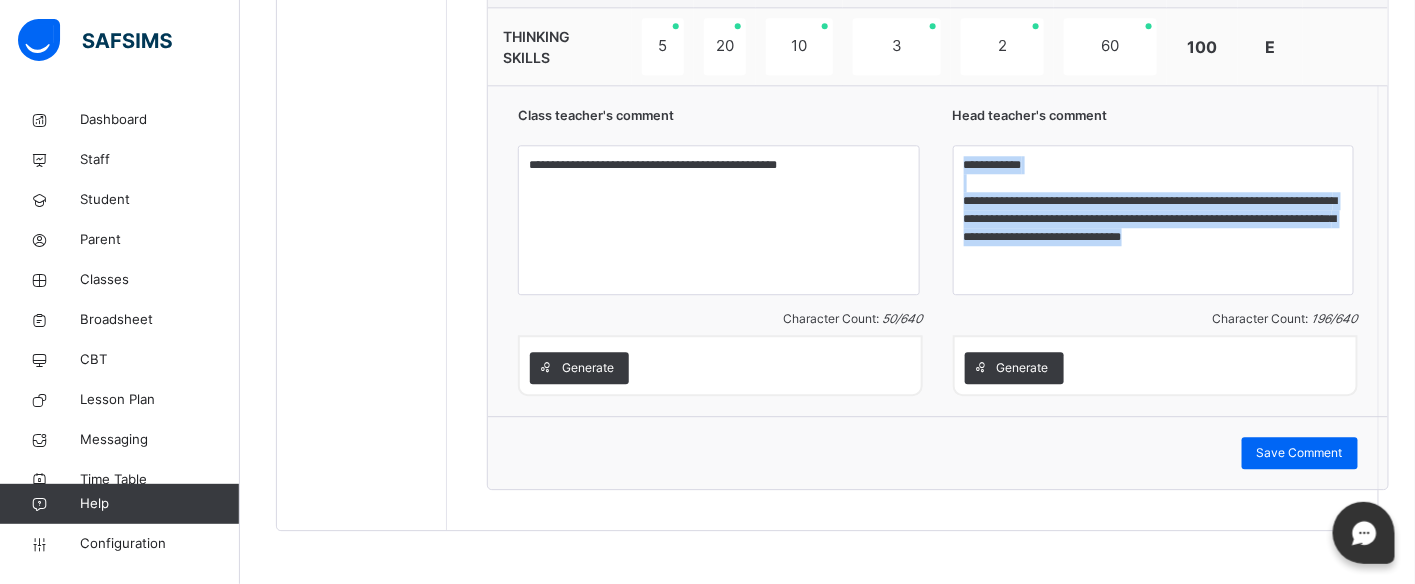 drag, startPoint x: 1050, startPoint y: 308, endPoint x: 1122, endPoint y: 293, distance: 73.545906 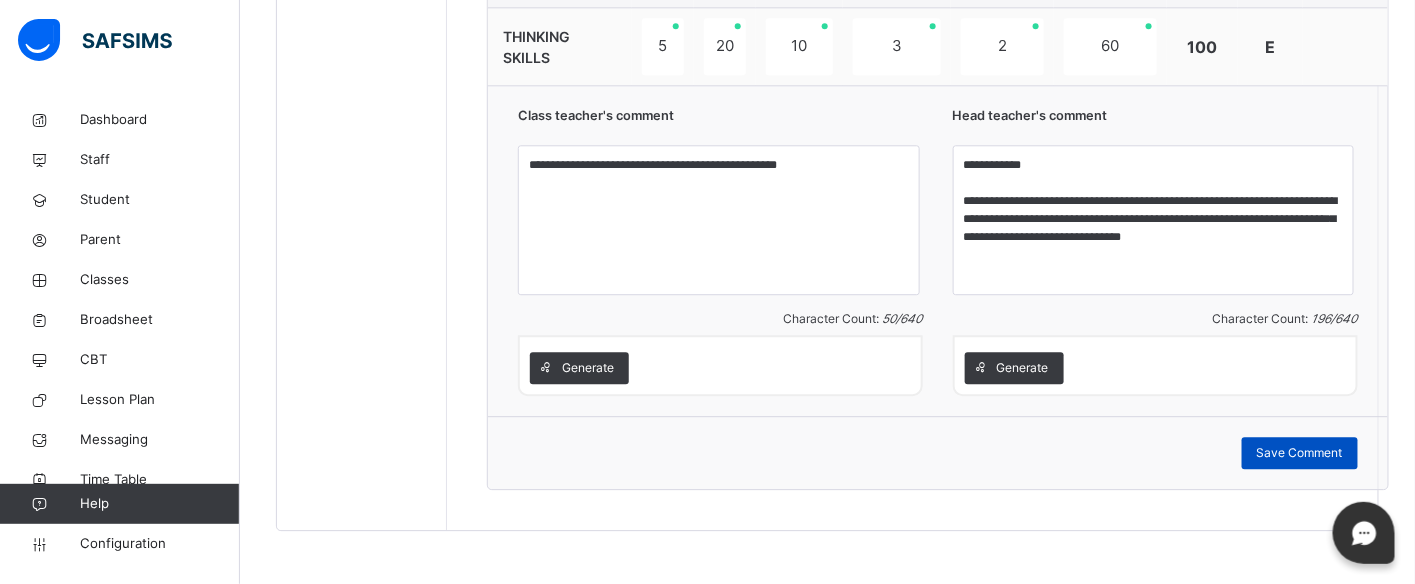 click on "Save Comment" at bounding box center (1300, 453) 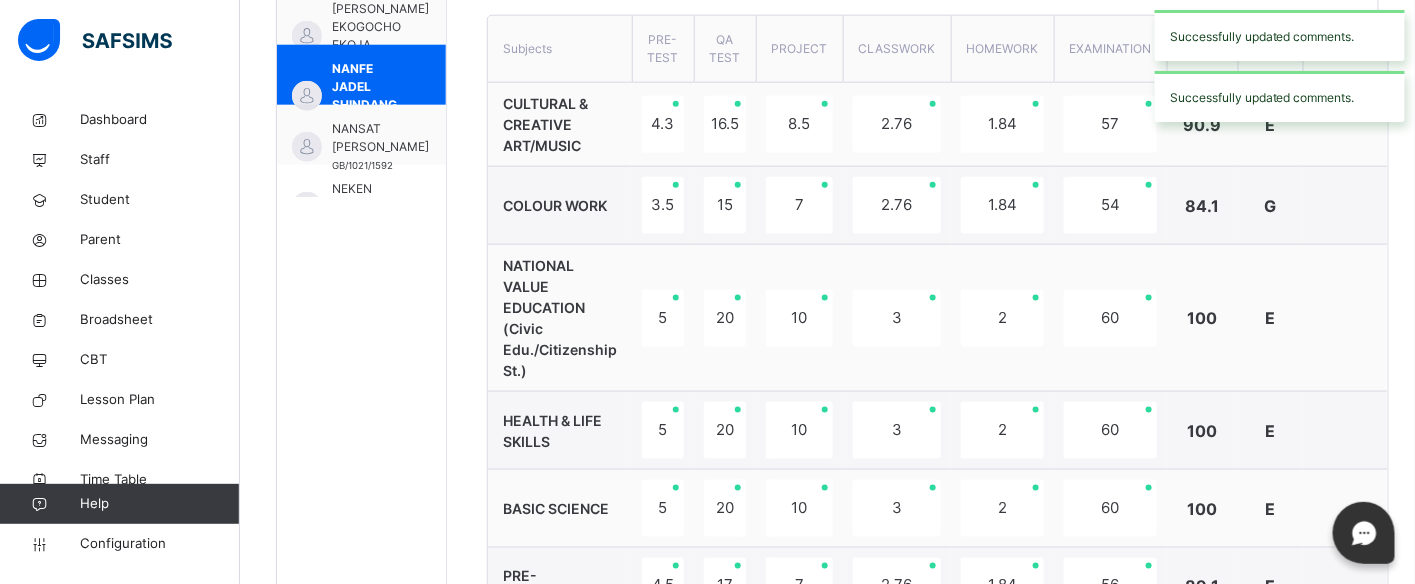 scroll, scrollTop: 562, scrollLeft: 0, axis: vertical 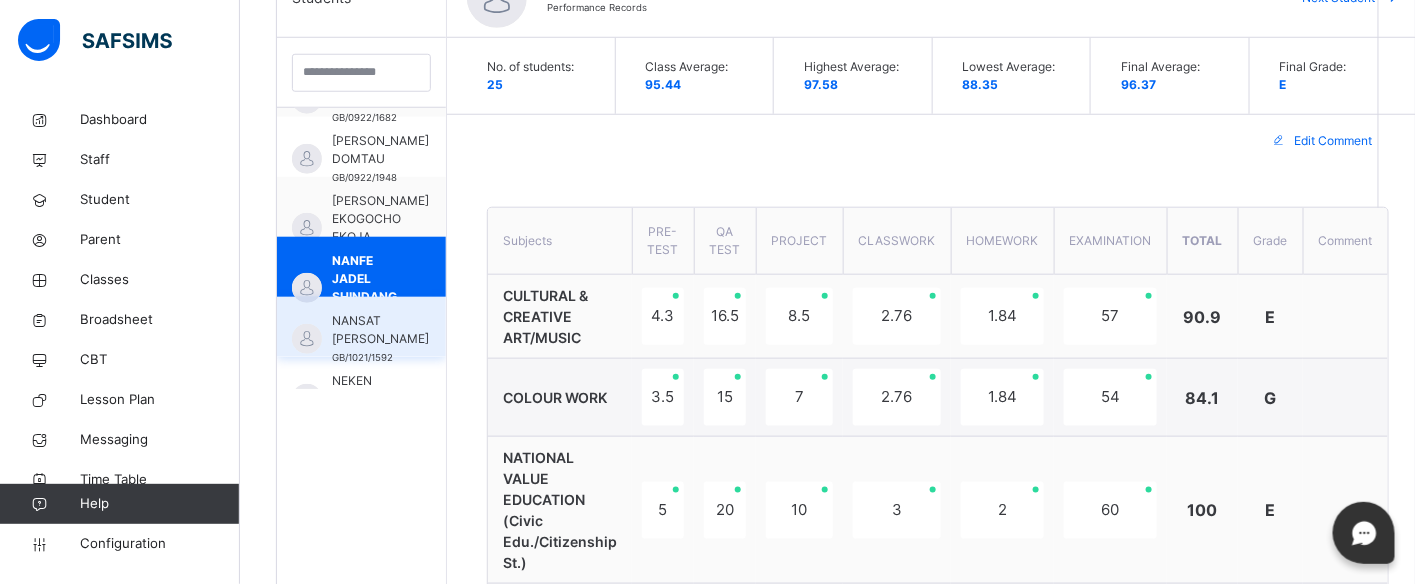 click on "NANSAT [PERSON_NAME]" at bounding box center (380, 330) 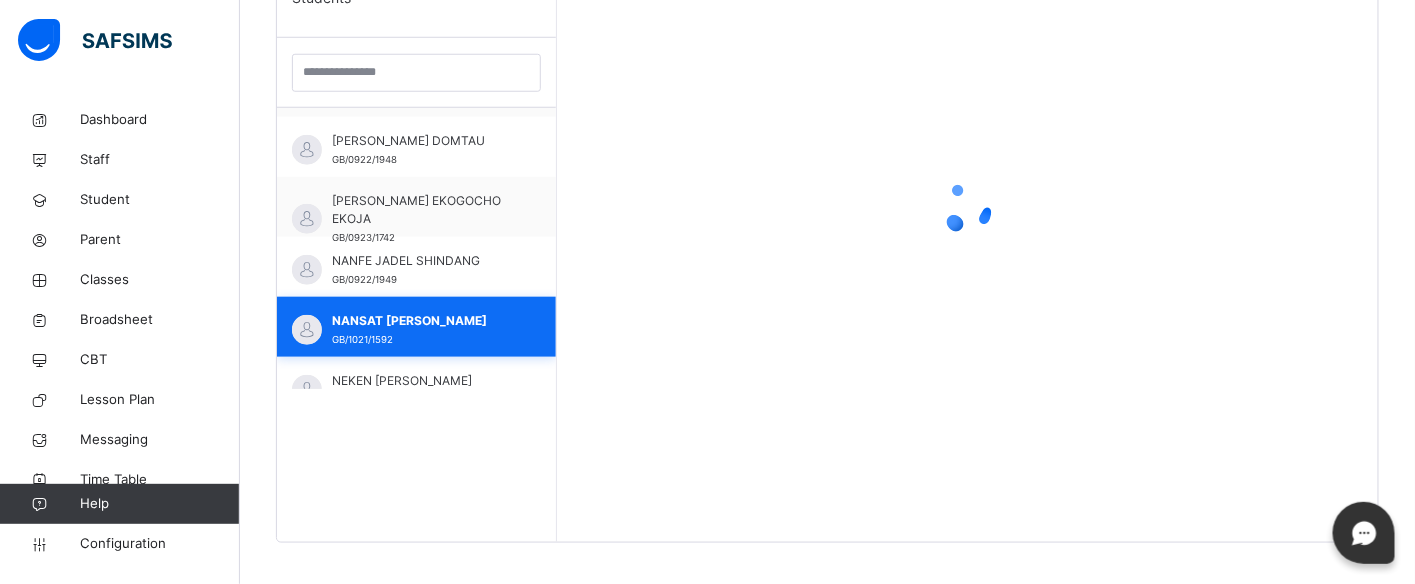 scroll, scrollTop: 693, scrollLeft: 0, axis: vertical 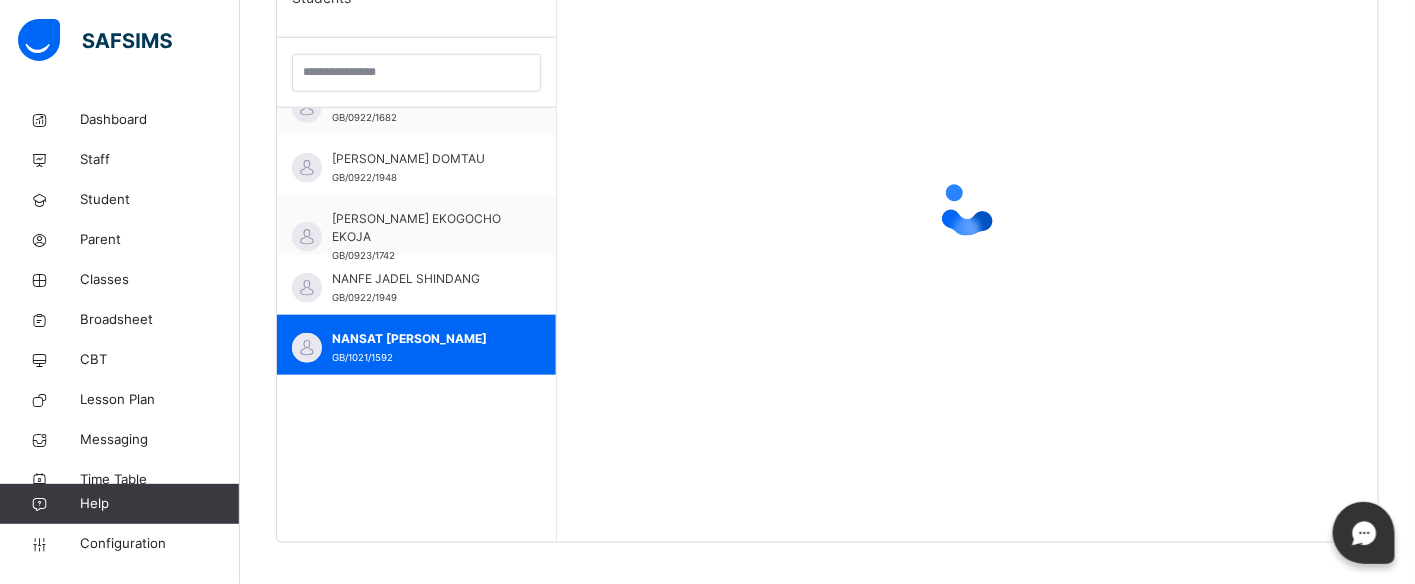 drag, startPoint x: 1007, startPoint y: 433, endPoint x: 1195, endPoint y: 432, distance: 188.00266 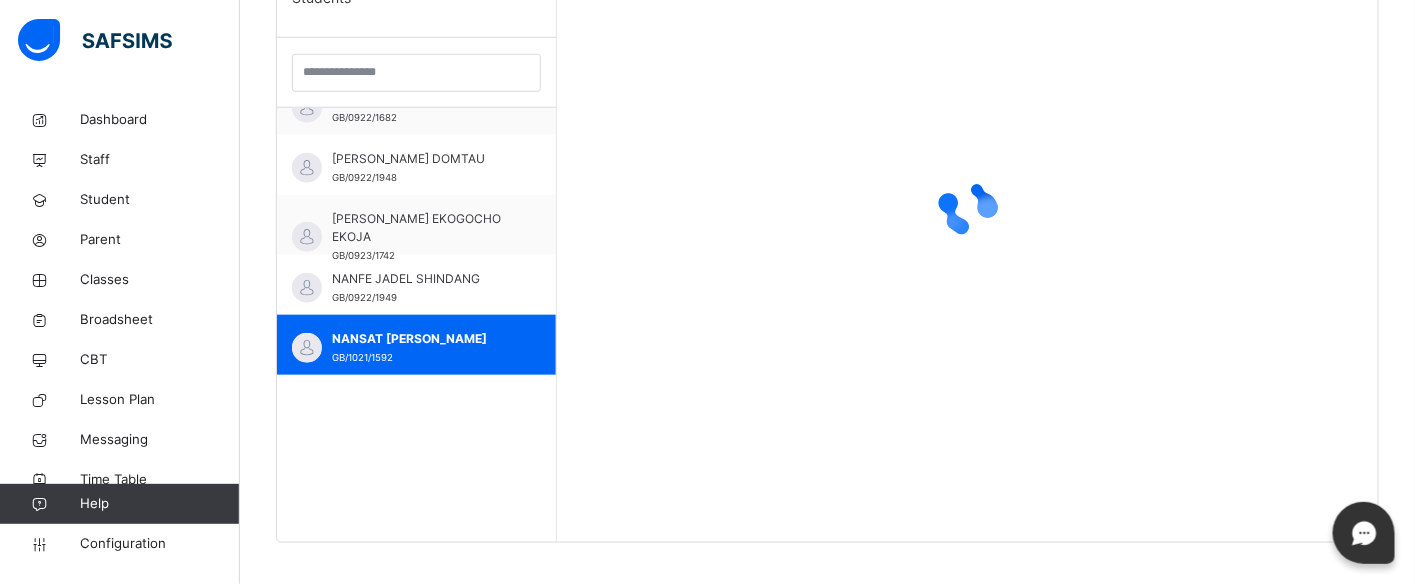 click at bounding box center (967, 208) 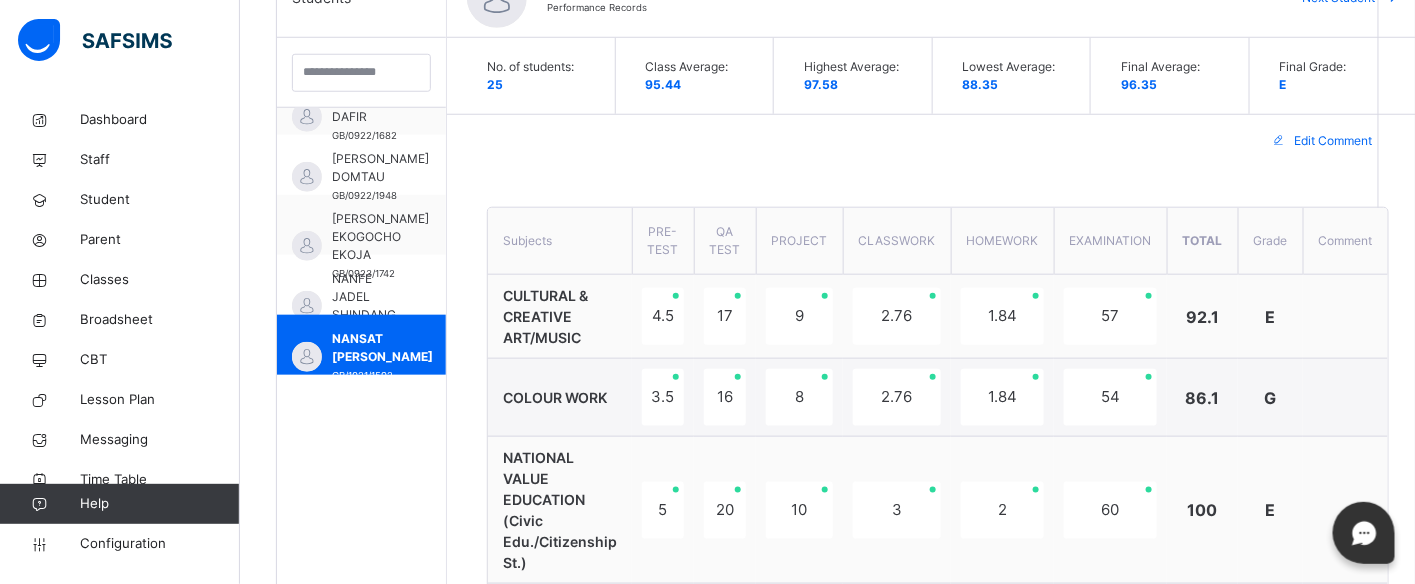 scroll, scrollTop: 711, scrollLeft: 0, axis: vertical 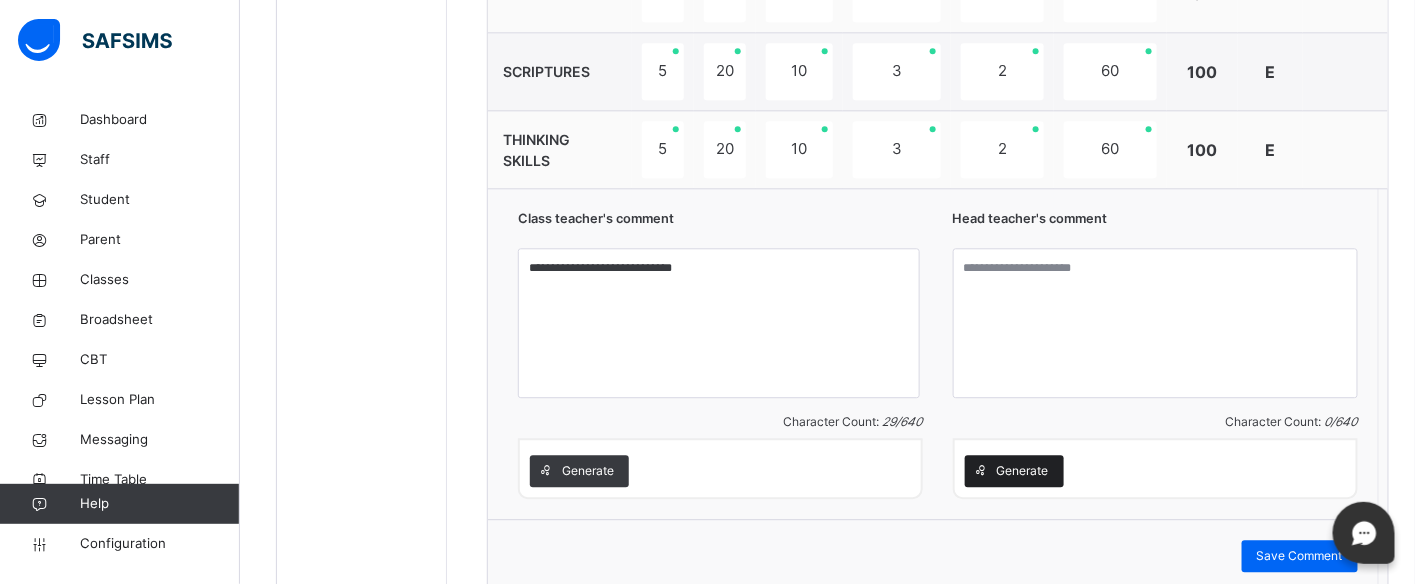 click on "Generate" at bounding box center [1023, 471] 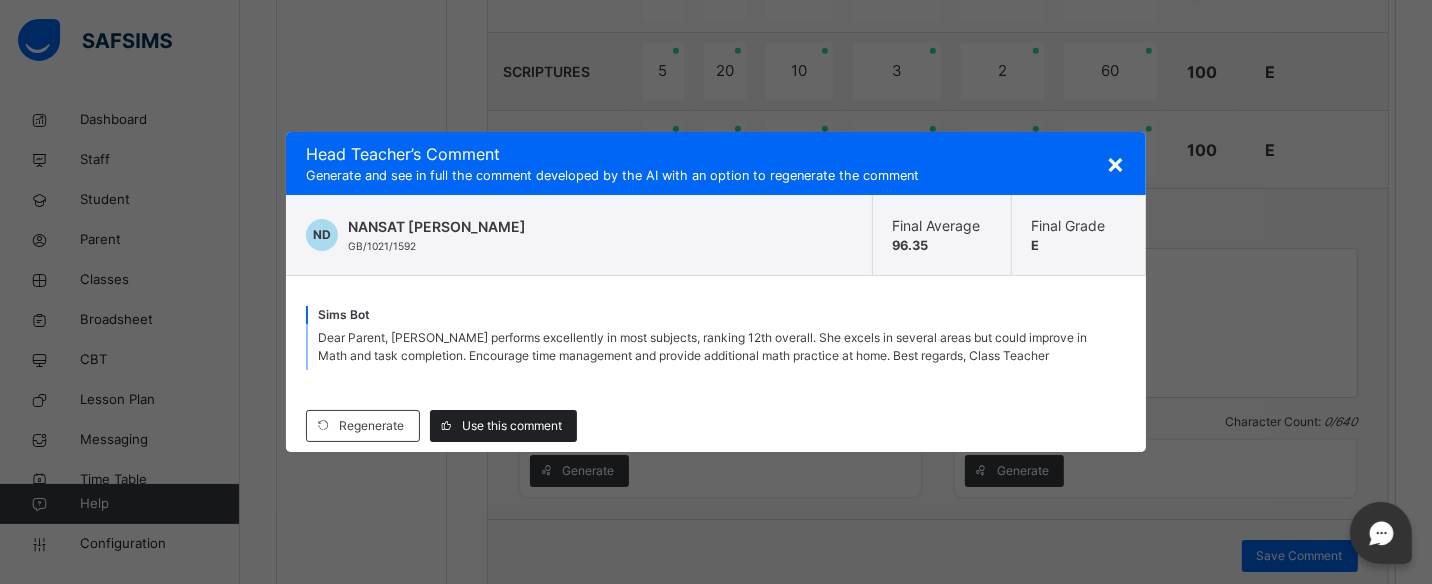 click on "Use this comment" at bounding box center [512, 426] 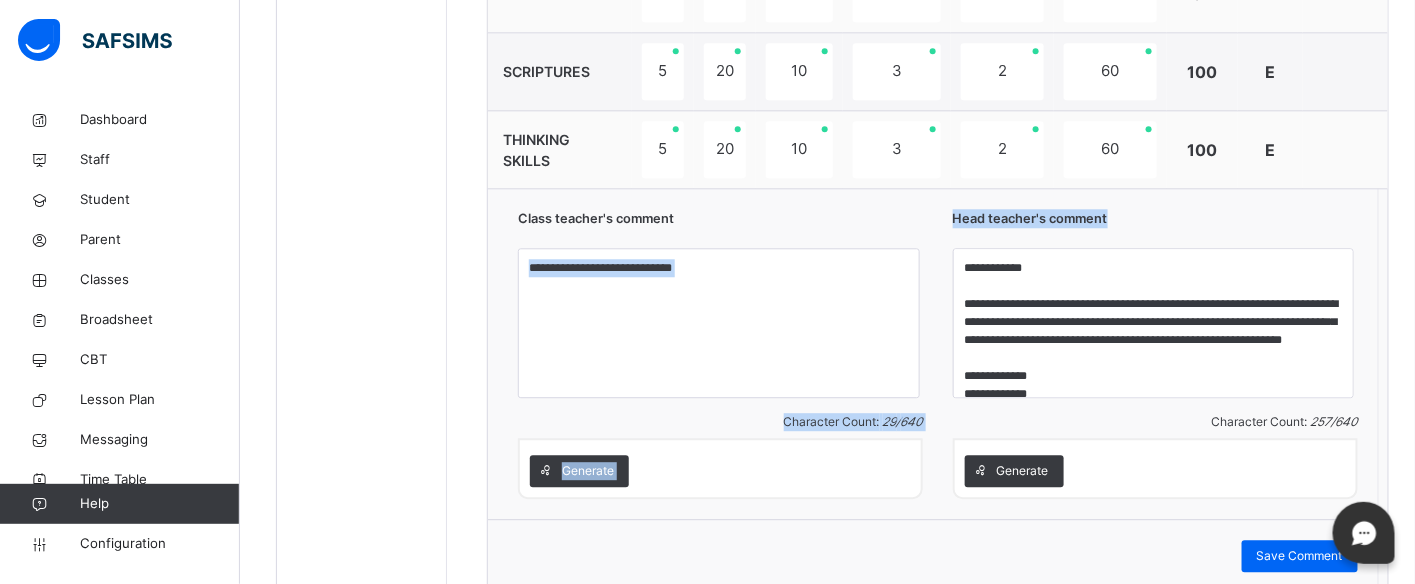drag, startPoint x: 960, startPoint y: 347, endPoint x: 991, endPoint y: 360, distance: 33.61547 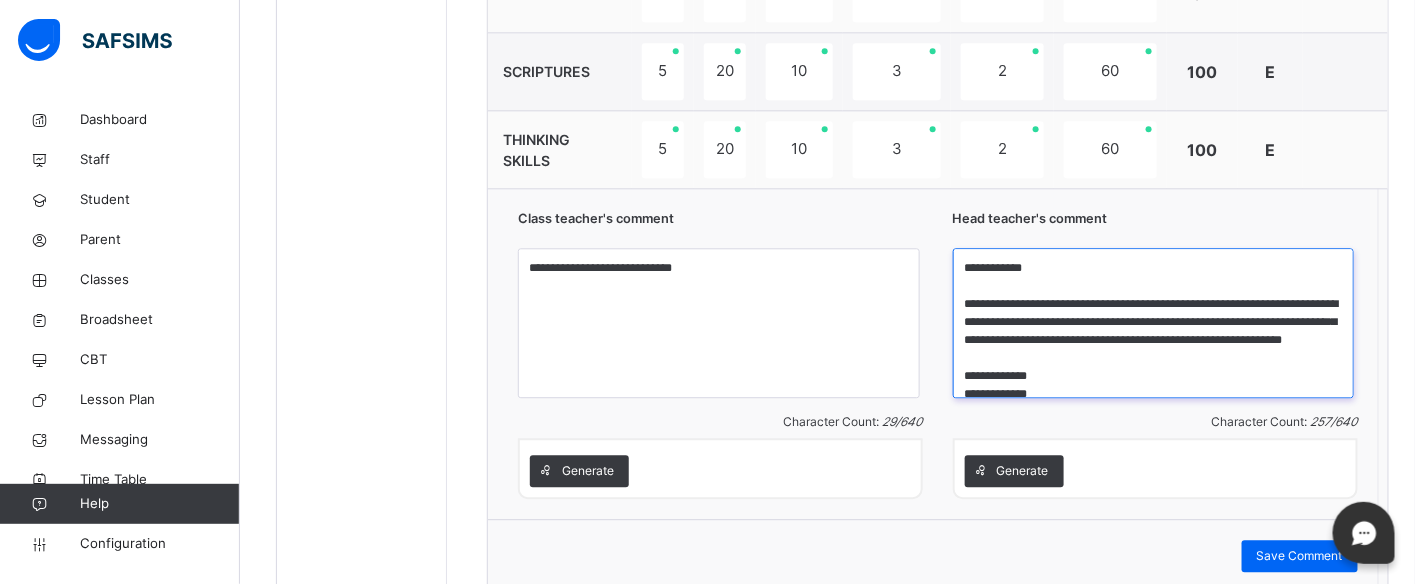 click on "**********" at bounding box center (1154, 323) 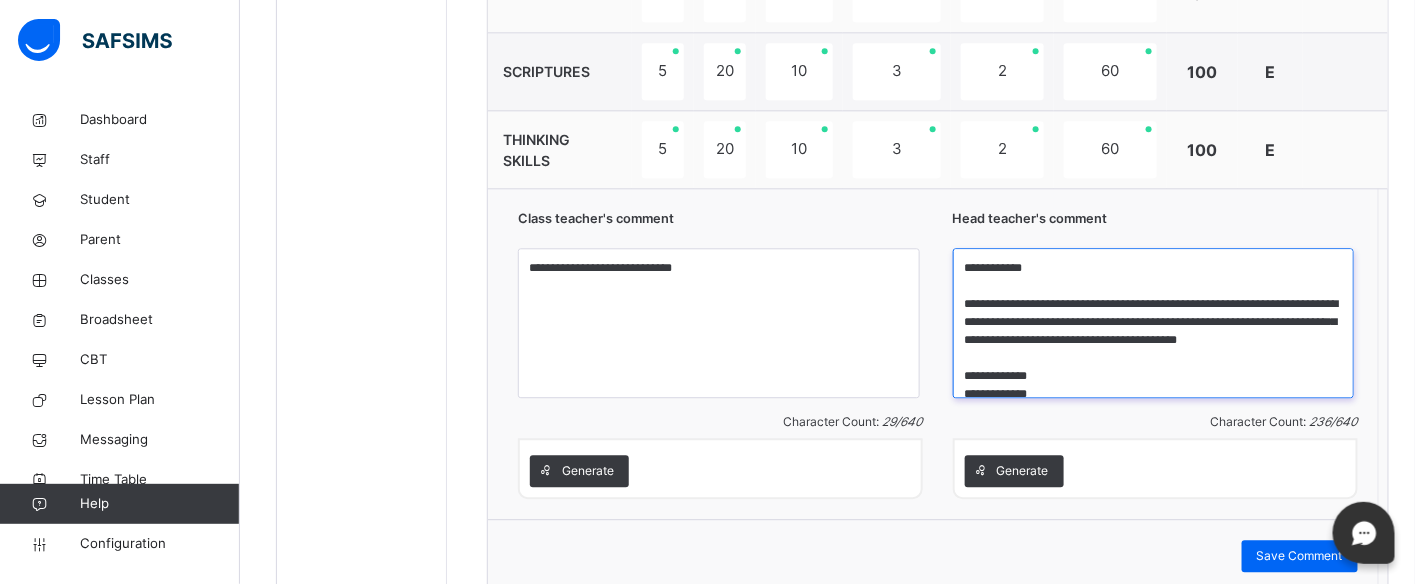 click on "**********" at bounding box center [1154, 323] 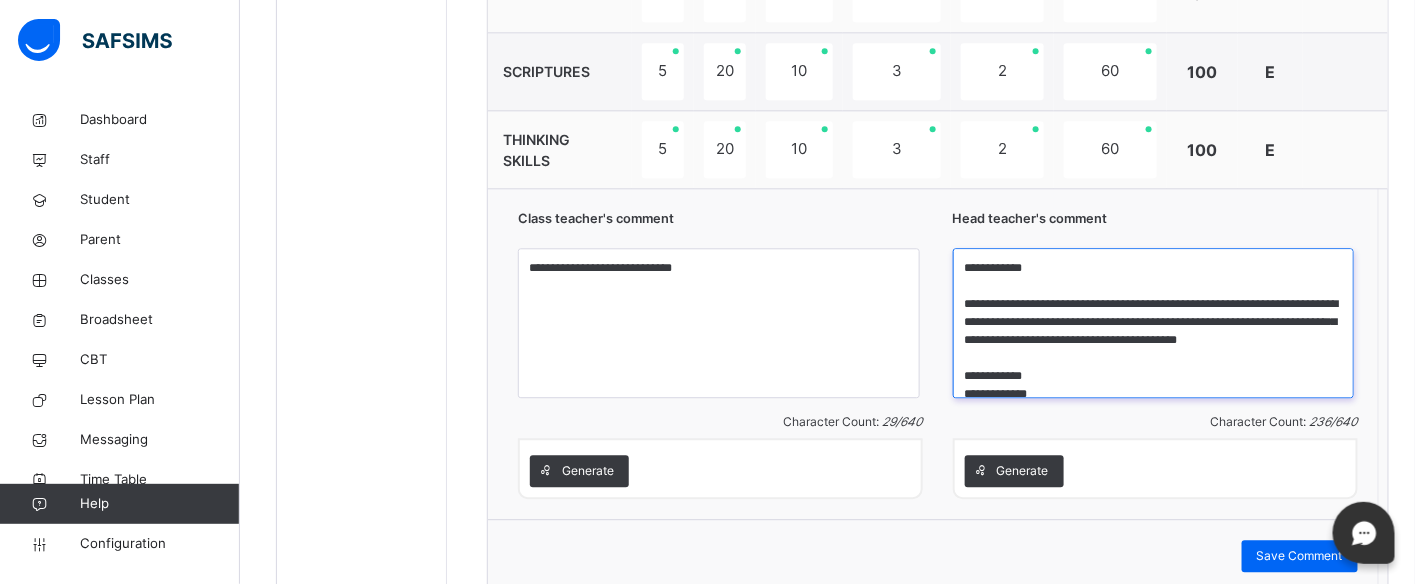 scroll, scrollTop: 4, scrollLeft: 0, axis: vertical 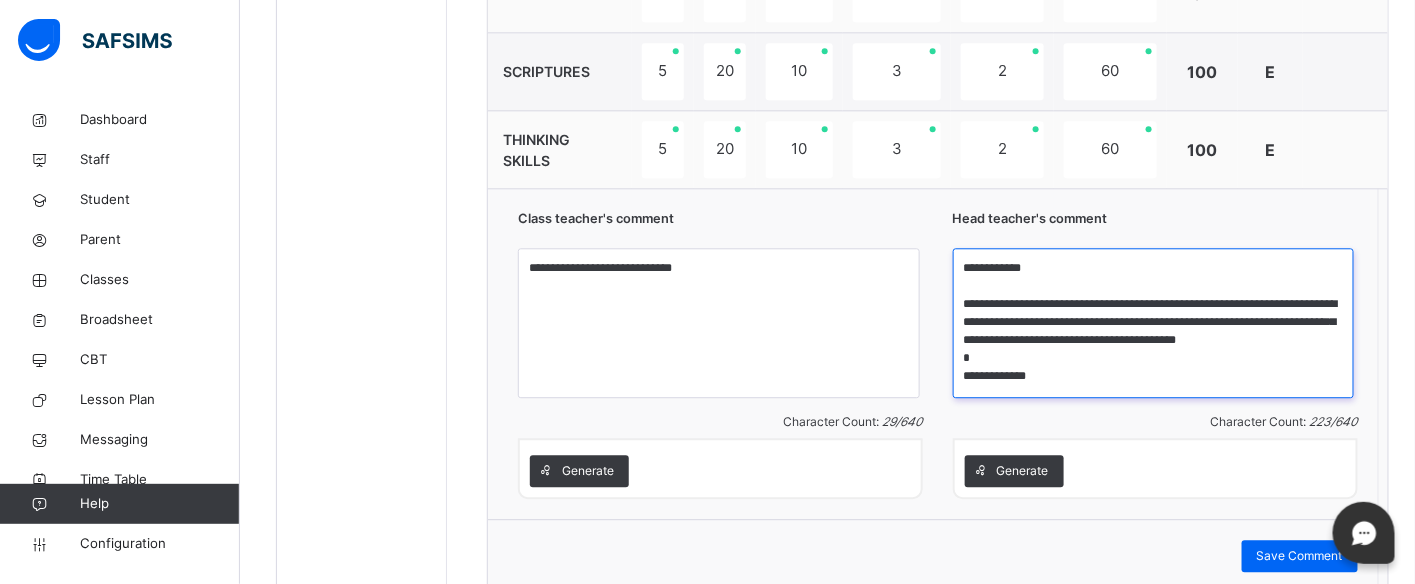 click on "**********" at bounding box center (1154, 323) 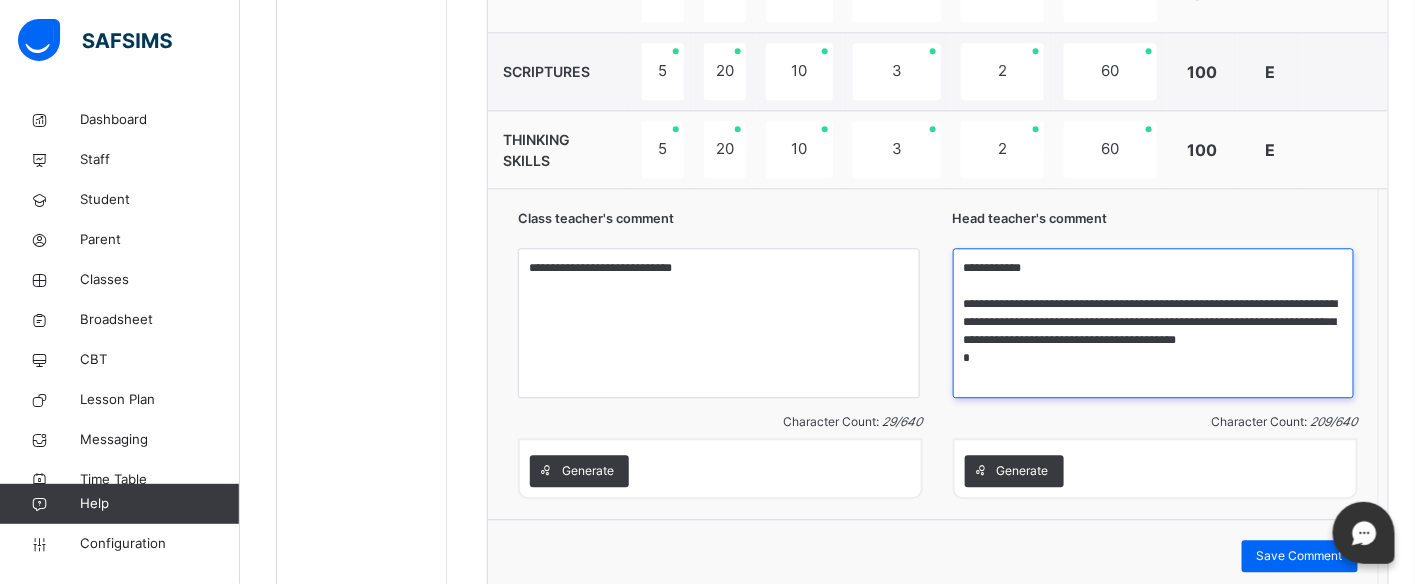 scroll, scrollTop: 0, scrollLeft: 0, axis: both 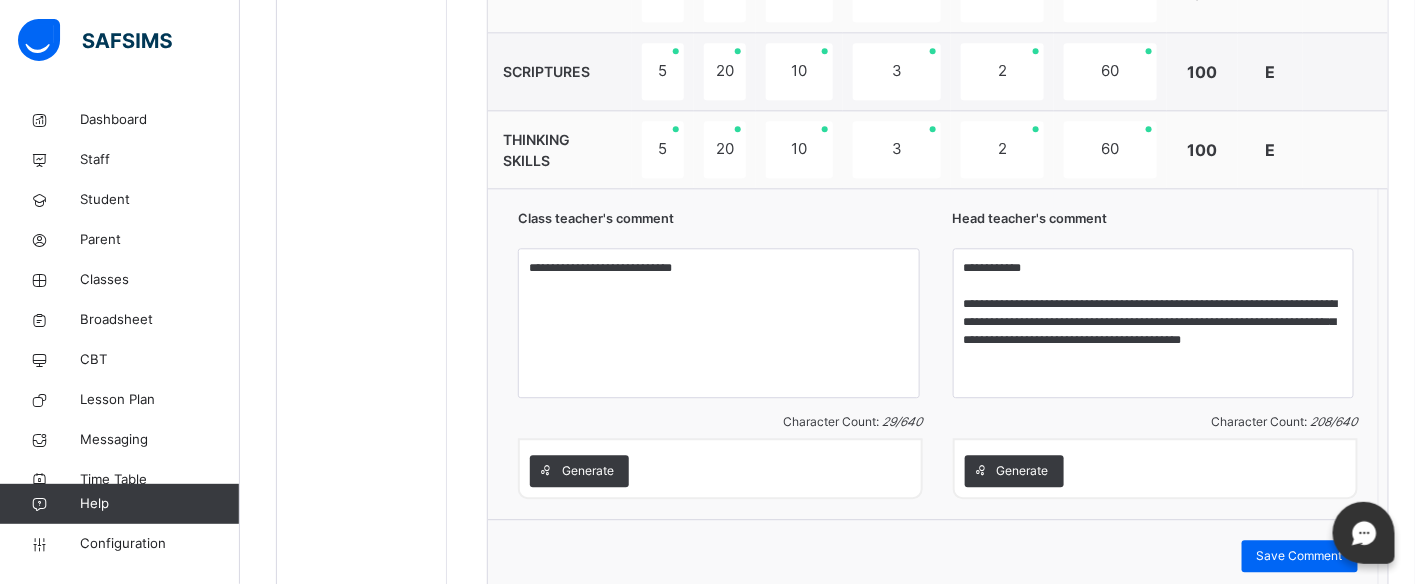 click on "Character Count:   208 / 640" at bounding box center (1285, 421) 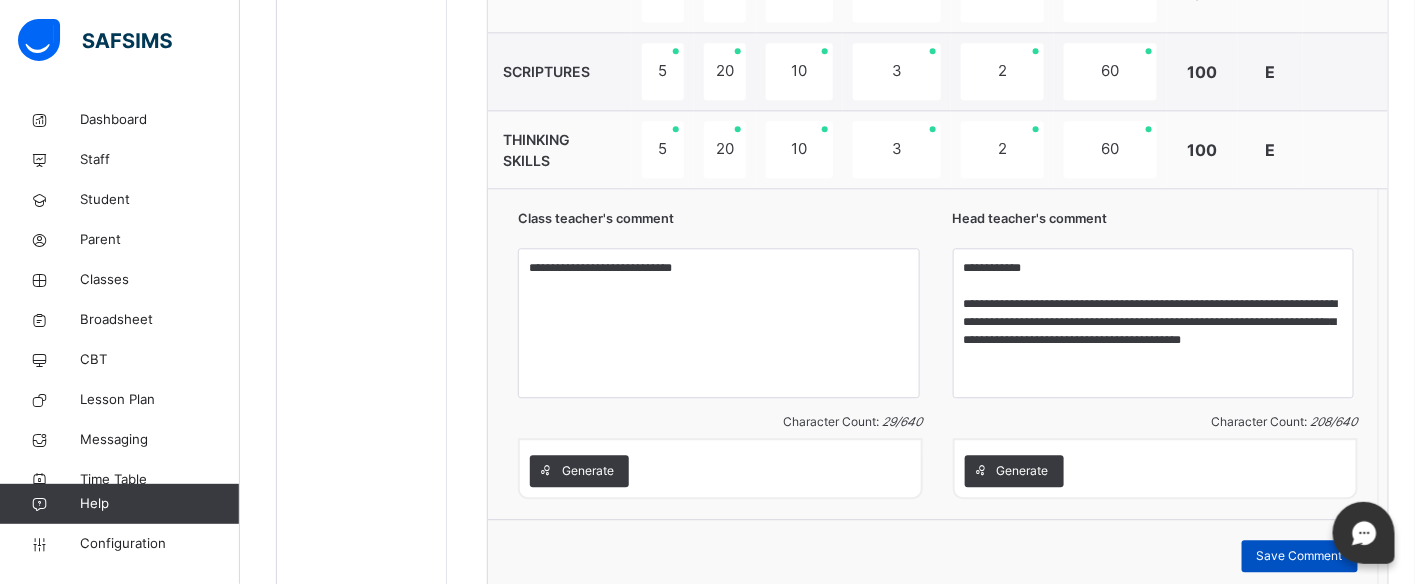 click on "Save Comment" at bounding box center [1300, 556] 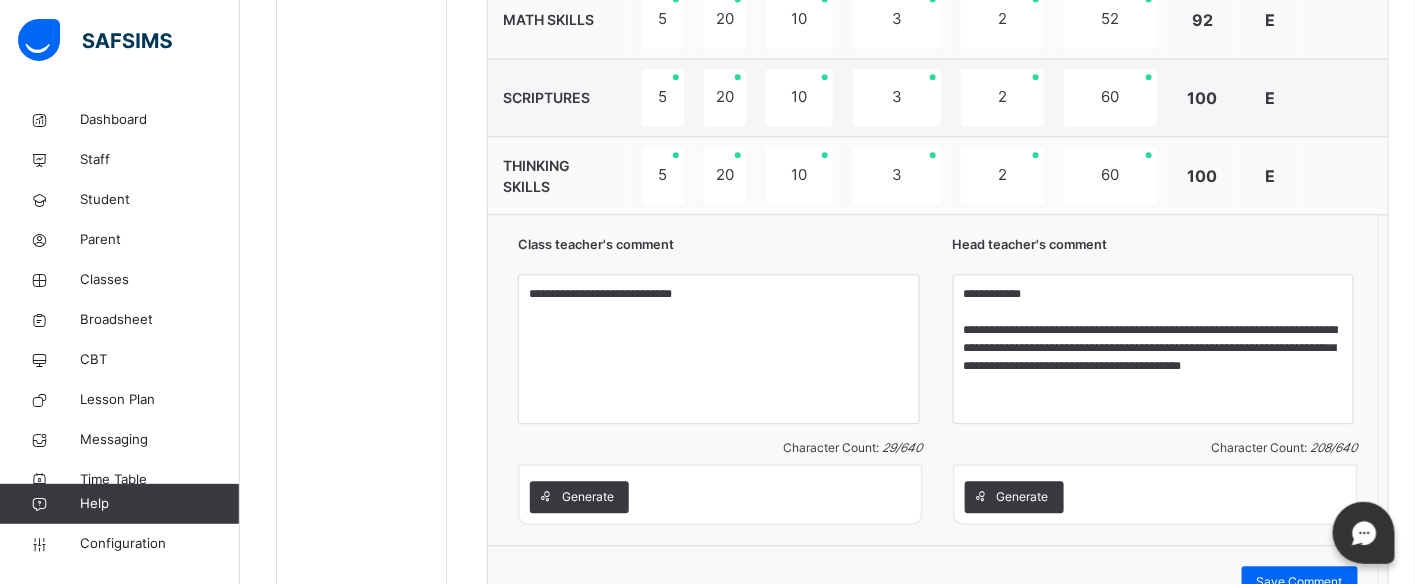scroll, scrollTop: 1581, scrollLeft: 0, axis: vertical 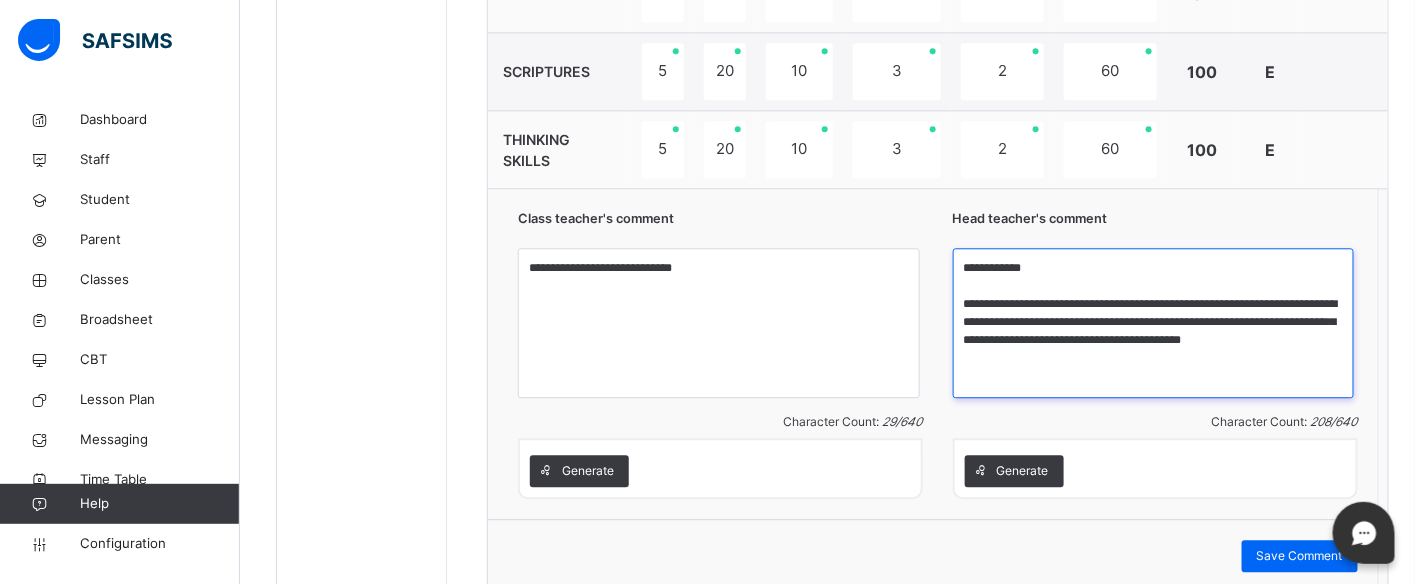 drag, startPoint x: 1007, startPoint y: 371, endPoint x: 1015, endPoint y: 361, distance: 12.806249 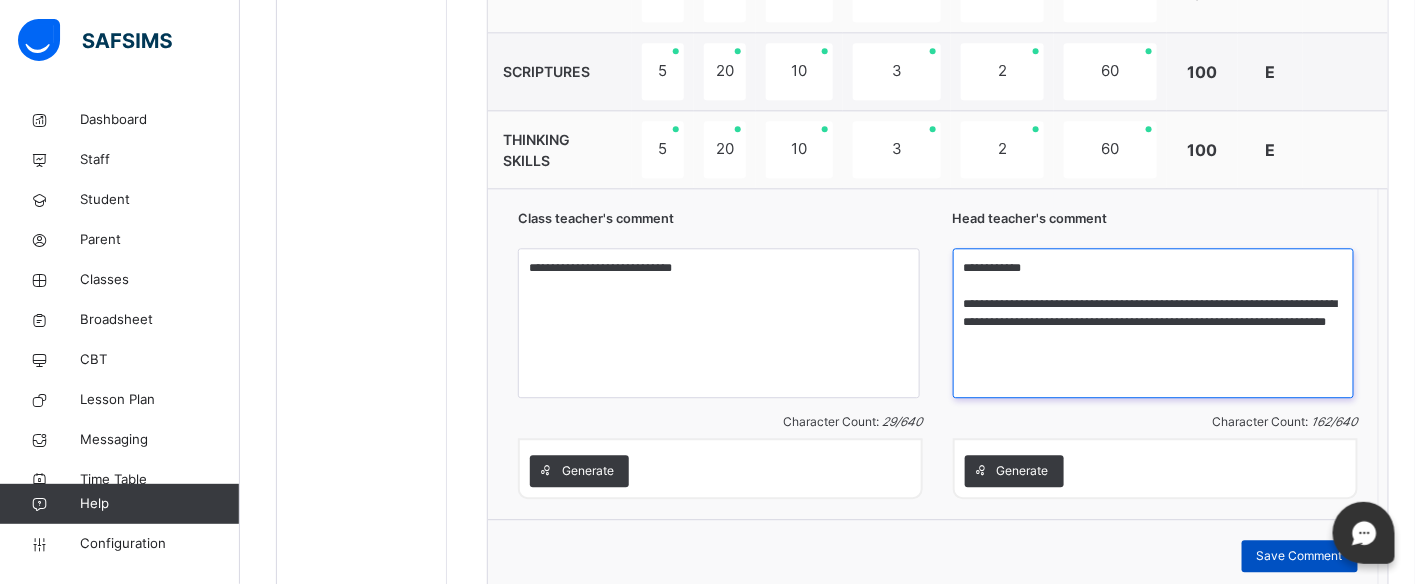type on "**********" 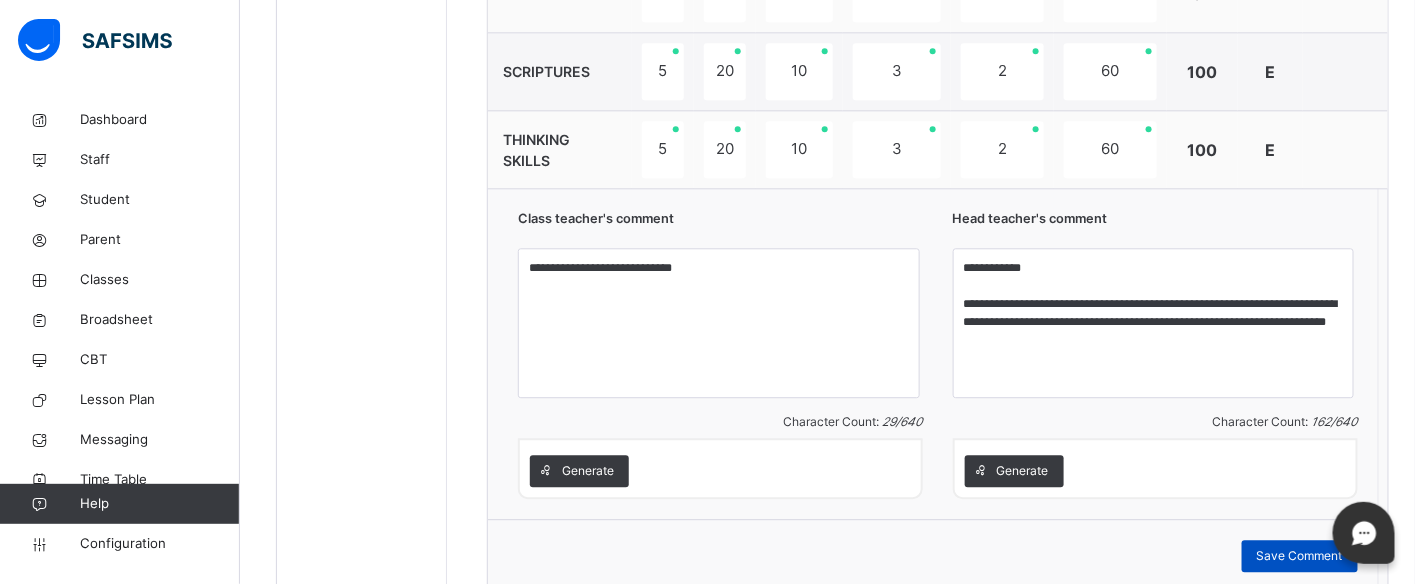 click on "Save Comment" at bounding box center [1300, 556] 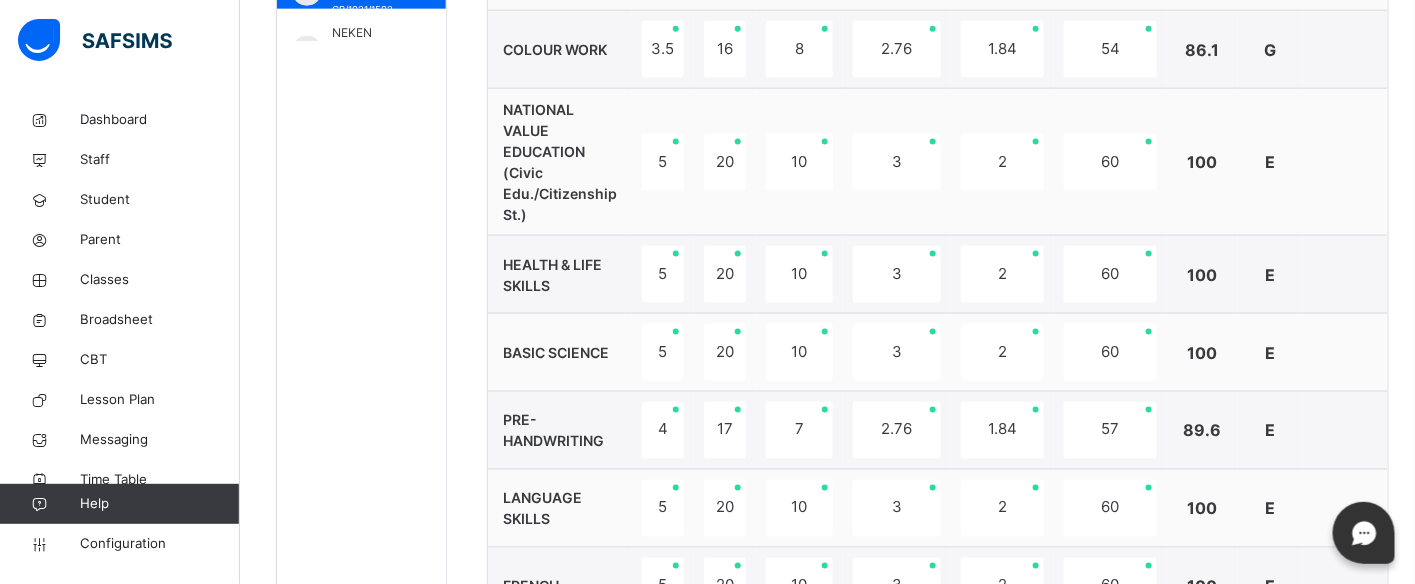 scroll, scrollTop: 692, scrollLeft: 0, axis: vertical 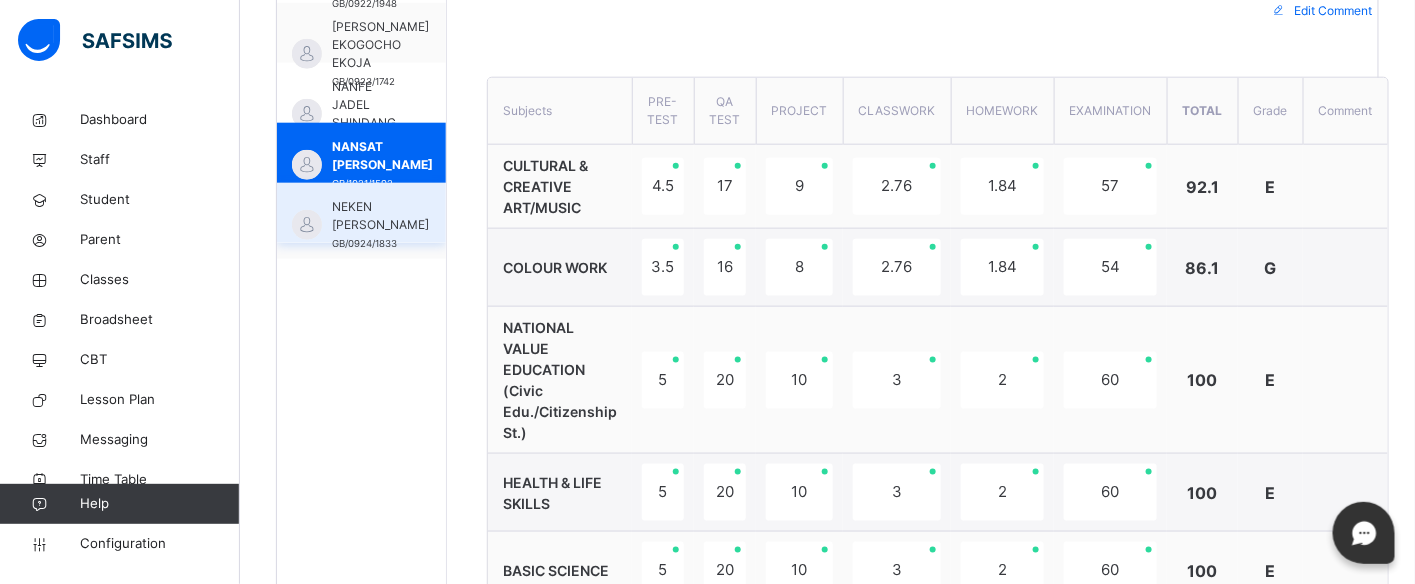 click on "NEKEN [PERSON_NAME]" at bounding box center [380, 216] 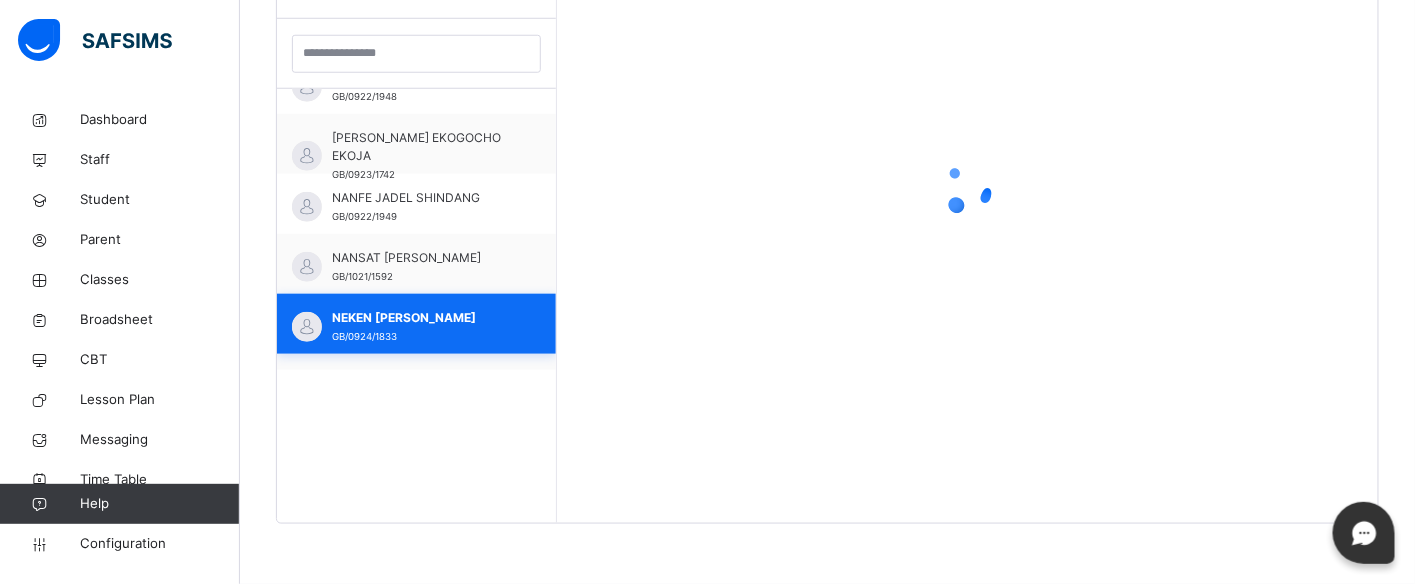 scroll, scrollTop: 581, scrollLeft: 0, axis: vertical 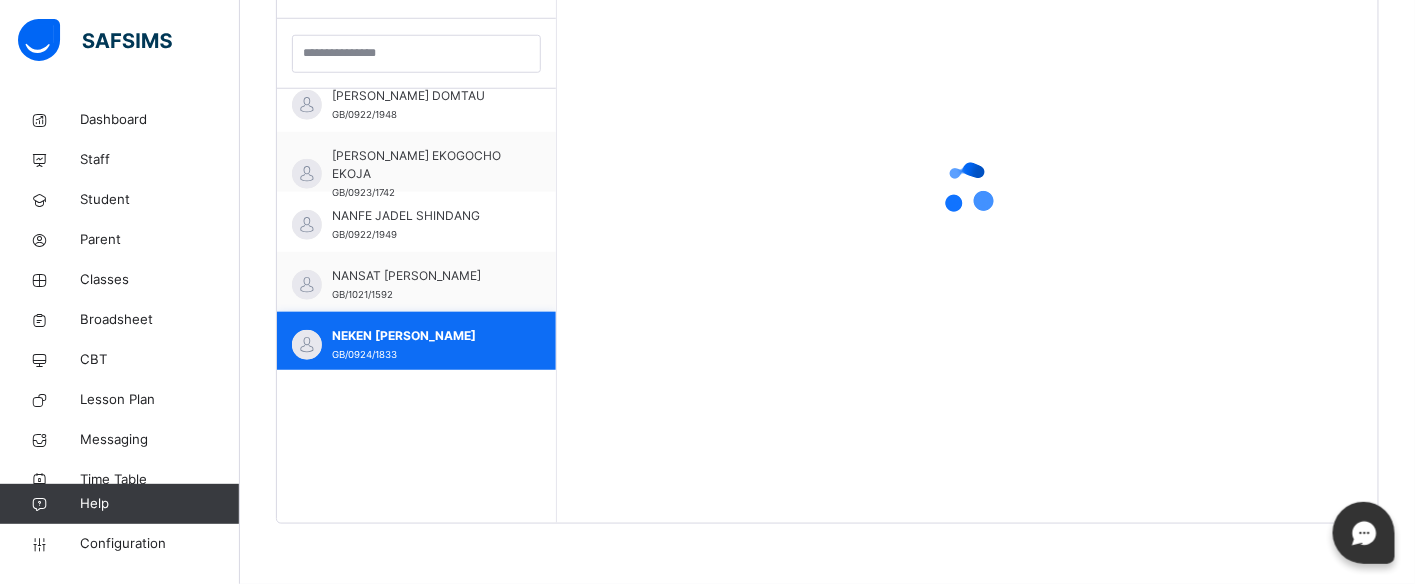 click on "NANFE JADEL SHINDANG" at bounding box center (421, 216) 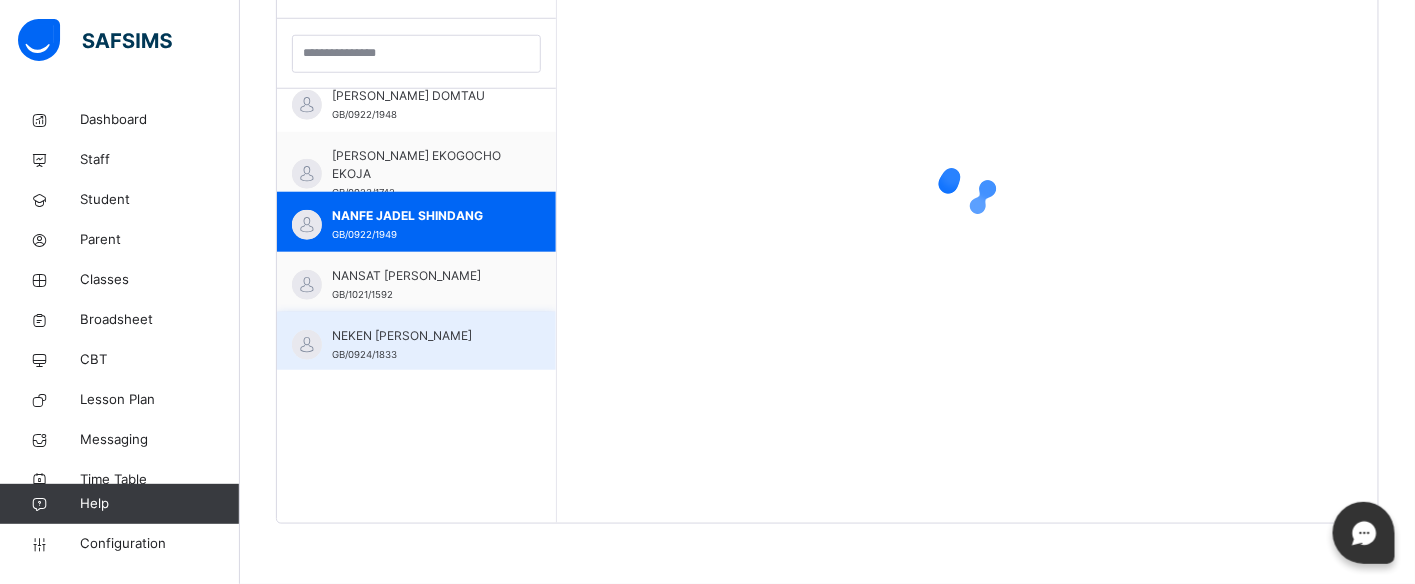 click on "NEKEN [PERSON_NAME]" at bounding box center [421, 336] 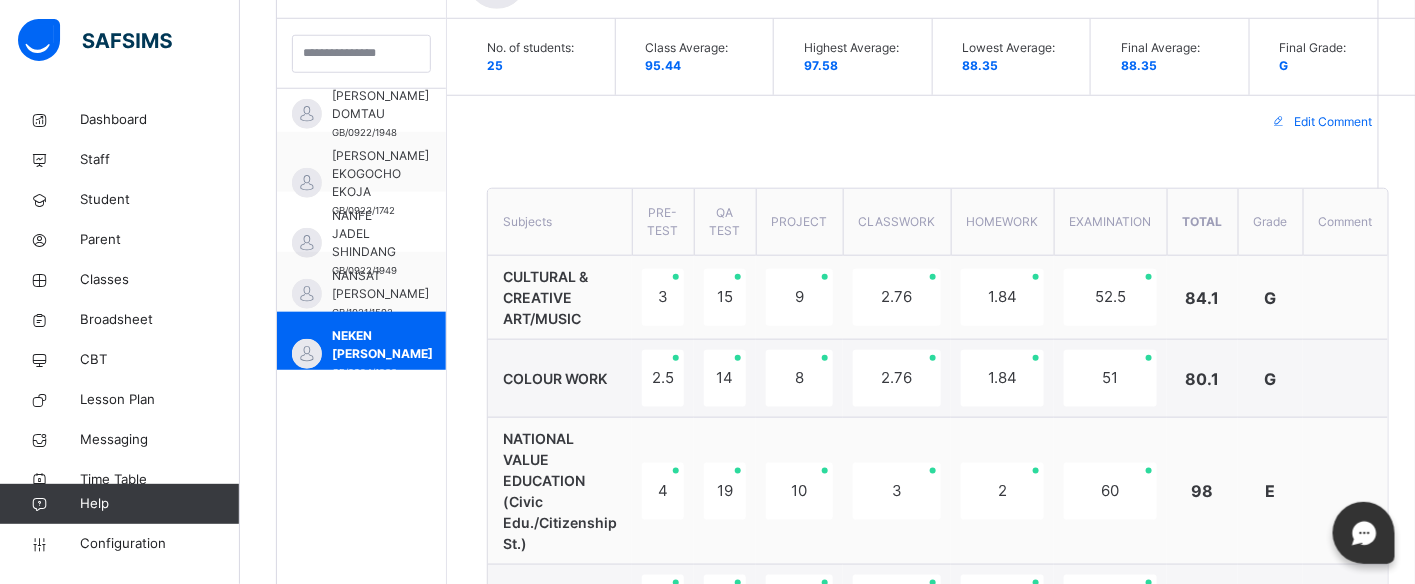 scroll, scrollTop: 692, scrollLeft: 0, axis: vertical 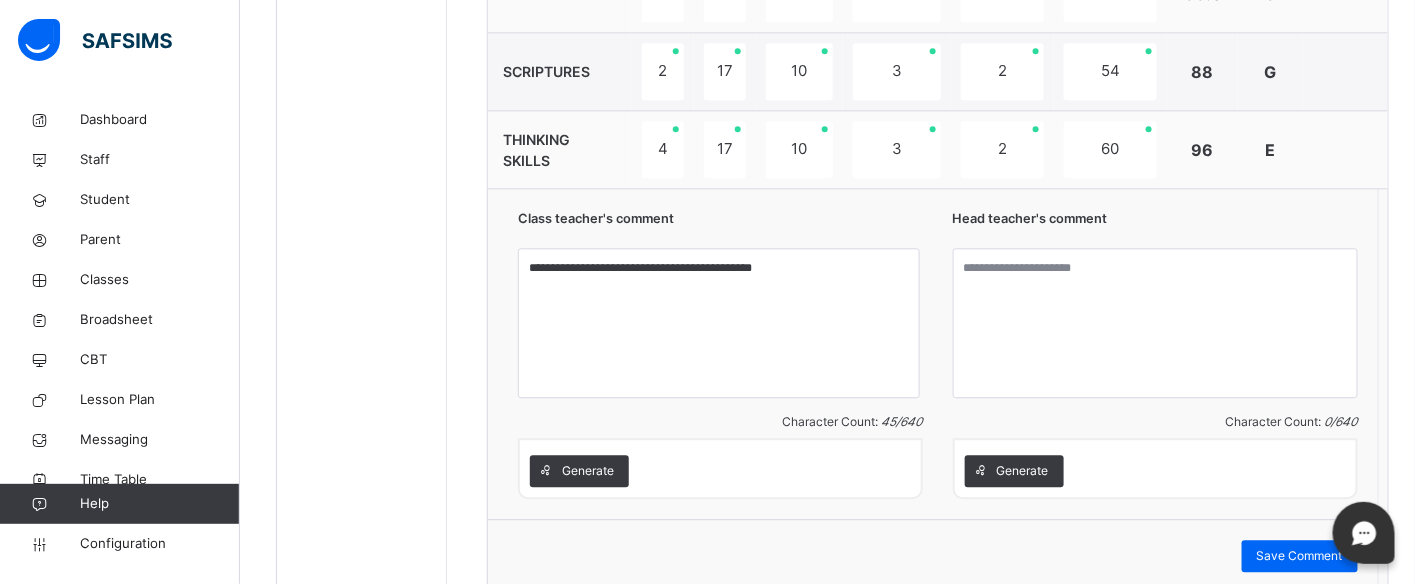 click on "**********" at bounding box center [938, -174] 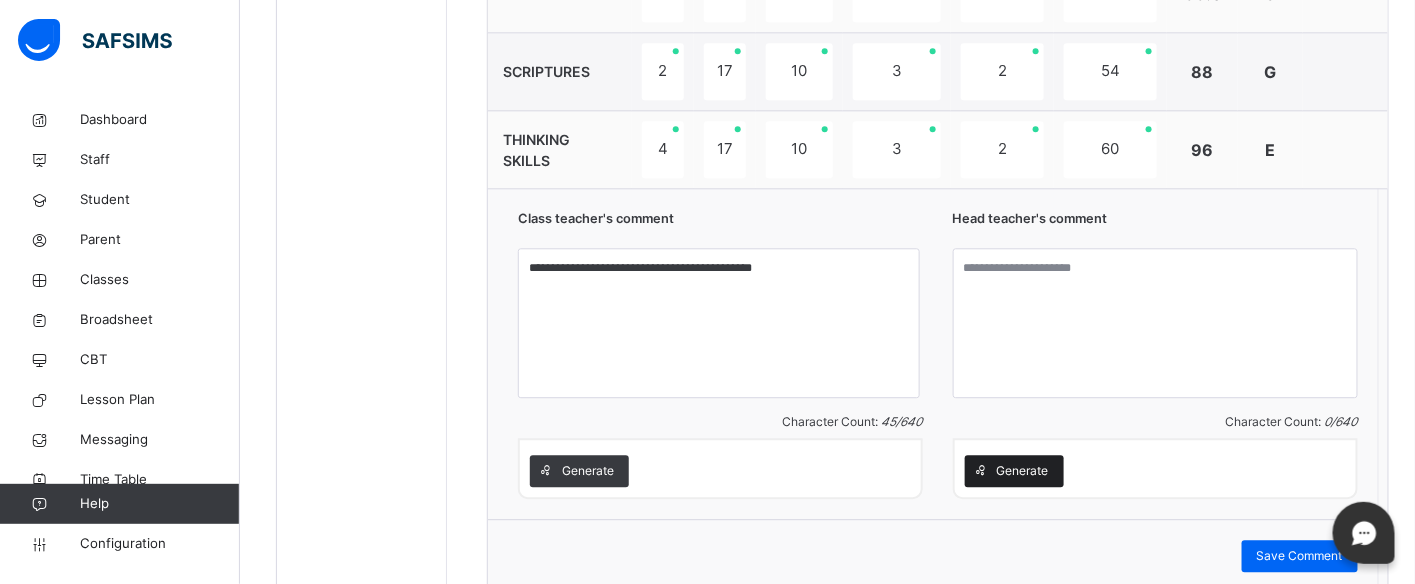 click on "Generate" at bounding box center (1023, 471) 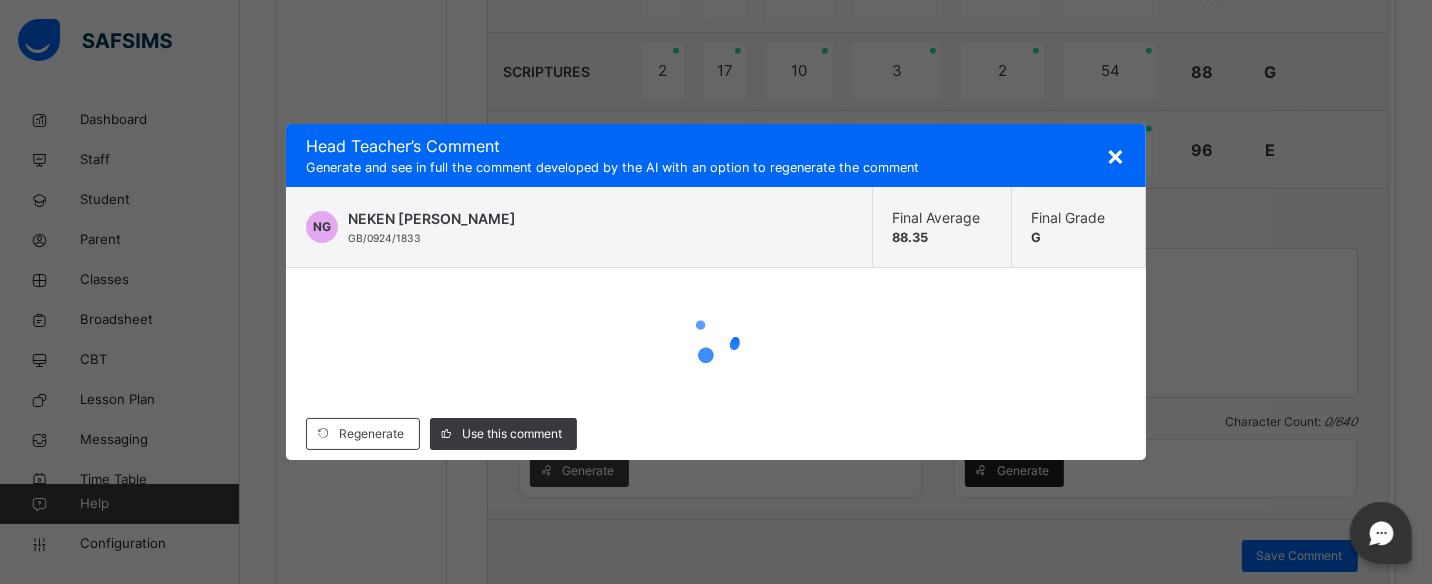 click on "×   Head Teacher ’s Comment Generate and see in full the comment developed by the AI with an option to regenerate the comment NG NEKEN [PERSON_NAME]   GB/0924/1833 Final Average 88.35 Final Grade G   Regenerate     Use this comment" at bounding box center [716, 292] 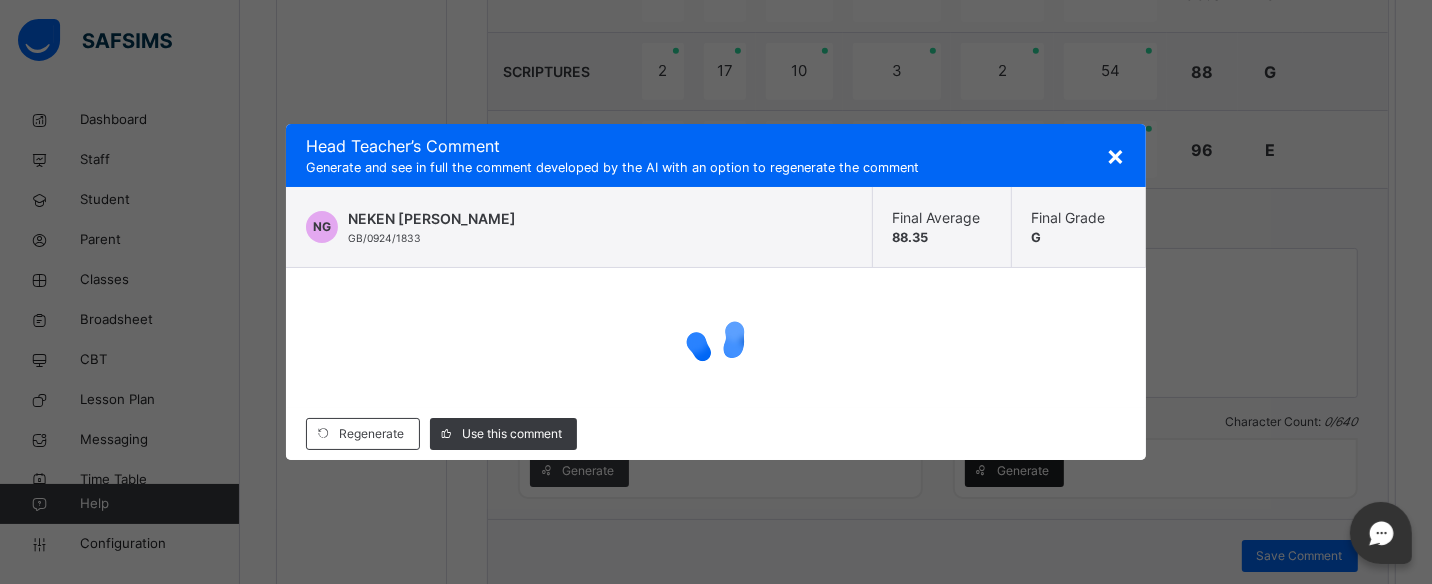 click on "×   Head Teacher ’s Comment Generate and see in full the comment developed by the AI with an option to regenerate the comment NG NEKEN [PERSON_NAME]   GB/0924/1833 Final Average 88.35 Final Grade G   Regenerate     Use this comment" at bounding box center (716, 292) 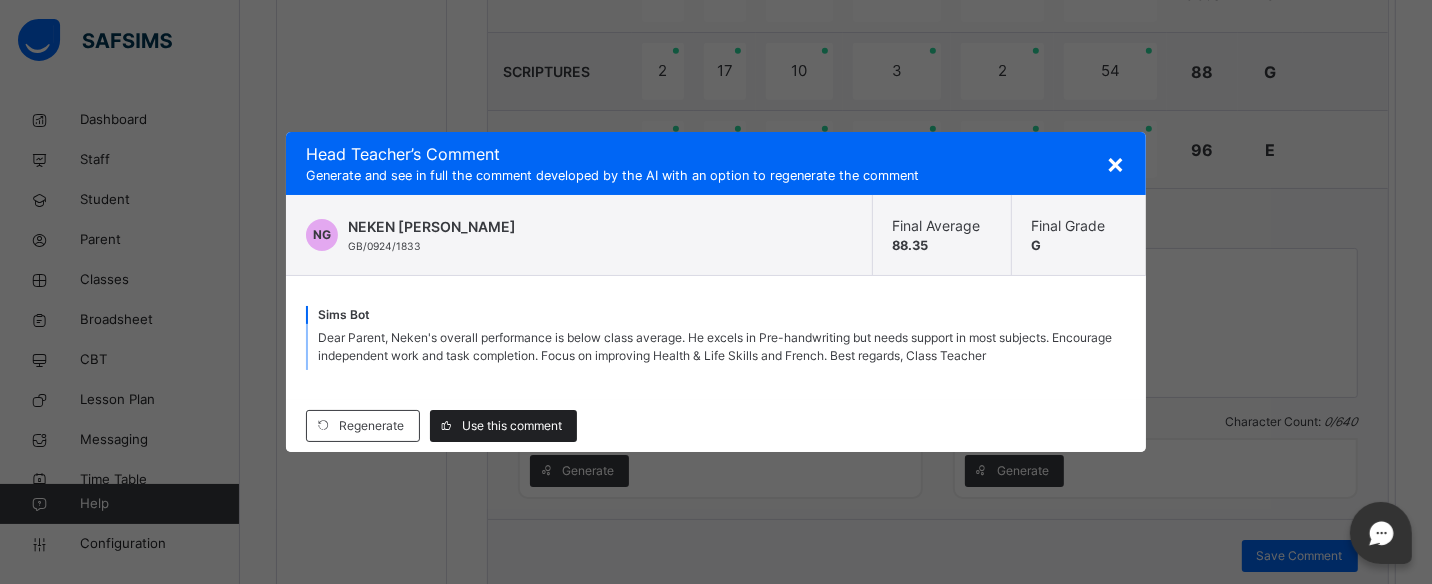 click on "Use this comment" at bounding box center (512, 426) 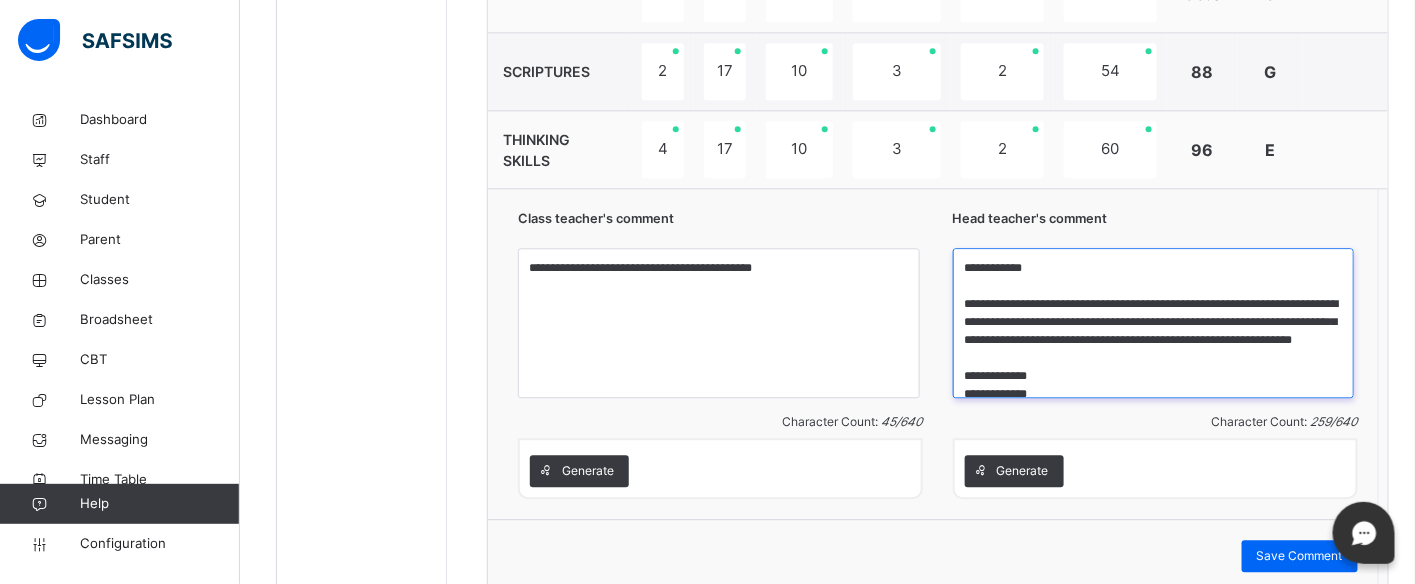 drag, startPoint x: 1122, startPoint y: 323, endPoint x: 1250, endPoint y: 330, distance: 128.19127 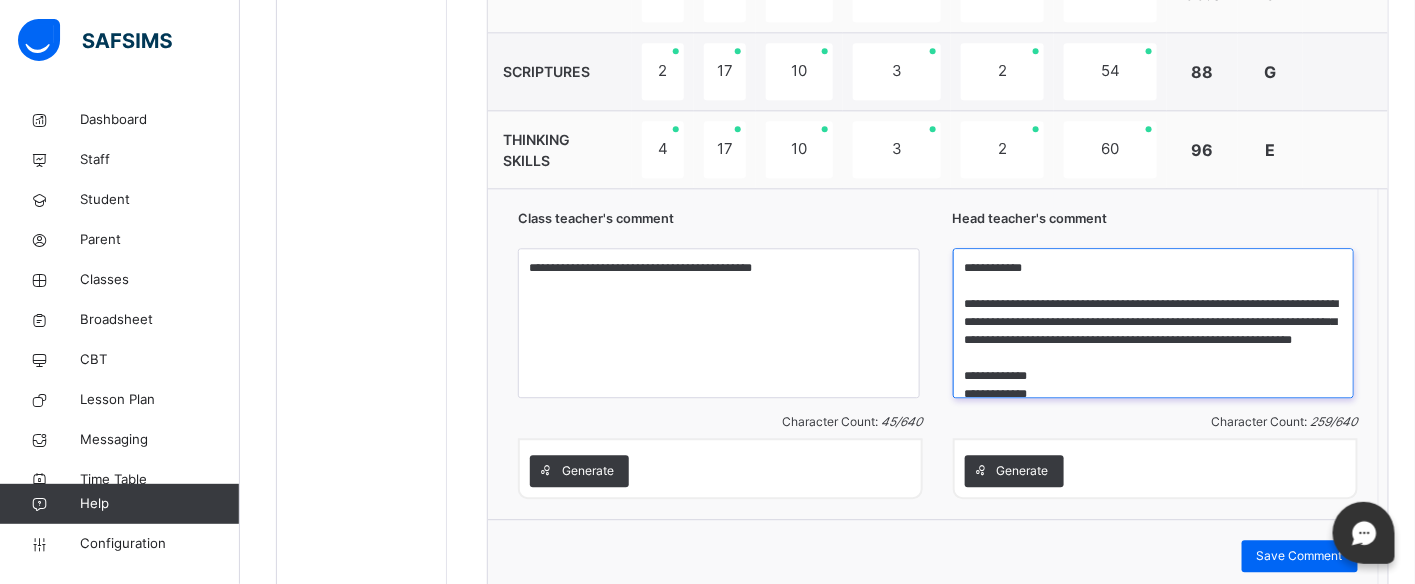 click on "**********" at bounding box center (1154, 323) 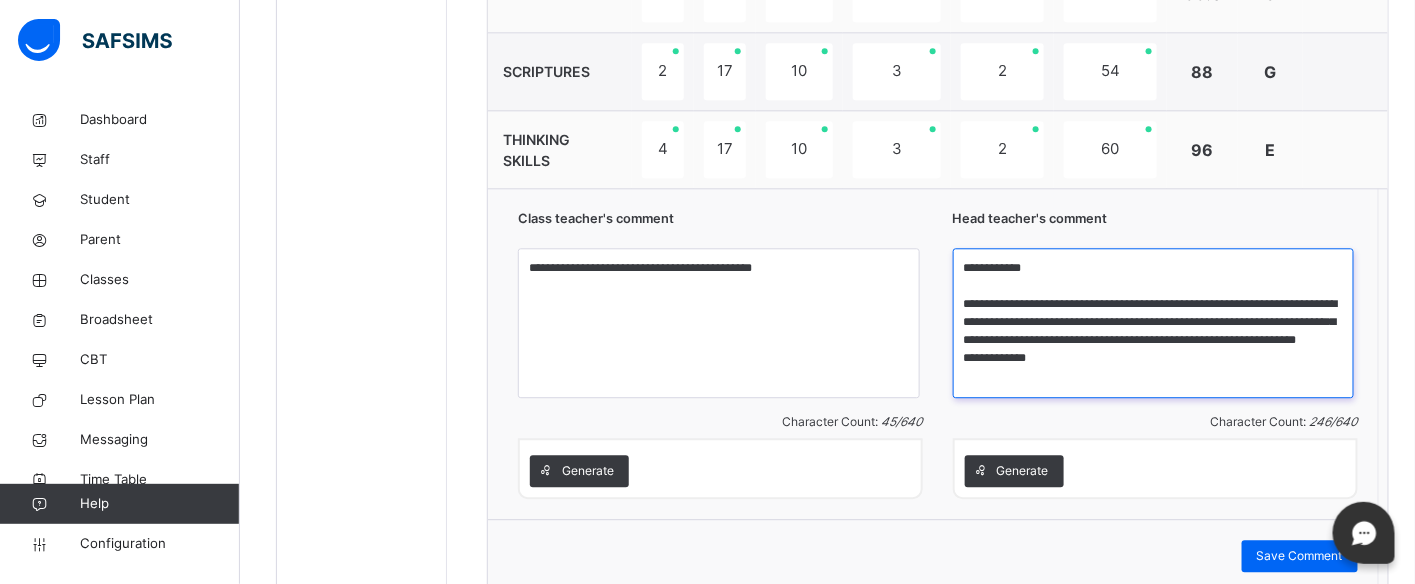 scroll, scrollTop: 0, scrollLeft: 0, axis: both 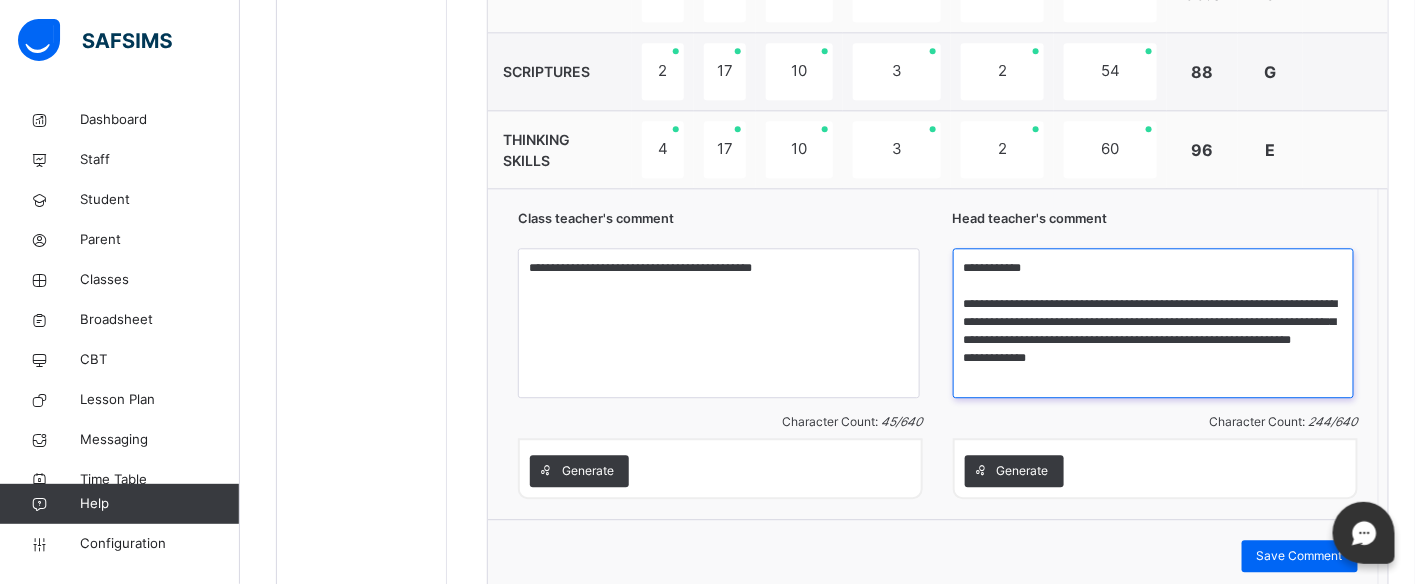 click on "**********" at bounding box center (1154, 323) 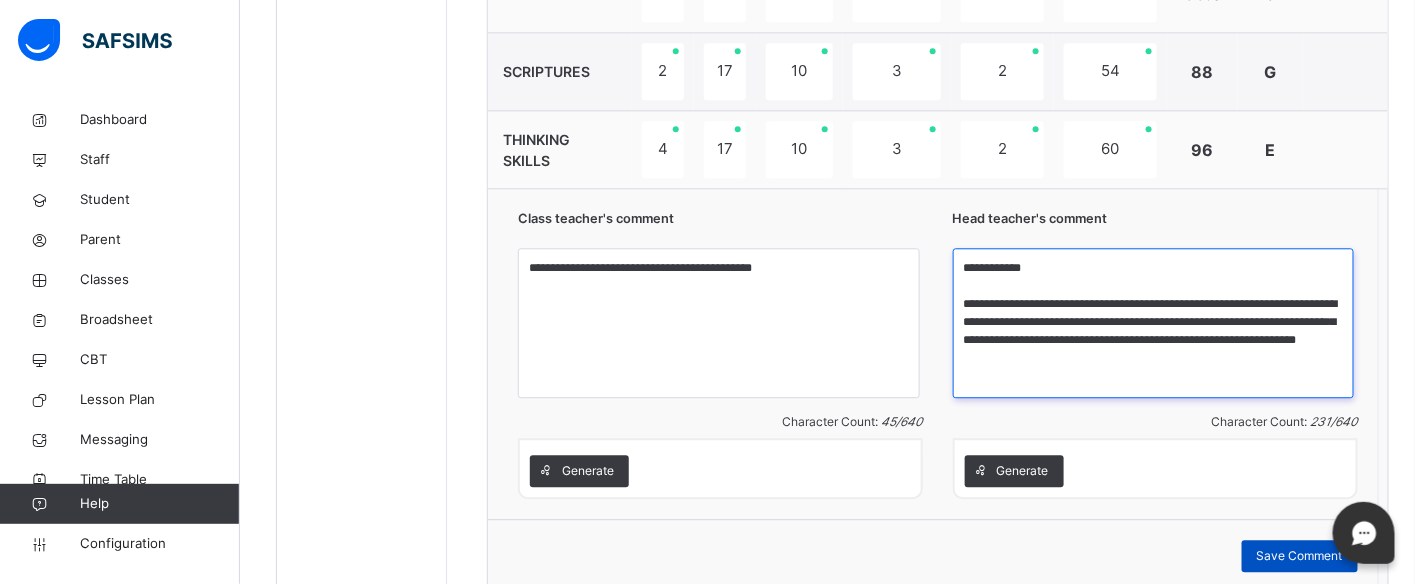 type on "**********" 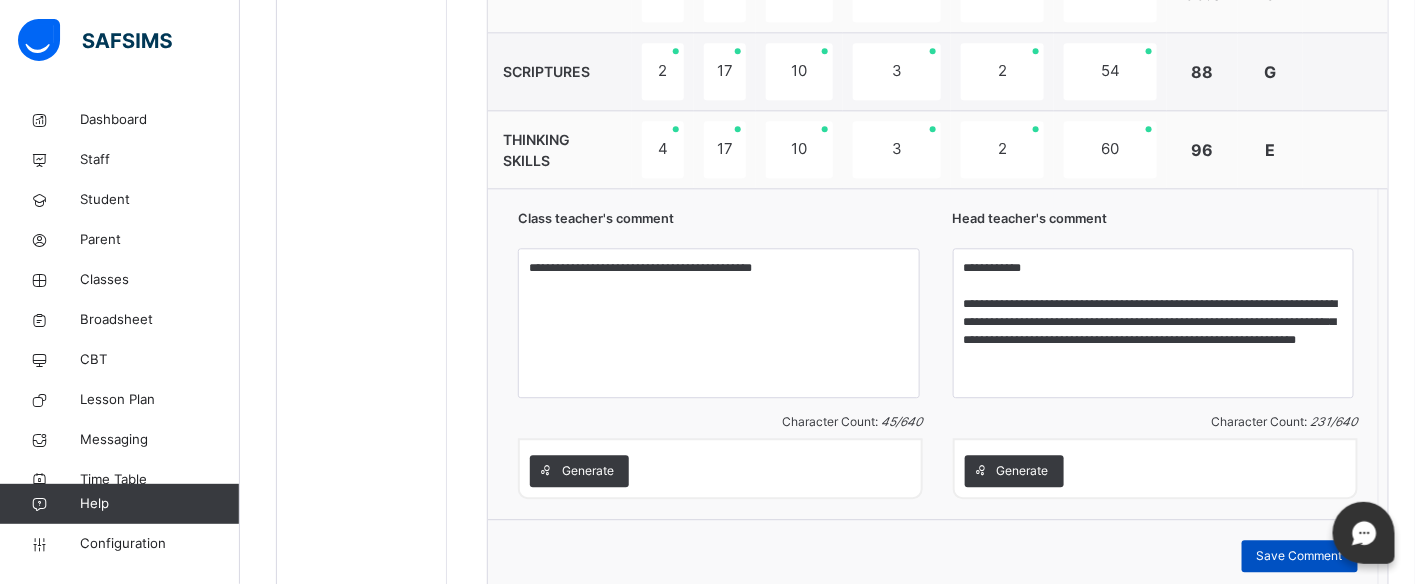 click on "Save Comment" at bounding box center [1300, 556] 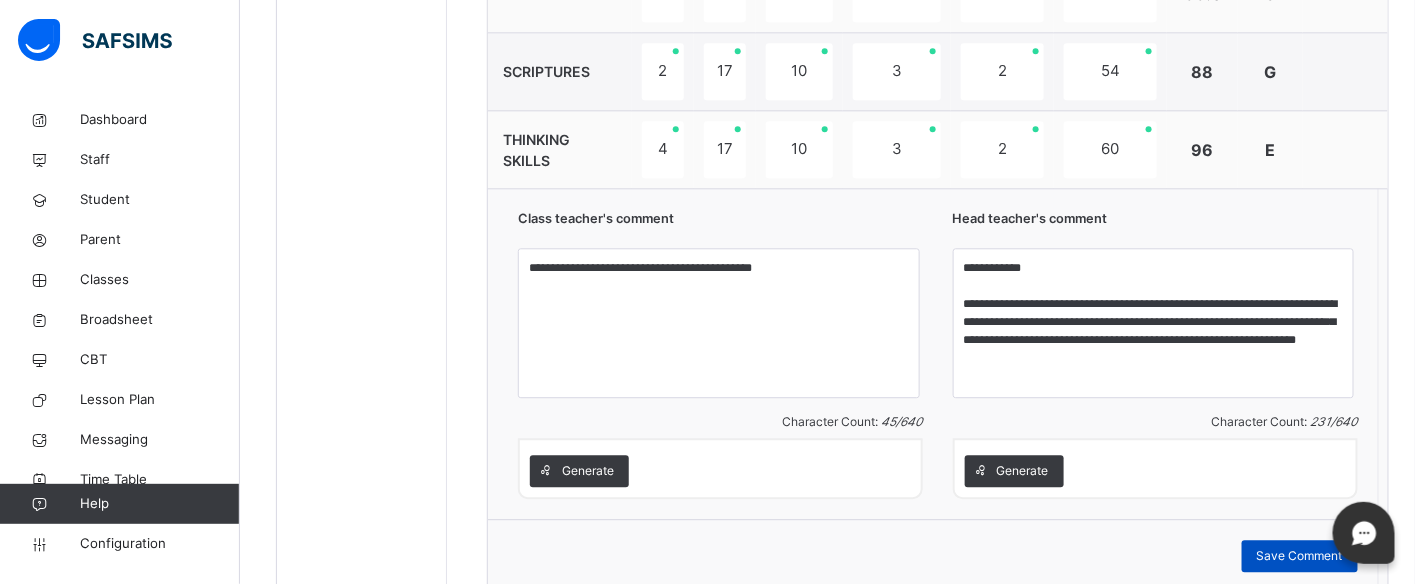 click on "Save Comment" at bounding box center [1300, 556] 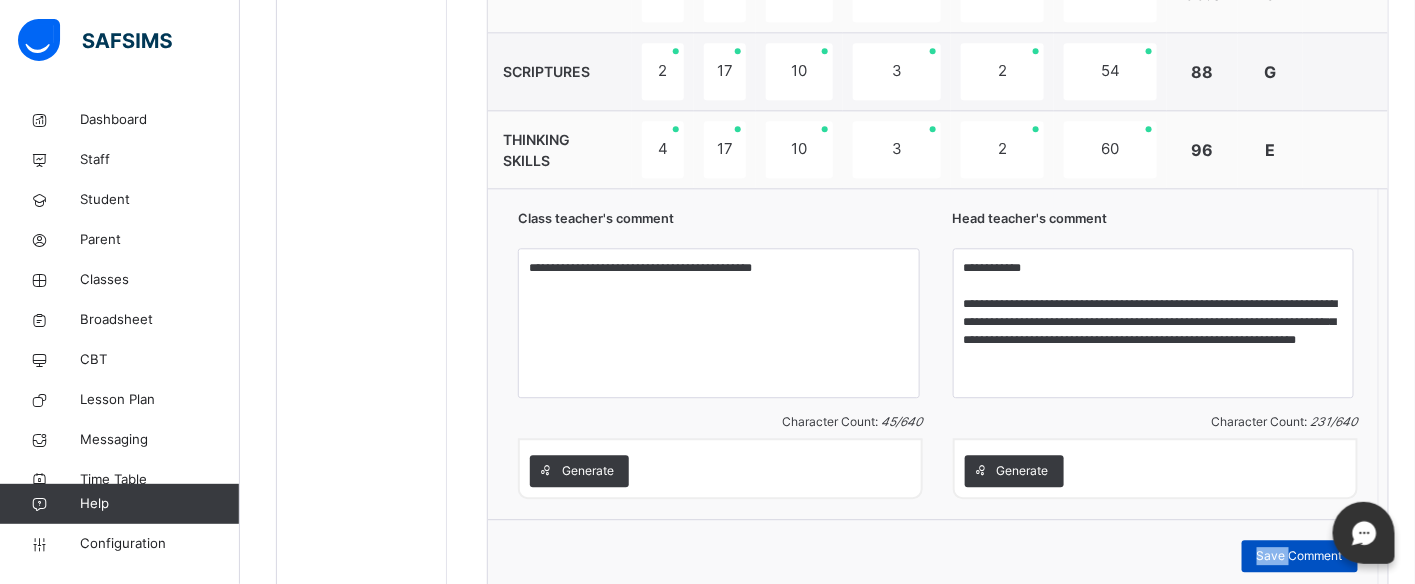 click on "Save Comment" at bounding box center [1300, 556] 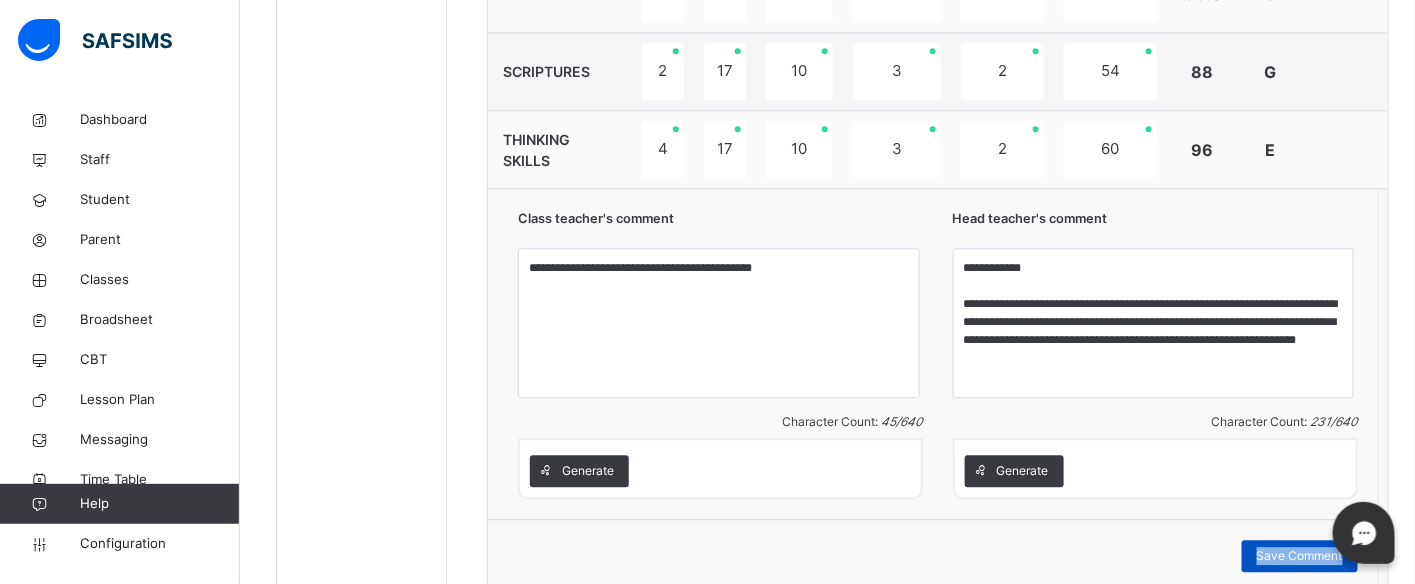 click on "Save Comment" at bounding box center [1300, 556] 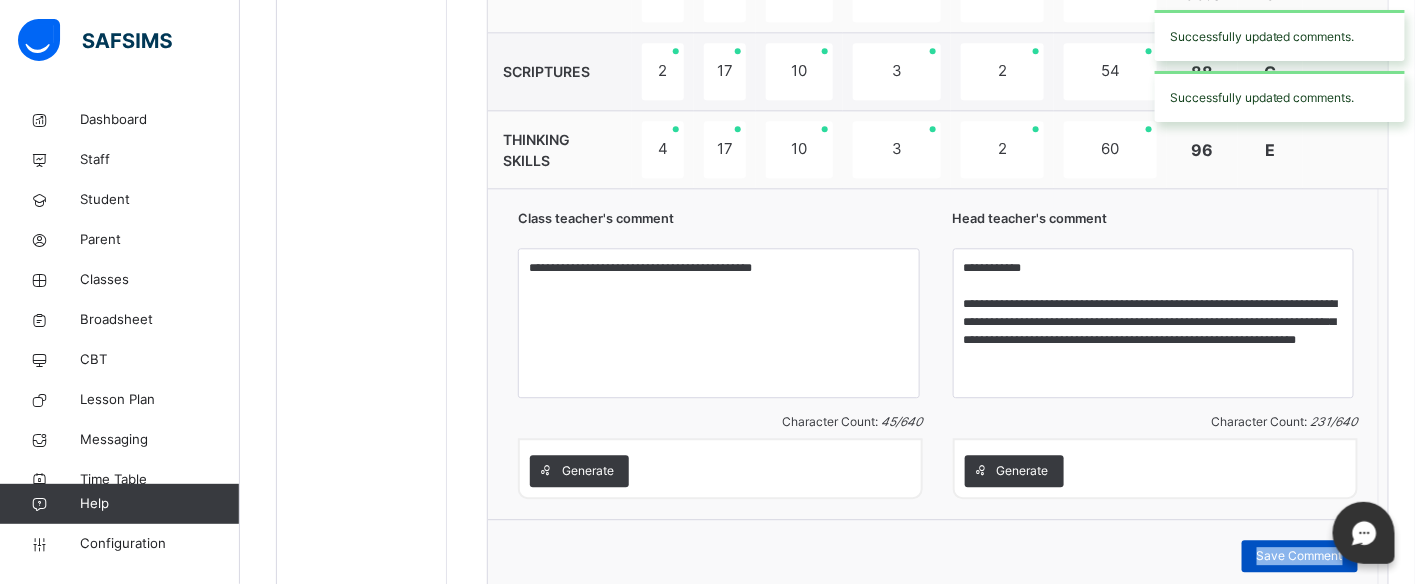 click on "Save Comment" at bounding box center [1300, 556] 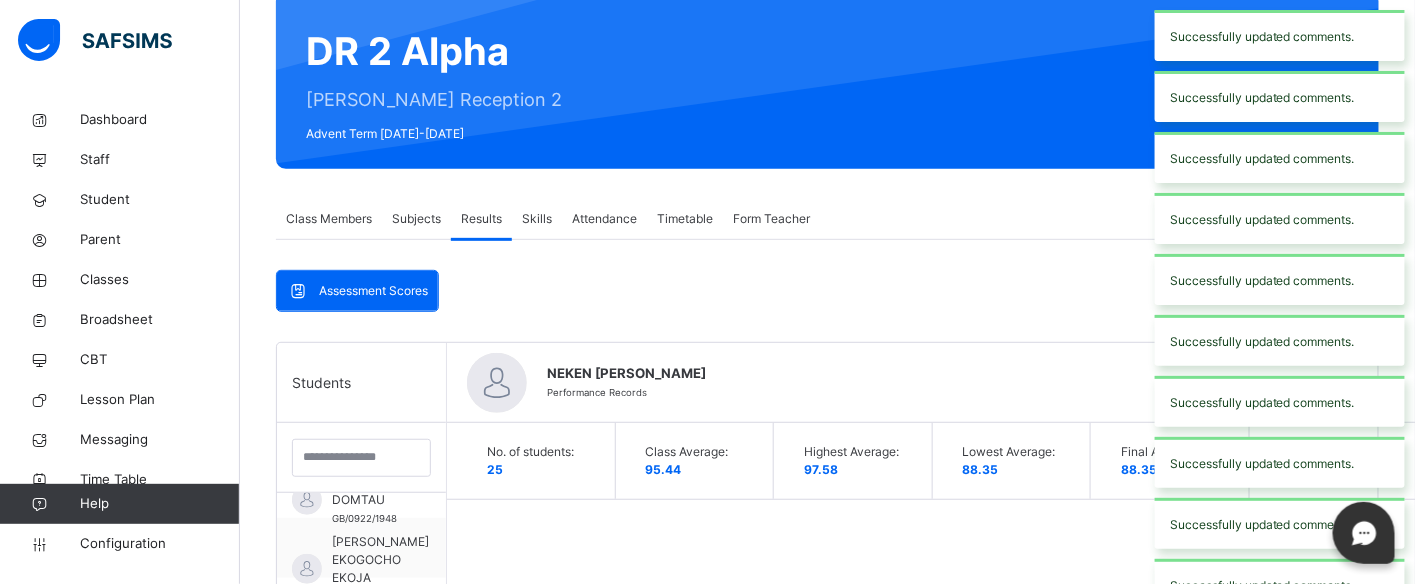 scroll, scrollTop: 74, scrollLeft: 0, axis: vertical 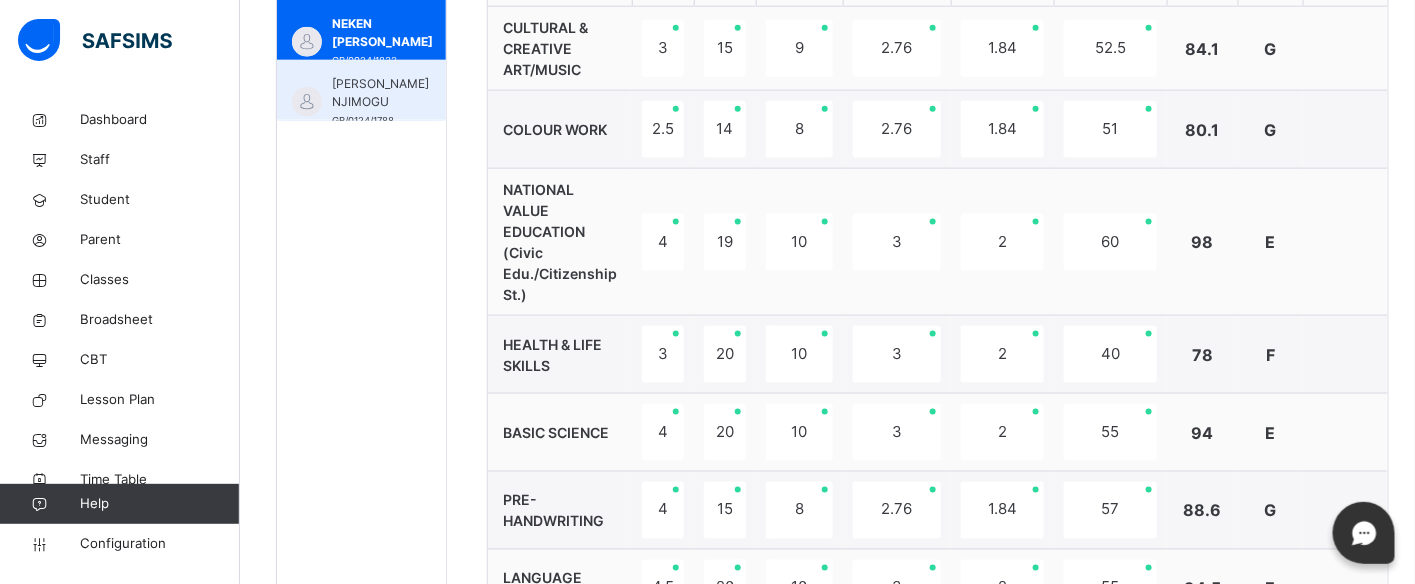 click on "[PERSON_NAME] NJIMOGU" at bounding box center [380, 93] 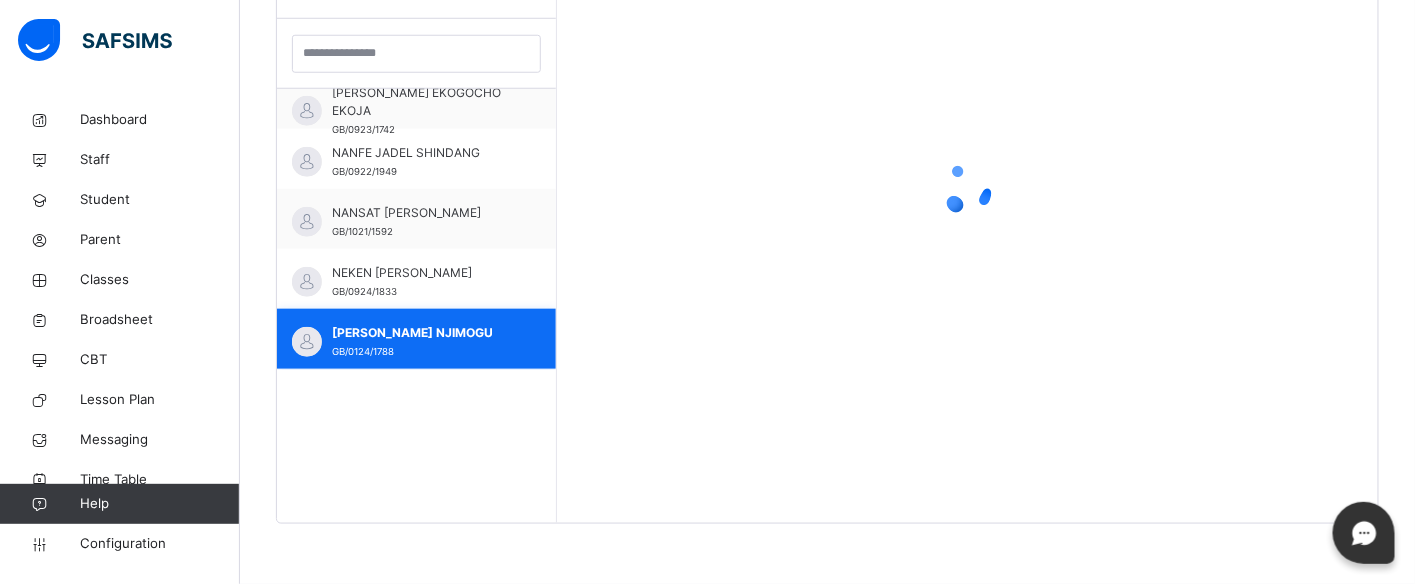 scroll, scrollTop: 581, scrollLeft: 0, axis: vertical 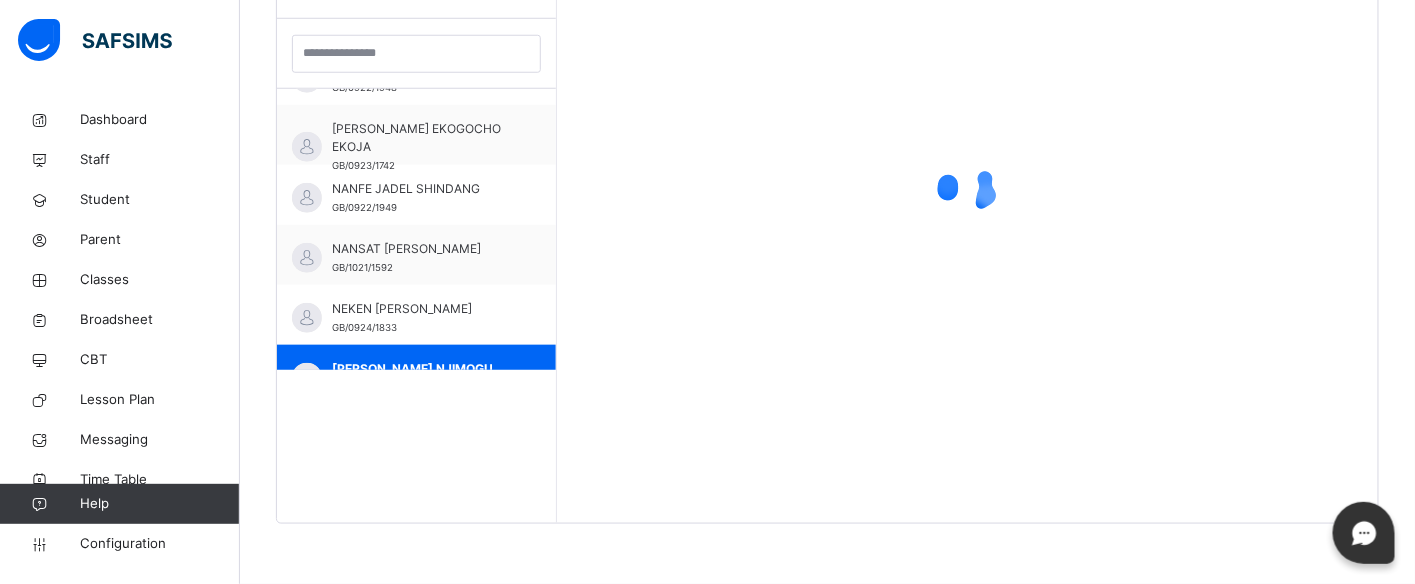 drag, startPoint x: 533, startPoint y: 364, endPoint x: 547, endPoint y: 358, distance: 15.231546 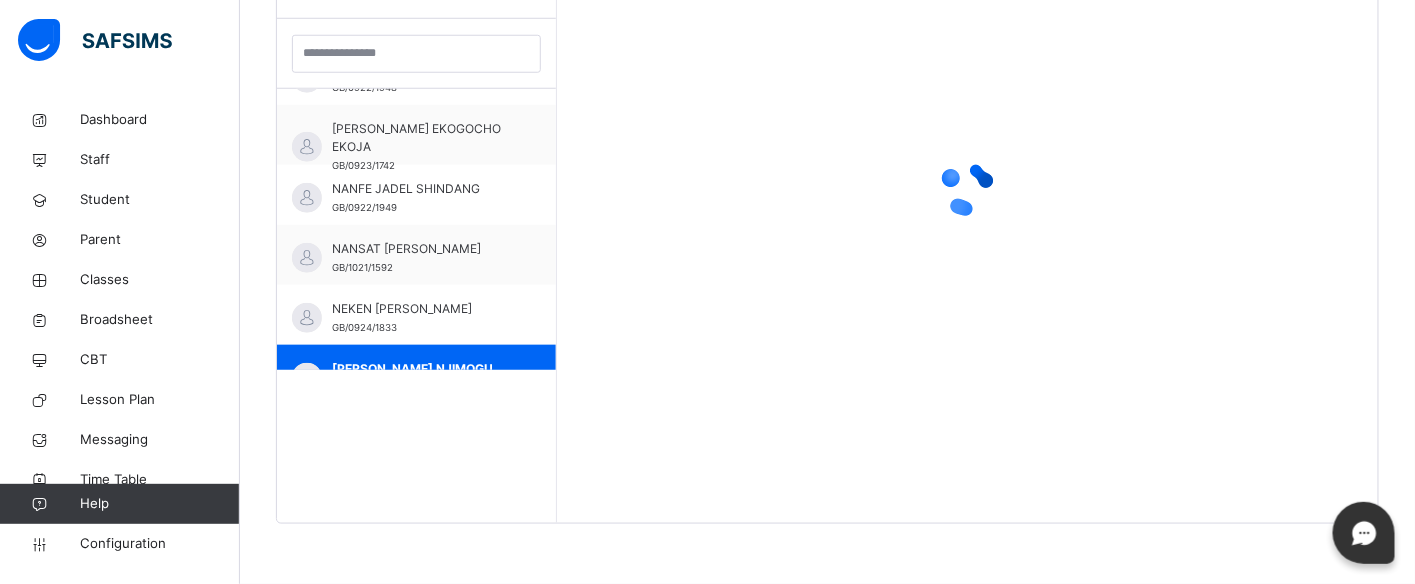 click on "[PERSON_NAME] GB/0922/1641 BIPLANG JUNIOR PHILEMON GB/0922/1638 [PERSON_NAME] GB/1023/1765 CHINPLANG HOPE AYUBA GB/0122/1607 [PERSON_NAME] AOFOLAJU GB/0921/1581 EBOH [PERSON_NAME] GB/0923/1718 [PERSON_NAME] [PERSON_NAME] GB/0522/1620 JADEN TOBENNA IFEBUNANDU GB/0122/1610 [PERSON_NAME] GB/0922/1672 [PERSON_NAME] CHIDUBEME [PERSON_NAME] GB/0122/1603 [PERSON_NAME] [PERSON_NAME] GB/0924/1828 [PERSON_NAME] DAFIR GB/0922/1682 [PERSON_NAME] DOMTAU GB/0922/1948 [PERSON_NAME] EKOJA GB/0923/1742 NANFE JADEL SHINDANG GB/0922/1949 NANSAT [PERSON_NAME] GB/1021/1592 NEKEN [PERSON_NAME] GB/0924/1833 [PERSON_NAME] NJIMOGU GB/0124/1788 RINKINAN KAIRA DASHEN GB/0922/1664 RINRET KEILAH LE'AN GB/0924/1830 [PERSON_NAME] [PERSON_NAME] GB/0922/1679 [PERSON_NAME] GB/0923/1762 [PERSON_NAME] GB/0924/1832 TEHILLAH UFEDO-OJO EJIGA GB/0123/1689 ZION TIFEOLUWA .[PERSON_NAME][GEOGRAPHIC_DATA] GB/0122/1606" at bounding box center [416, 229] 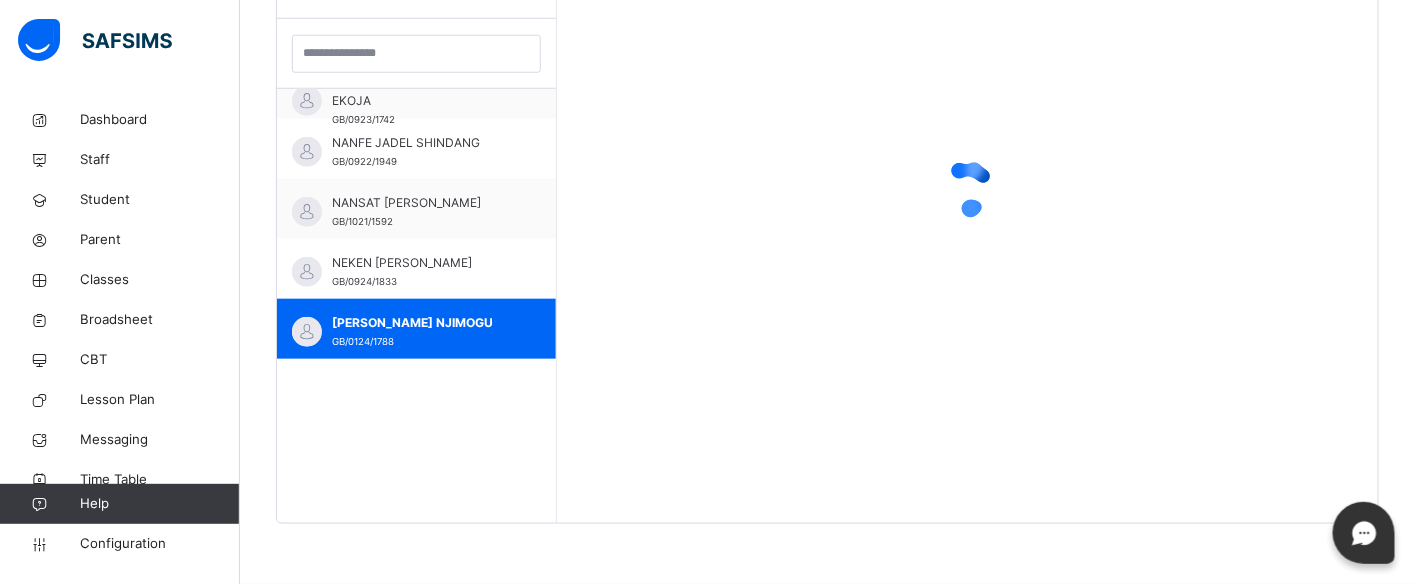 scroll, scrollTop: 853, scrollLeft: 0, axis: vertical 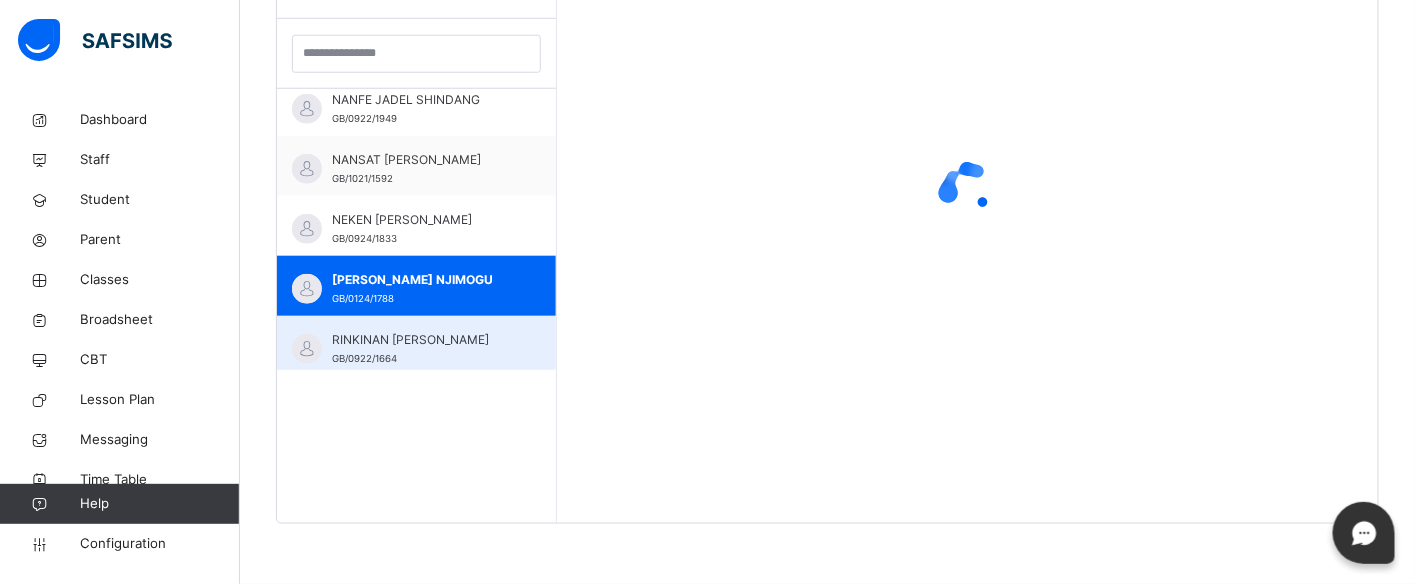 click on "RINKINAN KAIRA DASHEN GB/0922/1664" at bounding box center [421, 349] 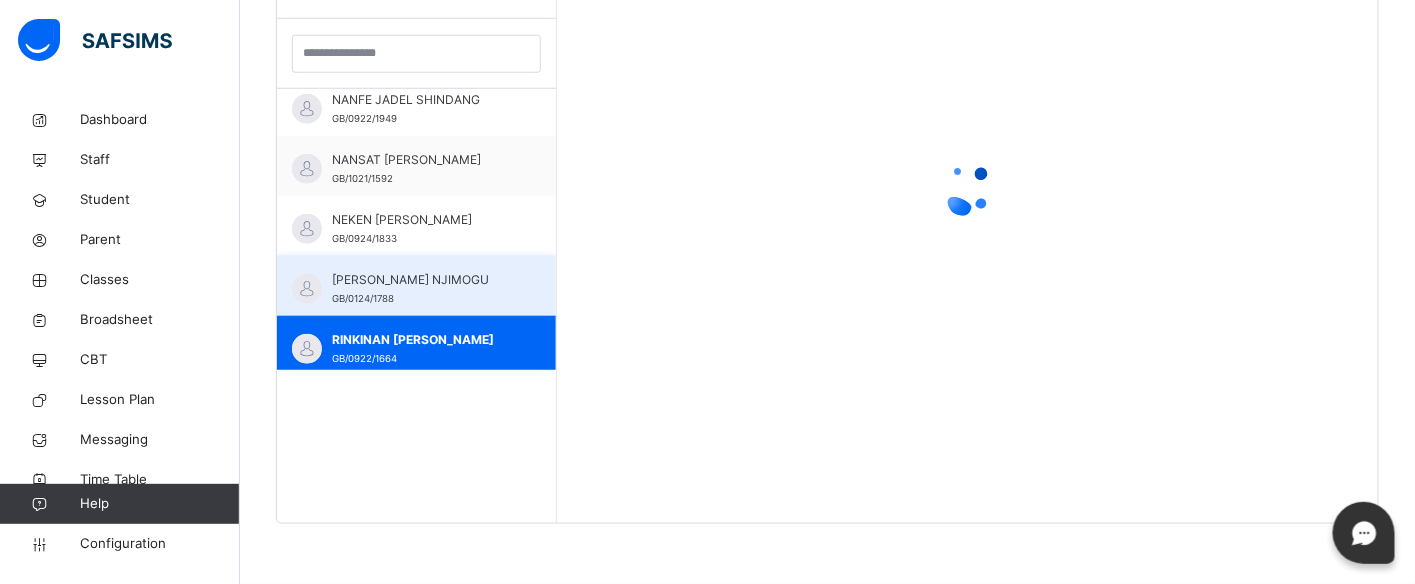 click on "[PERSON_NAME] NJIMOGU GB/0124/1788" at bounding box center (421, 289) 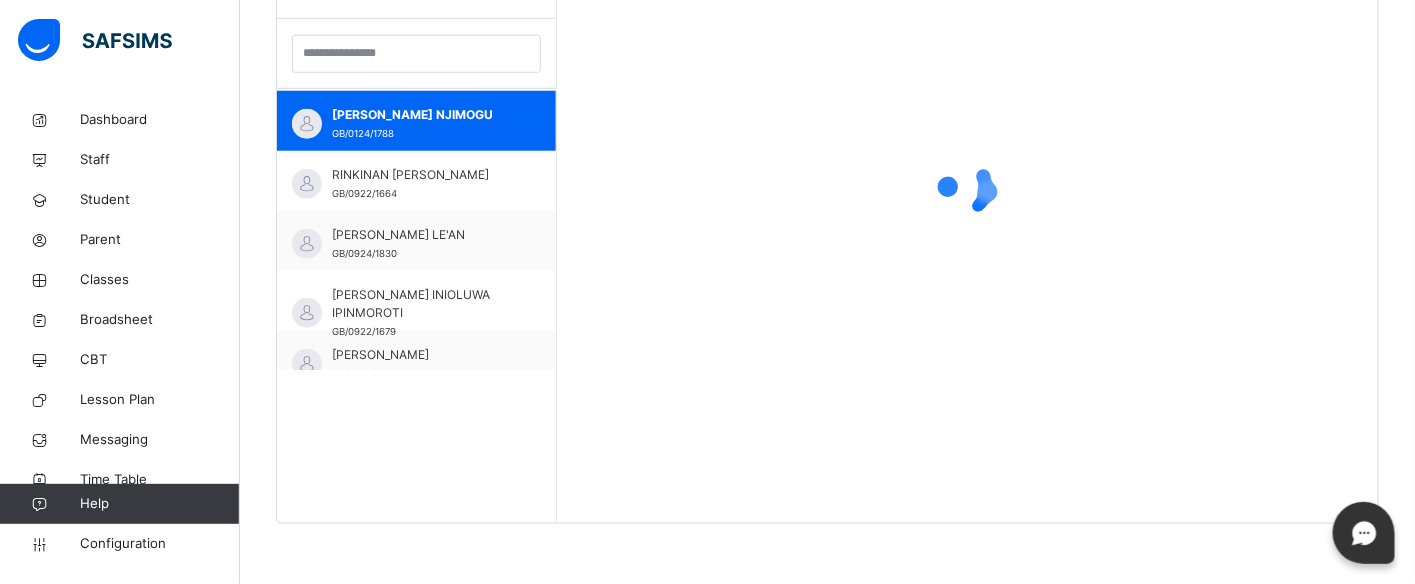 scroll, scrollTop: 1075, scrollLeft: 0, axis: vertical 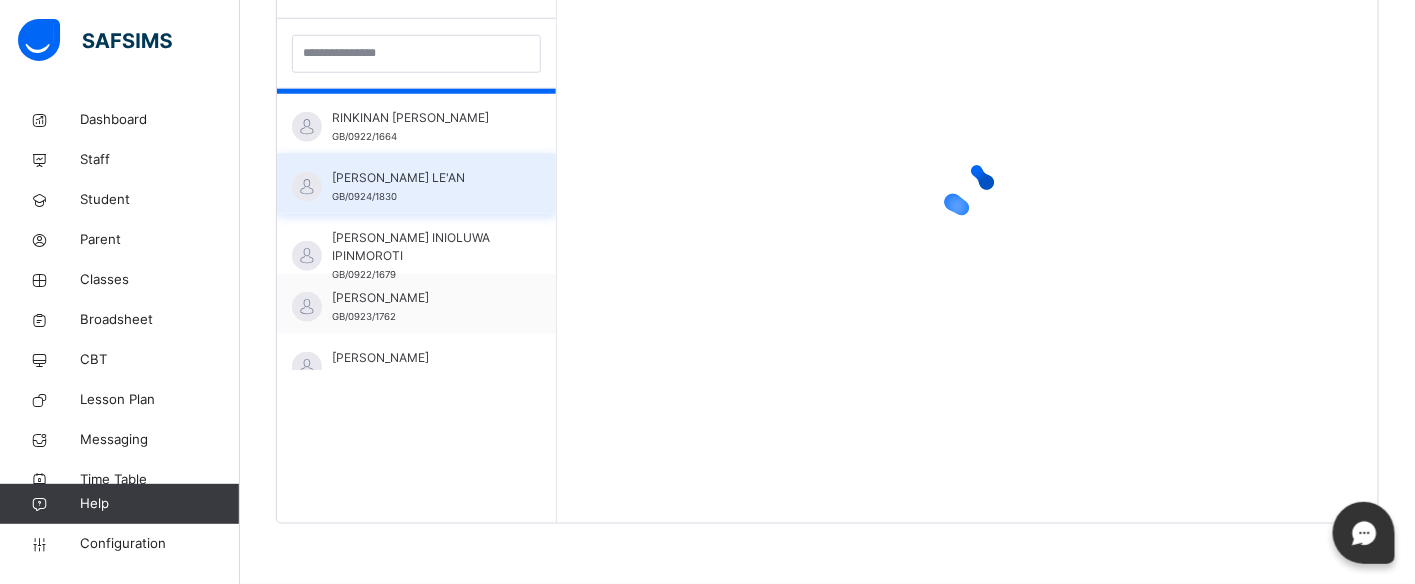 click on "[PERSON_NAME] LE'AN GB/0924/1830" at bounding box center (416, 184) 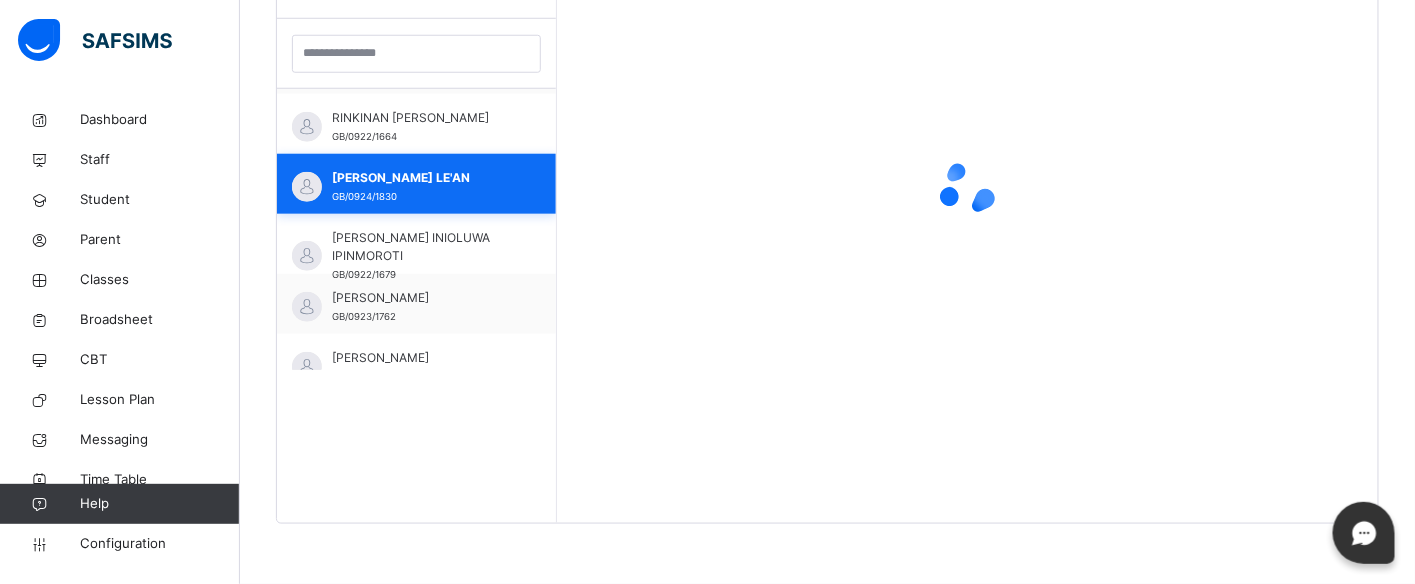 scroll, scrollTop: 1066, scrollLeft: 0, axis: vertical 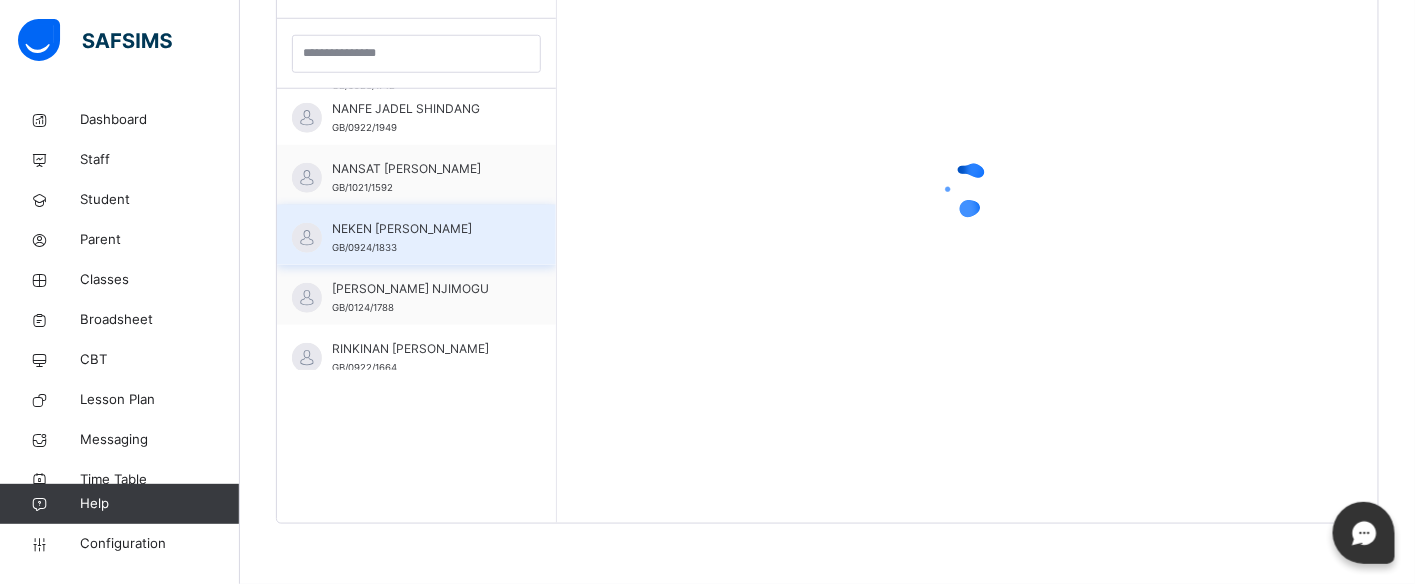 click on "NEKEN [PERSON_NAME]" at bounding box center (421, 229) 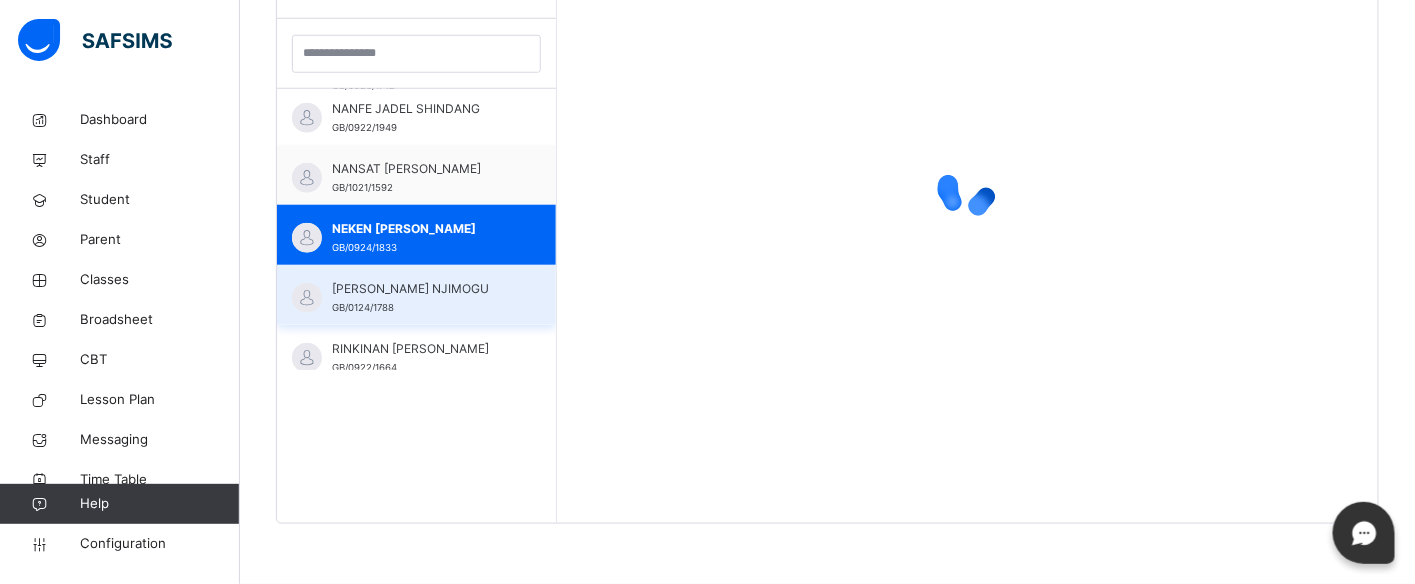 click on "[PERSON_NAME] NJIMOGU" at bounding box center [421, 289] 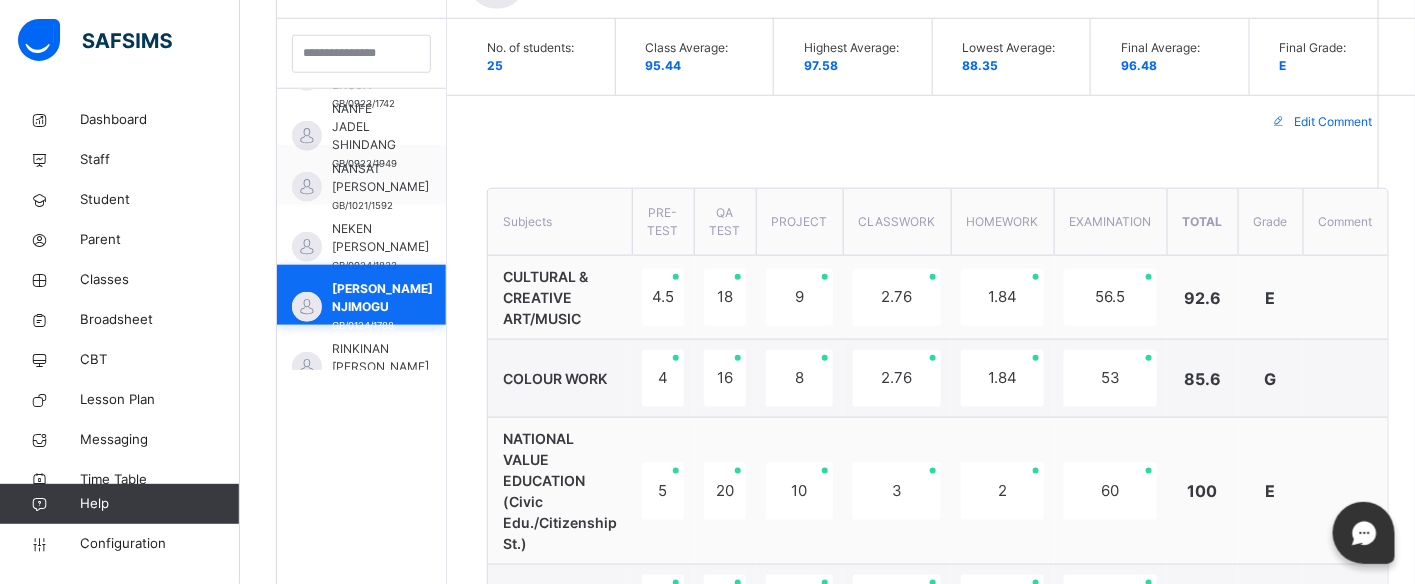 scroll, scrollTop: 862, scrollLeft: 0, axis: vertical 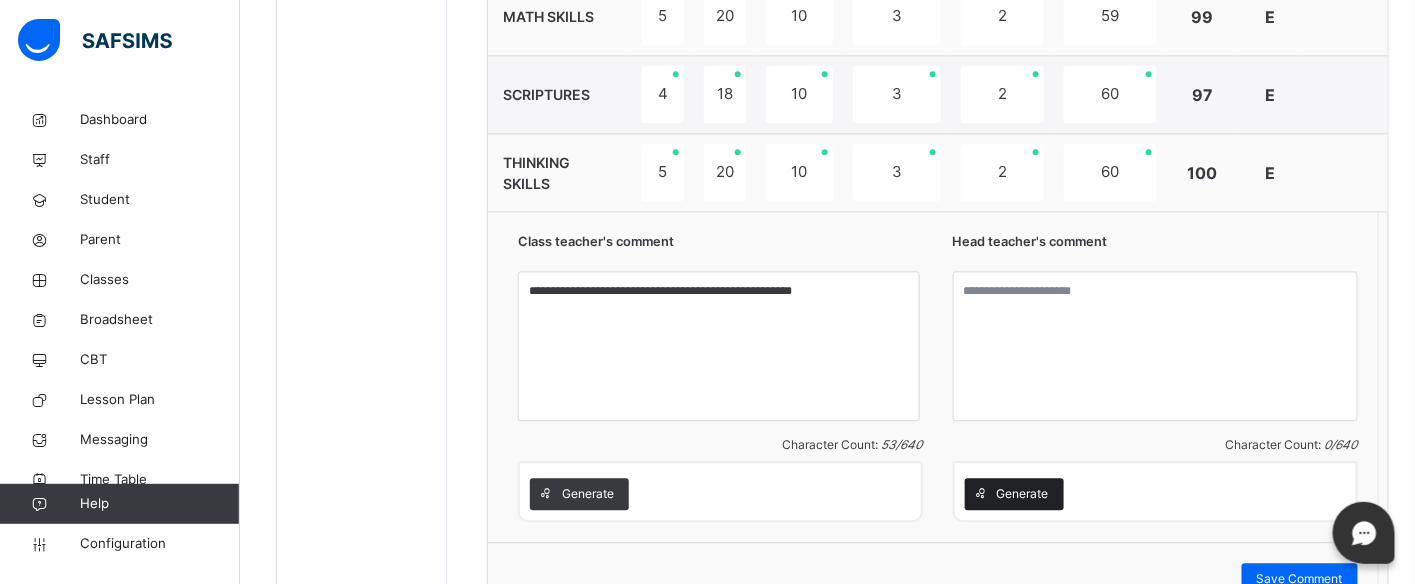 click on "Generate" at bounding box center [1023, 494] 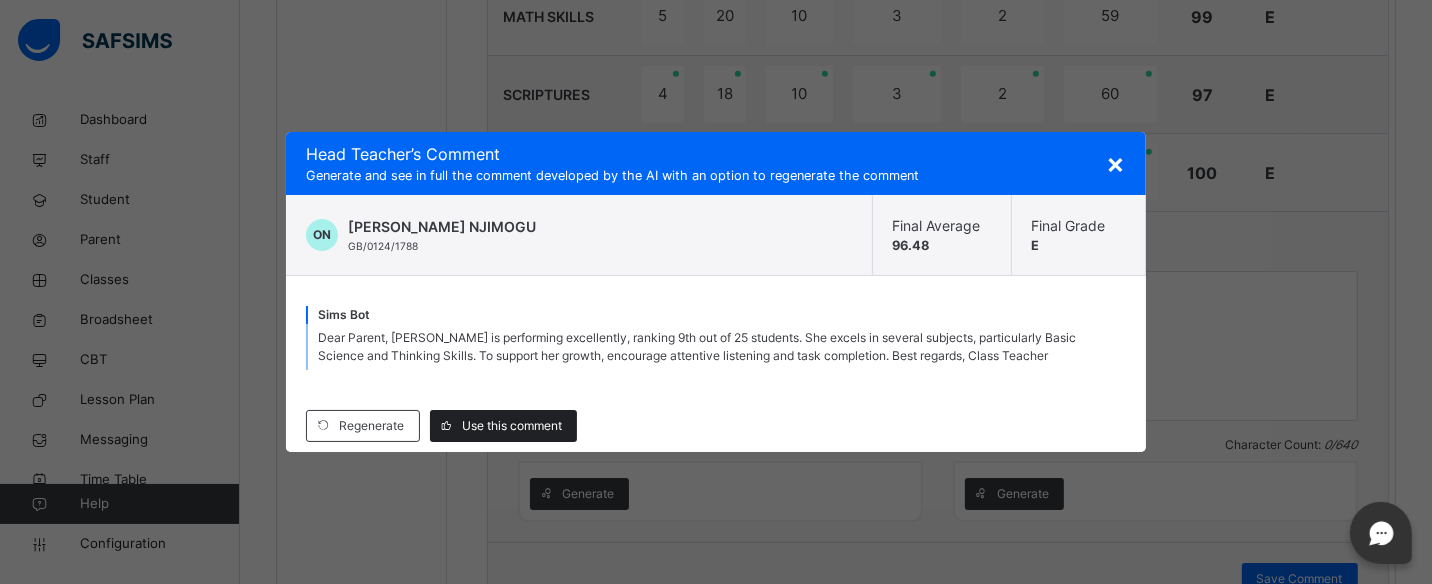 click on "Use this comment" at bounding box center [512, 426] 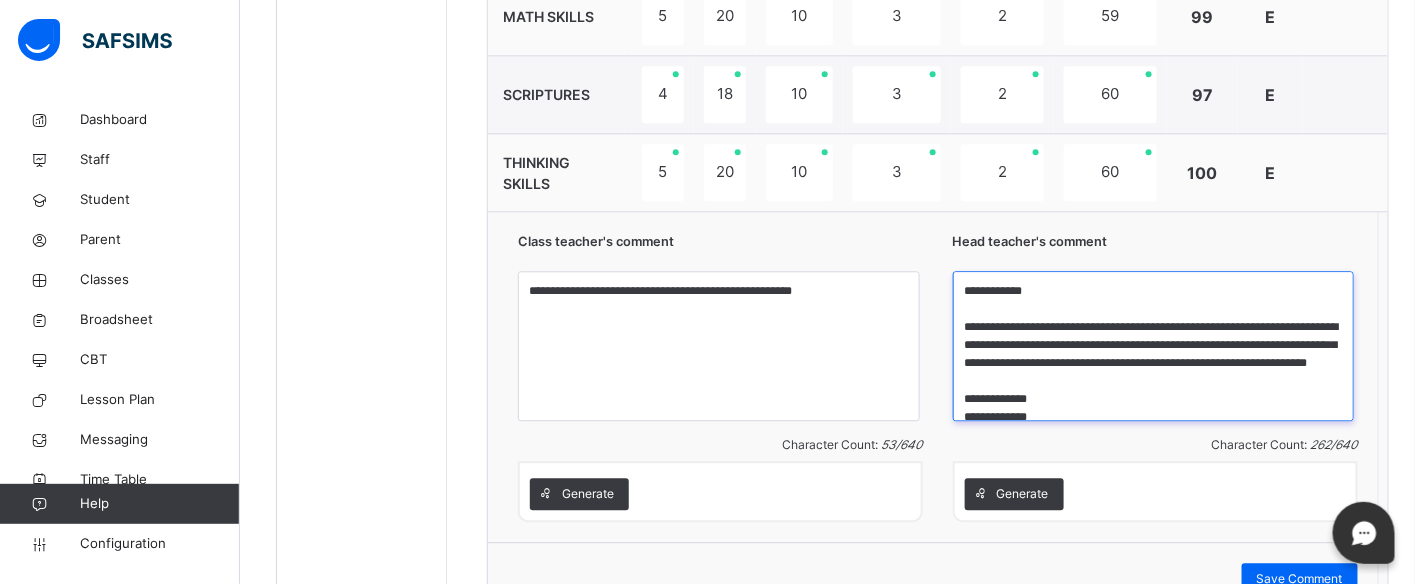 drag, startPoint x: 1153, startPoint y: 398, endPoint x: 1185, endPoint y: 364, distance: 46.69047 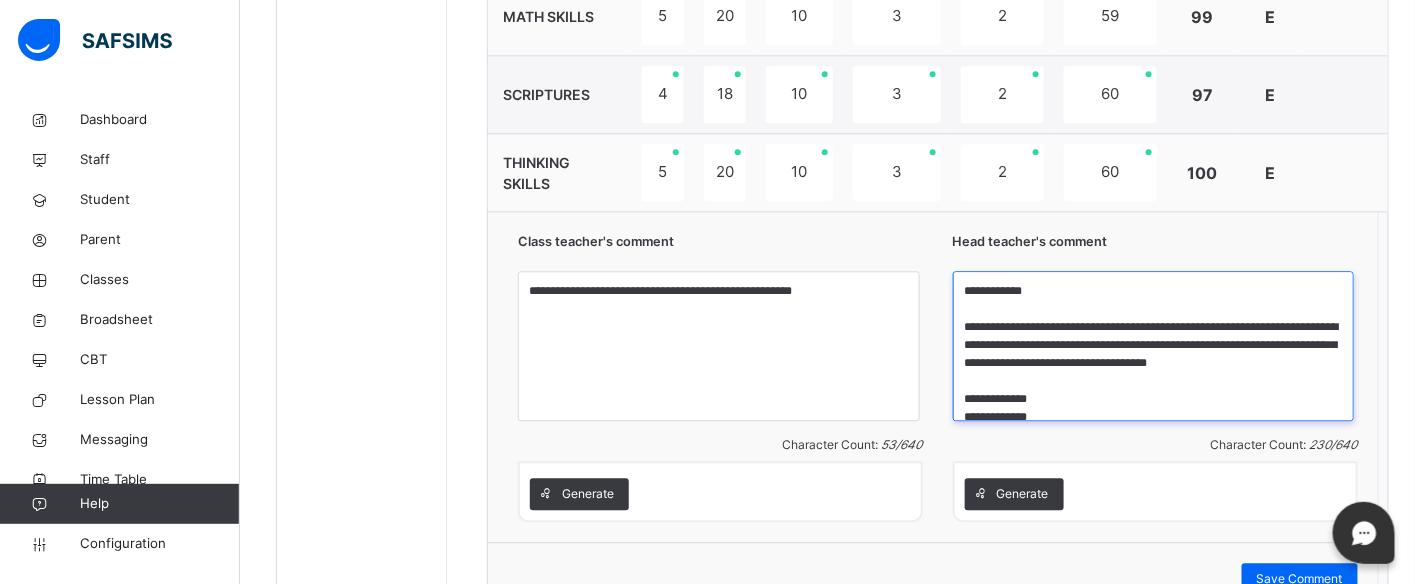 click on "**********" at bounding box center [1154, 346] 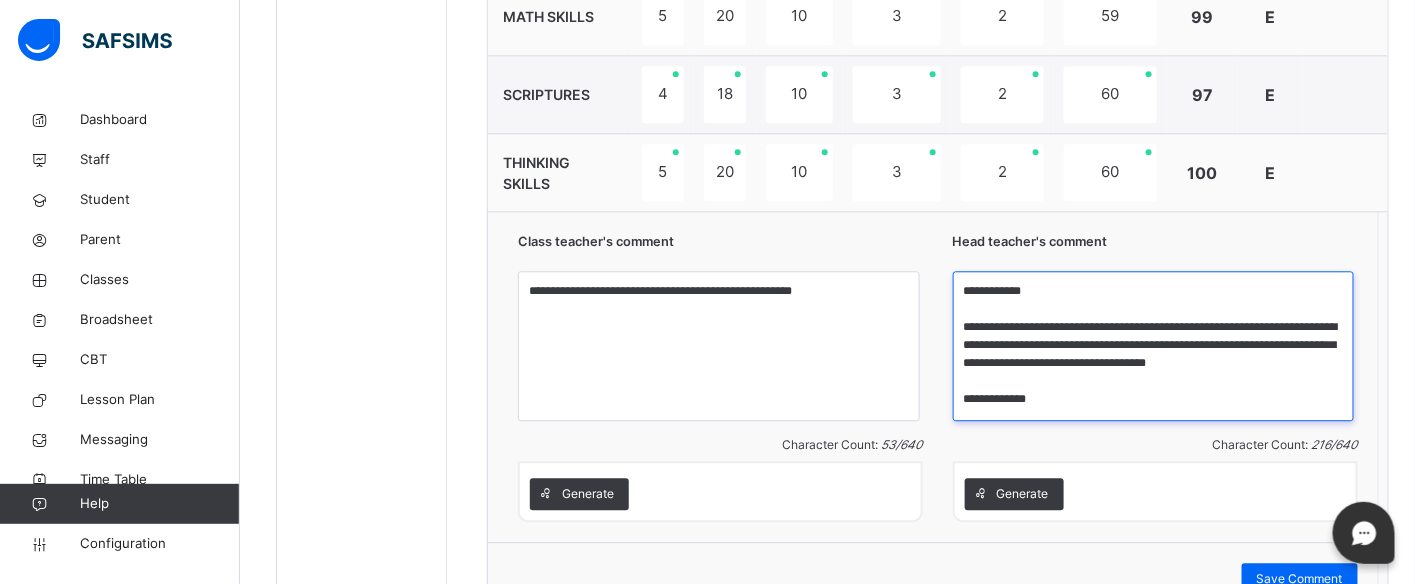 scroll, scrollTop: 0, scrollLeft: 0, axis: both 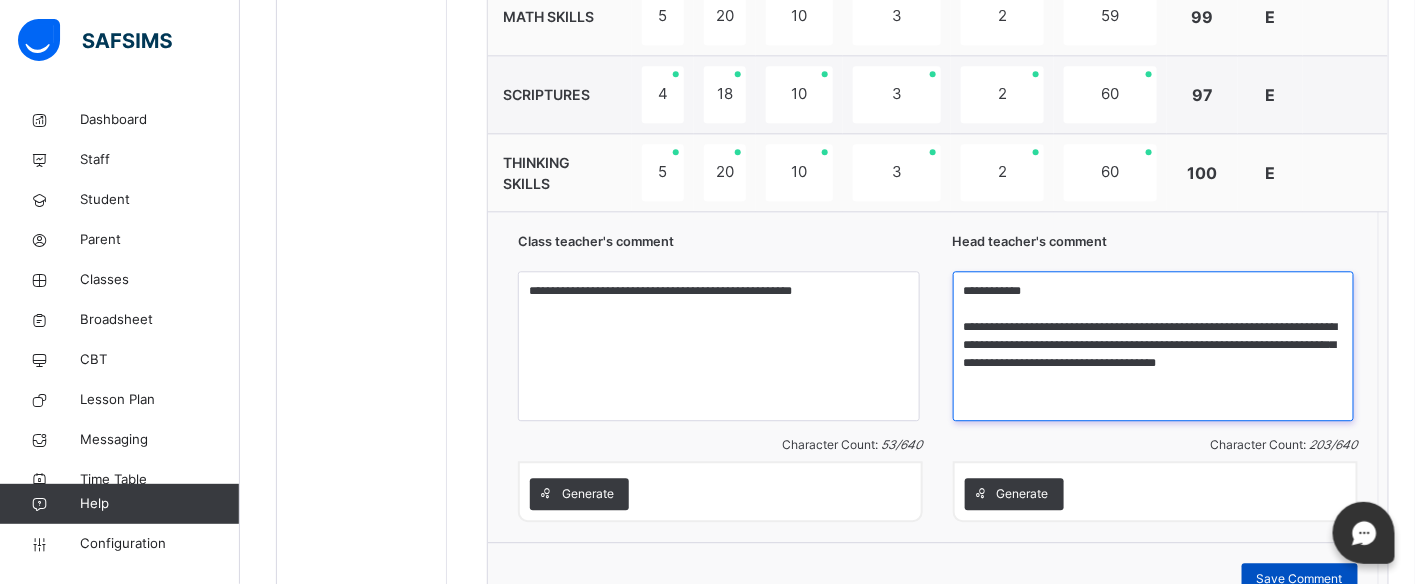 type on "**********" 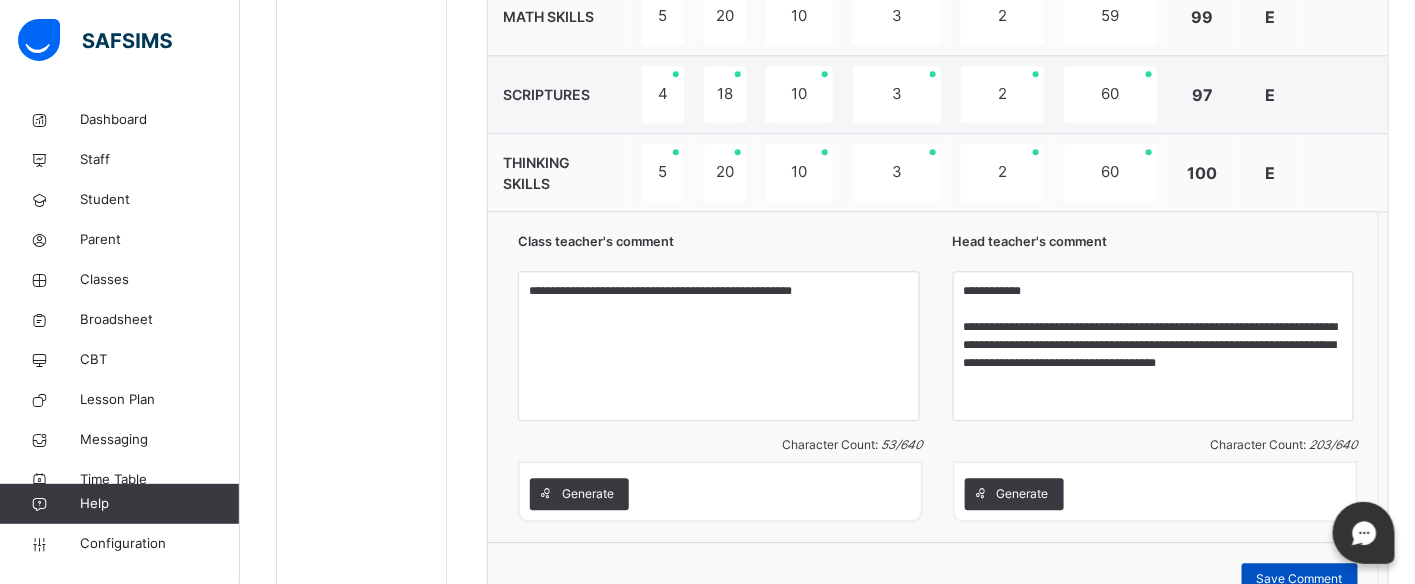 click on "Save Comment" at bounding box center (1300, 579) 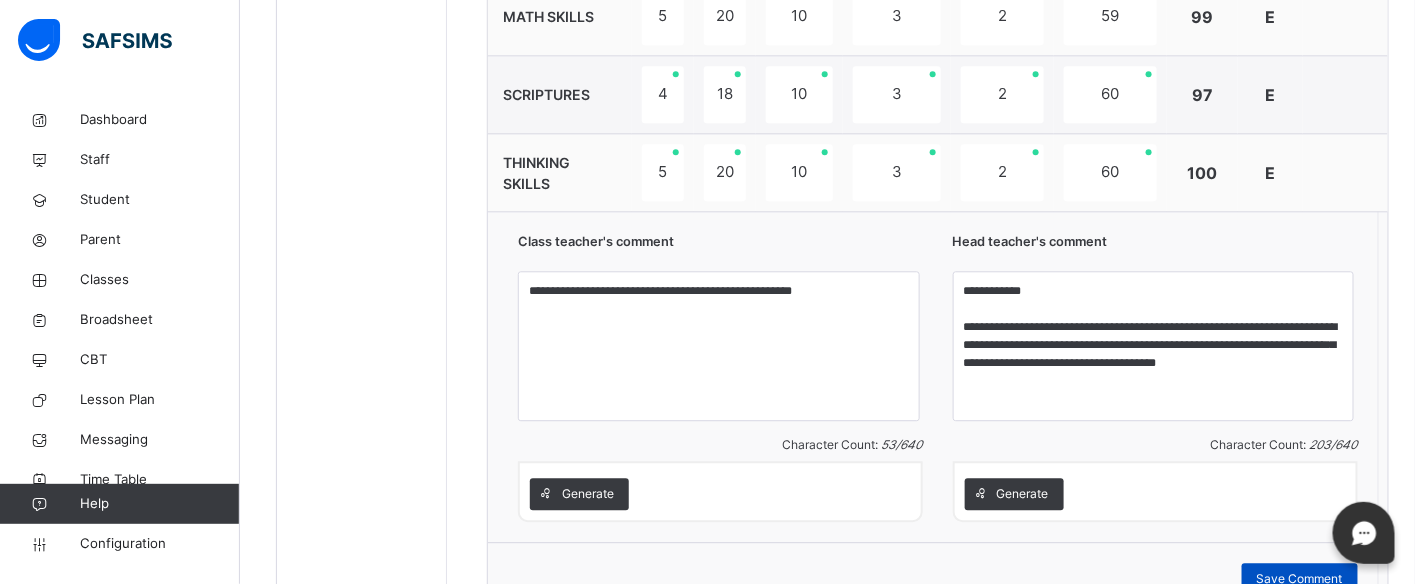 click on "Save Comment" at bounding box center [1300, 579] 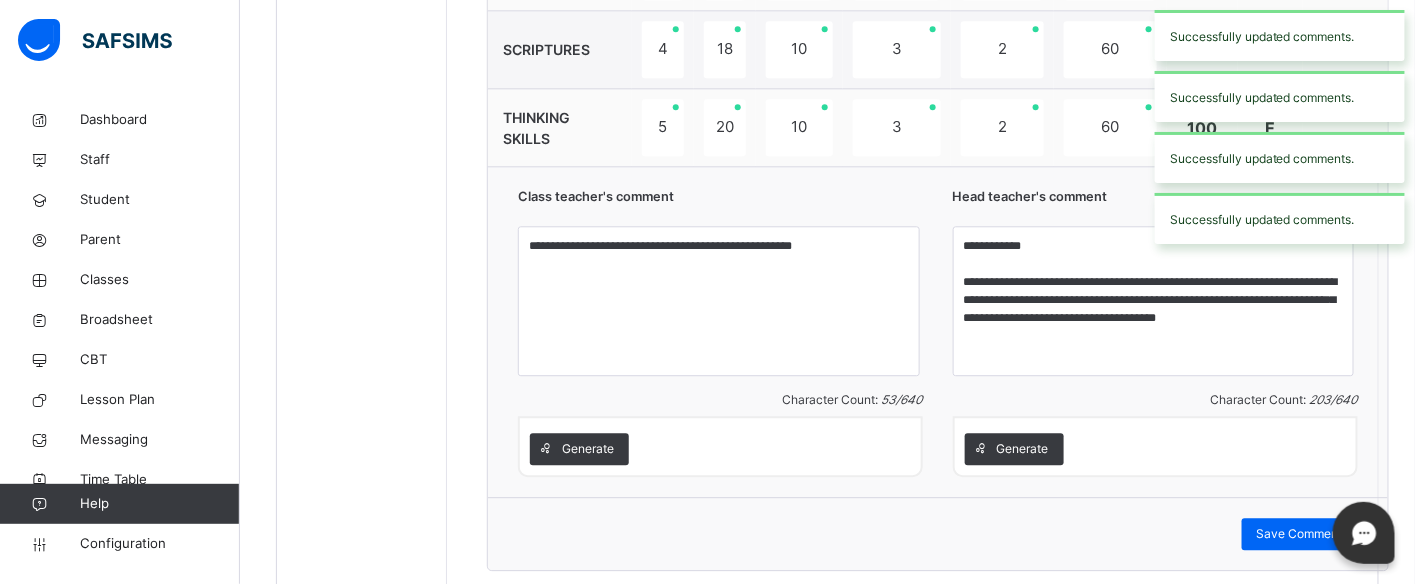 scroll, scrollTop: 1647, scrollLeft: 0, axis: vertical 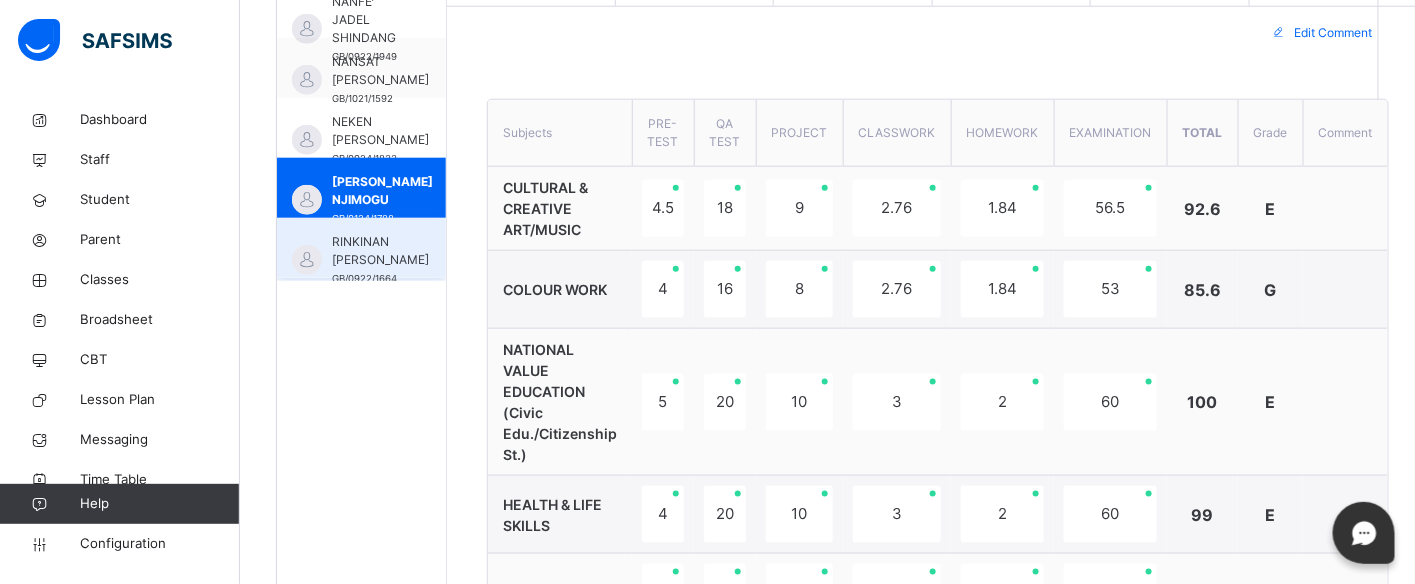 click on "RINKINAN [PERSON_NAME]" at bounding box center (380, 251) 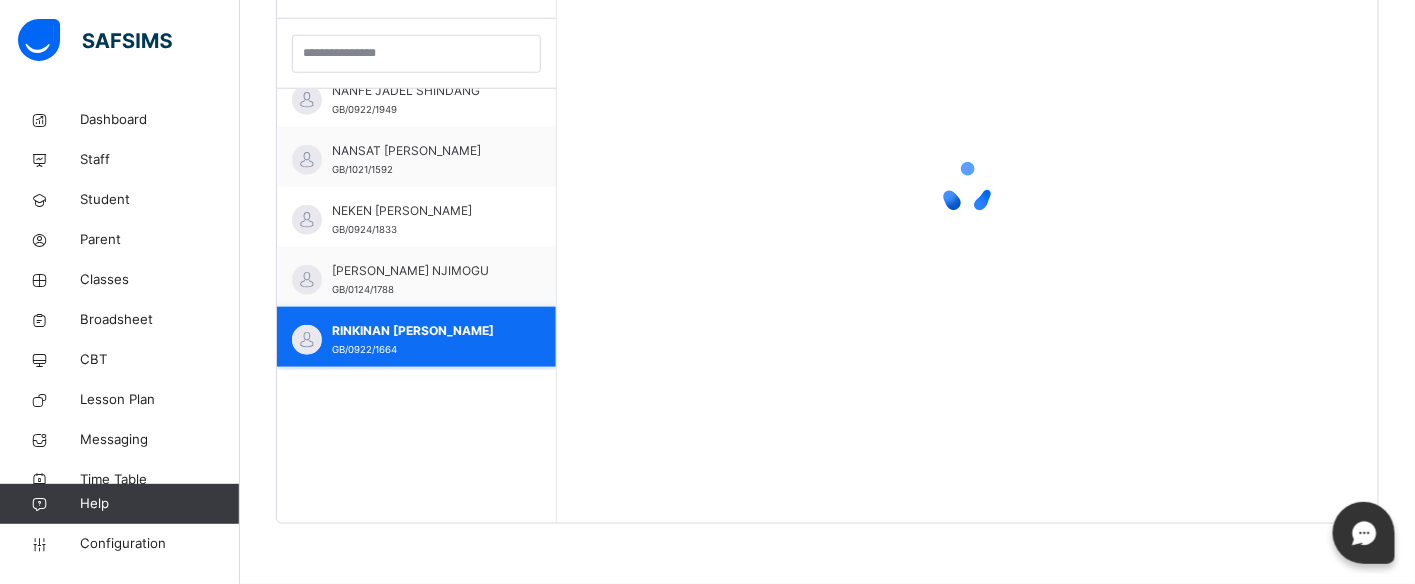 scroll, scrollTop: 581, scrollLeft: 0, axis: vertical 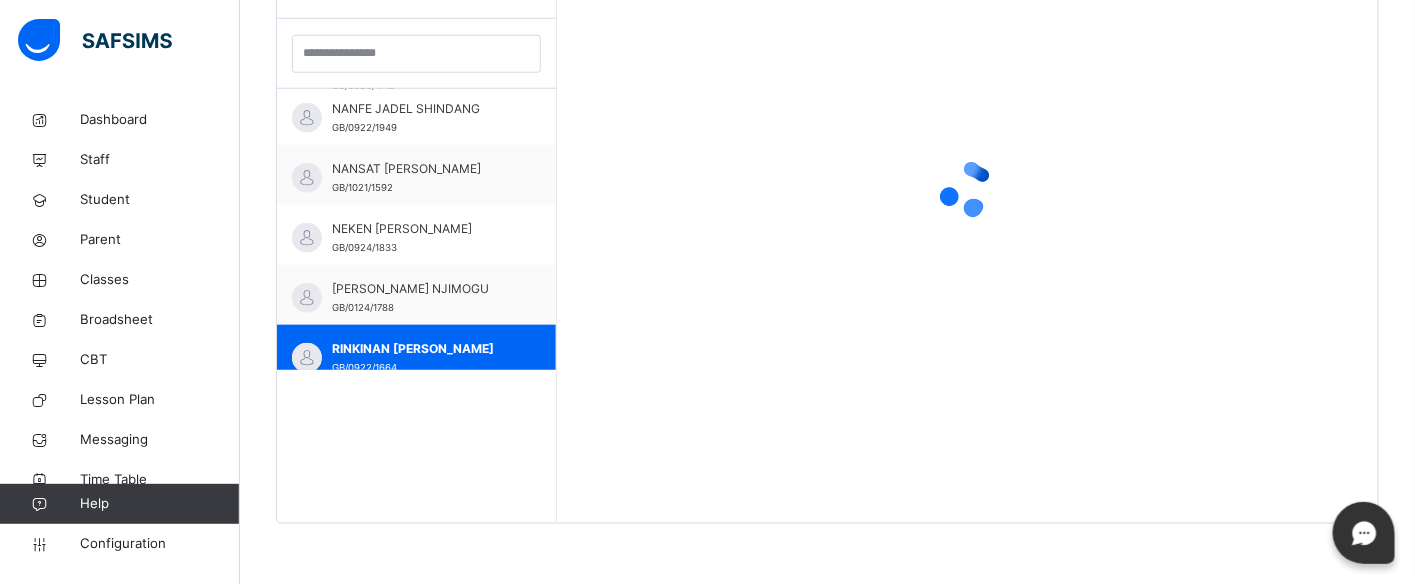 click at bounding box center [967, 231] 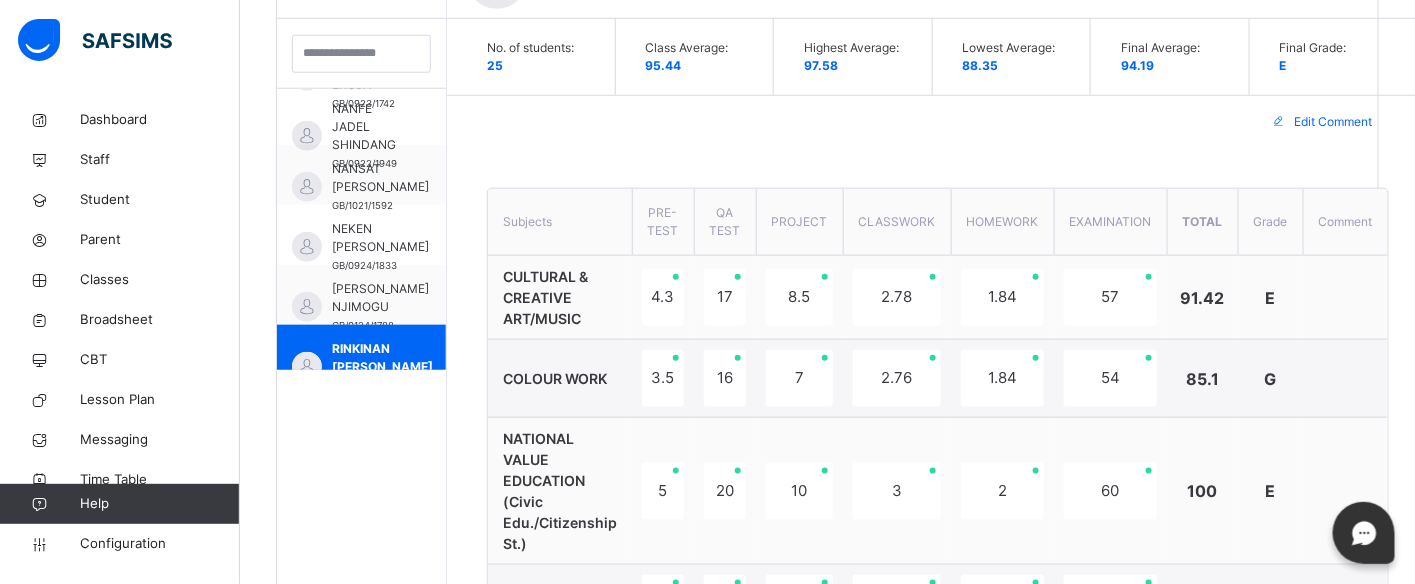 scroll, scrollTop: 670, scrollLeft: 0, axis: vertical 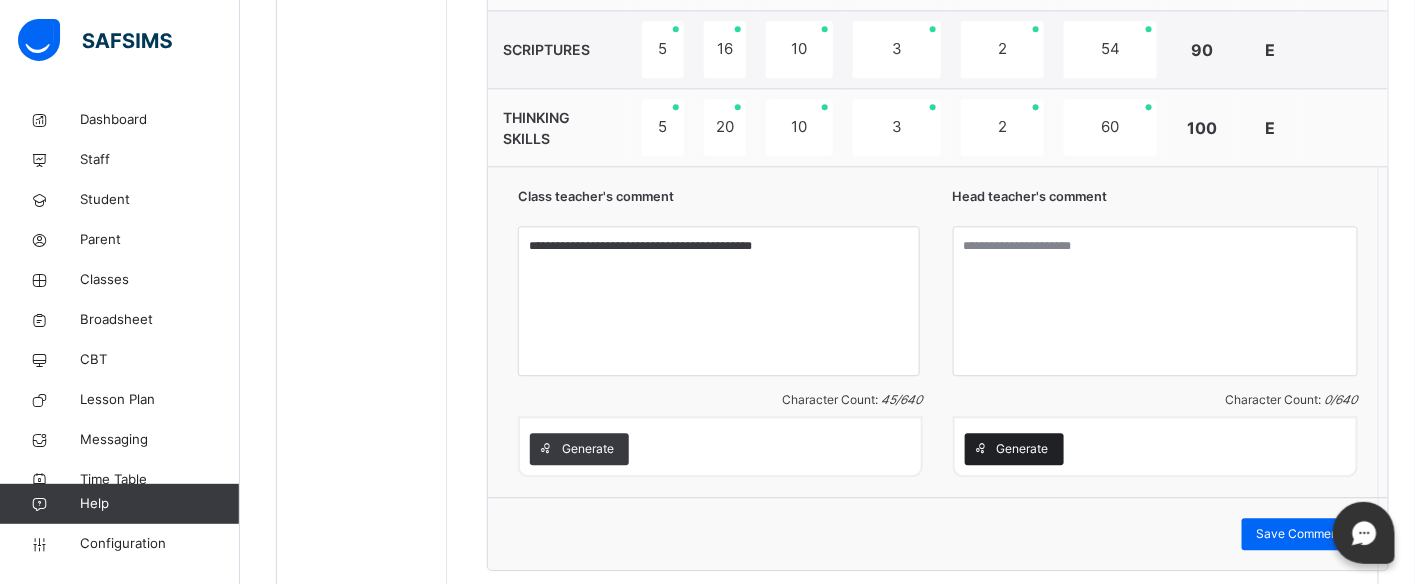 click on "Generate" at bounding box center (1023, 449) 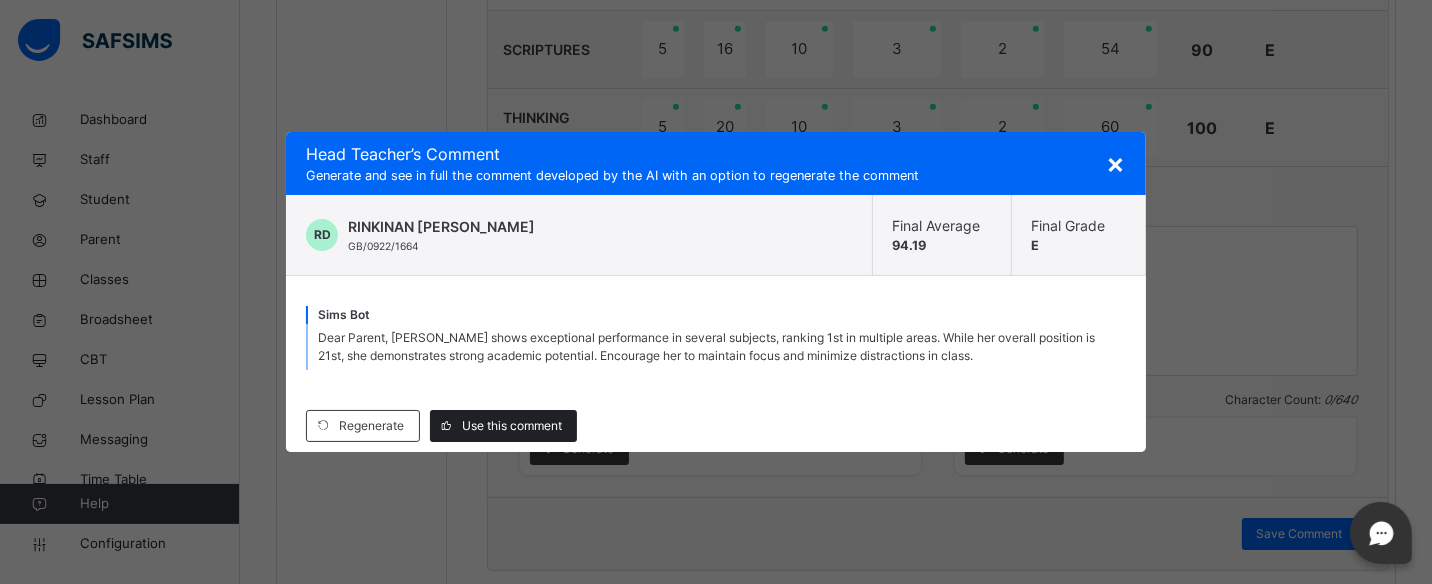 click on "Use this comment" at bounding box center (512, 426) 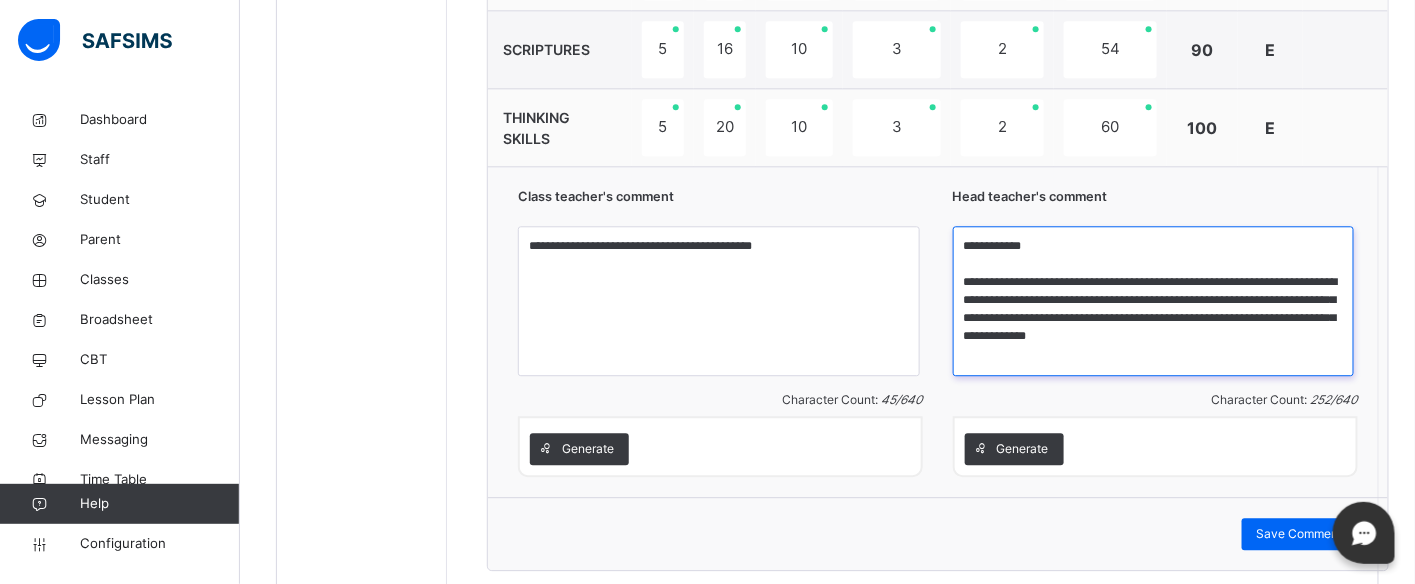 click on "**********" at bounding box center [1154, 301] 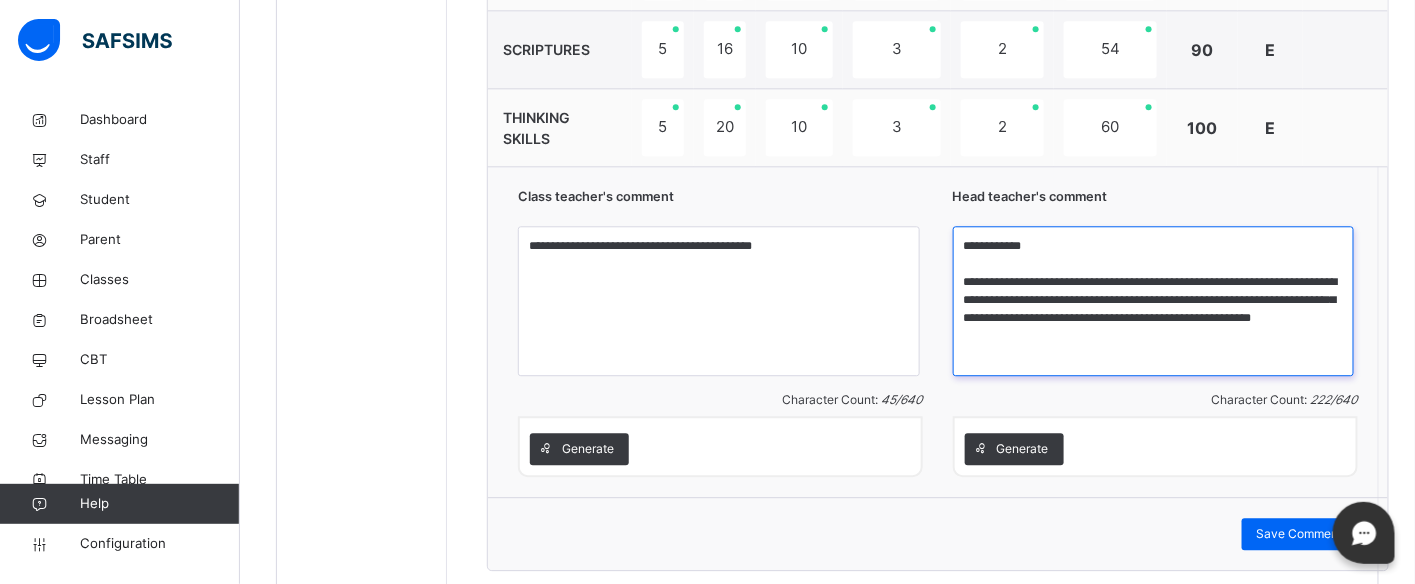 click on "**********" at bounding box center [1154, 301] 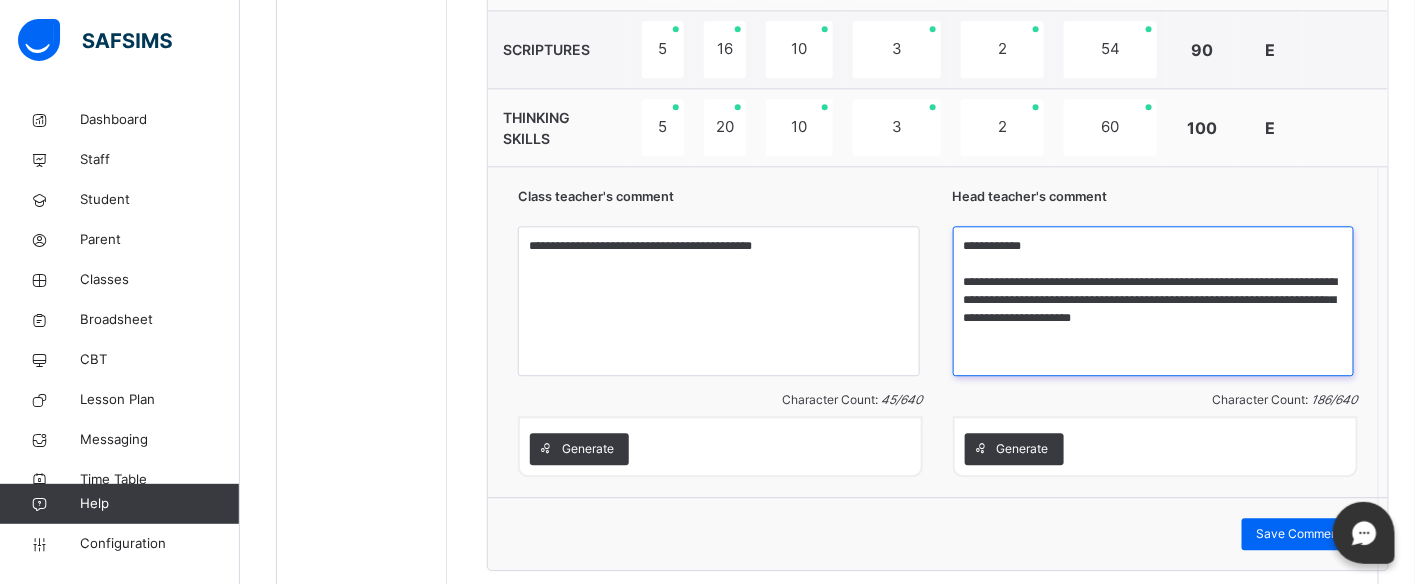 click on "**********" at bounding box center [1154, 301] 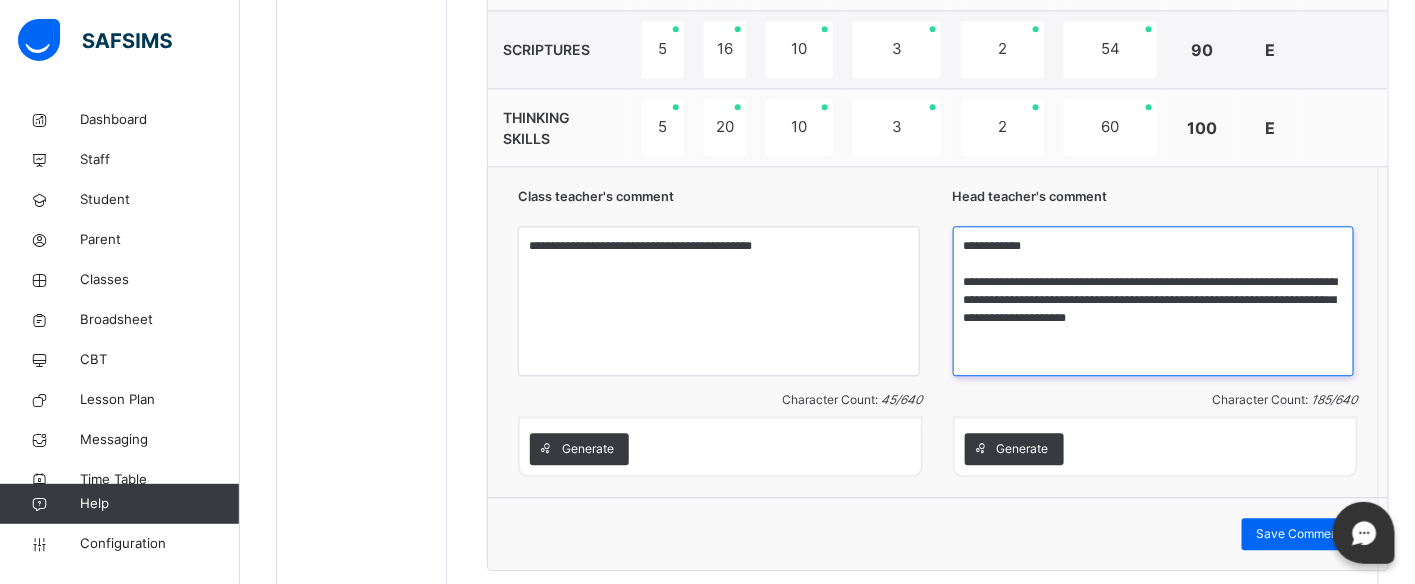 drag, startPoint x: 1307, startPoint y: 290, endPoint x: 1021, endPoint y: 191, distance: 302.64996 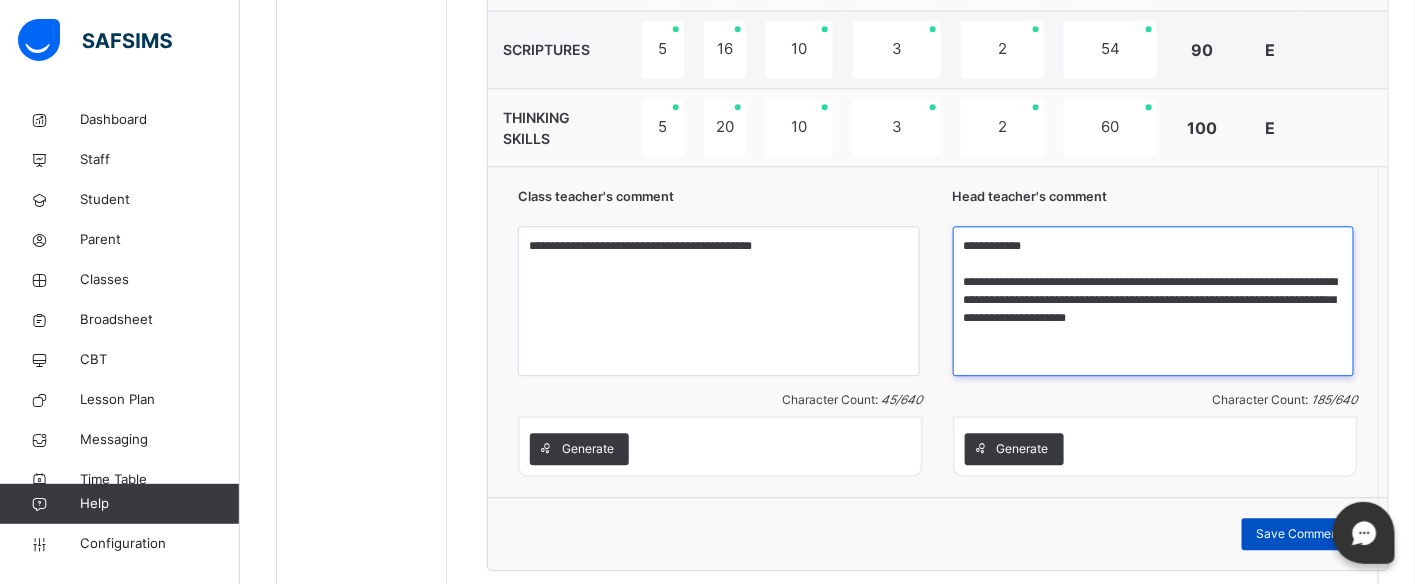 type on "**********" 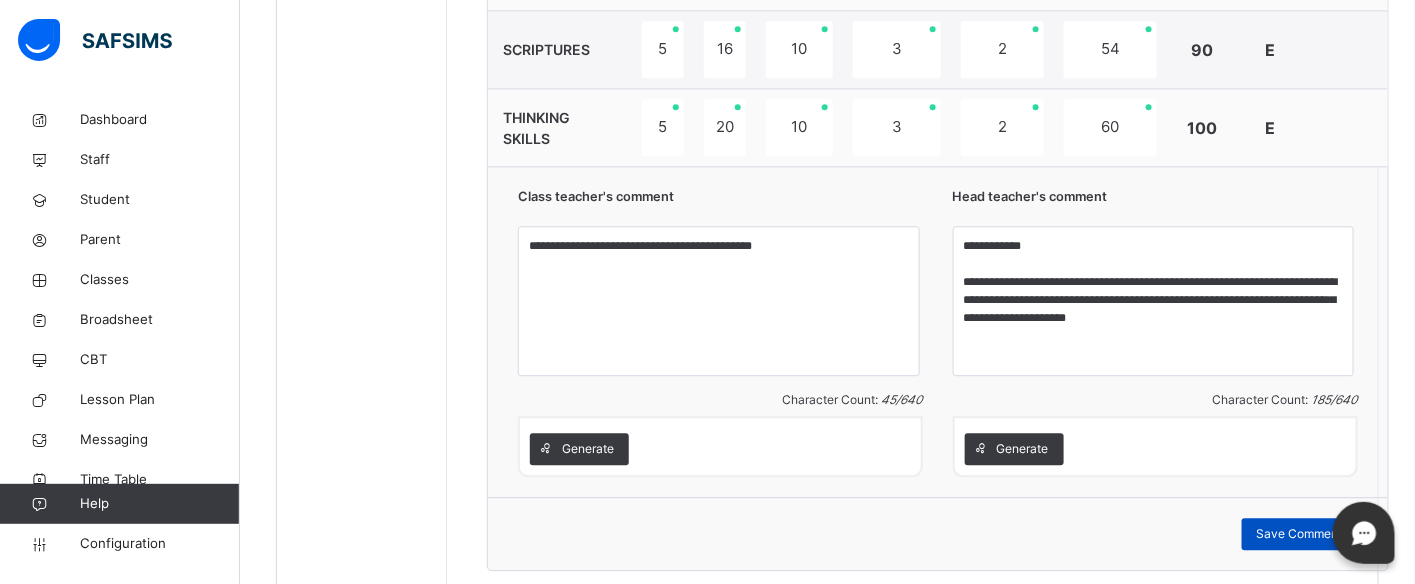 click on "Save Comment" at bounding box center [1300, 534] 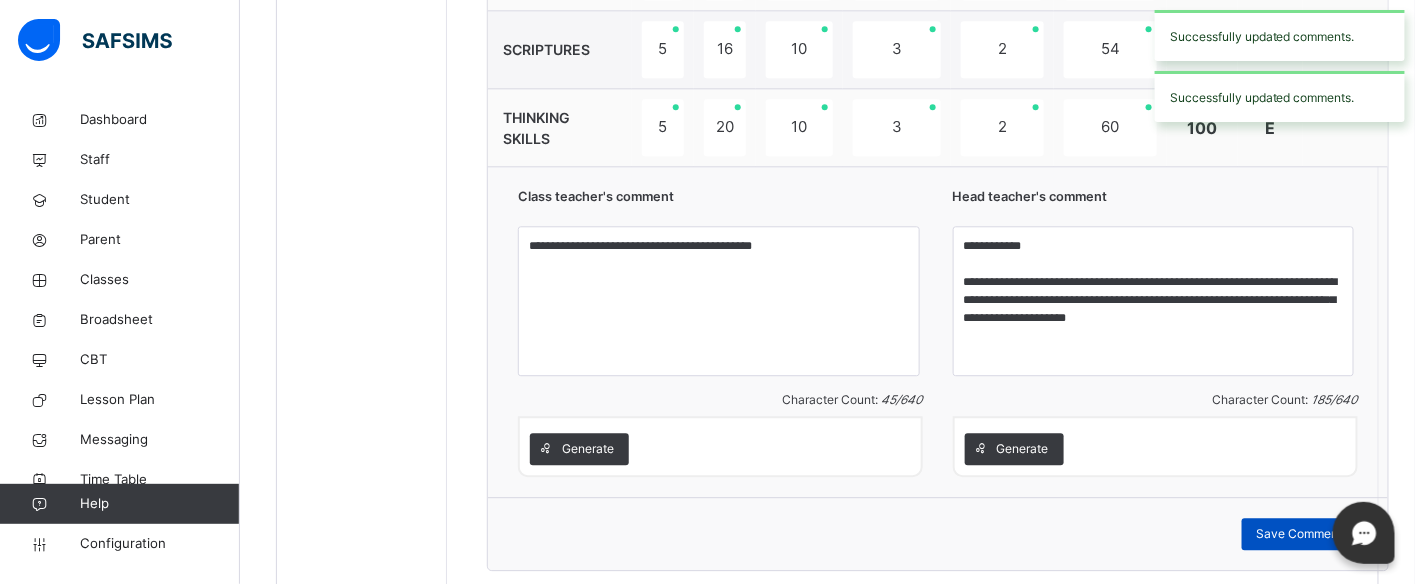 click on "Save Comment" at bounding box center [1300, 534] 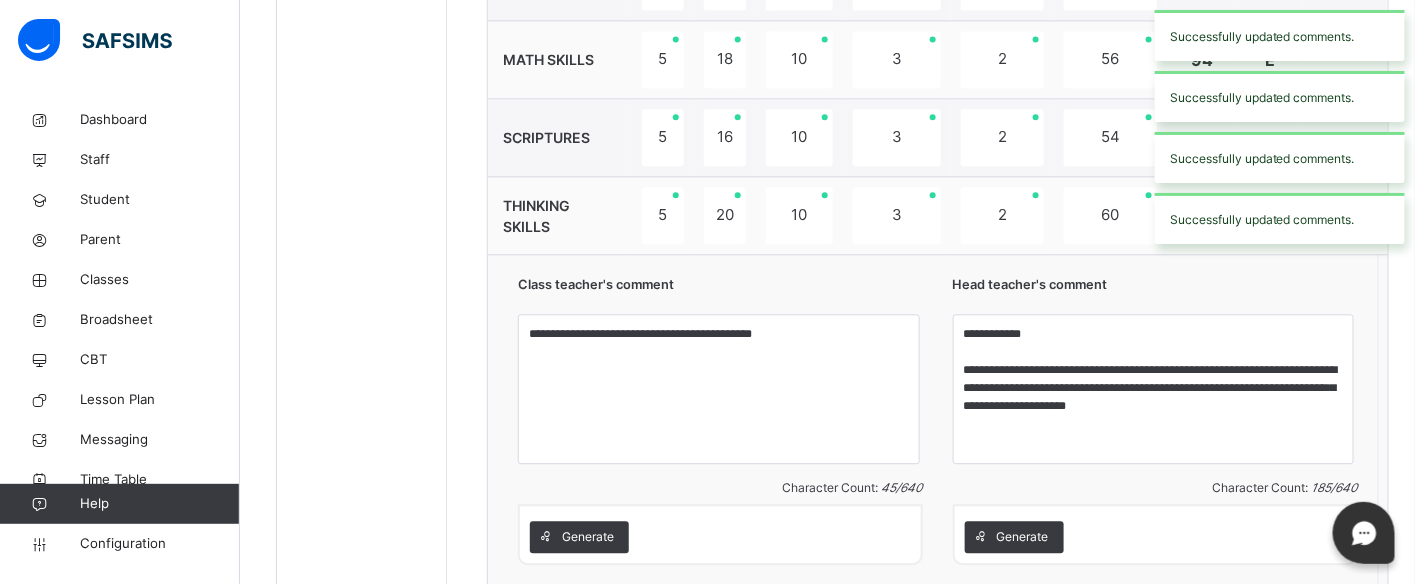 scroll, scrollTop: 1514, scrollLeft: 0, axis: vertical 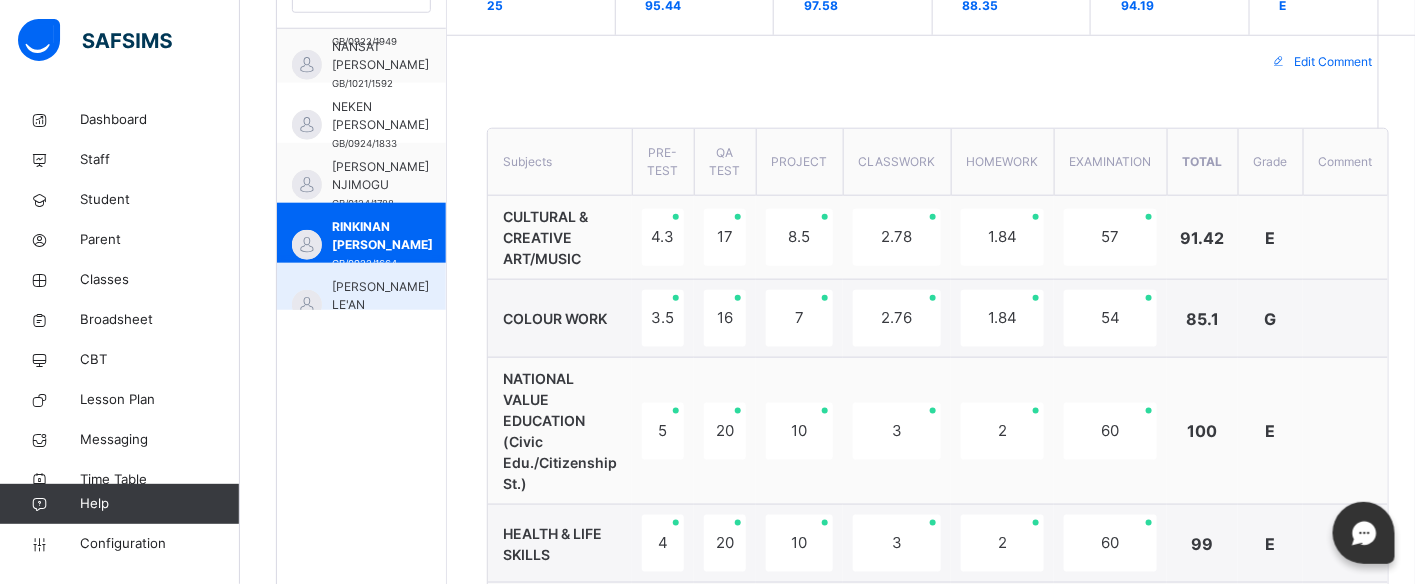 click on "[PERSON_NAME] LE'AN GB/0924/1830" at bounding box center [361, 293] 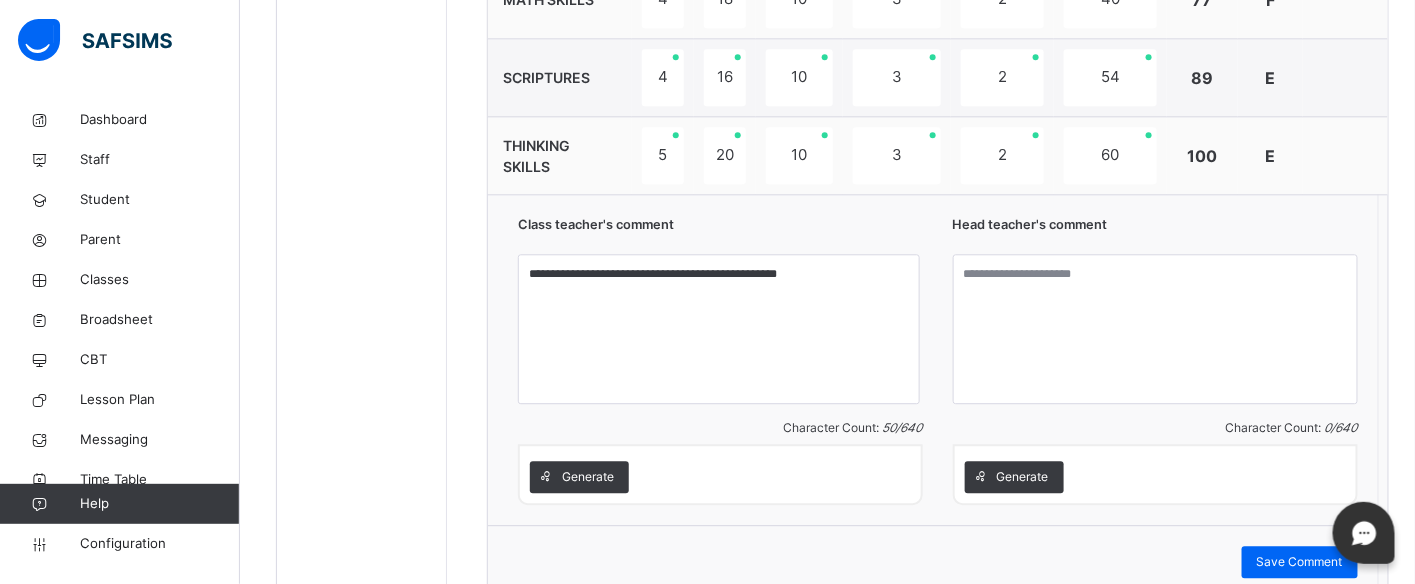 scroll, scrollTop: 1618, scrollLeft: 0, axis: vertical 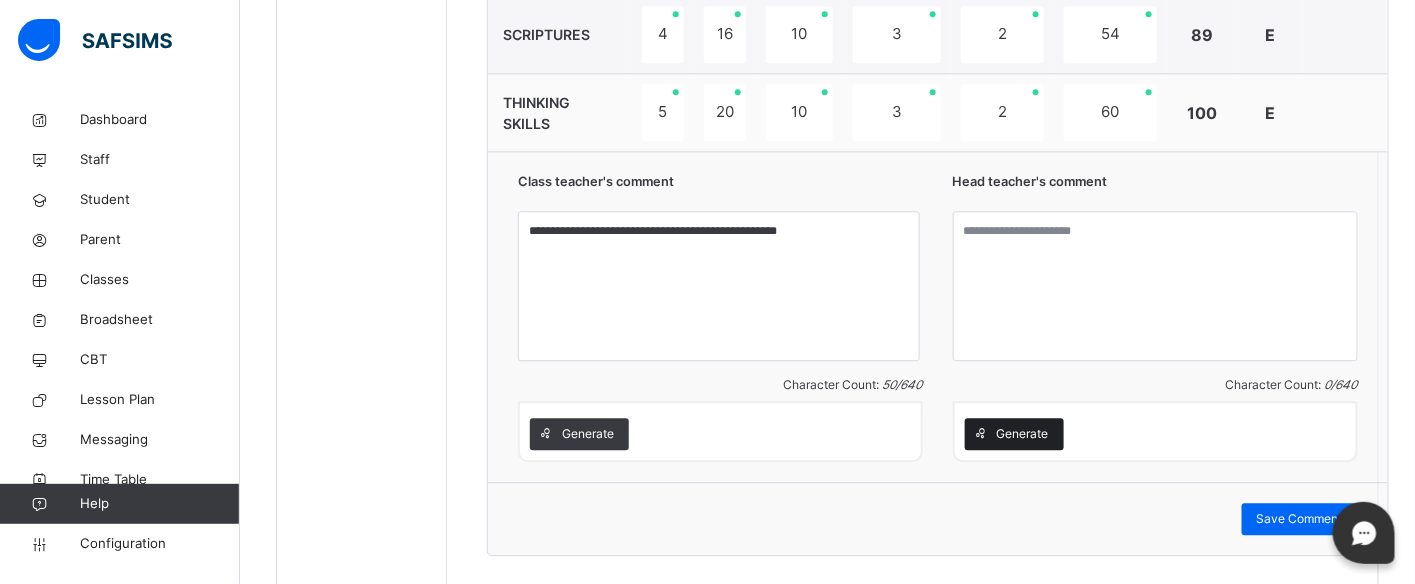 click at bounding box center (981, 434) 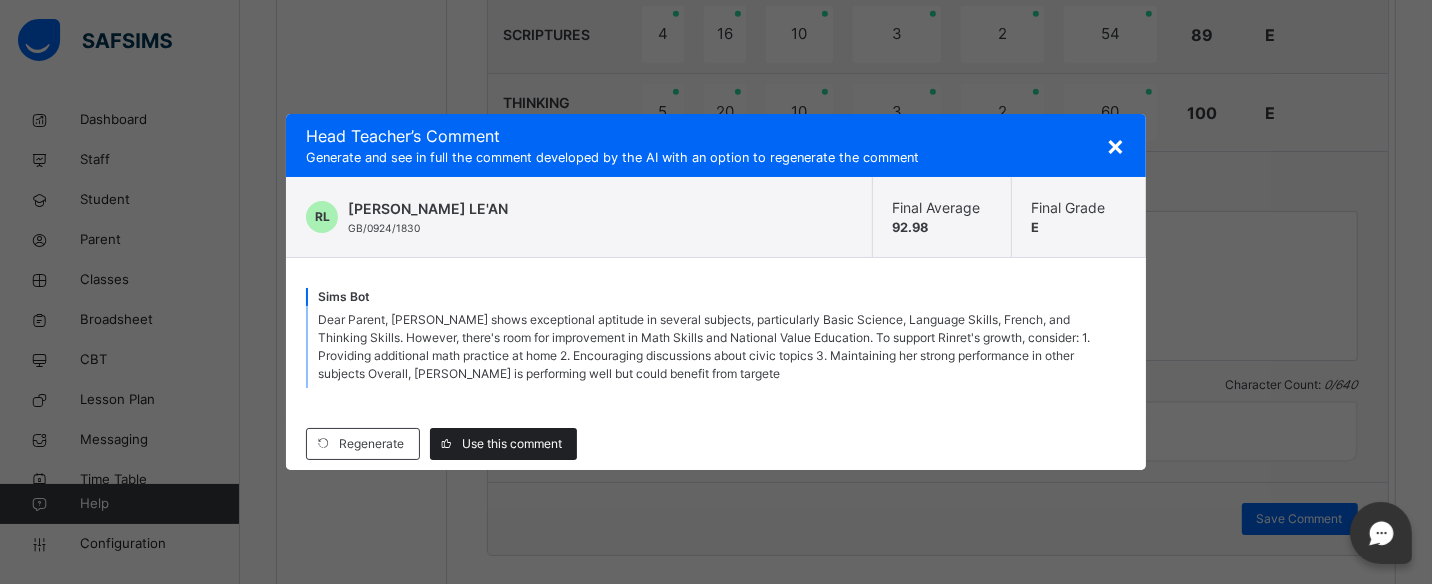click on "Use this comment" at bounding box center [512, 444] 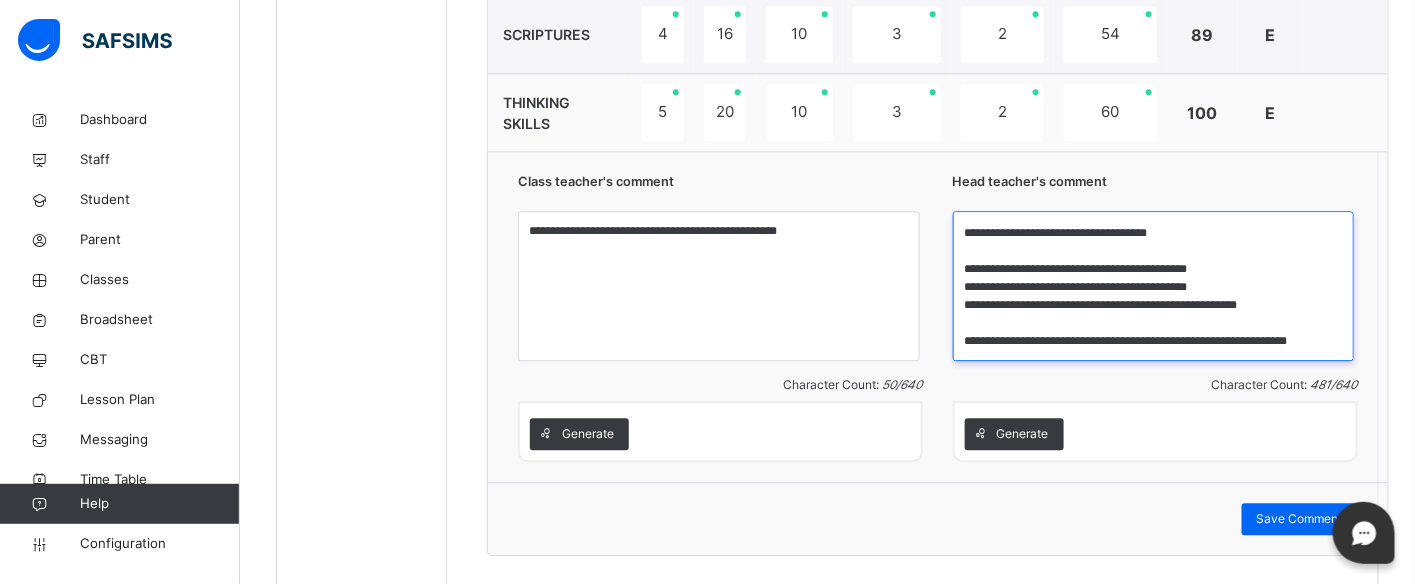 scroll, scrollTop: 123, scrollLeft: 0, axis: vertical 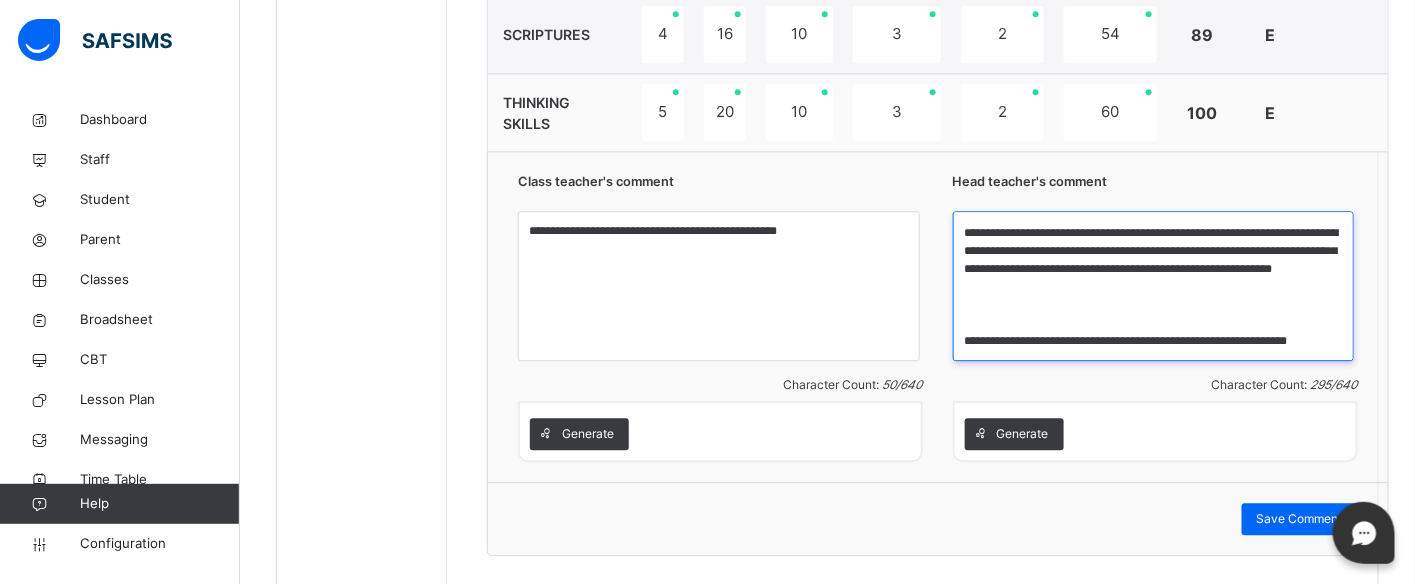 click on "**********" at bounding box center (1154, 286) 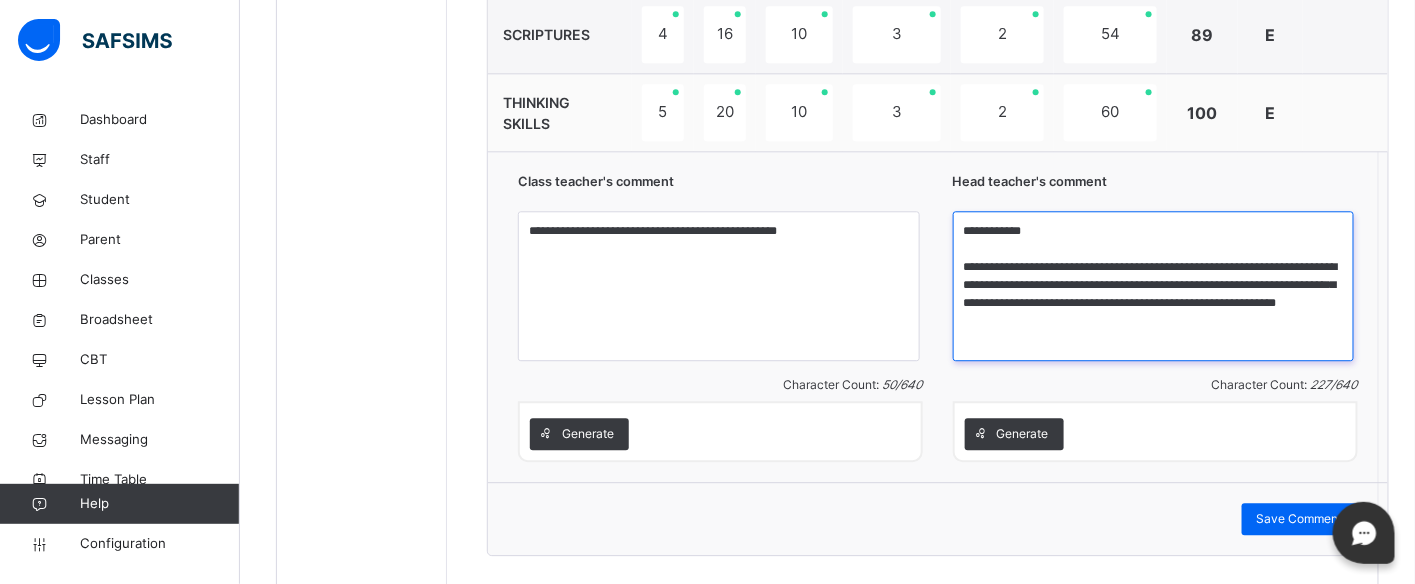 scroll, scrollTop: 0, scrollLeft: 0, axis: both 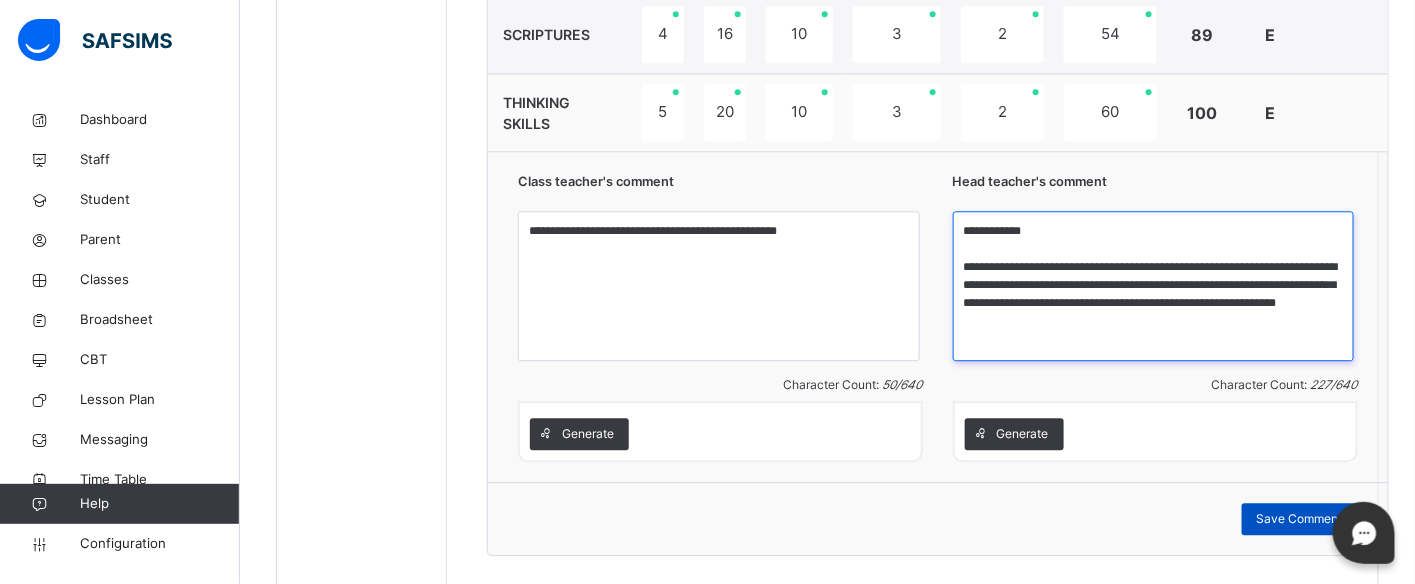 type on "**********" 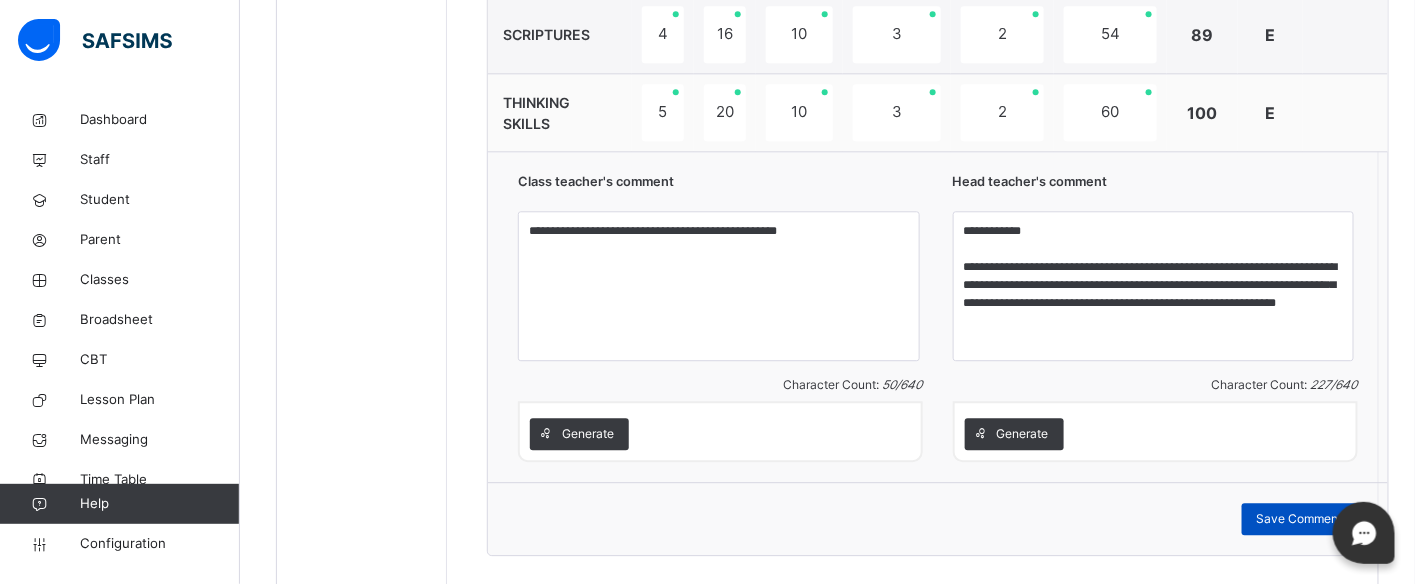 click on "Save Comment" at bounding box center [1300, 519] 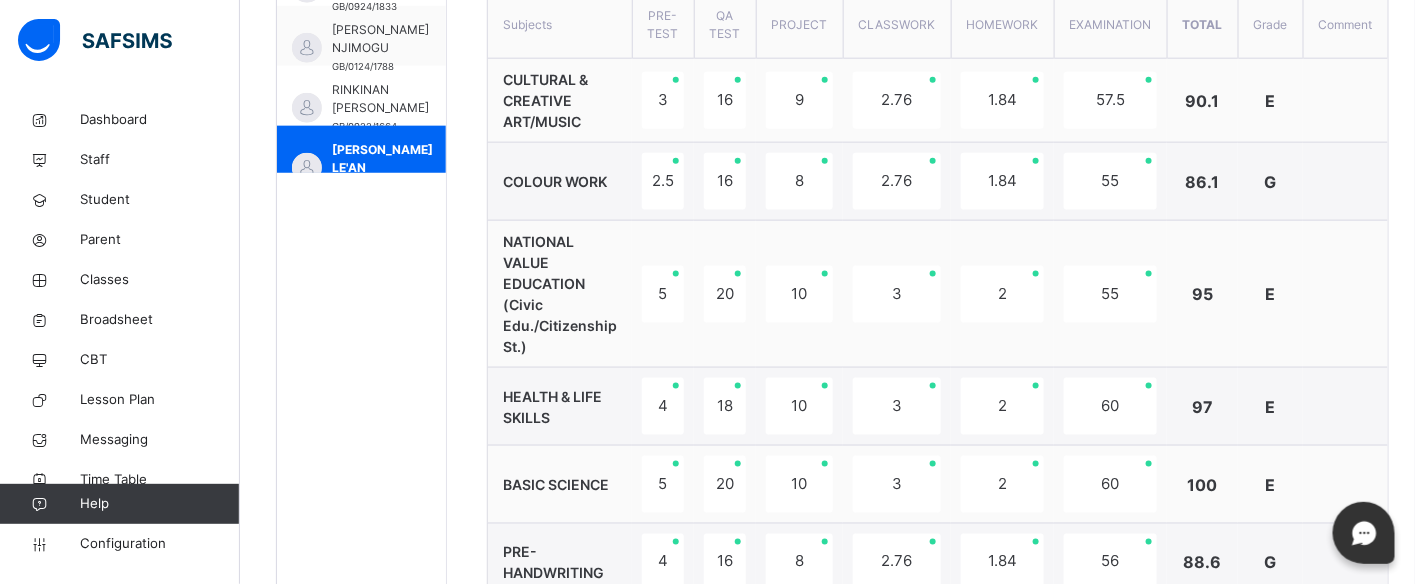 scroll, scrollTop: 684, scrollLeft: 0, axis: vertical 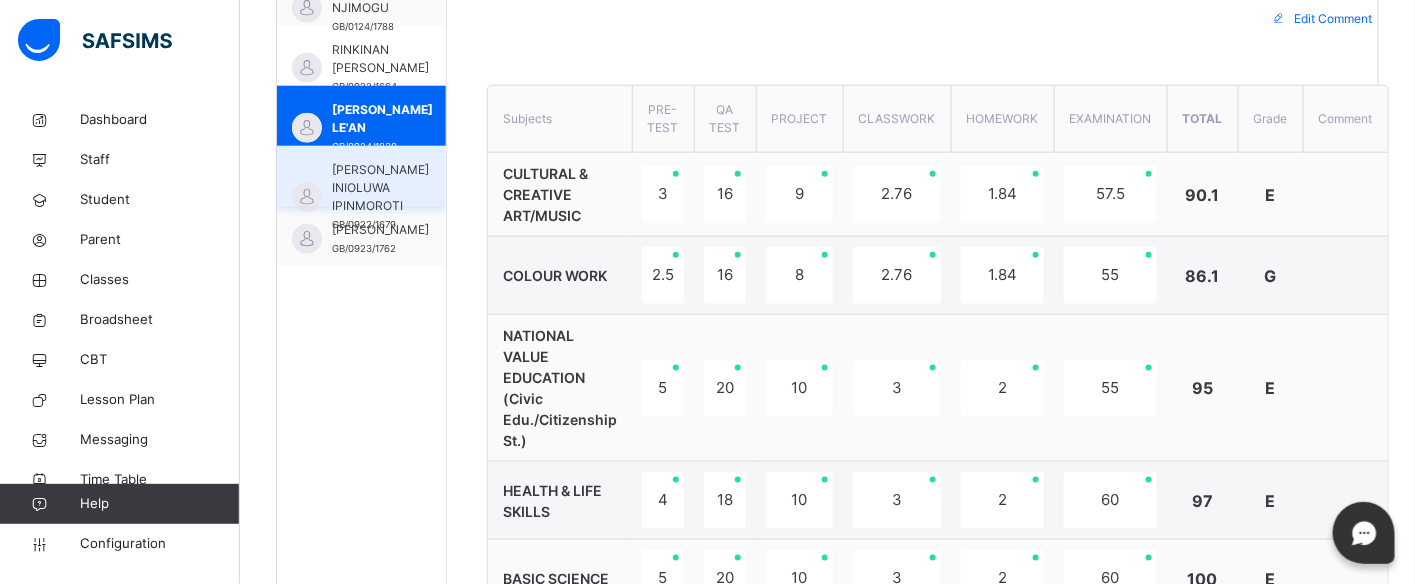 click on "[PERSON_NAME] INIOLUWA IPINMOROTI" at bounding box center (380, 188) 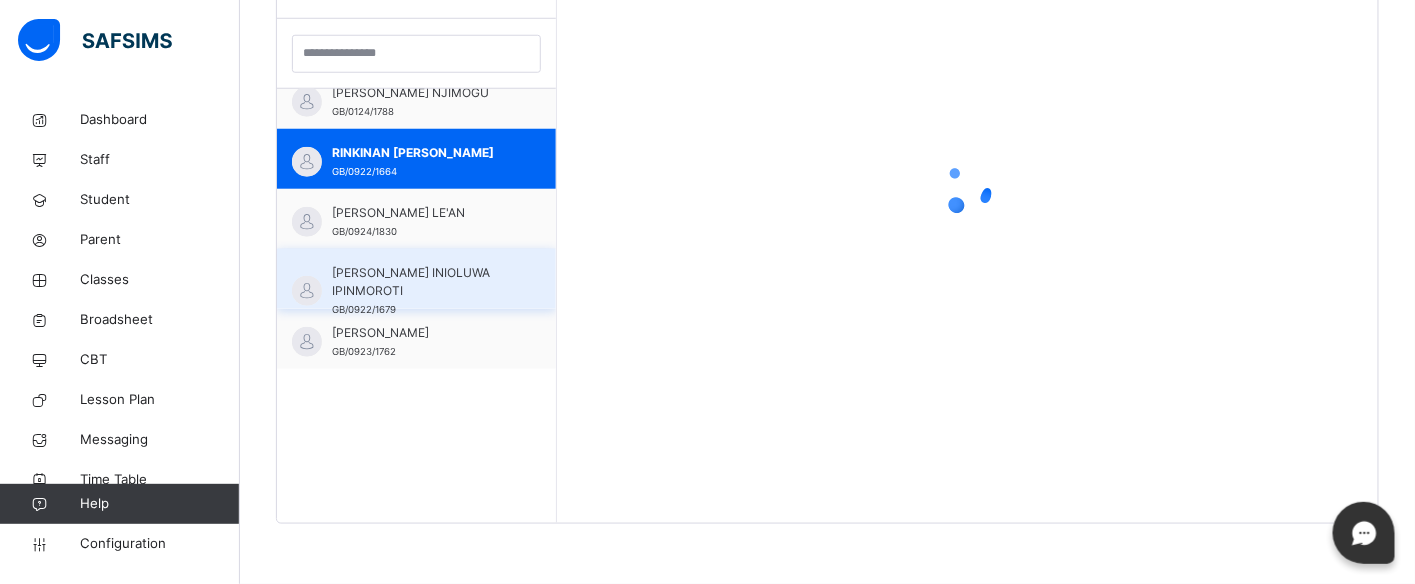 scroll, scrollTop: 581, scrollLeft: 0, axis: vertical 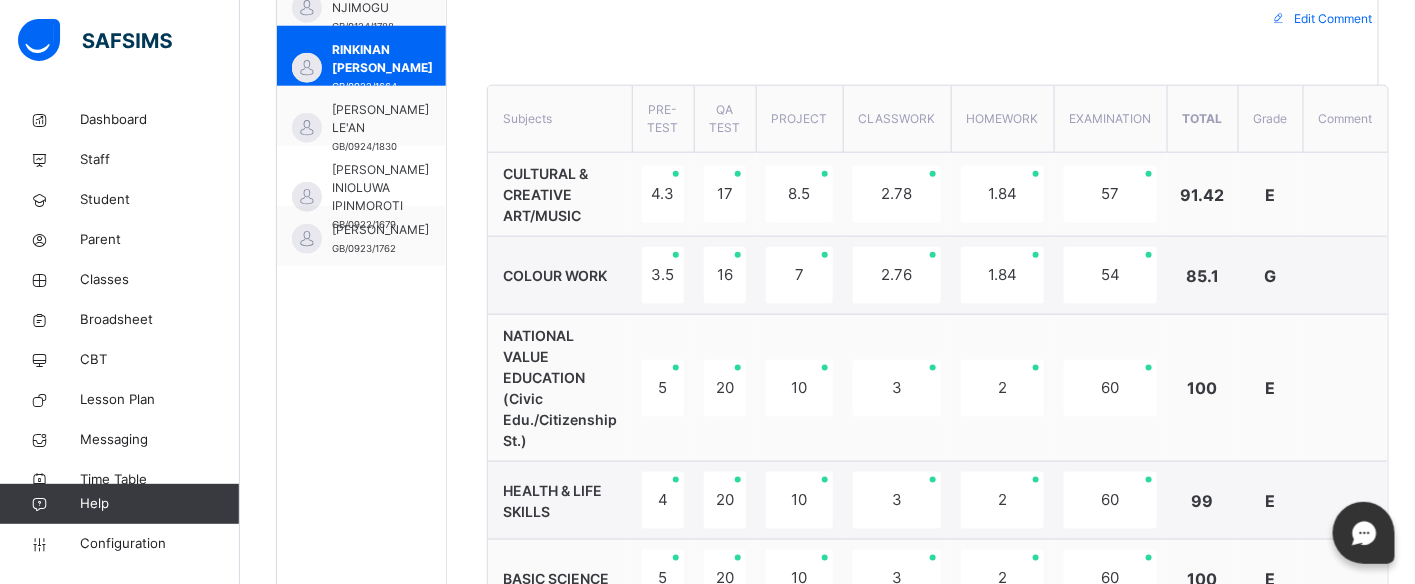 drag, startPoint x: 1107, startPoint y: 333, endPoint x: 1150, endPoint y: 408, distance: 86.4523 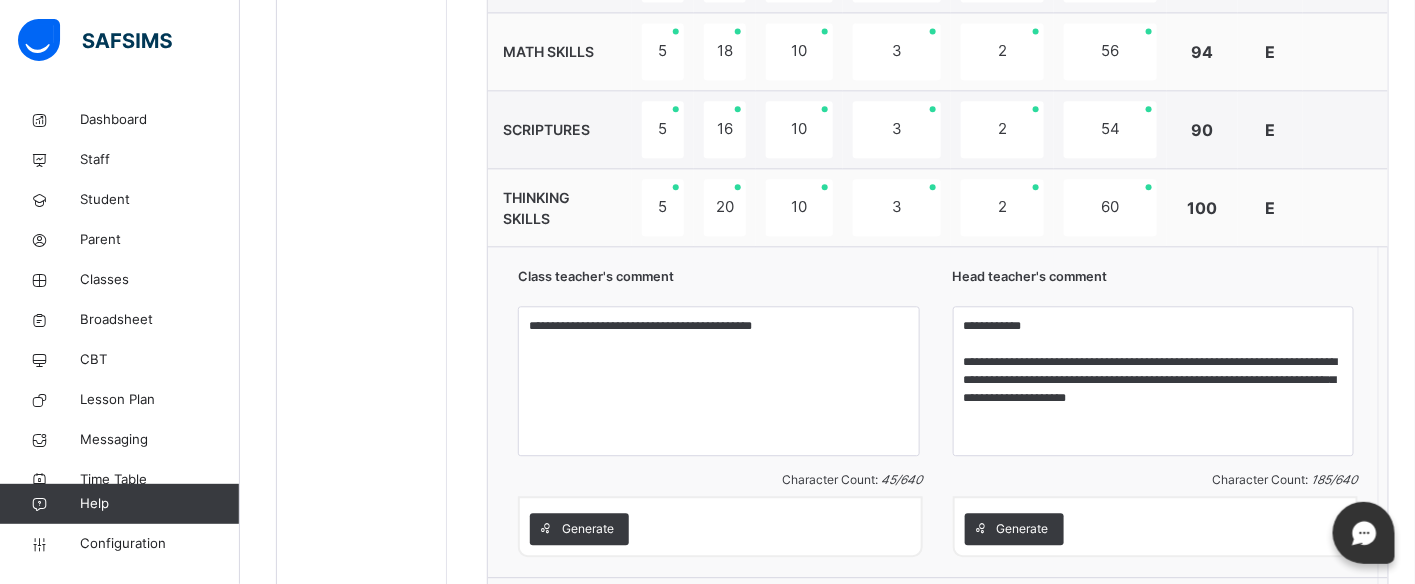 scroll, scrollTop: 1573, scrollLeft: 0, axis: vertical 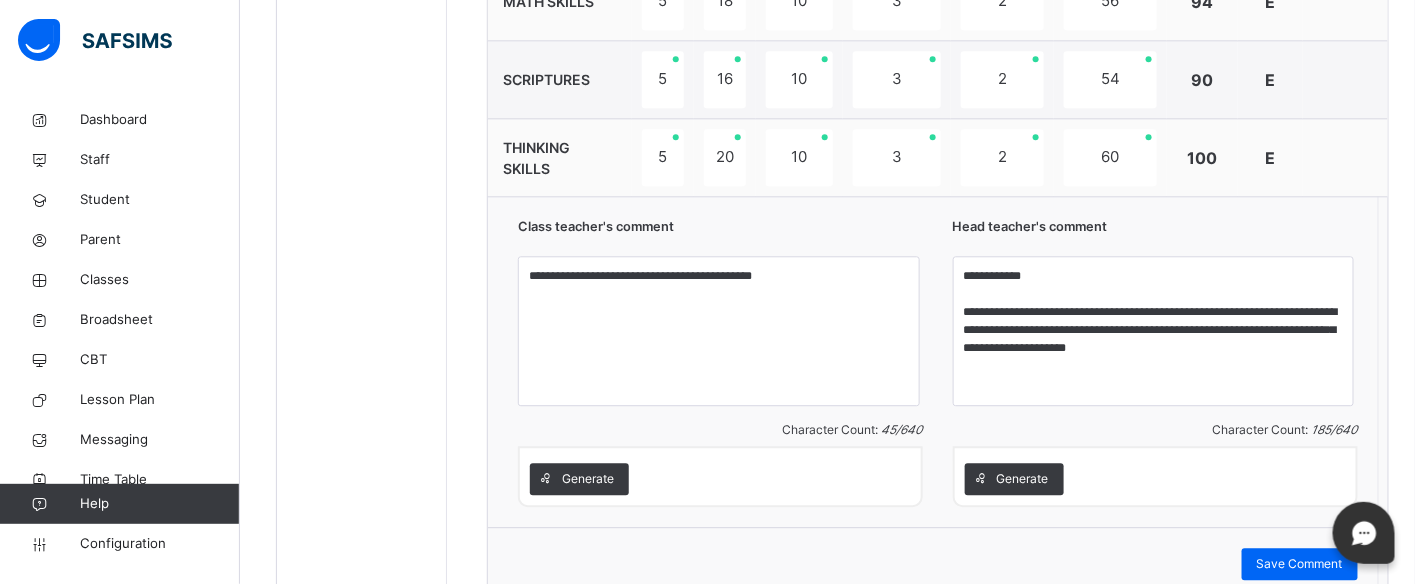 click on "E" at bounding box center [1270, 158] 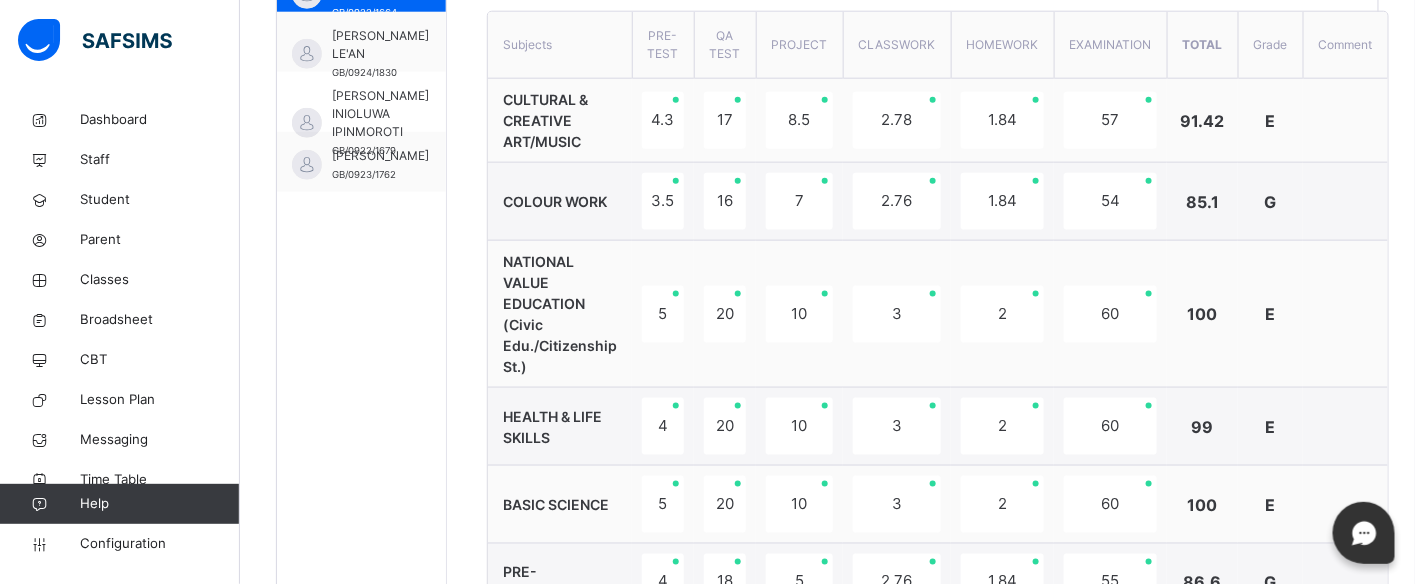 scroll, scrollTop: 728, scrollLeft: 0, axis: vertical 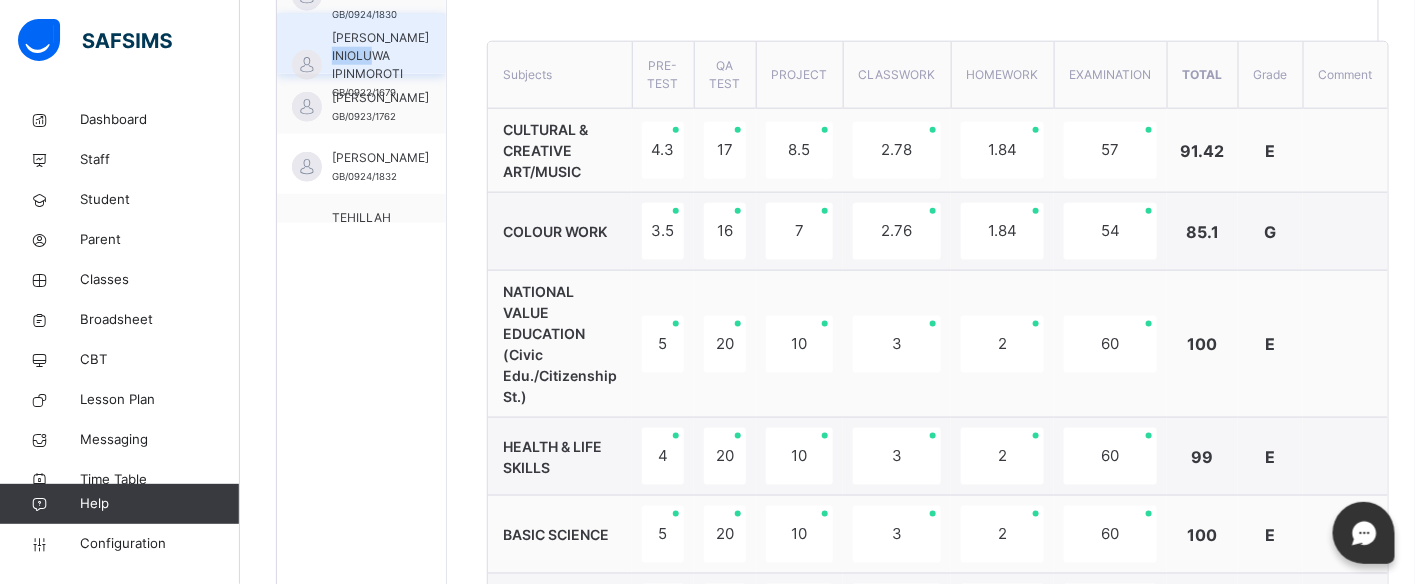drag, startPoint x: 375, startPoint y: 66, endPoint x: 390, endPoint y: 55, distance: 18.601076 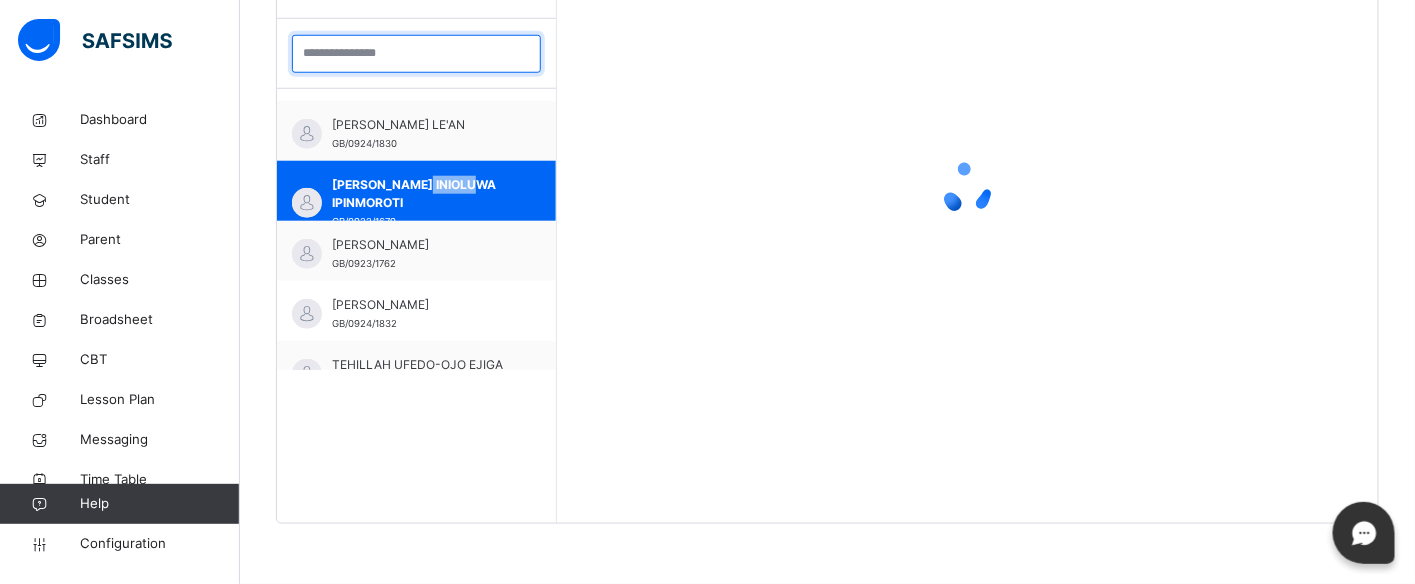 click at bounding box center [416, 54] 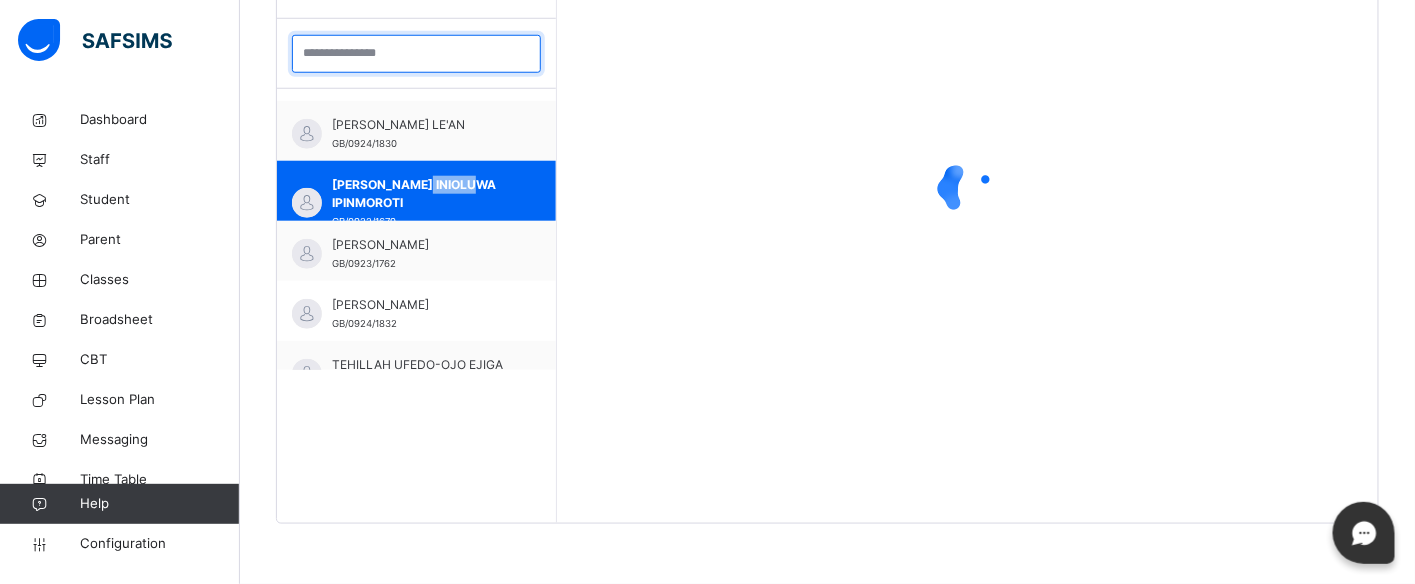 scroll, scrollTop: 581, scrollLeft: 0, axis: vertical 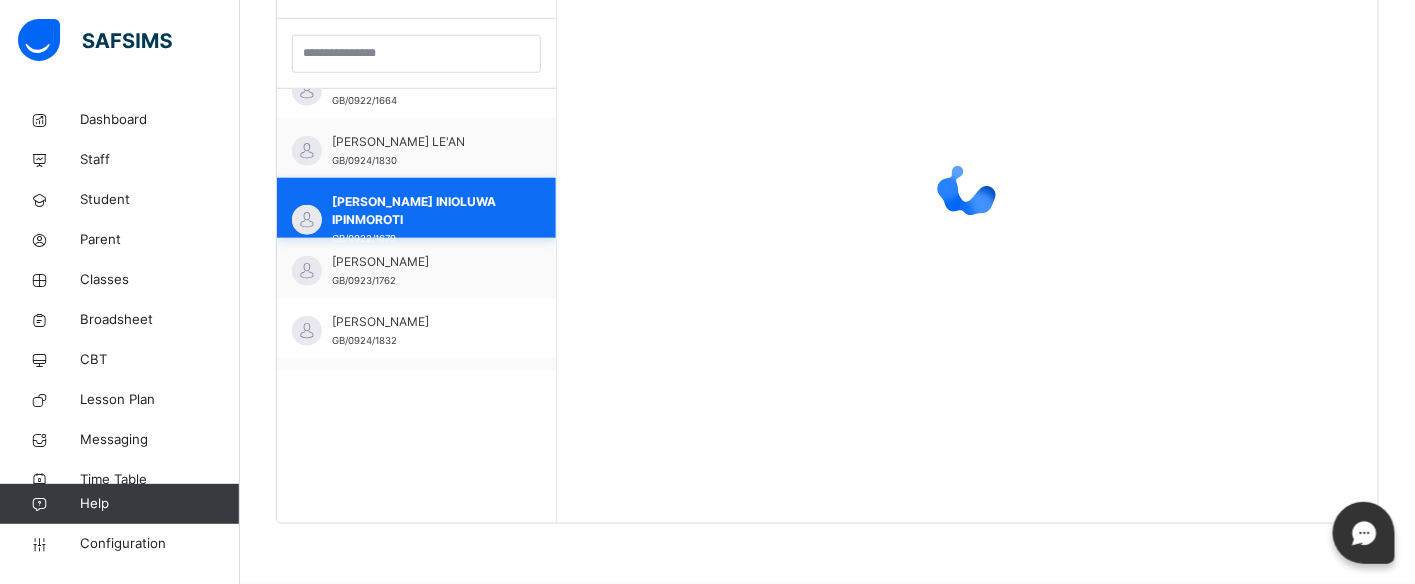 click on "[PERSON_NAME] INIOLUWA IPINMOROTI GB/0922/1679" at bounding box center [416, 208] 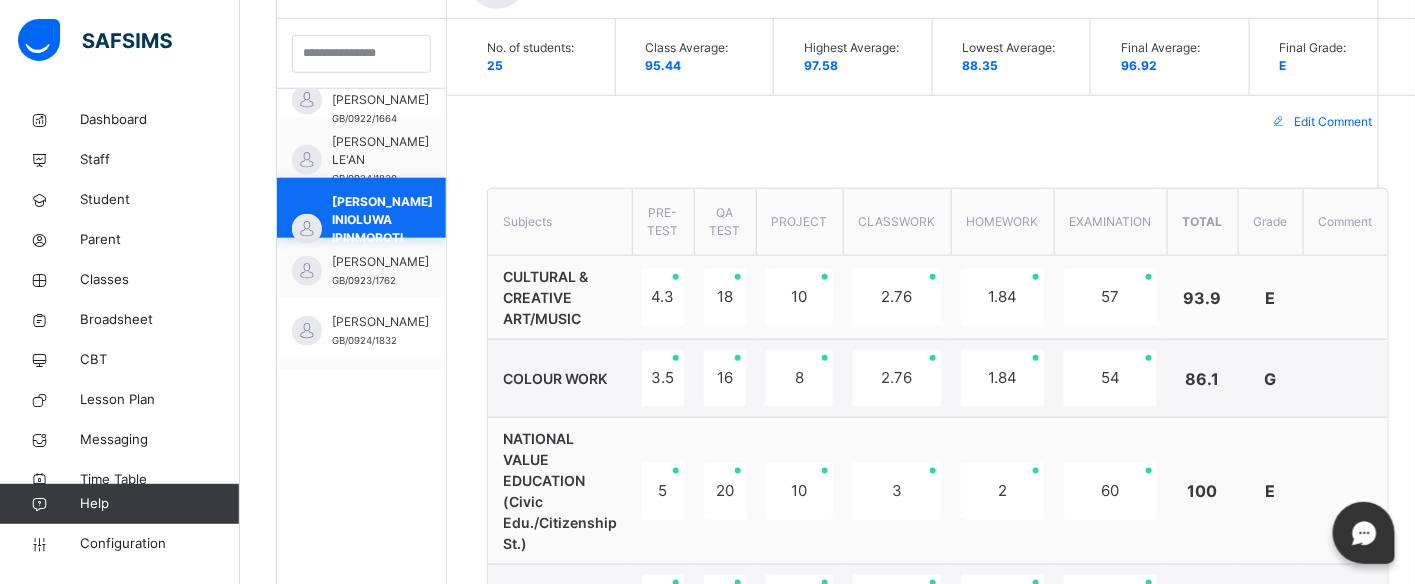 scroll, scrollTop: 1128, scrollLeft: 0, axis: vertical 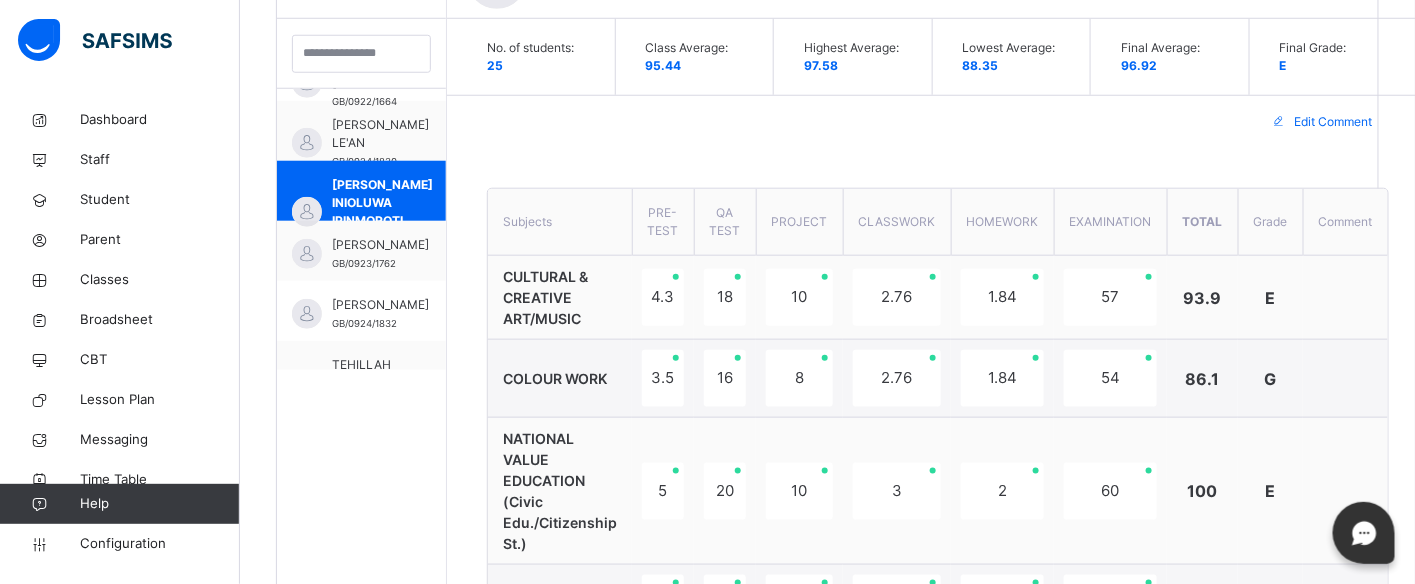 drag, startPoint x: 801, startPoint y: 318, endPoint x: 943, endPoint y: 384, distance: 156.58864 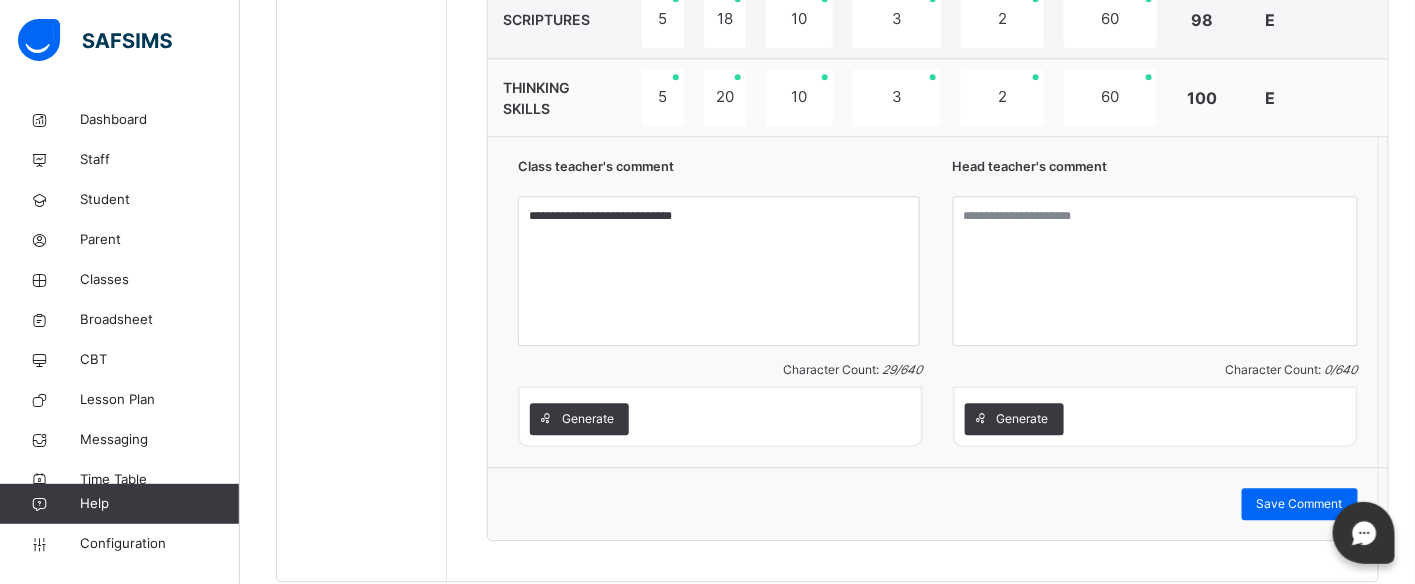 scroll, scrollTop: 1647, scrollLeft: 0, axis: vertical 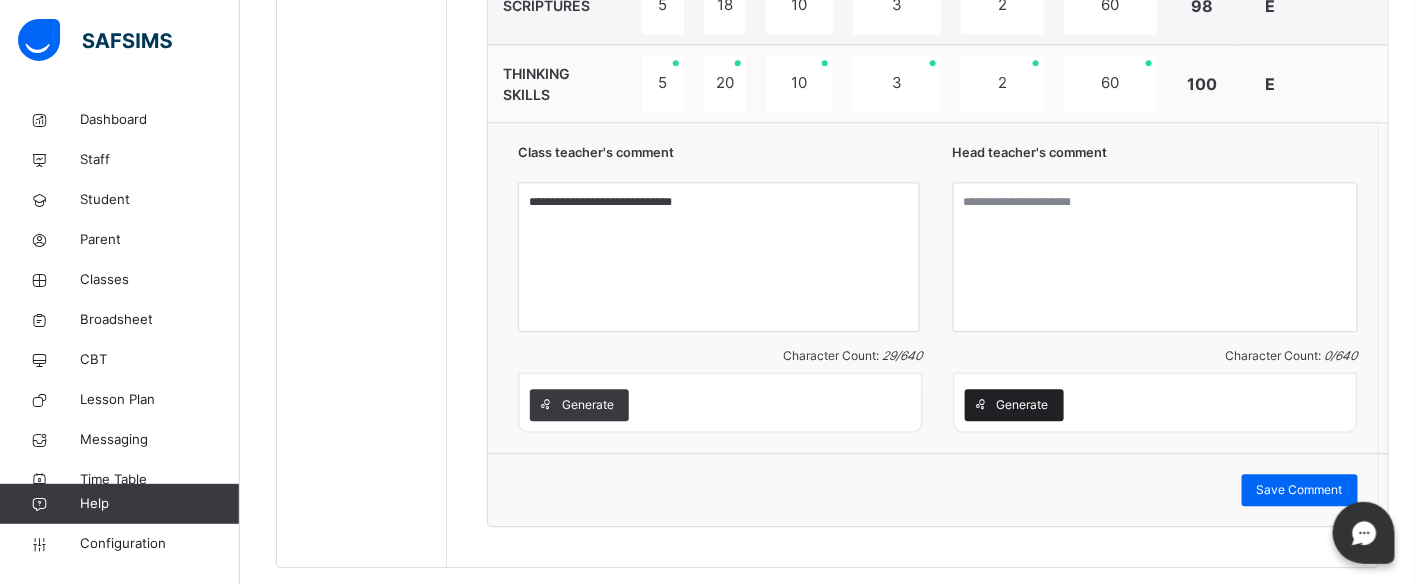 click on "Generate" at bounding box center (1023, 405) 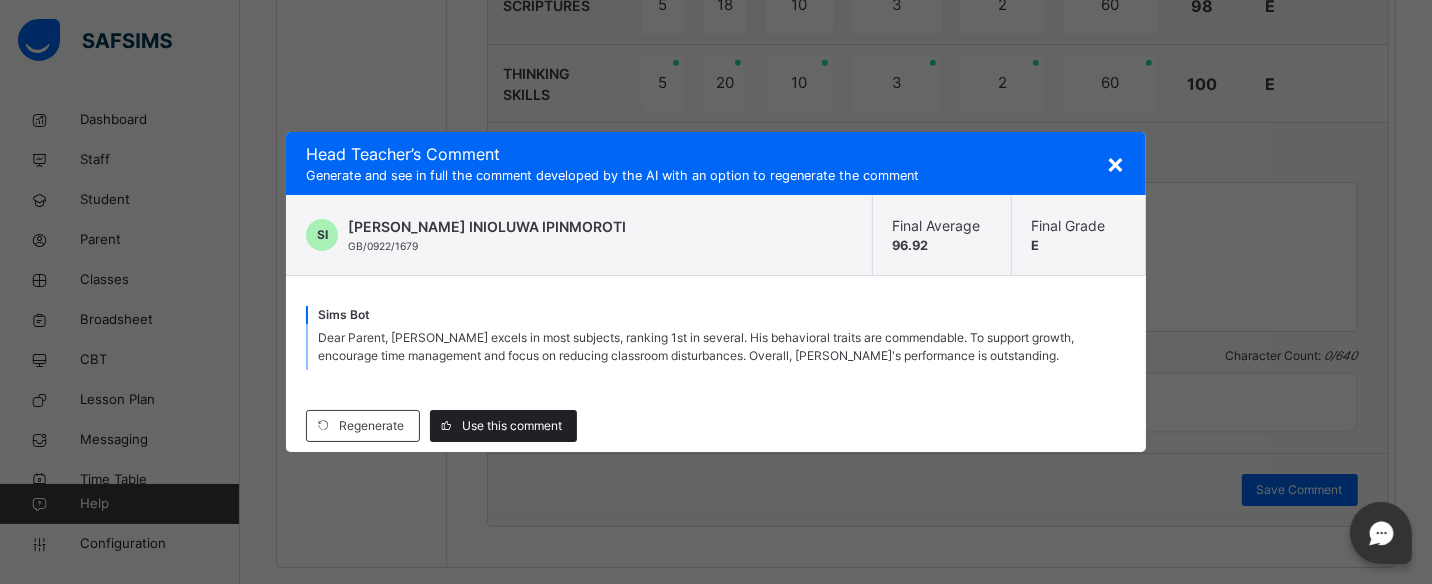click on "Use this comment" at bounding box center [512, 426] 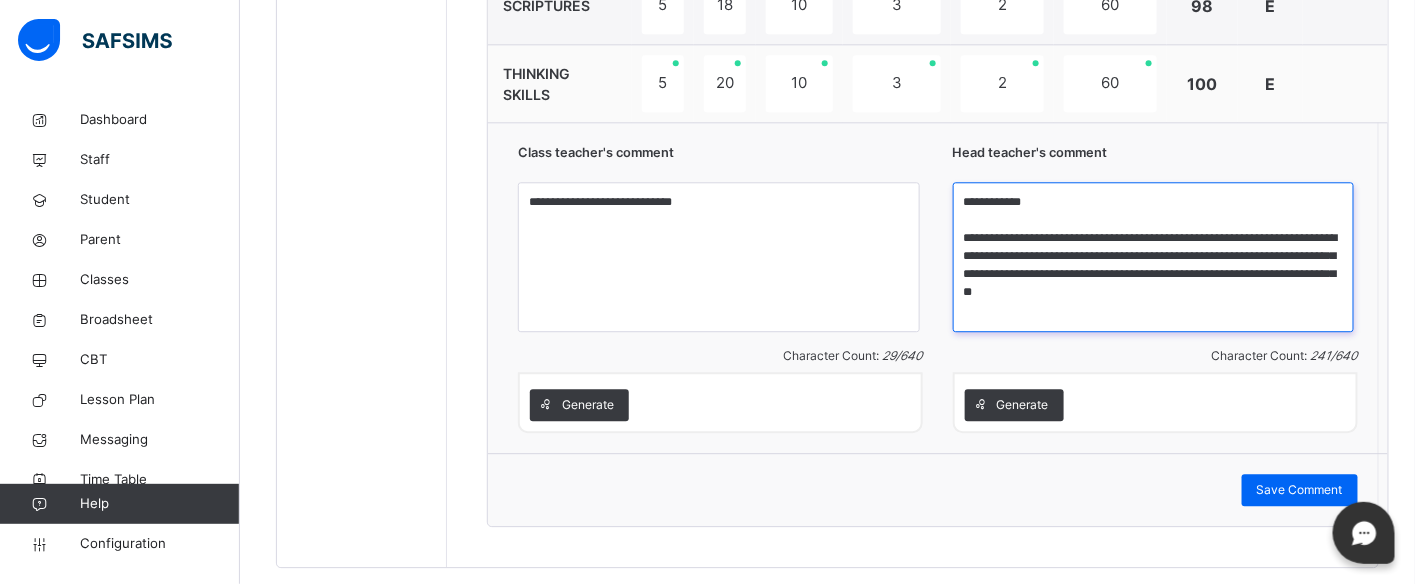 click on "**********" at bounding box center (1154, 257) 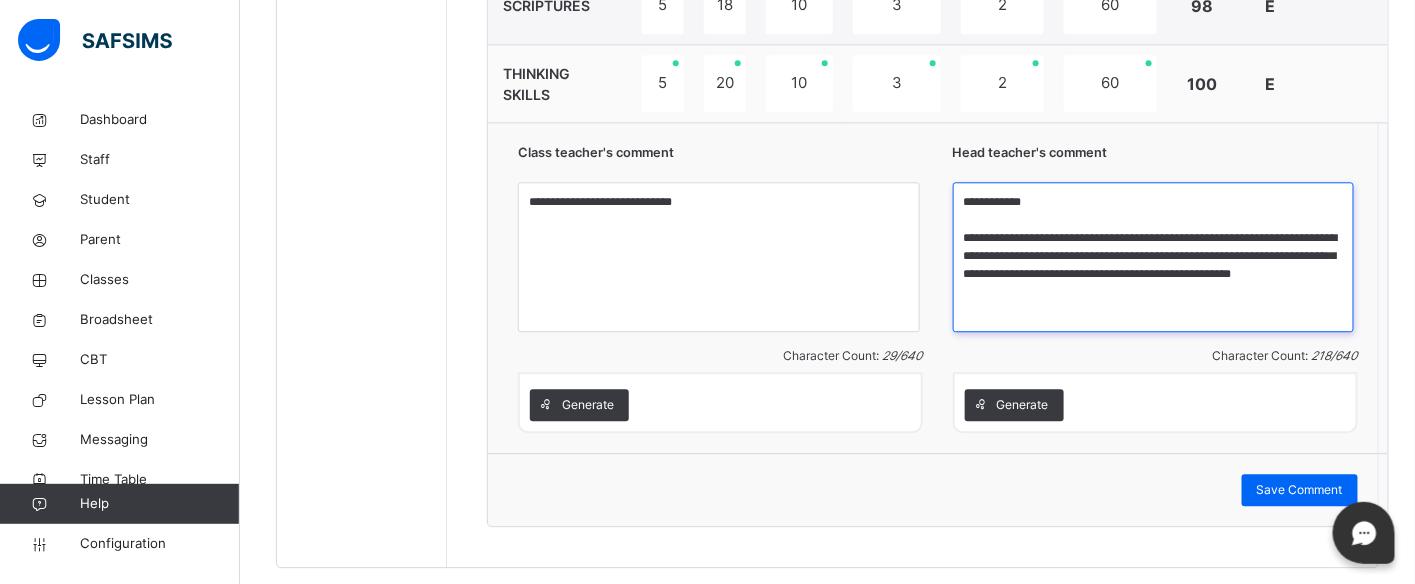 click on "**********" at bounding box center (1154, 257) 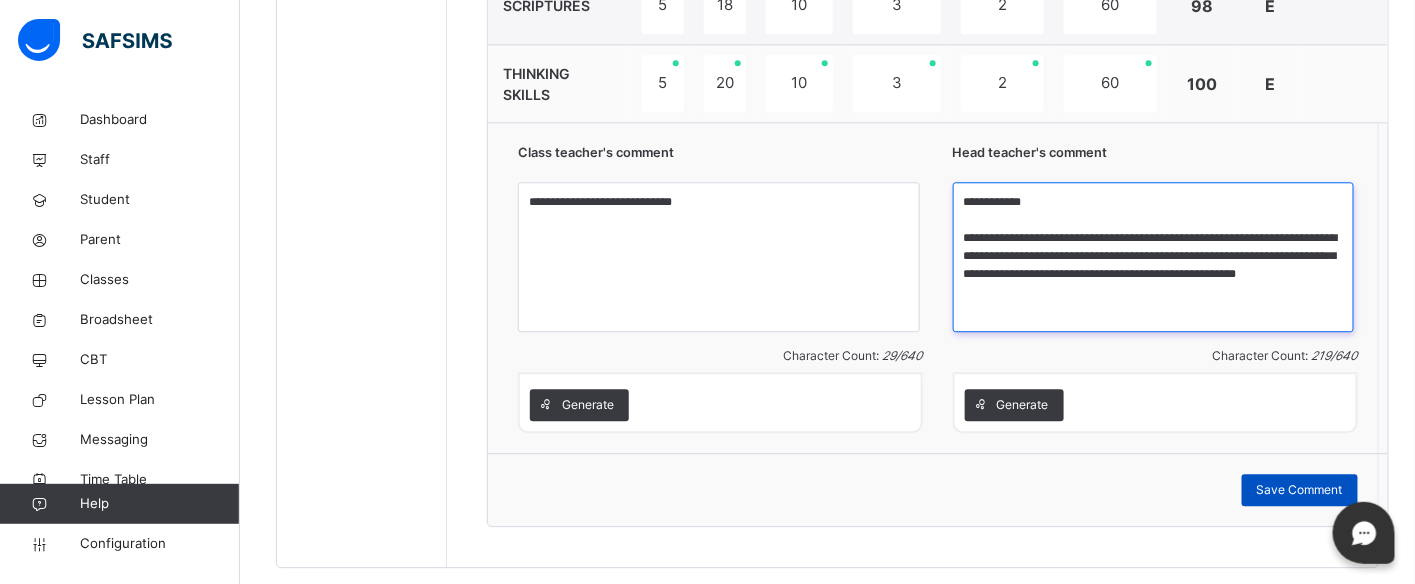 type on "**********" 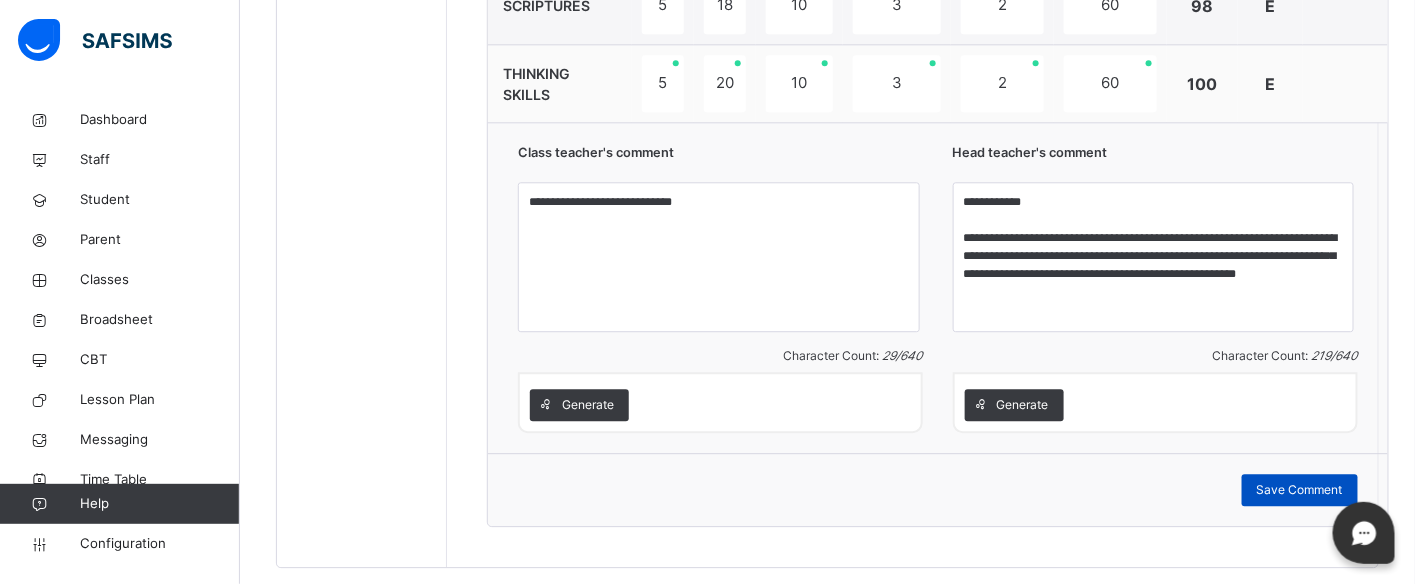 click on "Save Comment" at bounding box center [1300, 490] 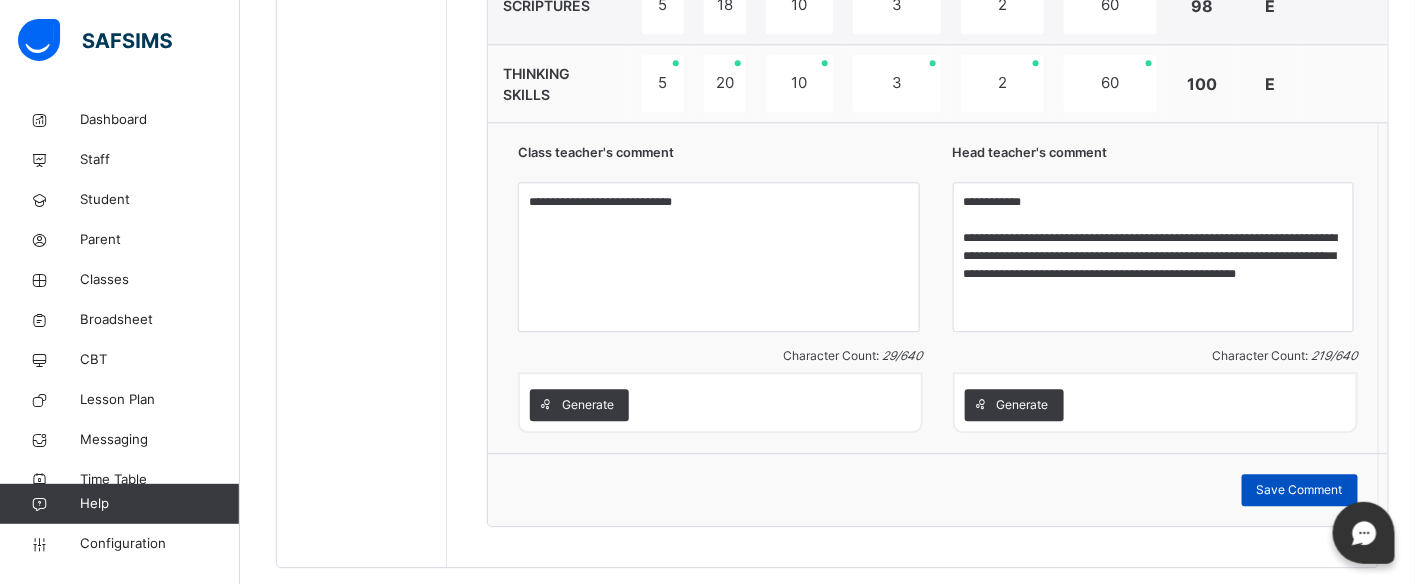 click on "Save Comment" at bounding box center [1300, 490] 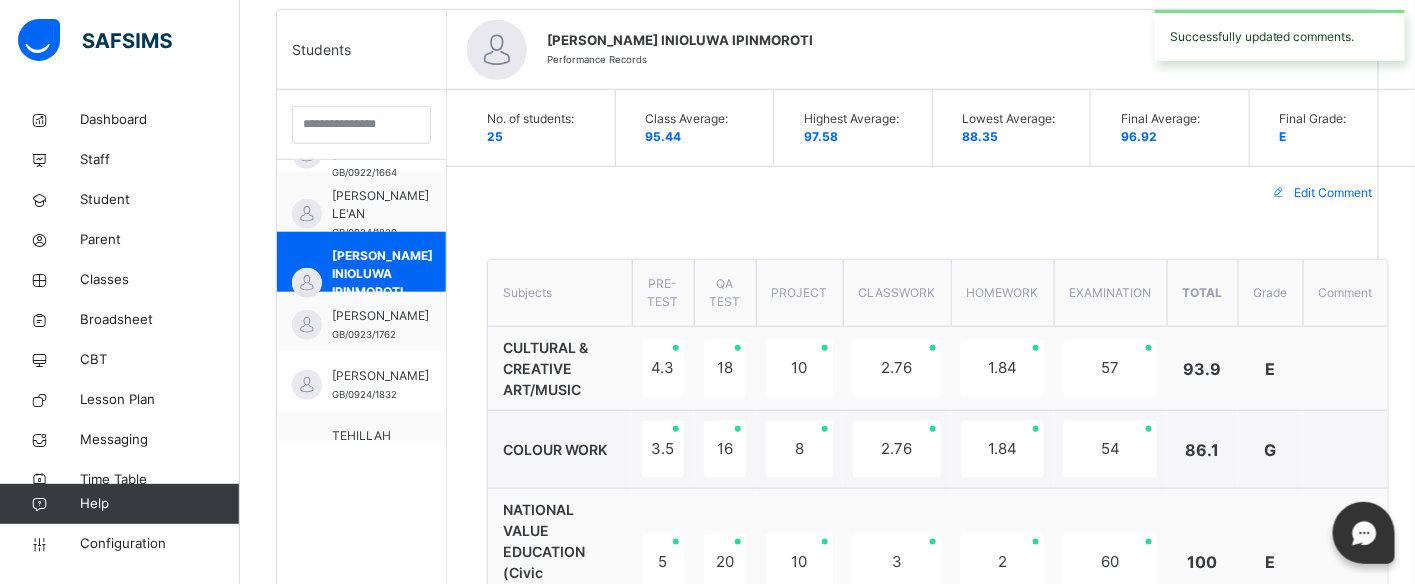 scroll, scrollTop: 465, scrollLeft: 0, axis: vertical 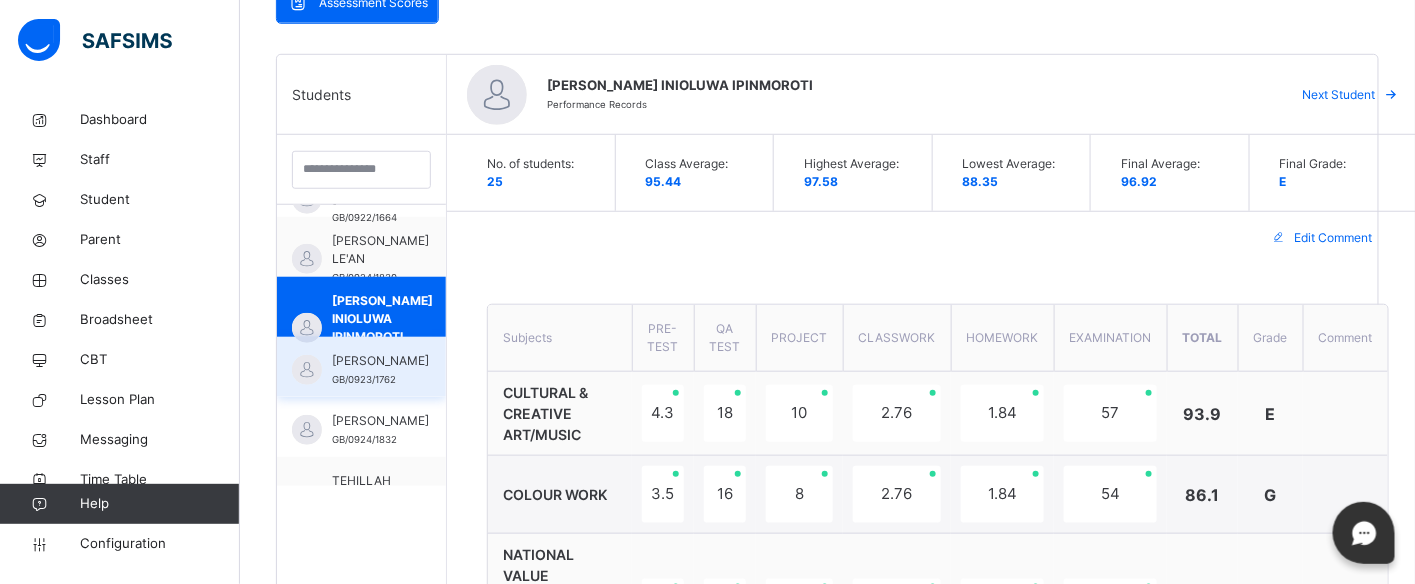 click on "[PERSON_NAME]" at bounding box center (380, 361) 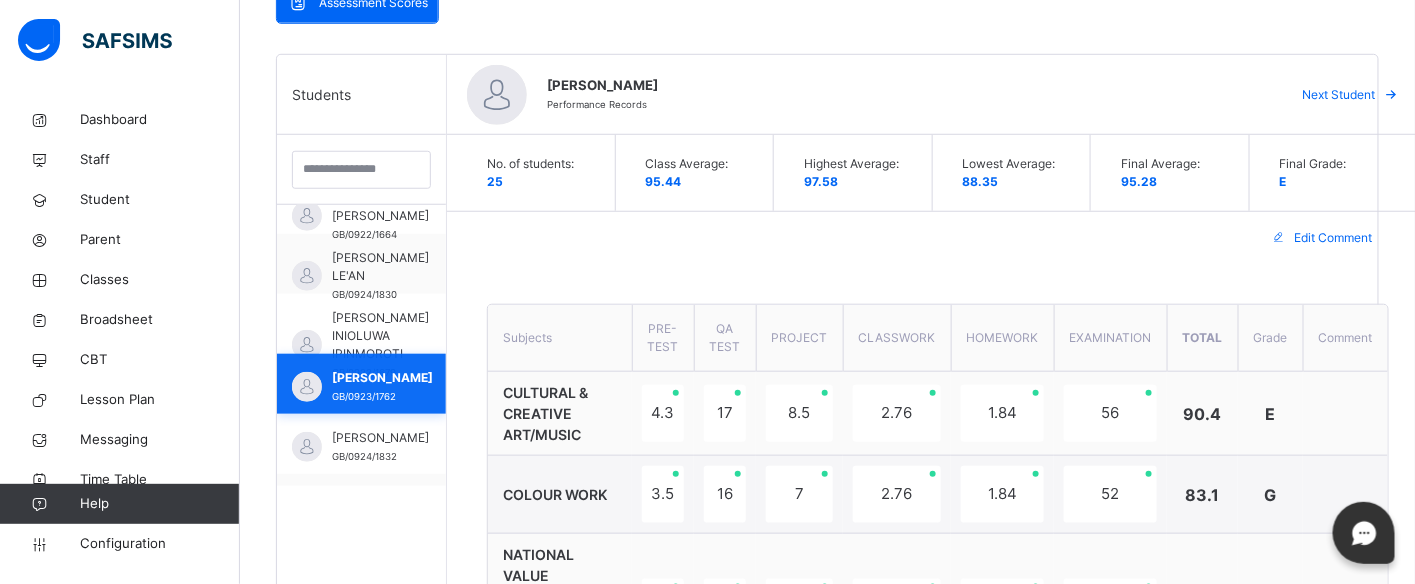 scroll, scrollTop: 1128, scrollLeft: 0, axis: vertical 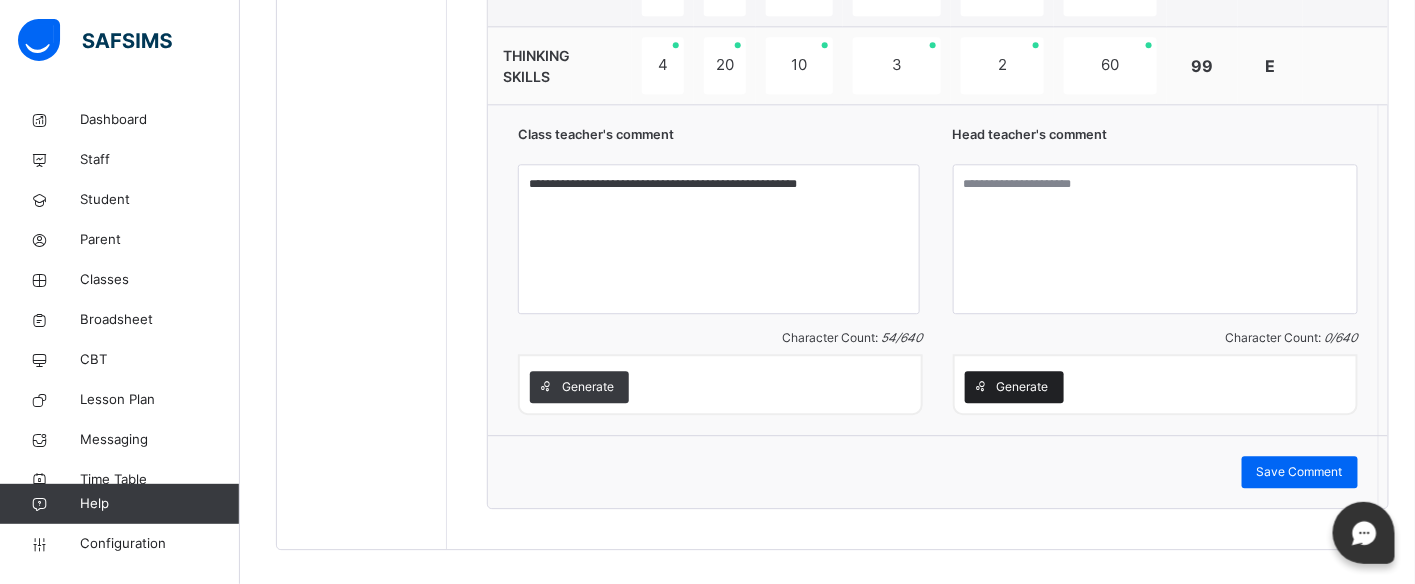 click on "Generate" at bounding box center (1014, 387) 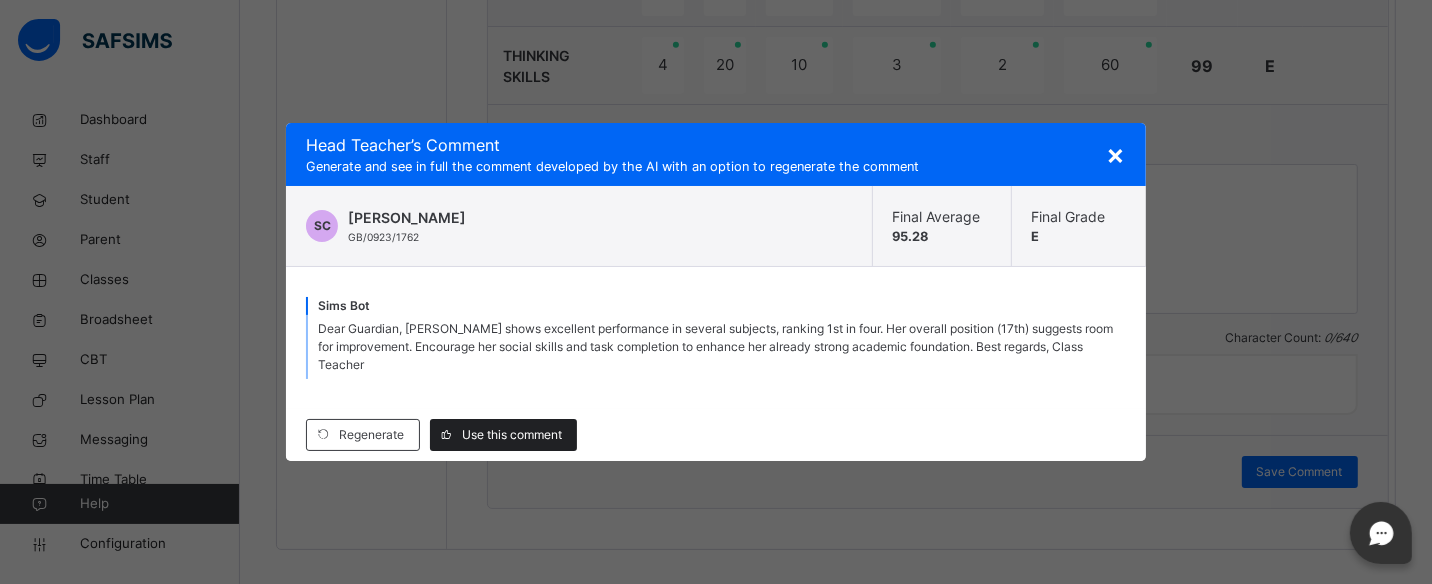 click on "Use this comment" at bounding box center [512, 435] 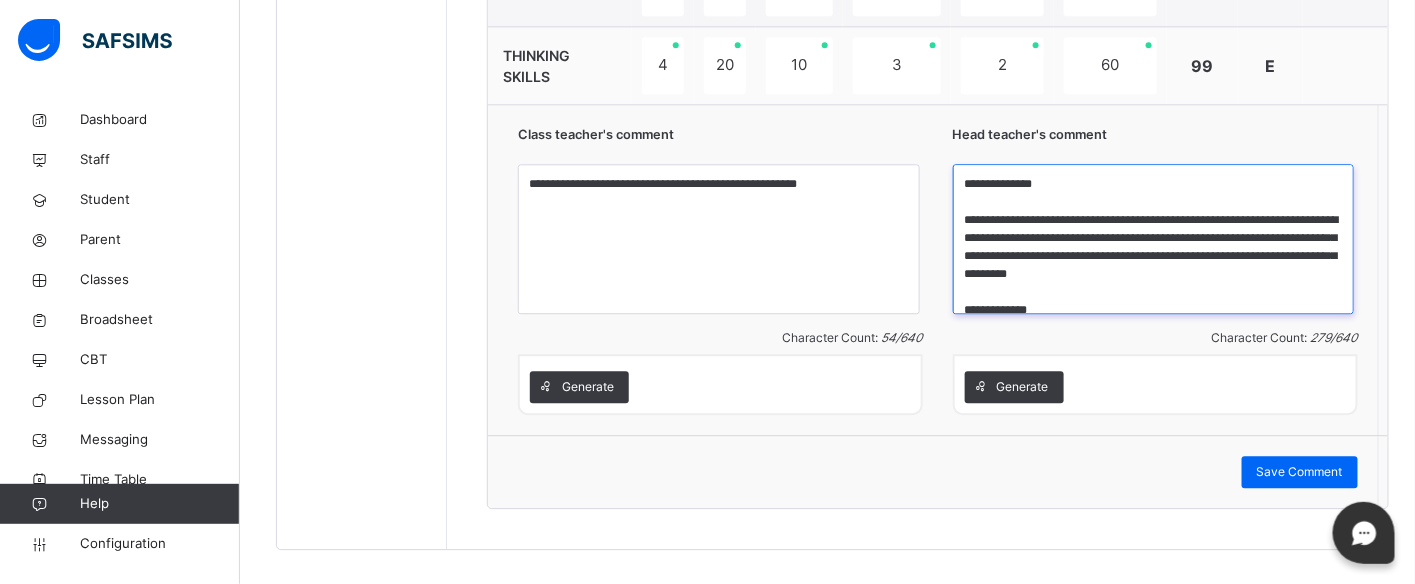 click on "**********" at bounding box center [1154, 239] 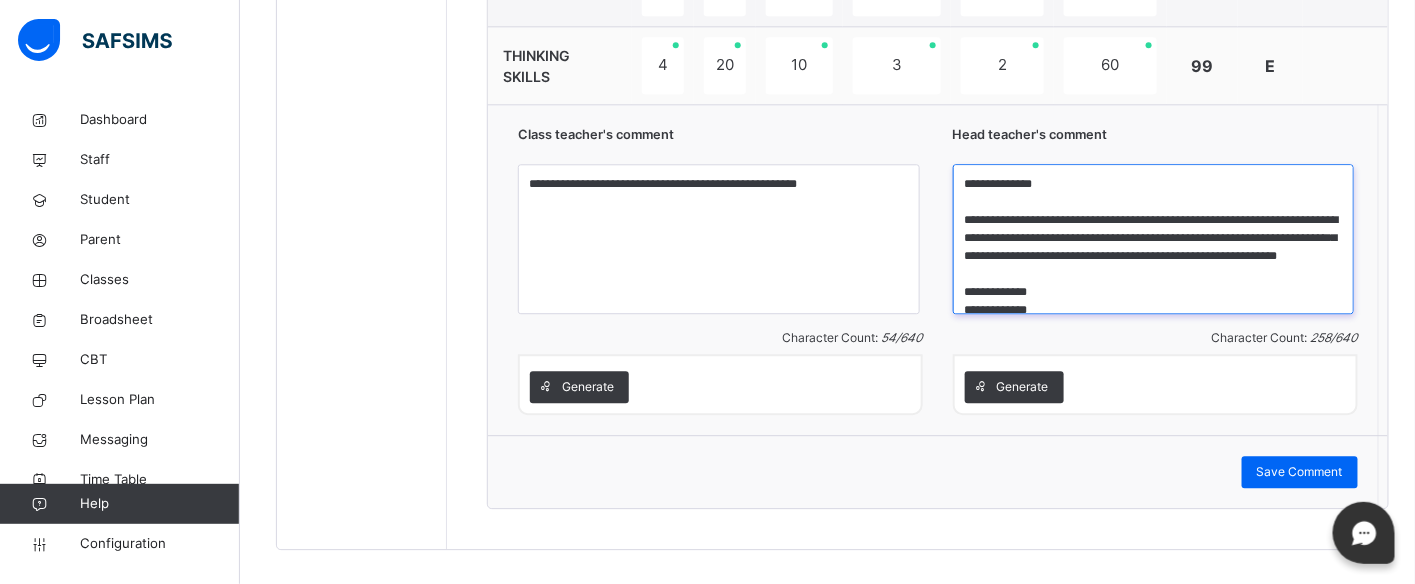 click on "**********" at bounding box center [1154, 239] 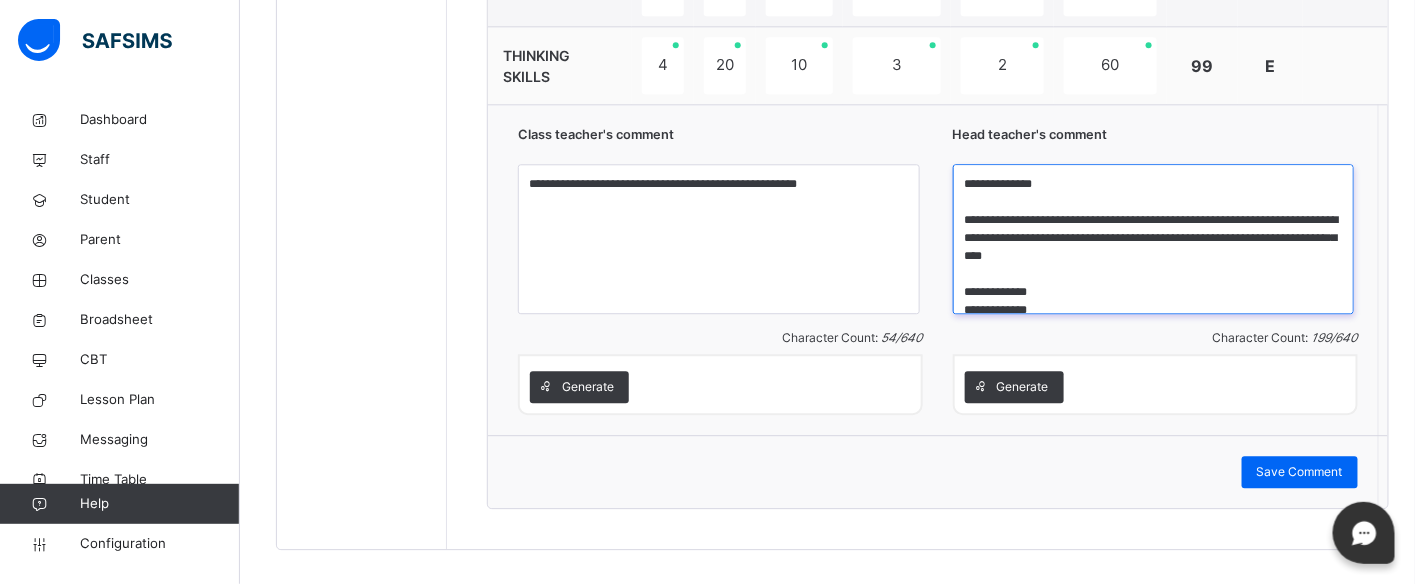 click on "**********" at bounding box center [1154, 239] 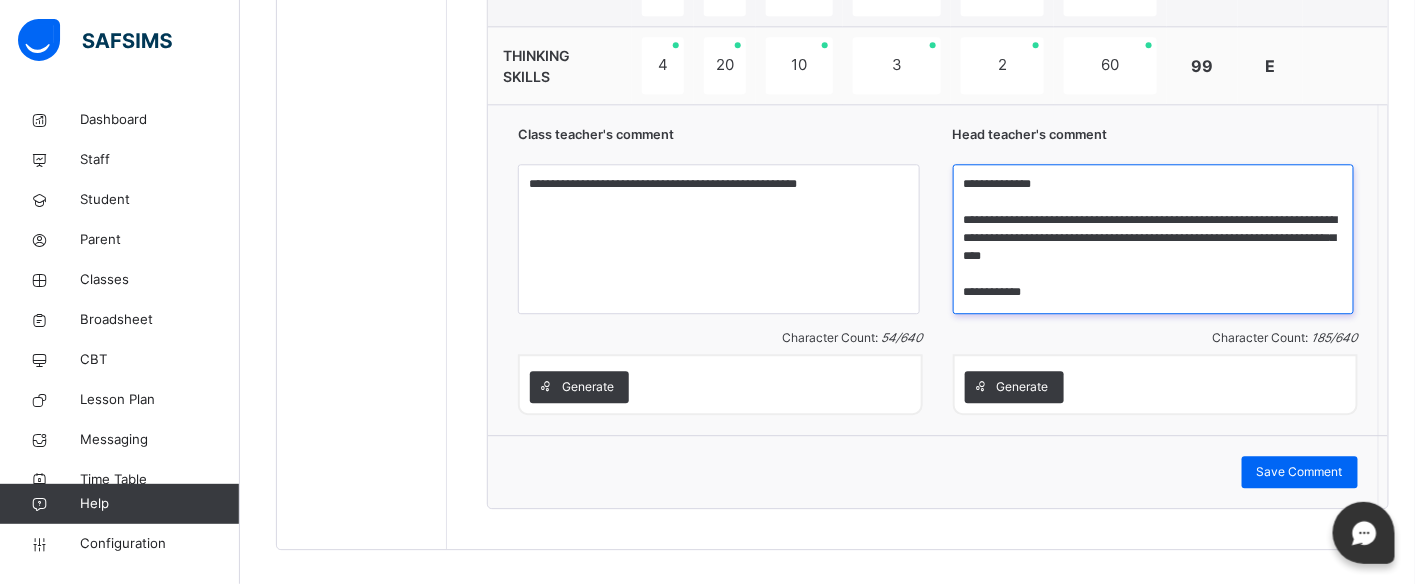 scroll, scrollTop: 0, scrollLeft: 0, axis: both 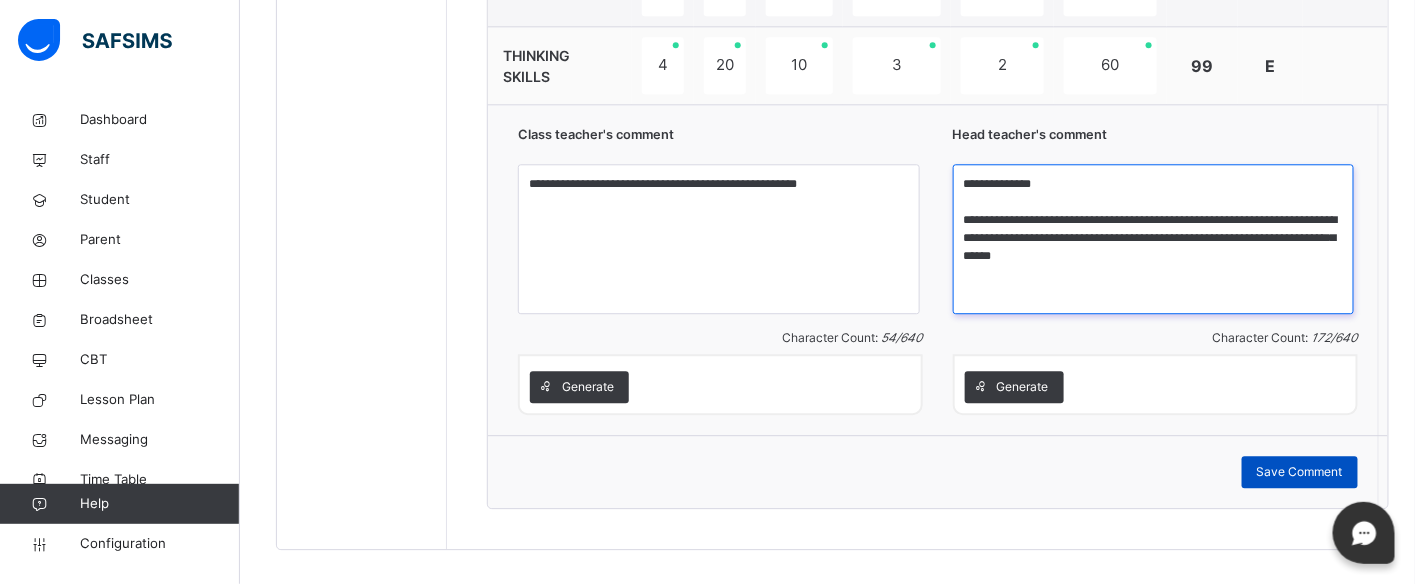 type on "**********" 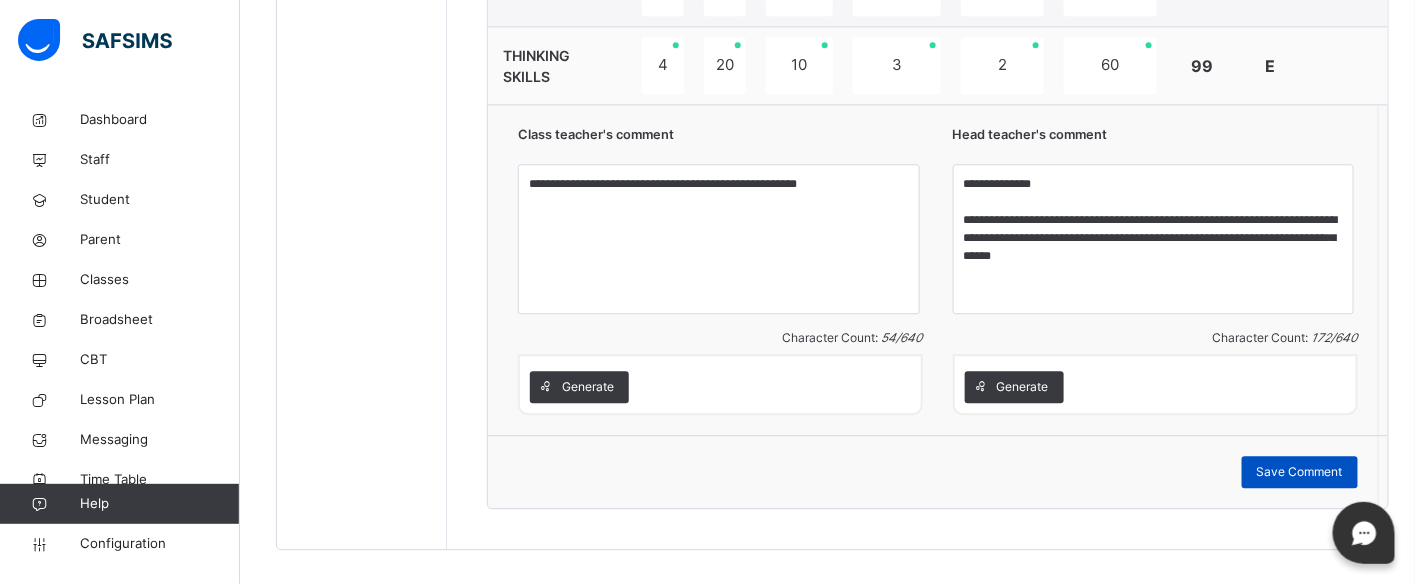 click on "Save Comment" at bounding box center [1300, 472] 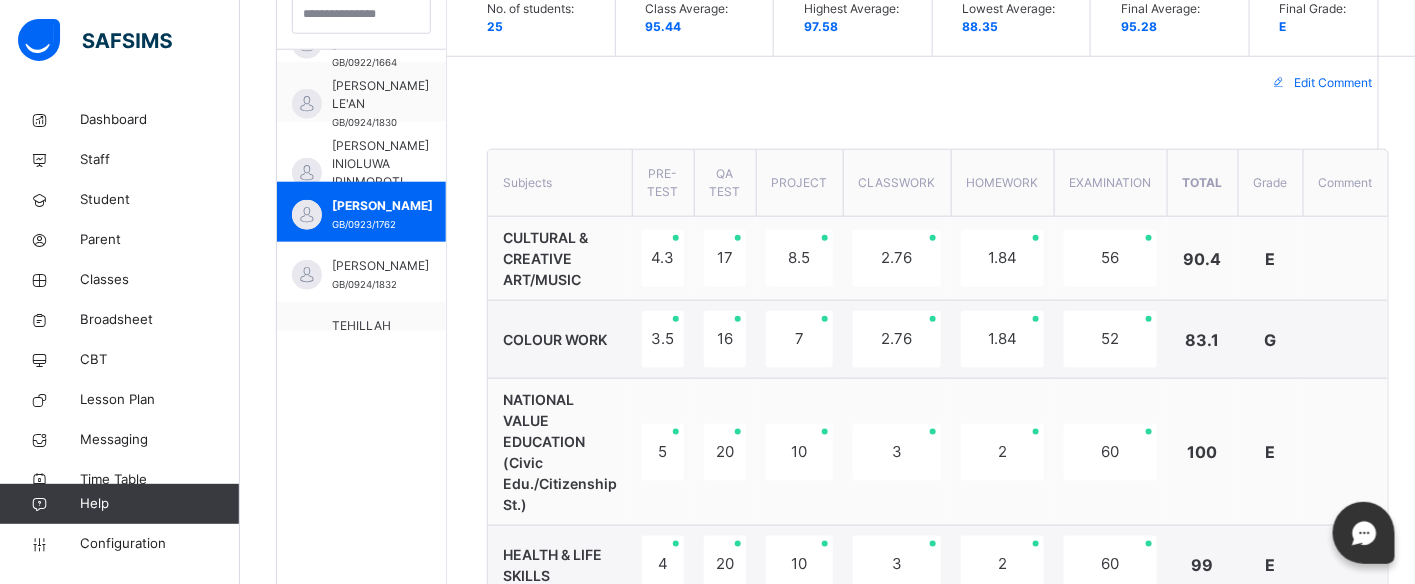 scroll, scrollTop: 598, scrollLeft: 0, axis: vertical 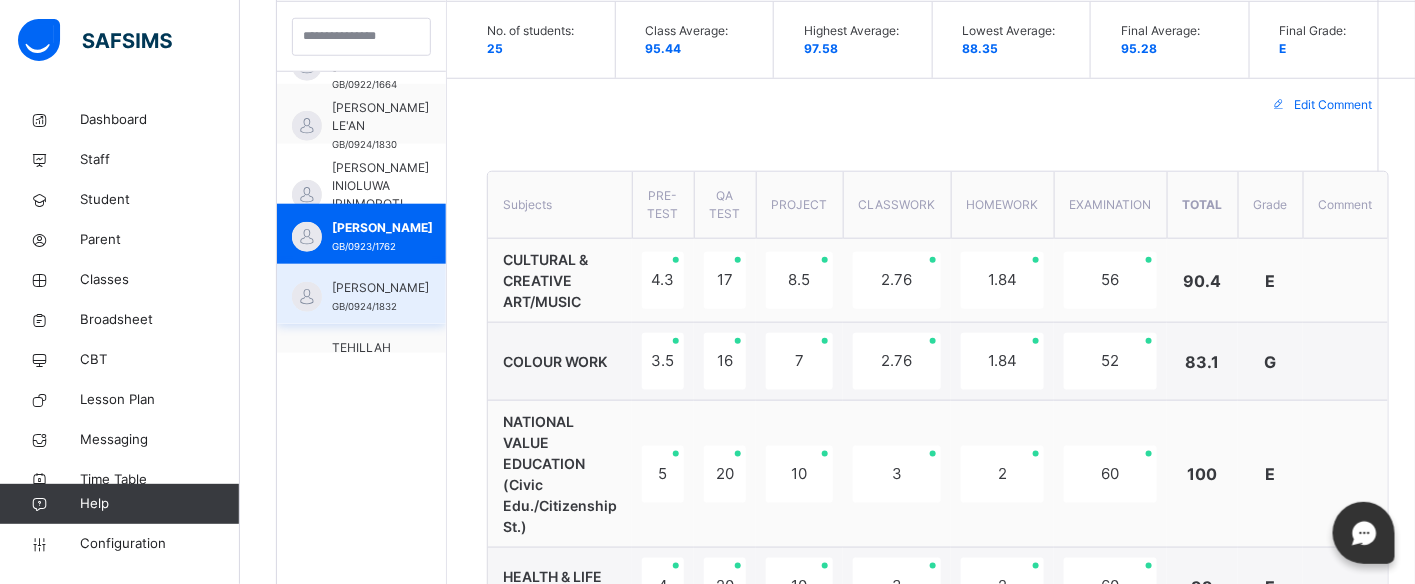 click on "[PERSON_NAME]" at bounding box center (380, 288) 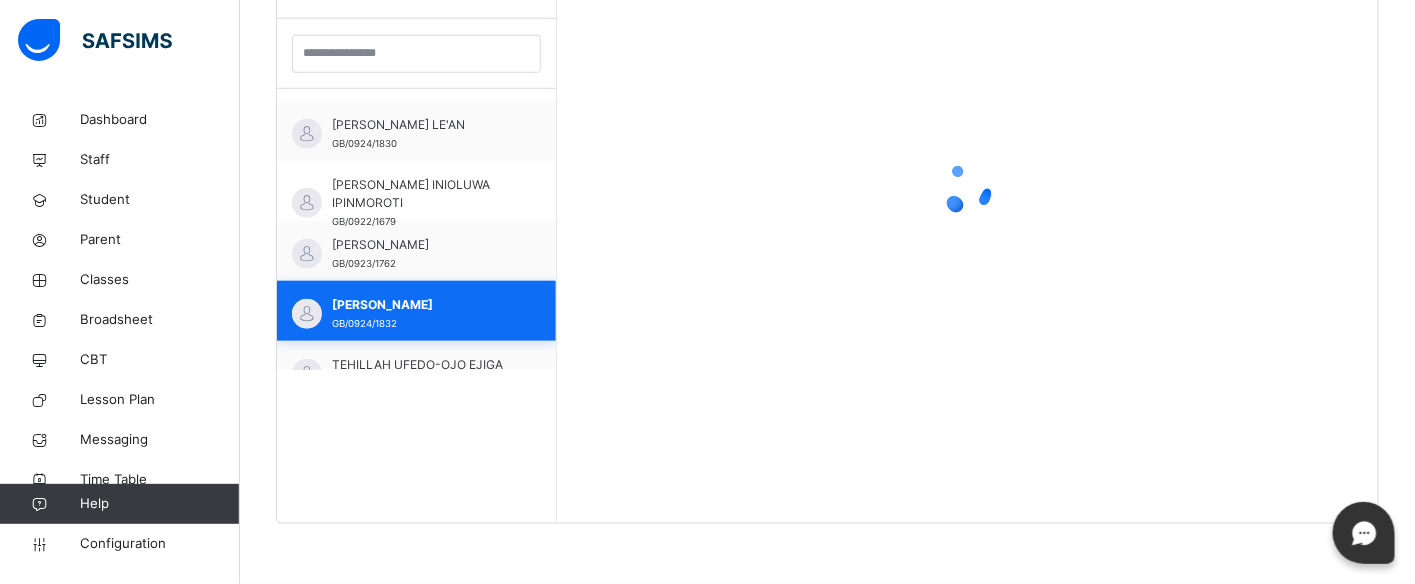 scroll, scrollTop: 581, scrollLeft: 0, axis: vertical 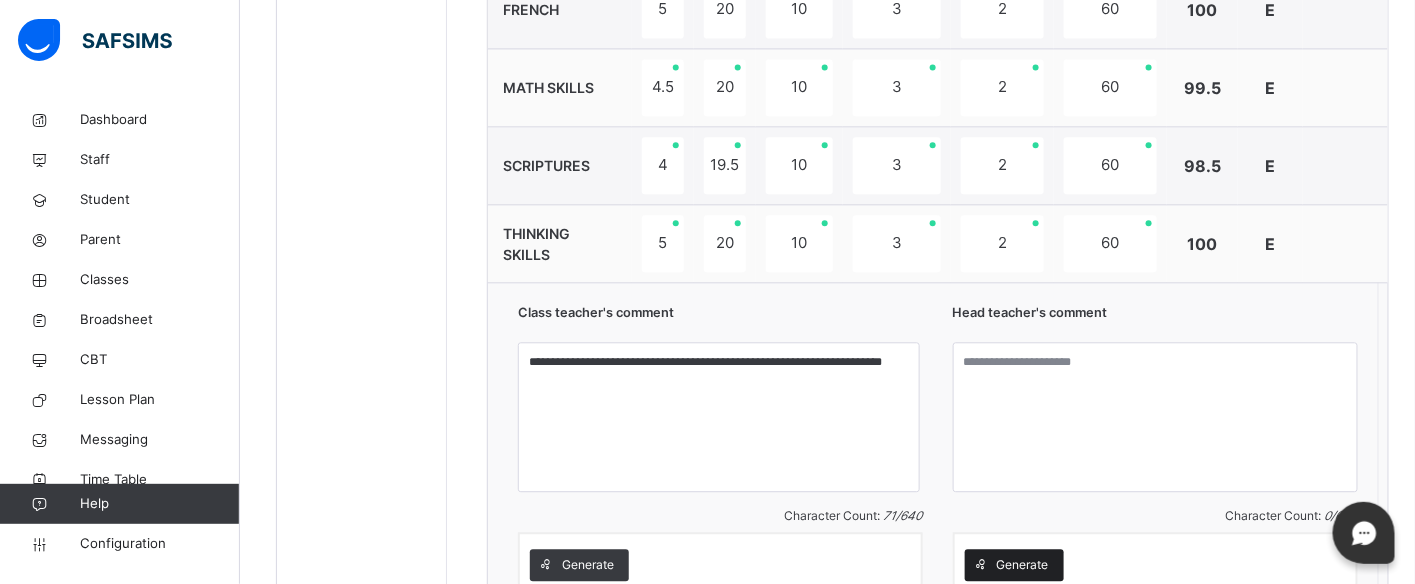 click on "Generate" at bounding box center (1023, 565) 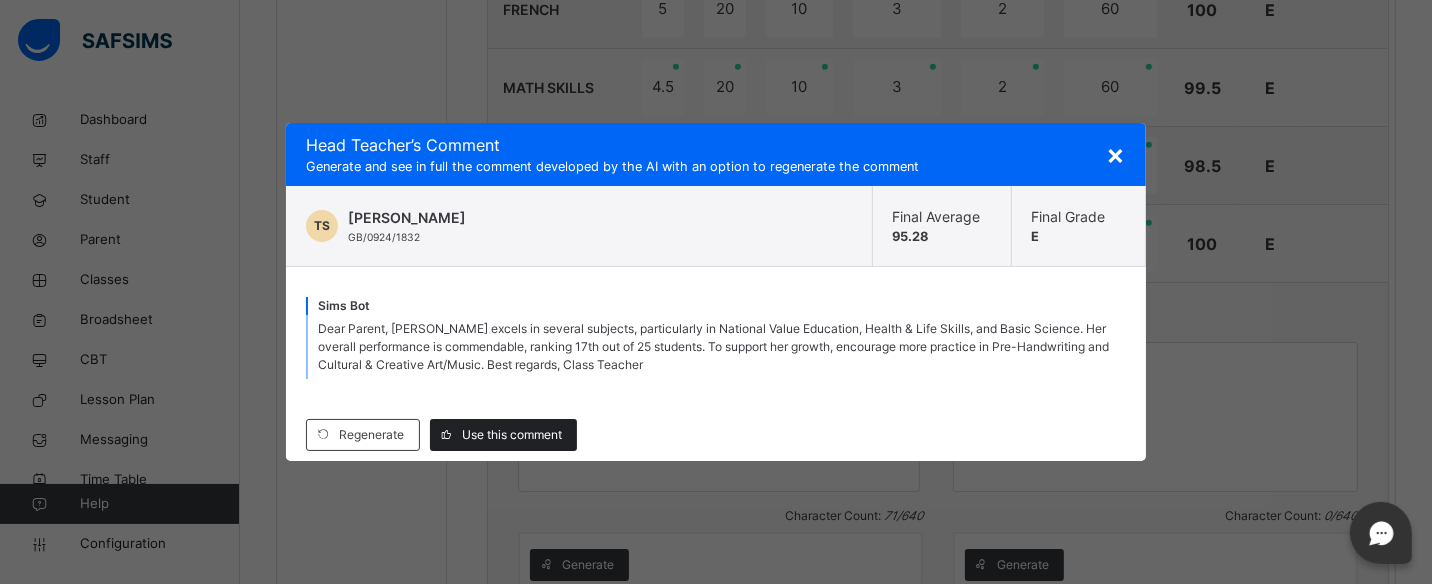 click on "Use this comment" at bounding box center (512, 435) 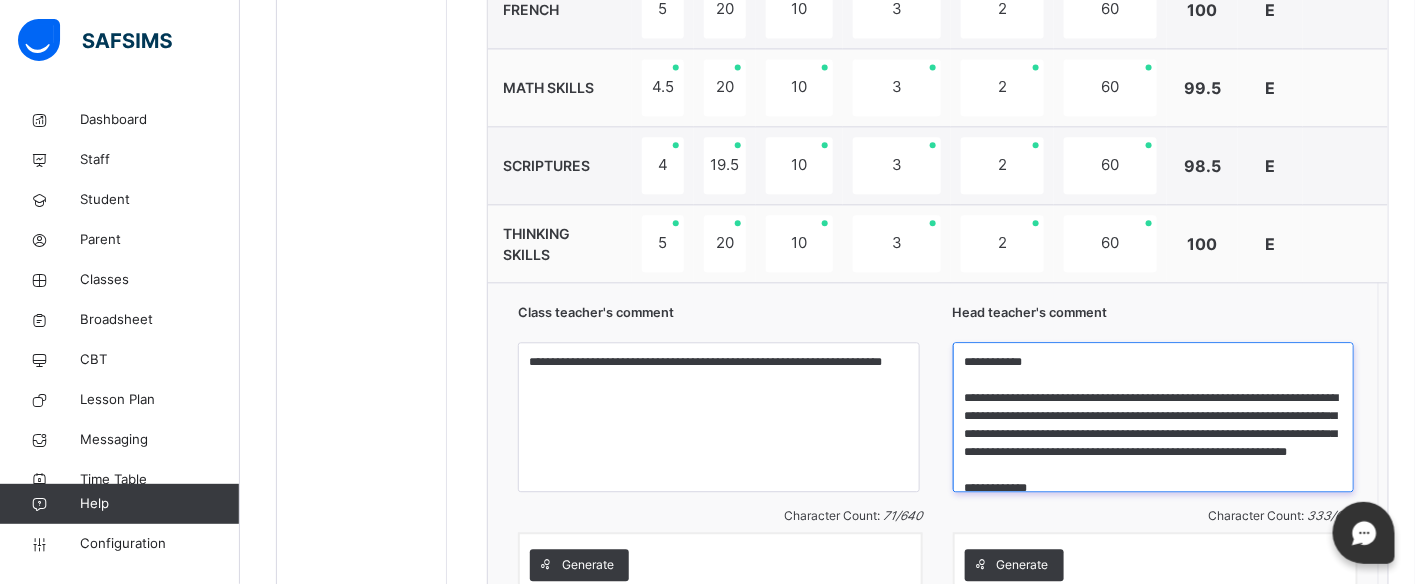 click on "**********" at bounding box center [1154, 417] 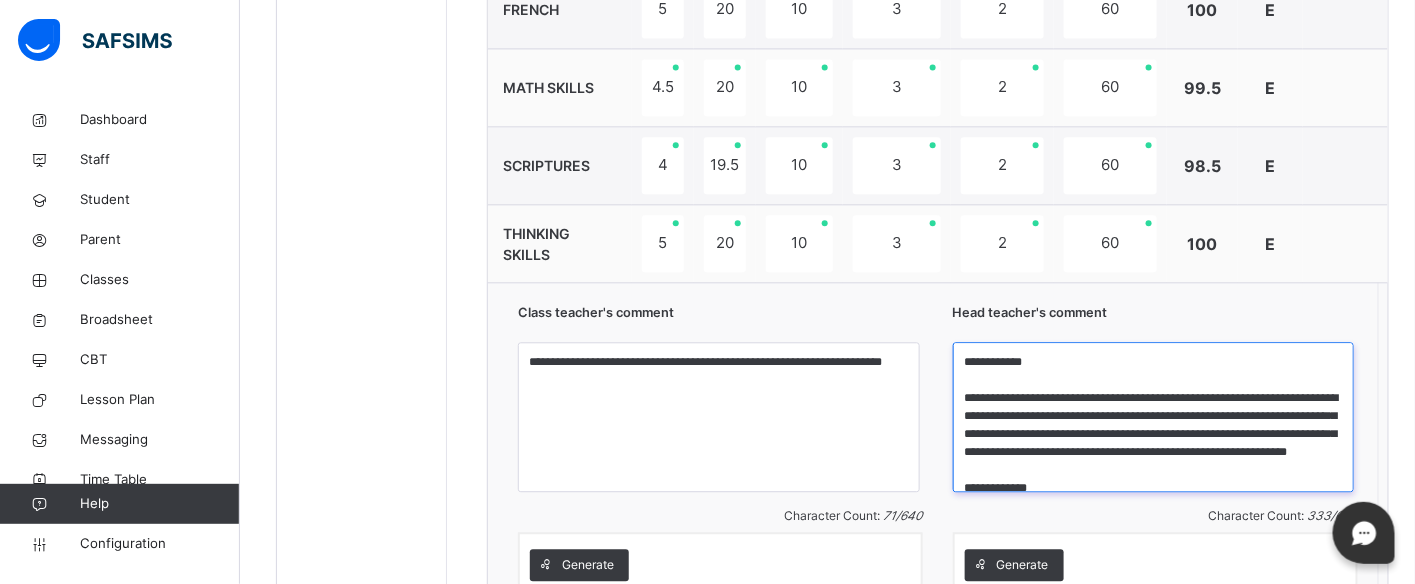 drag, startPoint x: 1075, startPoint y: 407, endPoint x: 1124, endPoint y: 422, distance: 51.24451 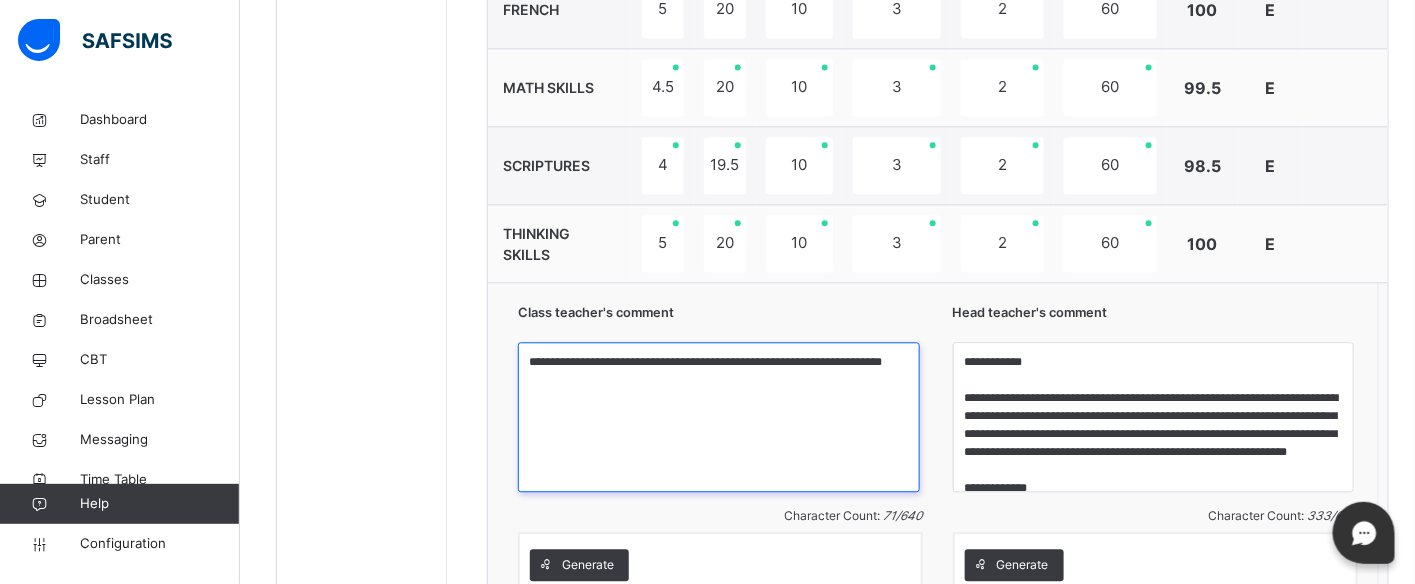 click on "**********" at bounding box center [719, 417] 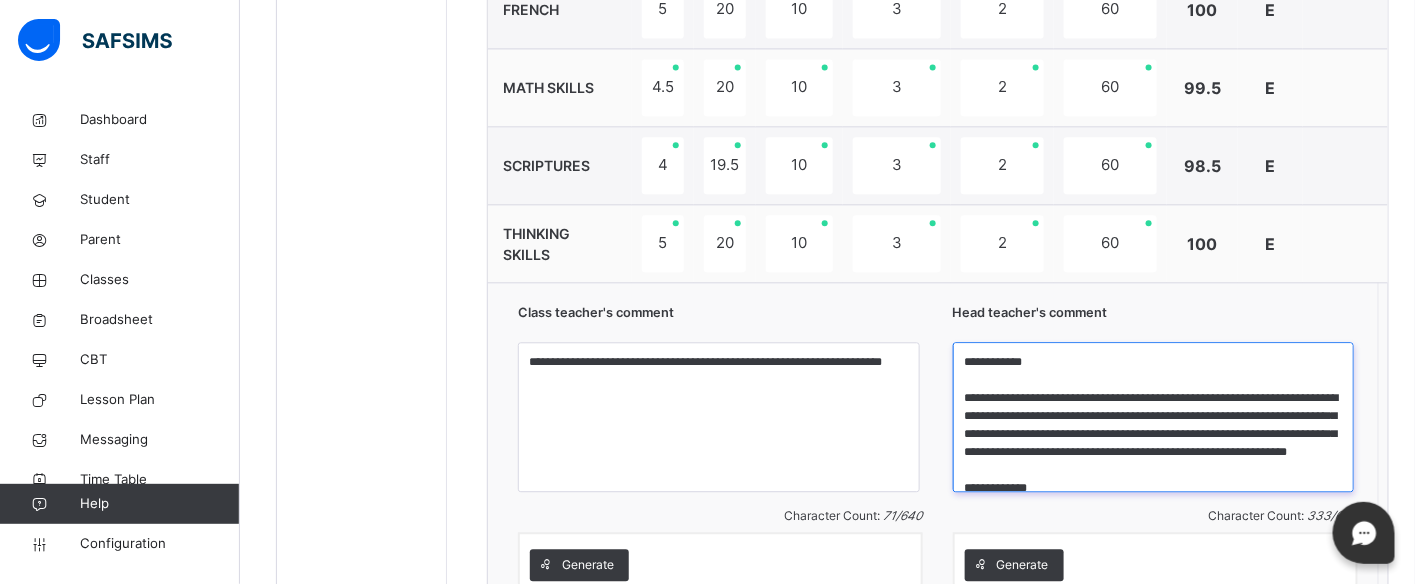 drag, startPoint x: 1226, startPoint y: 445, endPoint x: 1268, endPoint y: 443, distance: 42.047592 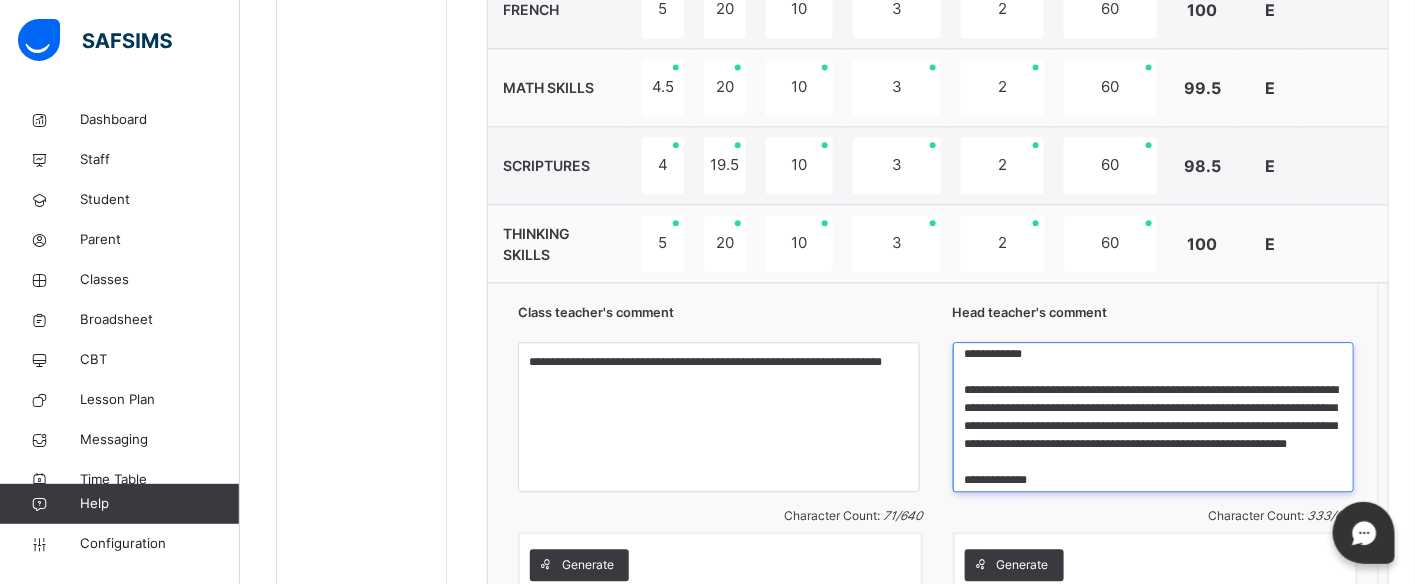 click on "**********" at bounding box center (1154, 417) 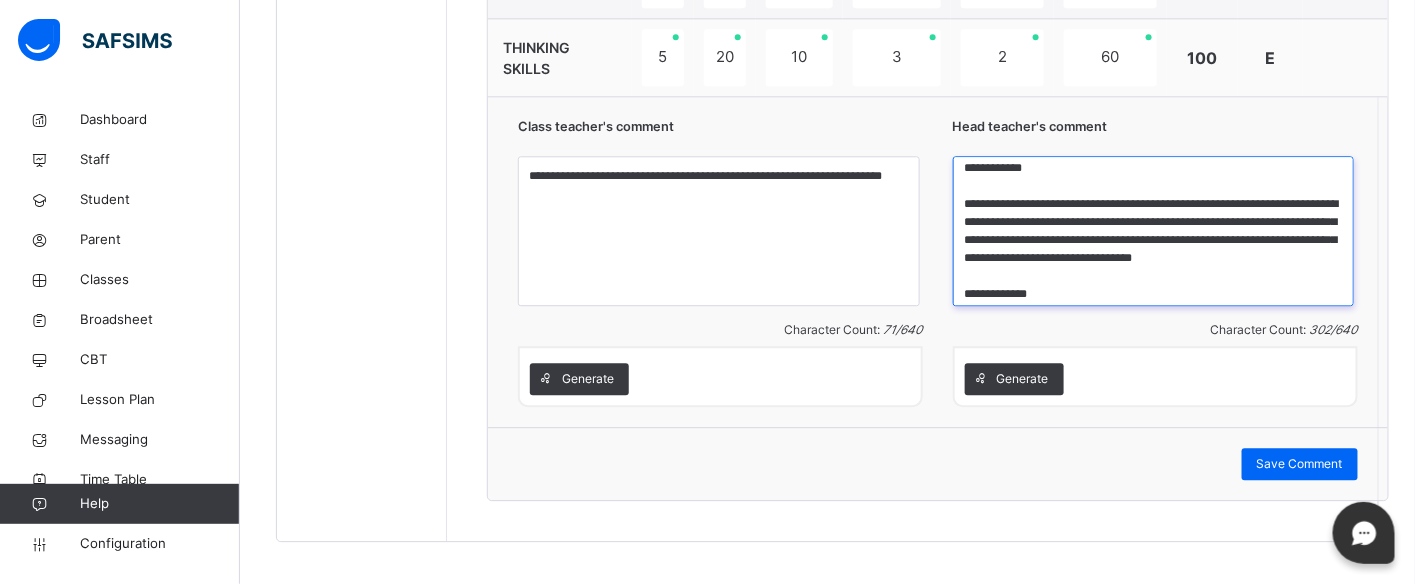 scroll, scrollTop: 1692, scrollLeft: 0, axis: vertical 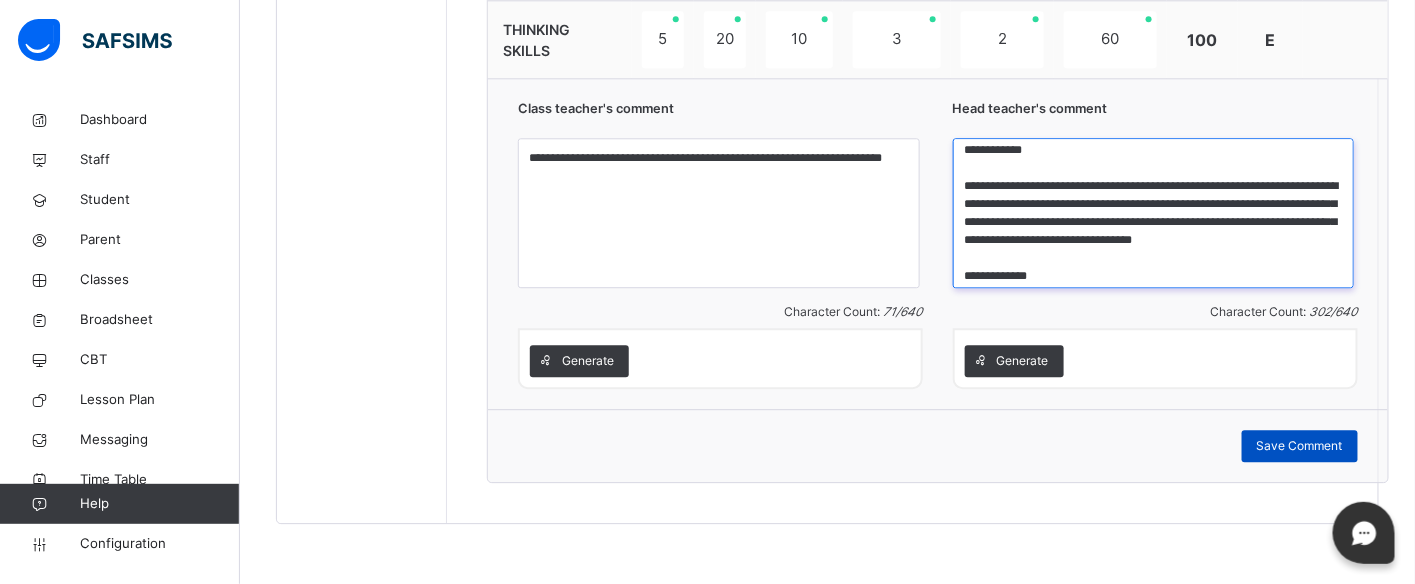 type on "**********" 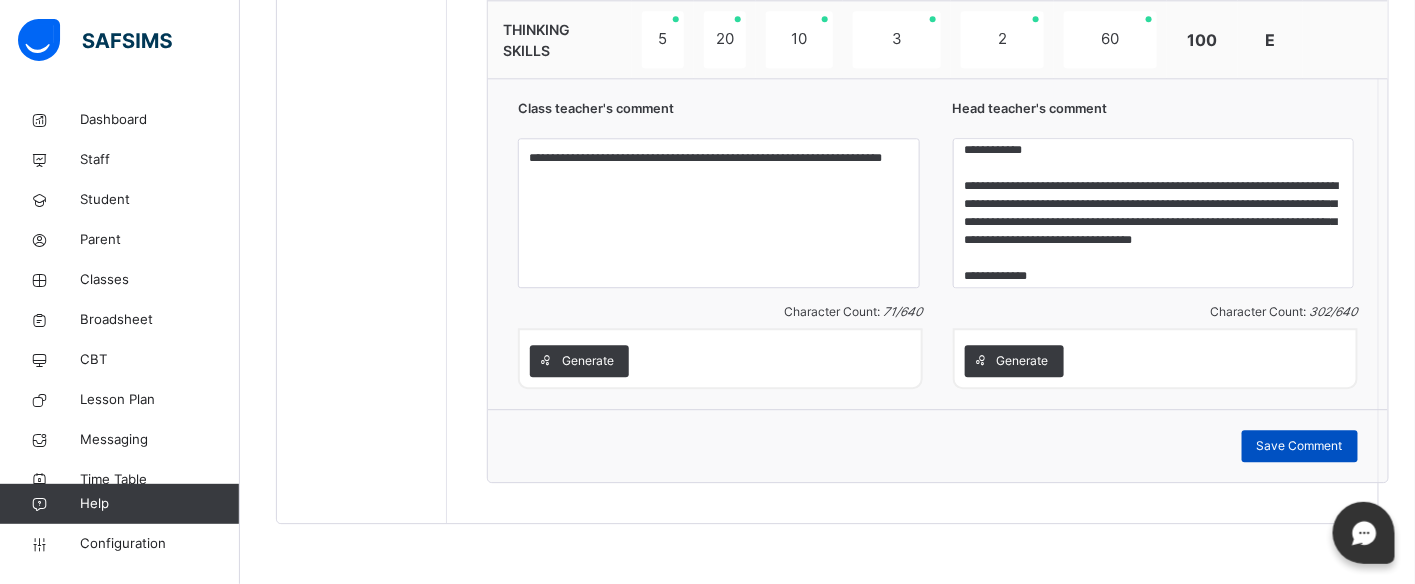 click on "Save Comment" at bounding box center [1300, 446] 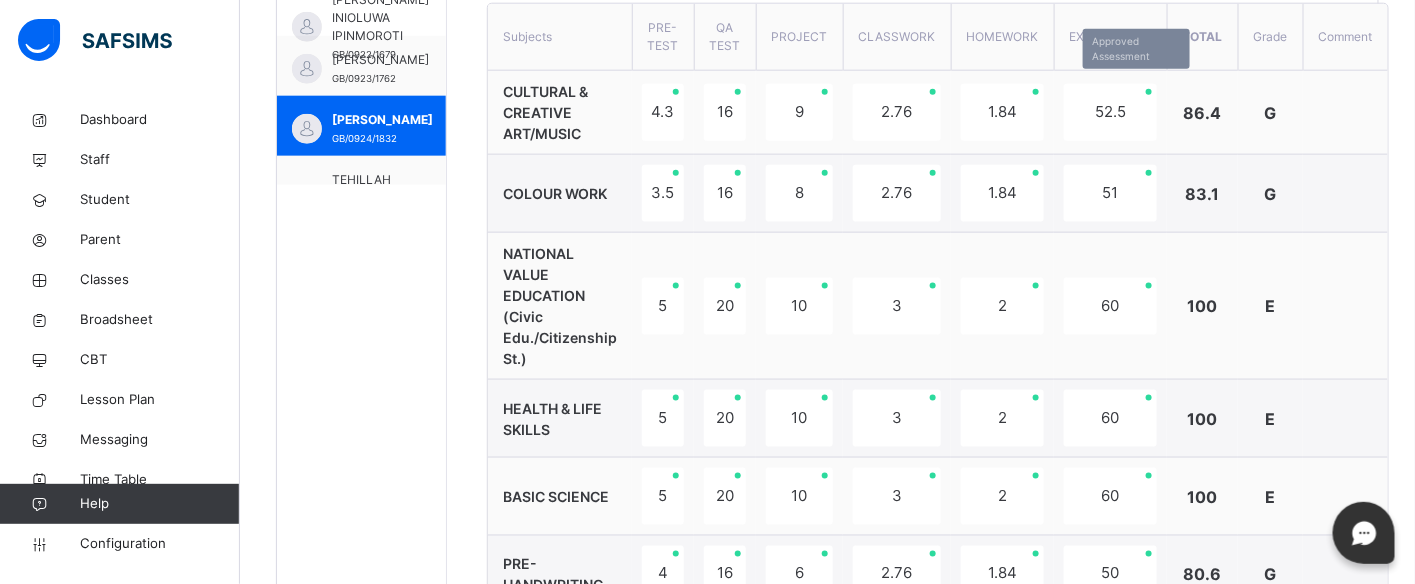 scroll, scrollTop: 758, scrollLeft: 0, axis: vertical 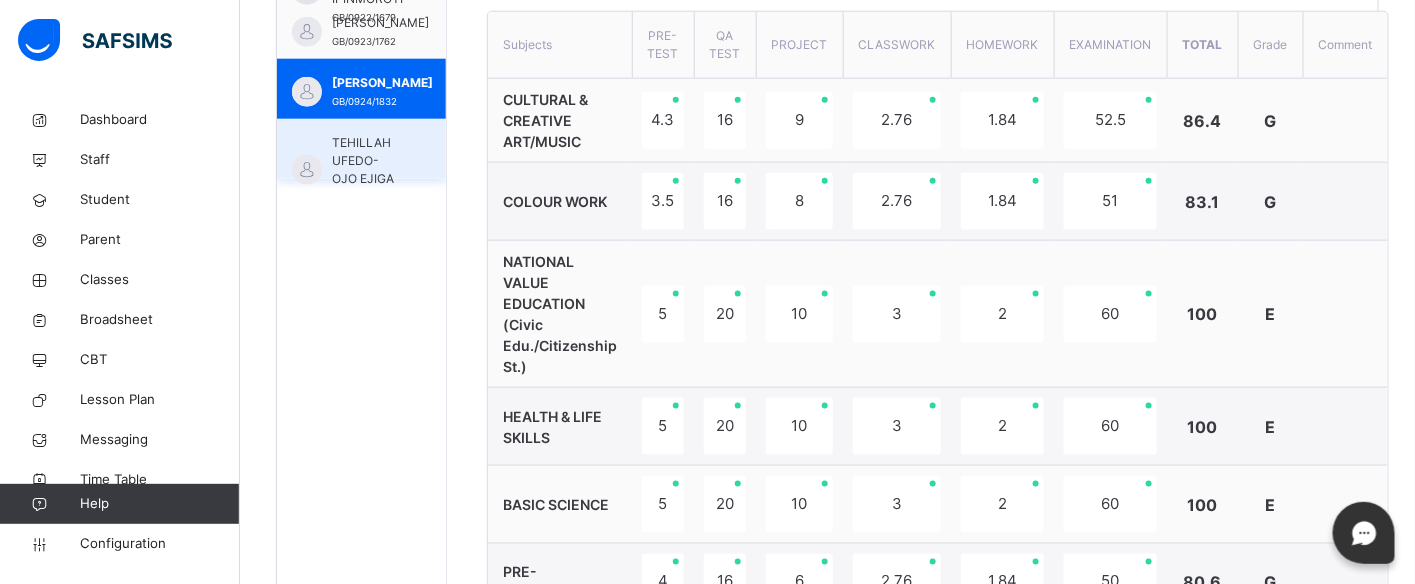 click on "TEHILLAH UFEDO-OJO EJIGA" at bounding box center [366, 161] 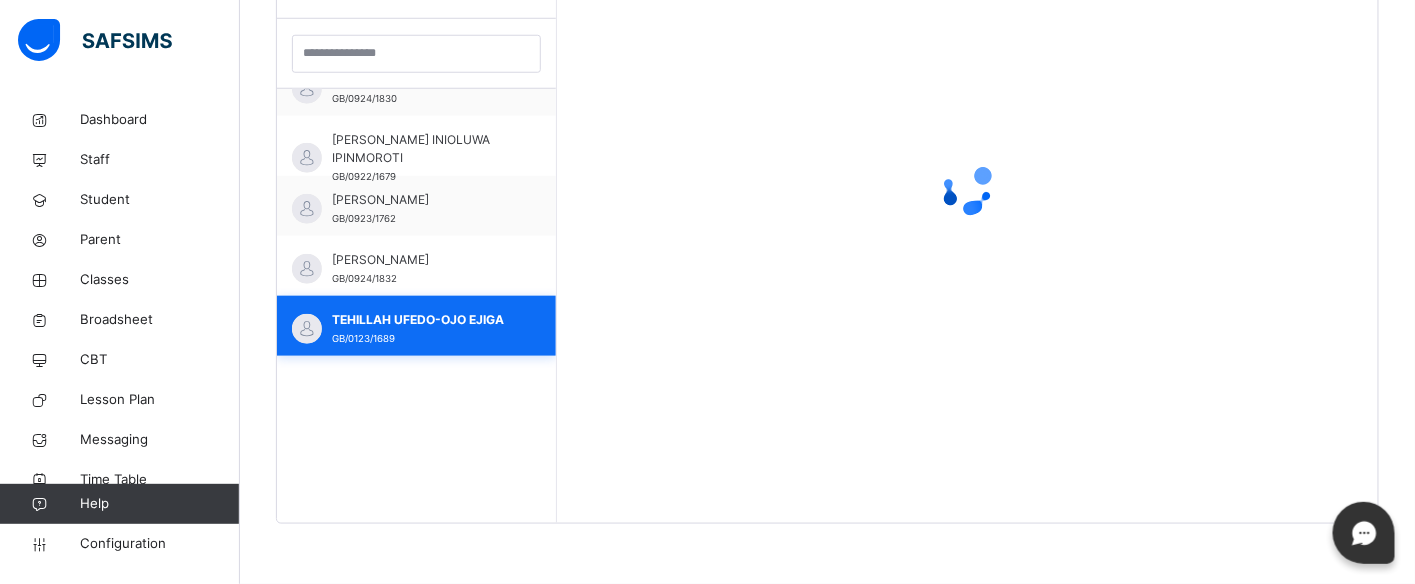 scroll, scrollTop: 581, scrollLeft: 0, axis: vertical 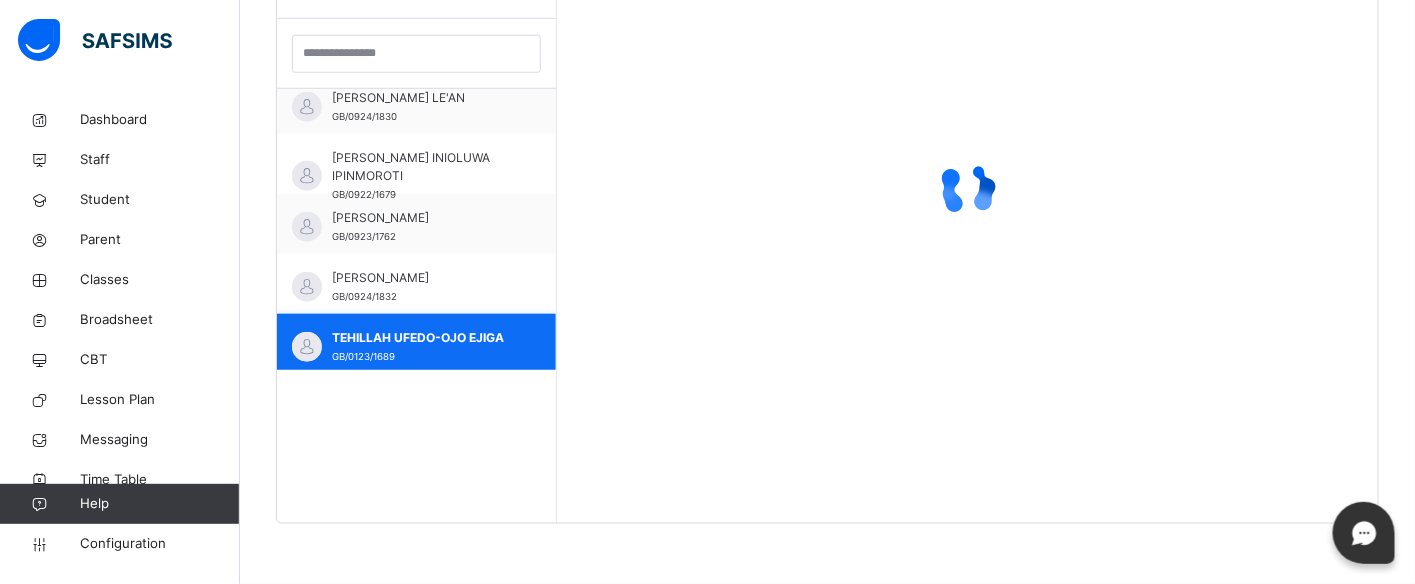 click on "TEHILLAH UFEDO-OJO EJIGA GB/0123/1689" at bounding box center [416, 344] 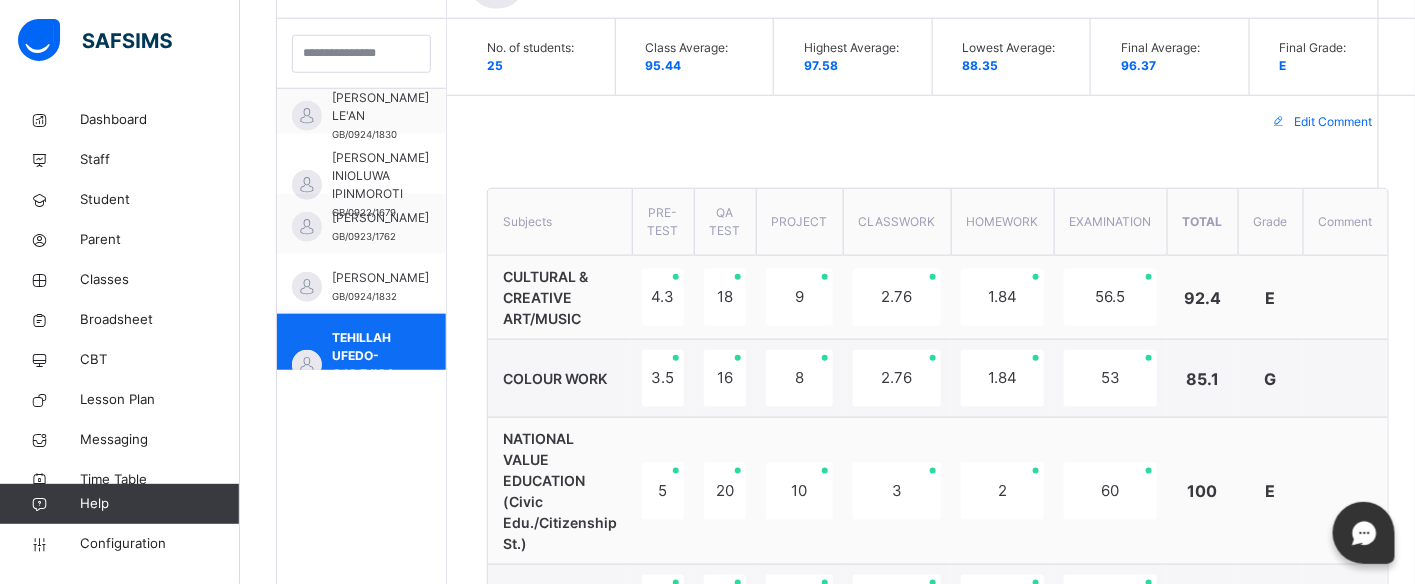 scroll, scrollTop: 776, scrollLeft: 0, axis: vertical 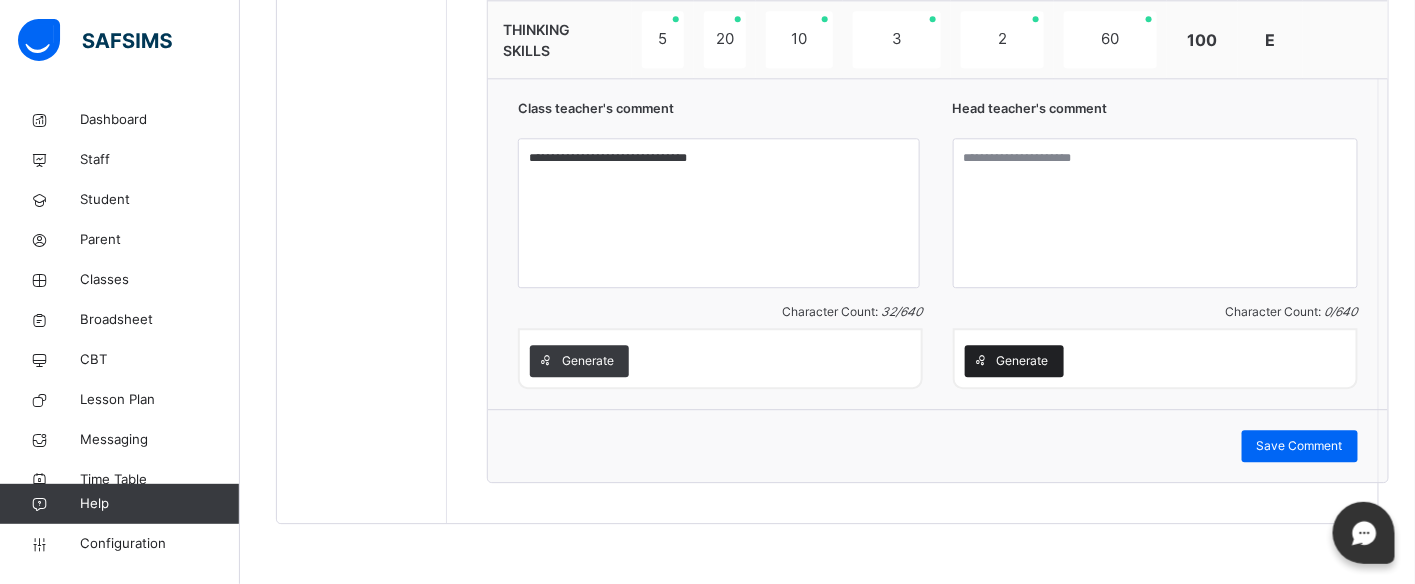 click on "Generate" at bounding box center [1023, 361] 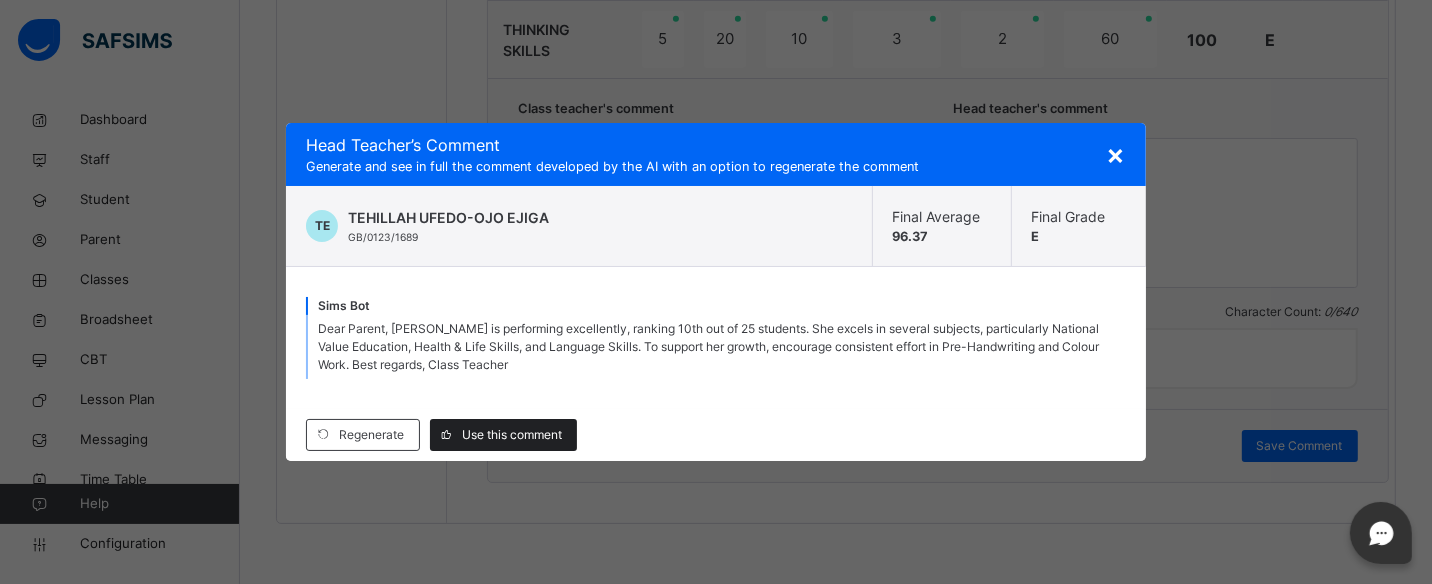 click on "Use this comment" at bounding box center (512, 435) 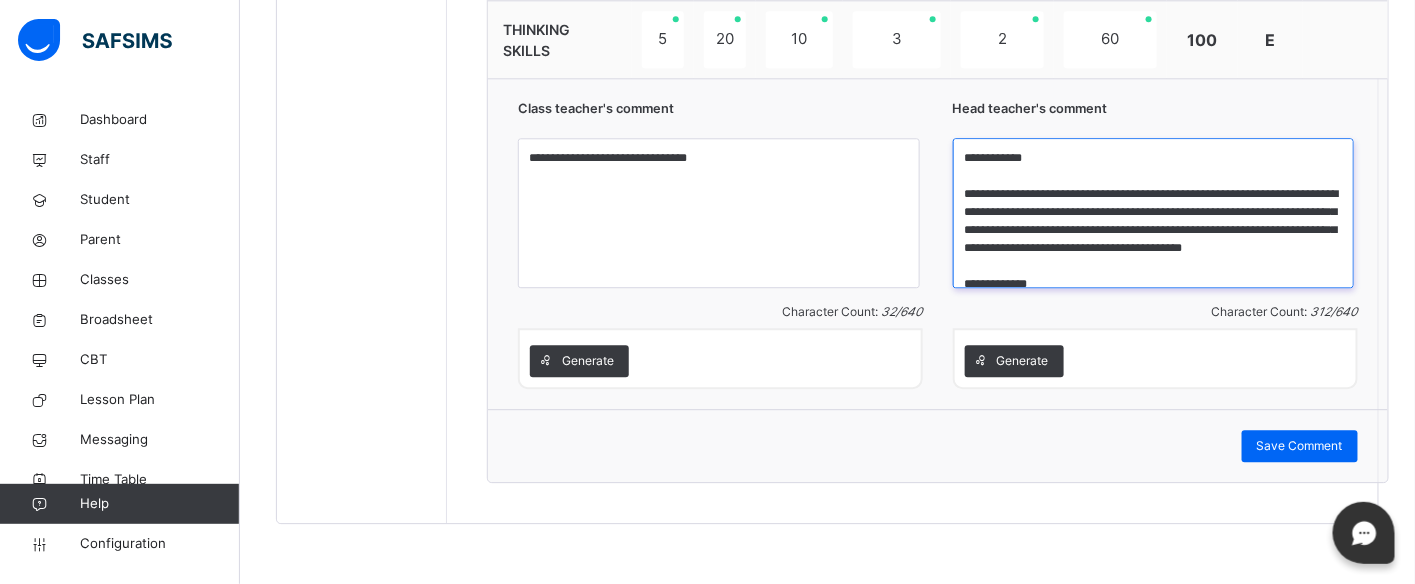 click on "**********" at bounding box center [1154, 213] 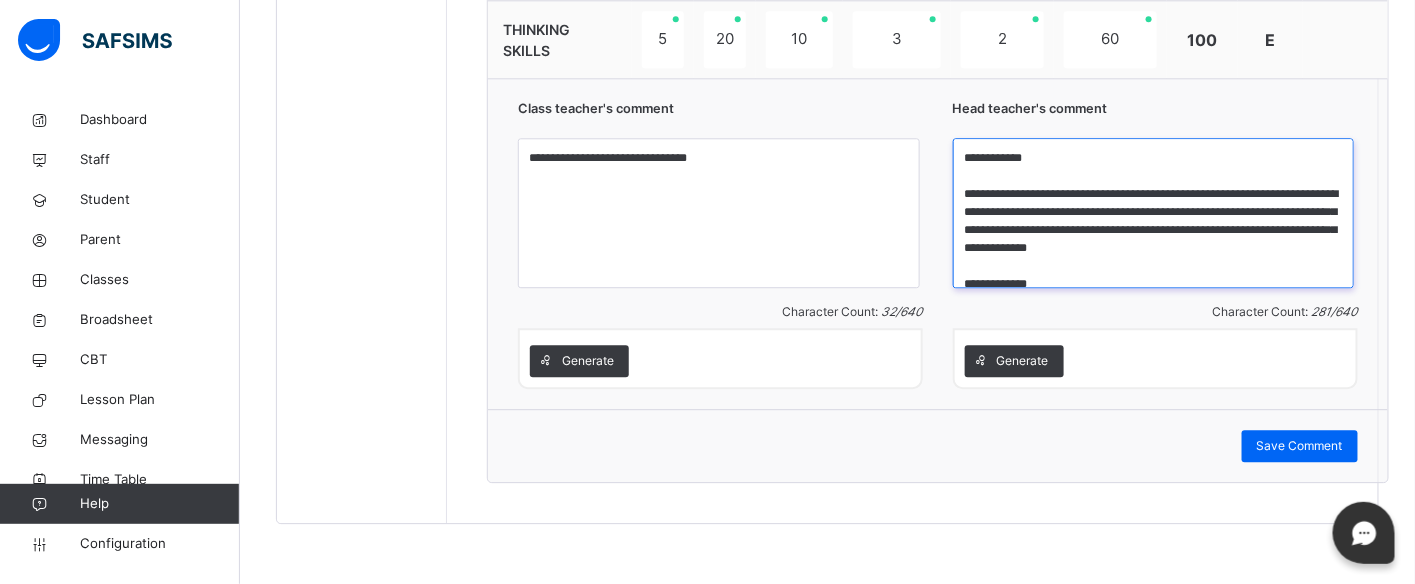 click on "**********" at bounding box center [1154, 213] 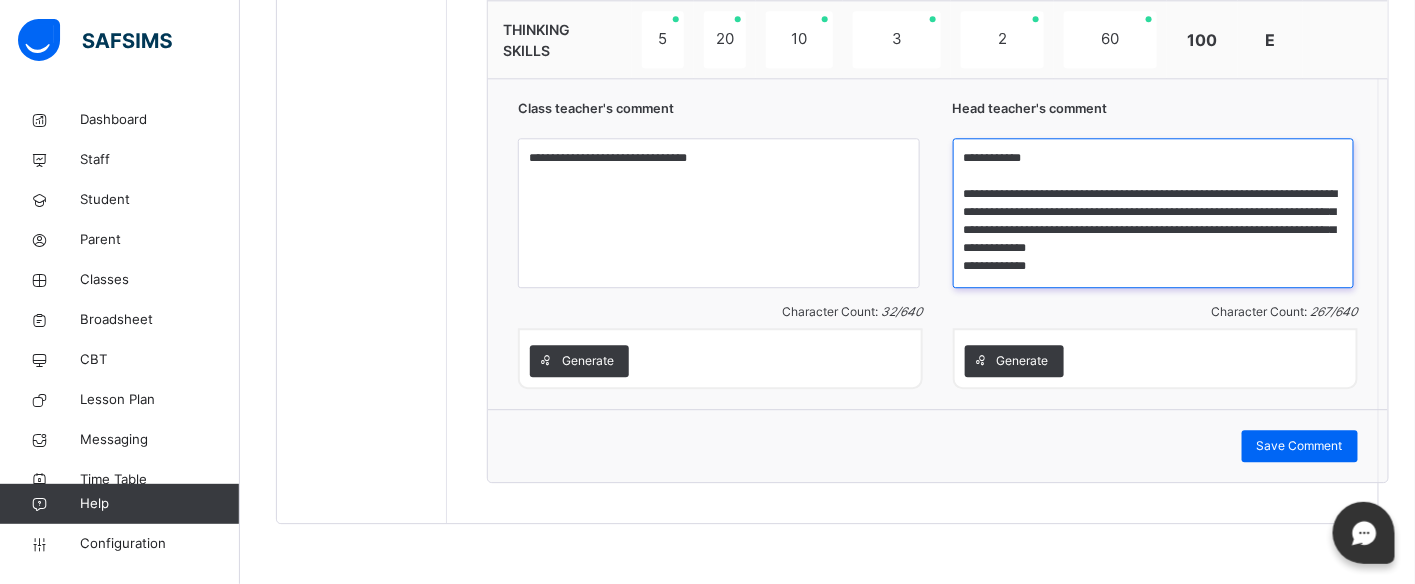 scroll, scrollTop: 0, scrollLeft: 0, axis: both 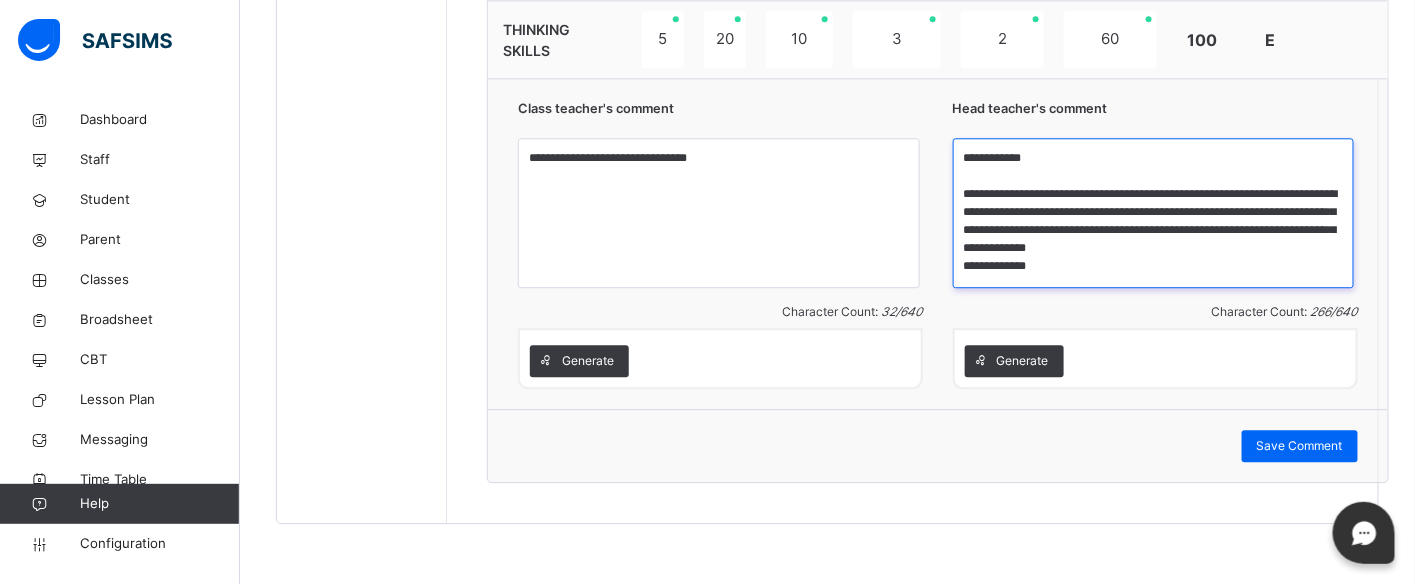 click on "**********" at bounding box center (1154, 213) 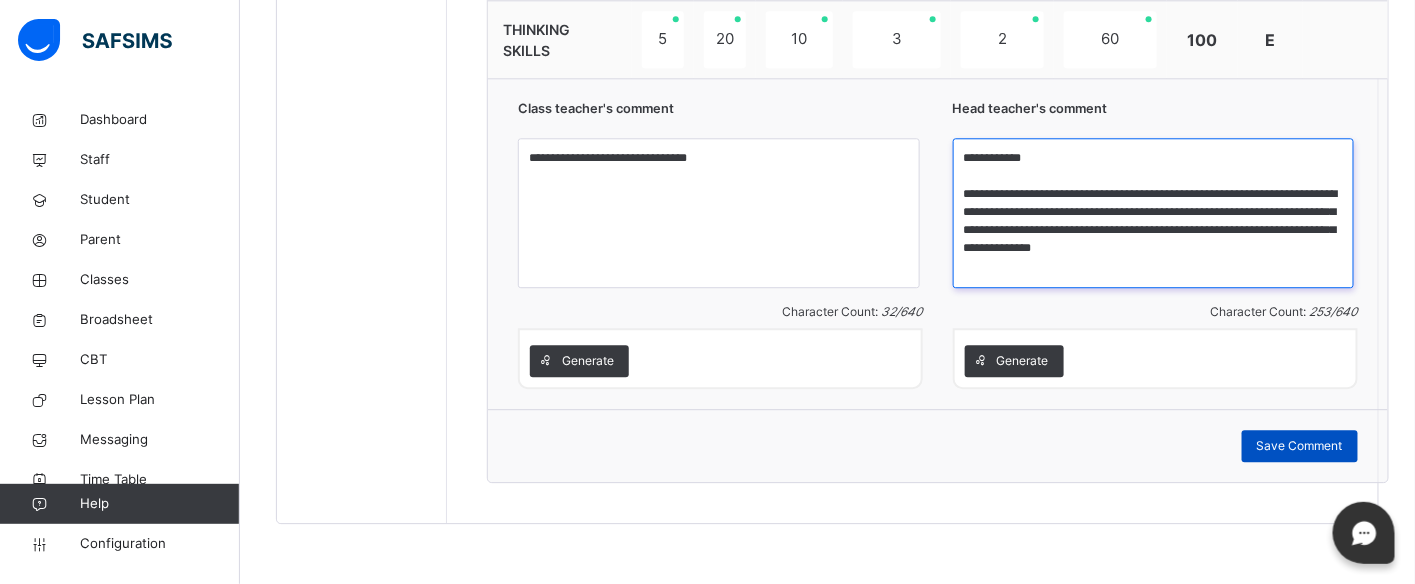 type on "**********" 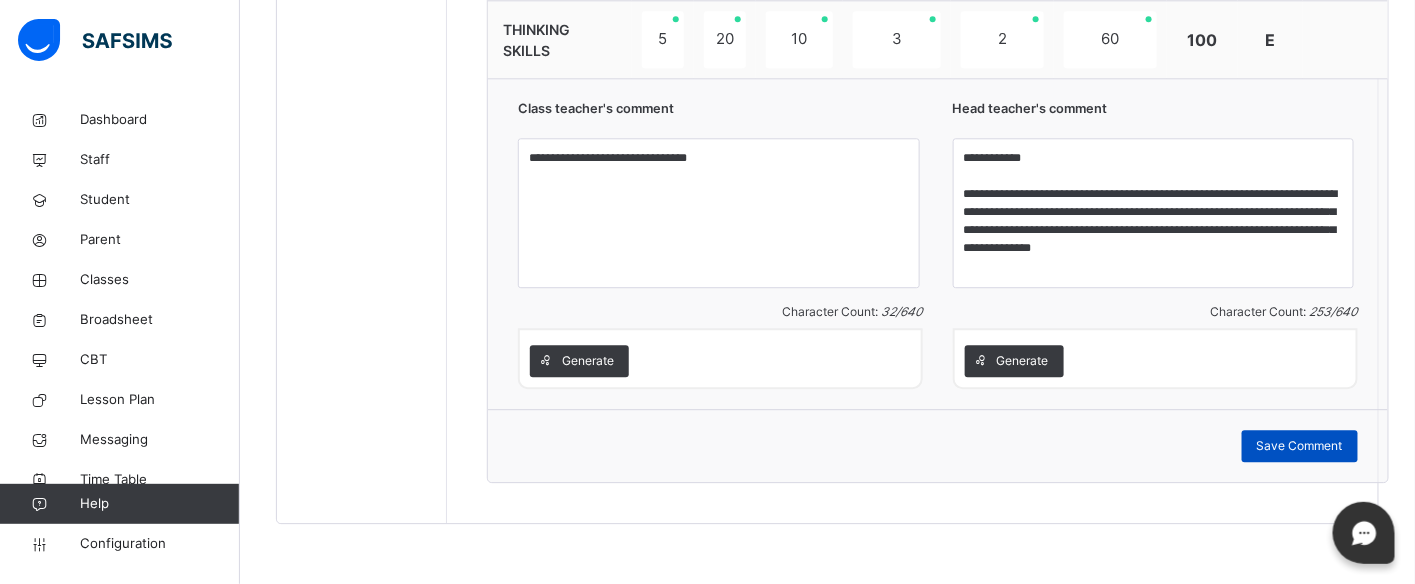 click on "Save Comment" at bounding box center (1300, 446) 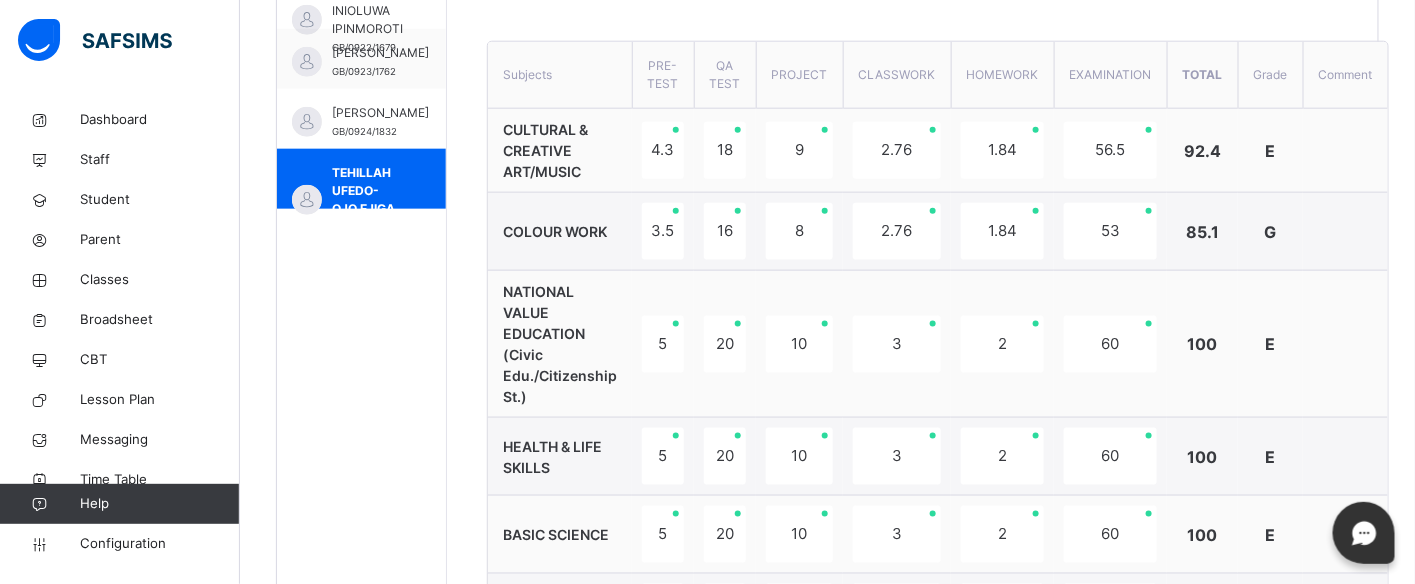 scroll, scrollTop: 714, scrollLeft: 0, axis: vertical 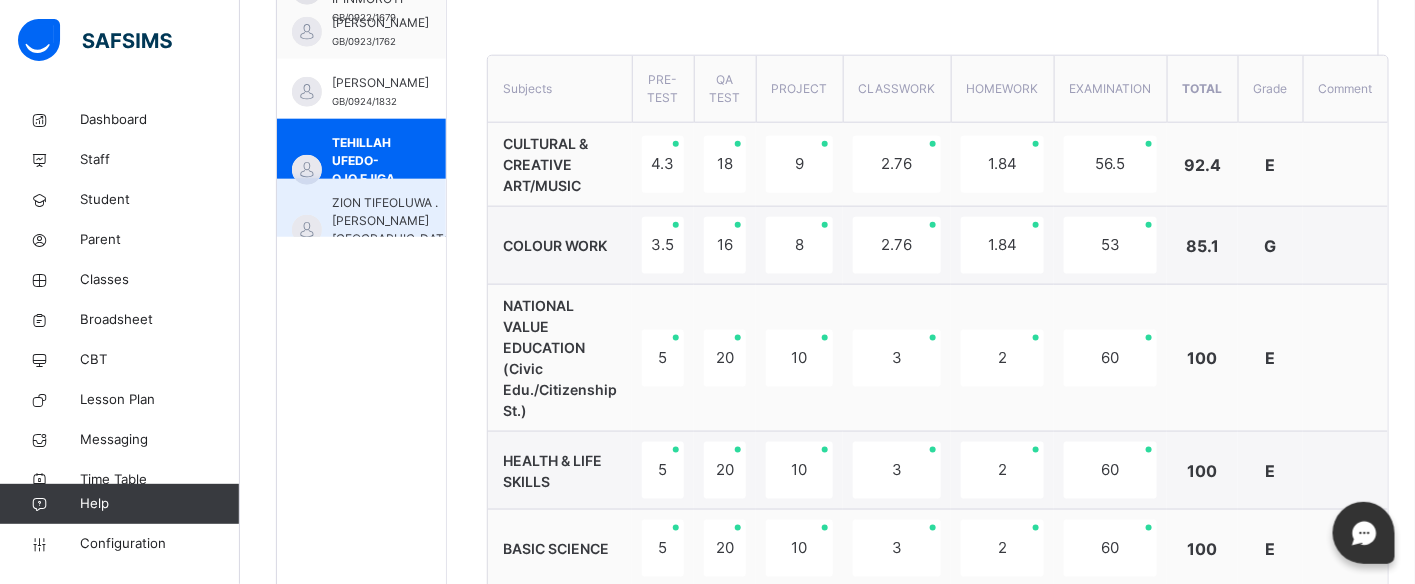 click on "ZION TIFEOLUWA .[PERSON_NAME][GEOGRAPHIC_DATA]" at bounding box center [393, 221] 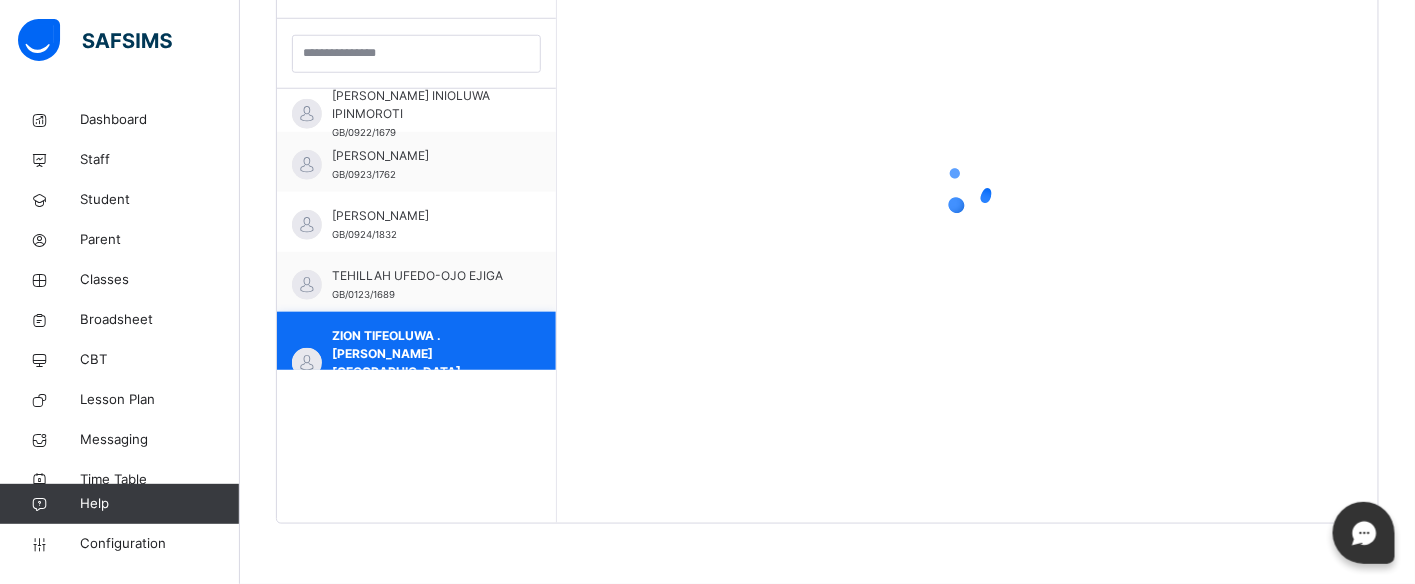 scroll, scrollTop: 581, scrollLeft: 0, axis: vertical 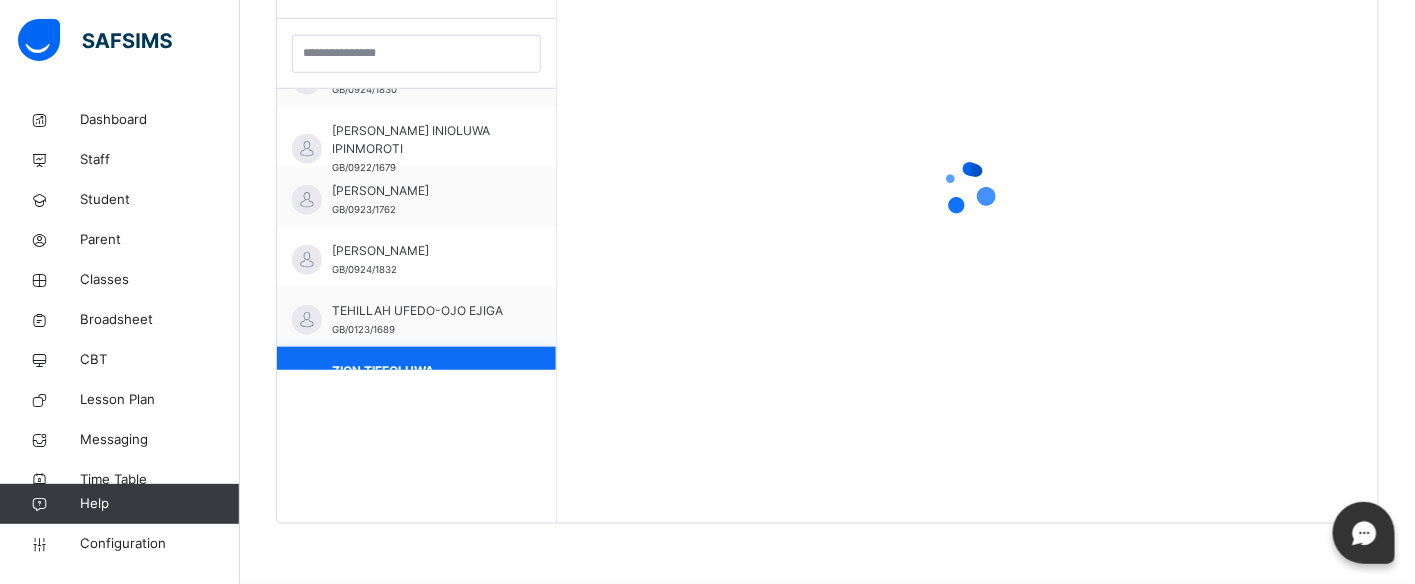 click on "ZION TIFEOLUWA .[PERSON_NAME][GEOGRAPHIC_DATA] GB/0122/1606" at bounding box center (416, 377) 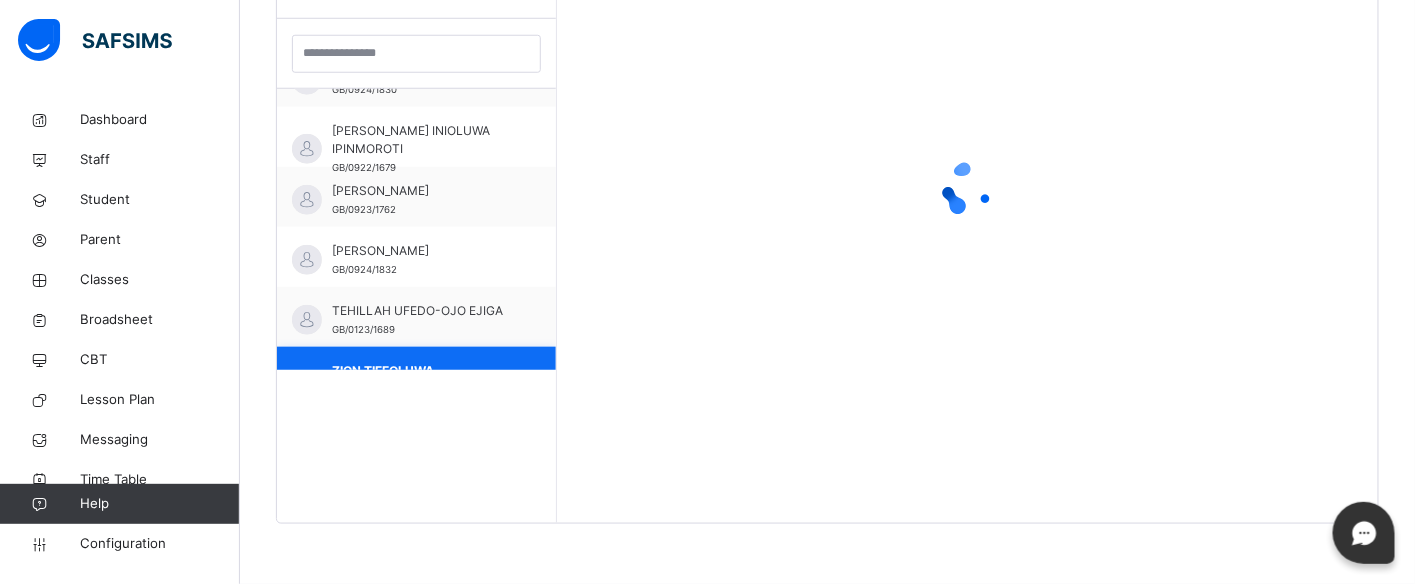 click on "ZION TIFEOLUWA .[PERSON_NAME][GEOGRAPHIC_DATA] GB/0122/1606" at bounding box center [416, 377] 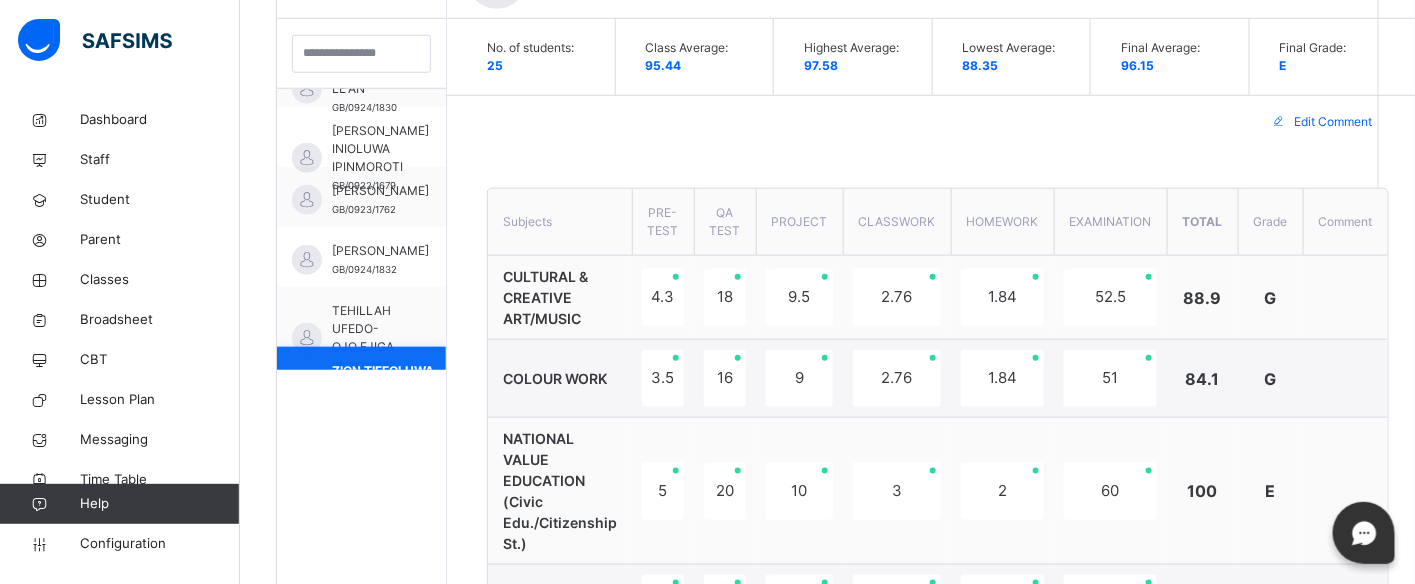scroll, scrollTop: 750, scrollLeft: 0, axis: vertical 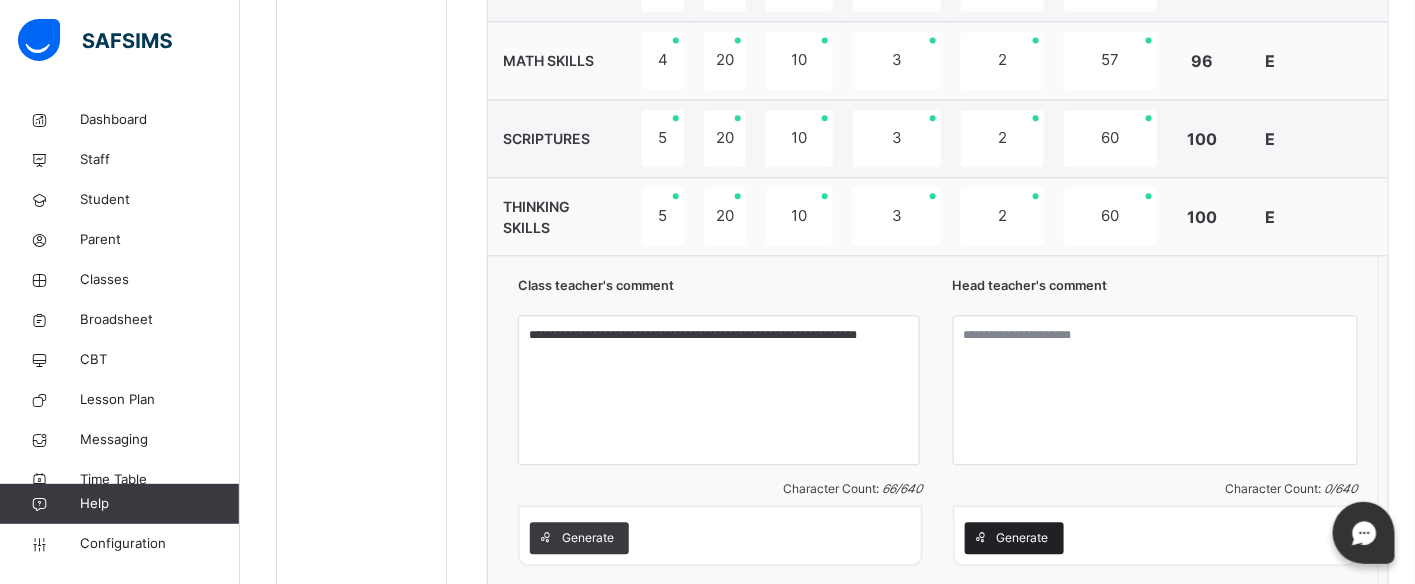 click on "Generate" at bounding box center (1023, 538) 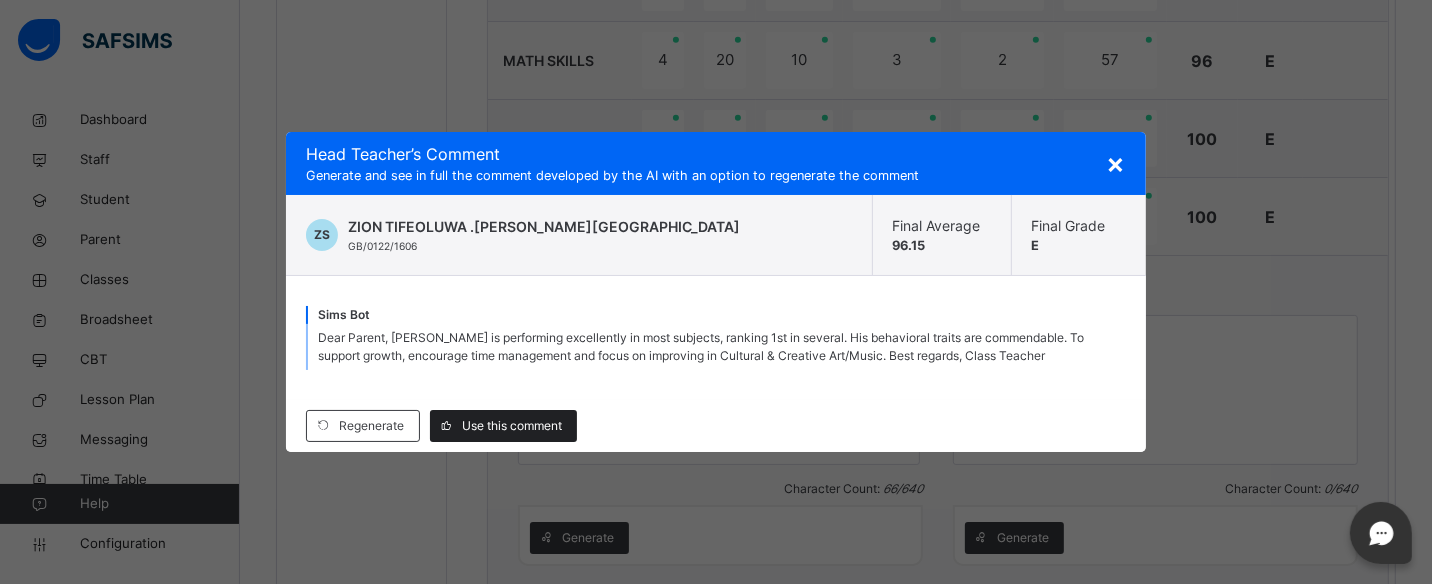 click on "Use this comment" at bounding box center (512, 426) 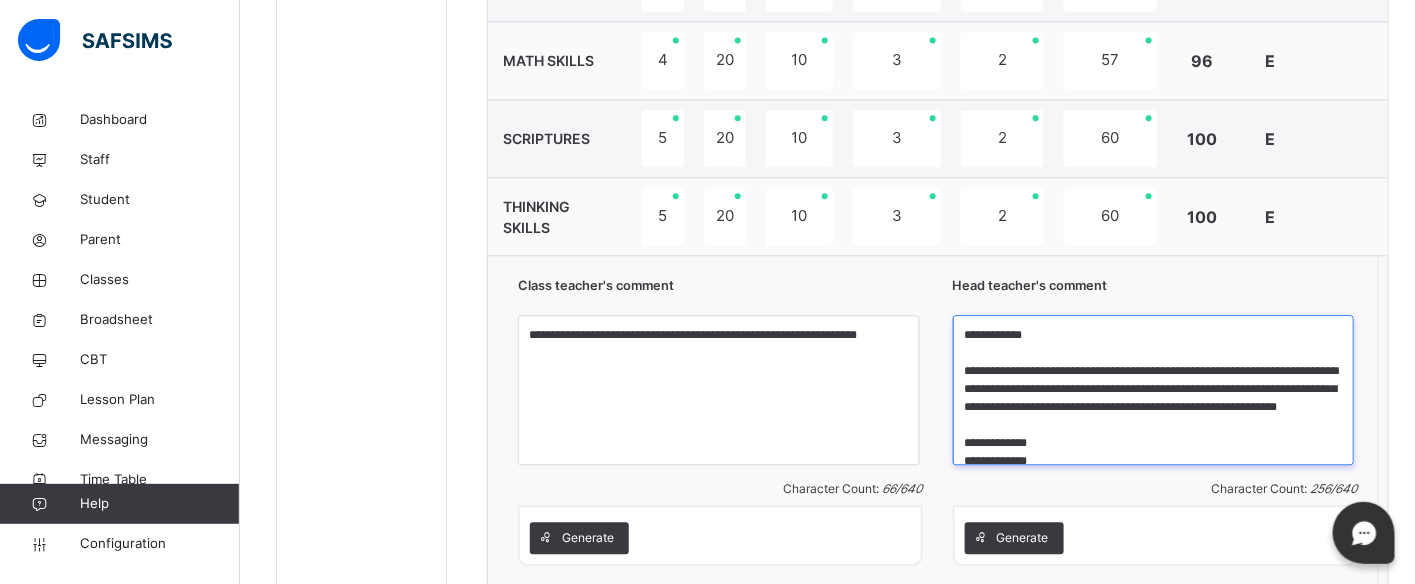 click on "**********" at bounding box center (1154, 390) 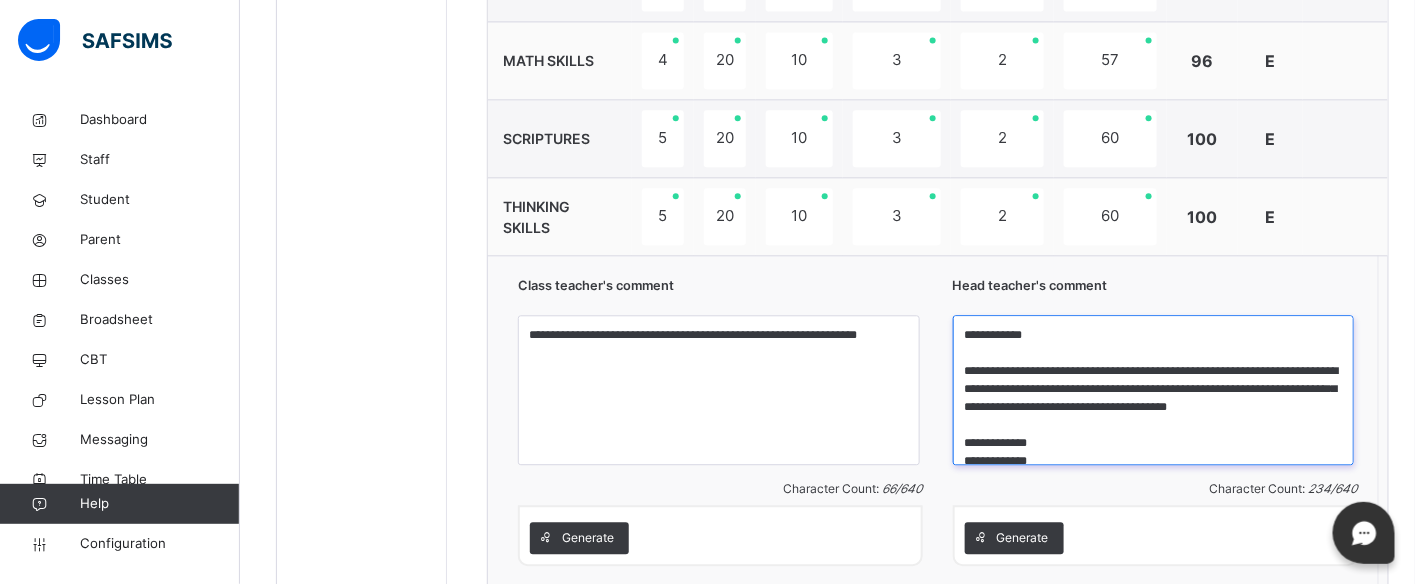 click on "**********" at bounding box center [1154, 390] 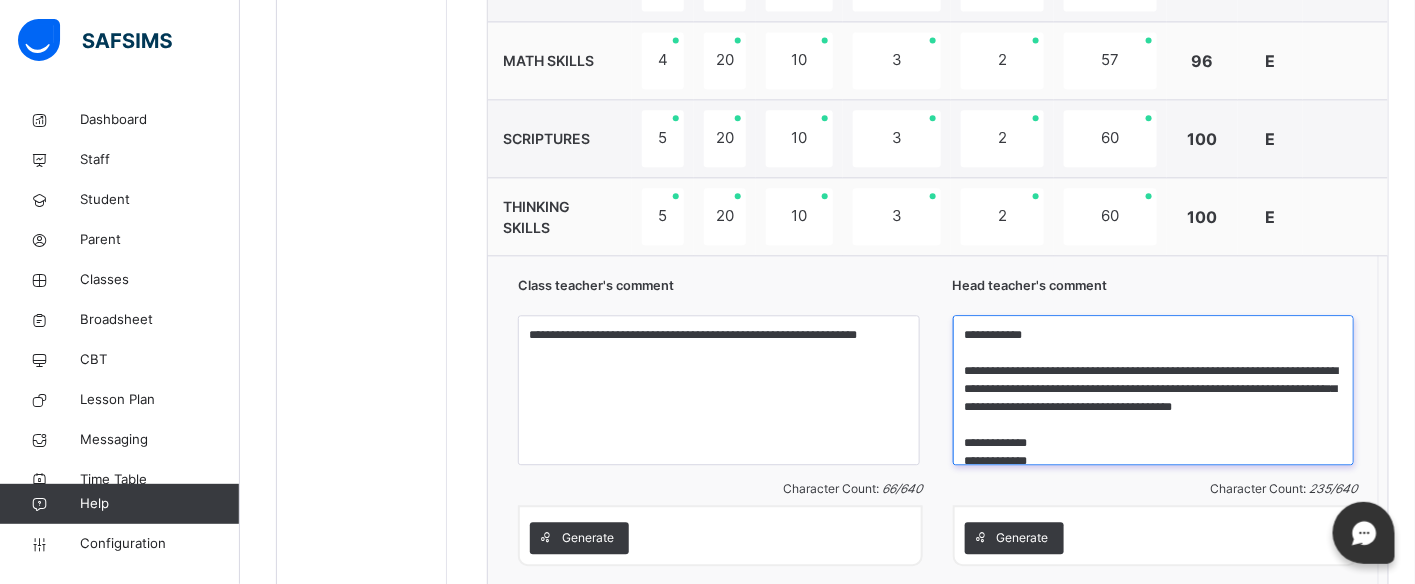 click on "**********" at bounding box center [1154, 390] 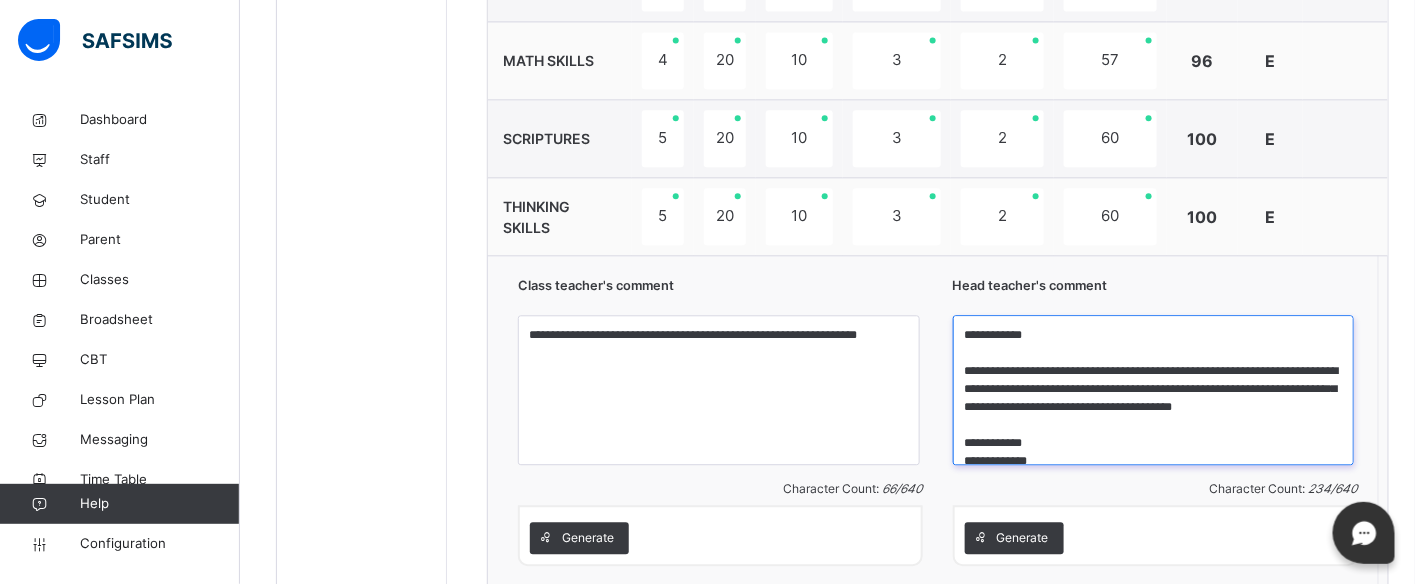 scroll, scrollTop: 4, scrollLeft: 0, axis: vertical 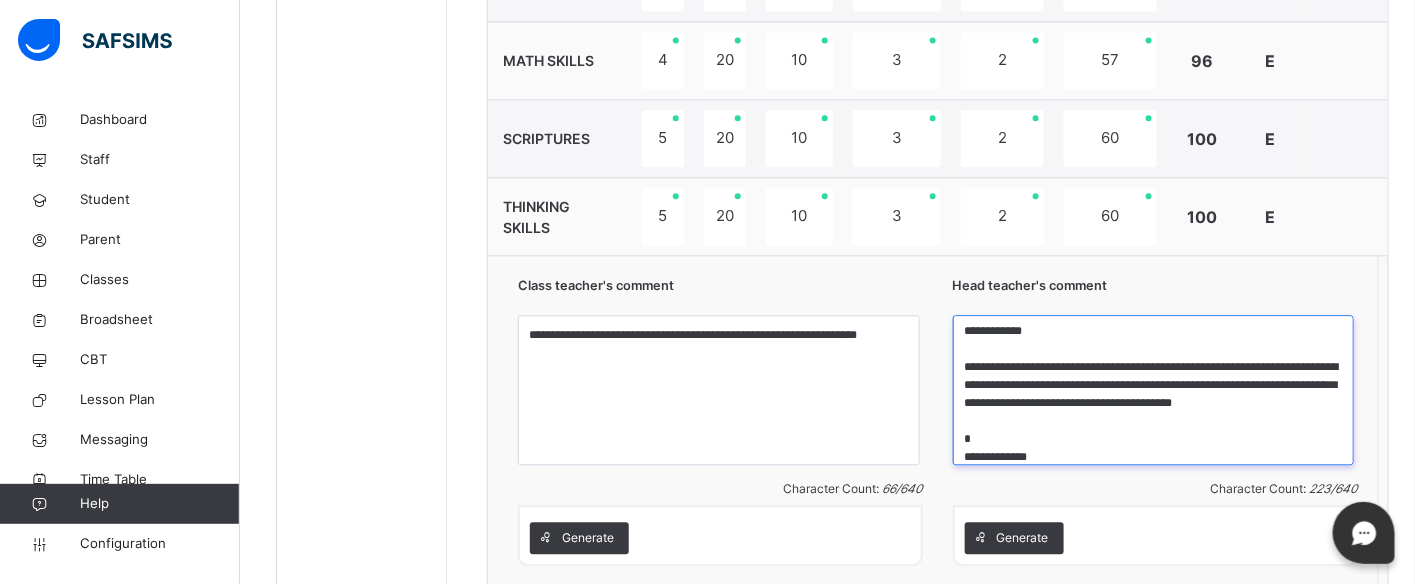 click on "**********" at bounding box center [1154, 390] 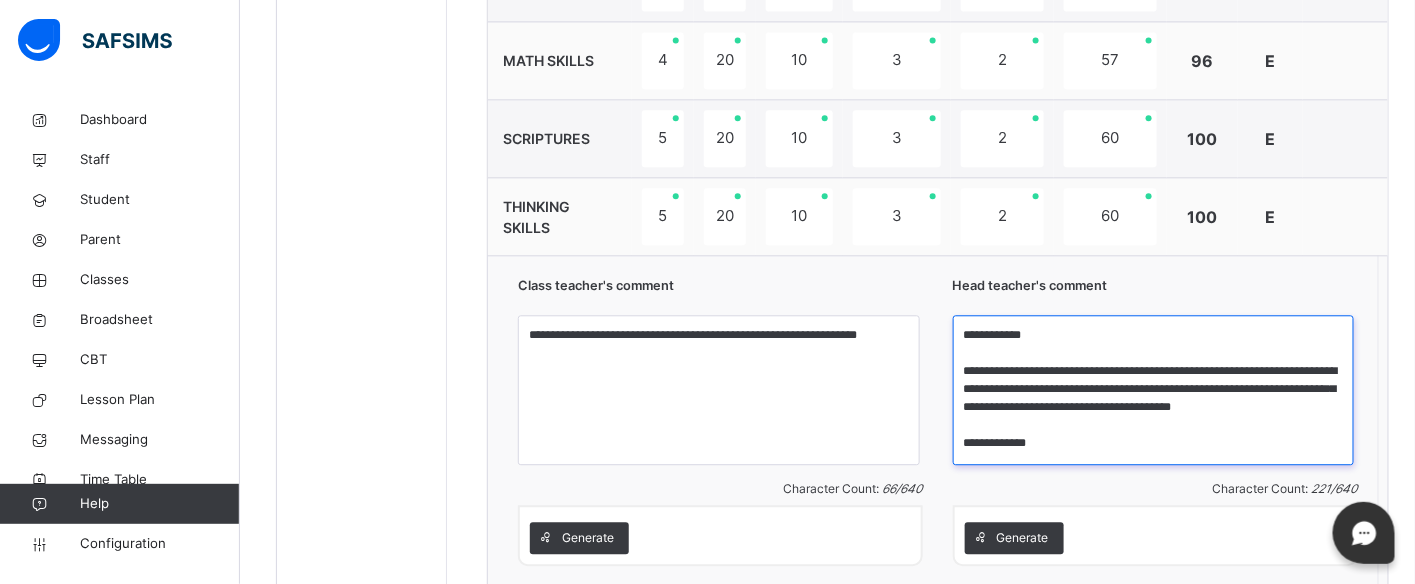 click on "**********" at bounding box center [1154, 390] 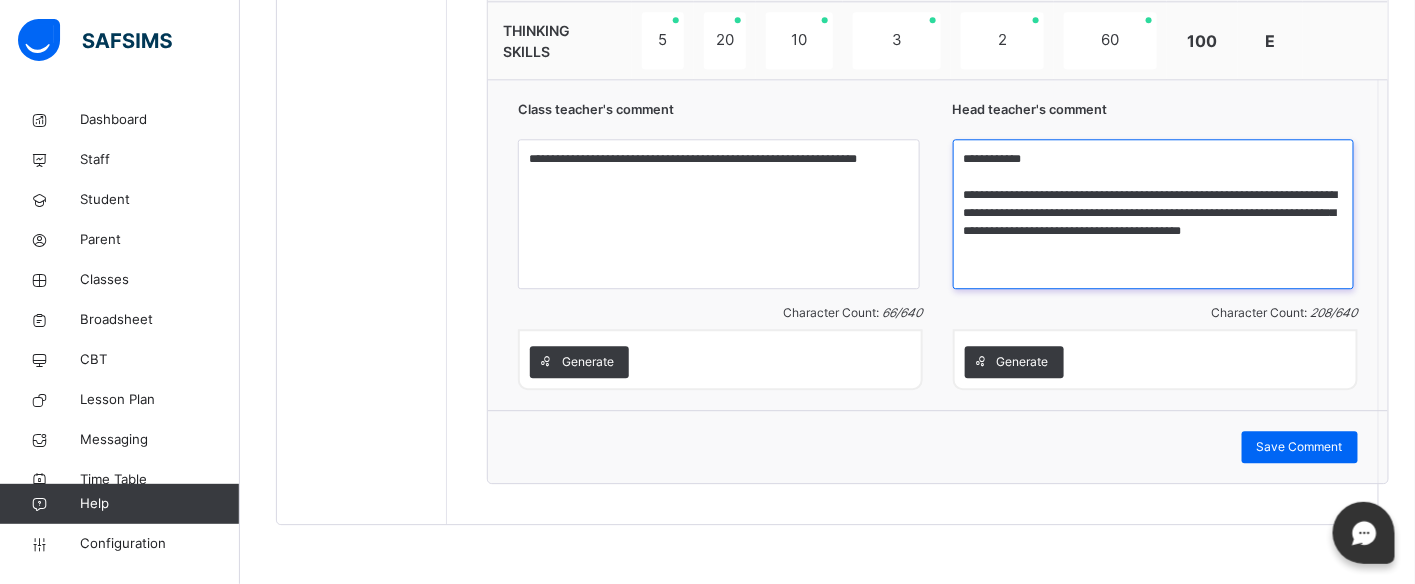 scroll, scrollTop: 1692, scrollLeft: 0, axis: vertical 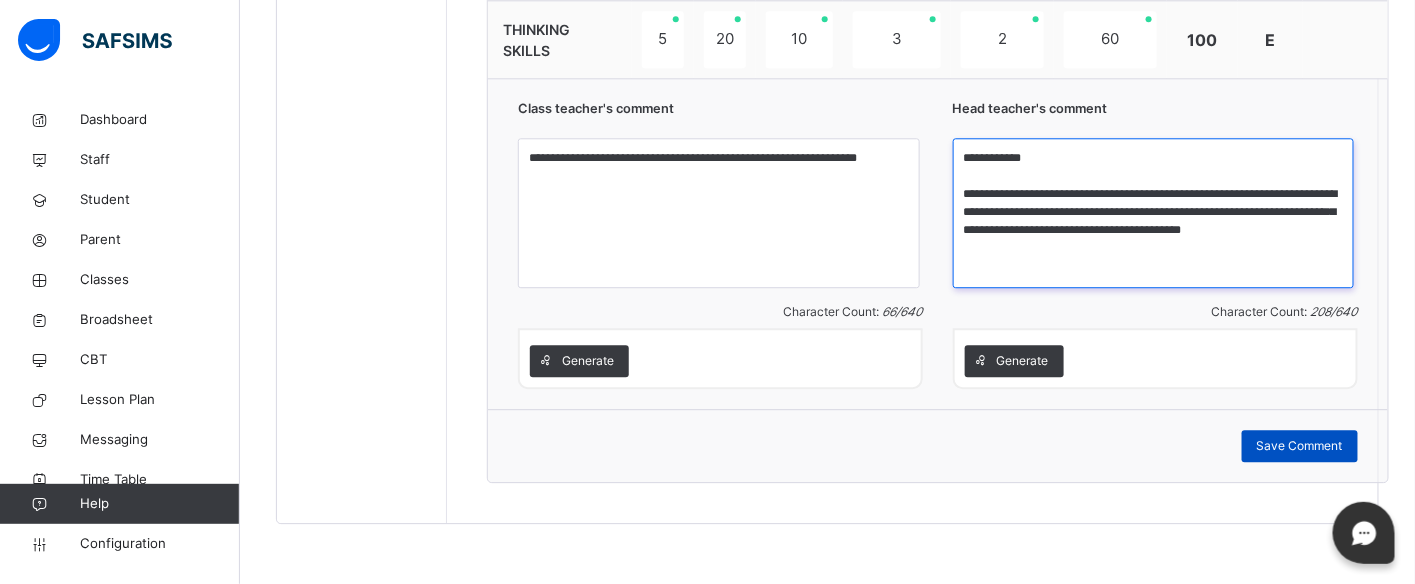 type on "**********" 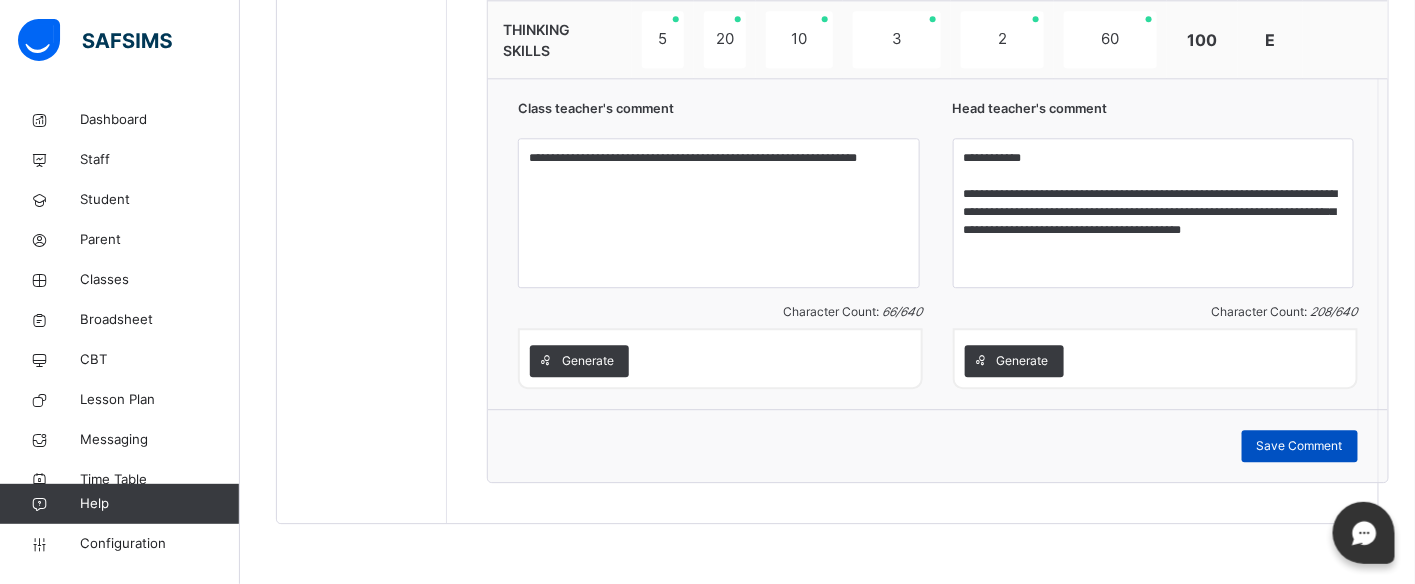 click on "Save Comment" at bounding box center (1300, 446) 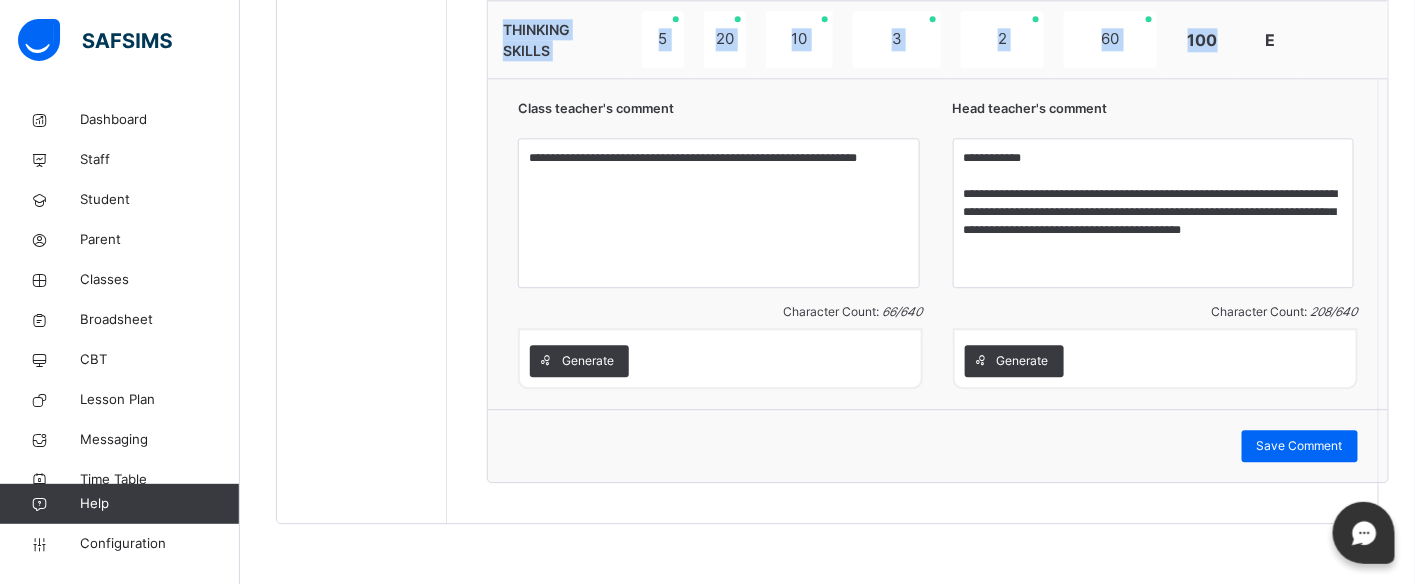 drag, startPoint x: 1214, startPoint y: 38, endPoint x: 1390, endPoint y: -56, distance: 199.52945 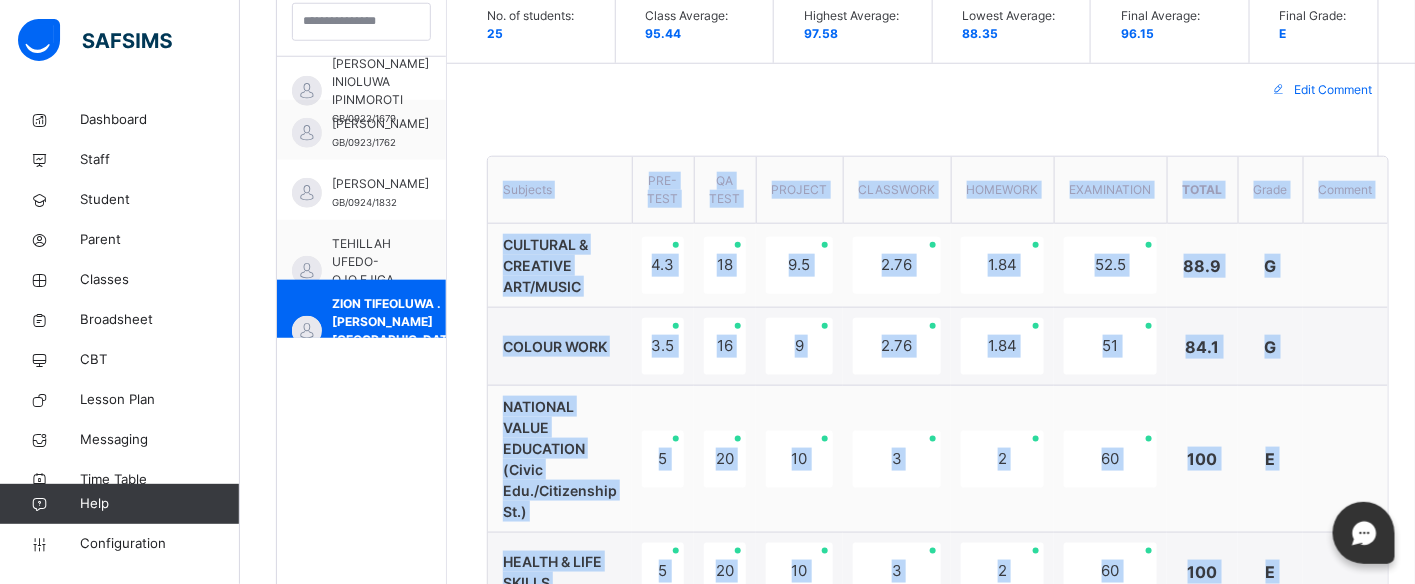 scroll, scrollTop: 601, scrollLeft: 0, axis: vertical 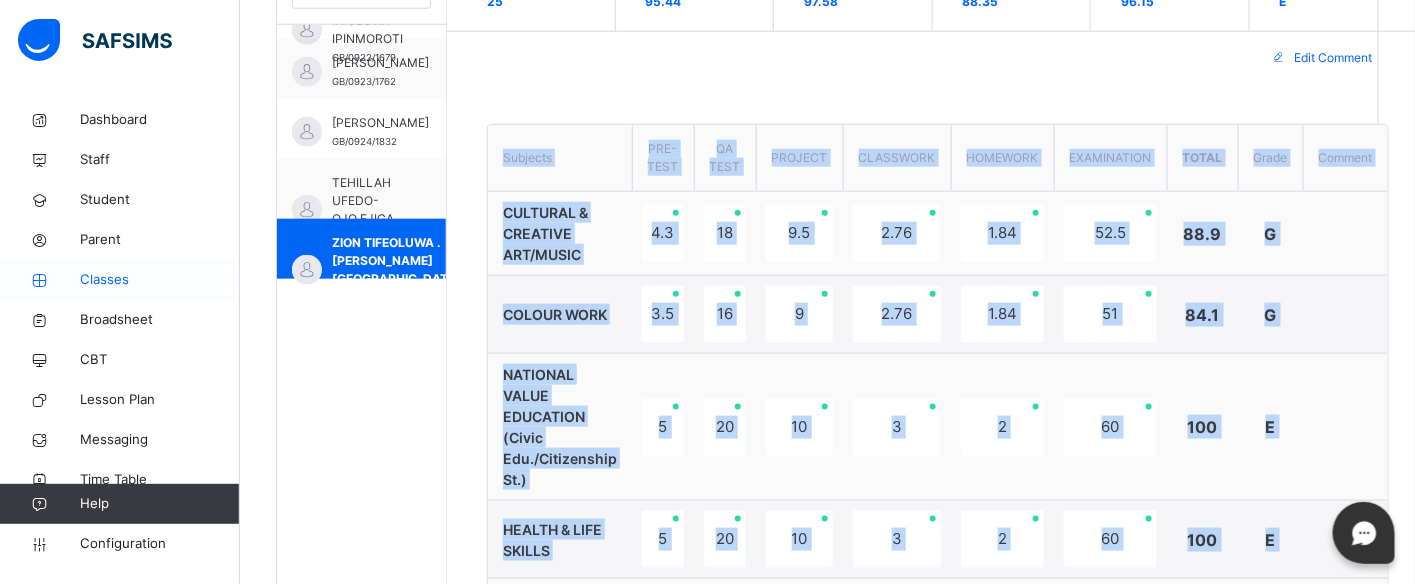 click on "Classes" at bounding box center (160, 280) 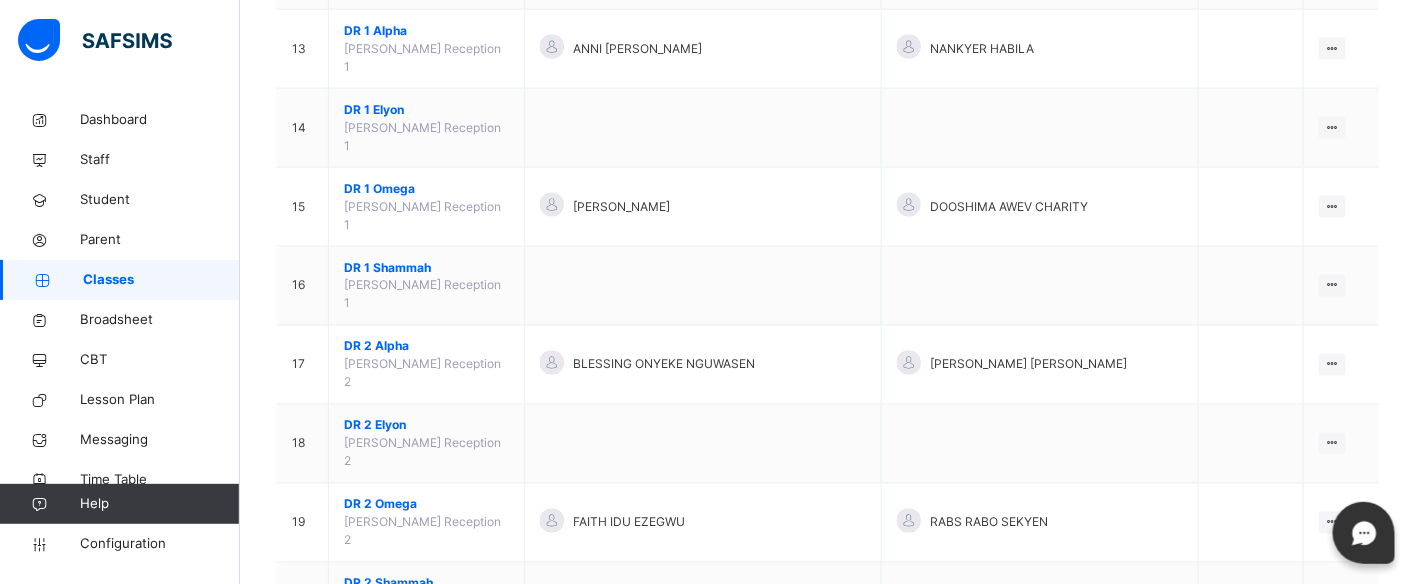 scroll, scrollTop: 1022, scrollLeft: 0, axis: vertical 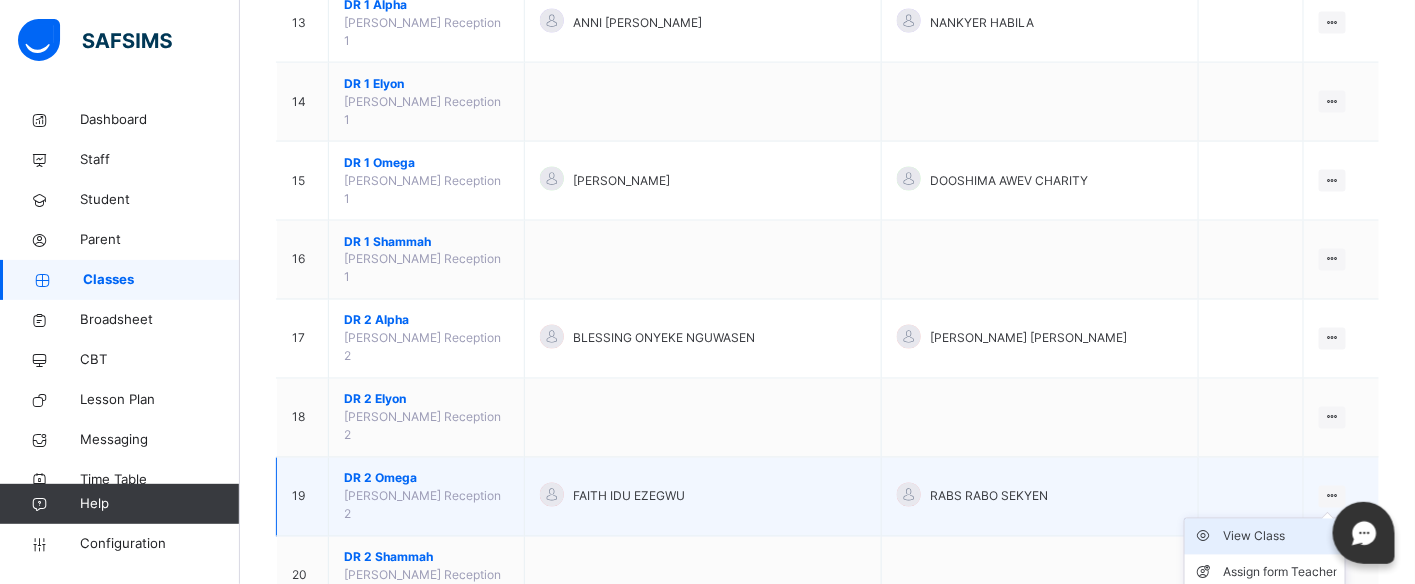 click on "View Class" at bounding box center [1280, 537] 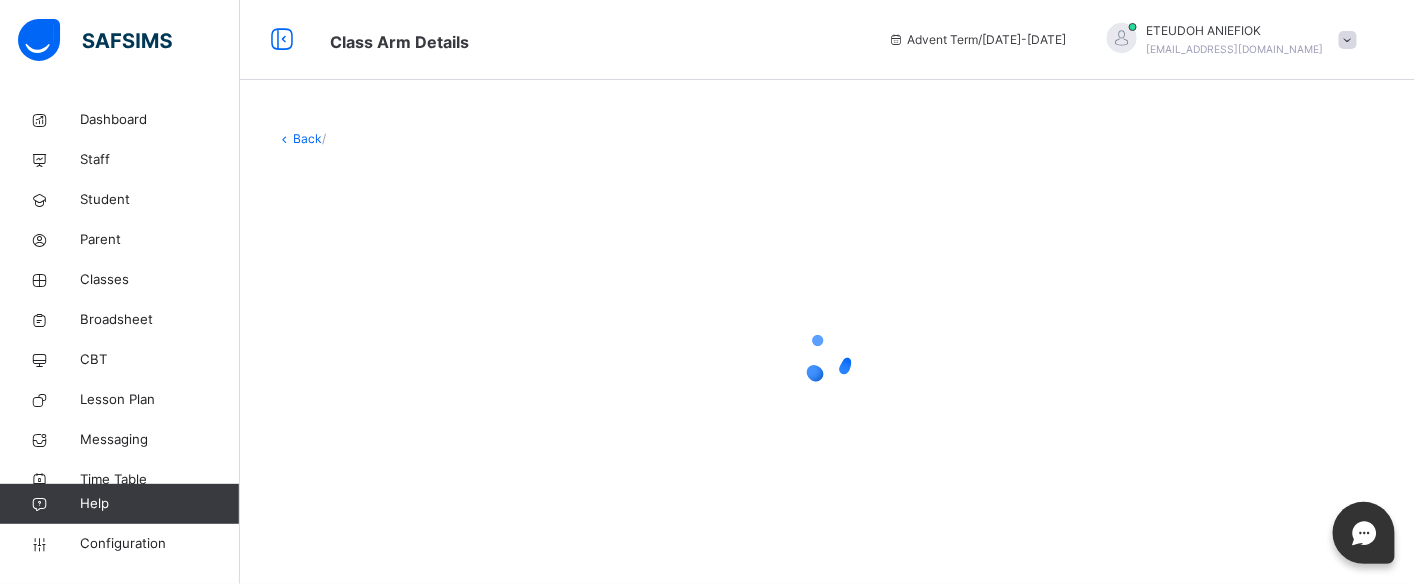 scroll, scrollTop: 0, scrollLeft: 0, axis: both 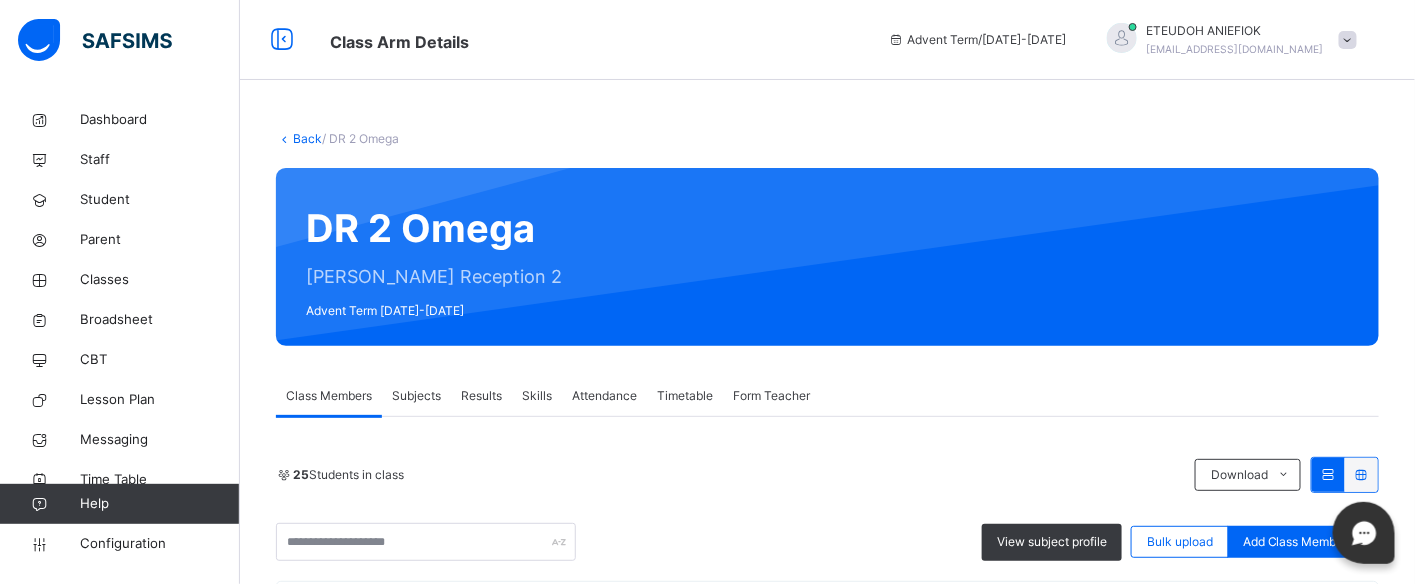 click on "Results" at bounding box center [481, 396] 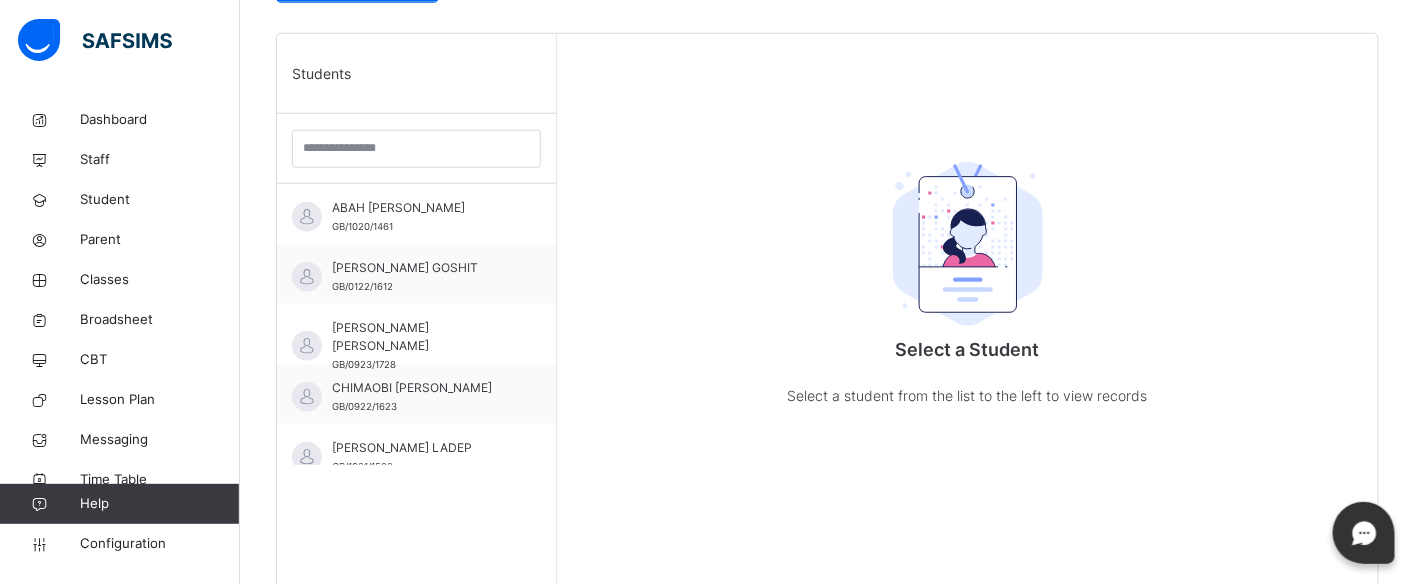 scroll, scrollTop: 488, scrollLeft: 0, axis: vertical 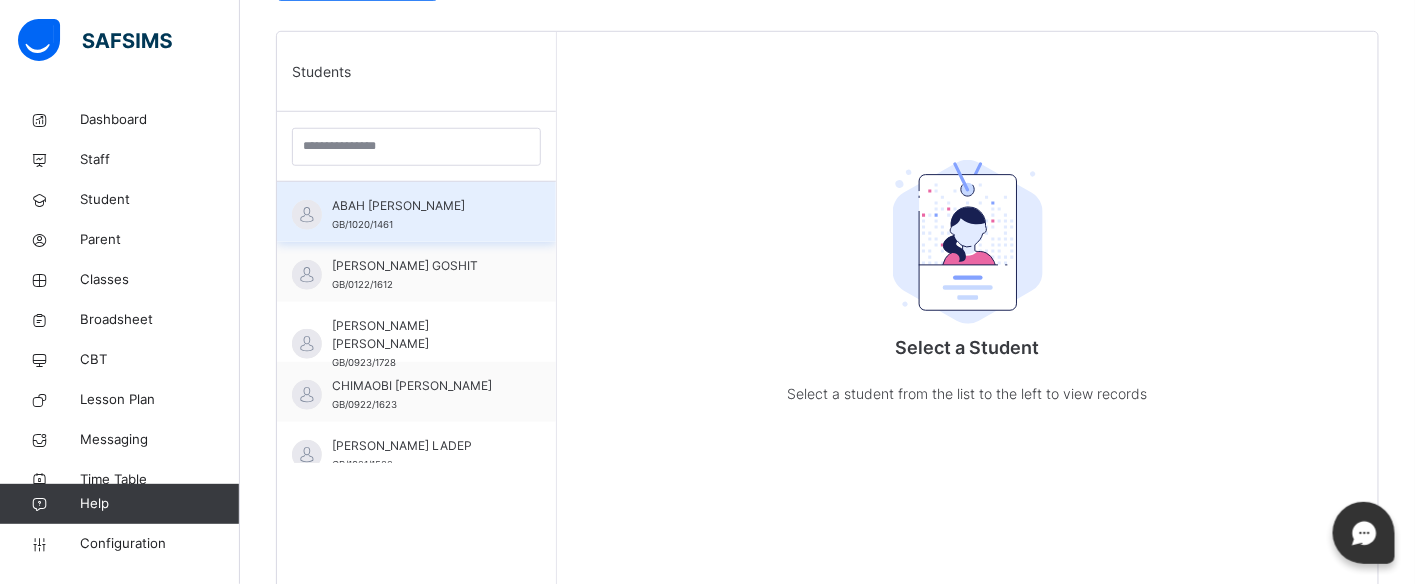click on "ABAH [PERSON_NAME] GB/1020/1461" at bounding box center (421, 215) 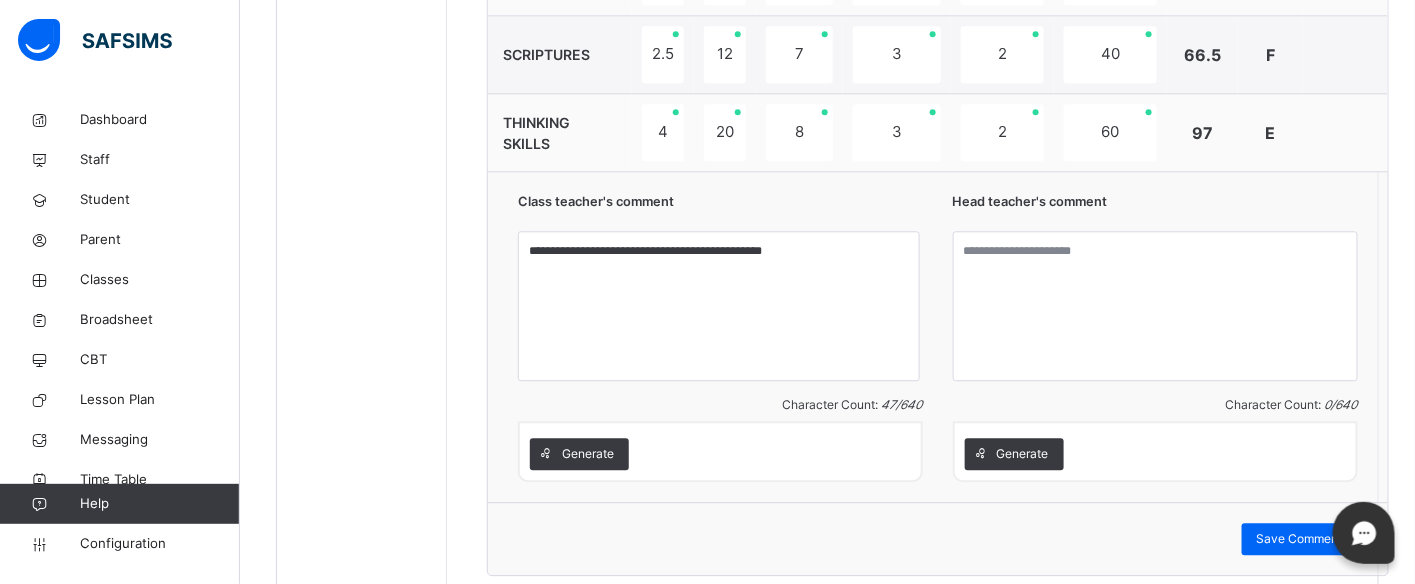 scroll, scrollTop: 1600, scrollLeft: 0, axis: vertical 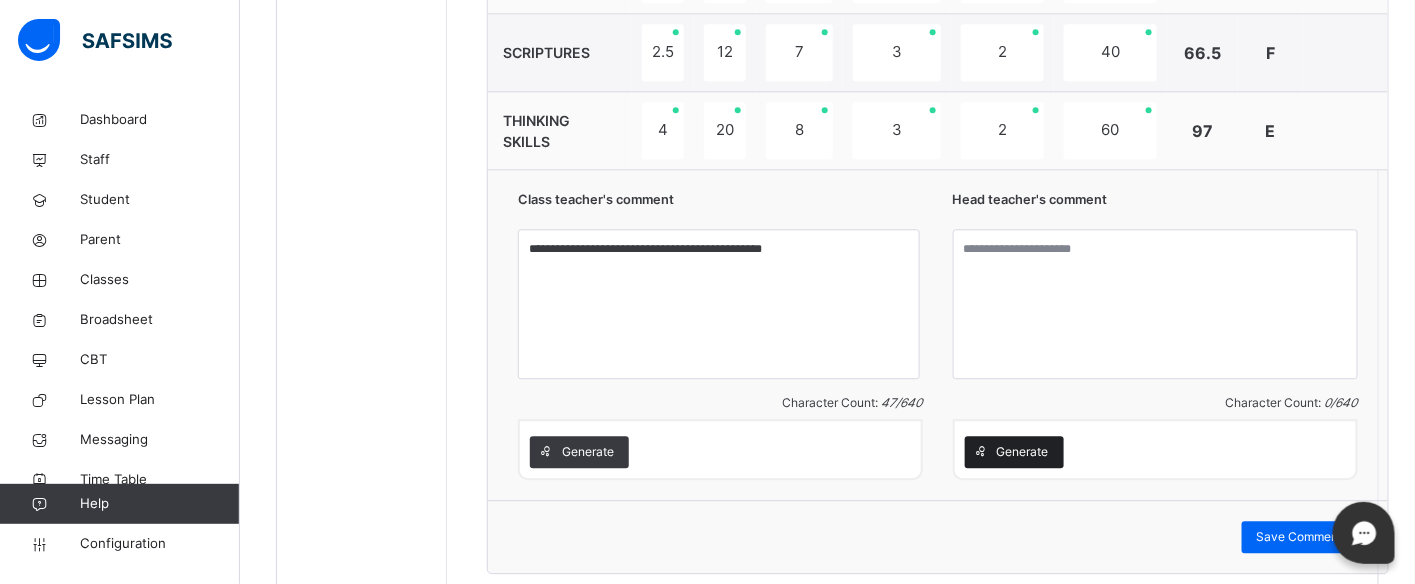 click on "Generate" at bounding box center (1023, 452) 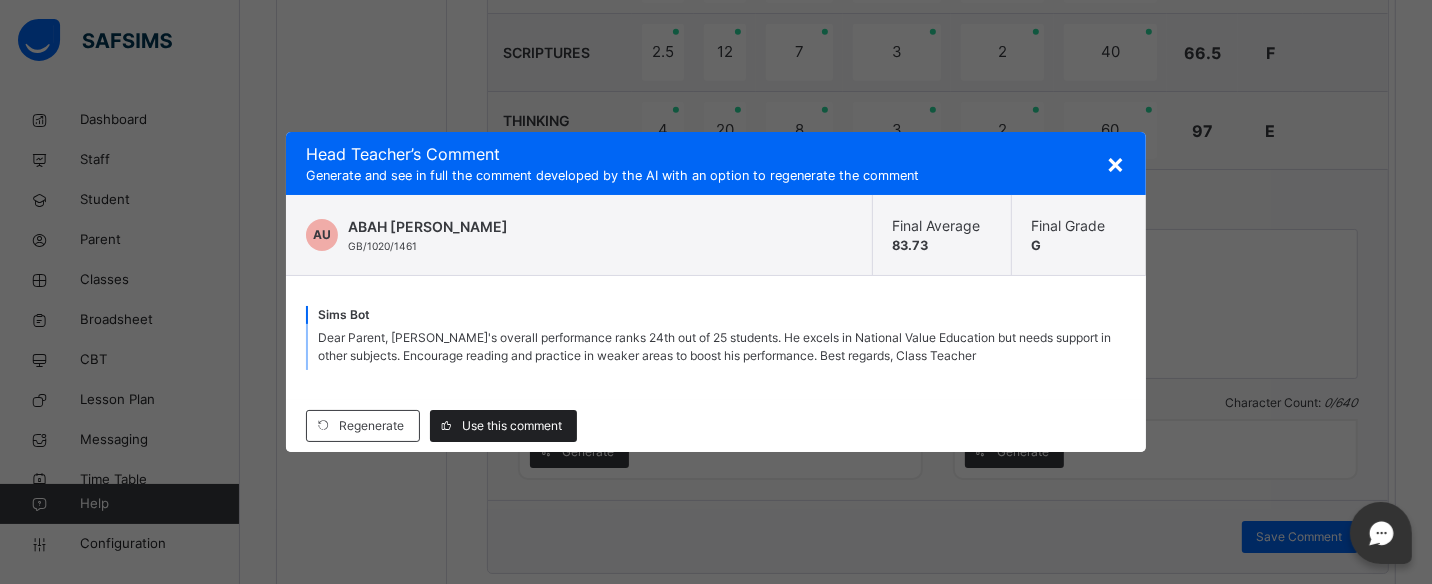 click on "Use this comment" at bounding box center [512, 426] 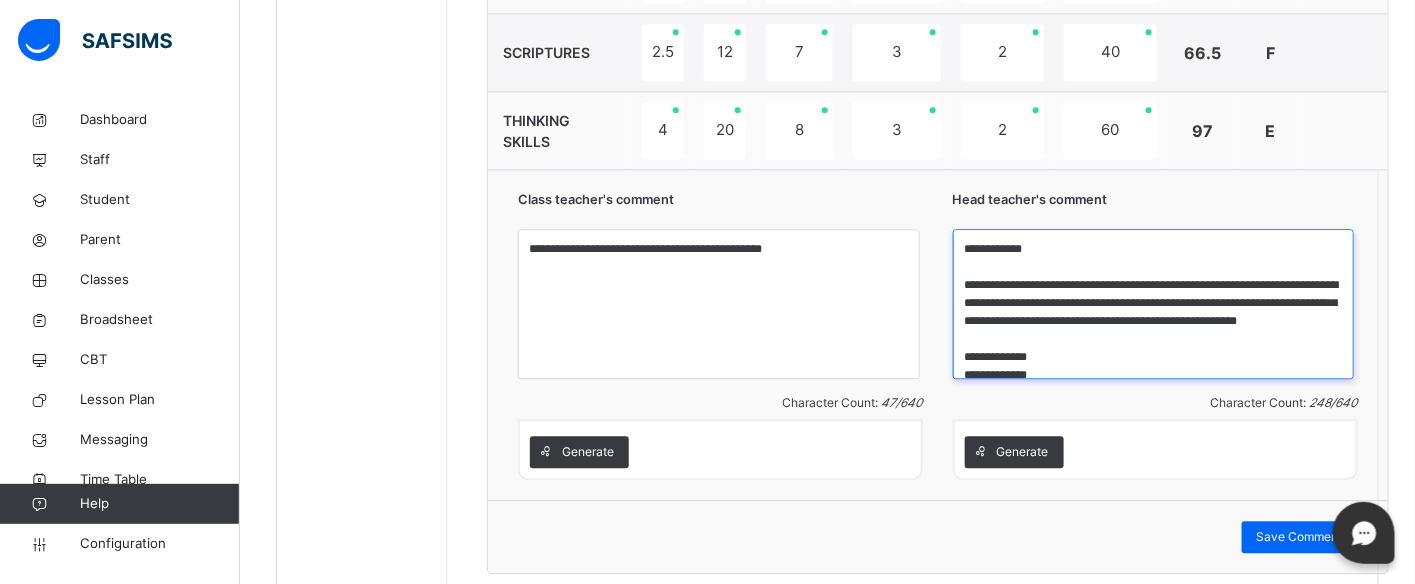 click on "**********" at bounding box center (1154, 304) 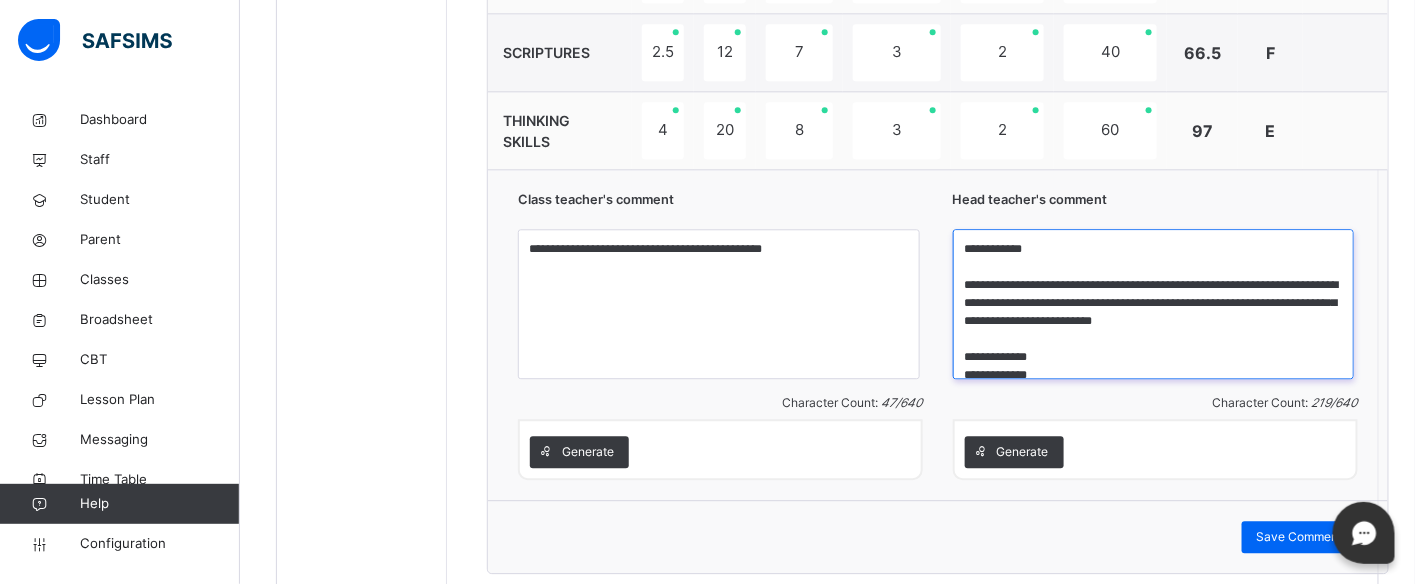 click on "**********" at bounding box center (1154, 304) 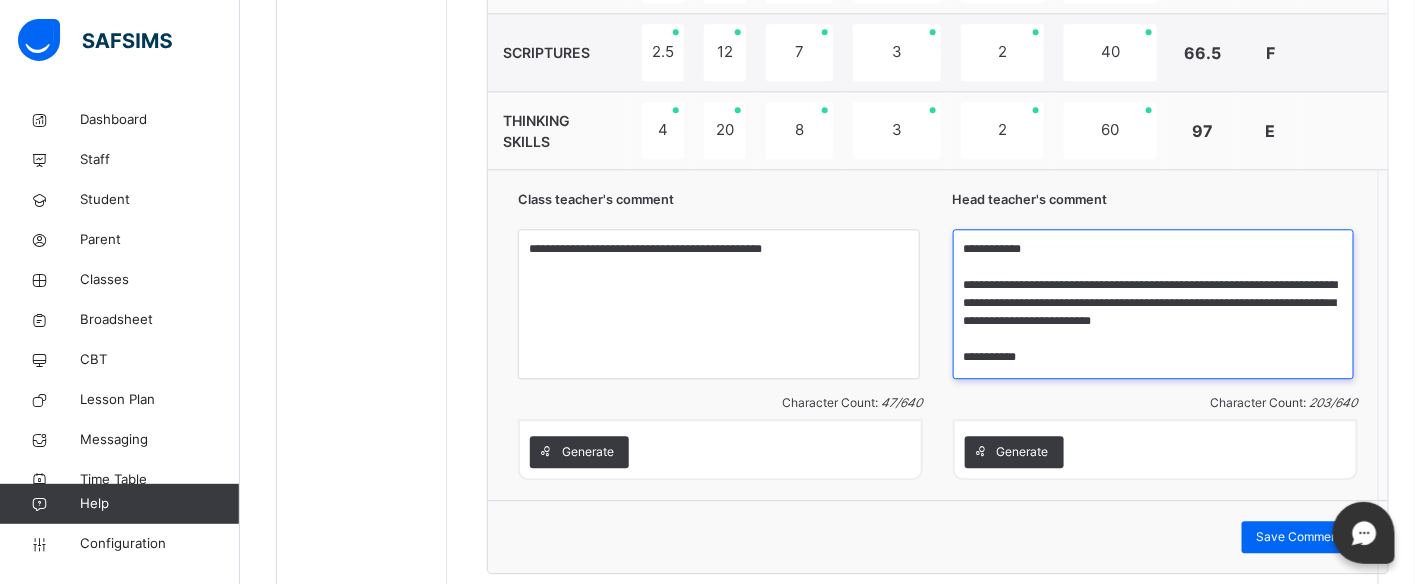 scroll, scrollTop: 0, scrollLeft: 0, axis: both 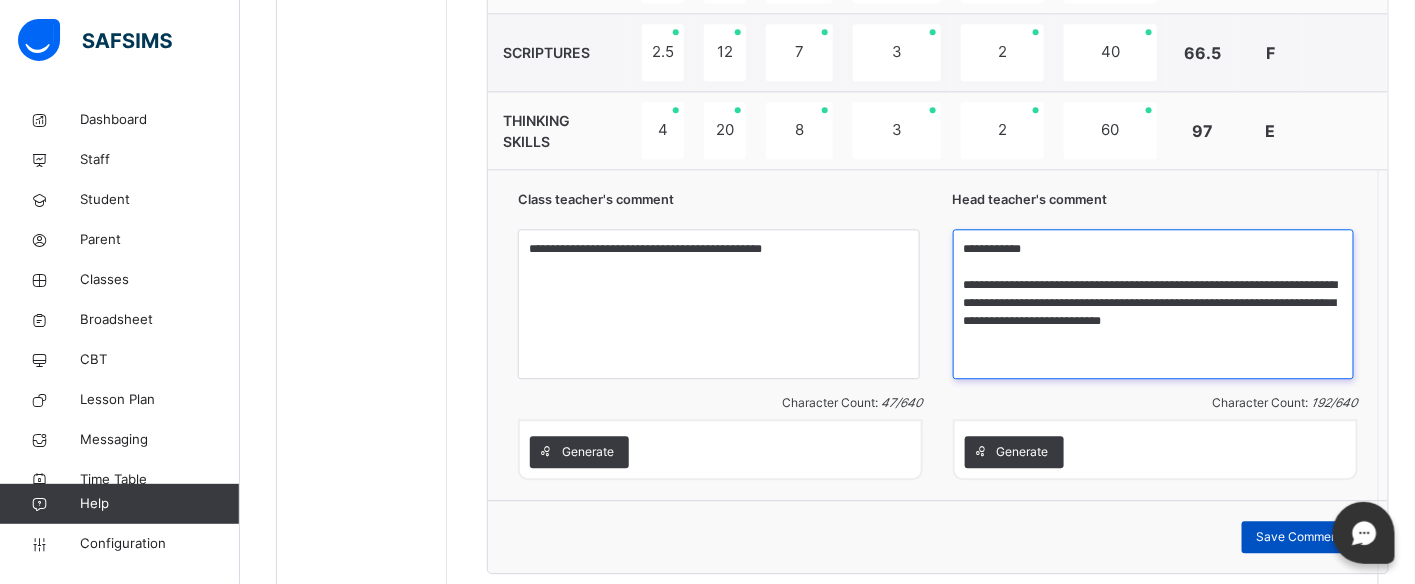type on "**********" 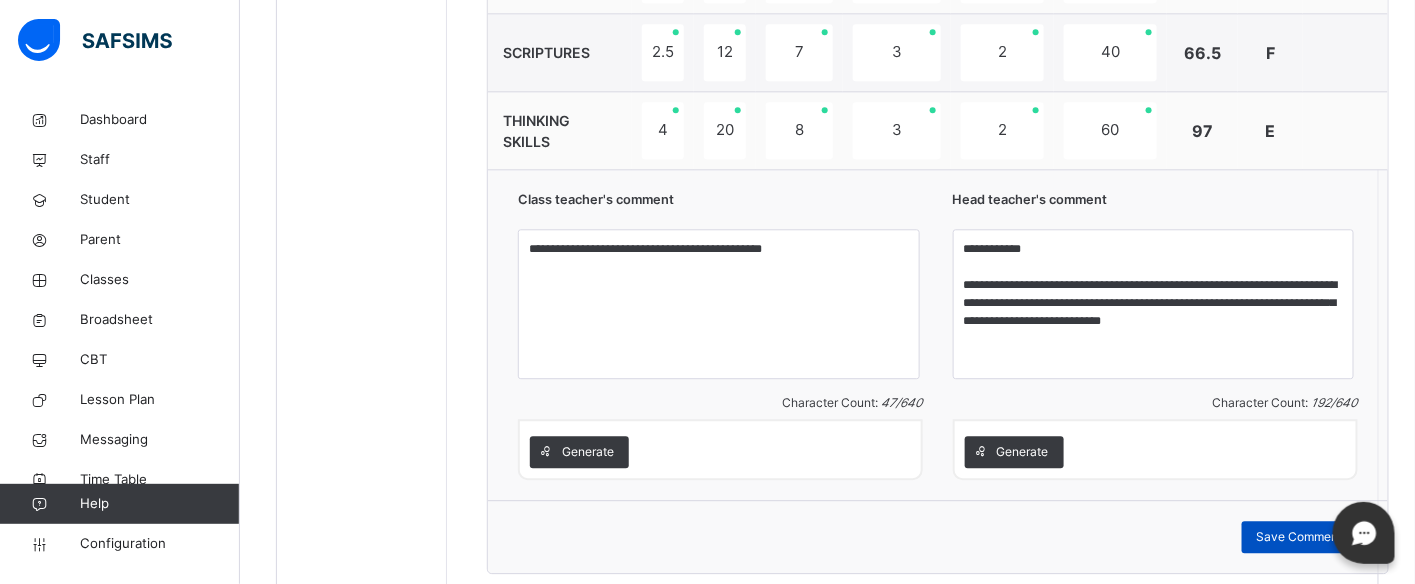 click on "Save Comment" at bounding box center (1300, 537) 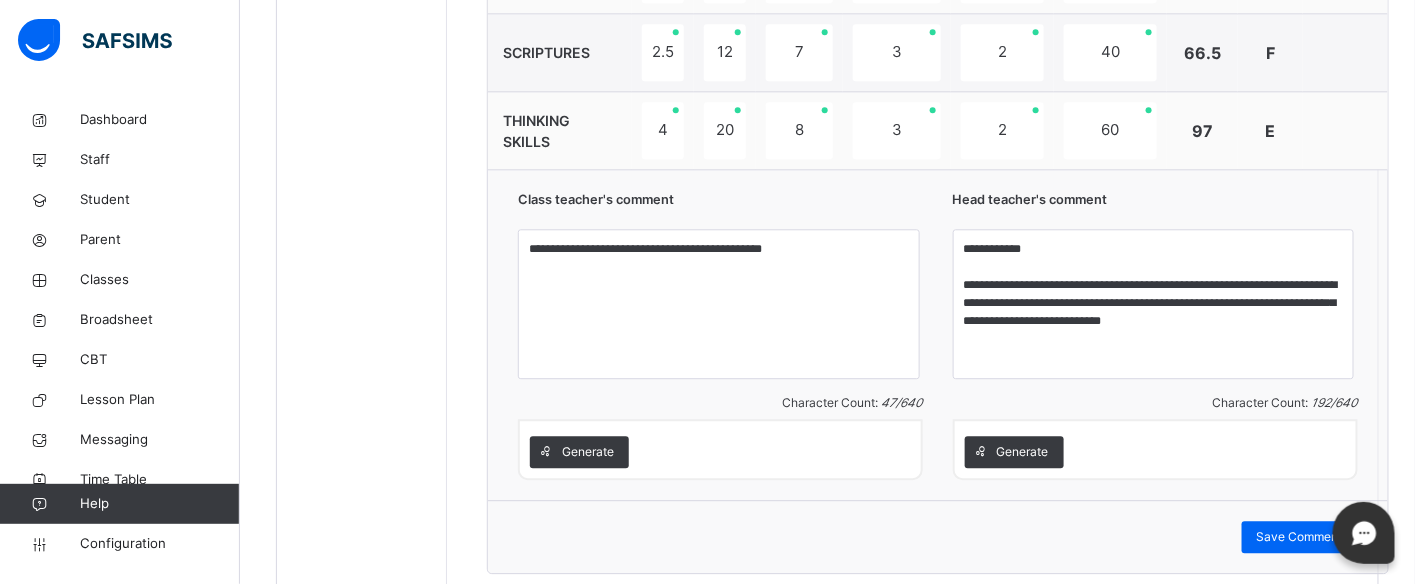click on "Generate" at bounding box center (1155, 449) 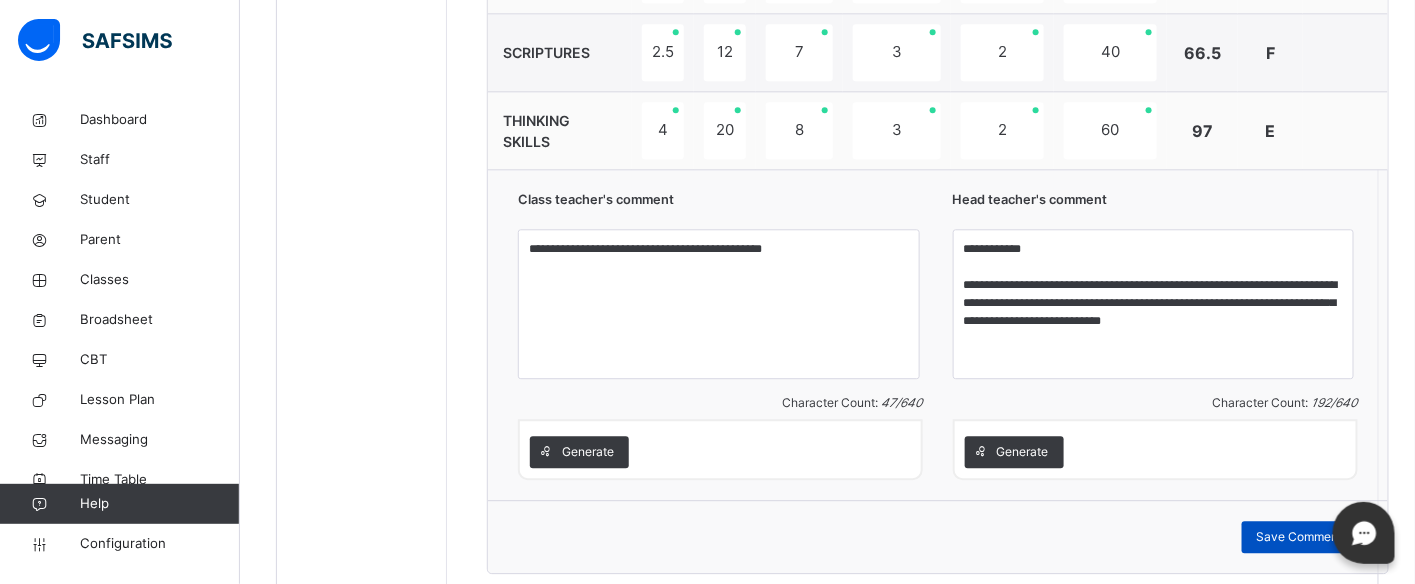 click on "Save Comment" at bounding box center (1300, 537) 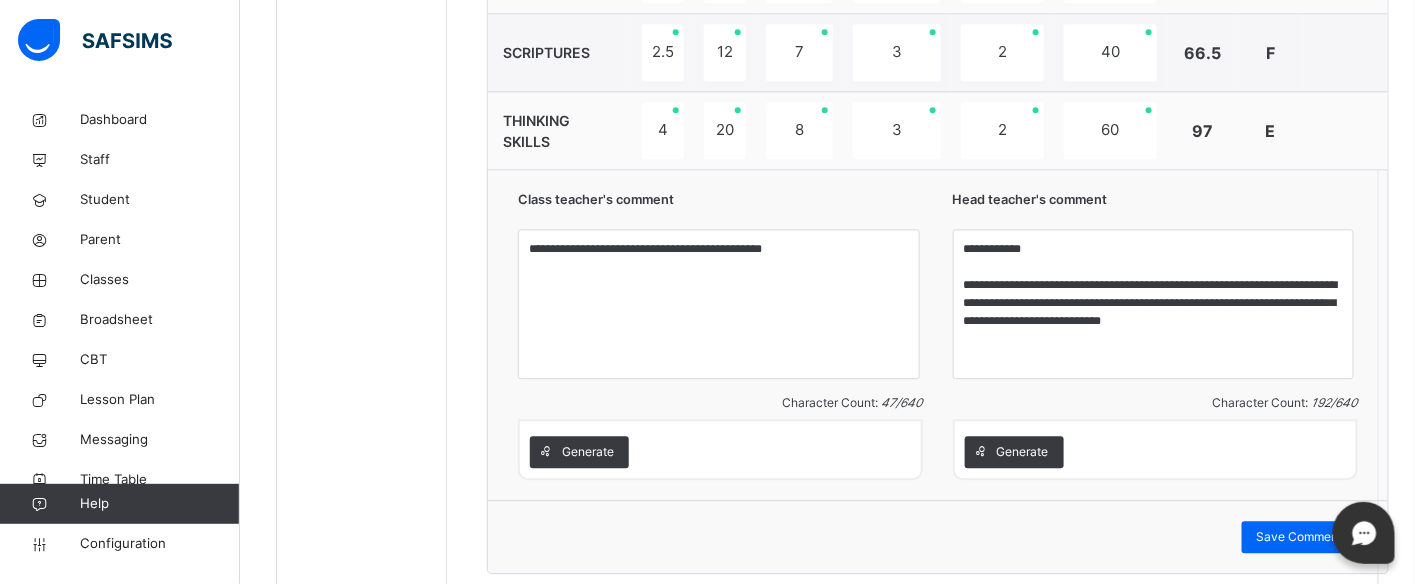 drag, startPoint x: 1403, startPoint y: 11, endPoint x: 1423, endPoint y: 12, distance: 20.024984 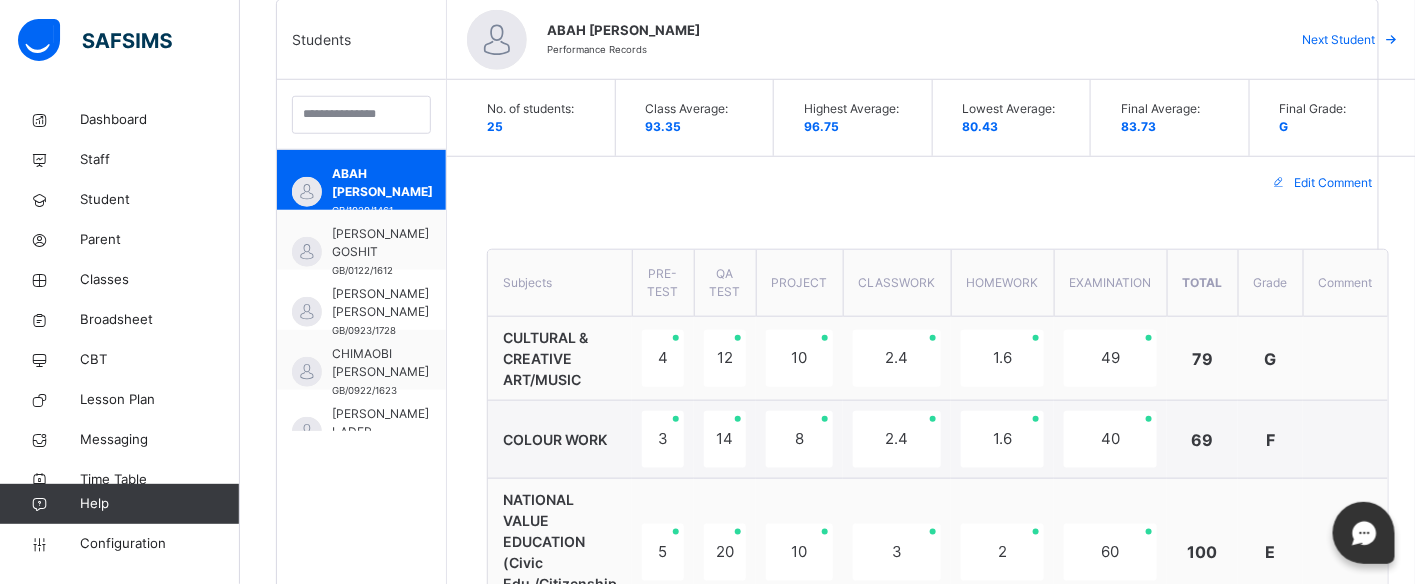 scroll, scrollTop: 432, scrollLeft: 0, axis: vertical 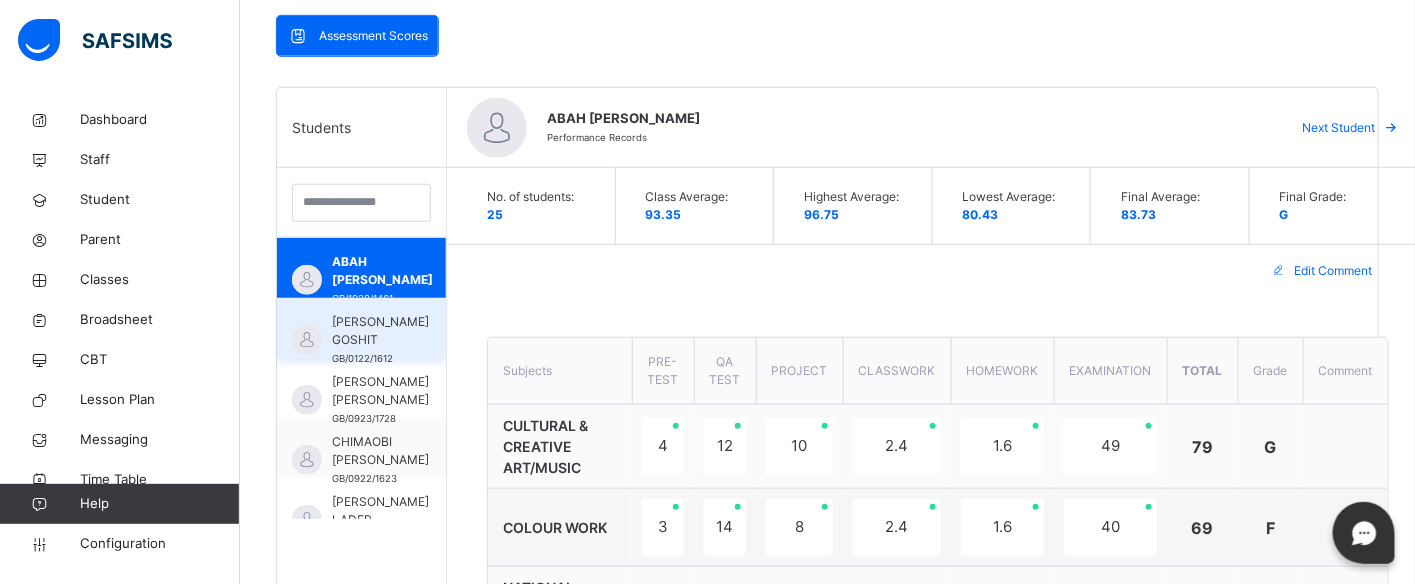 click on "[PERSON_NAME] GOSHIT" at bounding box center (380, 331) 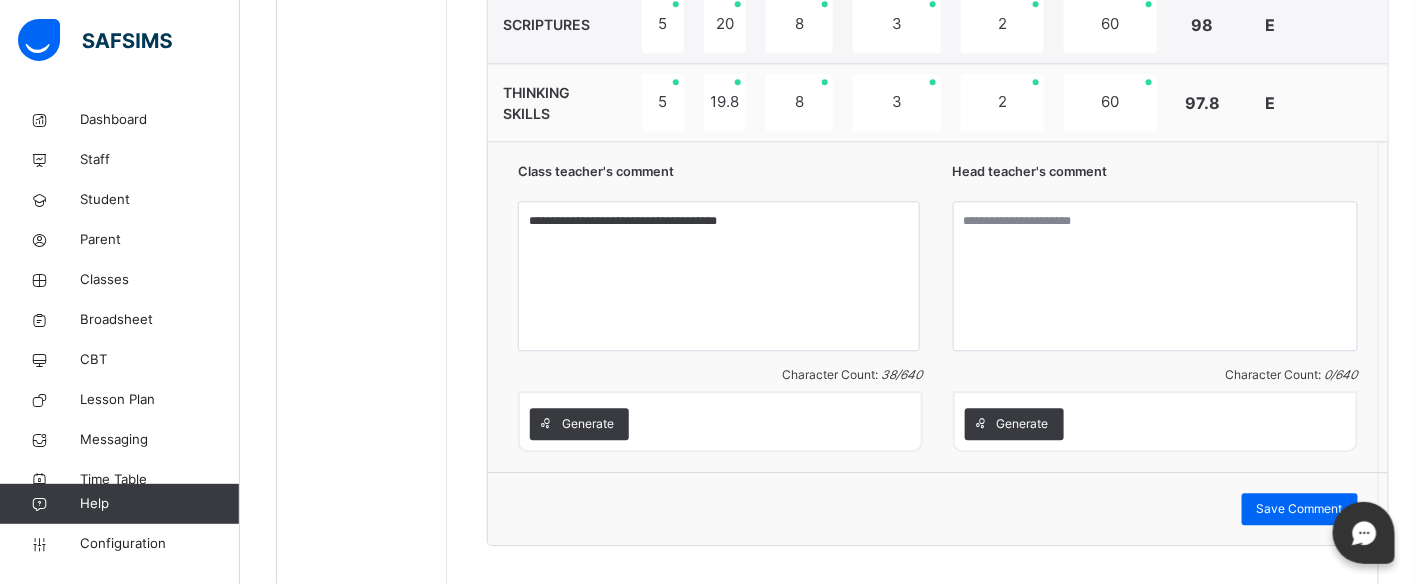 scroll, scrollTop: 1632, scrollLeft: 0, axis: vertical 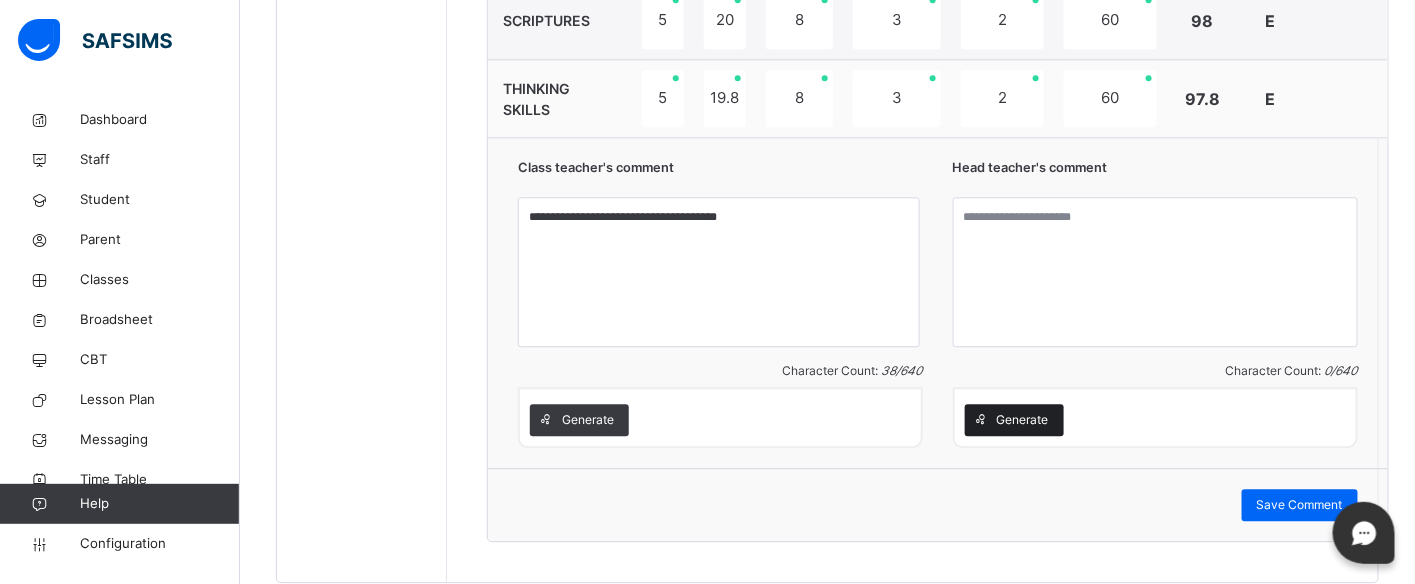 click on "Generate" at bounding box center [1023, 420] 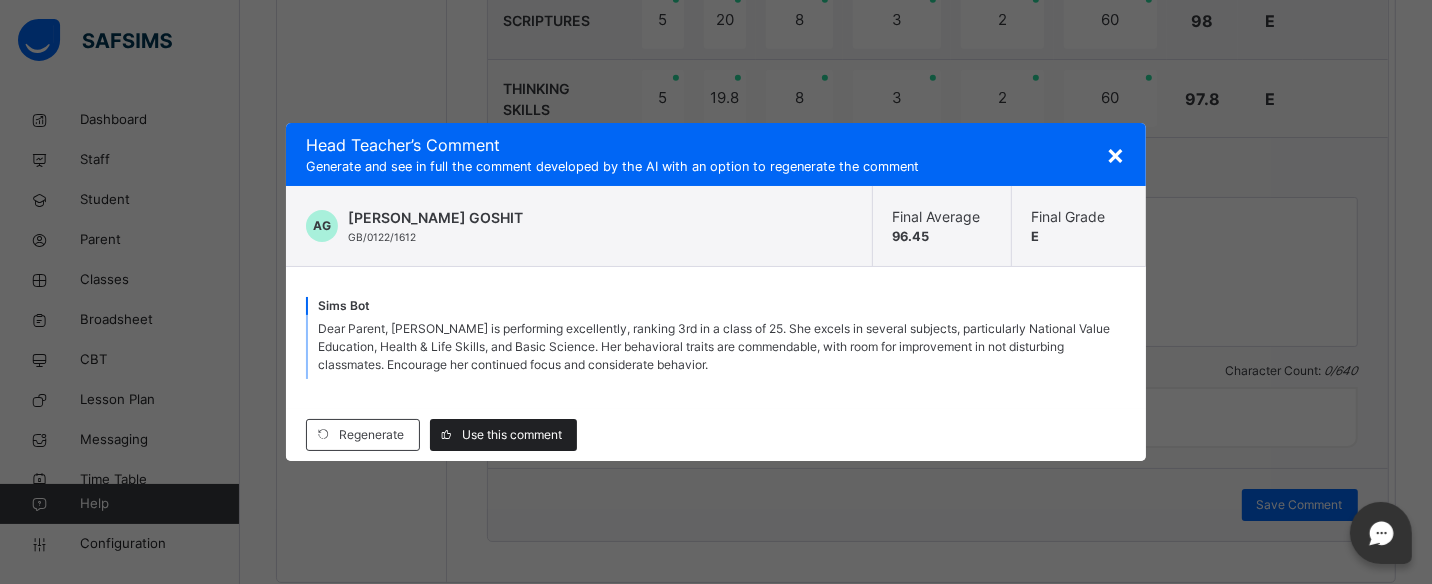 click on "Use this comment" at bounding box center (512, 435) 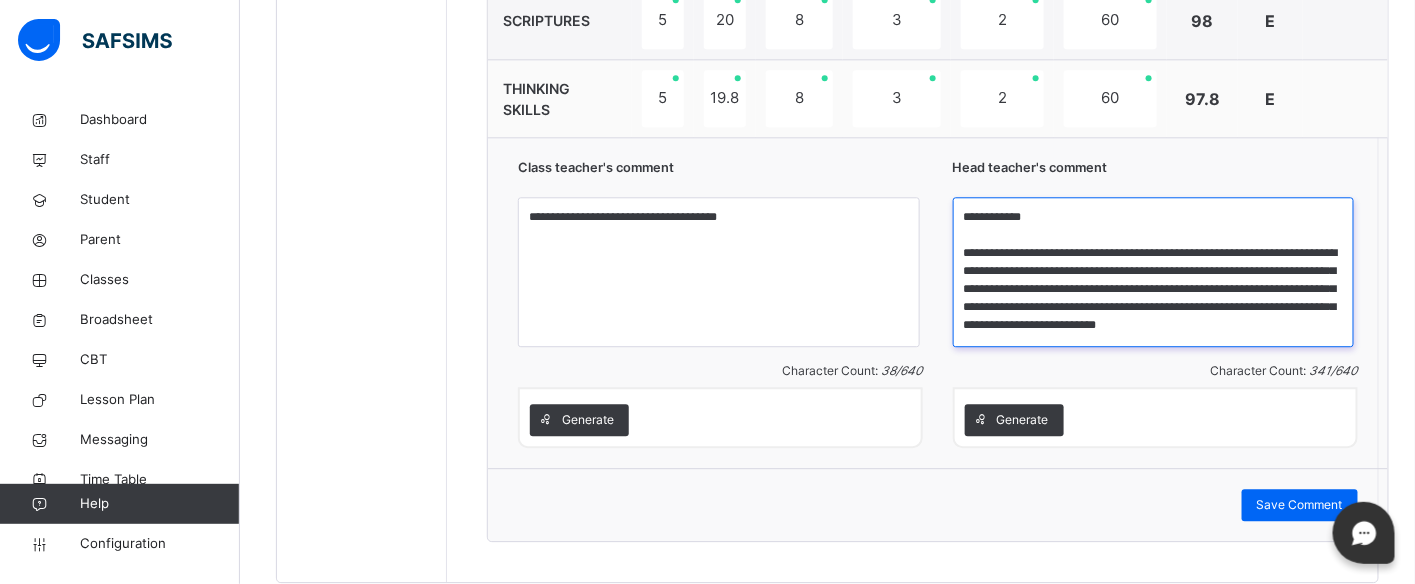 click on "**********" at bounding box center (1154, 272) 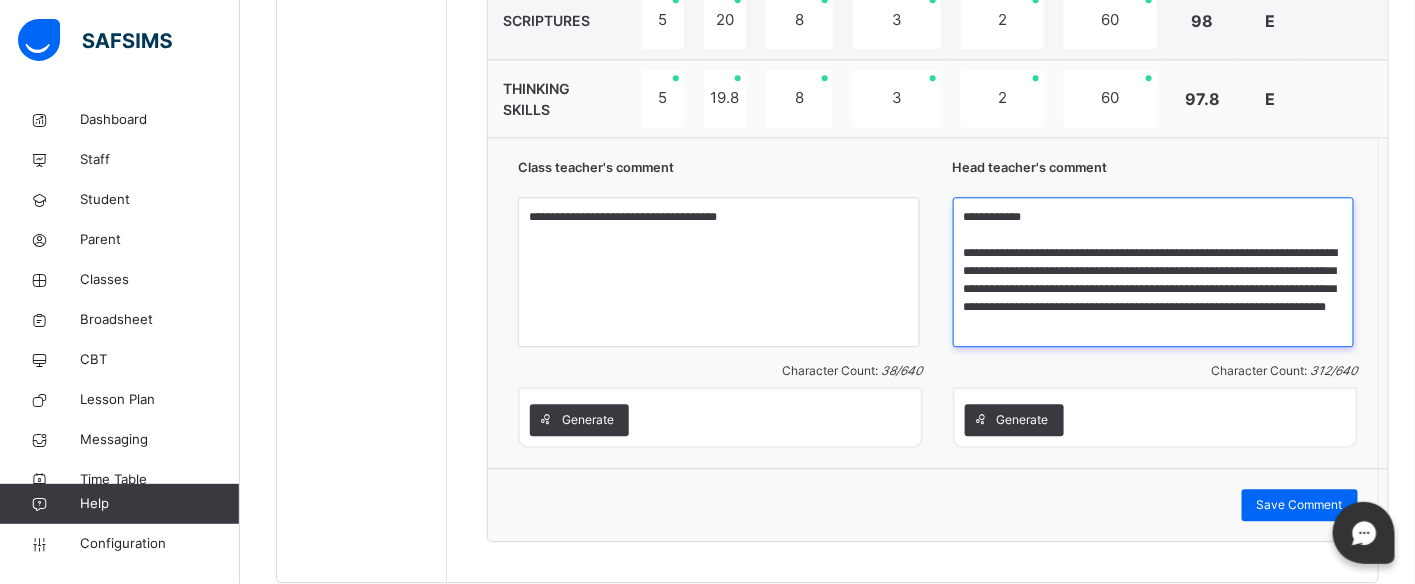 click on "**********" at bounding box center (1154, 272) 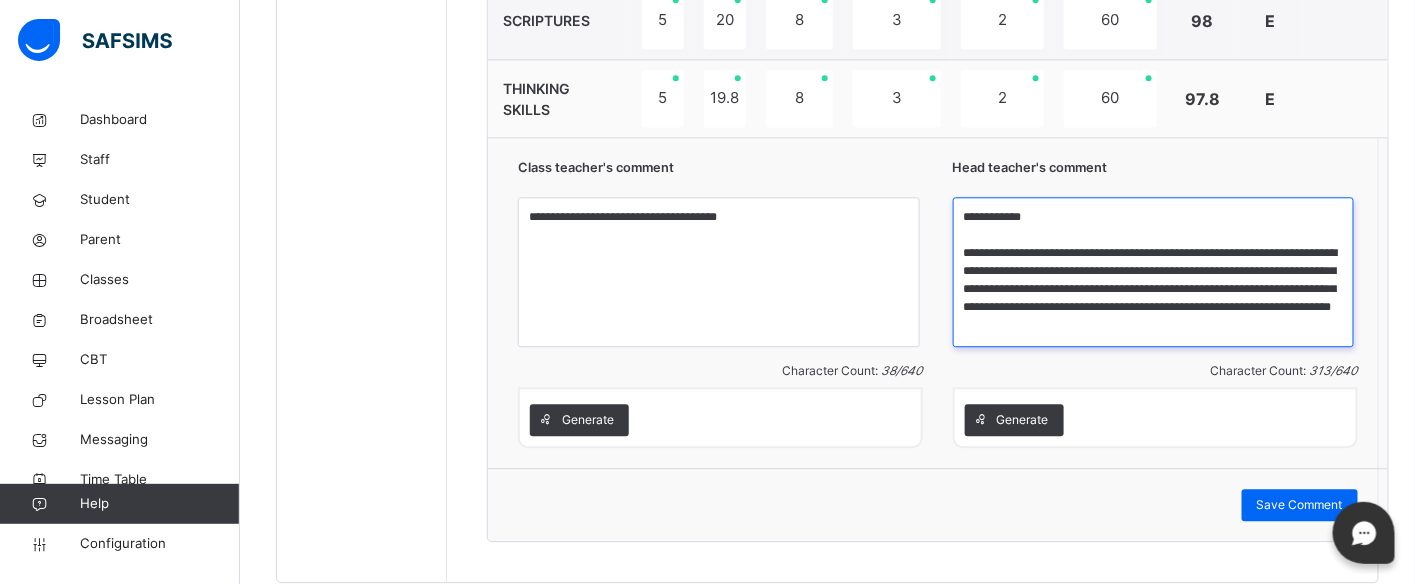 click on "**********" at bounding box center [1154, 272] 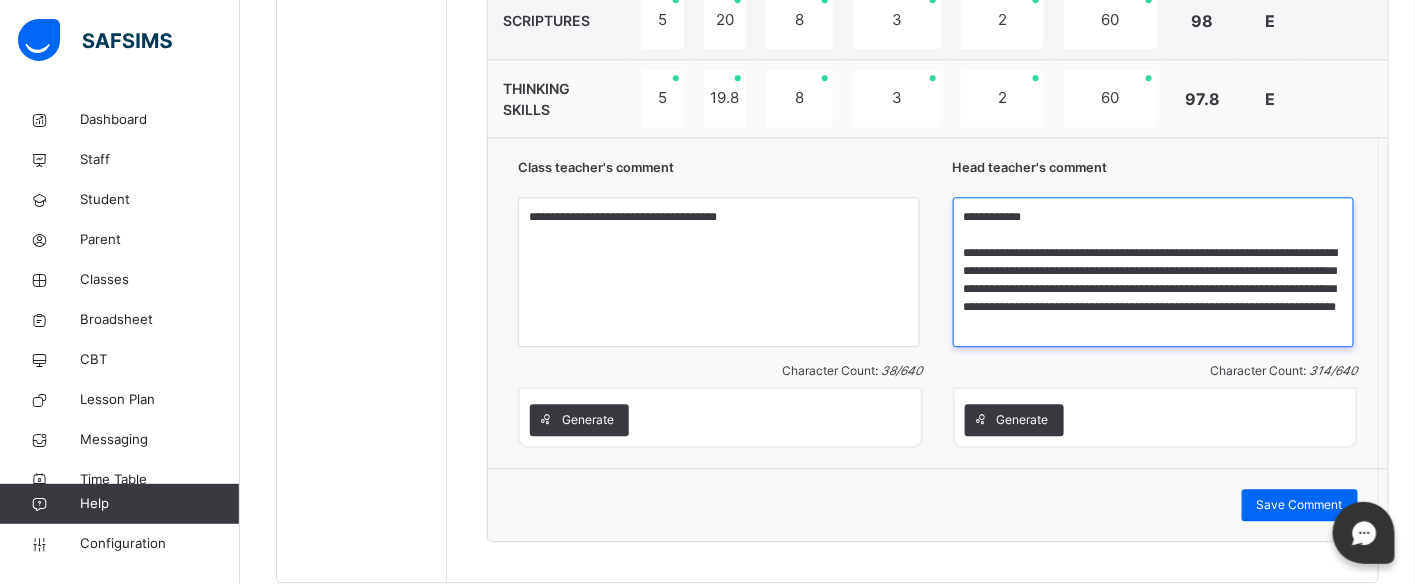scroll, scrollTop: 16, scrollLeft: 0, axis: vertical 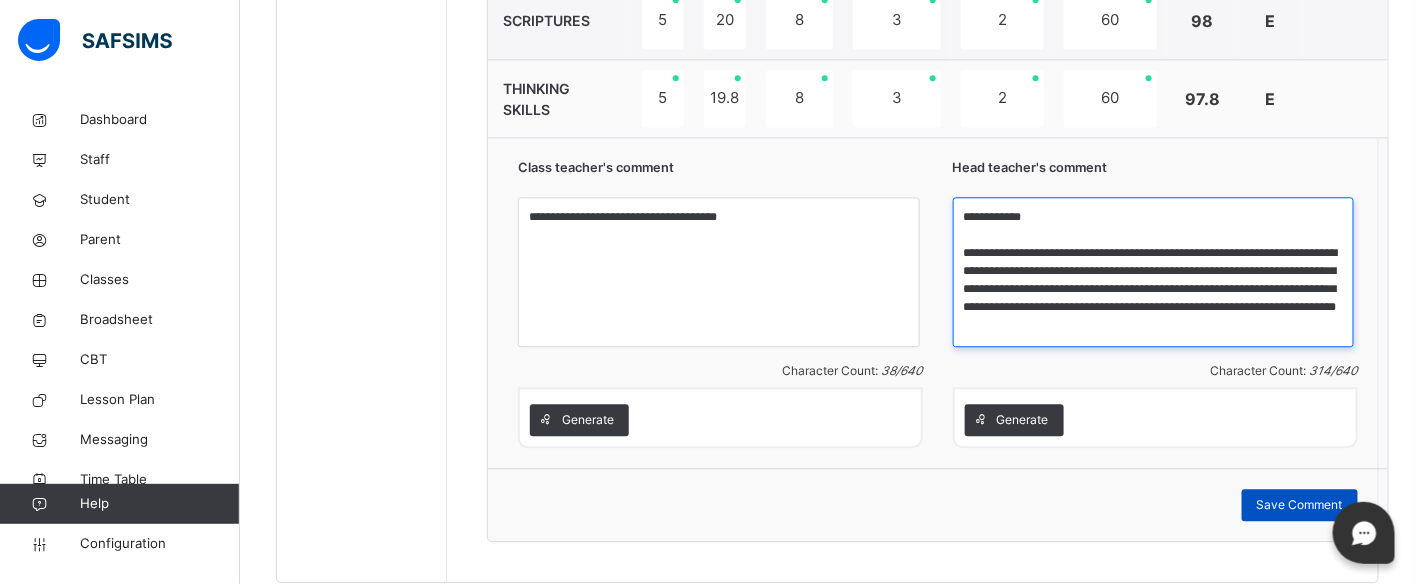 type on "**********" 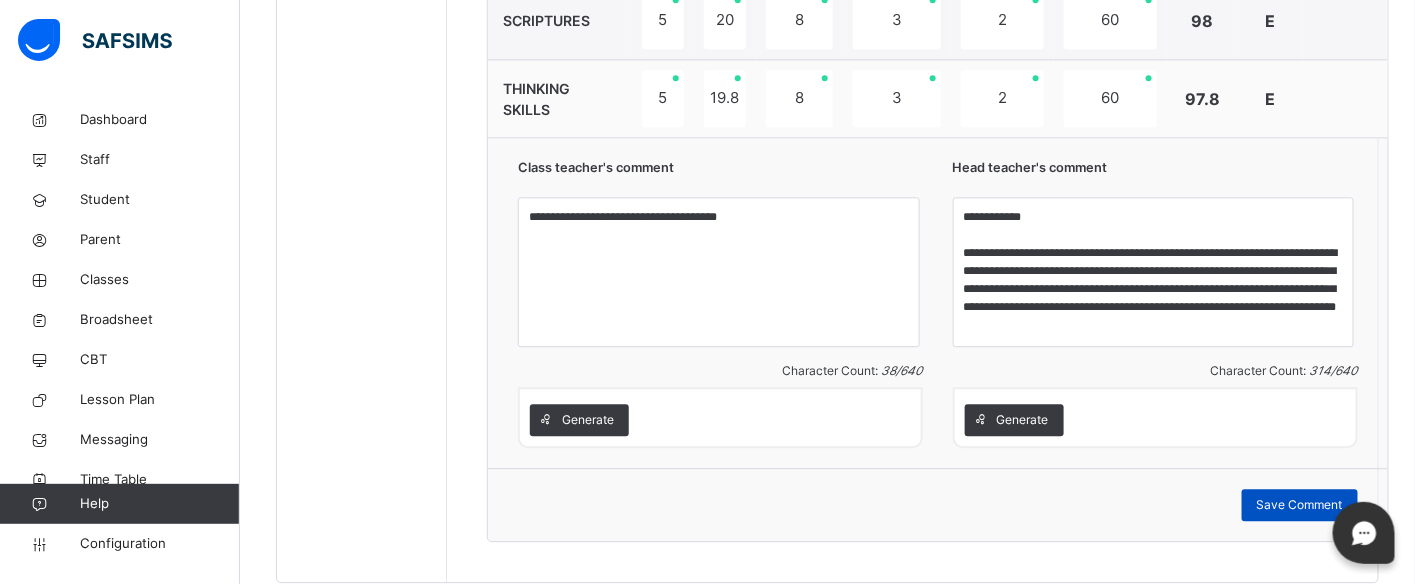 click on "Save Comment" at bounding box center (1300, 505) 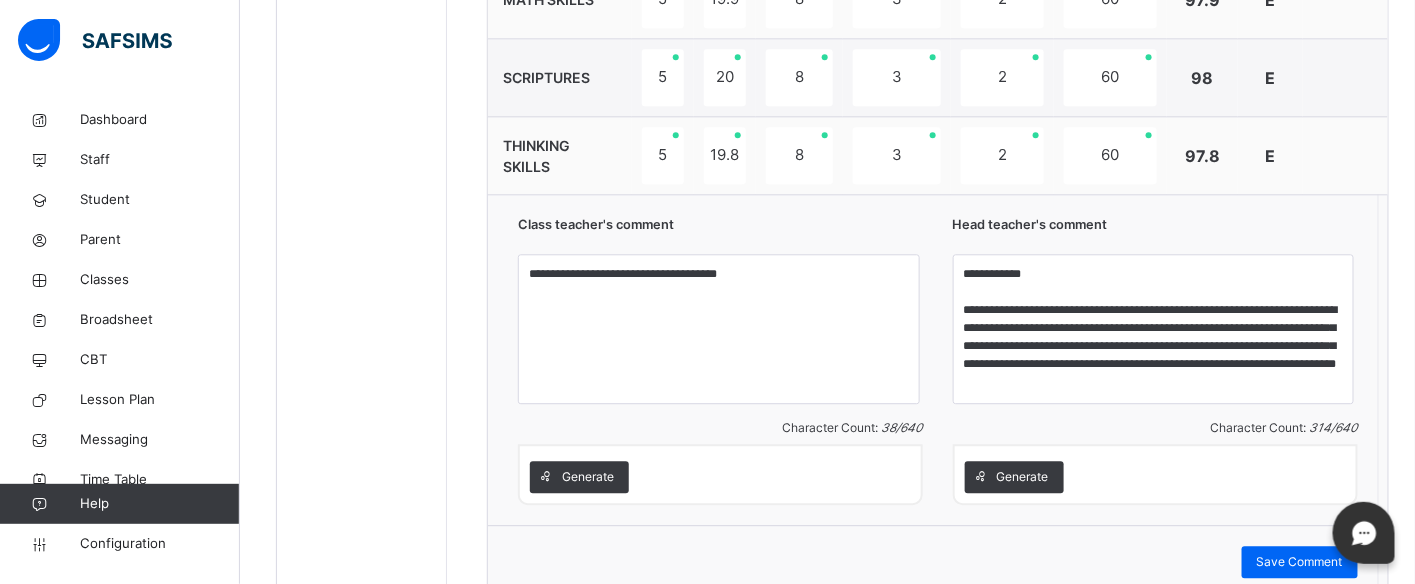 scroll, scrollTop: 1543, scrollLeft: 0, axis: vertical 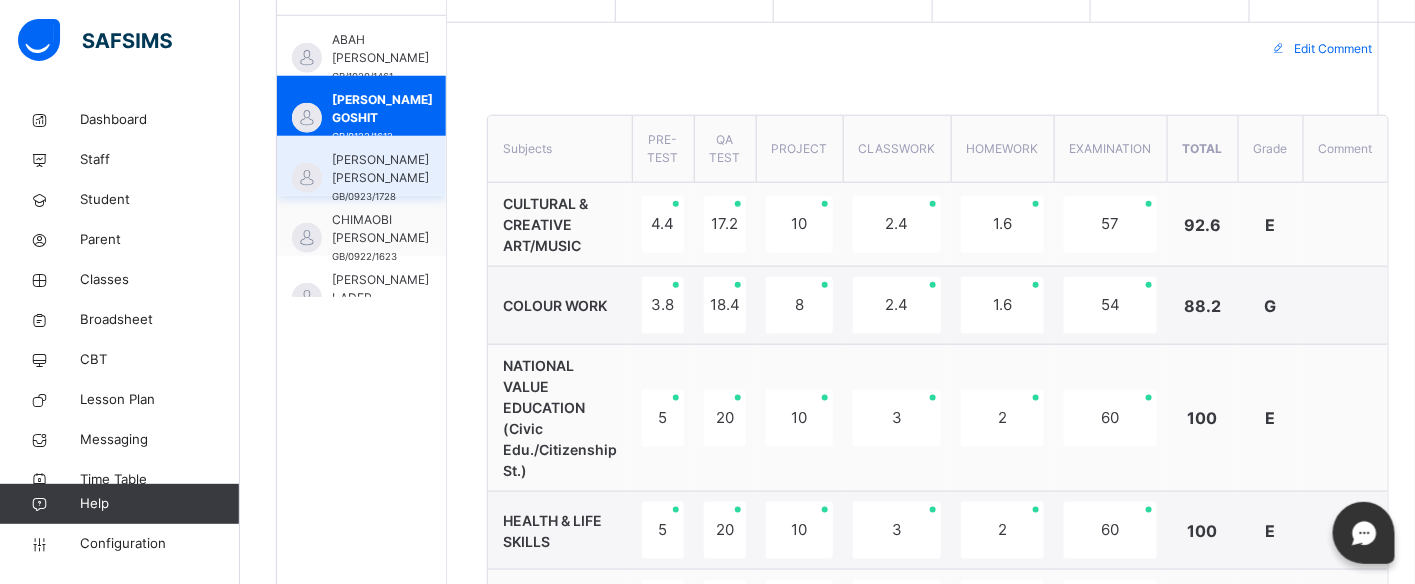 click on "[PERSON_NAME] [PERSON_NAME] GB/0923/1728" at bounding box center (361, 166) 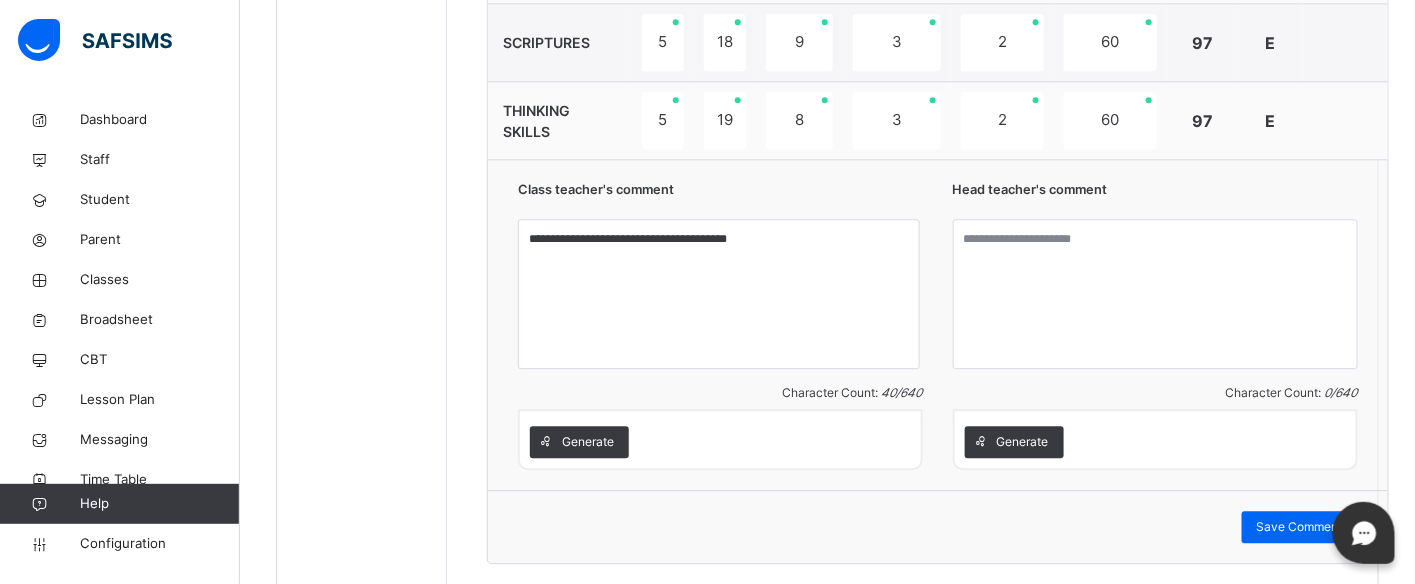scroll, scrollTop: 1632, scrollLeft: 0, axis: vertical 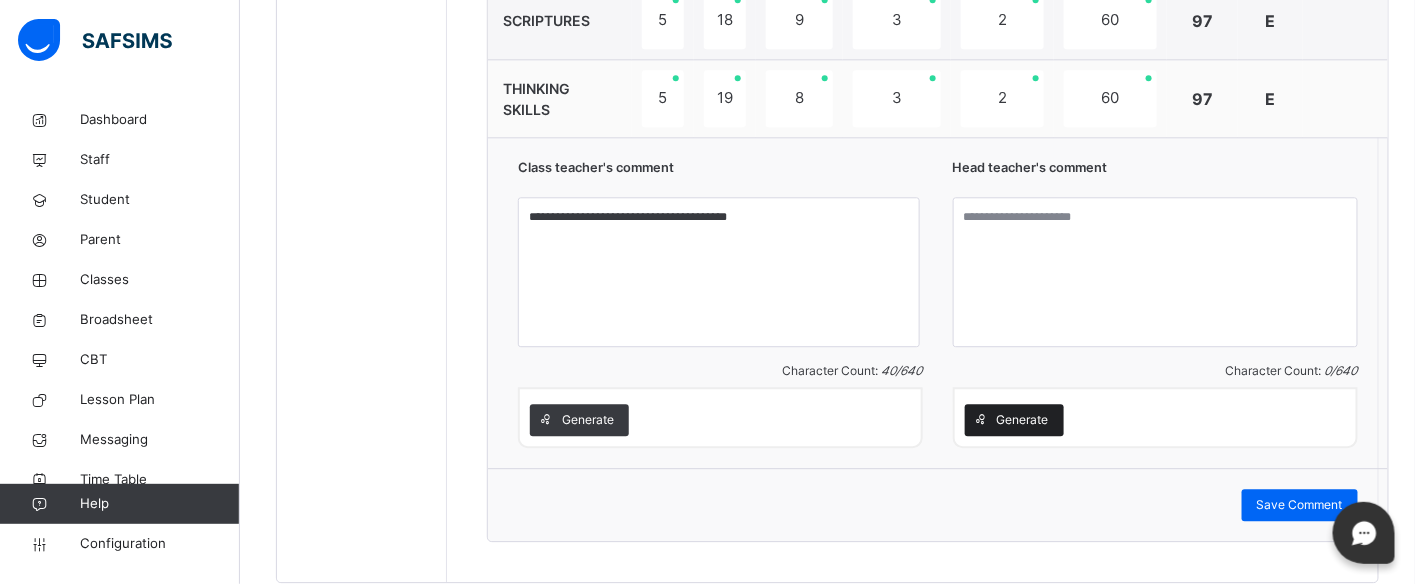click on "Generate" at bounding box center [1023, 420] 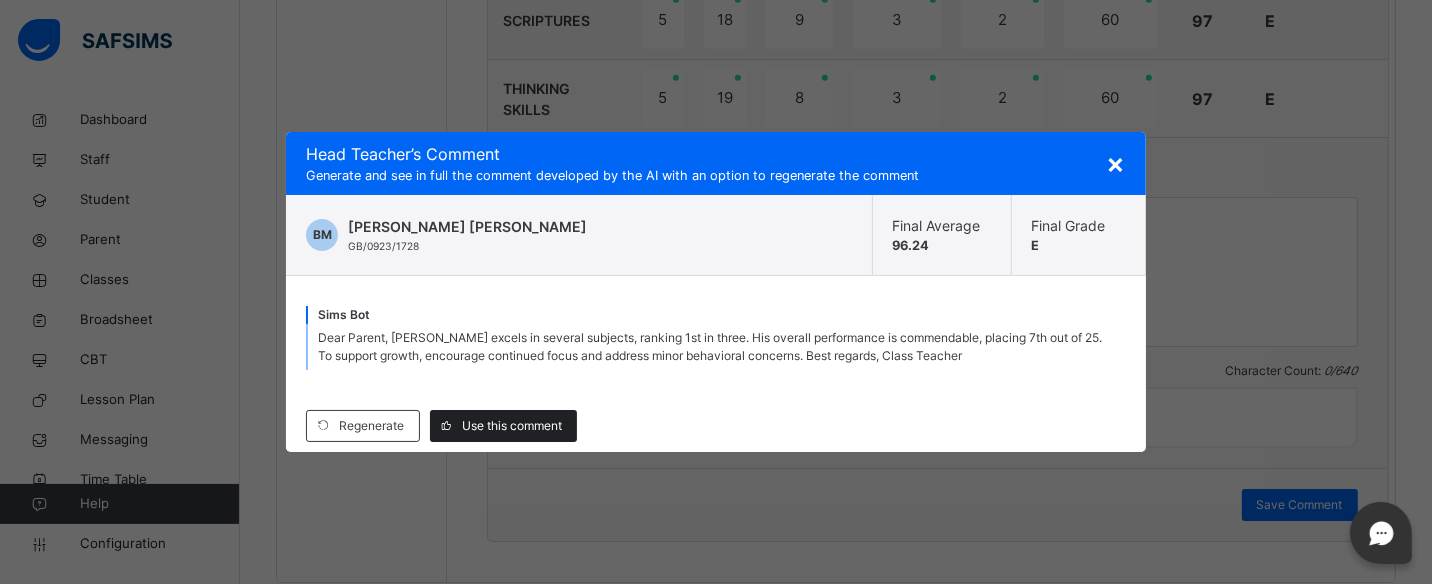 click on "Use this comment" at bounding box center (512, 426) 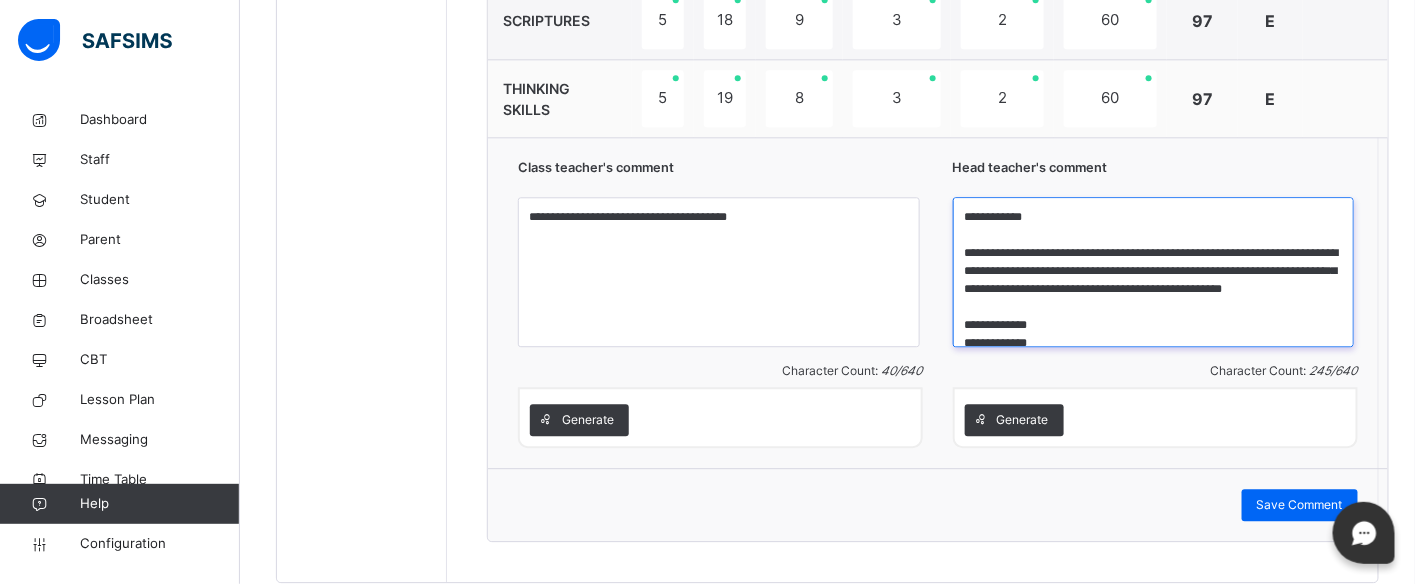 click on "**********" at bounding box center (1154, 272) 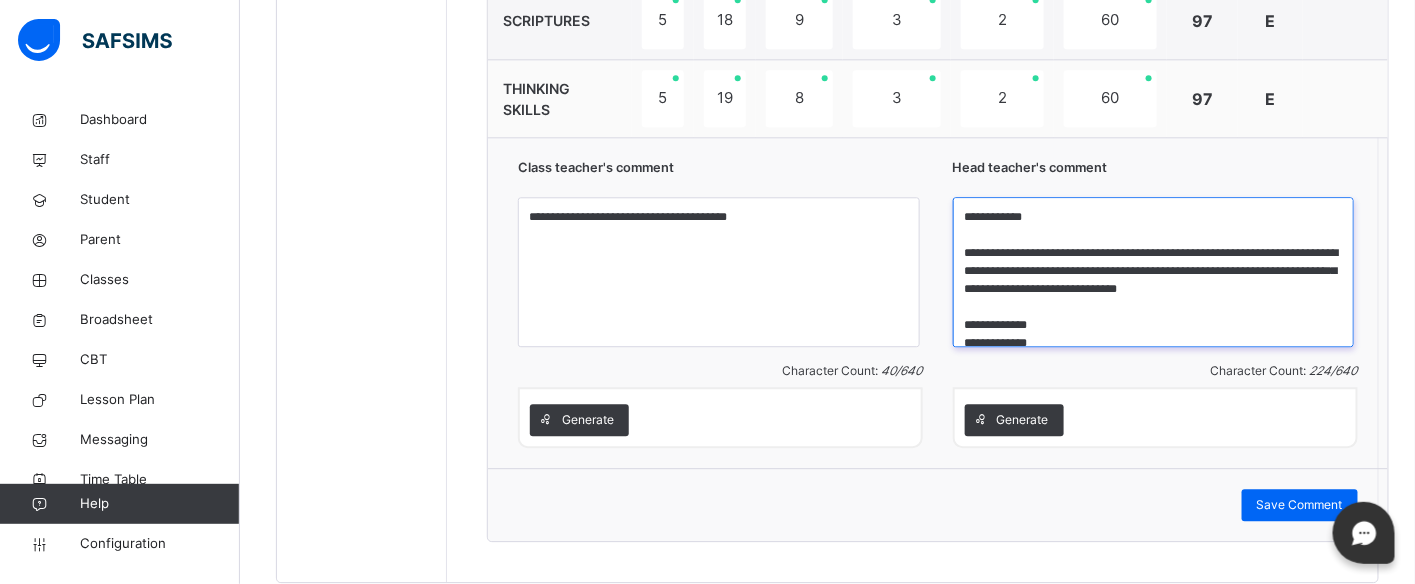 click on "**********" at bounding box center [1154, 272] 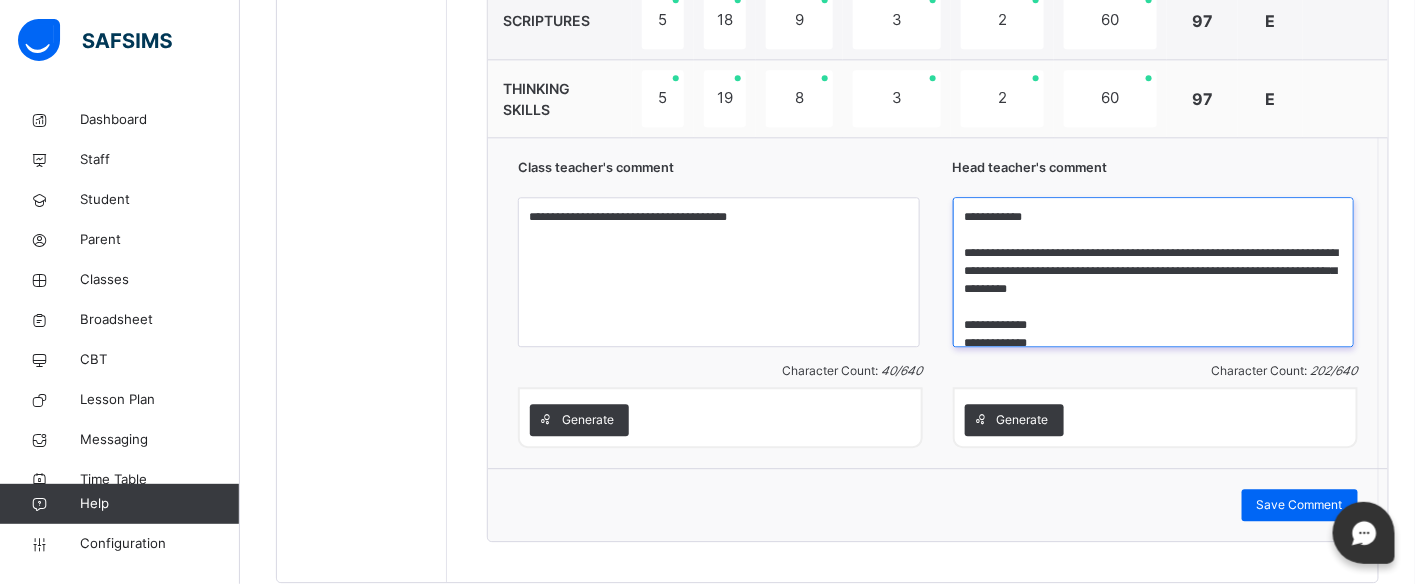 click on "**********" at bounding box center [1154, 272] 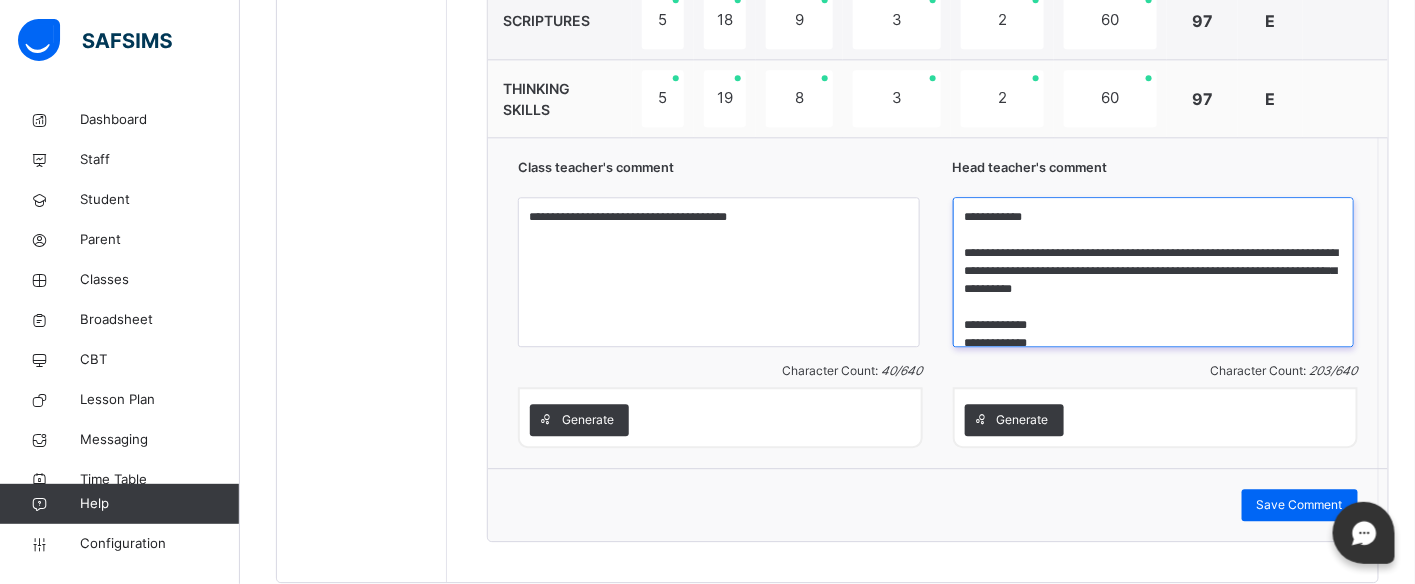 click on "**********" at bounding box center [1154, 272] 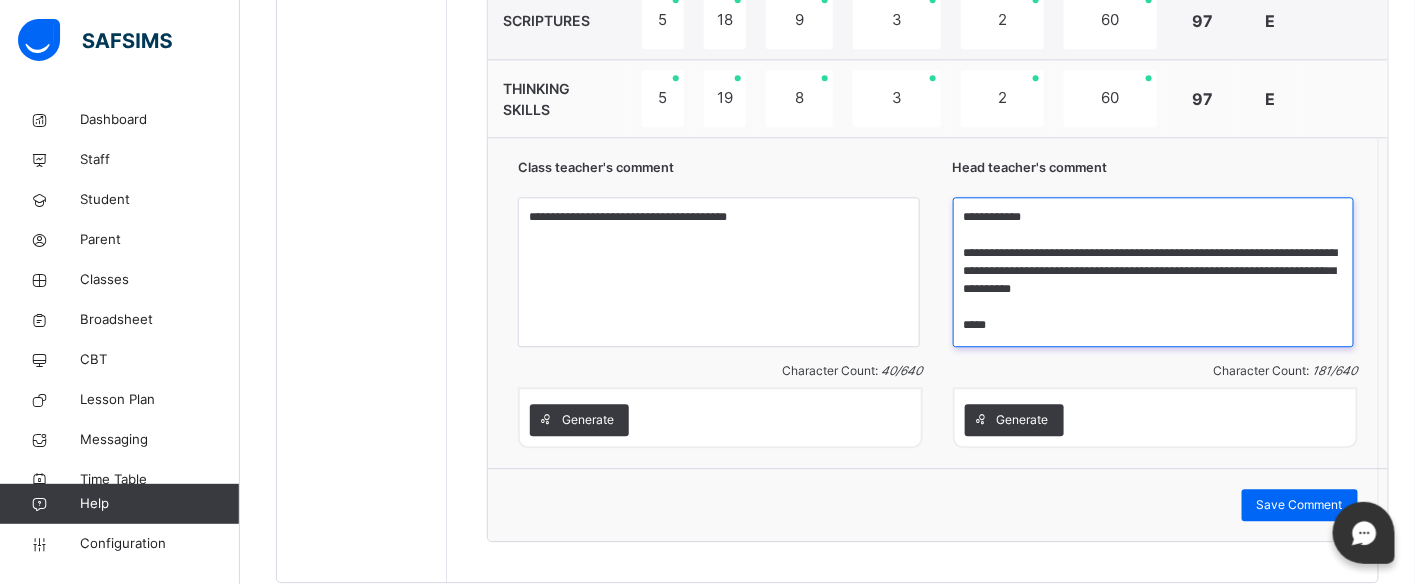 scroll, scrollTop: 0, scrollLeft: 0, axis: both 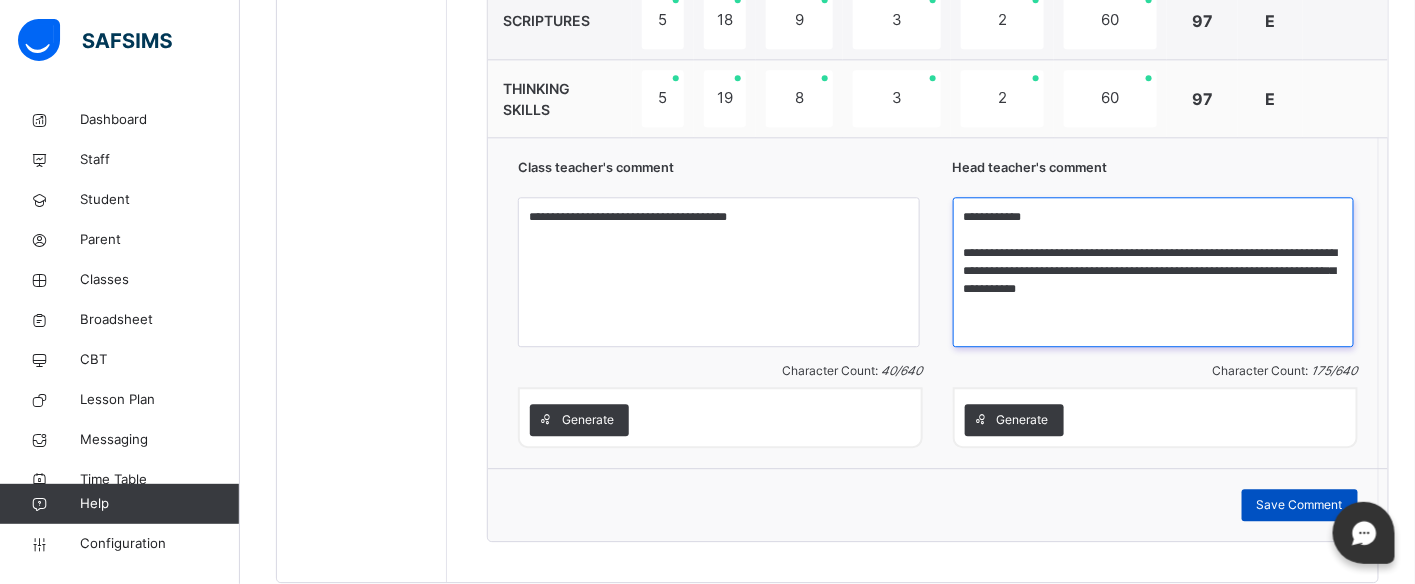 type on "**********" 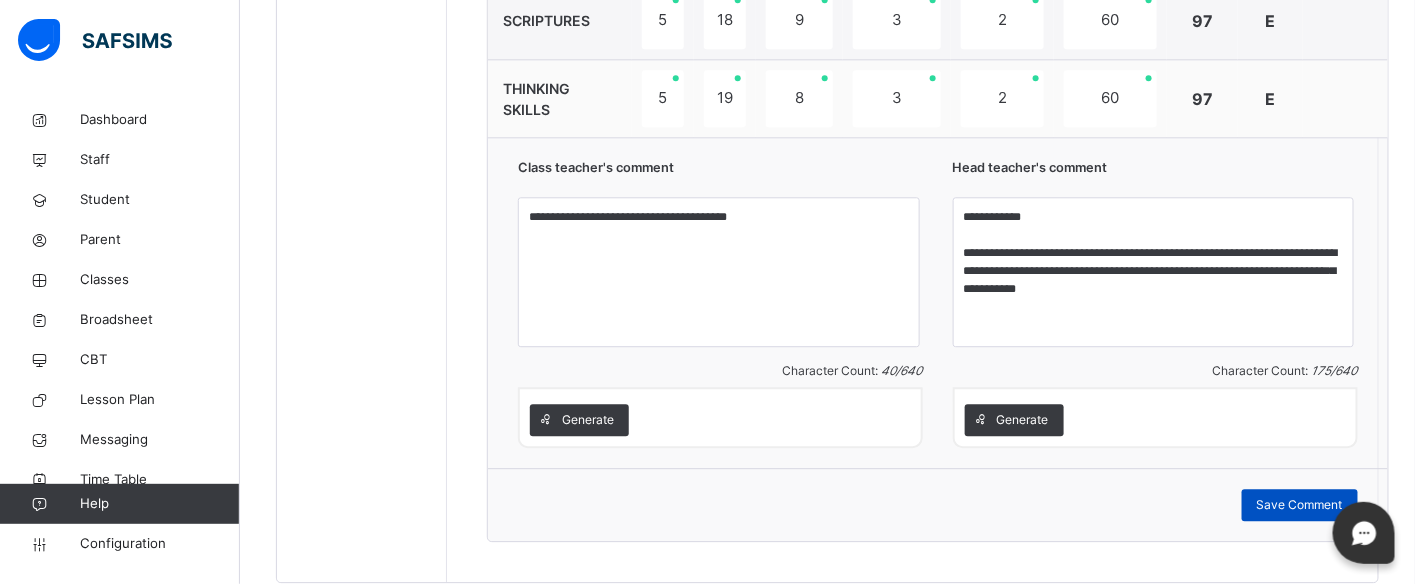click on "Save Comment" at bounding box center [1300, 505] 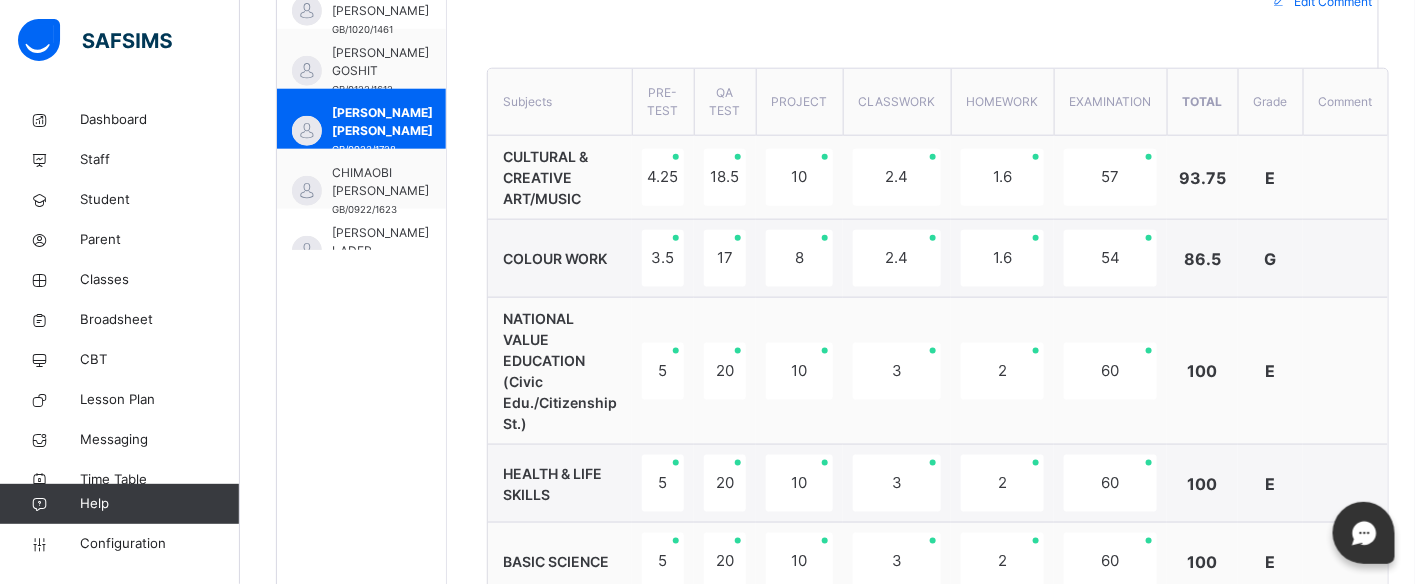 scroll, scrollTop: 654, scrollLeft: 0, axis: vertical 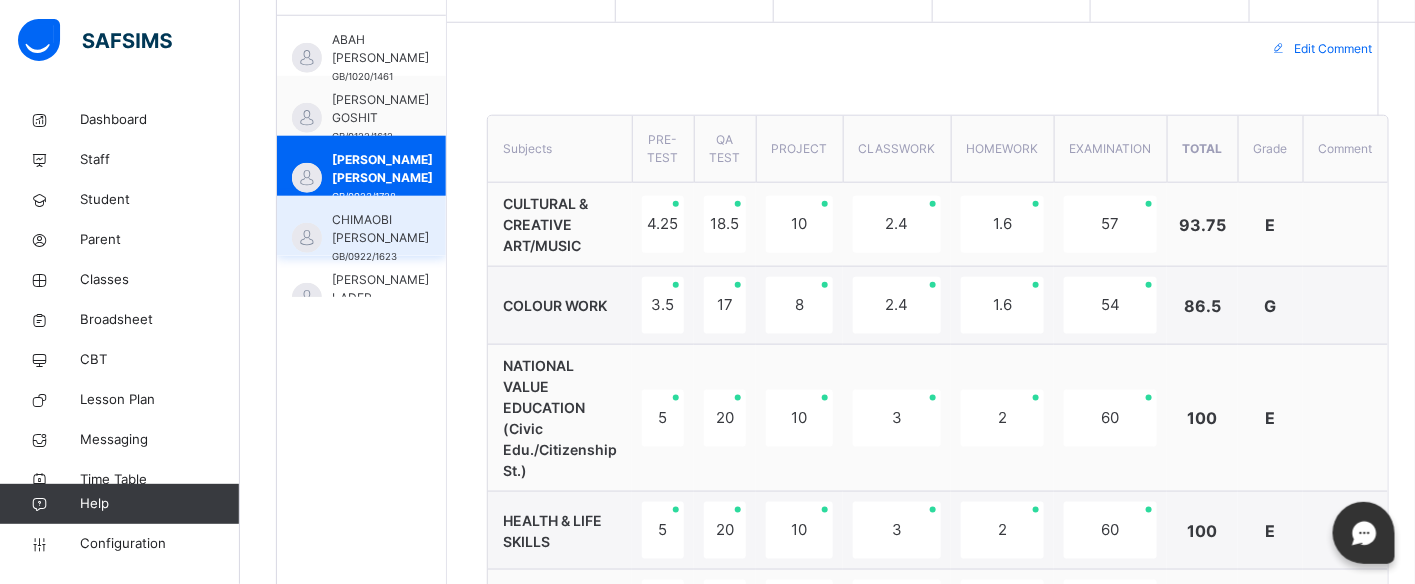 click on "CHIMAOBI [PERSON_NAME]" at bounding box center (380, 229) 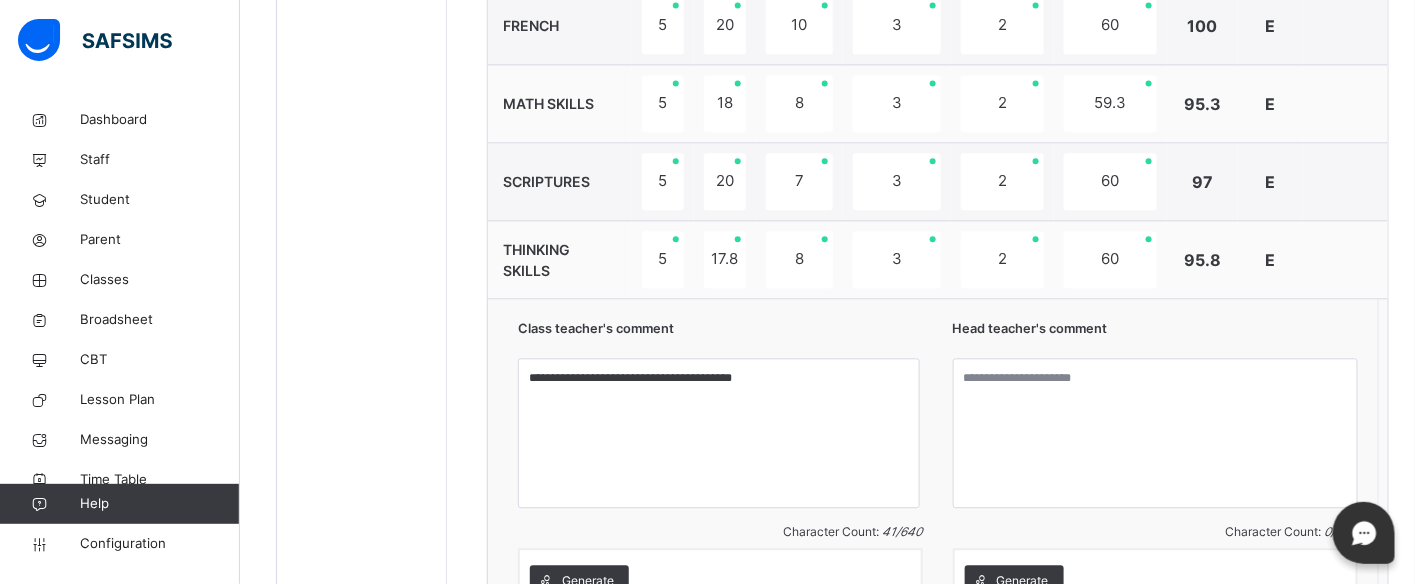 scroll, scrollTop: 1498, scrollLeft: 0, axis: vertical 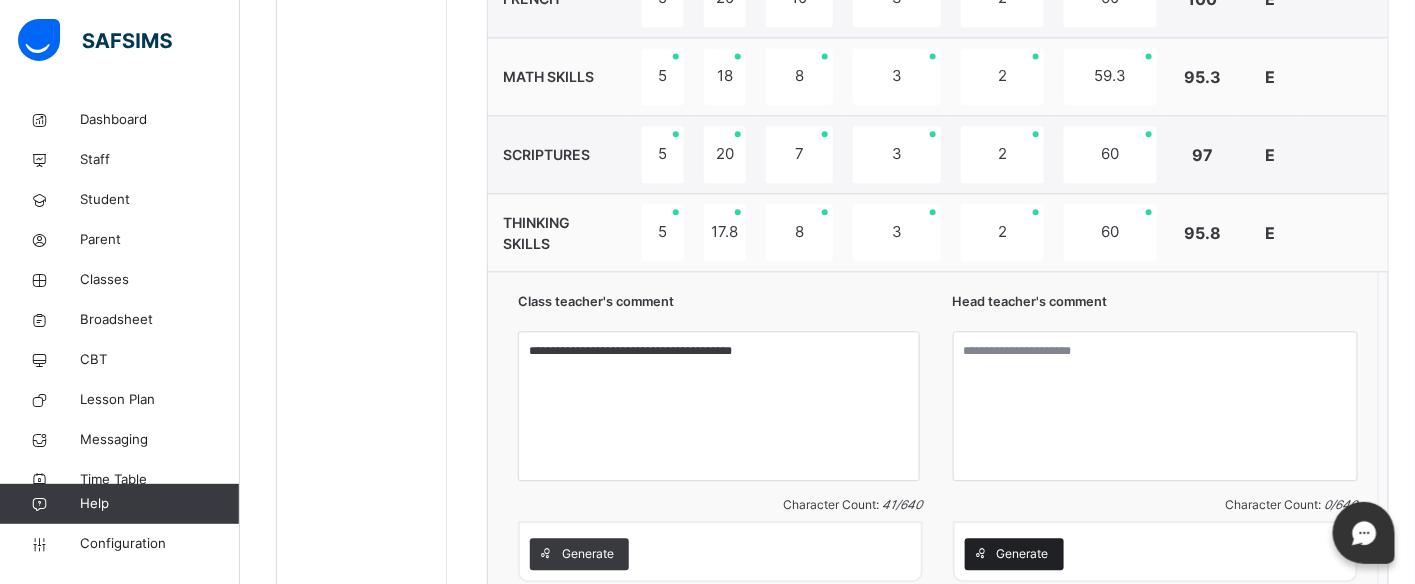 click on "Generate" at bounding box center [1023, 554] 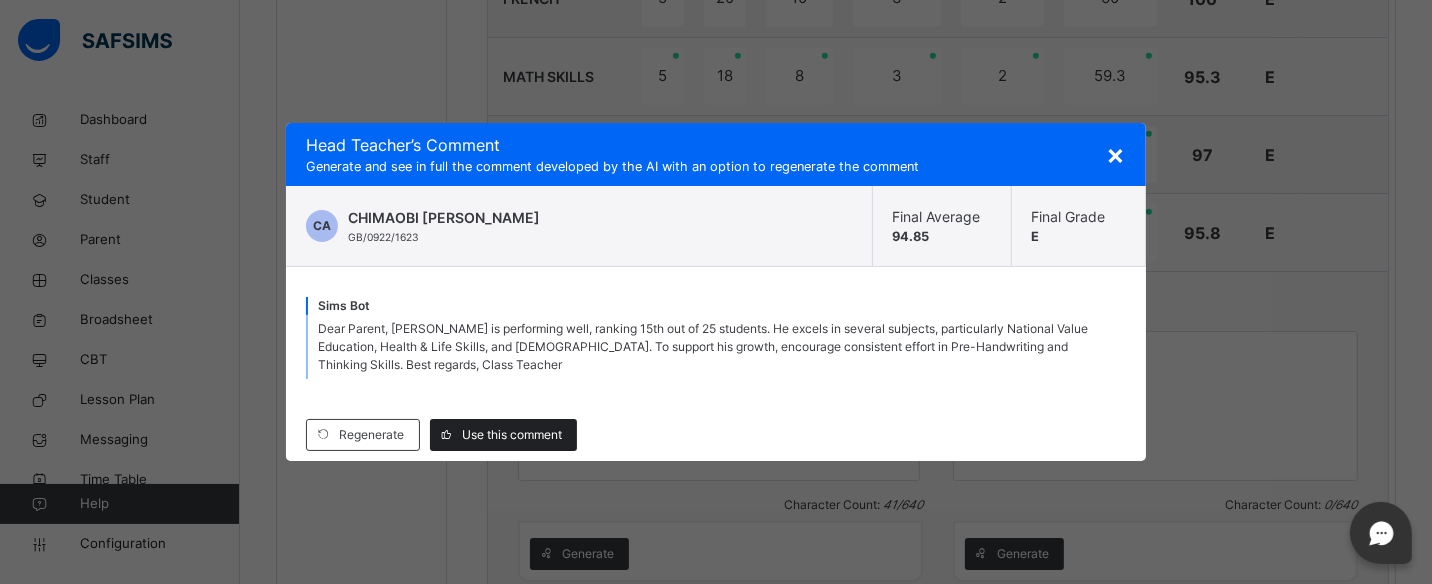 click on "Use this comment" at bounding box center [512, 435] 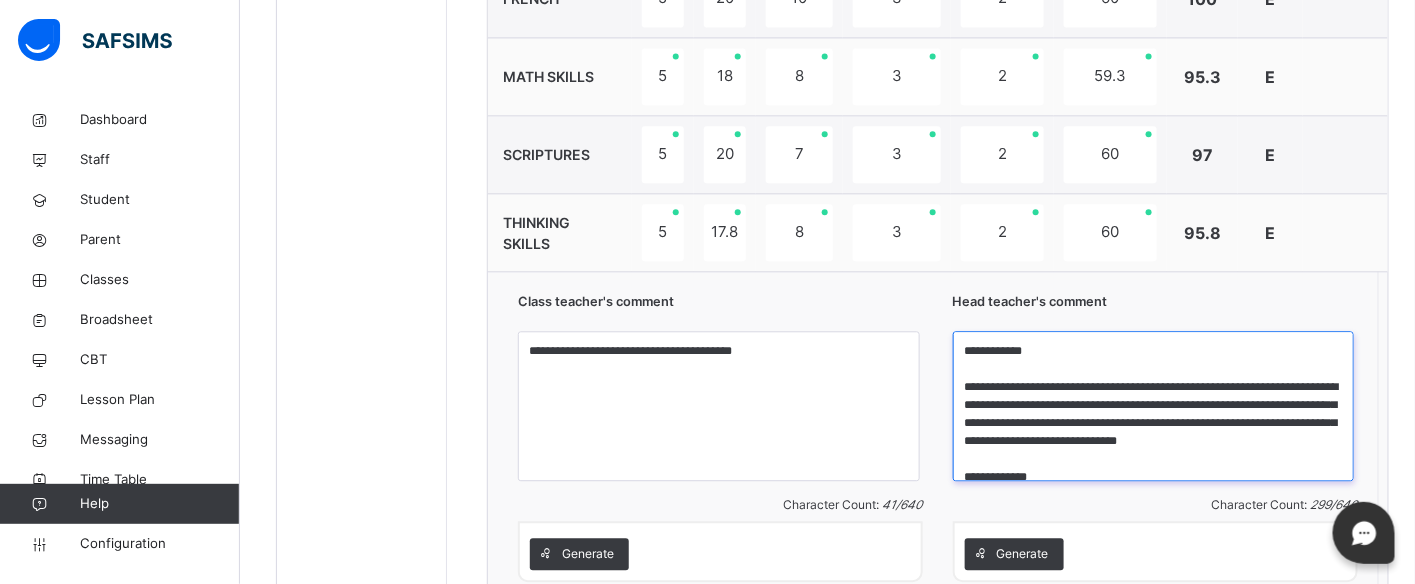 click on "**********" at bounding box center [1154, 406] 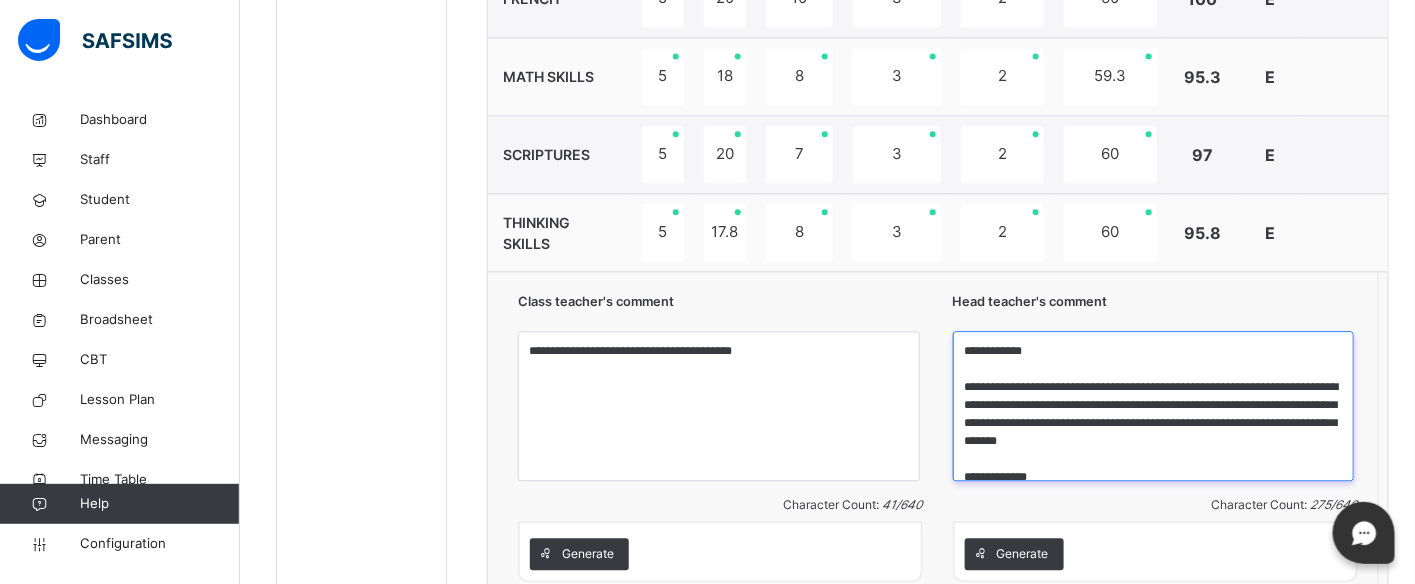 click on "**********" at bounding box center [1154, 406] 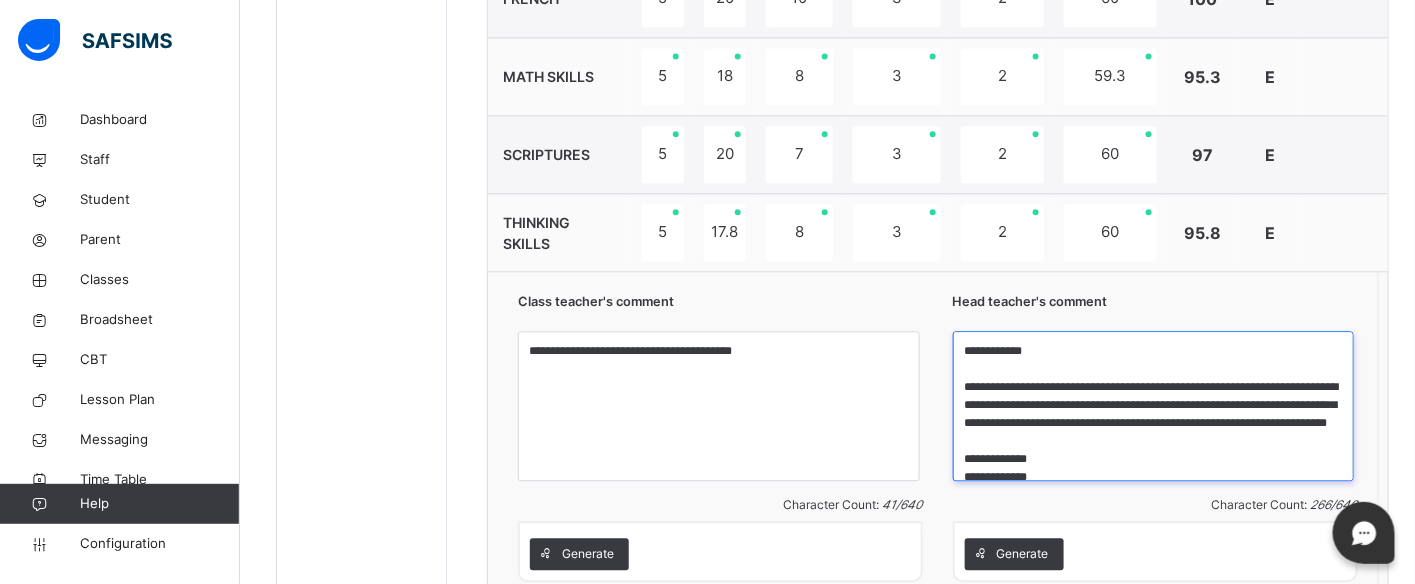 click on "**********" at bounding box center (1154, 406) 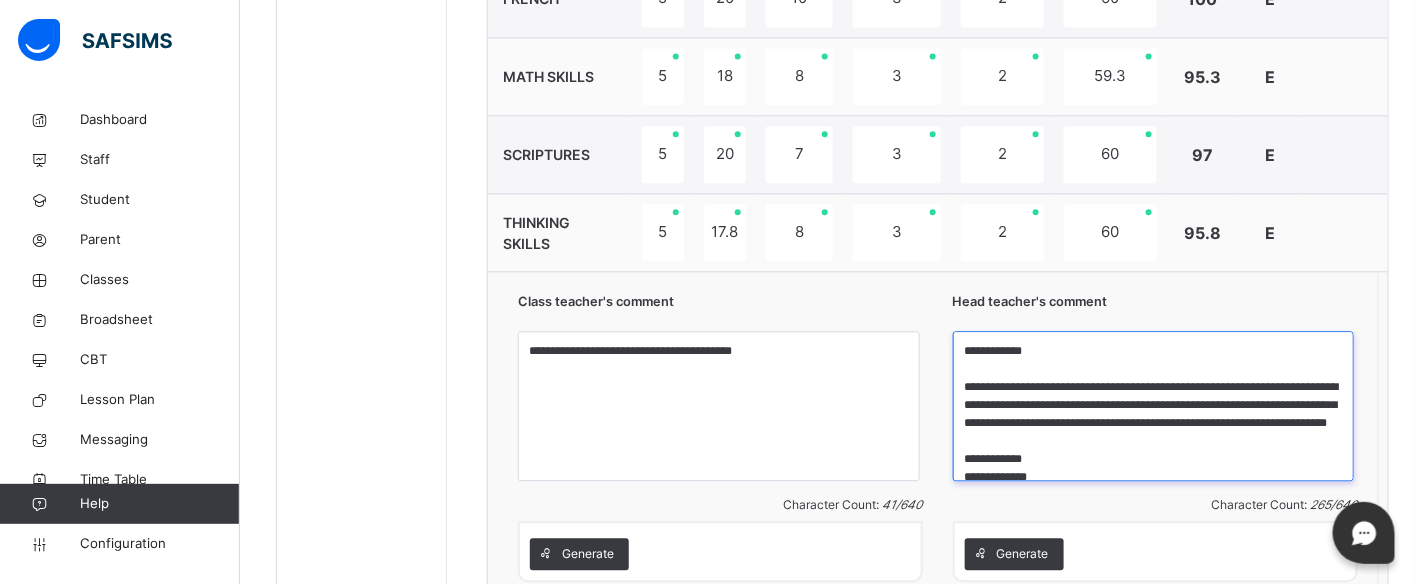 scroll, scrollTop: 4, scrollLeft: 0, axis: vertical 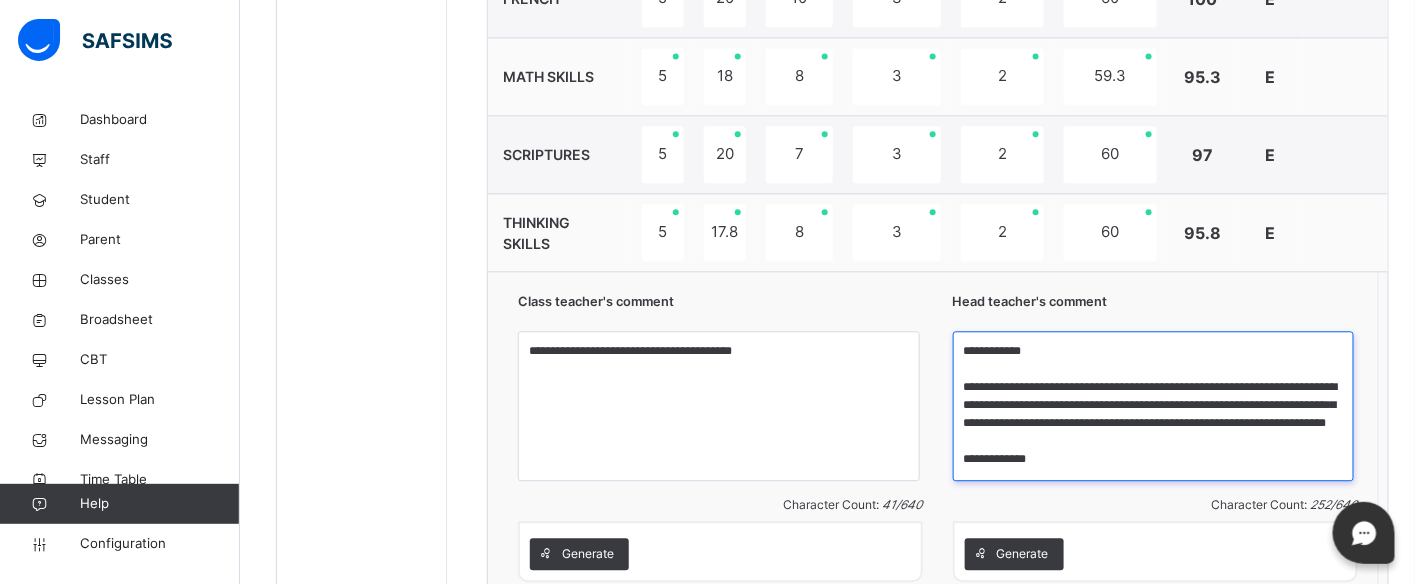 click on "**********" at bounding box center (1154, 406) 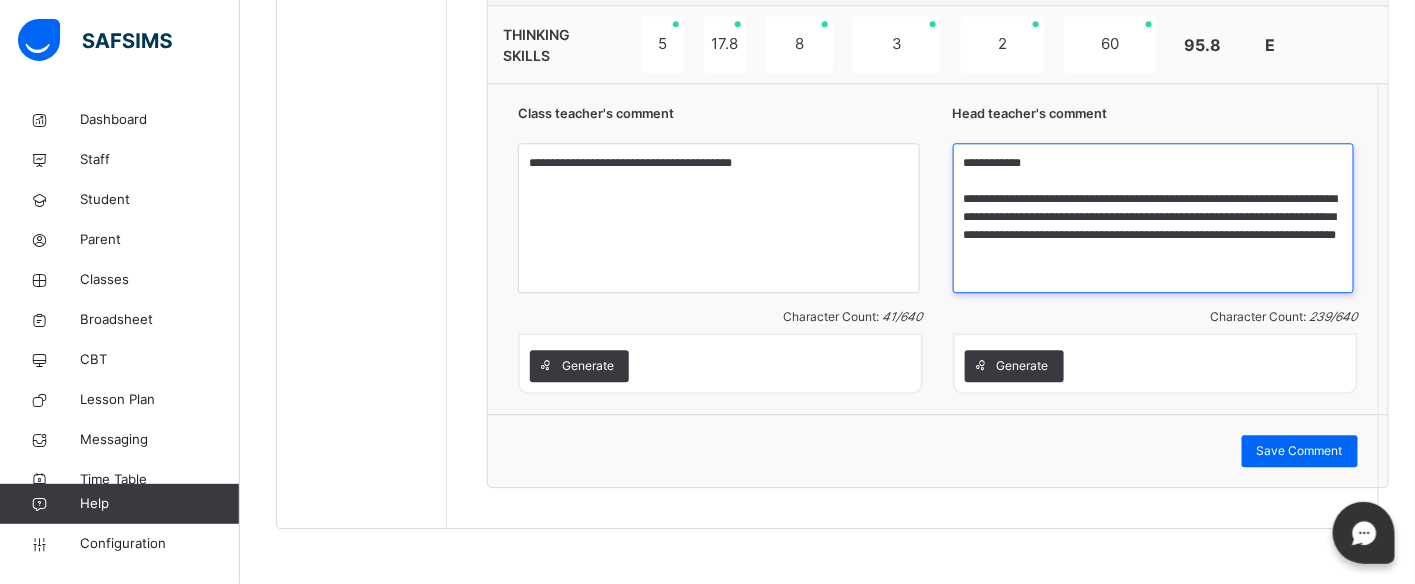 scroll, scrollTop: 1692, scrollLeft: 0, axis: vertical 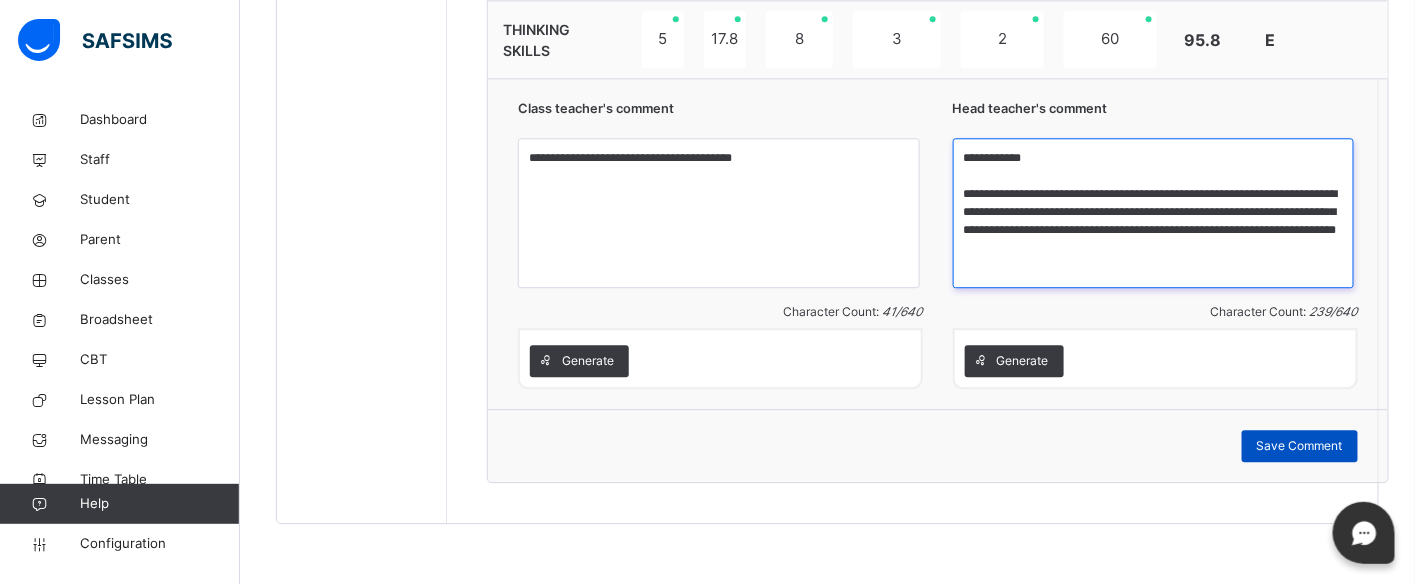 type on "**********" 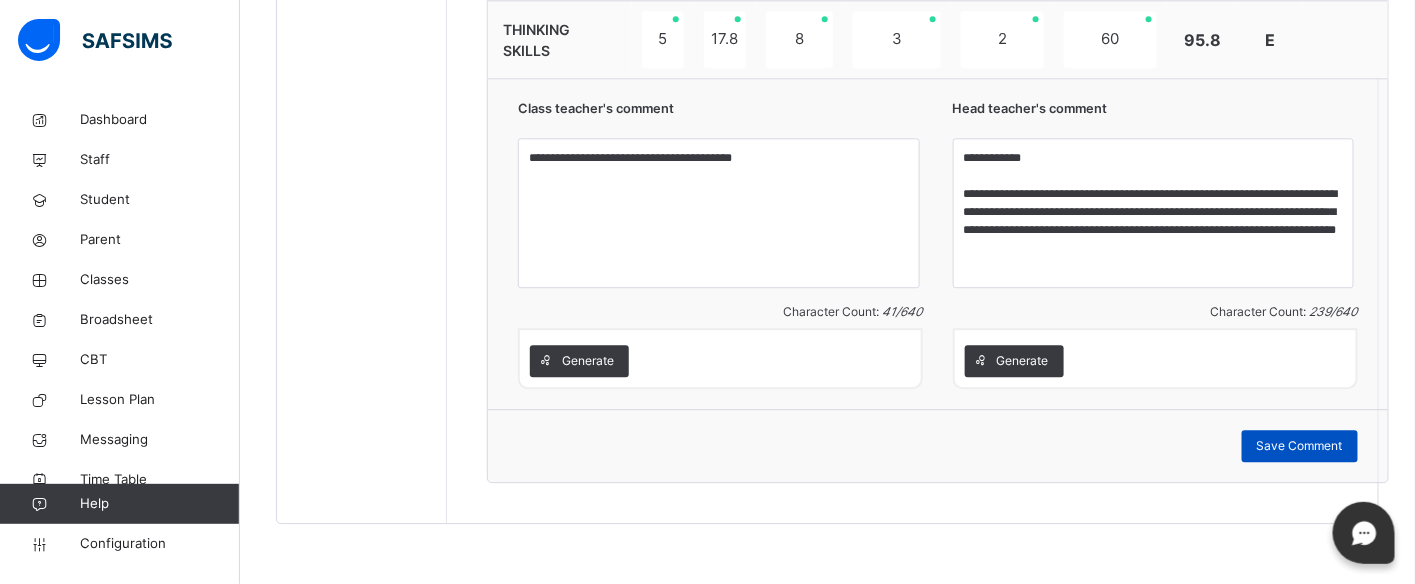 click on "Save Comment" at bounding box center [1300, 446] 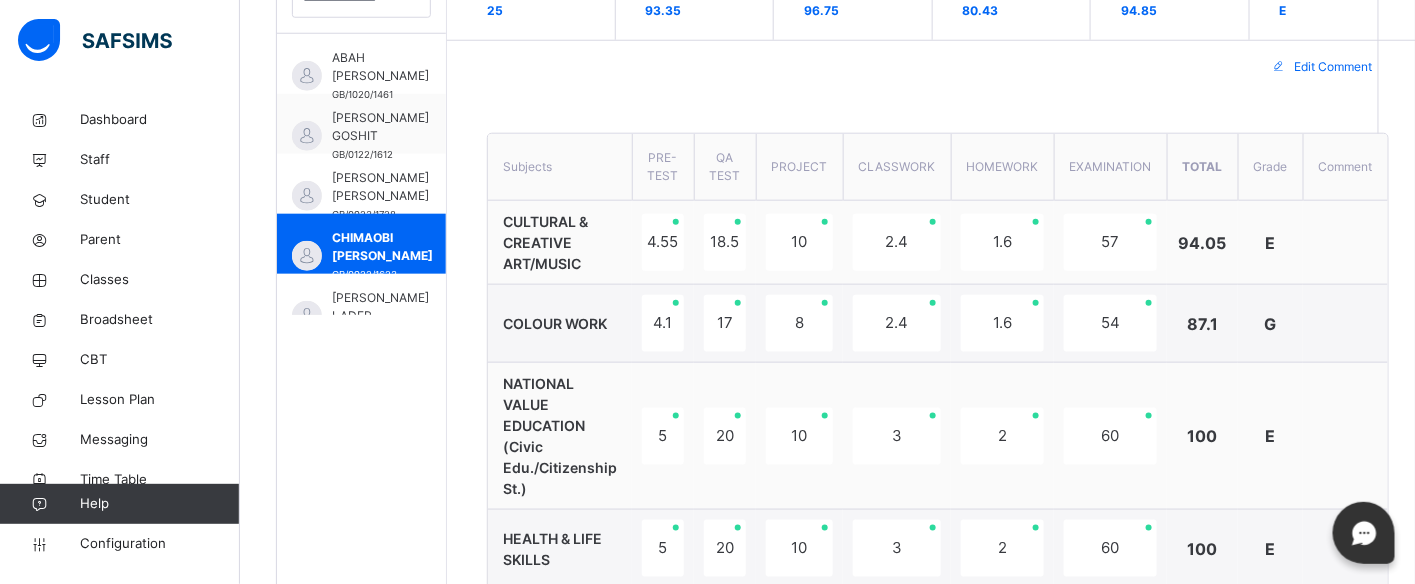 scroll, scrollTop: 660, scrollLeft: 0, axis: vertical 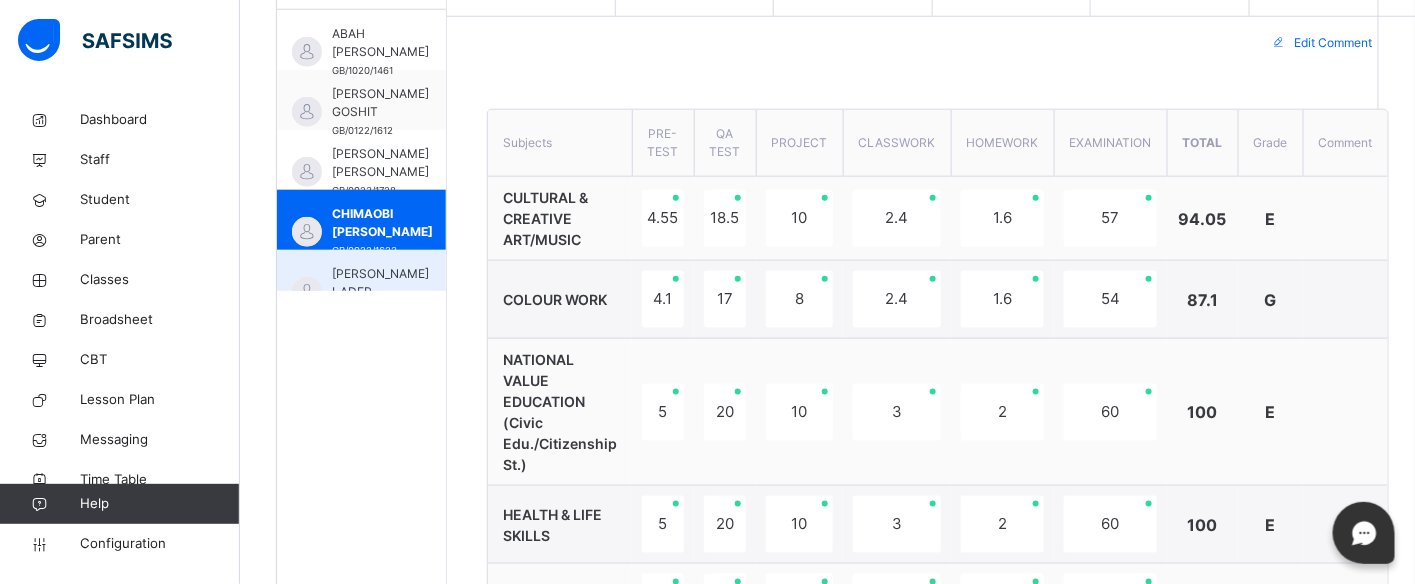 click on "[PERSON_NAME] LADEP" at bounding box center (380, 283) 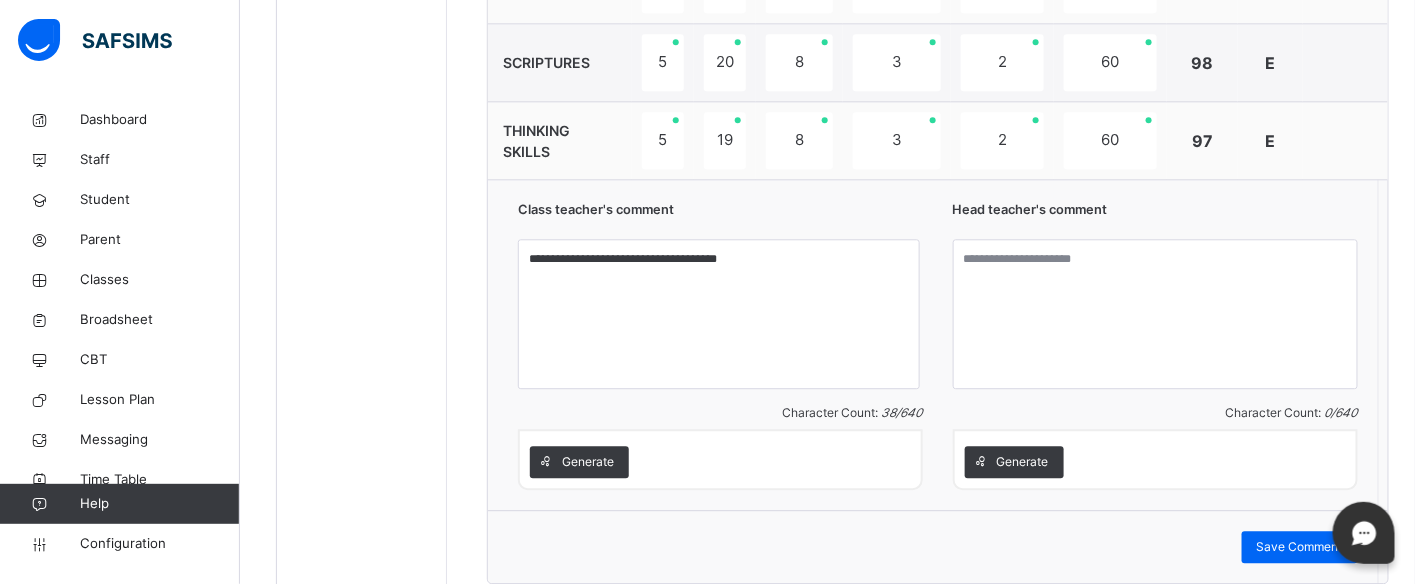 scroll, scrollTop: 1620, scrollLeft: 0, axis: vertical 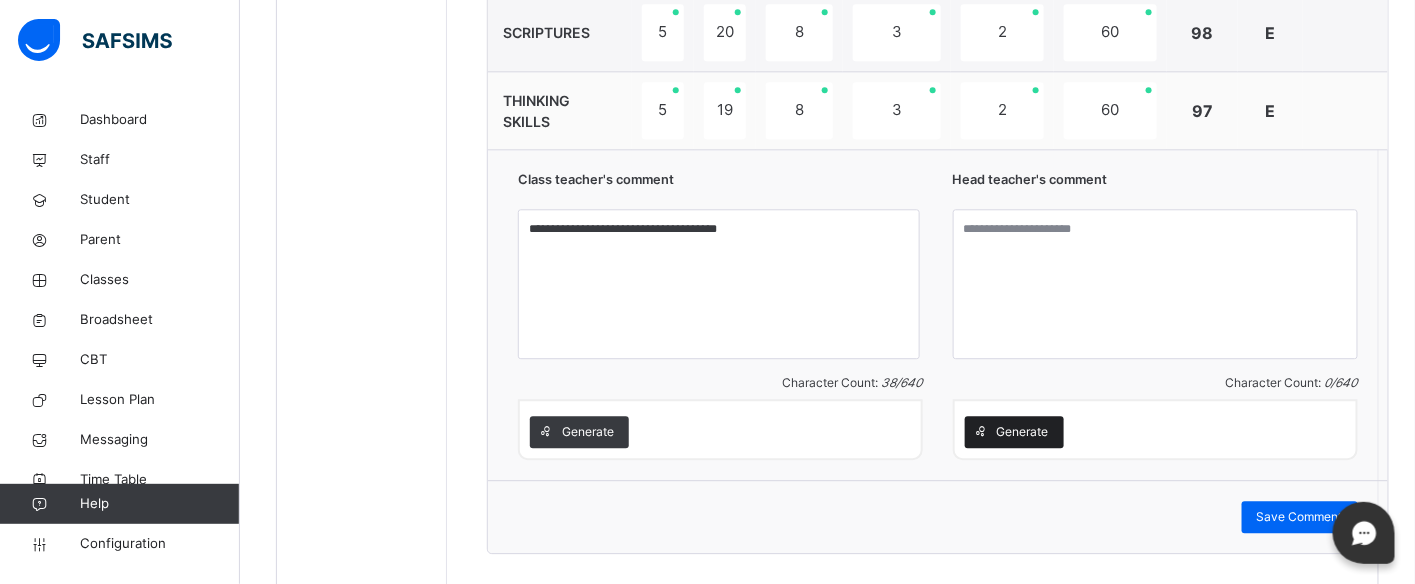 click on "Generate" at bounding box center [1023, 432] 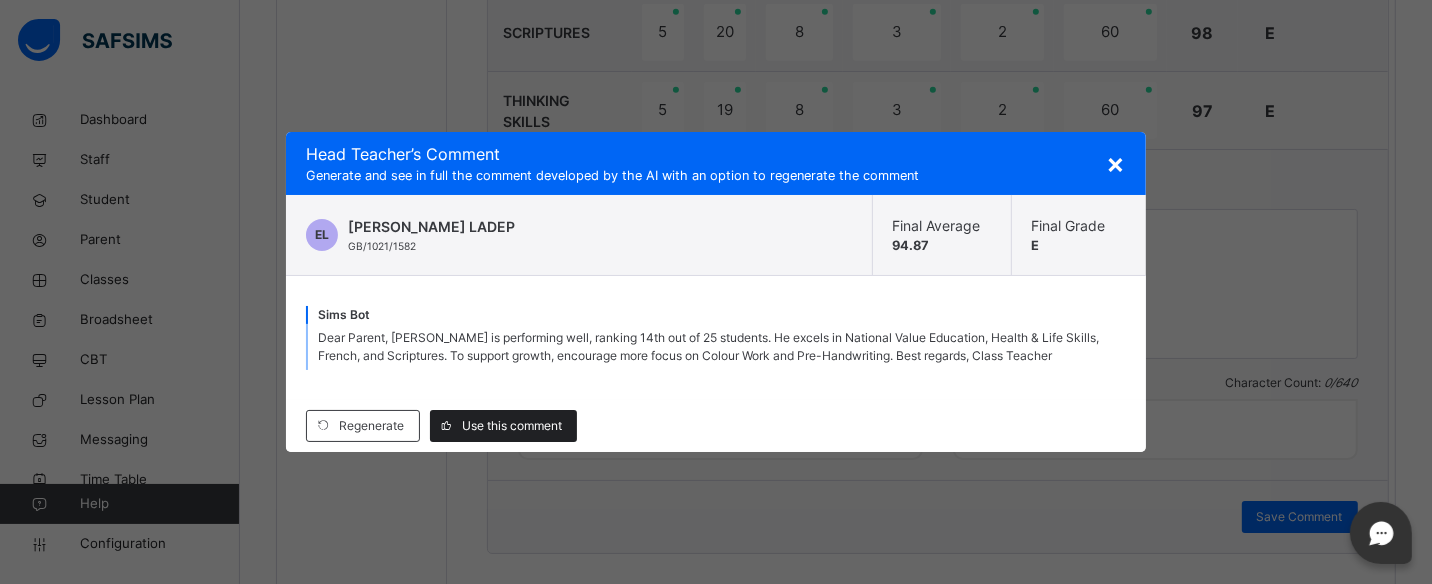 click on "Use this comment" at bounding box center [512, 426] 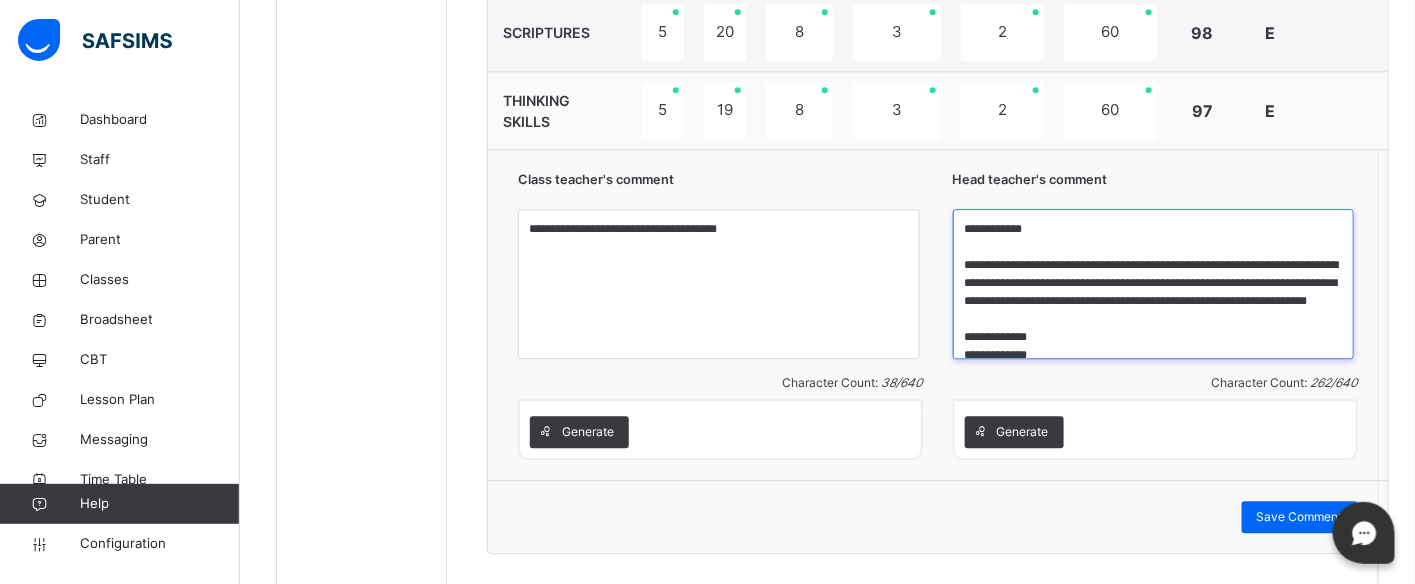 click on "**********" at bounding box center (1154, 284) 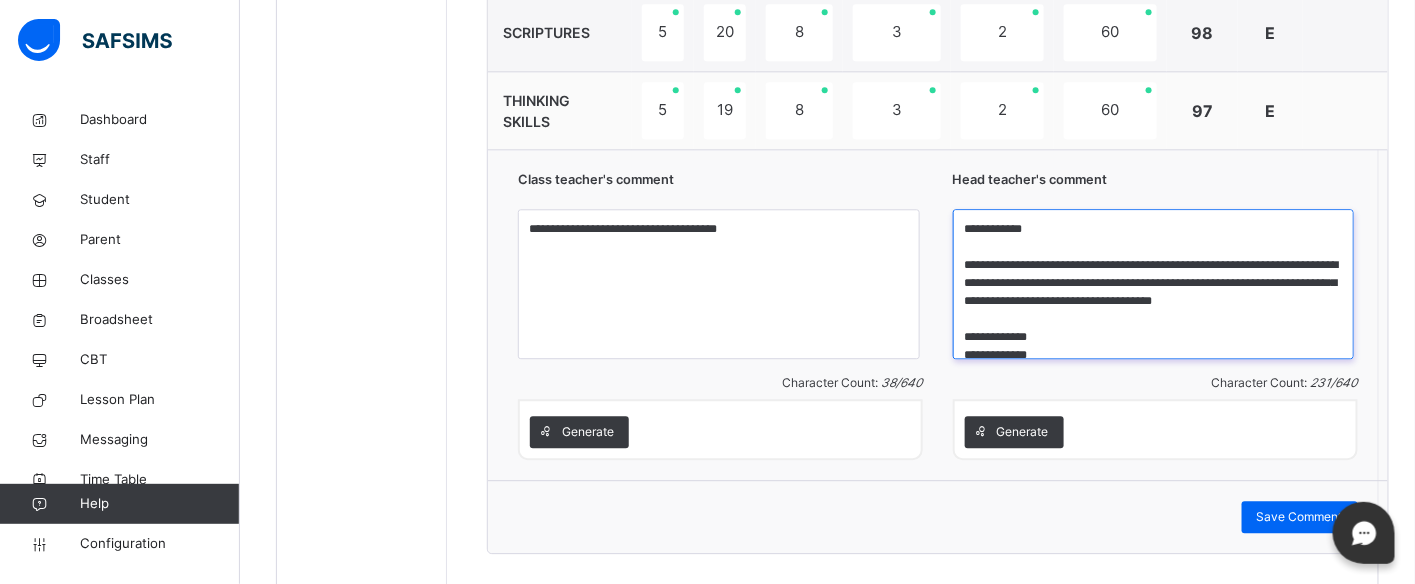 click on "**********" at bounding box center (1154, 284) 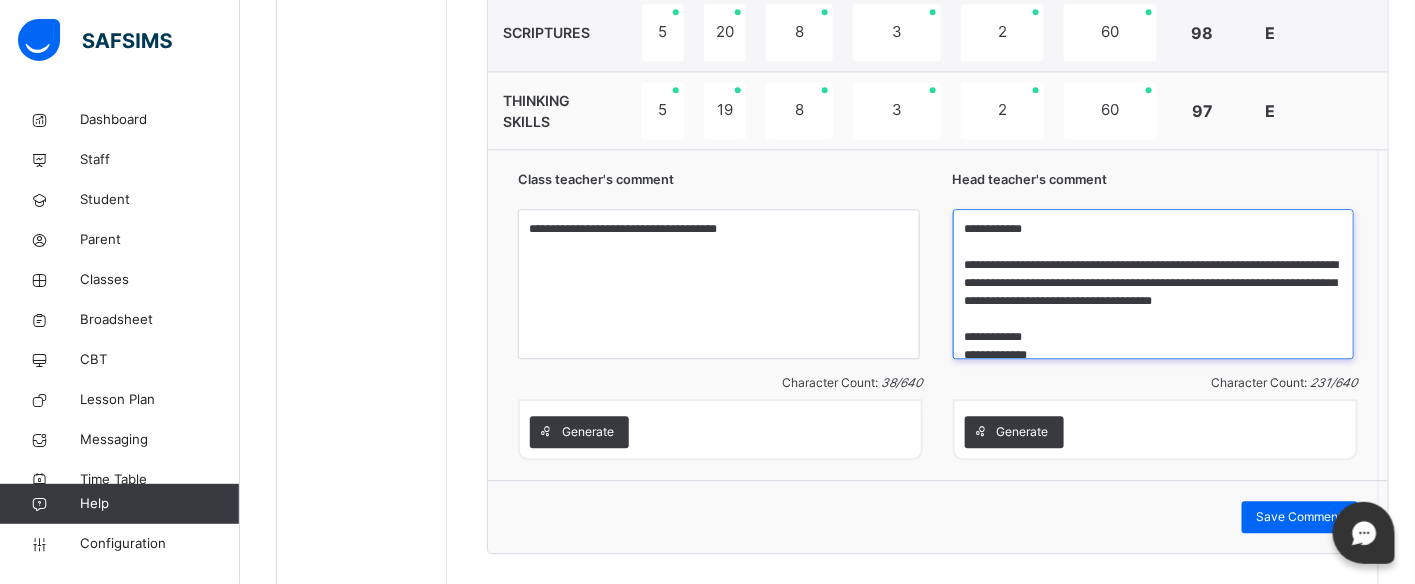 scroll, scrollTop: 4, scrollLeft: 0, axis: vertical 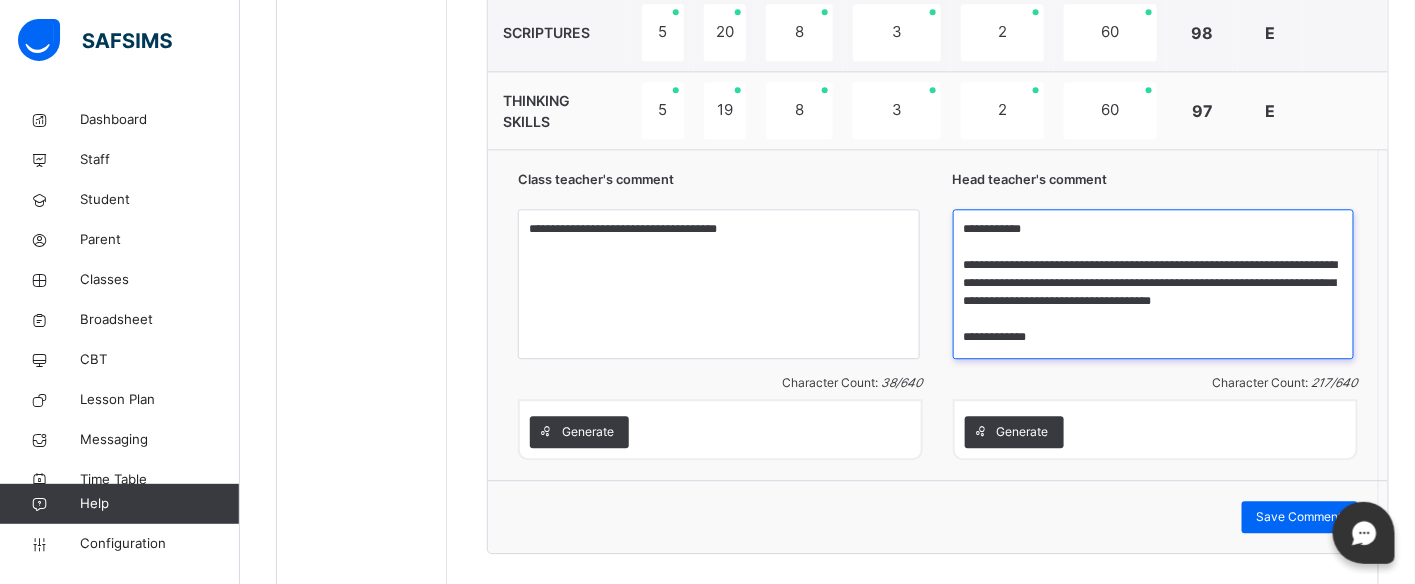 click on "**********" at bounding box center [1154, 284] 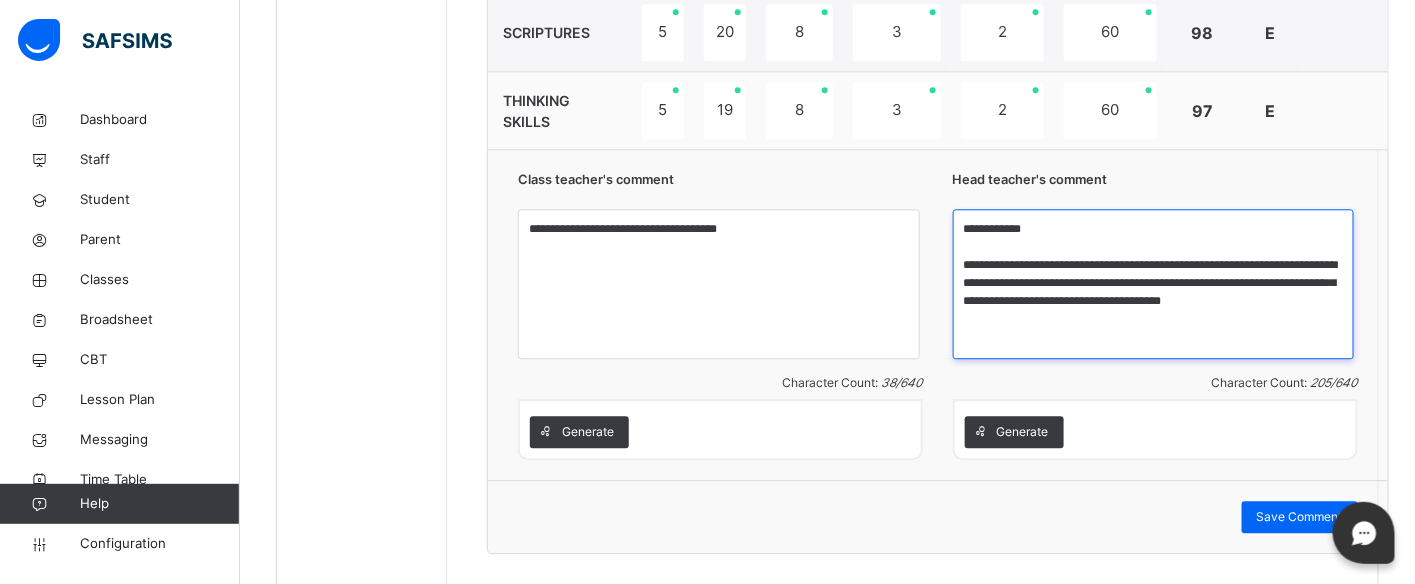 scroll, scrollTop: 0, scrollLeft: 0, axis: both 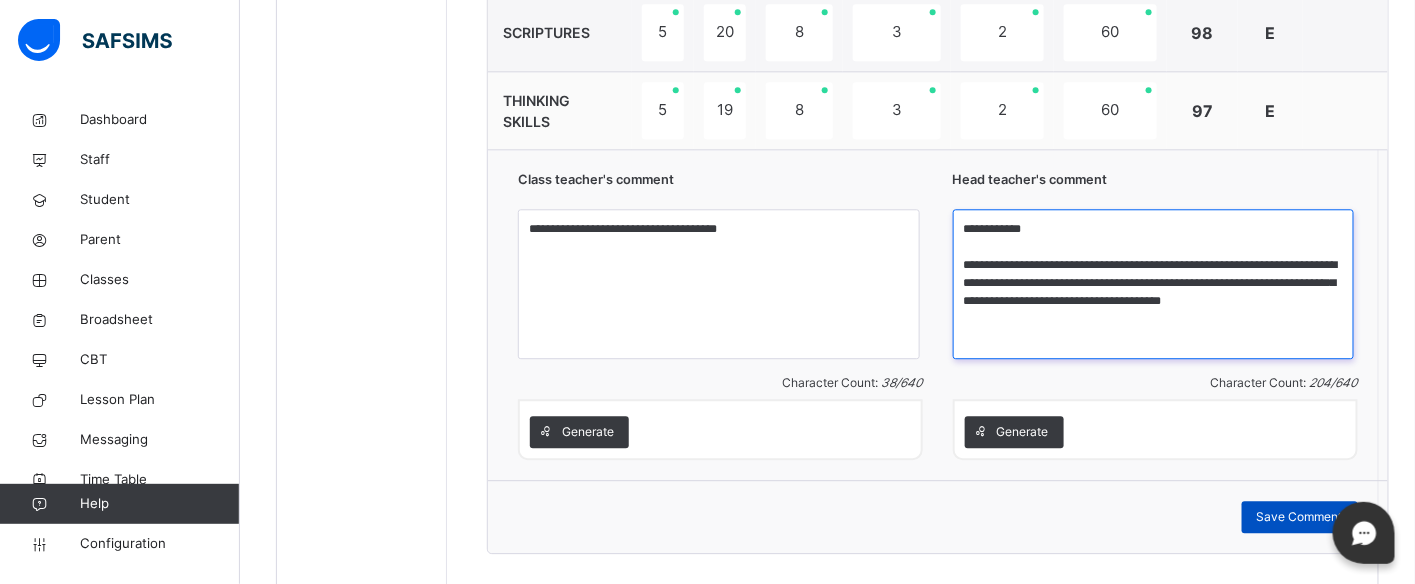 type on "**********" 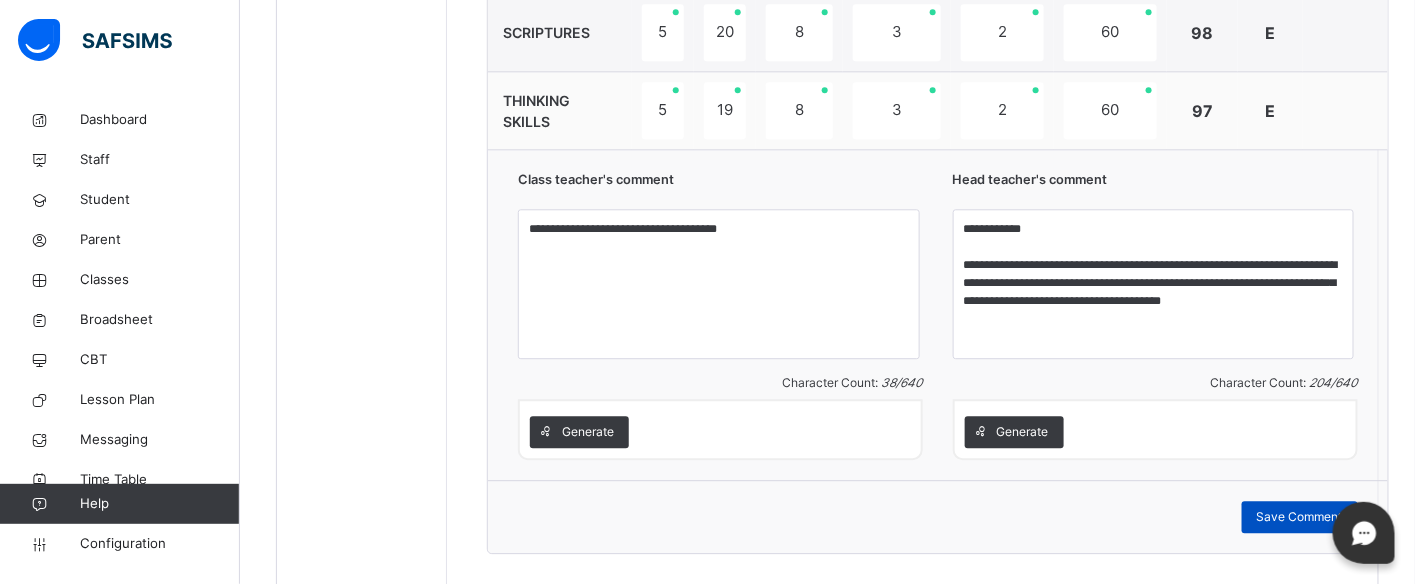 click on "Save Comment" at bounding box center (1300, 517) 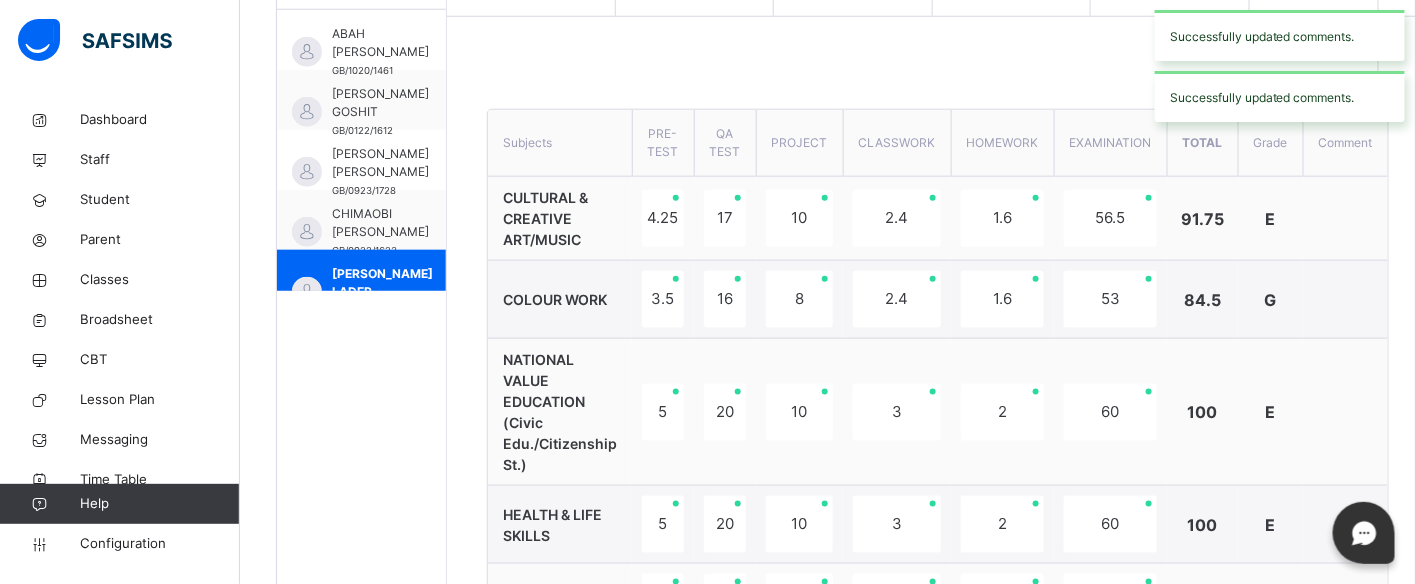 scroll, scrollTop: 571, scrollLeft: 0, axis: vertical 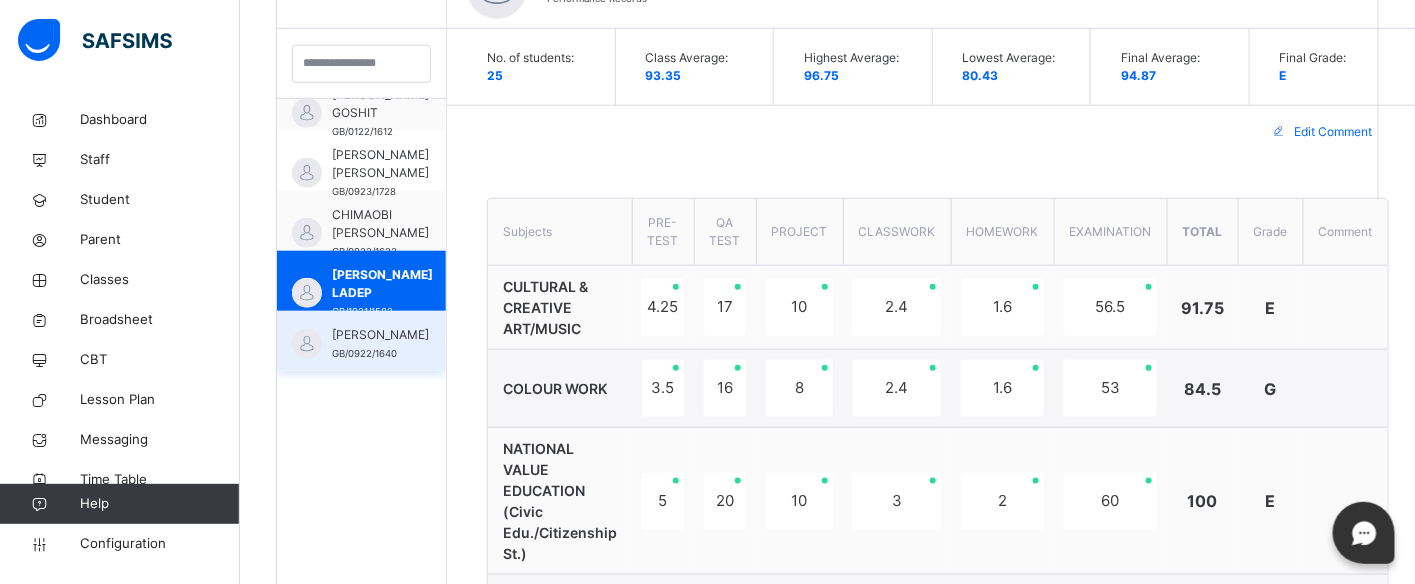 click on "[PERSON_NAME] GB/0922/1640" at bounding box center [361, 341] 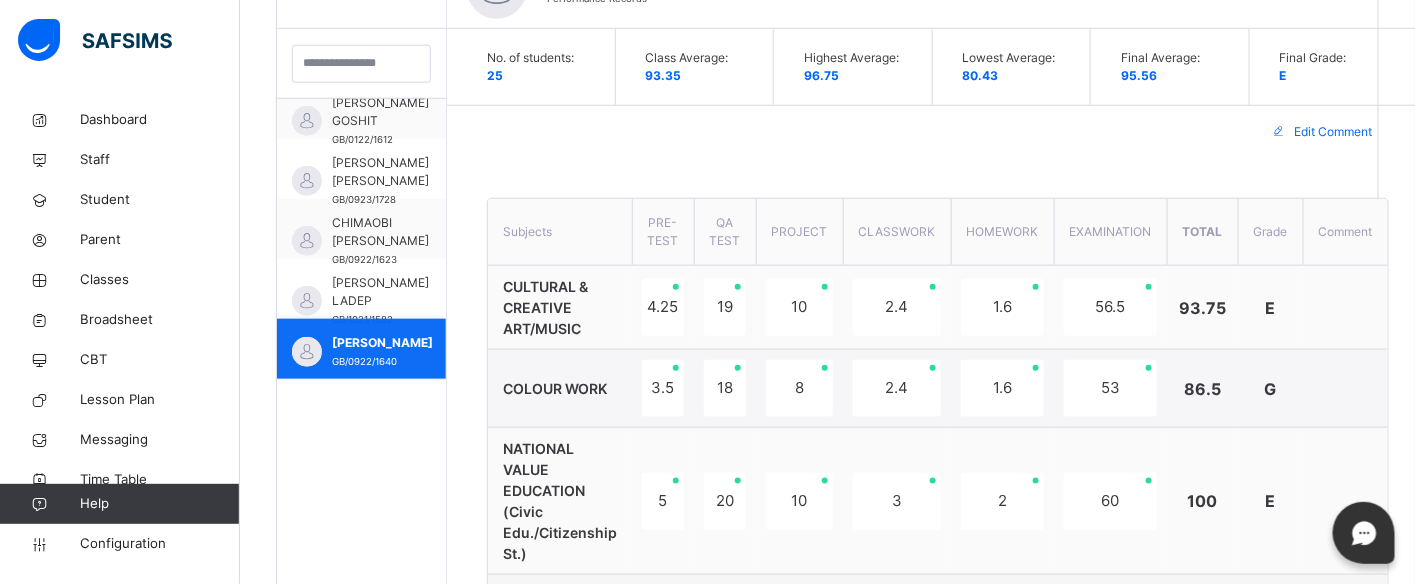 scroll, scrollTop: 88, scrollLeft: 0, axis: vertical 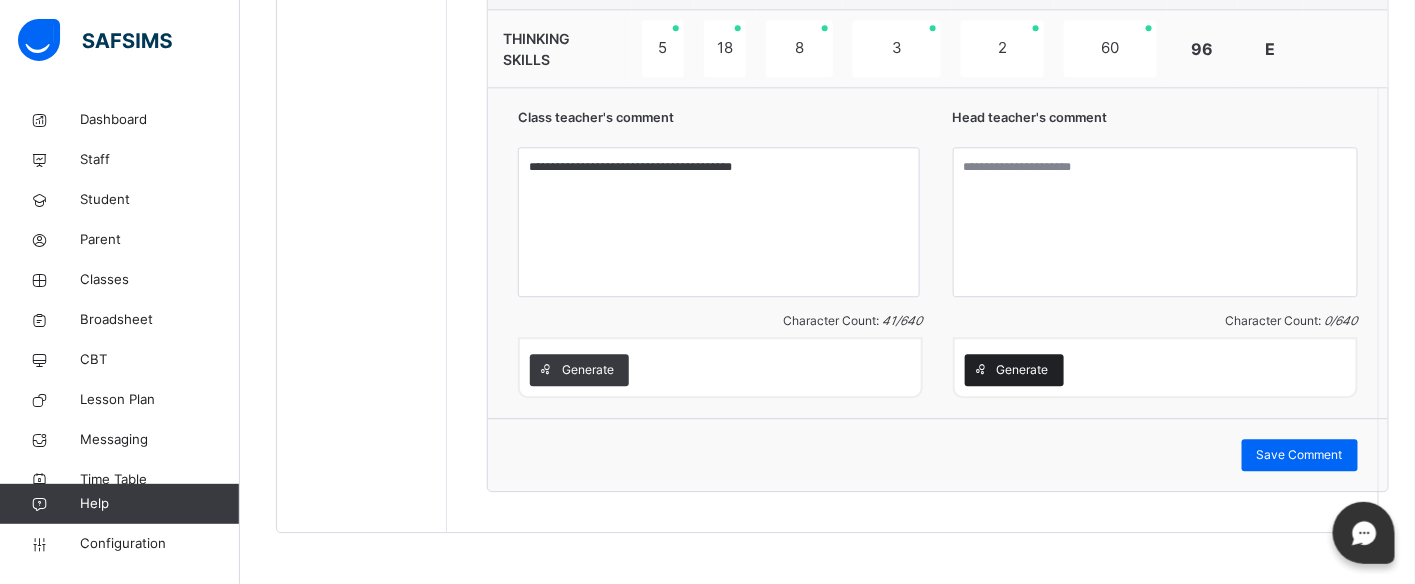 click on "Generate" at bounding box center [1023, 370] 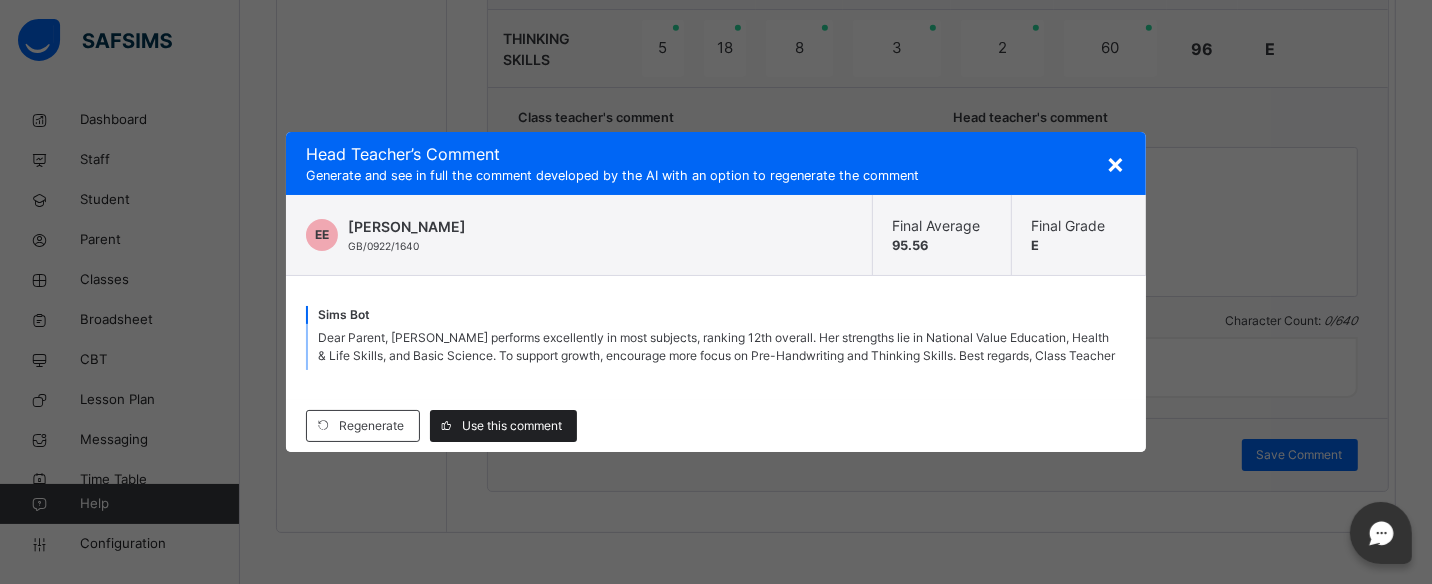 click on "Use this comment" at bounding box center (503, 426) 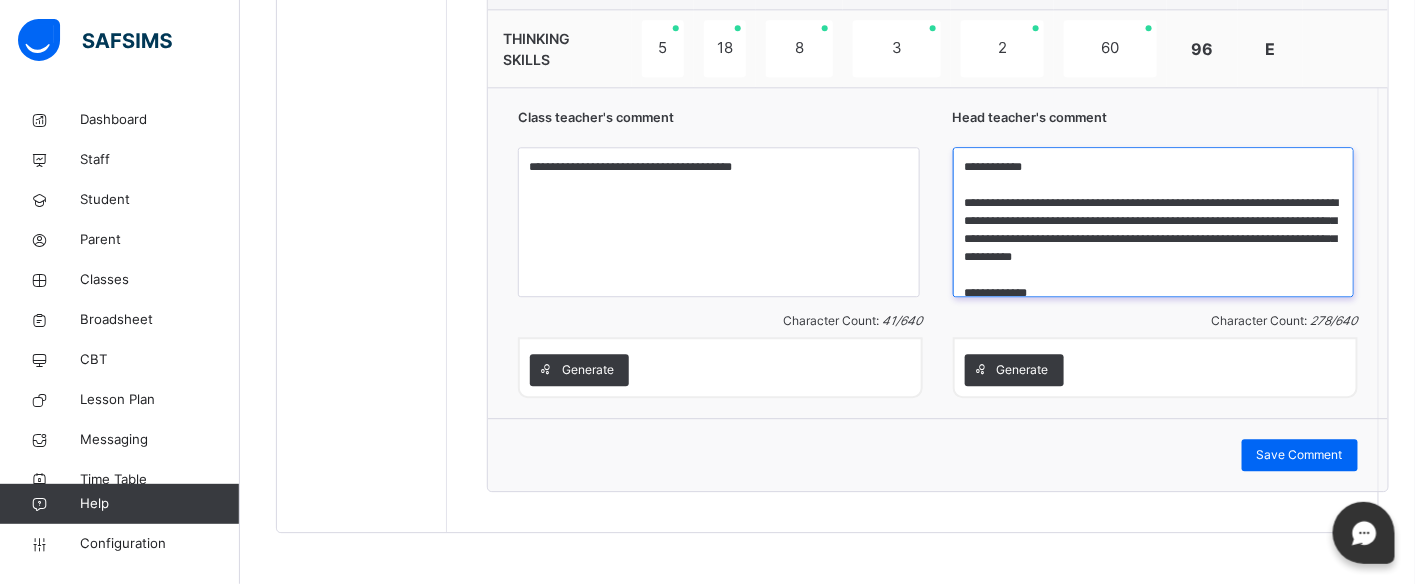 click on "**********" at bounding box center [1154, 222] 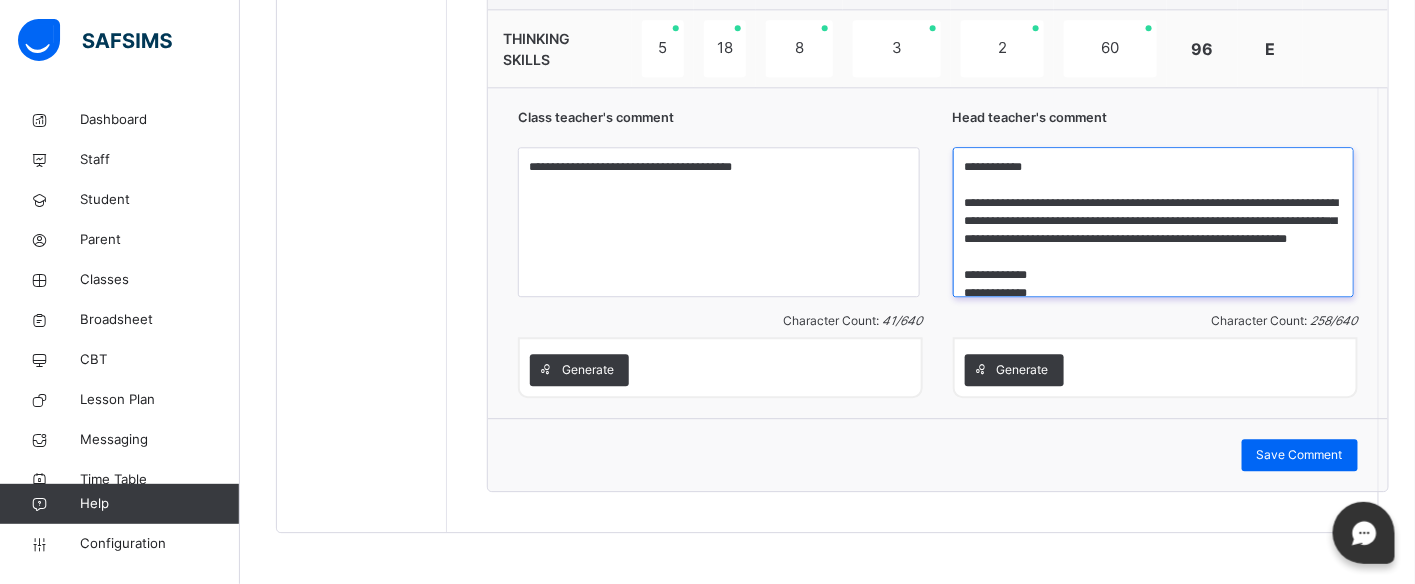 click on "**********" at bounding box center [1154, 222] 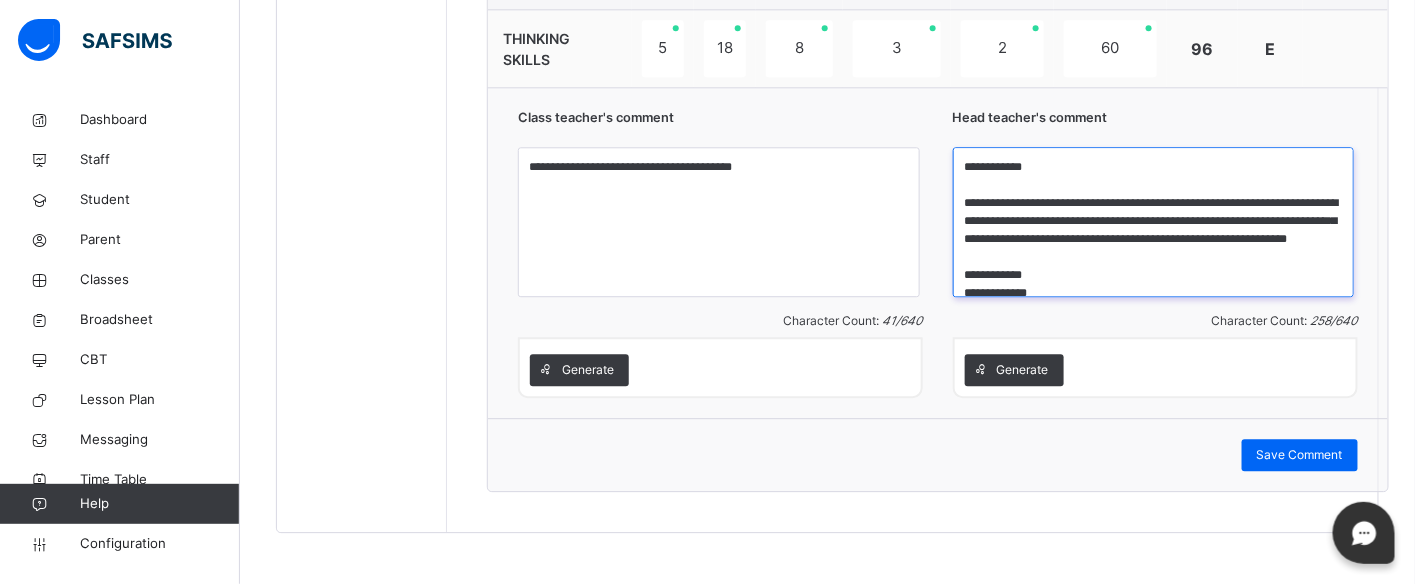 scroll, scrollTop: 4, scrollLeft: 0, axis: vertical 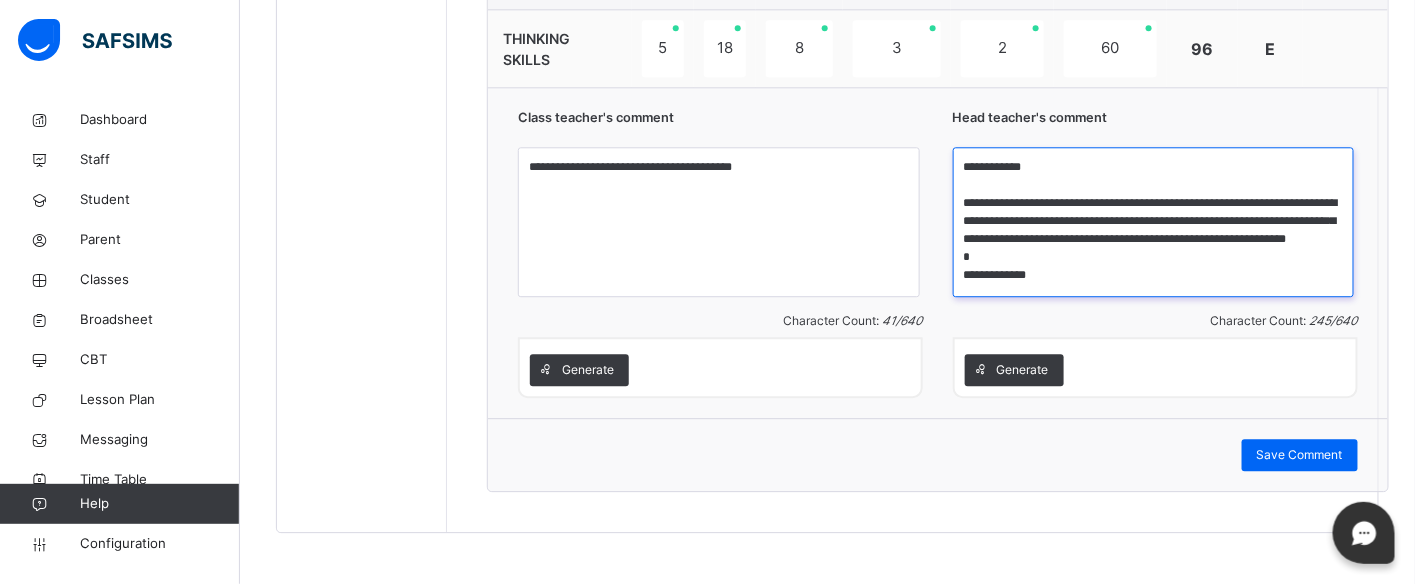 click on "**********" at bounding box center [1154, 222] 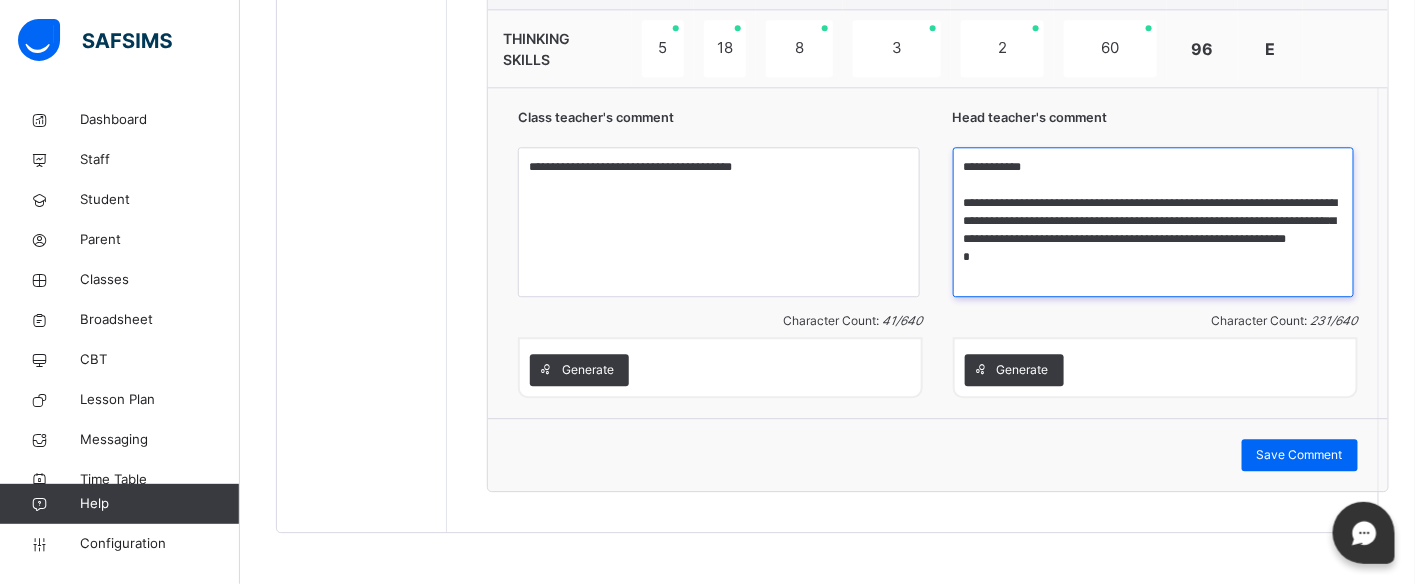 scroll, scrollTop: 0, scrollLeft: 0, axis: both 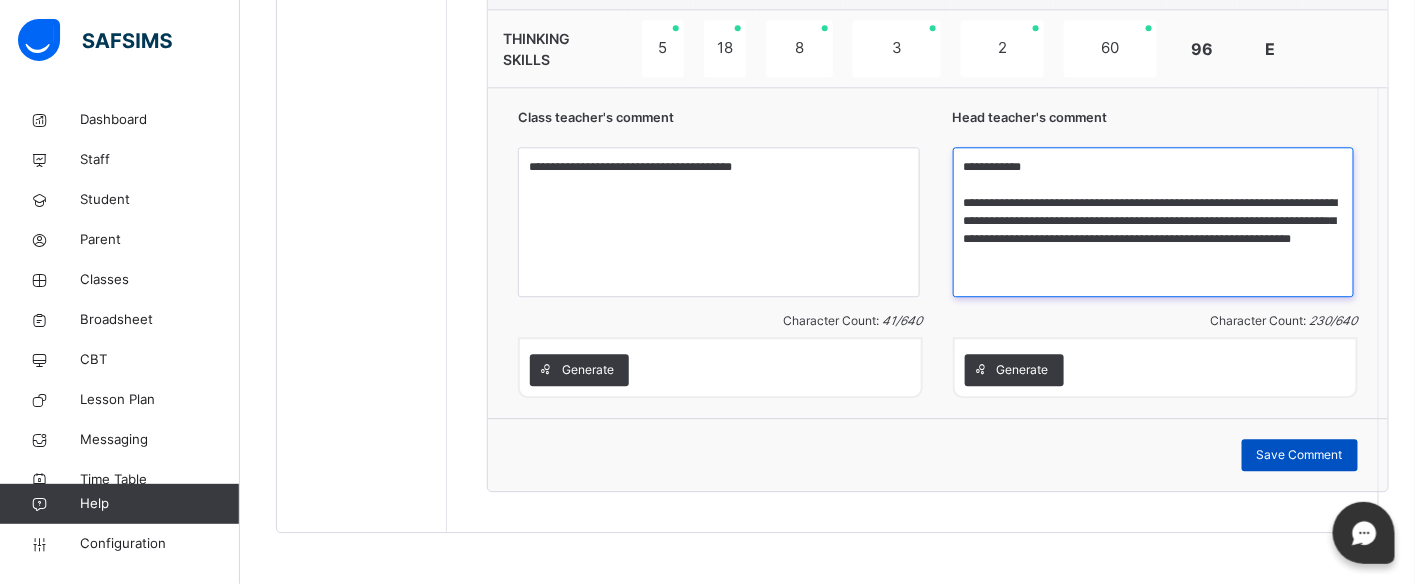 type on "**********" 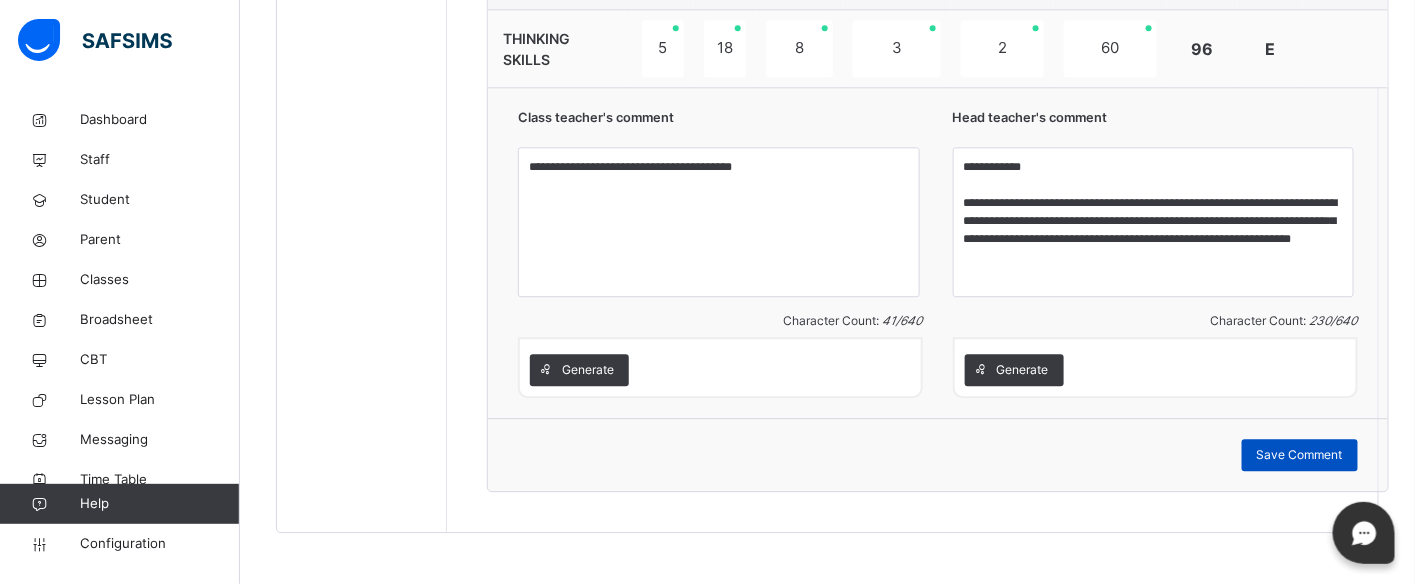 click on "Save Comment" at bounding box center (1300, 455) 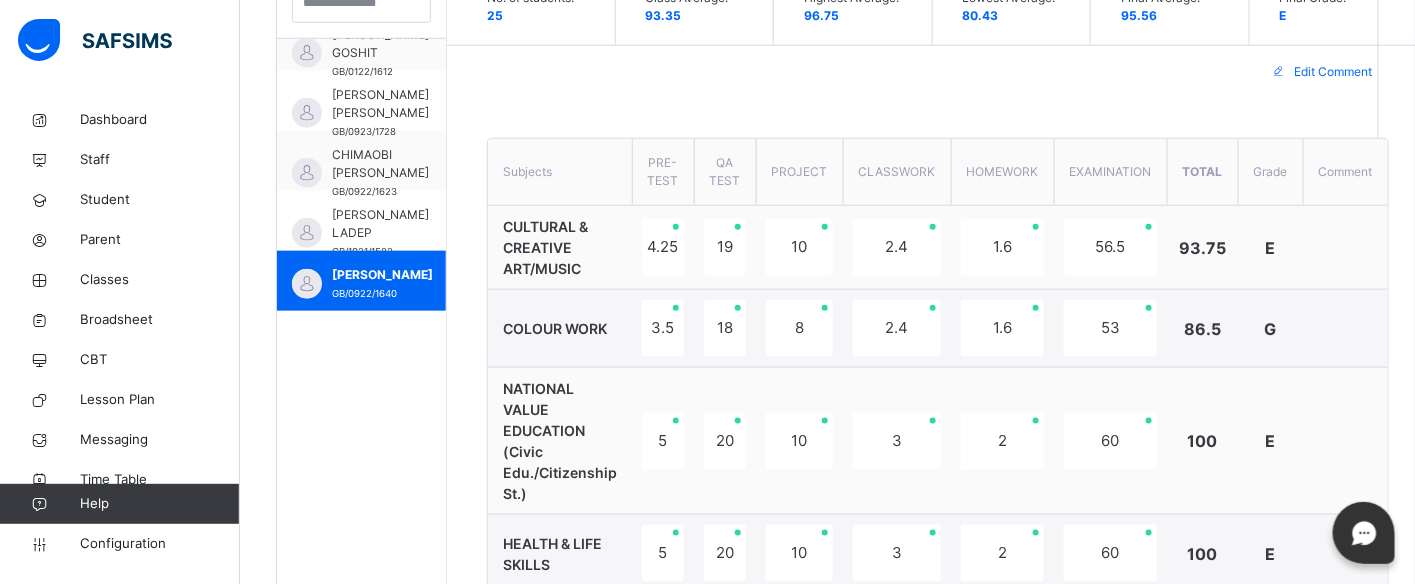 scroll, scrollTop: 615, scrollLeft: 0, axis: vertical 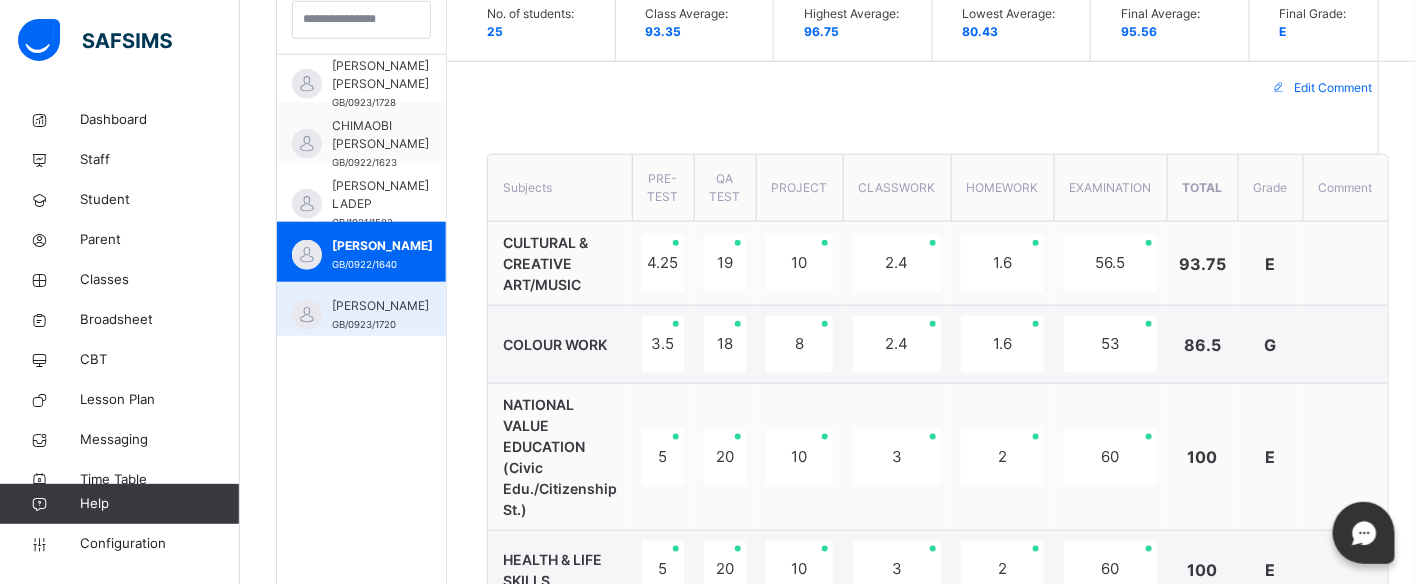 click on "[PERSON_NAME]" at bounding box center (380, 306) 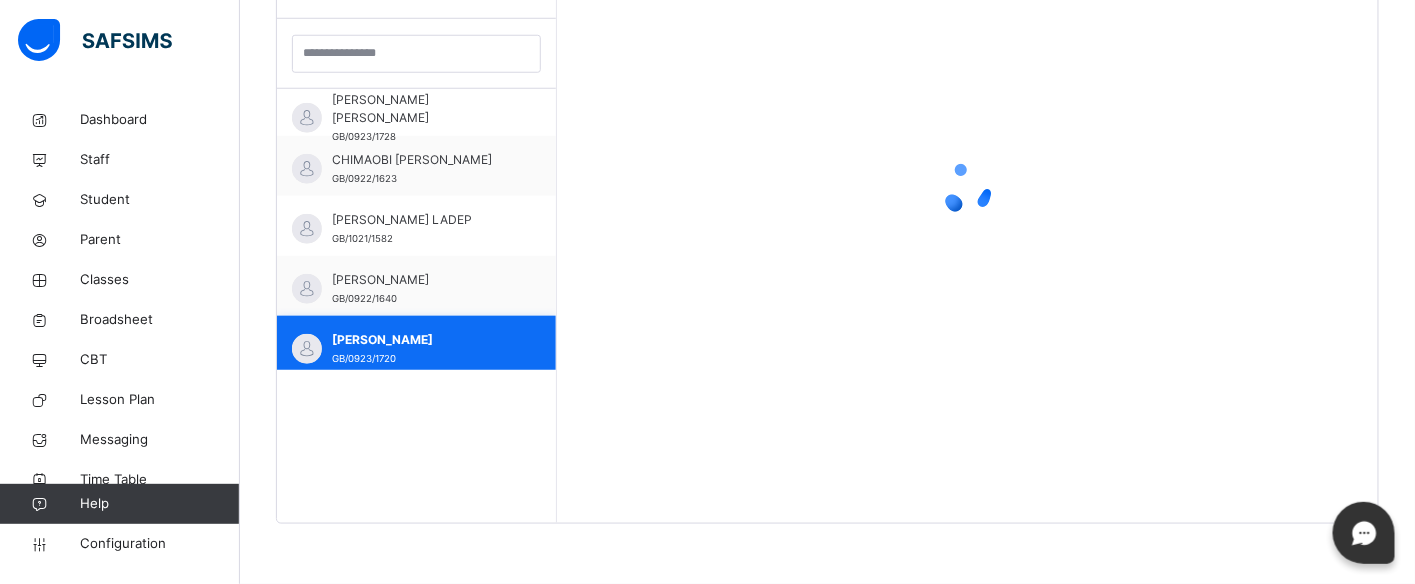 scroll, scrollTop: 581, scrollLeft: 0, axis: vertical 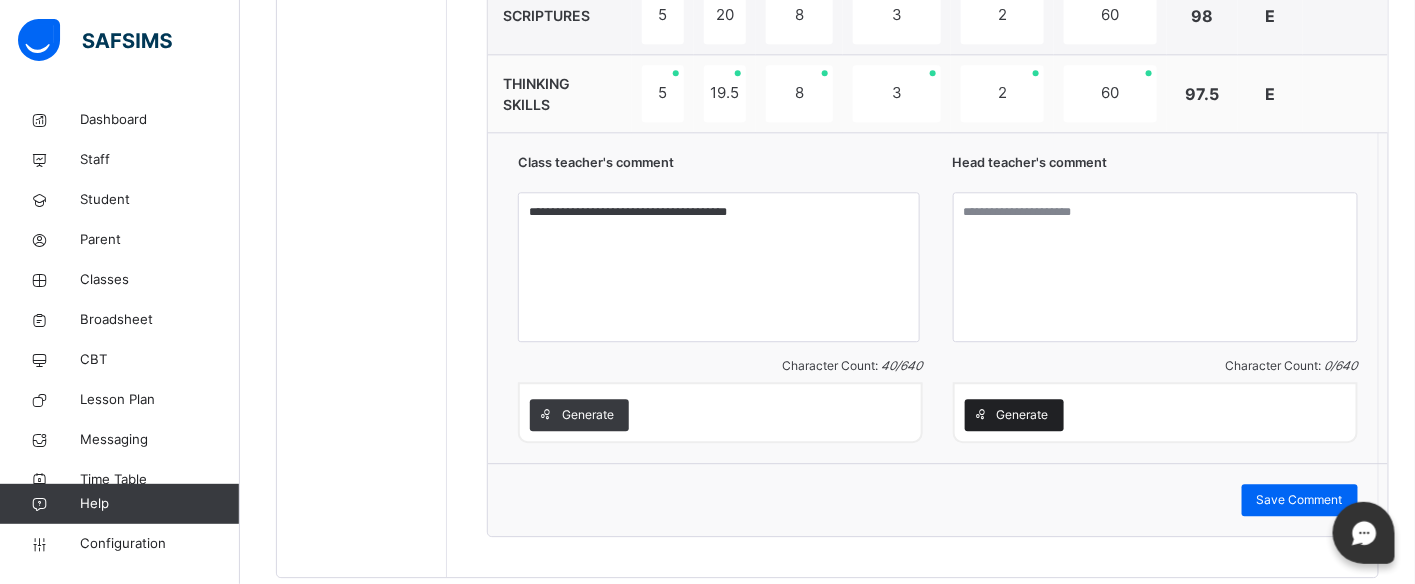 click on "Generate" at bounding box center [1023, 415] 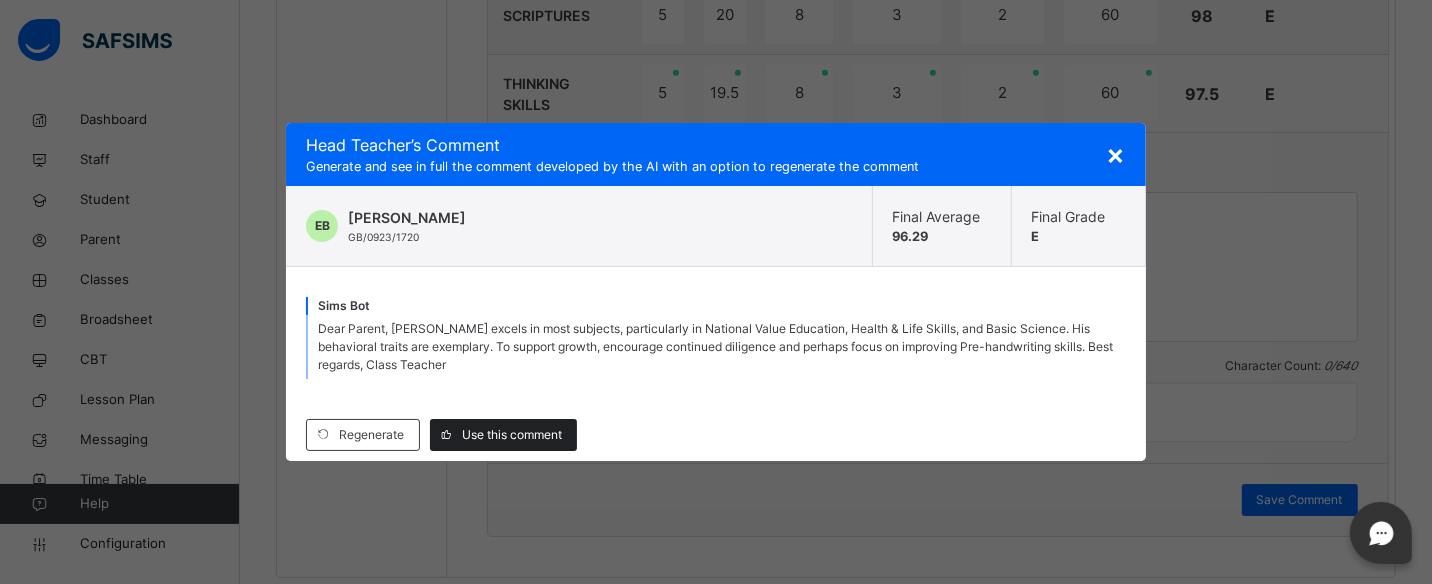 click on "Use this comment" at bounding box center [512, 435] 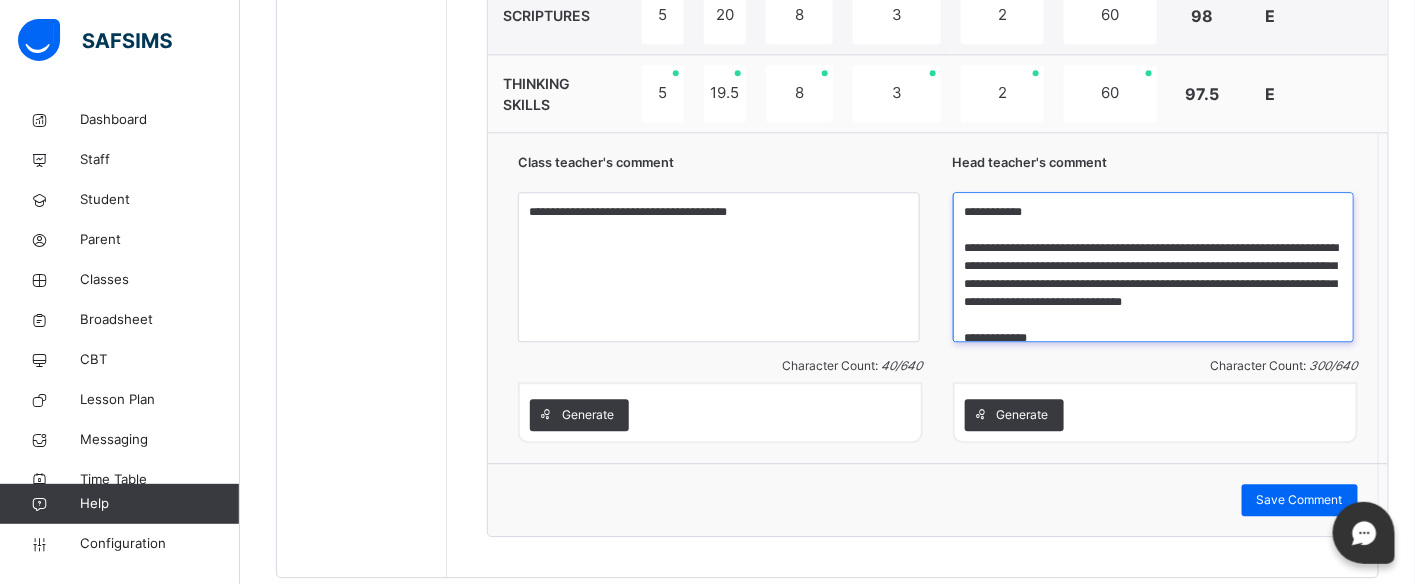 click on "**********" at bounding box center (1154, 267) 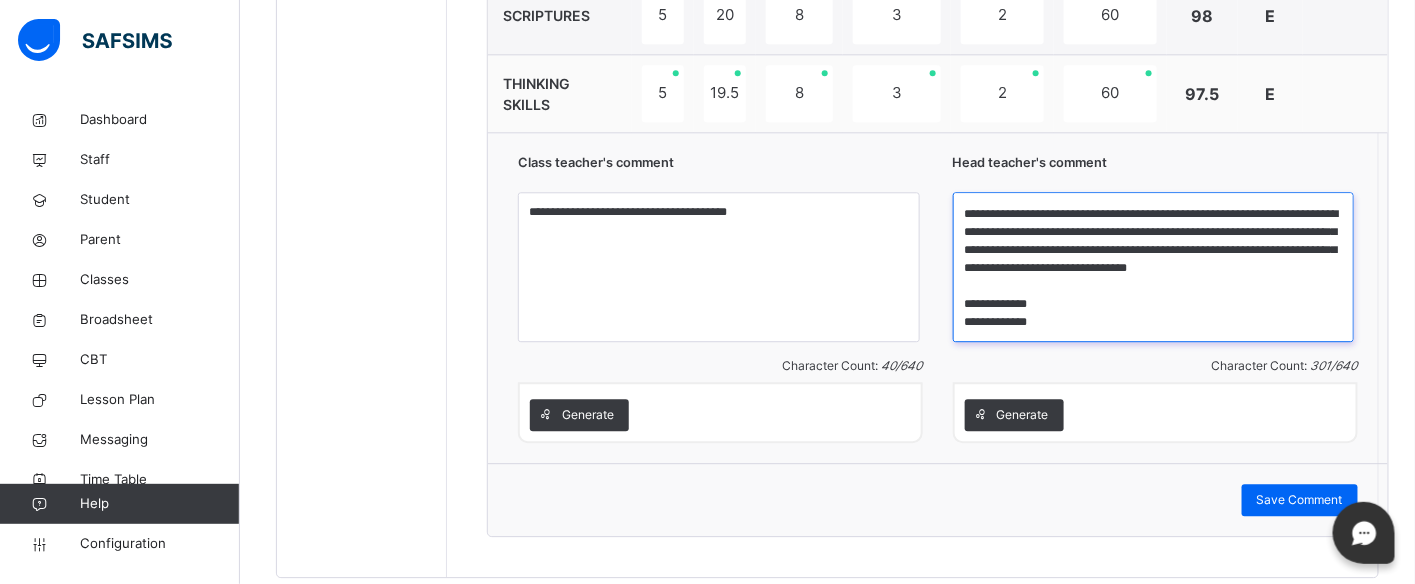 scroll, scrollTop: 52, scrollLeft: 0, axis: vertical 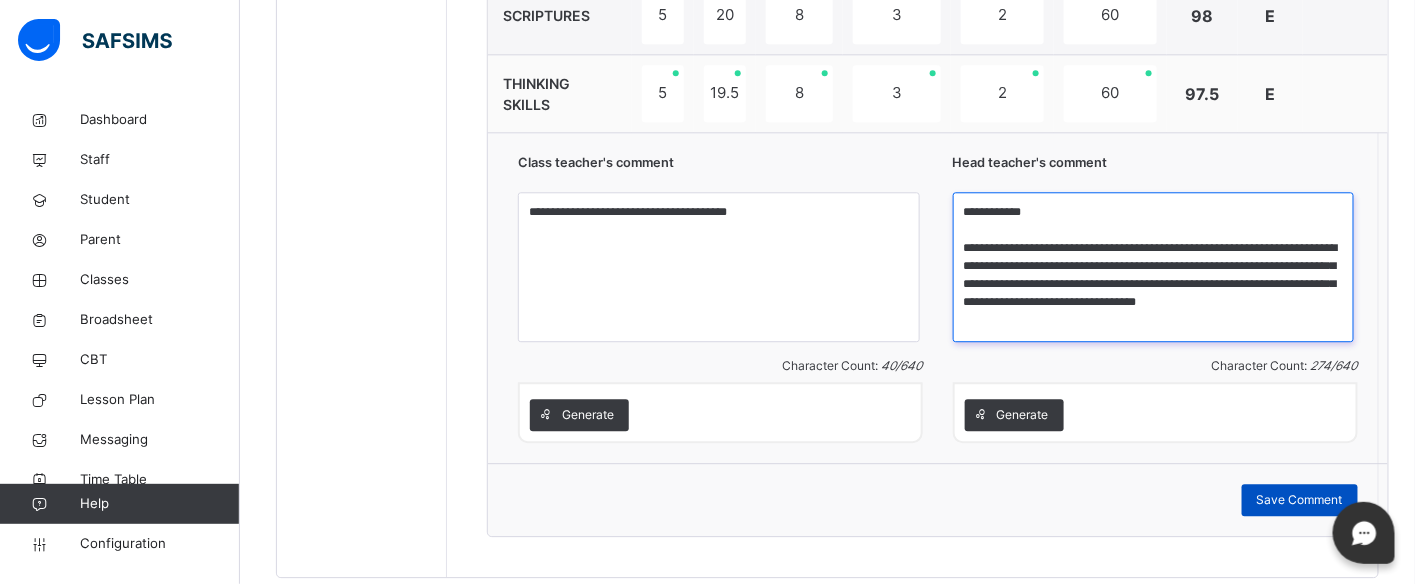 type on "**********" 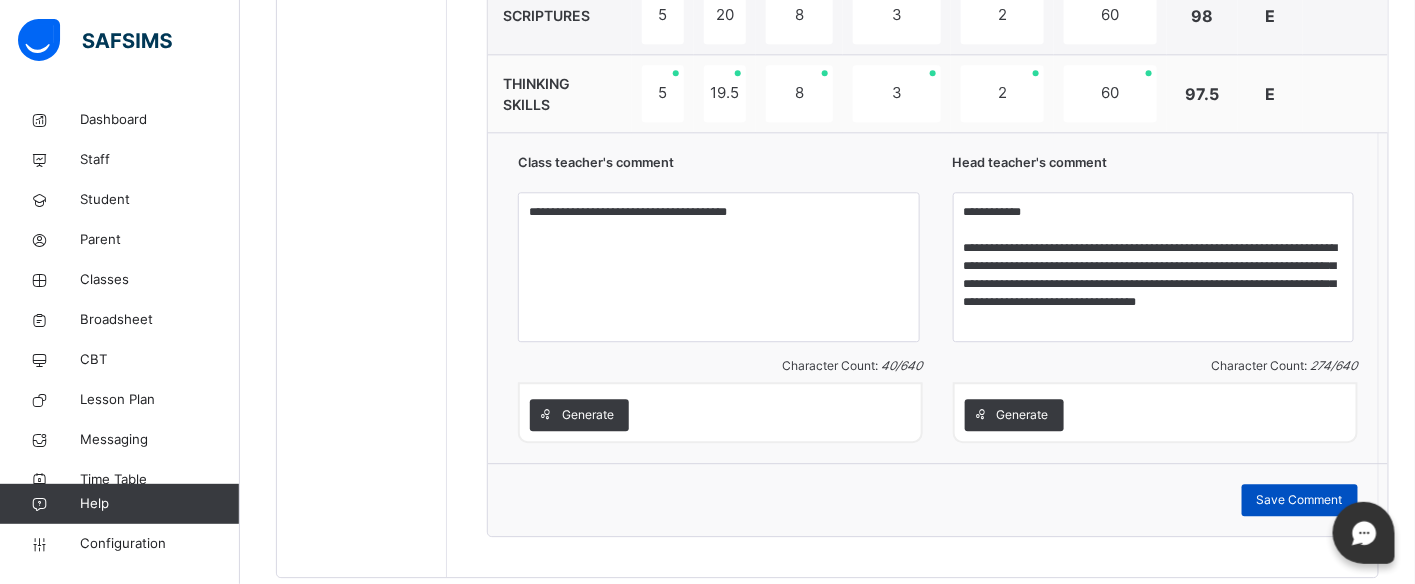 click on "Save Comment" at bounding box center [1300, 500] 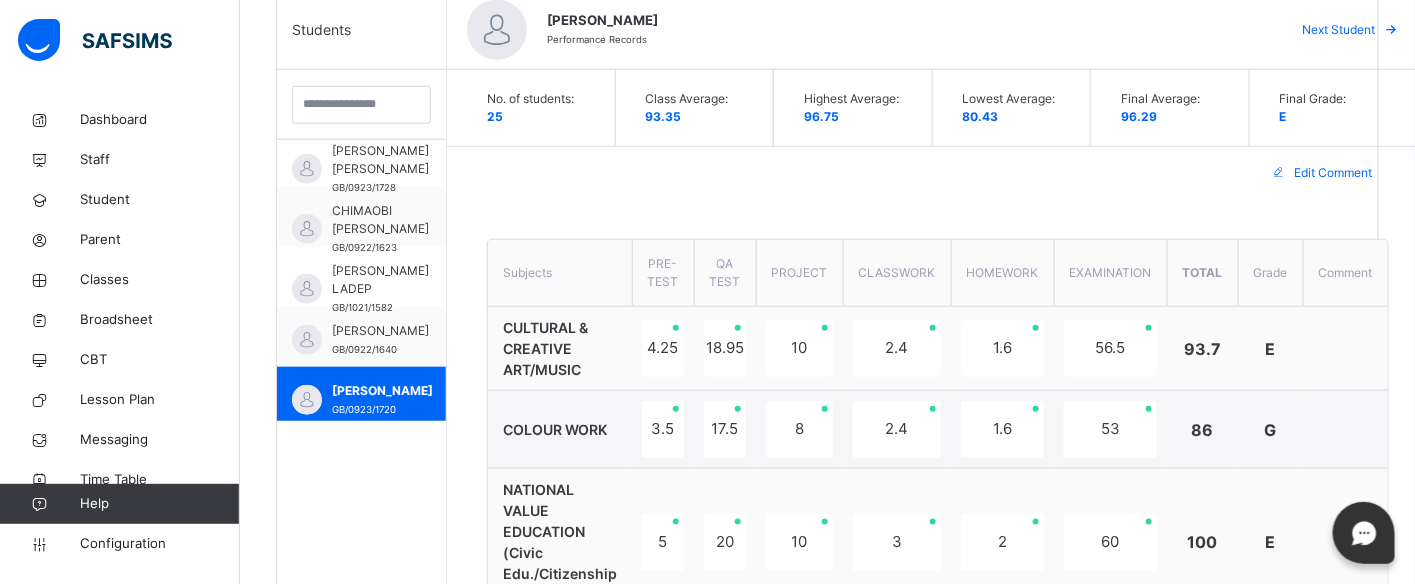 scroll, scrollTop: 485, scrollLeft: 0, axis: vertical 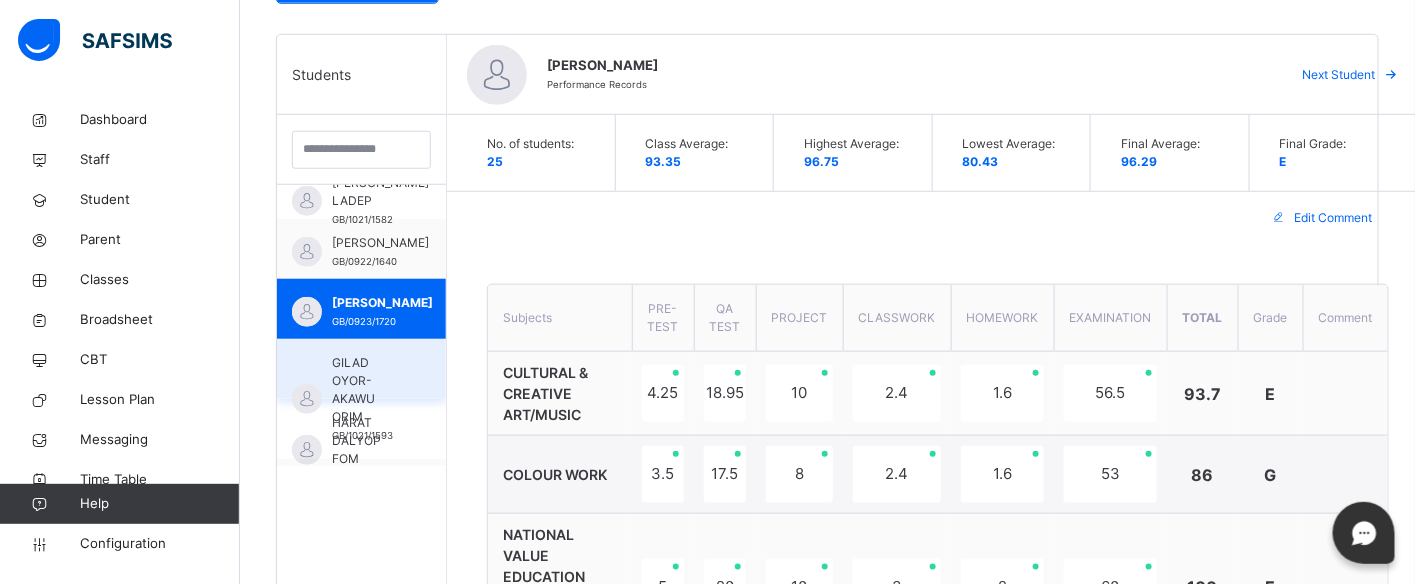click on "GILAD OYOR-AKAWU ORIM GB/1021/1593" at bounding box center (361, 369) 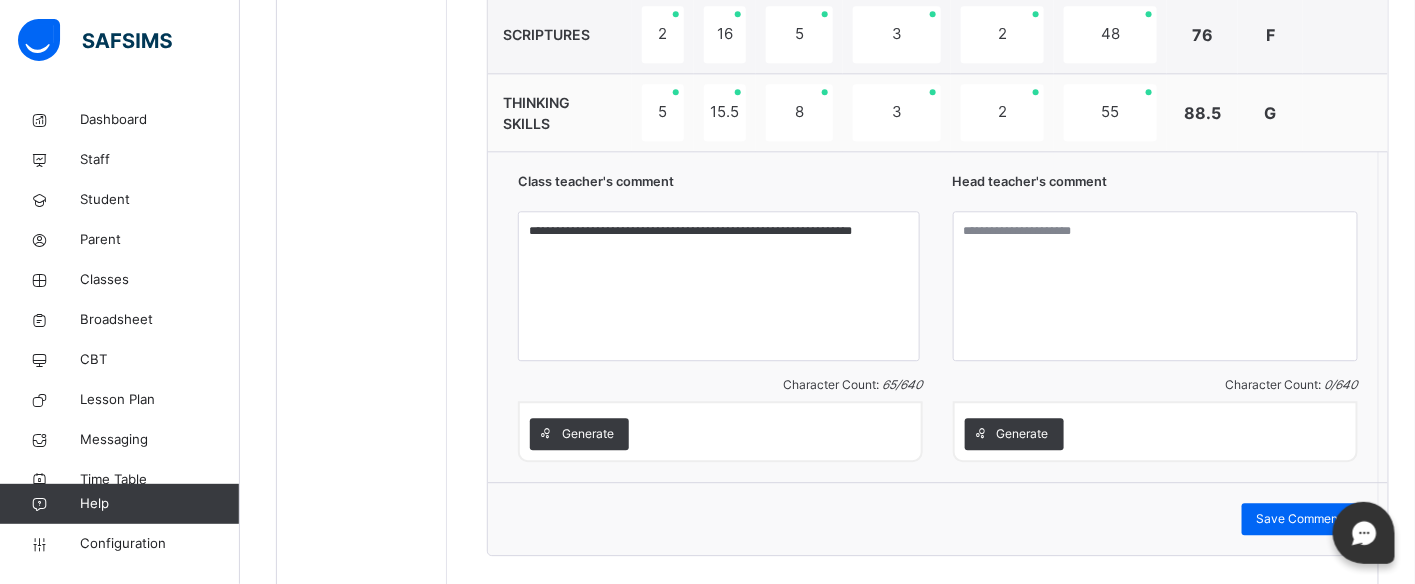 scroll, scrollTop: 1641, scrollLeft: 0, axis: vertical 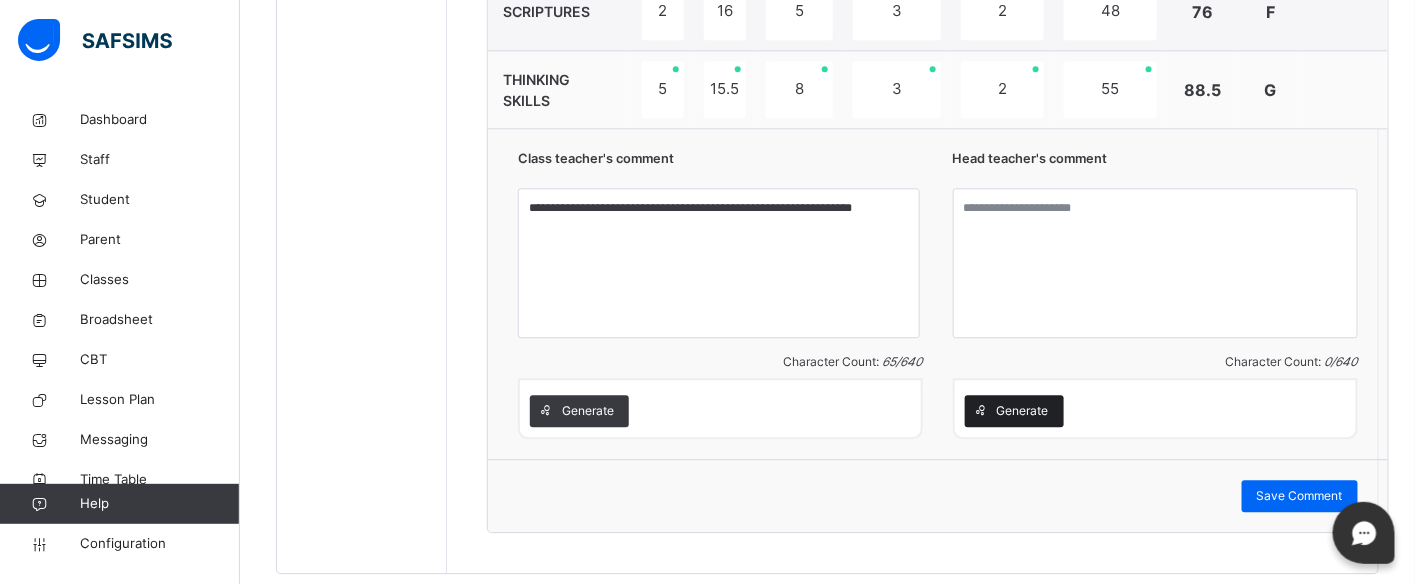 click on "Generate" at bounding box center (1023, 411) 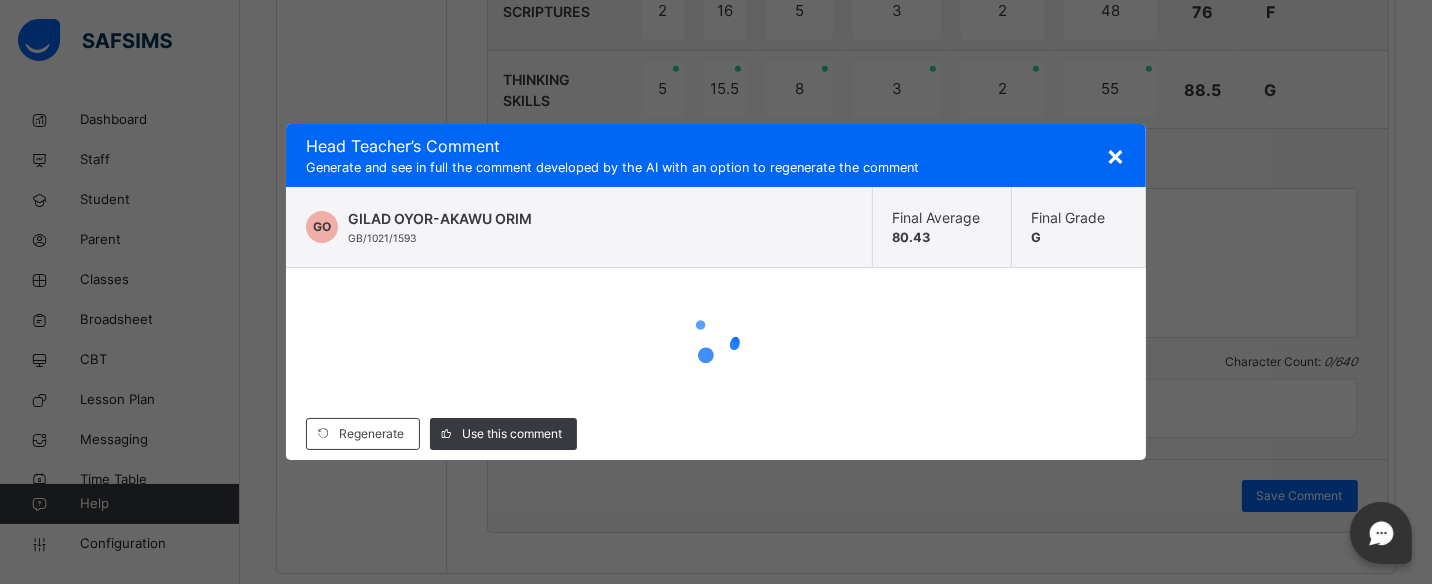 click at bounding box center [715, 338] 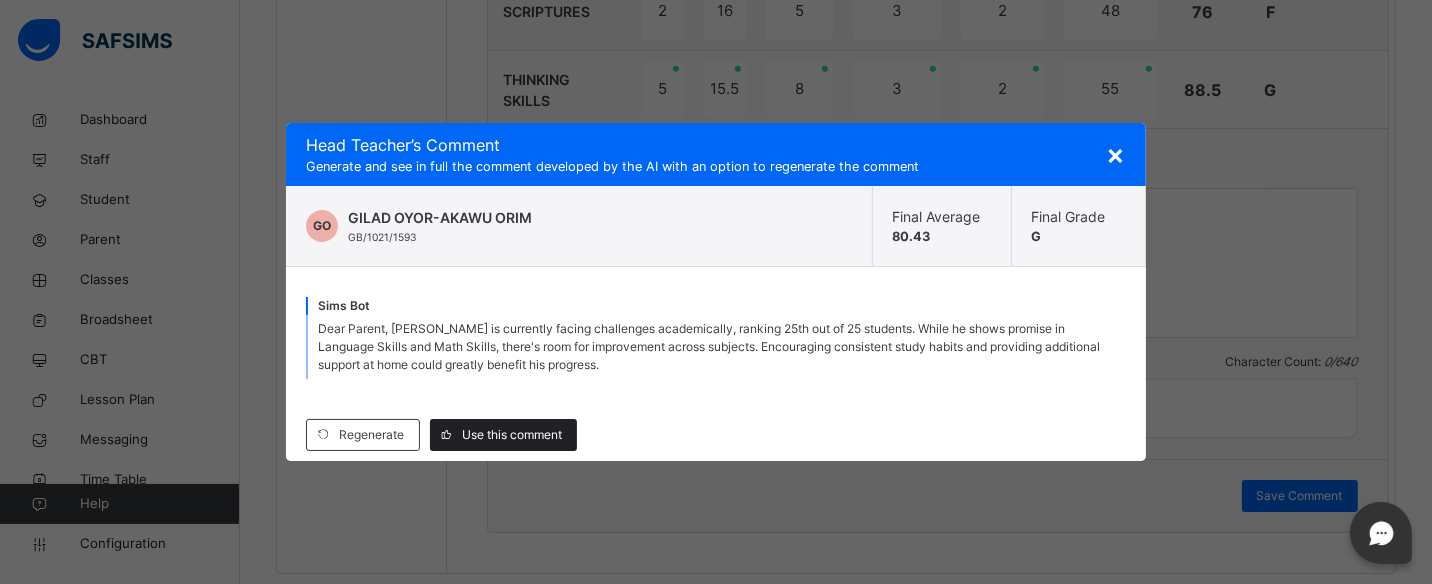 click on "Use this comment" at bounding box center [512, 435] 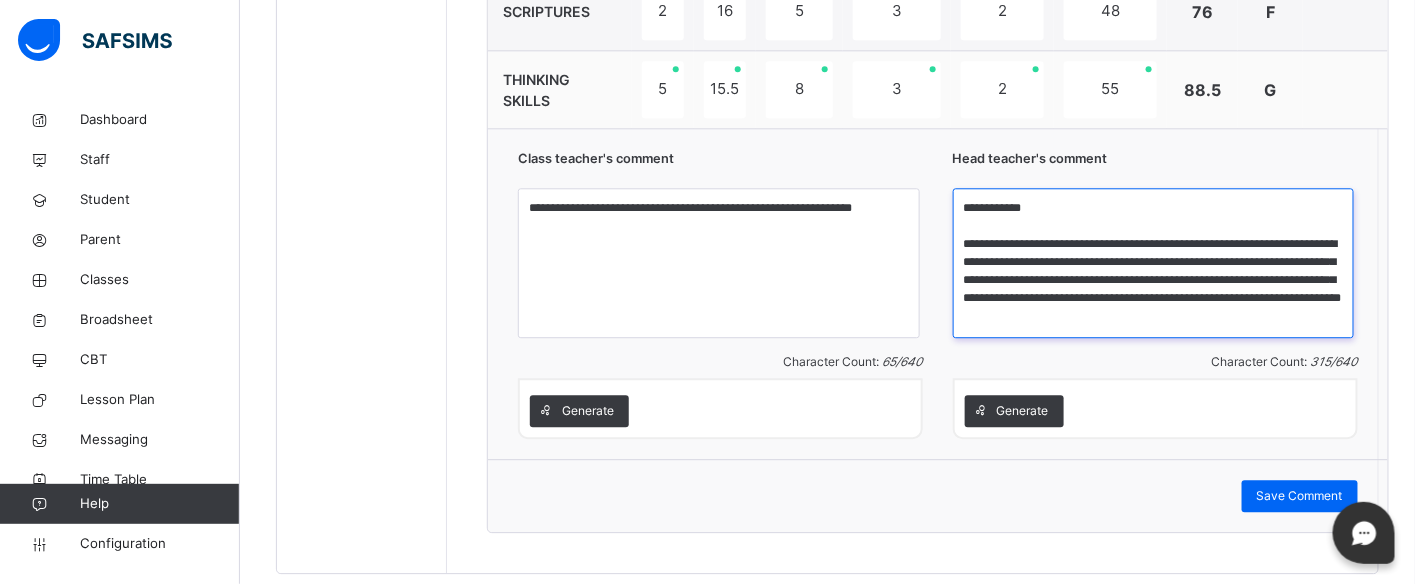 click on "**********" at bounding box center (1154, 263) 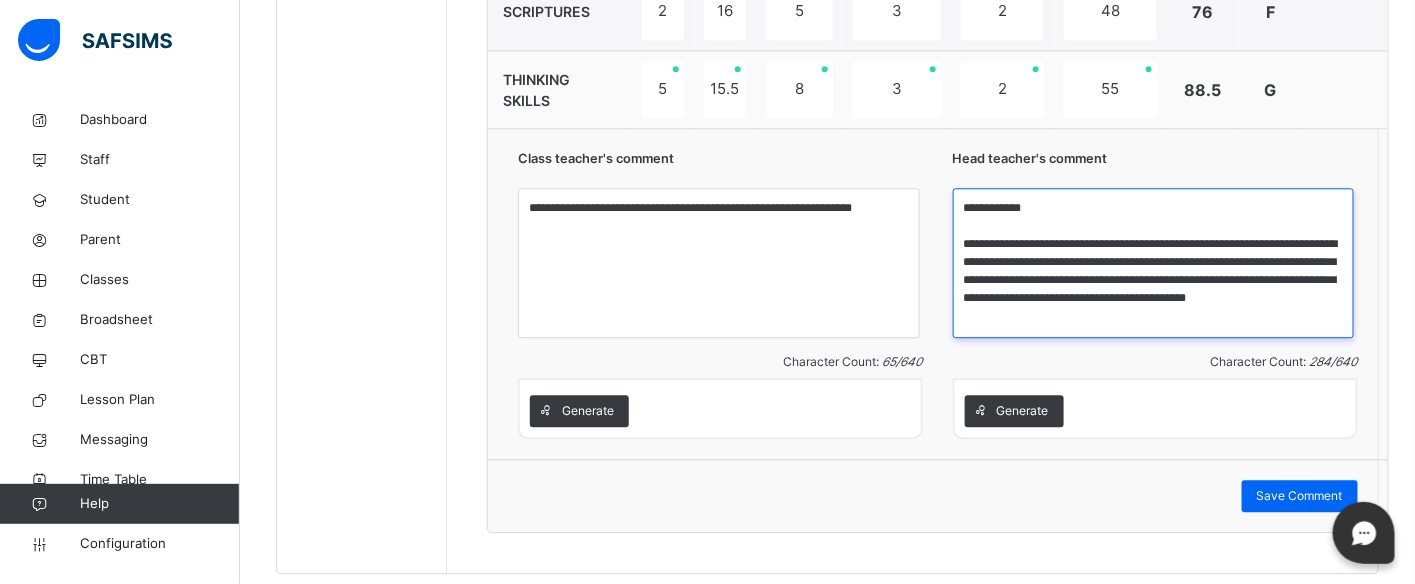 click on "**********" at bounding box center (1154, 263) 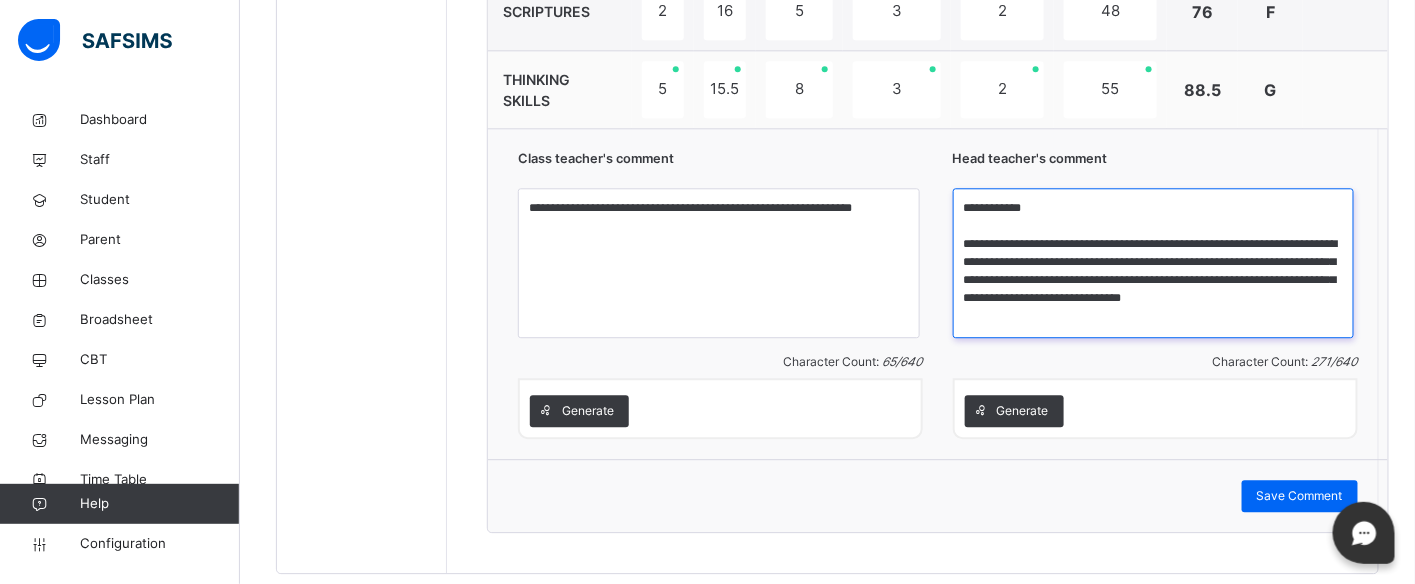 click on "**********" at bounding box center (1154, 263) 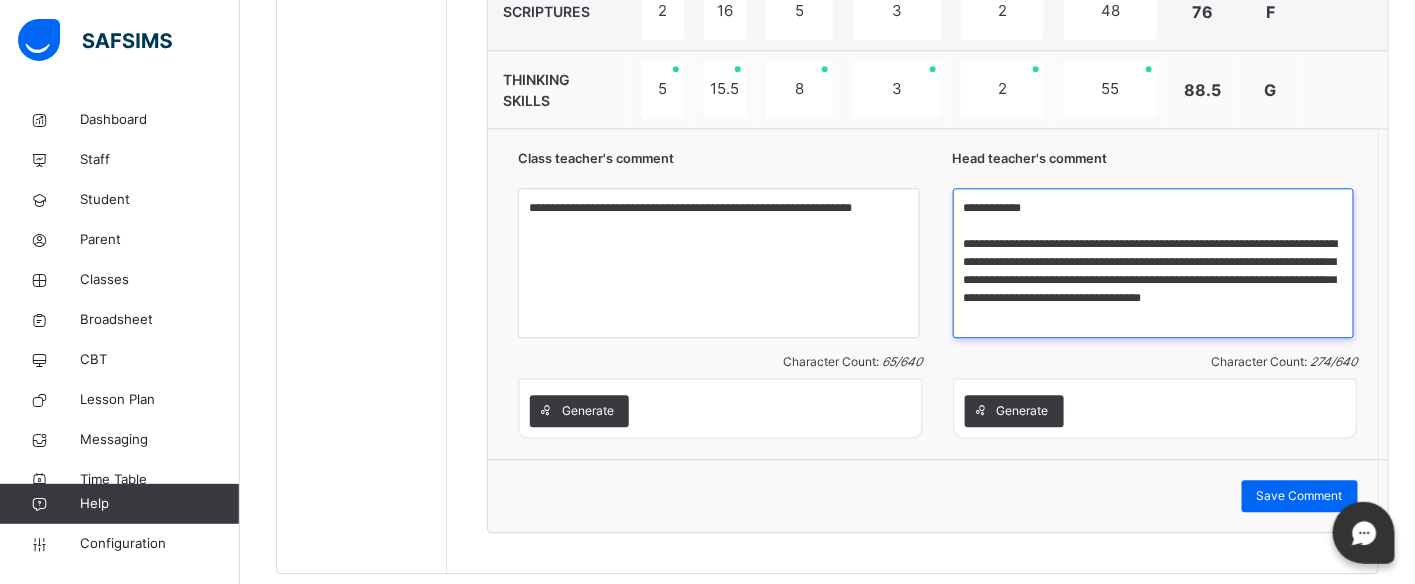 scroll, scrollTop: 57, scrollLeft: 0, axis: vertical 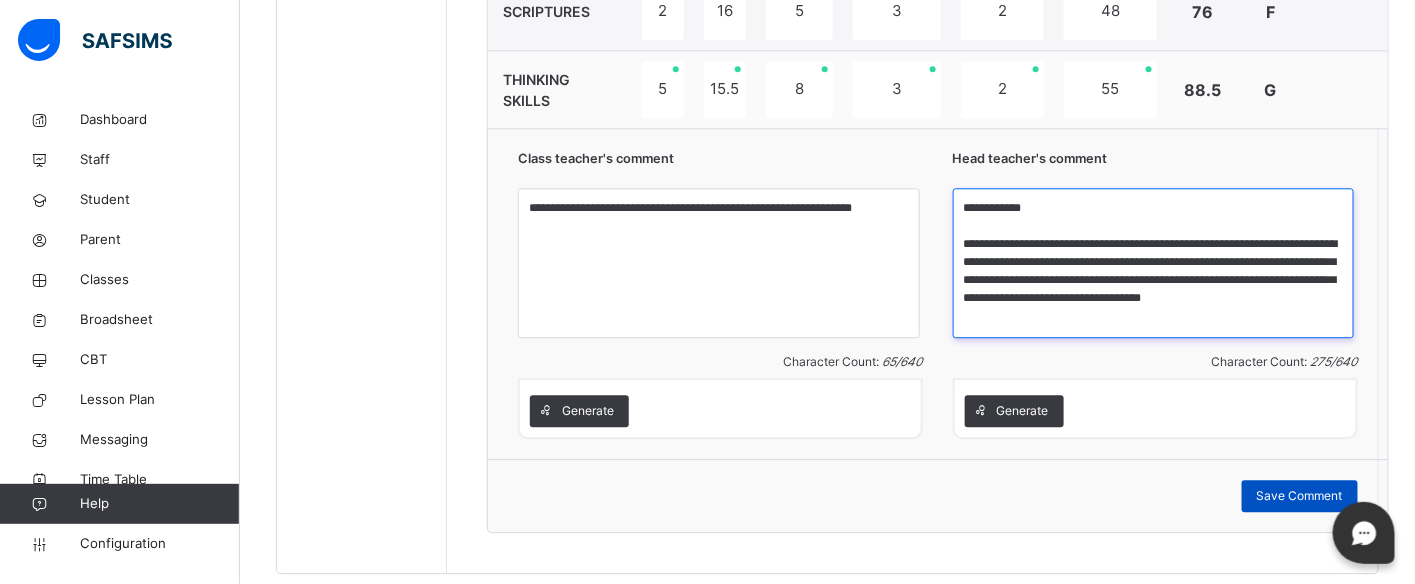 type on "**********" 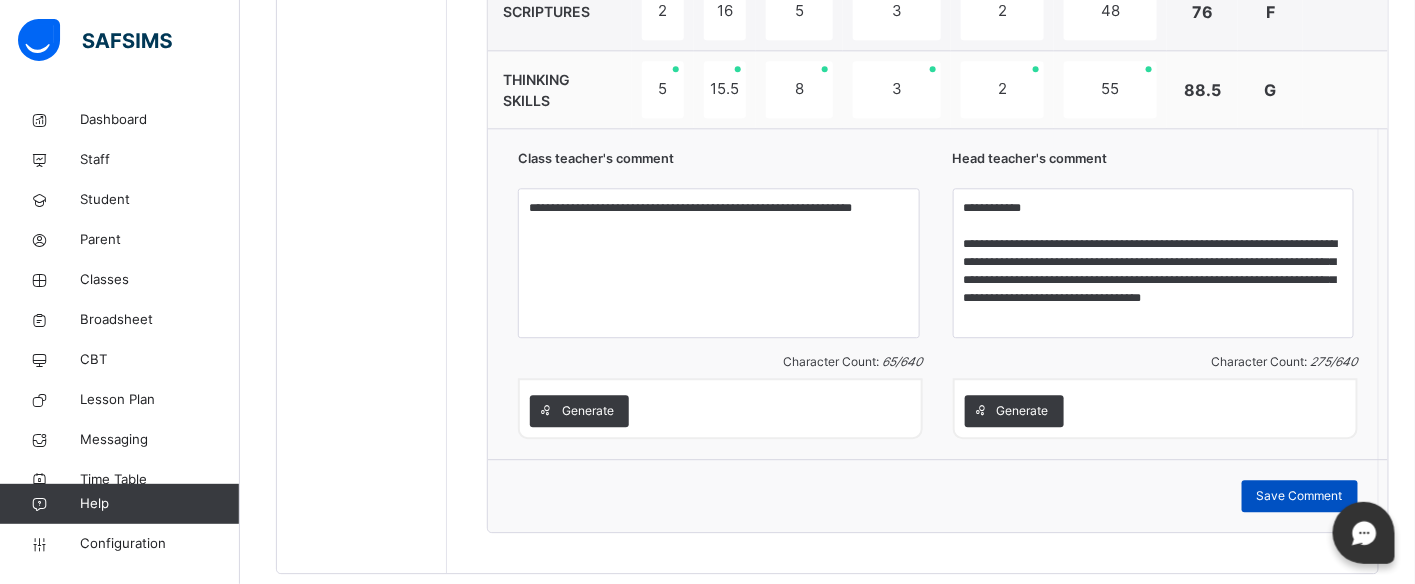 click on "Save Comment" at bounding box center [1300, 496] 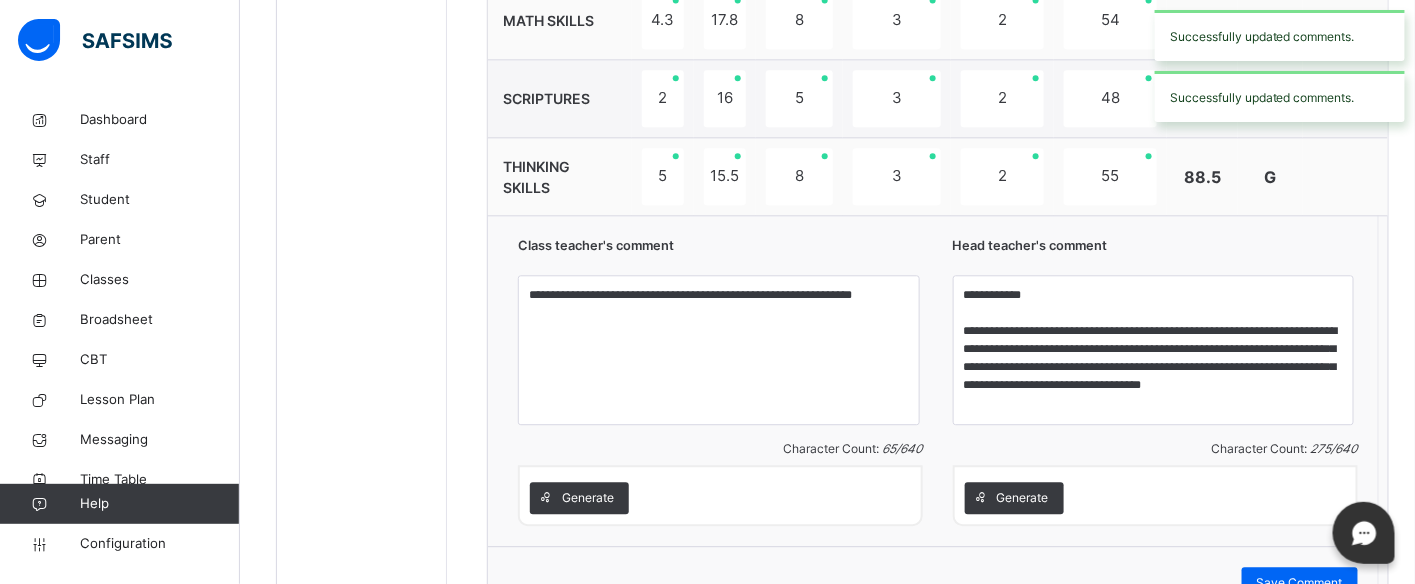 scroll, scrollTop: 1552, scrollLeft: 0, axis: vertical 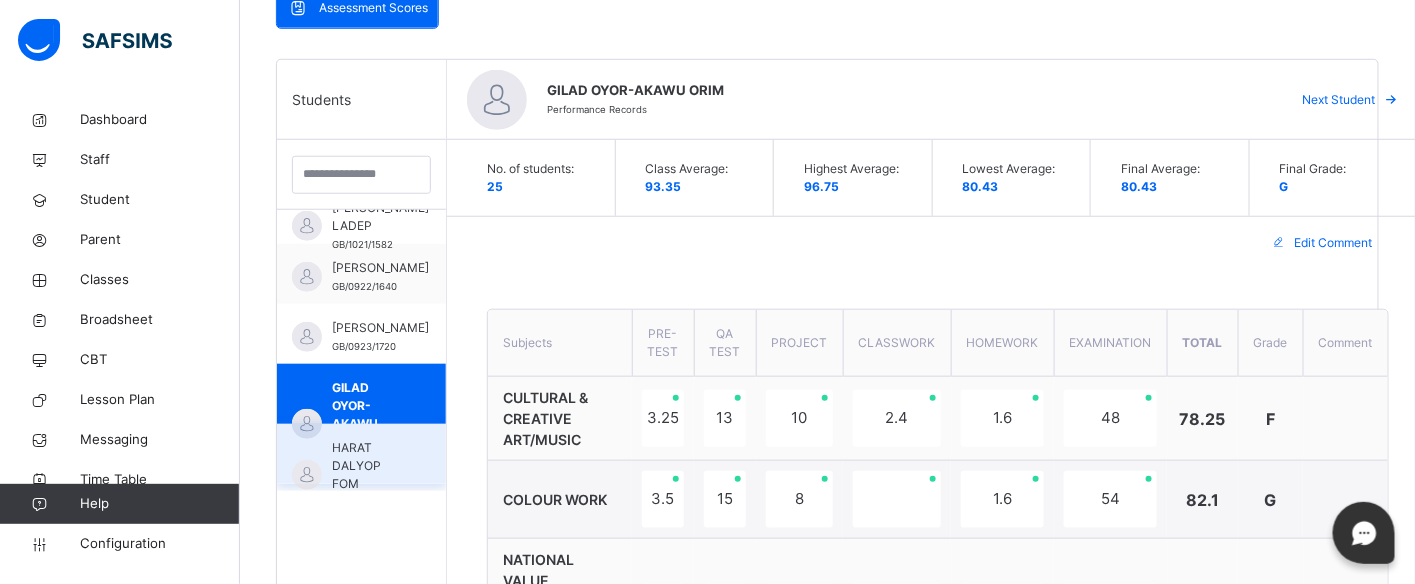 click on "HARAT DALYOP FOM" at bounding box center [366, 466] 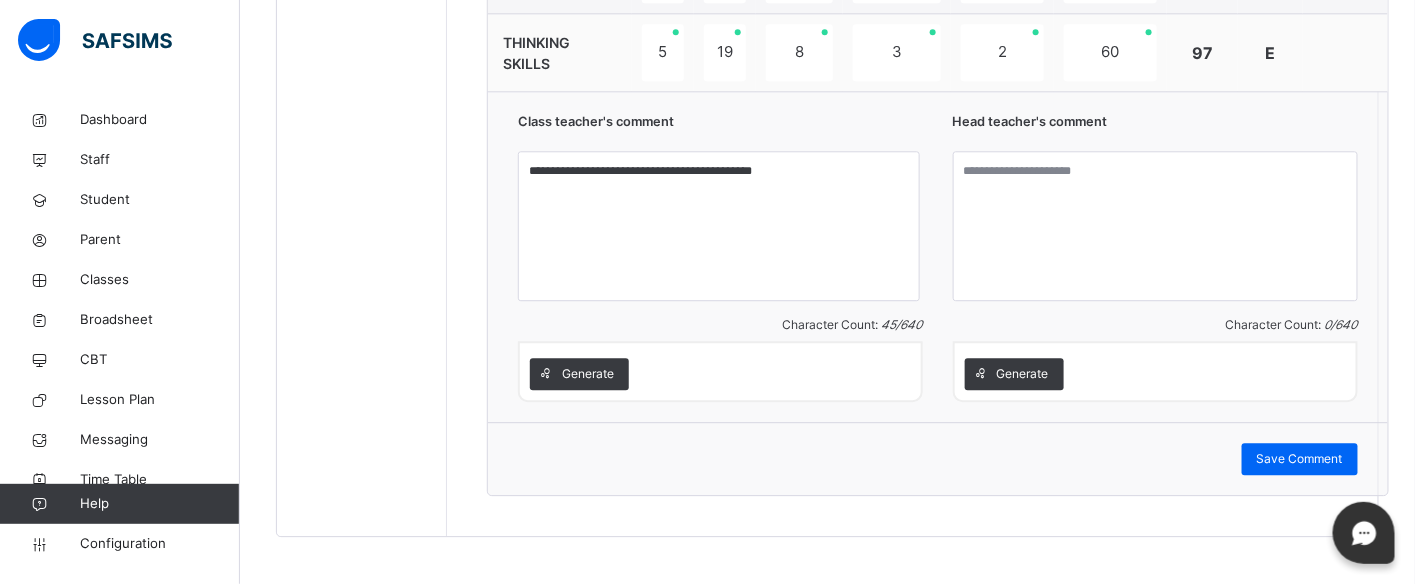 scroll, scrollTop: 1692, scrollLeft: 0, axis: vertical 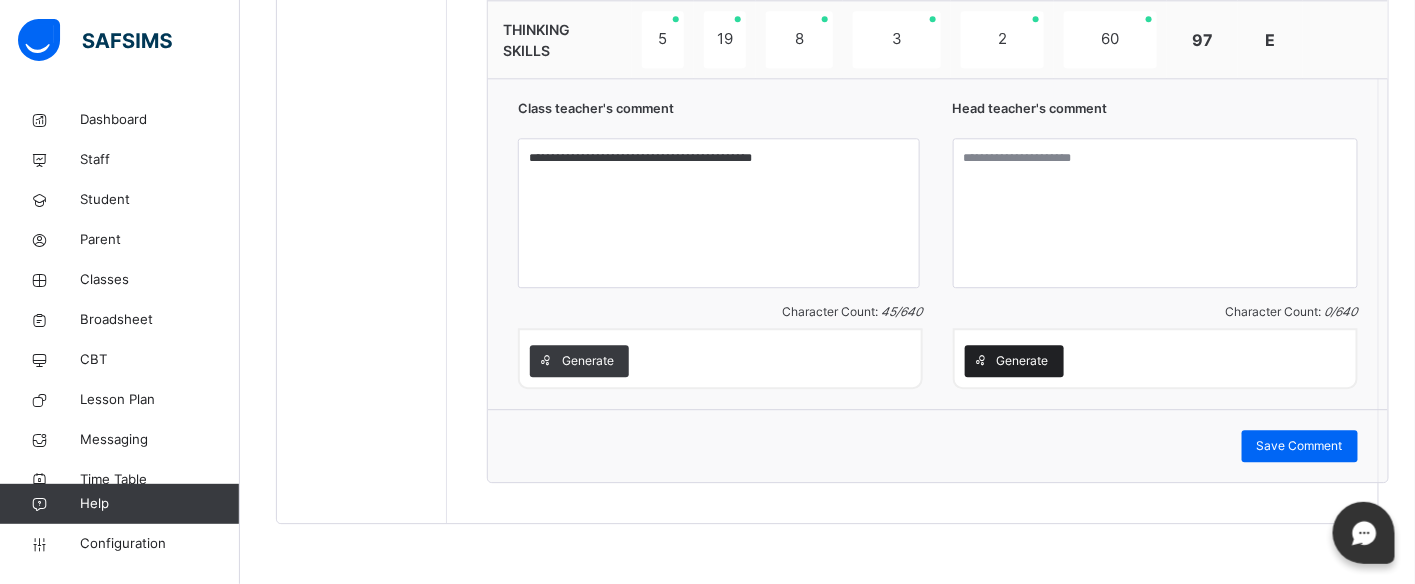 click on "Generate" at bounding box center (1023, 361) 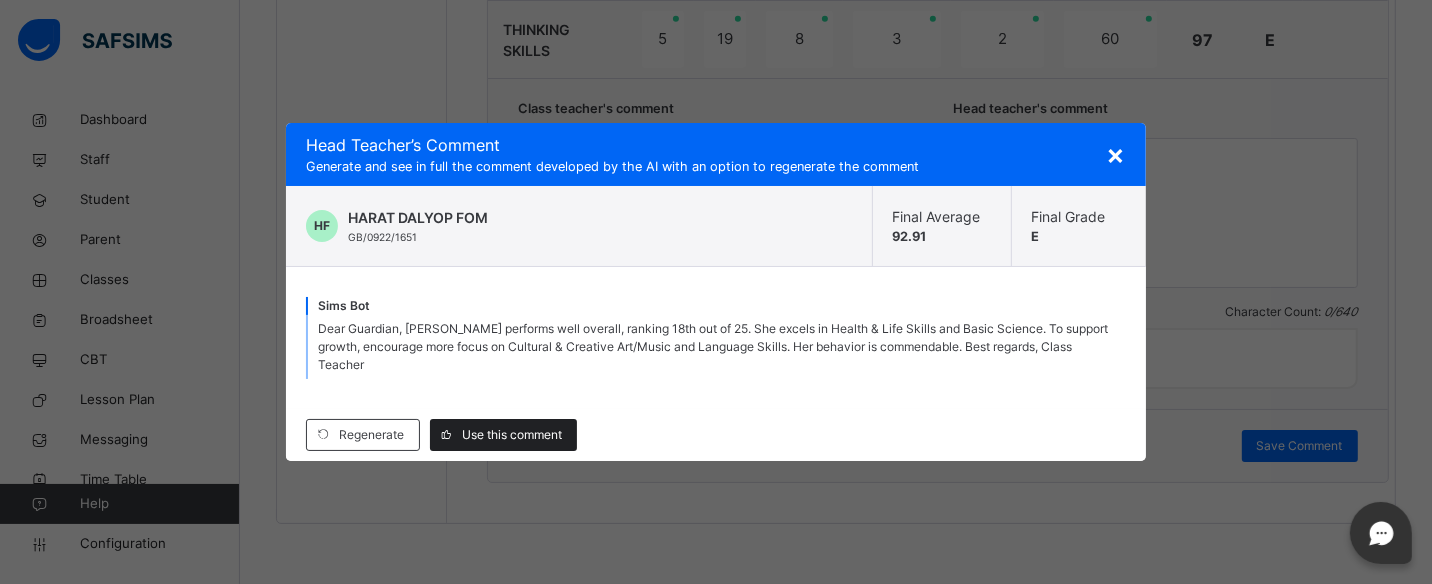 click on "Use this comment" at bounding box center [512, 435] 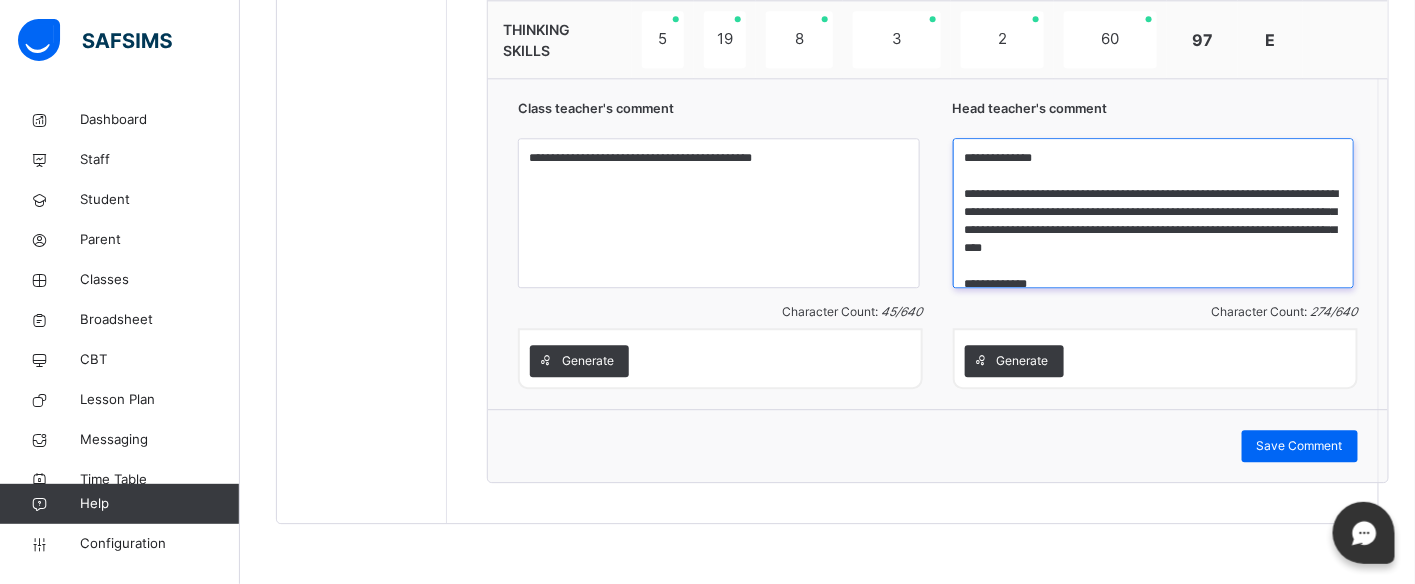 click on "**********" at bounding box center [1154, 213] 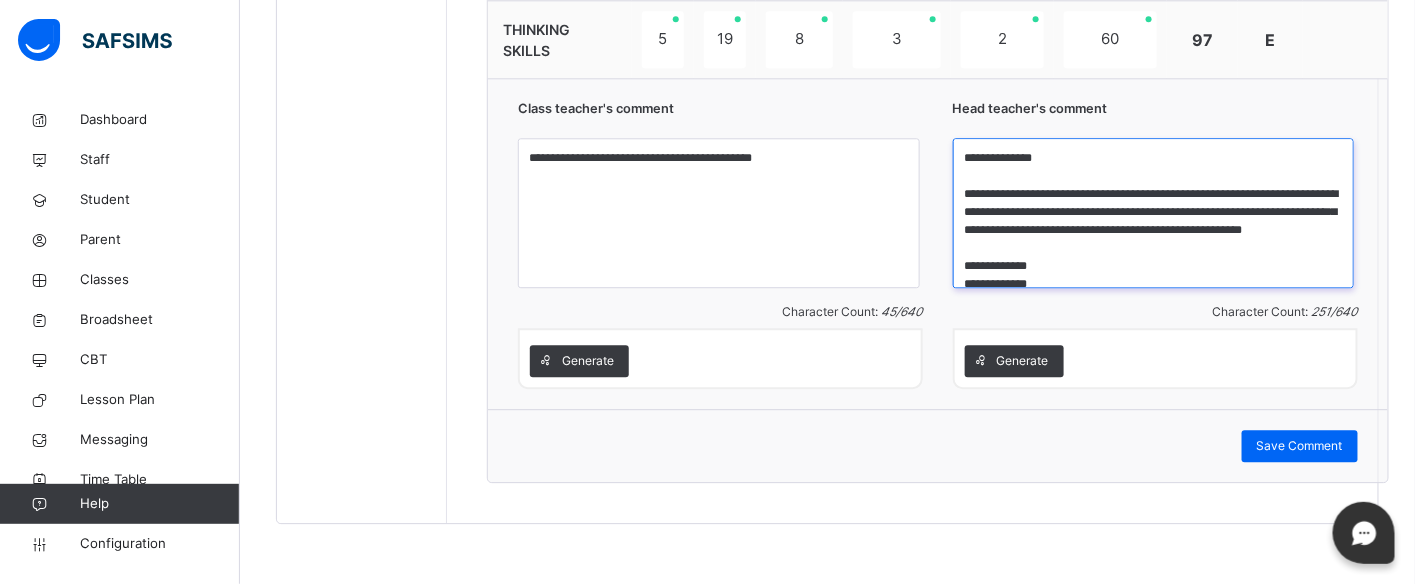click on "**********" at bounding box center (1154, 213) 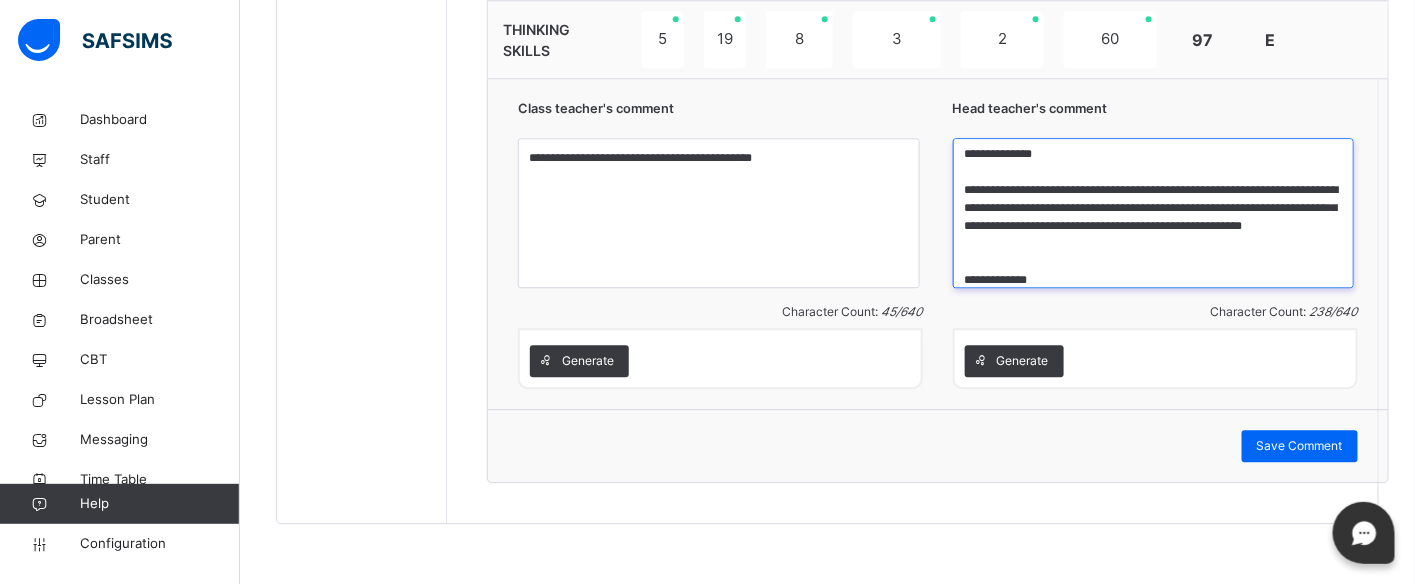 scroll, scrollTop: 34, scrollLeft: 0, axis: vertical 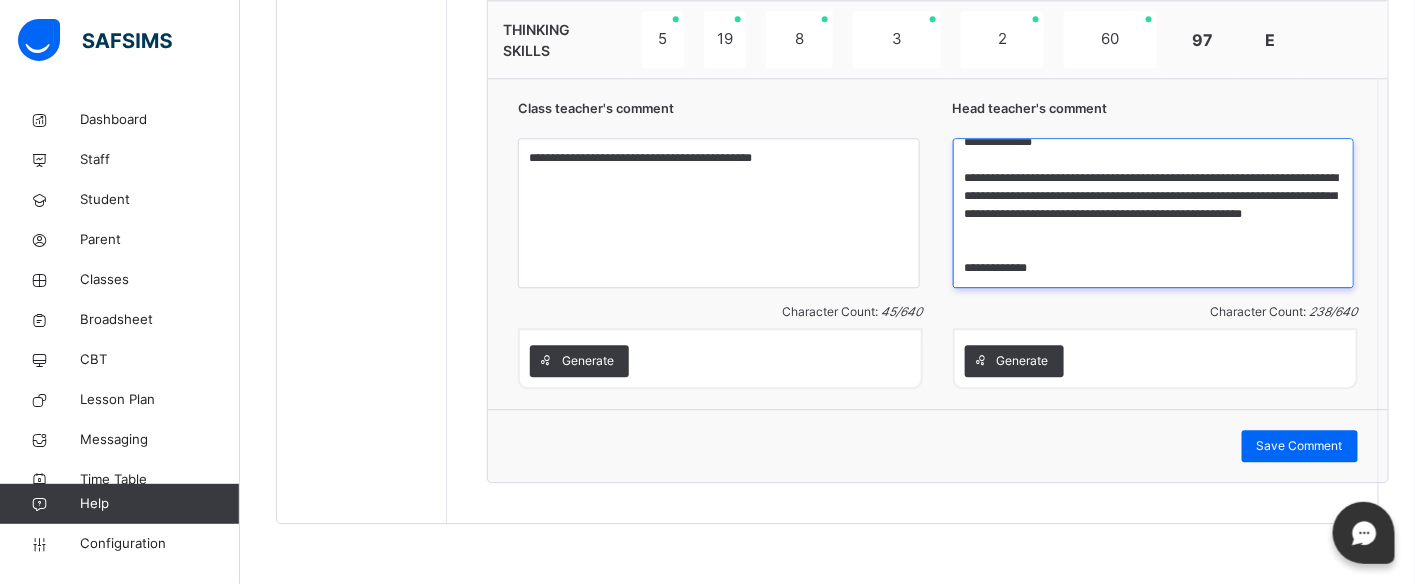 click on "**********" at bounding box center (1154, 213) 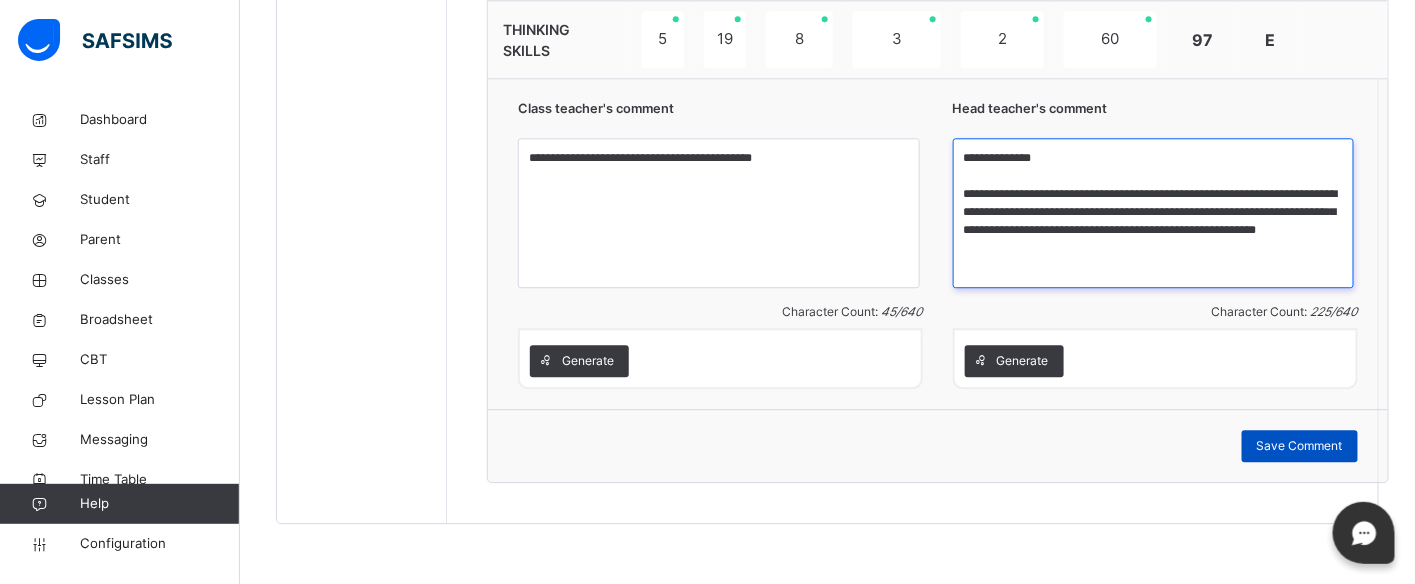 type on "**********" 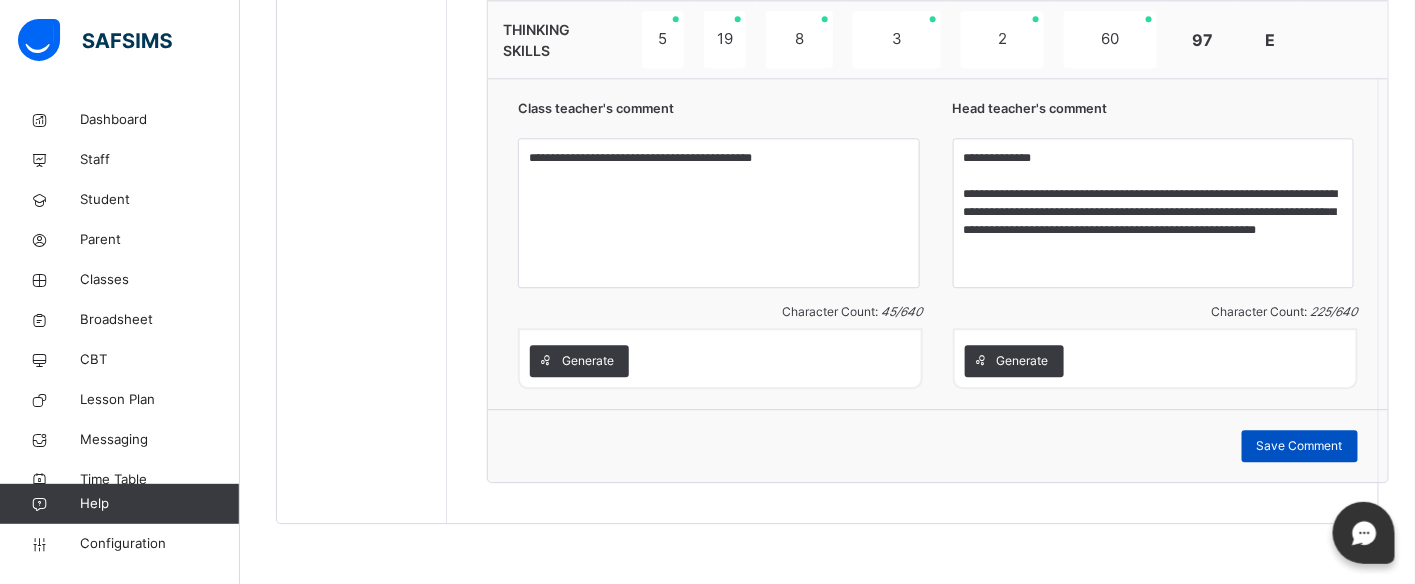 click on "Save Comment" at bounding box center [1300, 446] 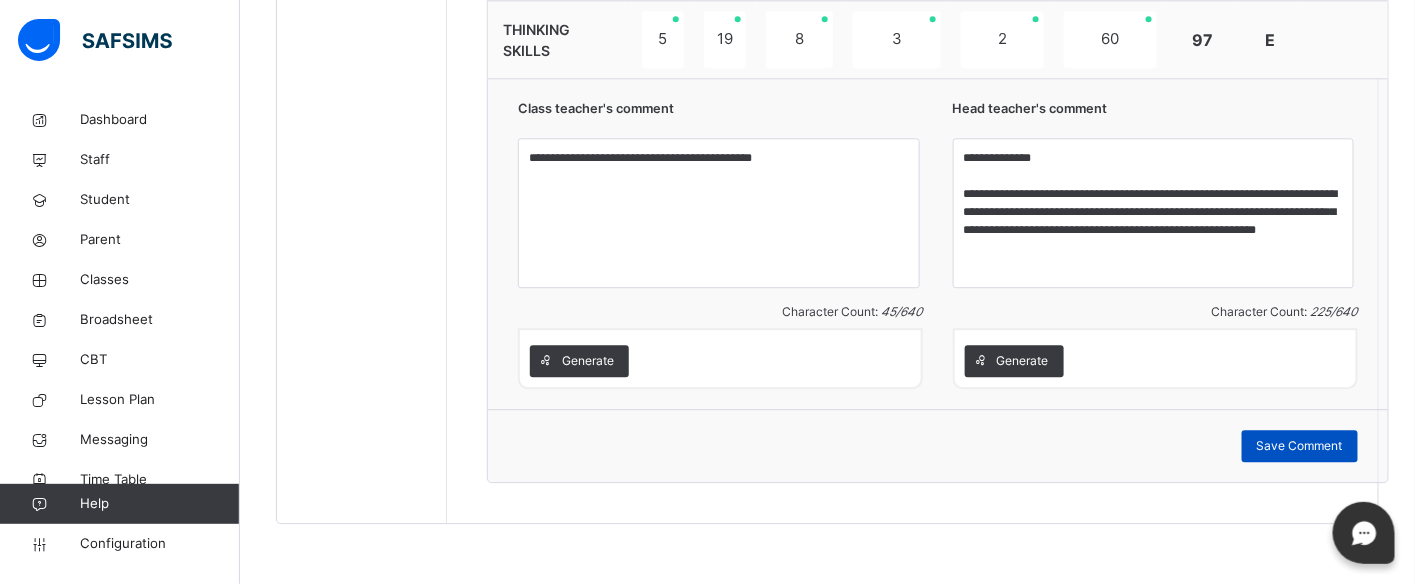 click on "Save Comment" at bounding box center (1300, 446) 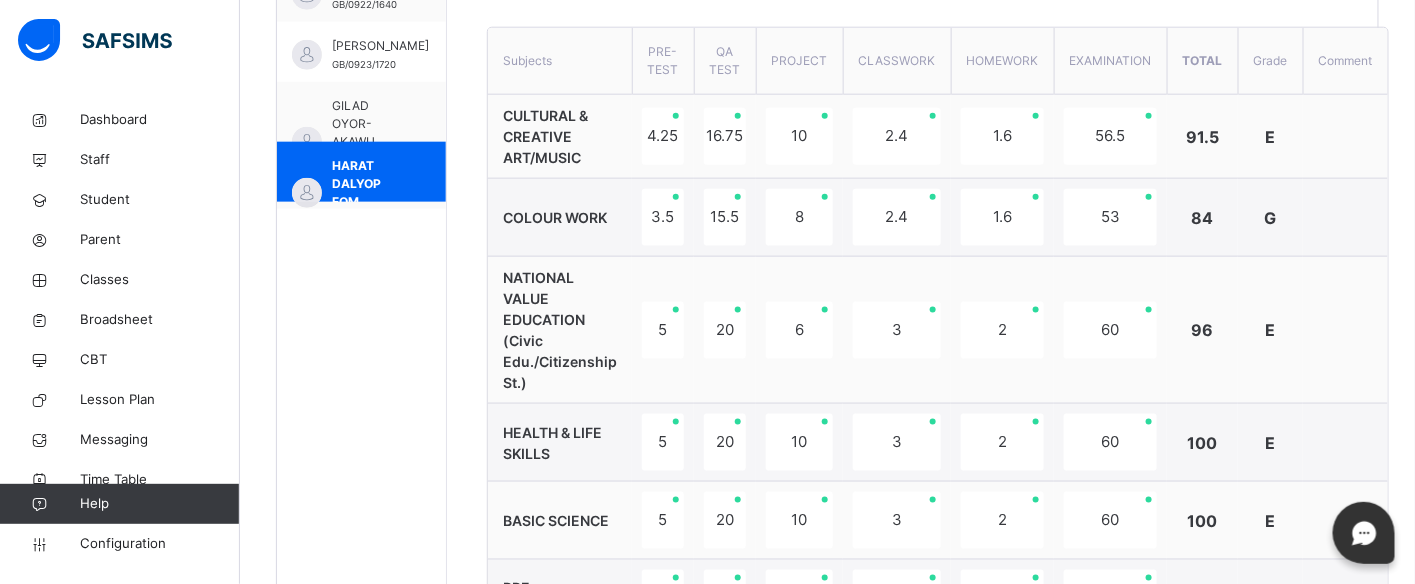 scroll, scrollTop: 714, scrollLeft: 0, axis: vertical 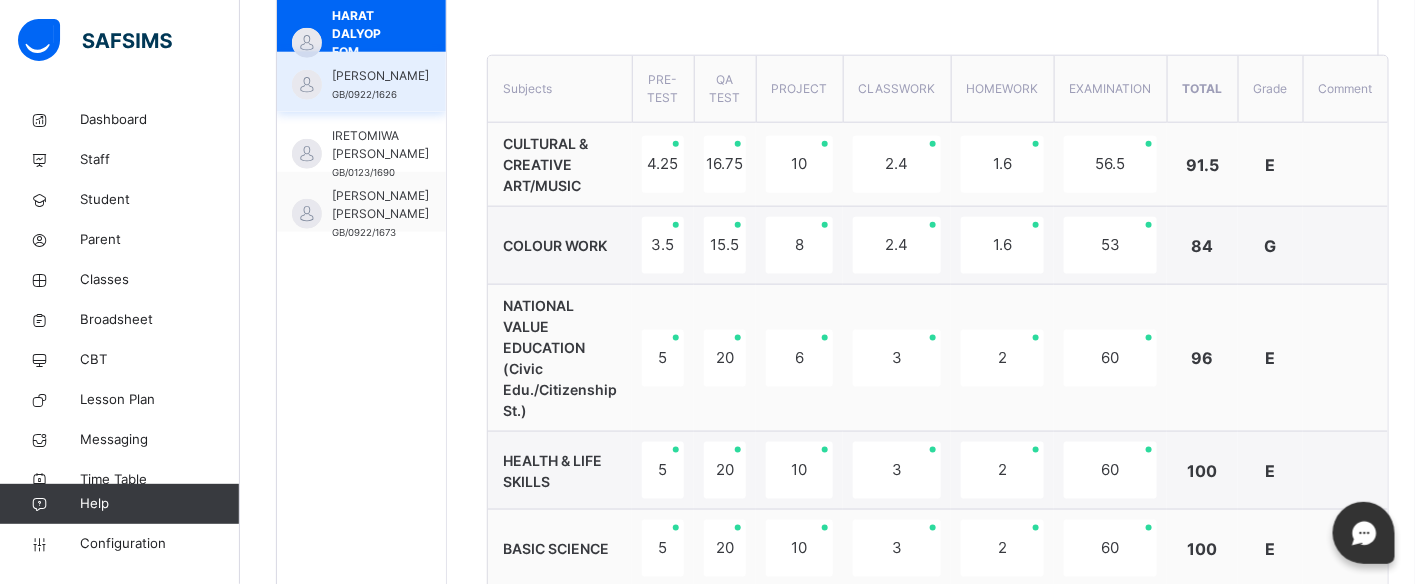 click on "[PERSON_NAME]" at bounding box center (380, 76) 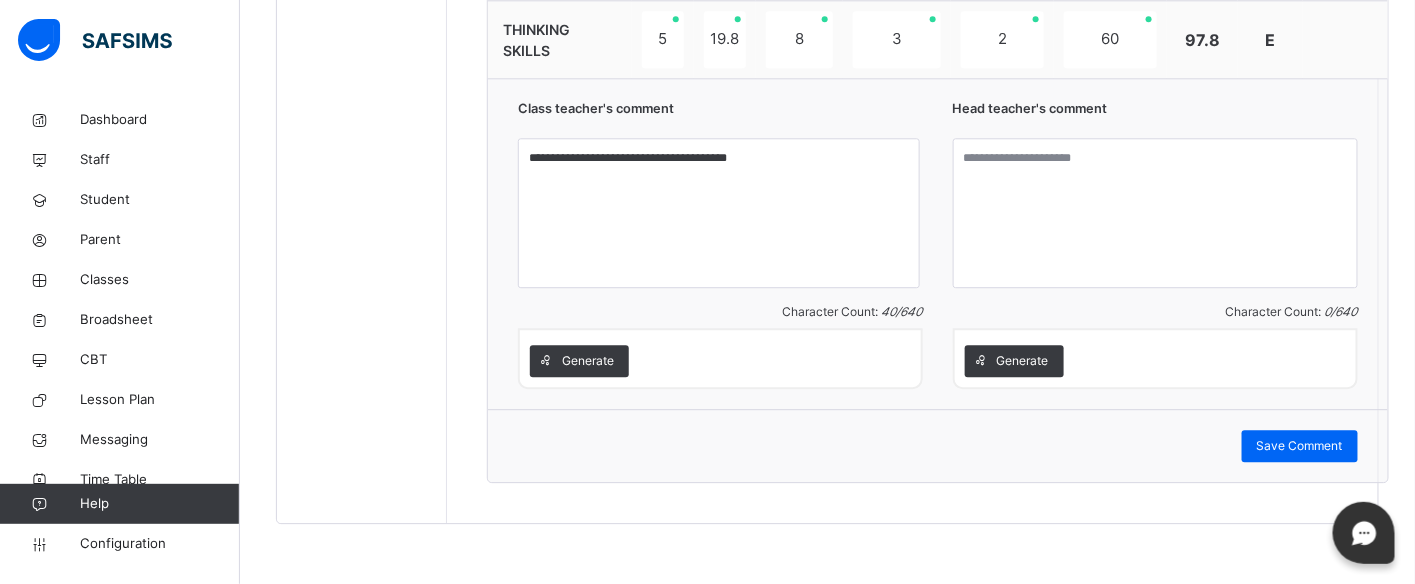 scroll, scrollTop: 1692, scrollLeft: 0, axis: vertical 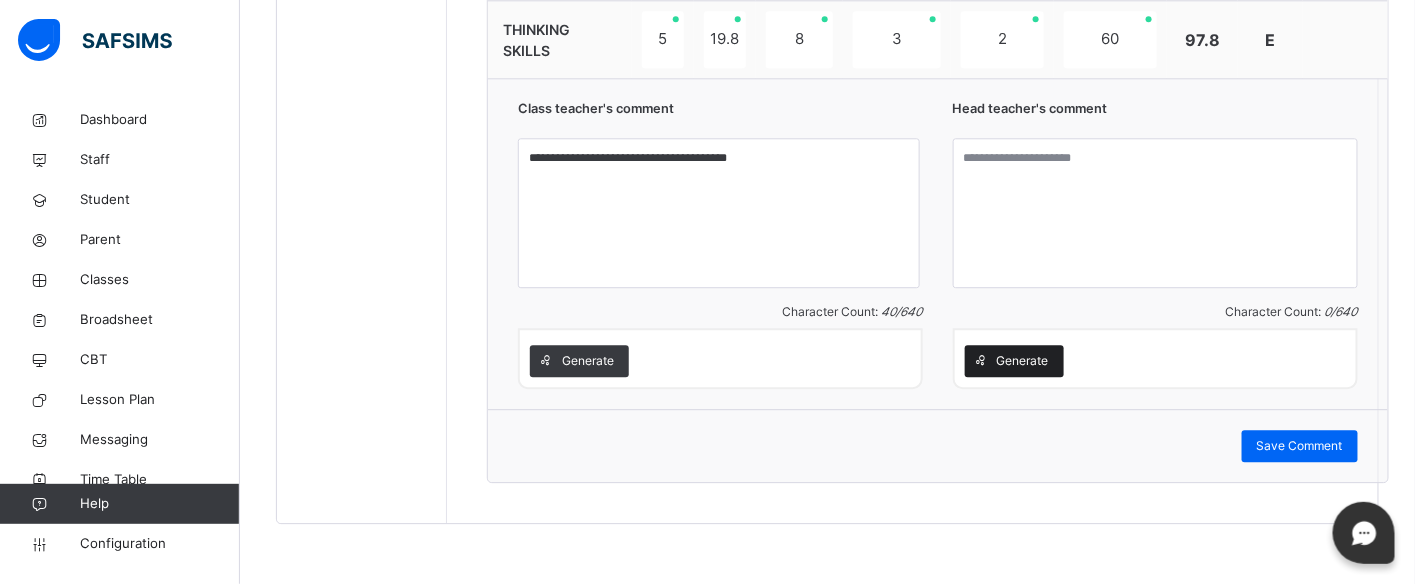 click on "Generate" at bounding box center (1023, 361) 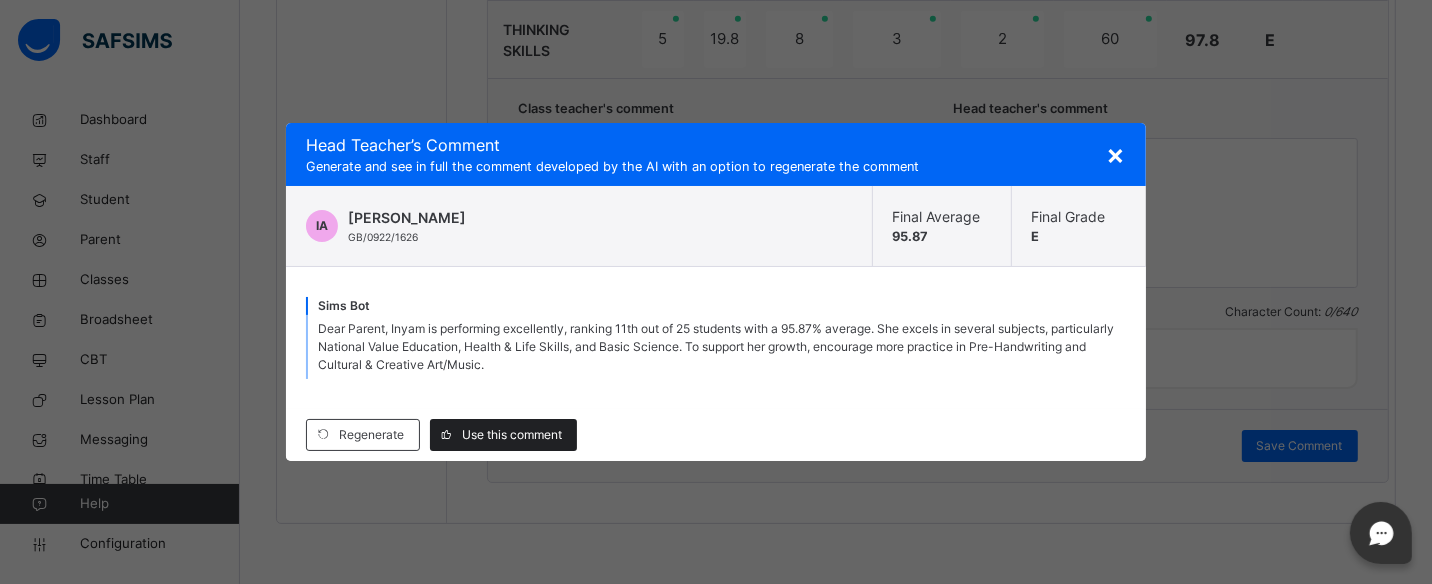 click on "Use this comment" at bounding box center (512, 435) 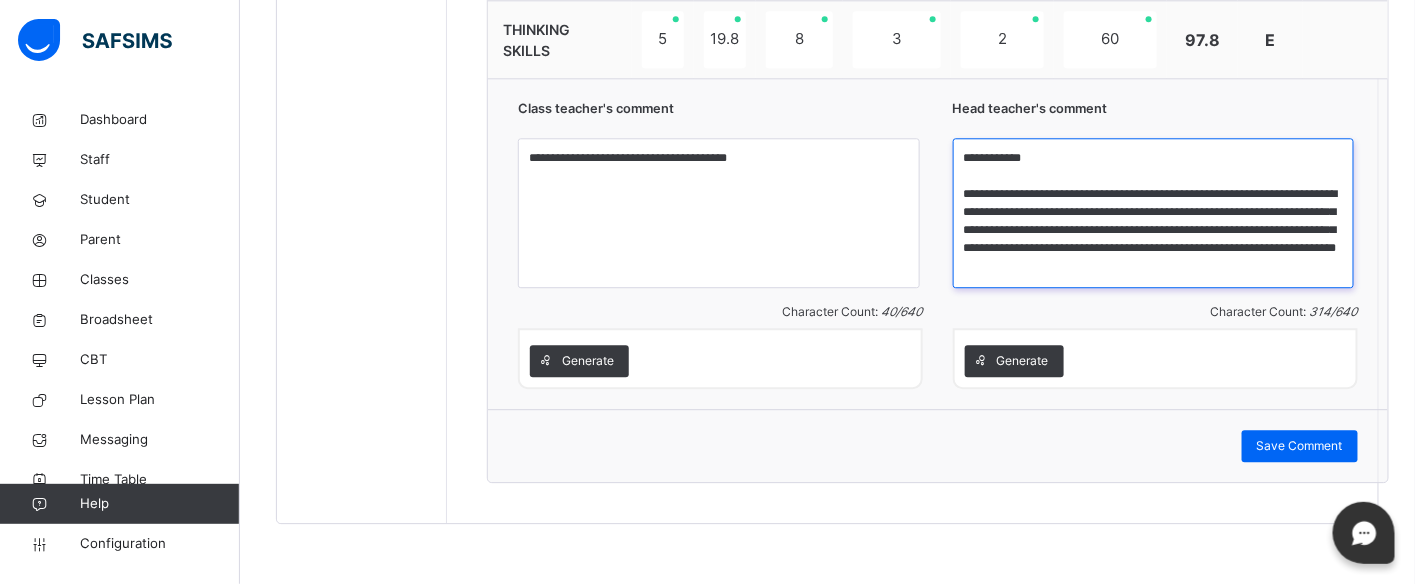 click on "**********" at bounding box center [1154, 213] 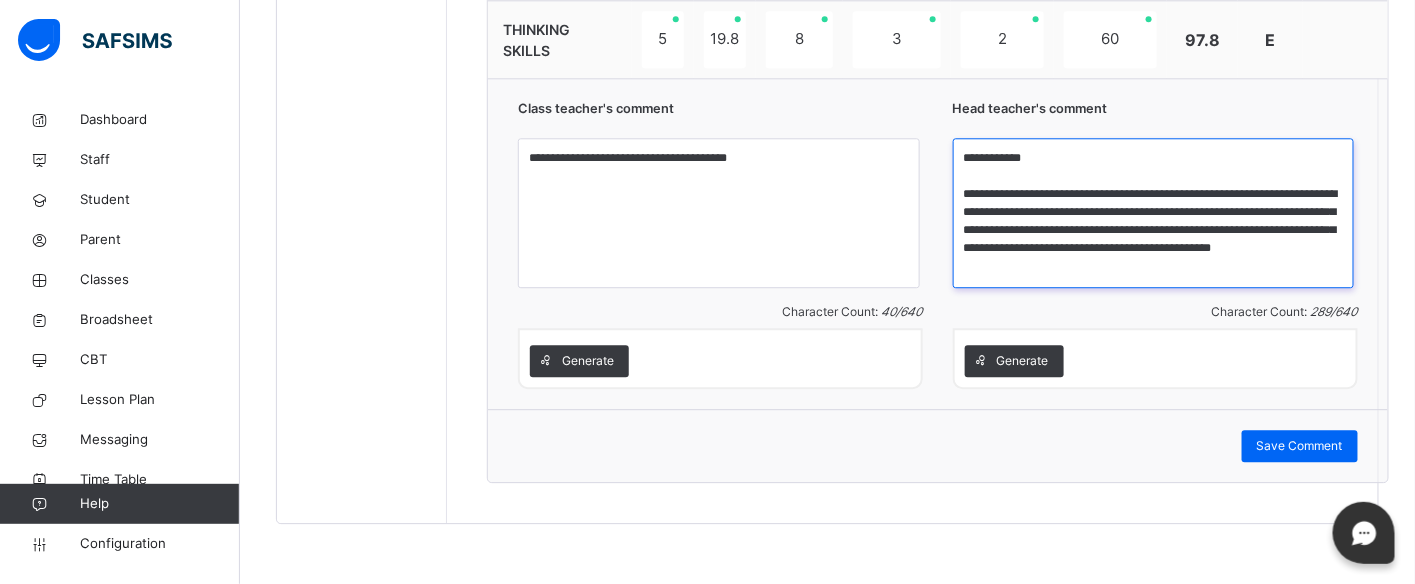click on "**********" at bounding box center [1154, 213] 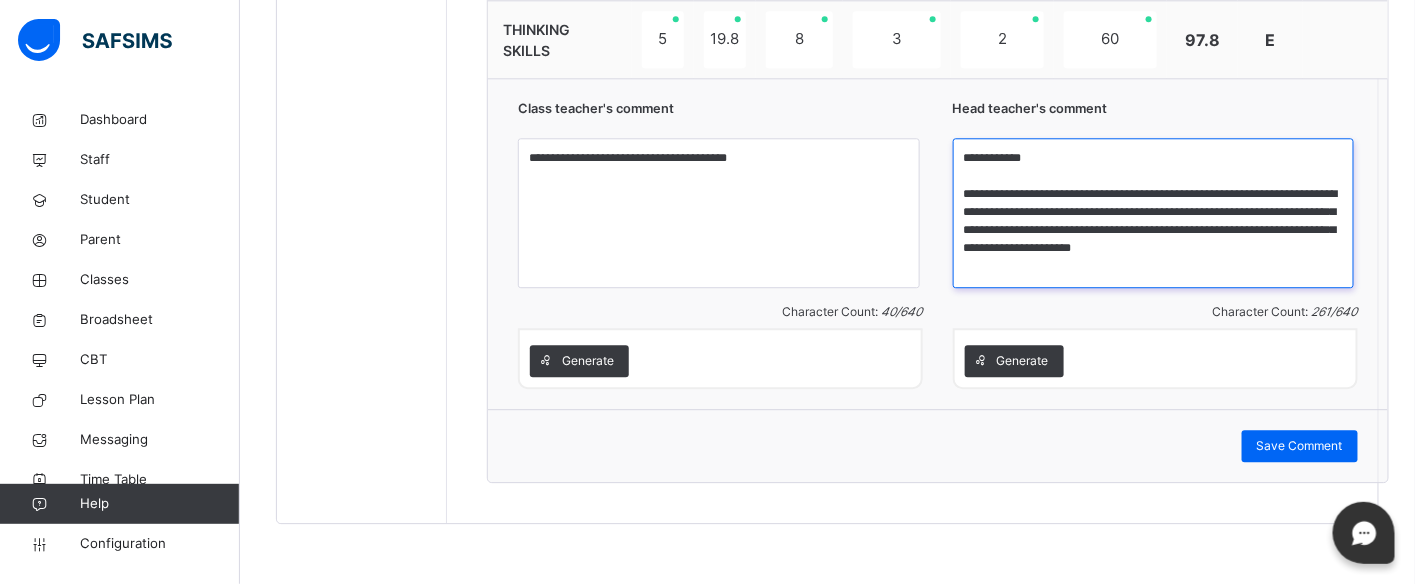 type on "**********" 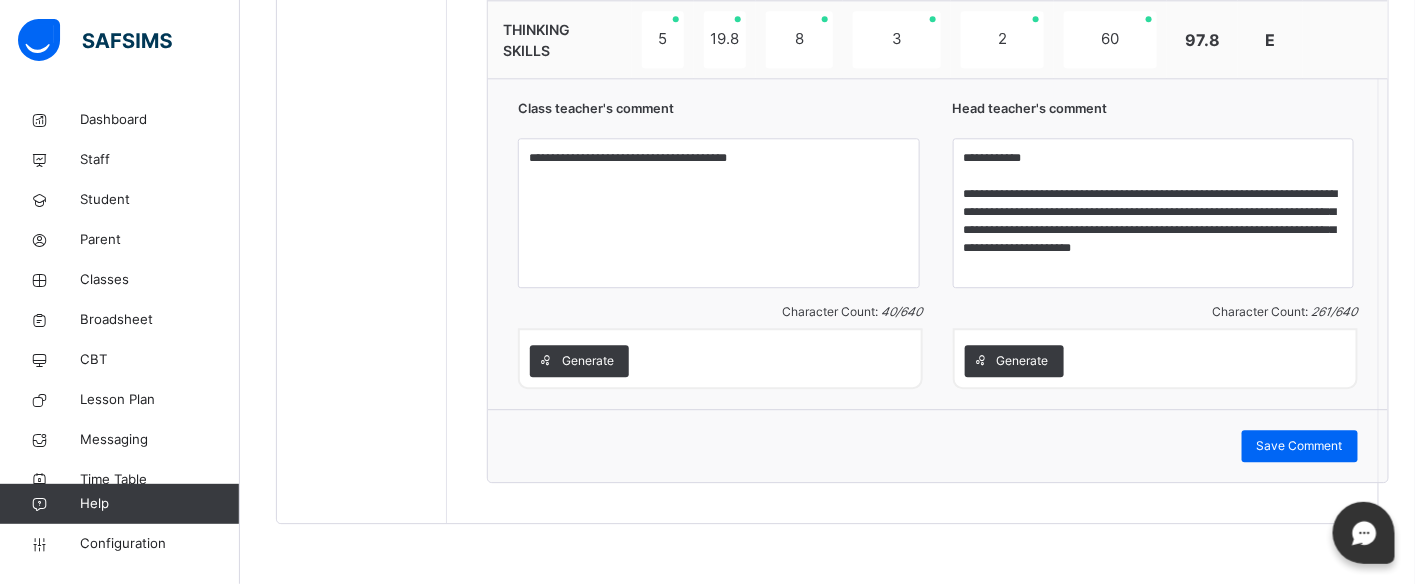 drag, startPoint x: 1186, startPoint y: 338, endPoint x: 1371, endPoint y: 323, distance: 185.60712 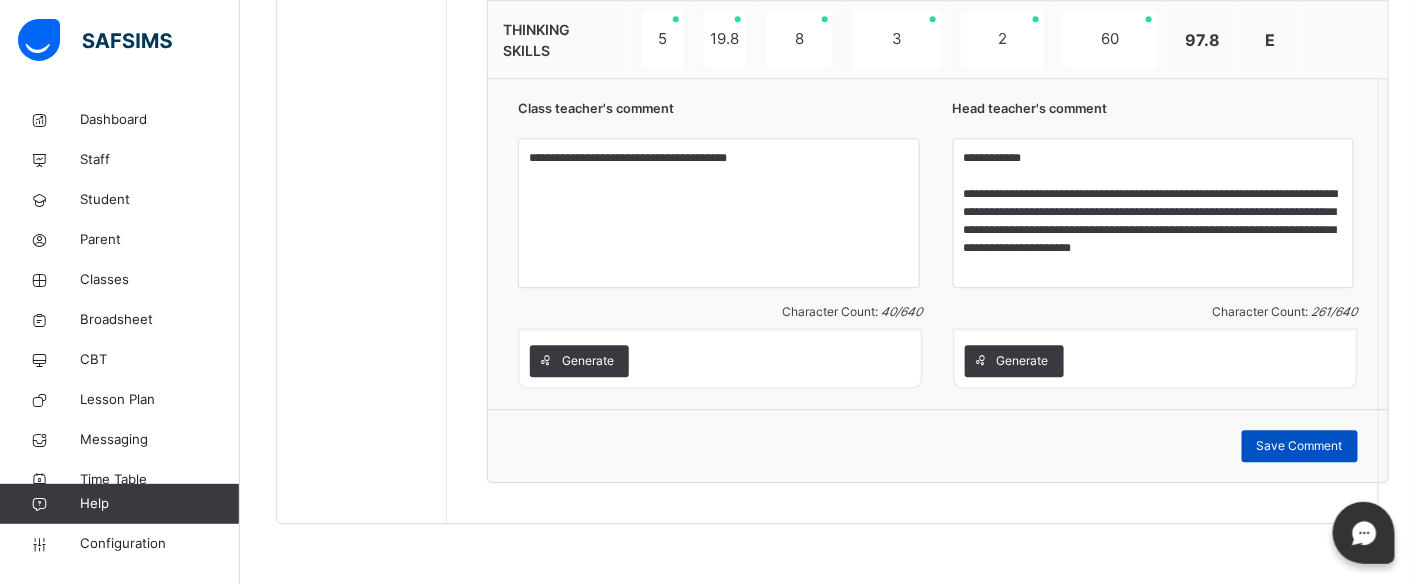 click on "Save Comment" at bounding box center (1300, 446) 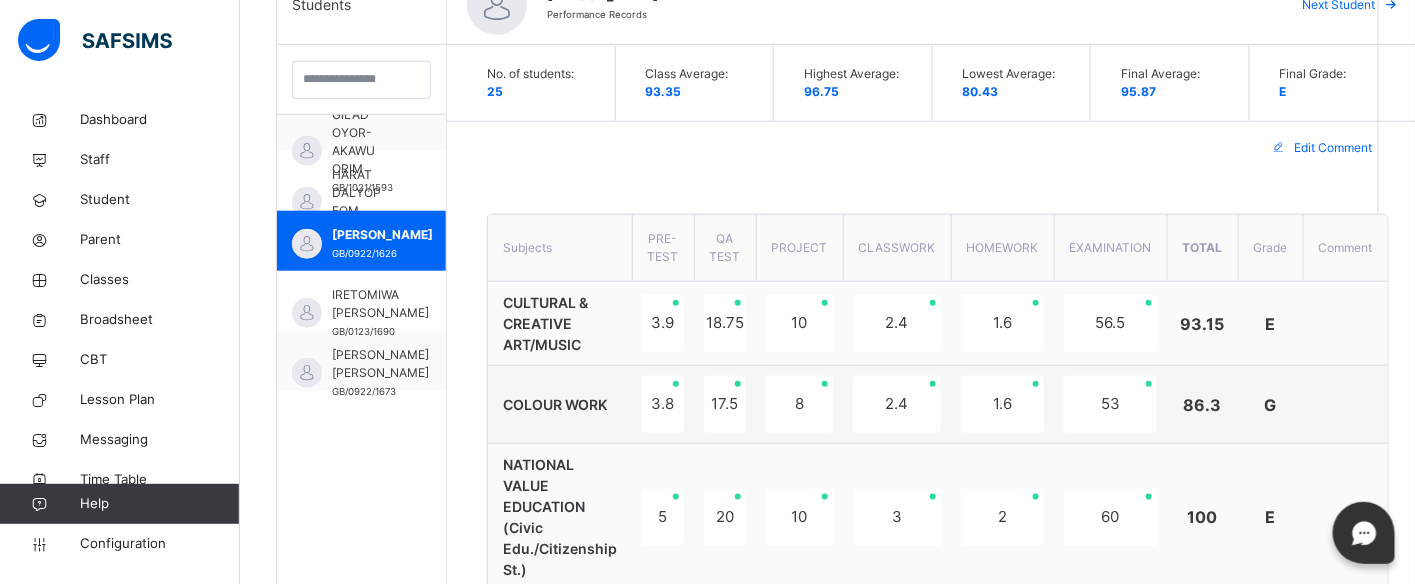 scroll, scrollTop: 452, scrollLeft: 0, axis: vertical 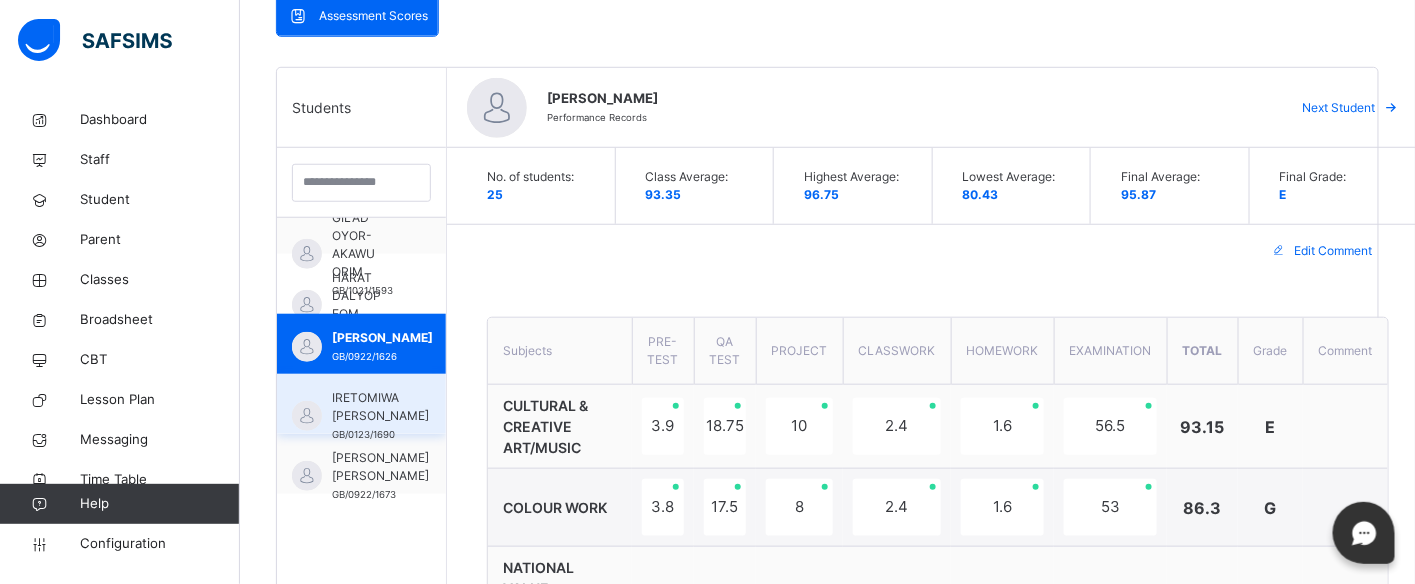 click on "IRETOMIWA [PERSON_NAME]" at bounding box center (380, 407) 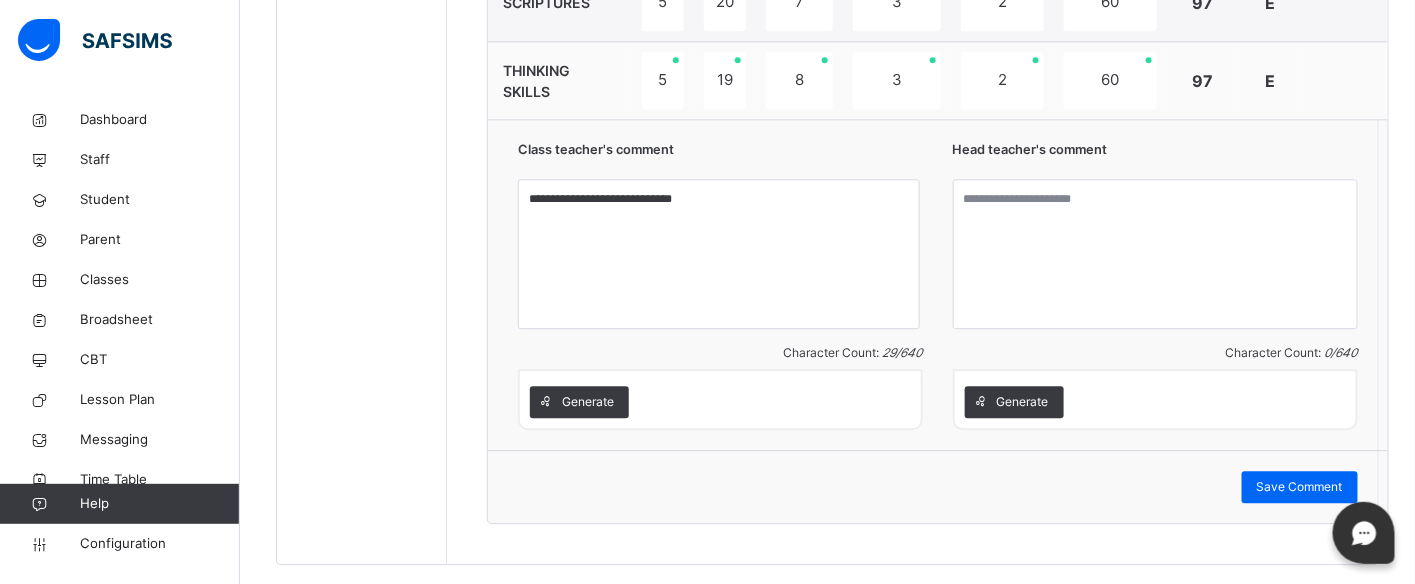 scroll, scrollTop: 1652, scrollLeft: 0, axis: vertical 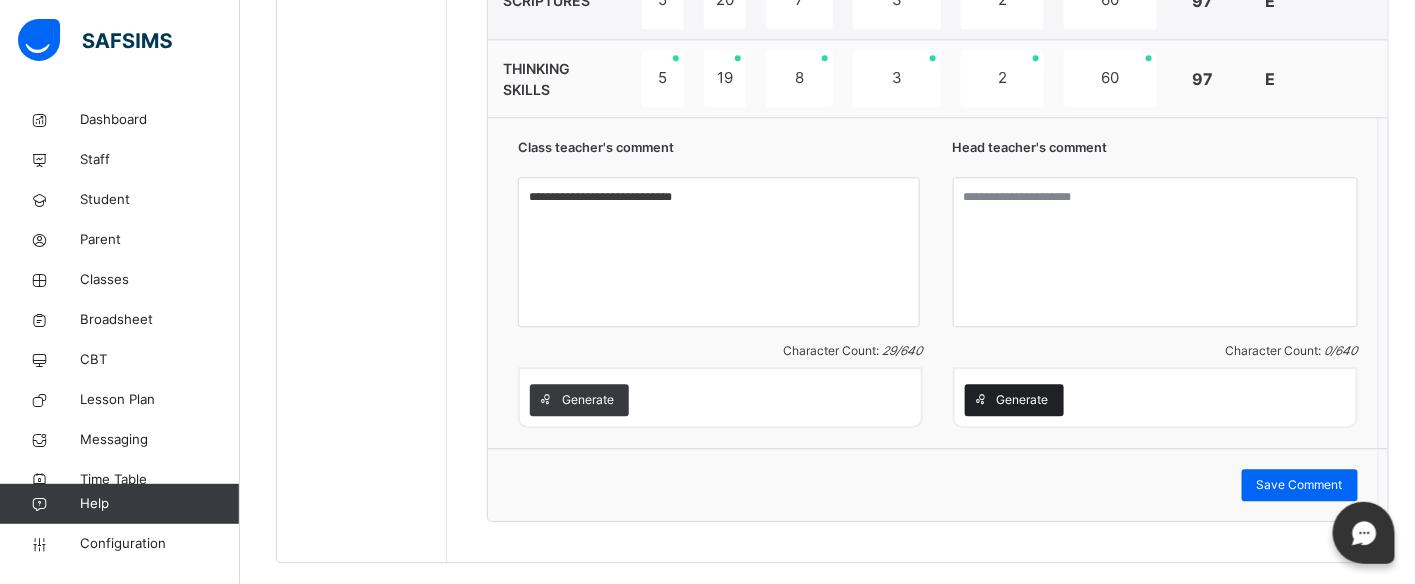 click on "Generate" at bounding box center [1023, 400] 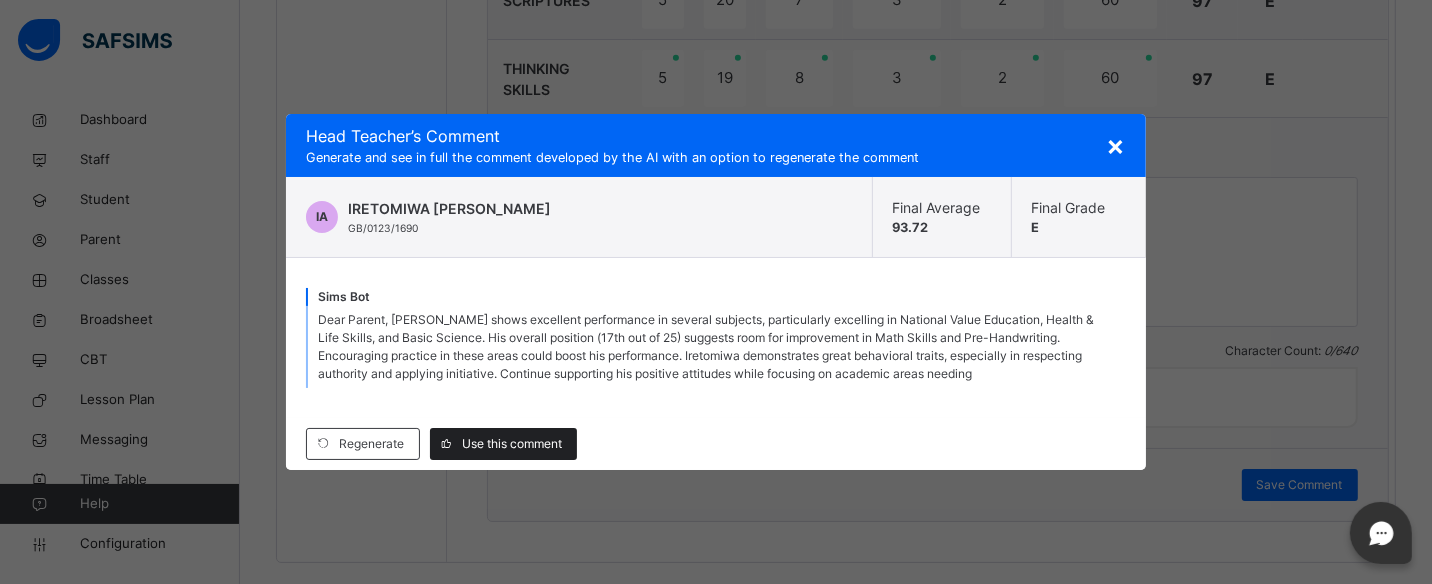 click on "Use this comment" at bounding box center (512, 444) 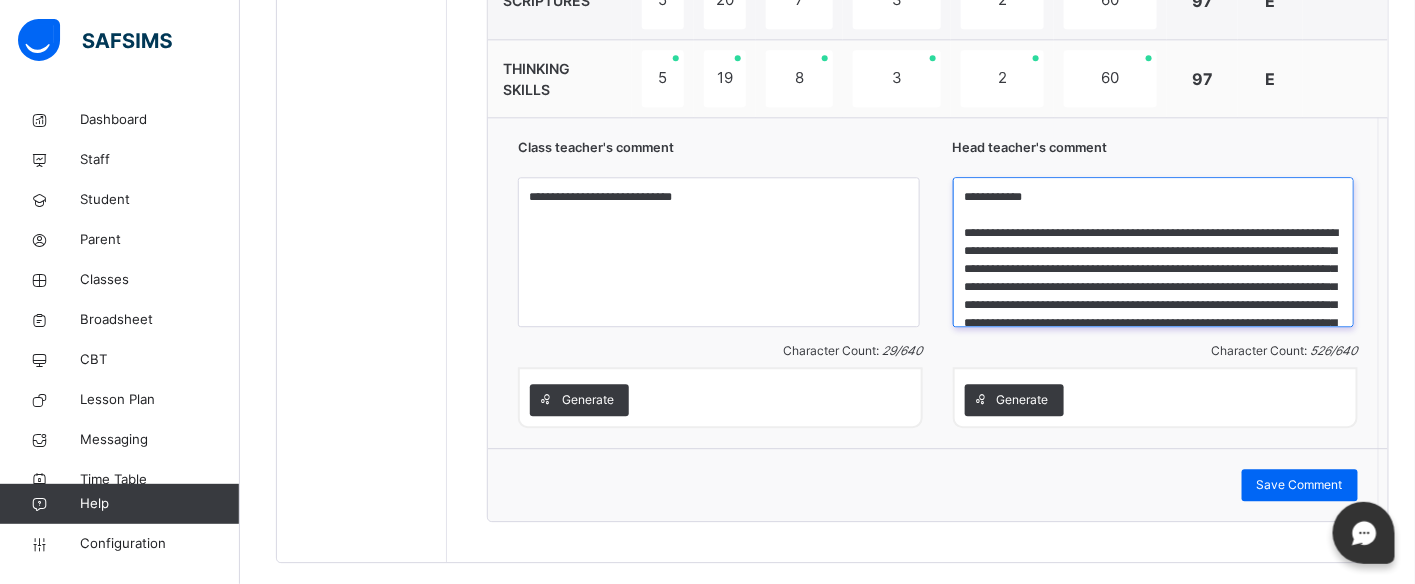 click on "**********" at bounding box center [1154, 252] 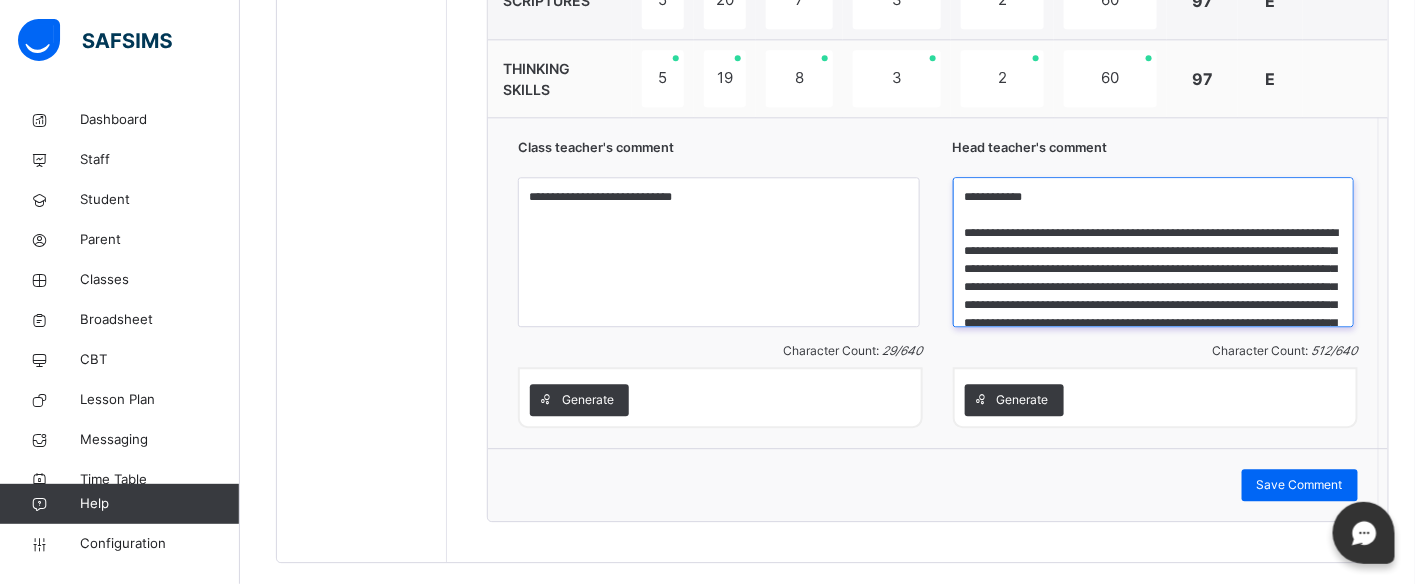 click on "**********" at bounding box center [1154, 252] 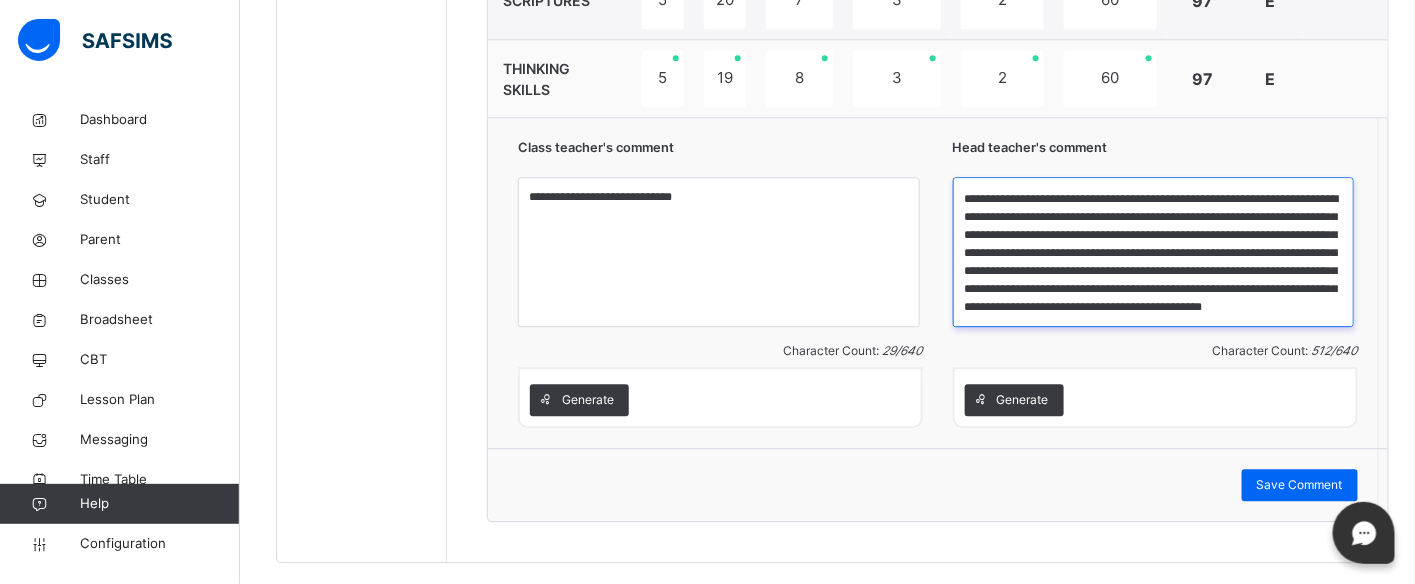 scroll, scrollTop: 70, scrollLeft: 0, axis: vertical 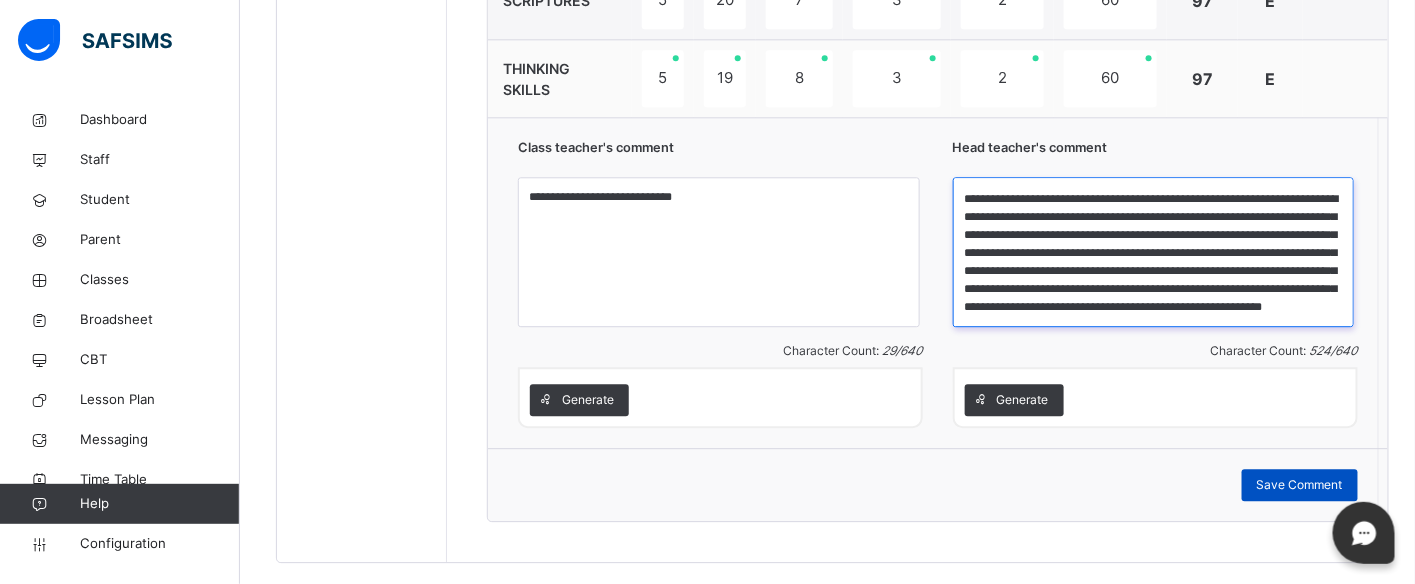 type on "**********" 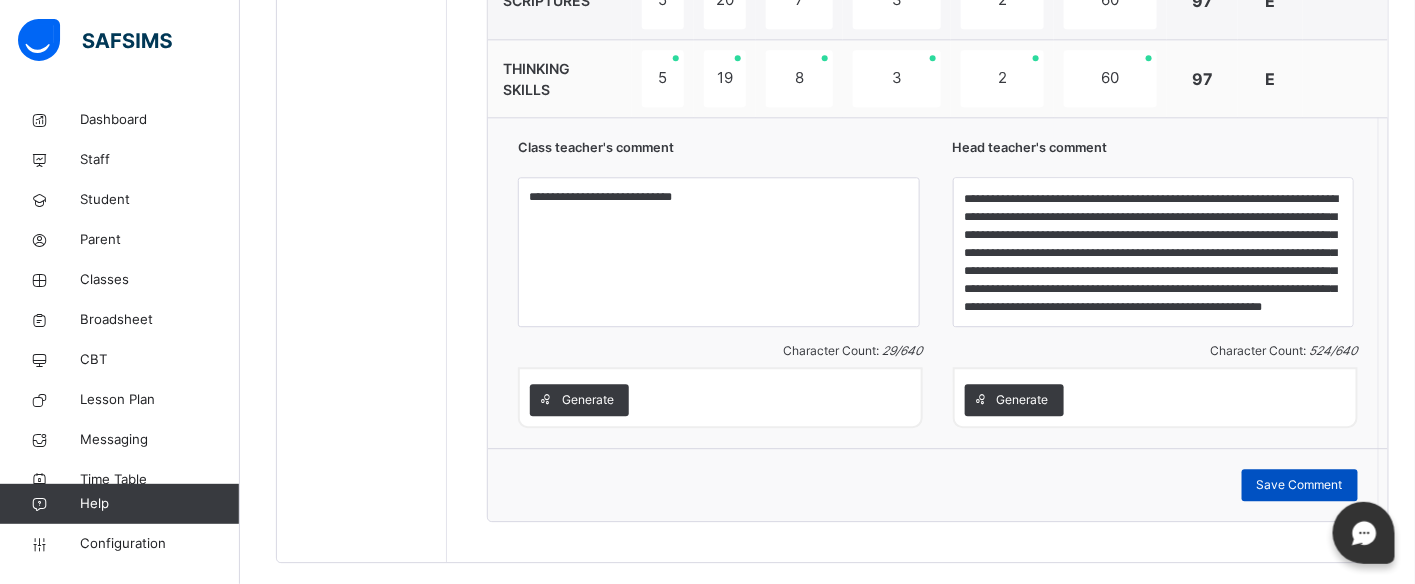 click on "Save Comment" at bounding box center [1300, 485] 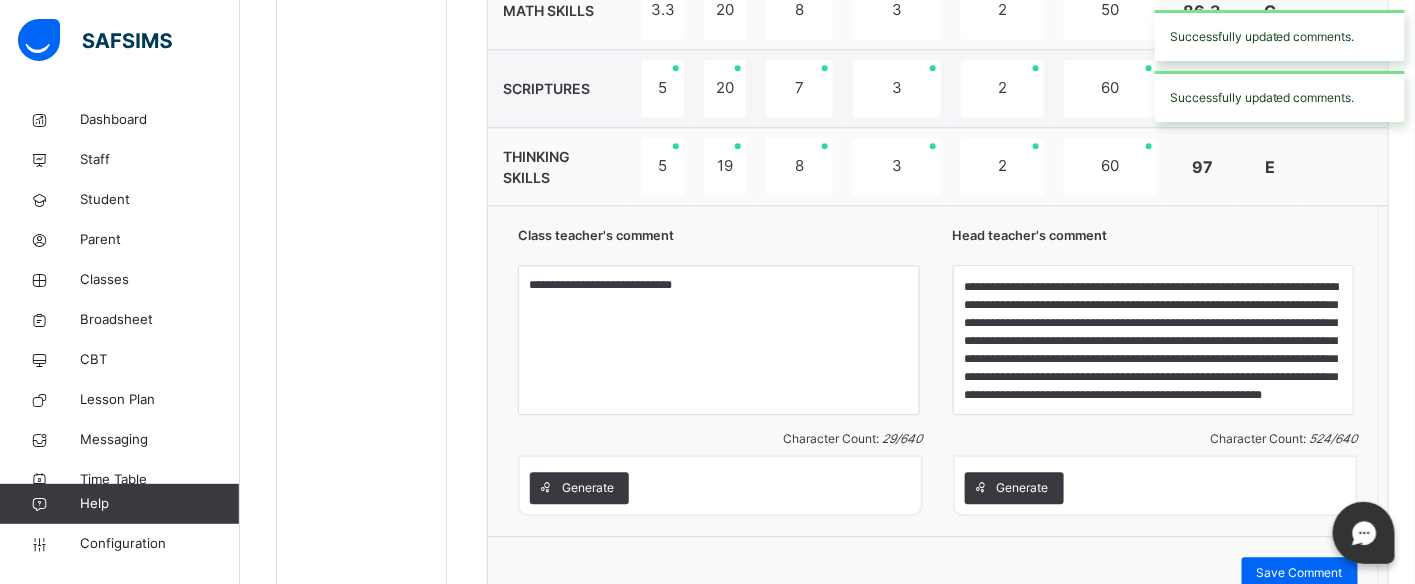 scroll, scrollTop: 1563, scrollLeft: 0, axis: vertical 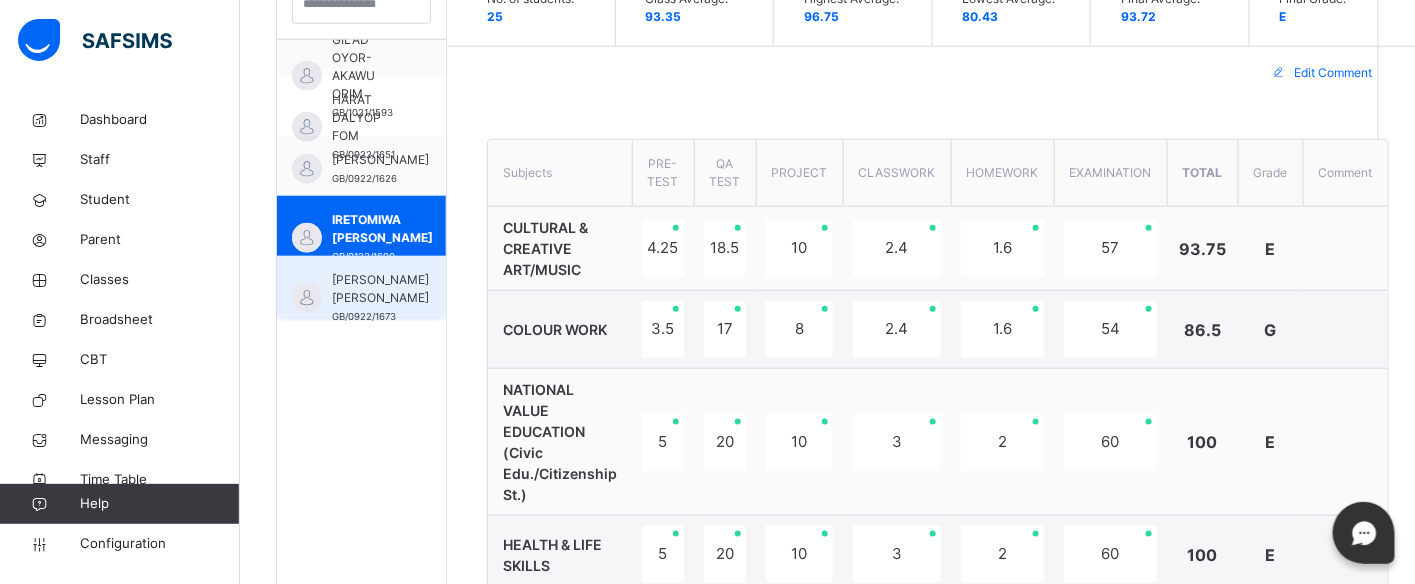 click on "[PERSON_NAME] [PERSON_NAME]" at bounding box center (380, 289) 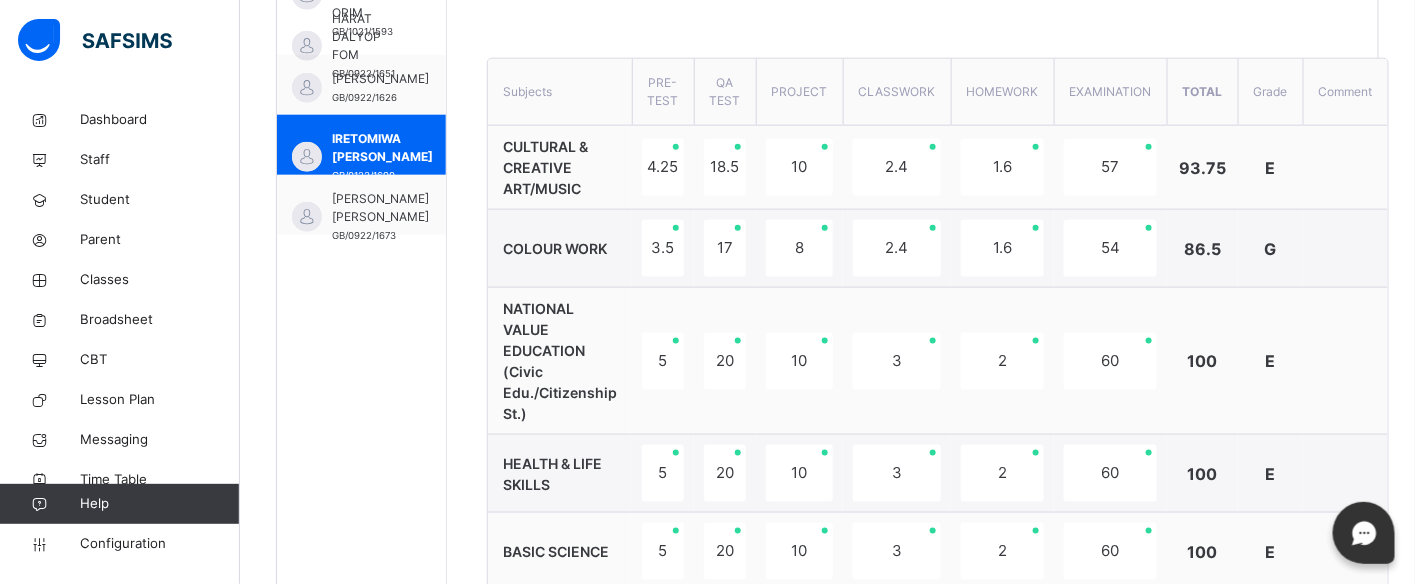 scroll, scrollTop: 703, scrollLeft: 0, axis: vertical 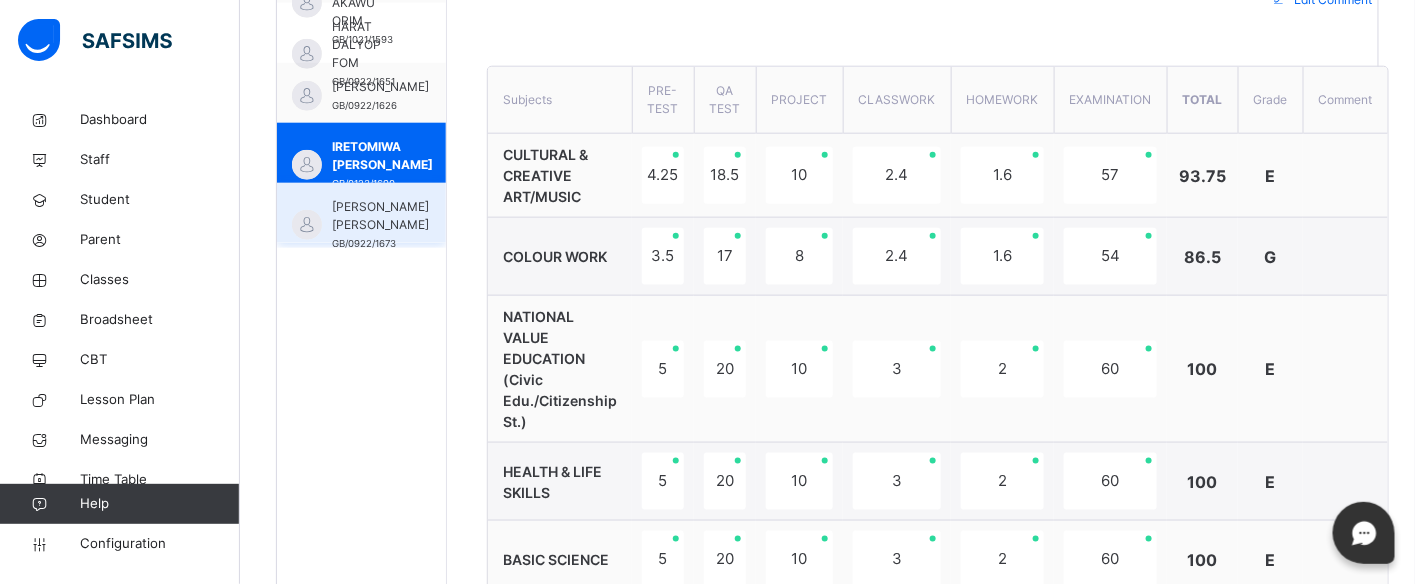 click on "[PERSON_NAME] [PERSON_NAME]" at bounding box center [380, 216] 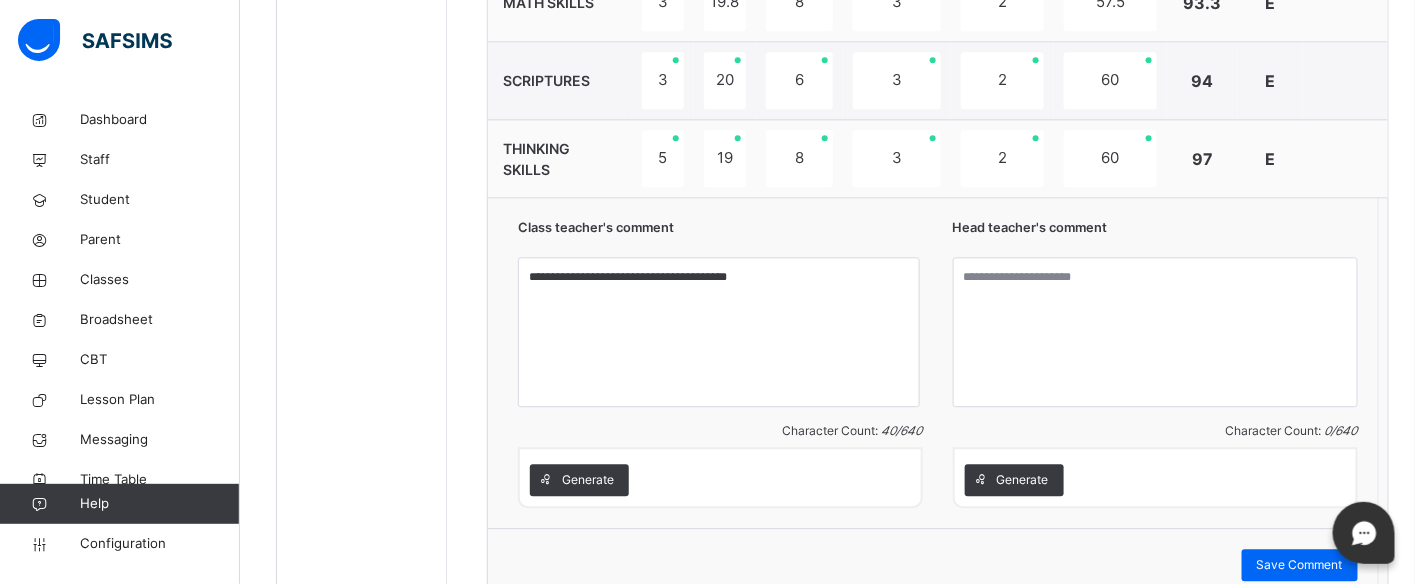 scroll, scrollTop: 1636, scrollLeft: 0, axis: vertical 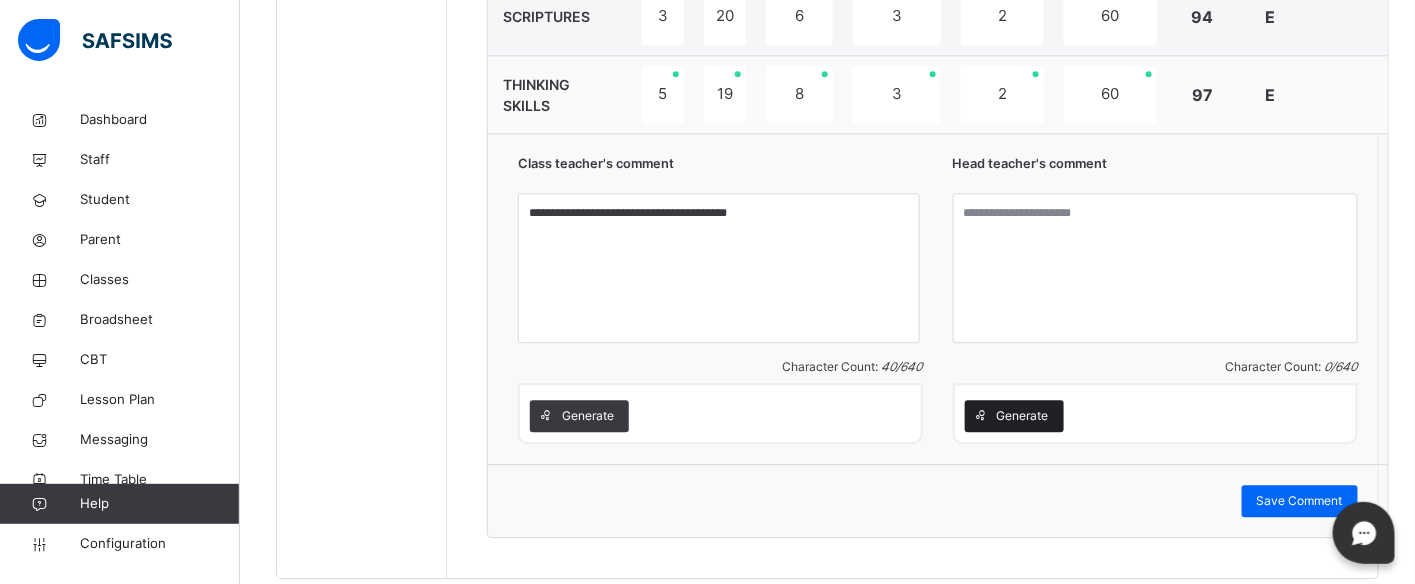 click on "Generate" at bounding box center (1023, 416) 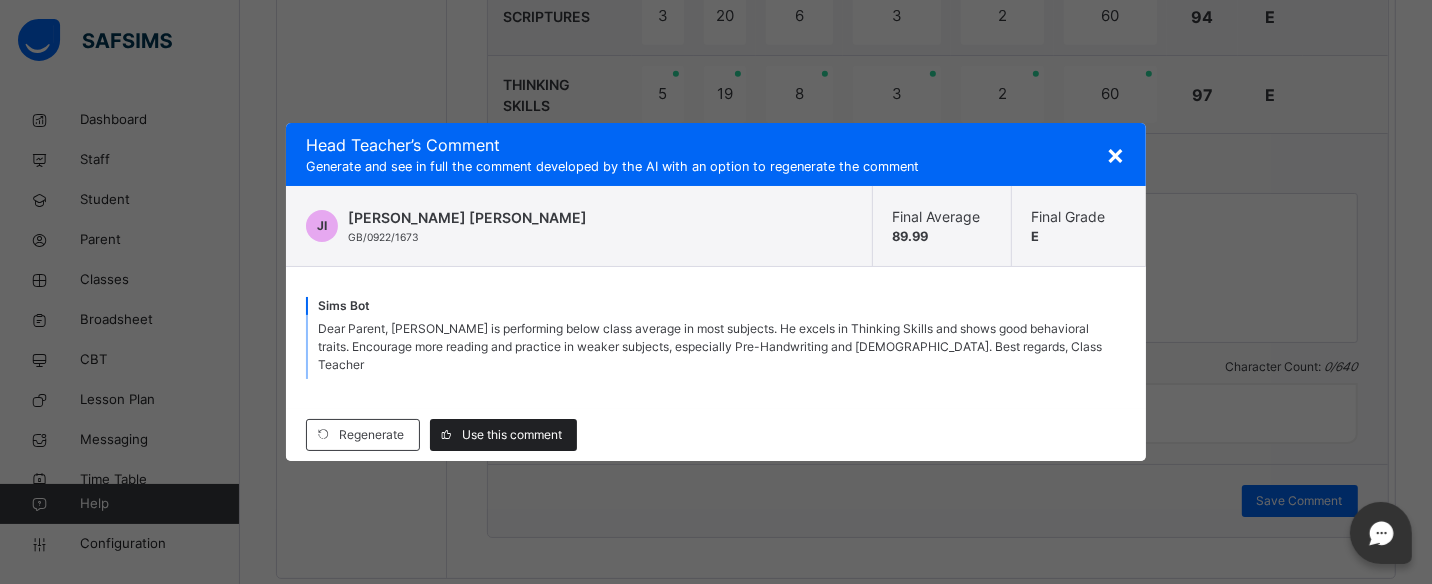 click on "Use this comment" at bounding box center [512, 435] 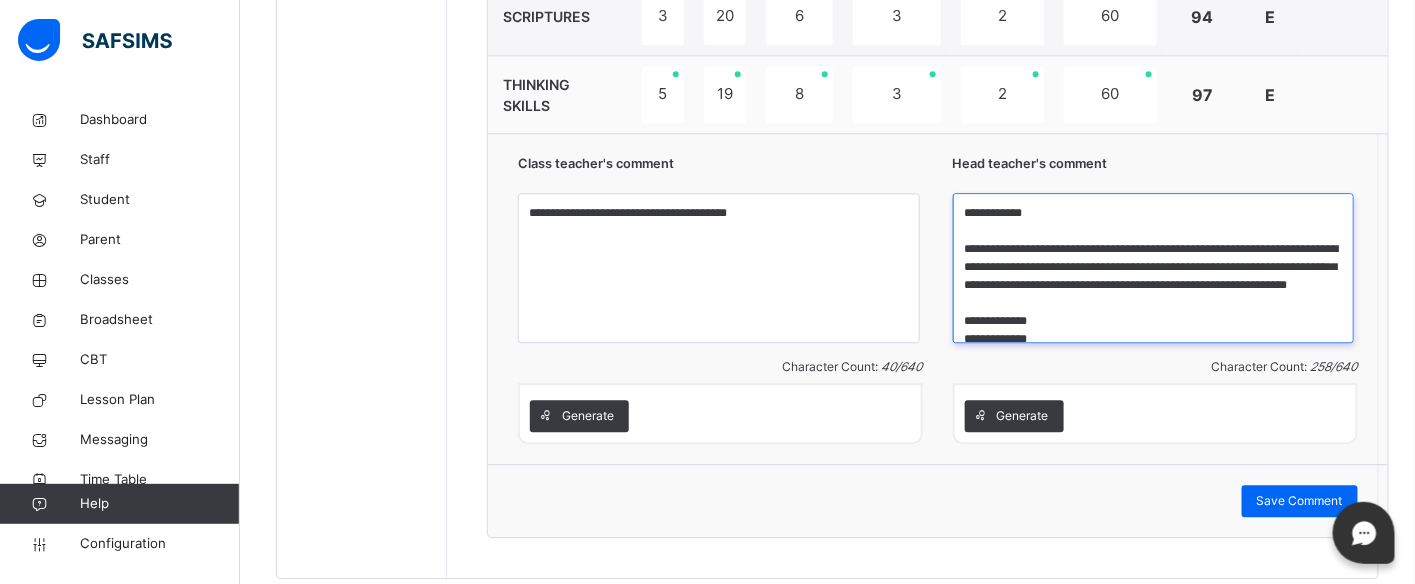 click on "**********" at bounding box center [1154, 268] 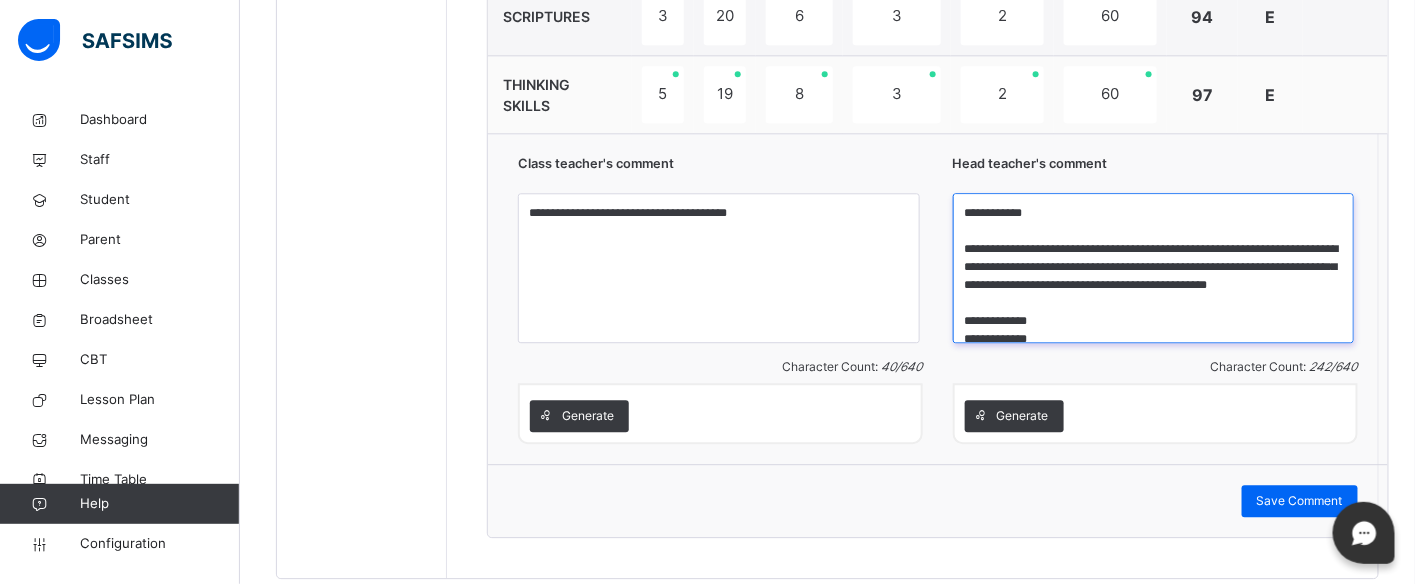 click on "**********" at bounding box center [1154, 268] 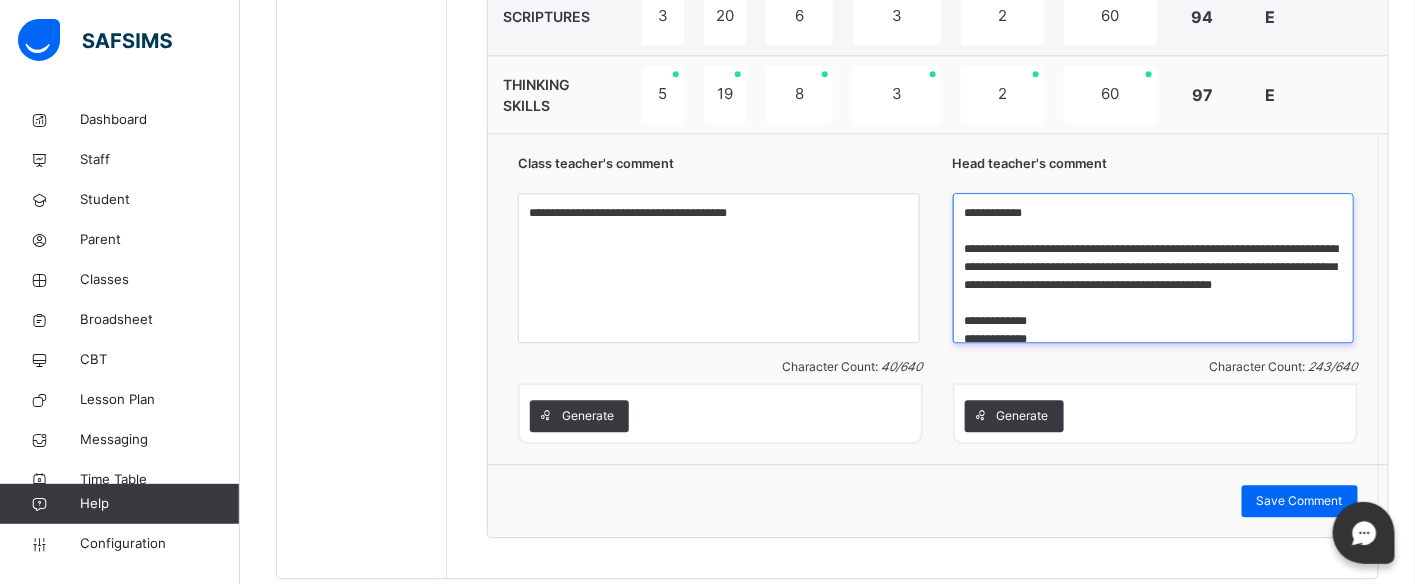 click on "**********" at bounding box center (1154, 268) 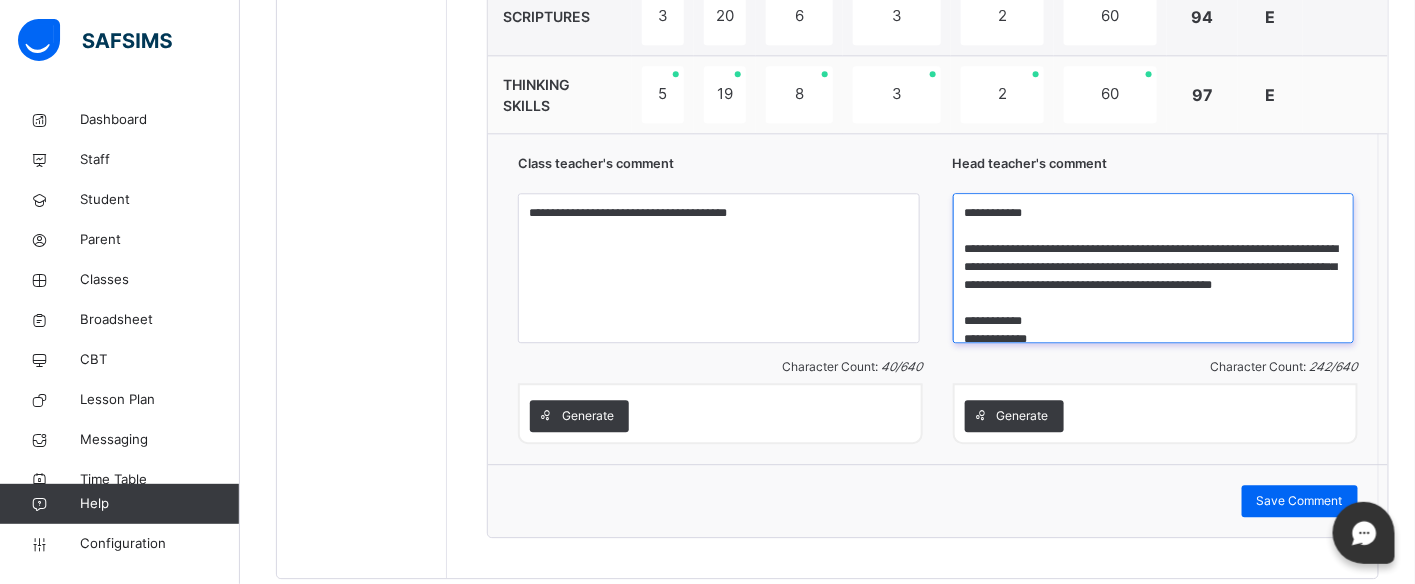 scroll, scrollTop: 4, scrollLeft: 0, axis: vertical 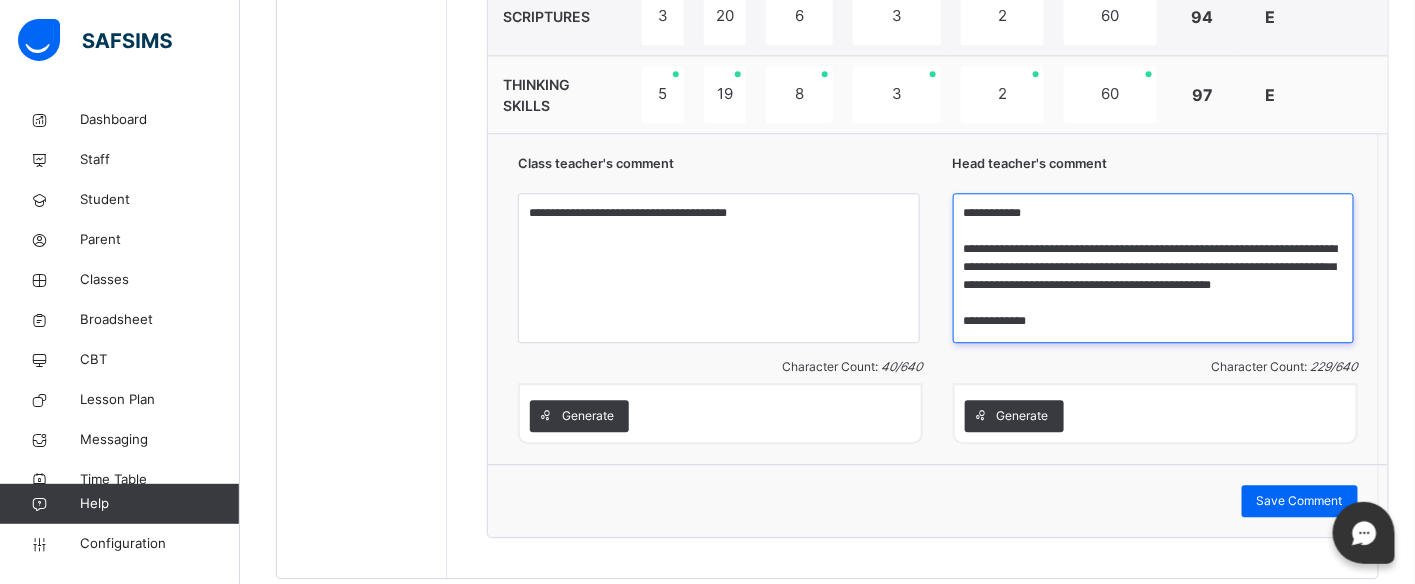 click on "**********" at bounding box center (1154, 268) 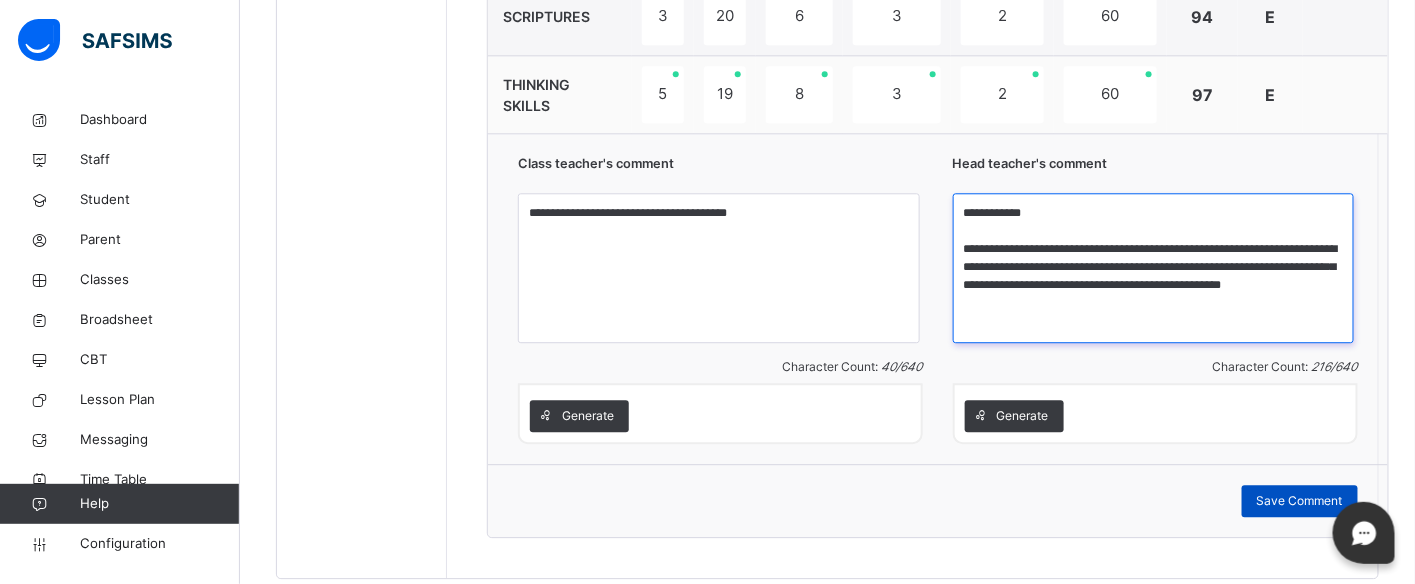 type on "**********" 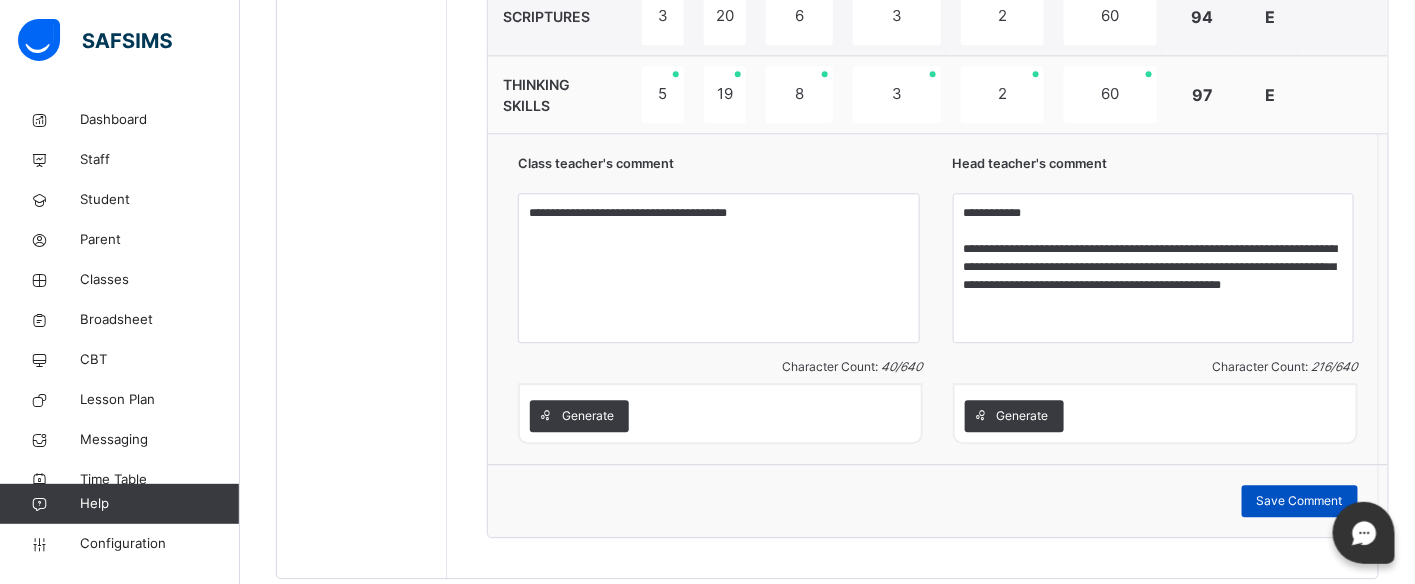 click on "Save Comment" at bounding box center [1300, 501] 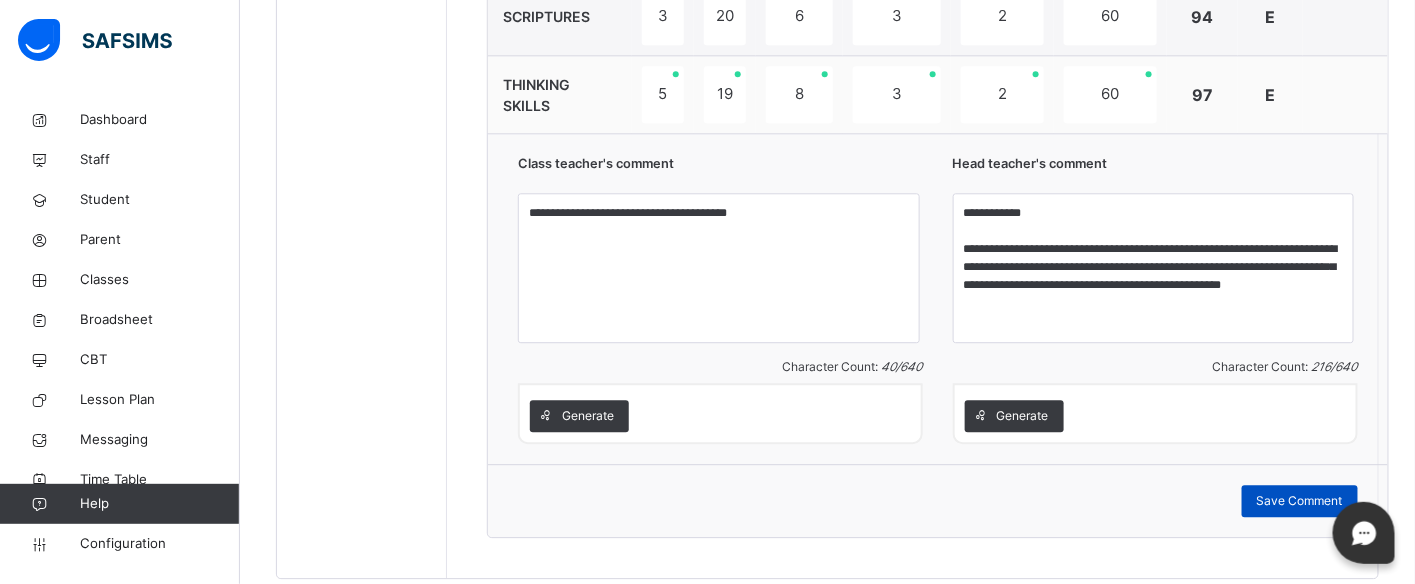 click on "Save Comment" at bounding box center [1300, 501] 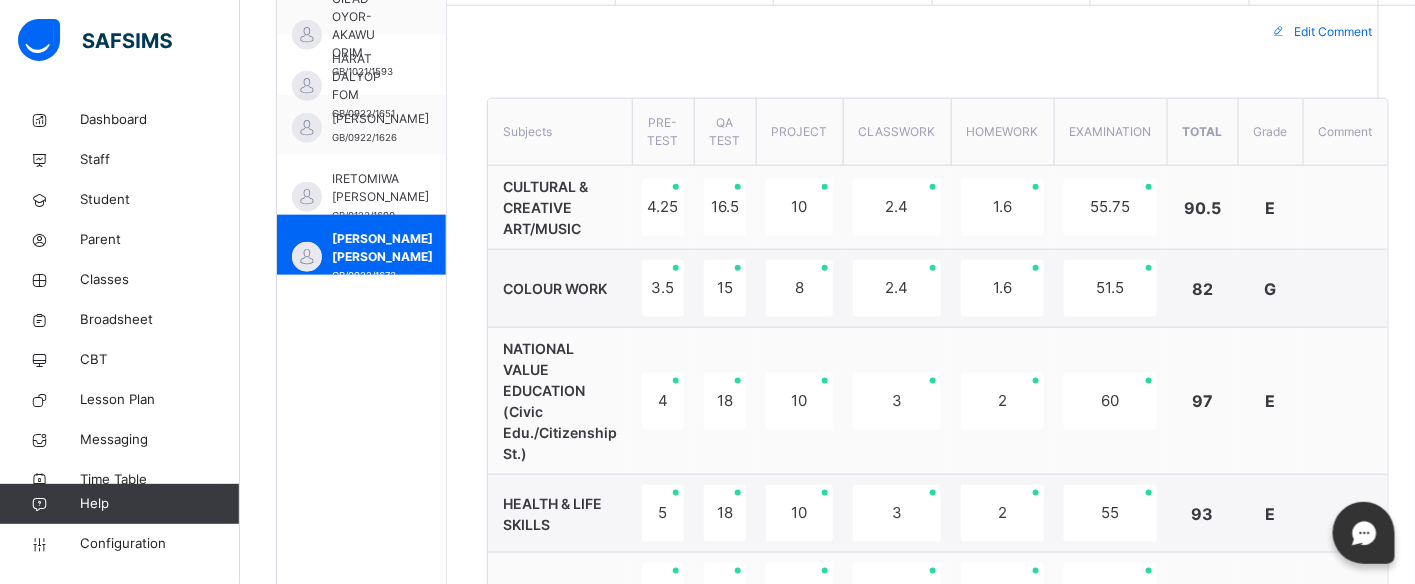 scroll, scrollTop: 658, scrollLeft: 0, axis: vertical 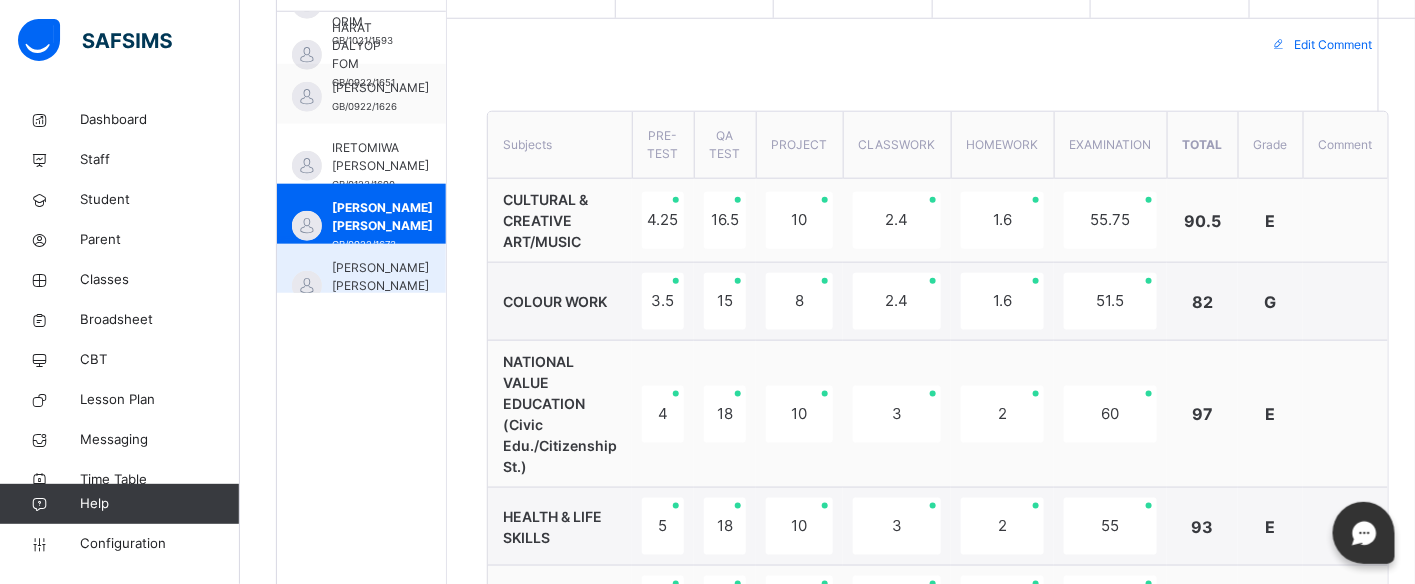 click on "[PERSON_NAME] [PERSON_NAME]" at bounding box center (380, 277) 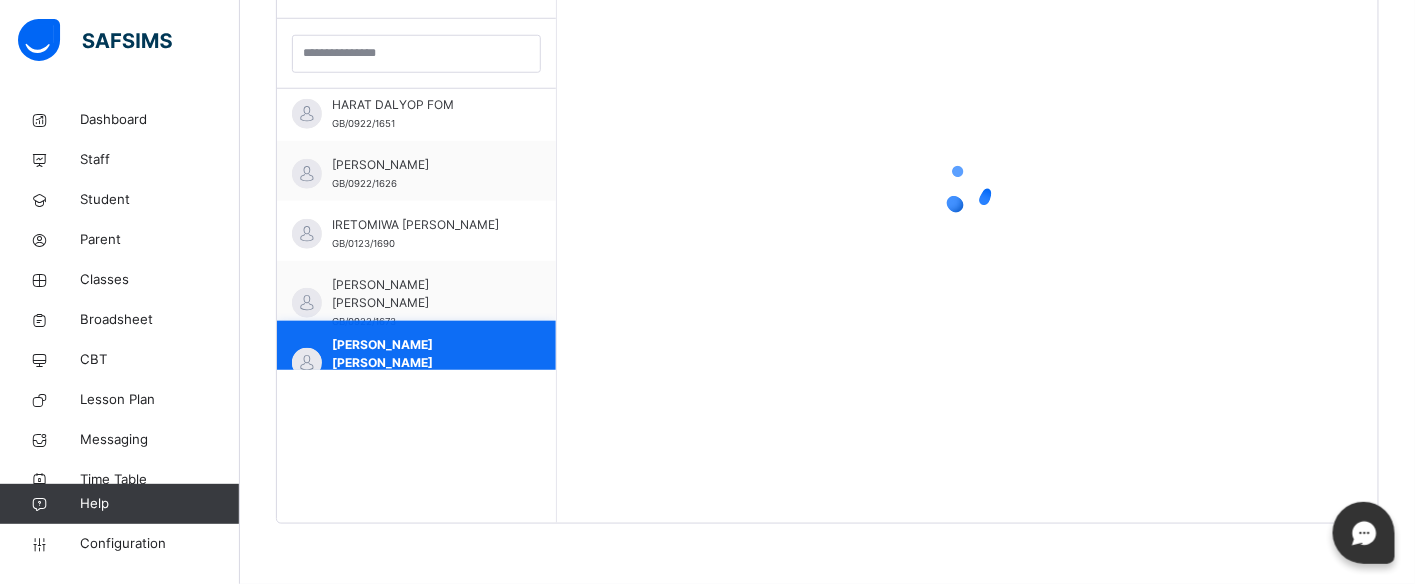 scroll, scrollTop: 581, scrollLeft: 0, axis: vertical 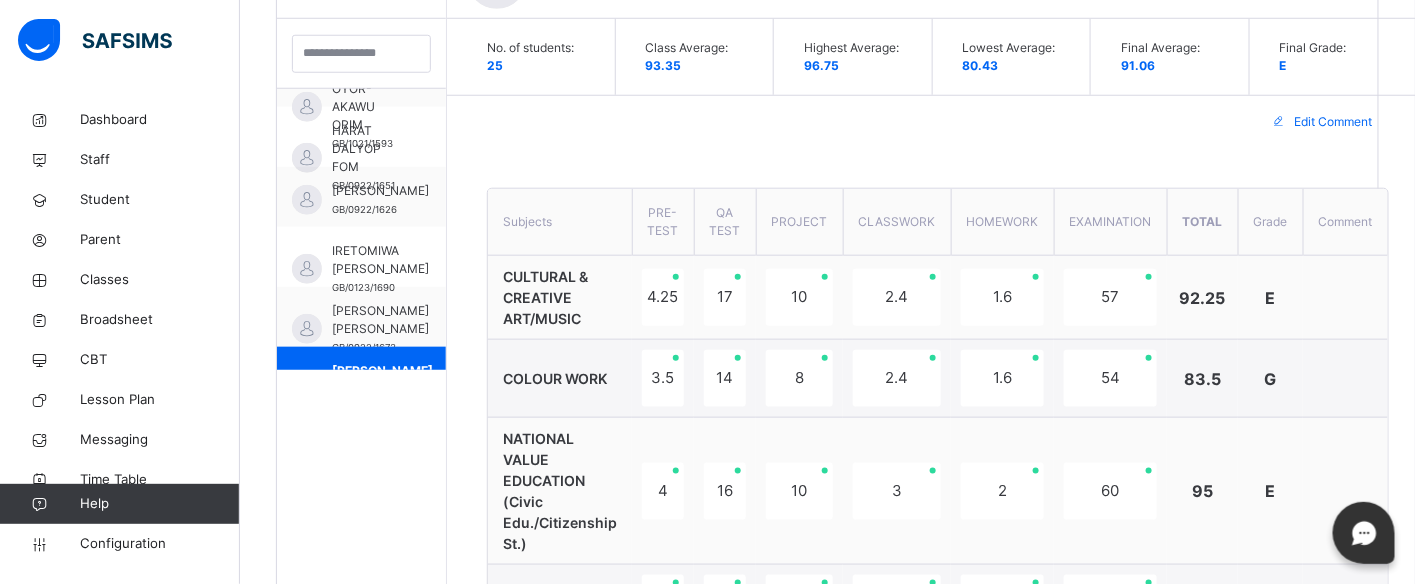 type on "**********" 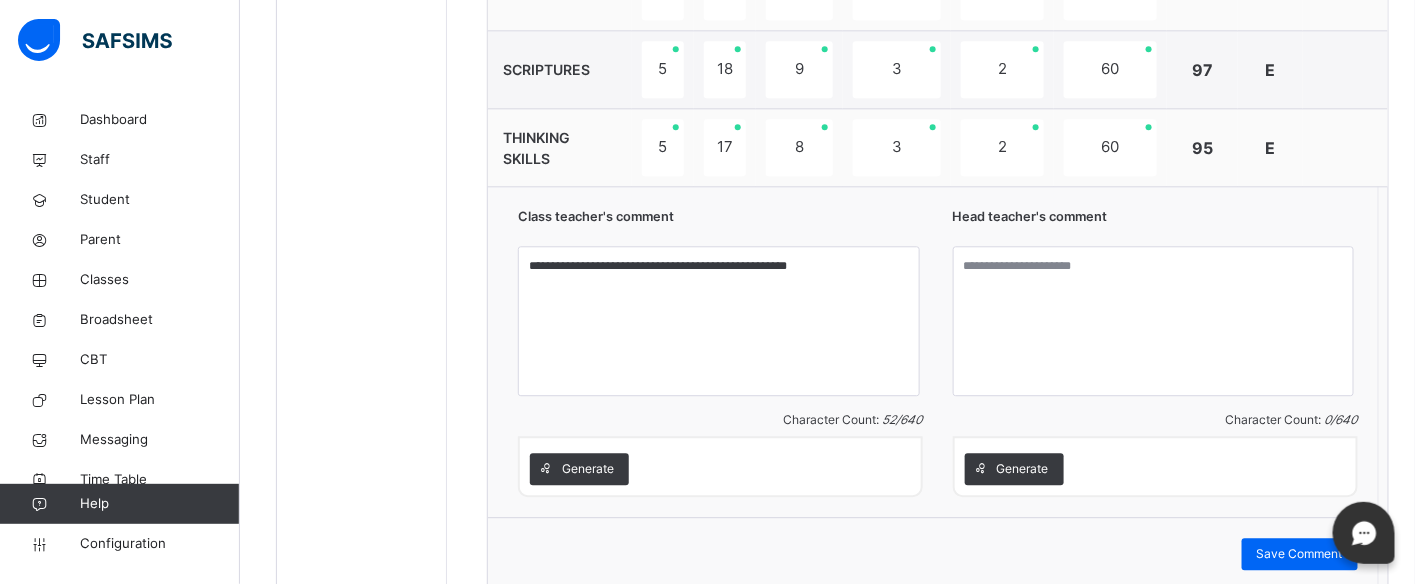 scroll, scrollTop: 1592, scrollLeft: 0, axis: vertical 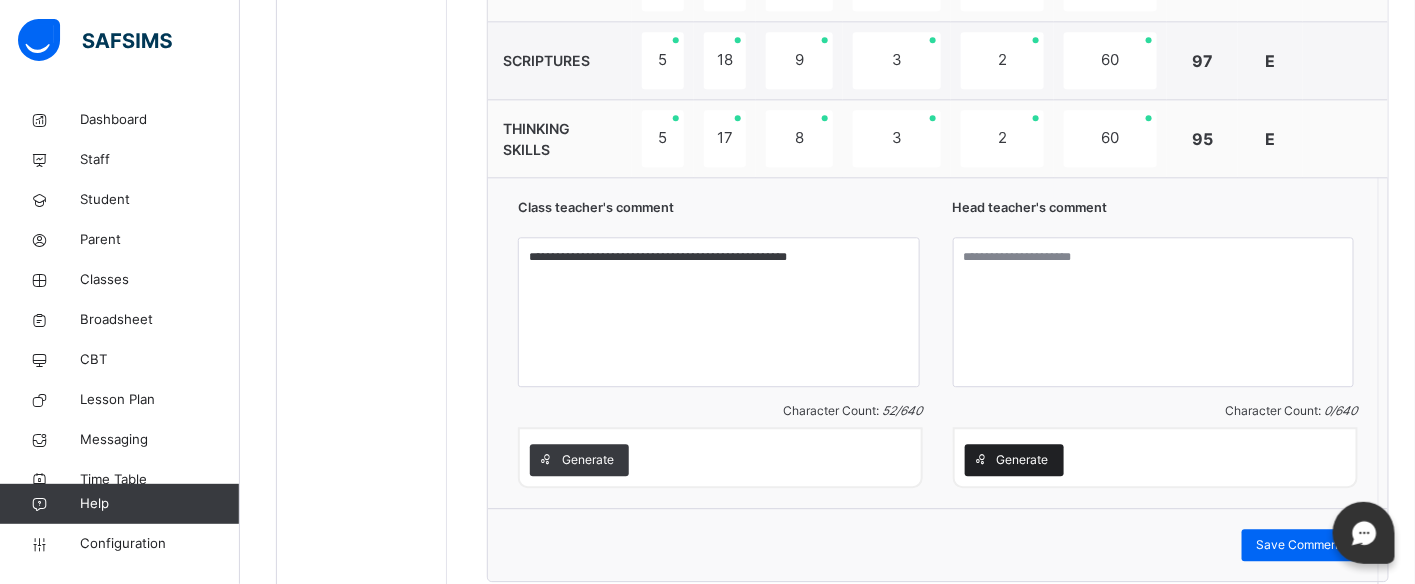 click on "Generate" at bounding box center (1023, 460) 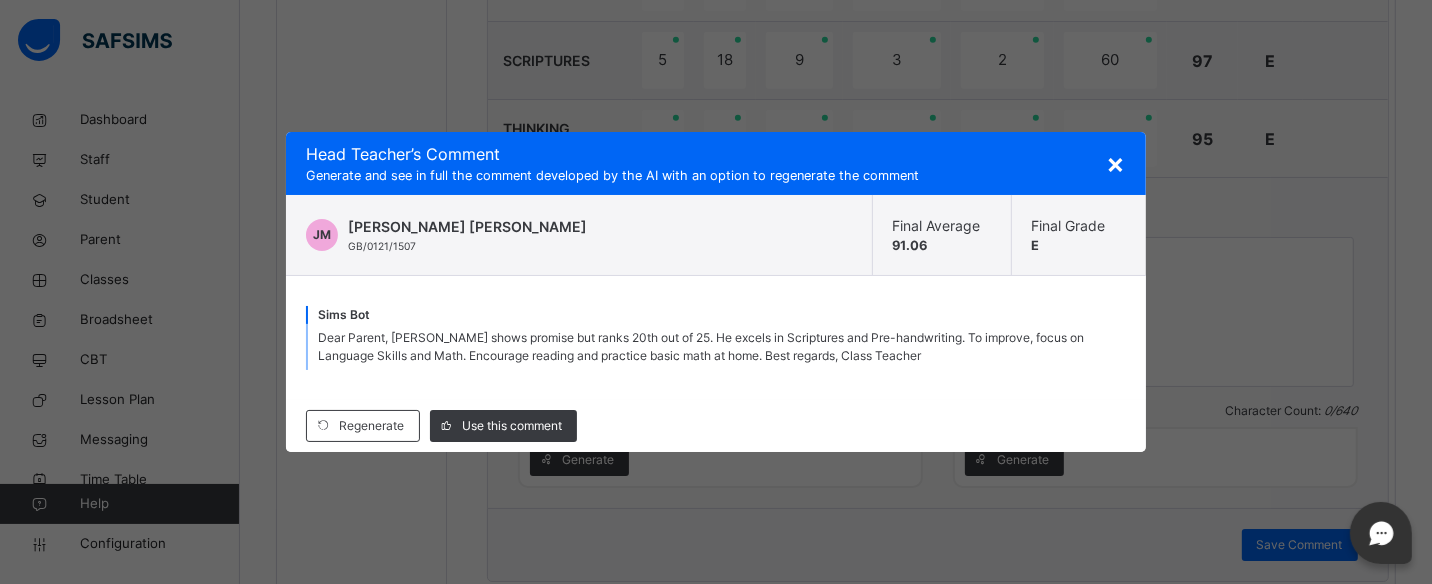 click on "×   Head Teacher ’s Comment Generate and see in full the comment developed by the AI with an option to regenerate the comment [PERSON_NAME] [PERSON_NAME] ENEOJO [PERSON_NAME]   GB/0121/1507 Final Average 91.06 Final Grade E [PERSON_NAME] Bot Dear Parent,
[PERSON_NAME] shows promise but ranks 20th out of 25. He excels in Scriptures and Pre-handwriting. To improve, focus on Language Skills and Math. Encourage reading and practice basic math at home.
Best regards,
Class Teacher   Regenerate     Use this comment" at bounding box center (716, 292) 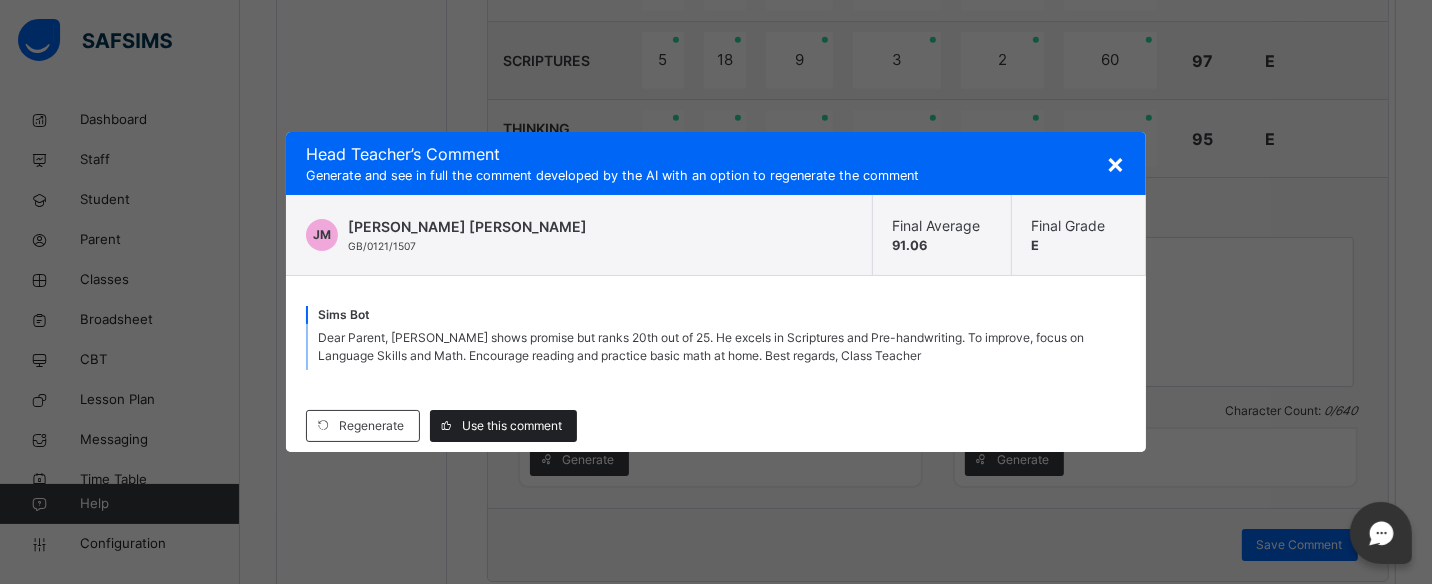 click on "Use this comment" at bounding box center (512, 426) 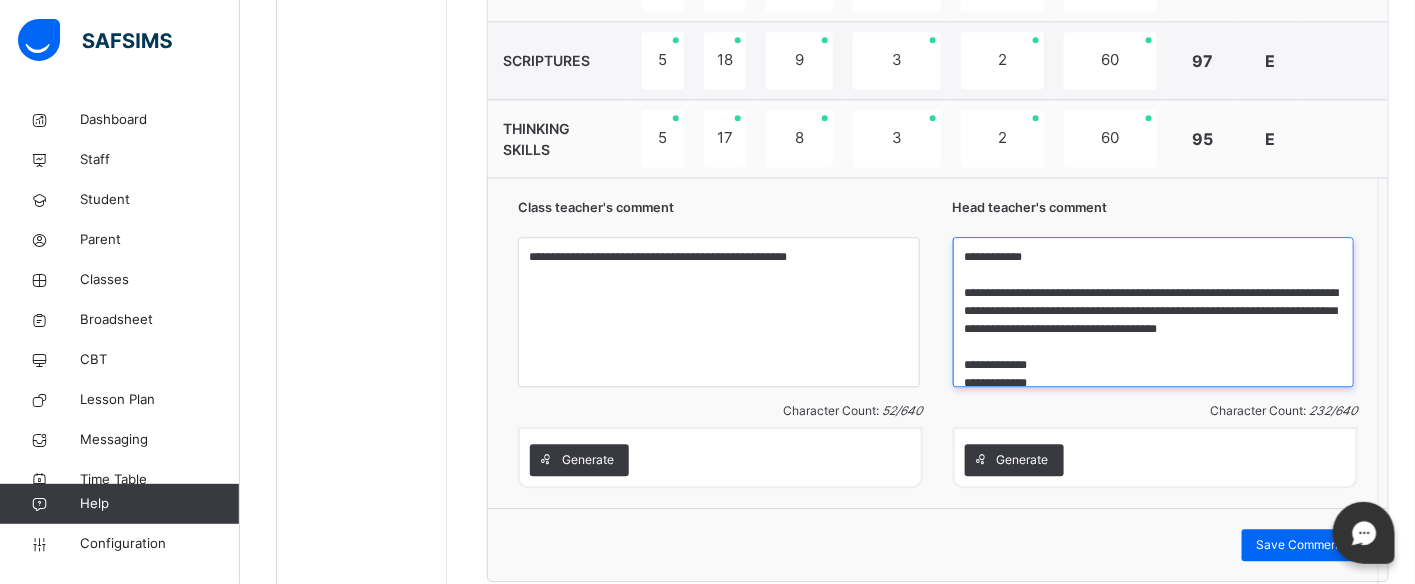 click on "**********" at bounding box center [1154, 312] 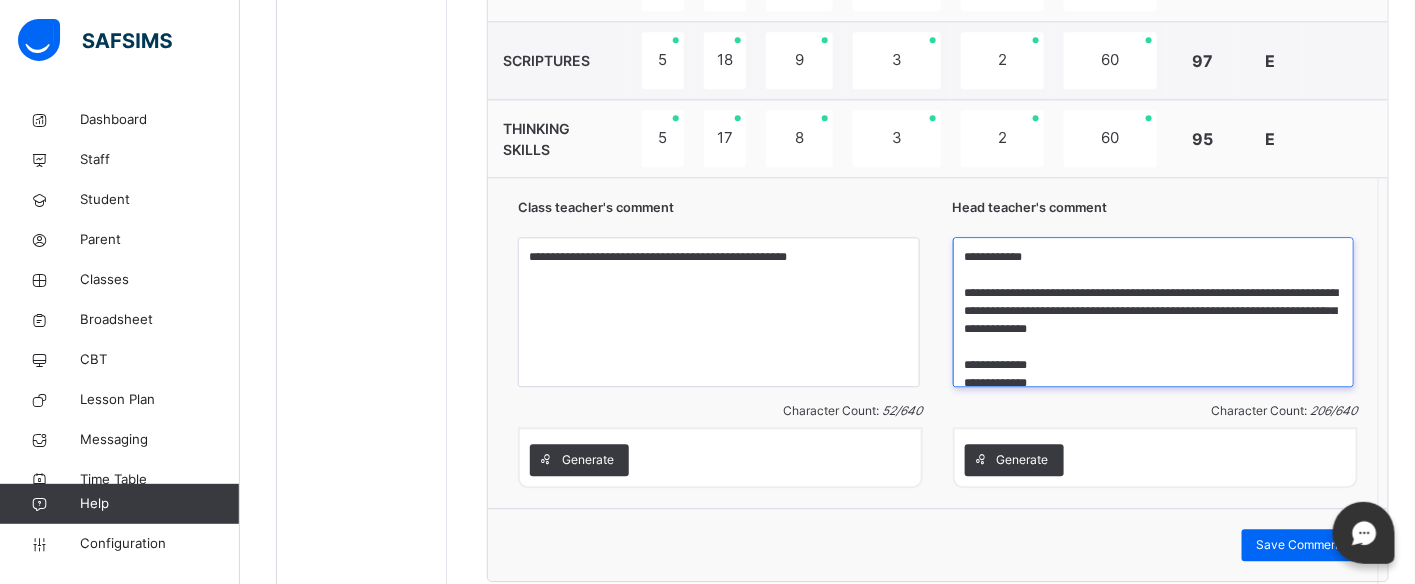 click on "**********" at bounding box center [1154, 312] 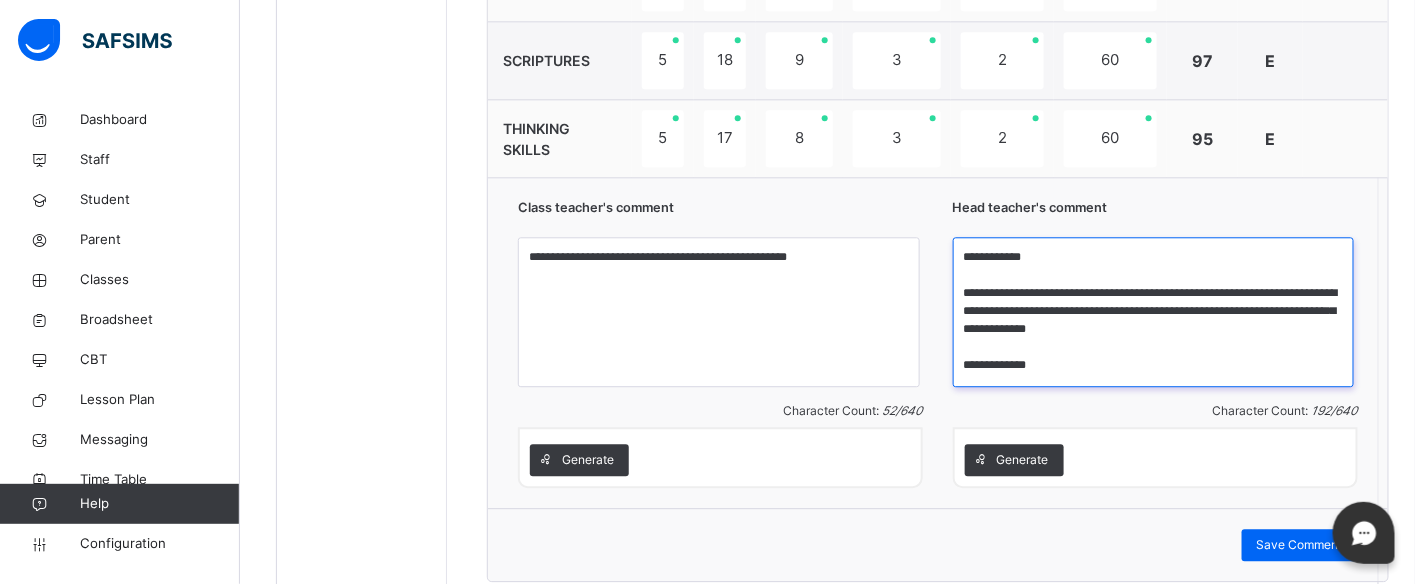 scroll, scrollTop: 0, scrollLeft: 0, axis: both 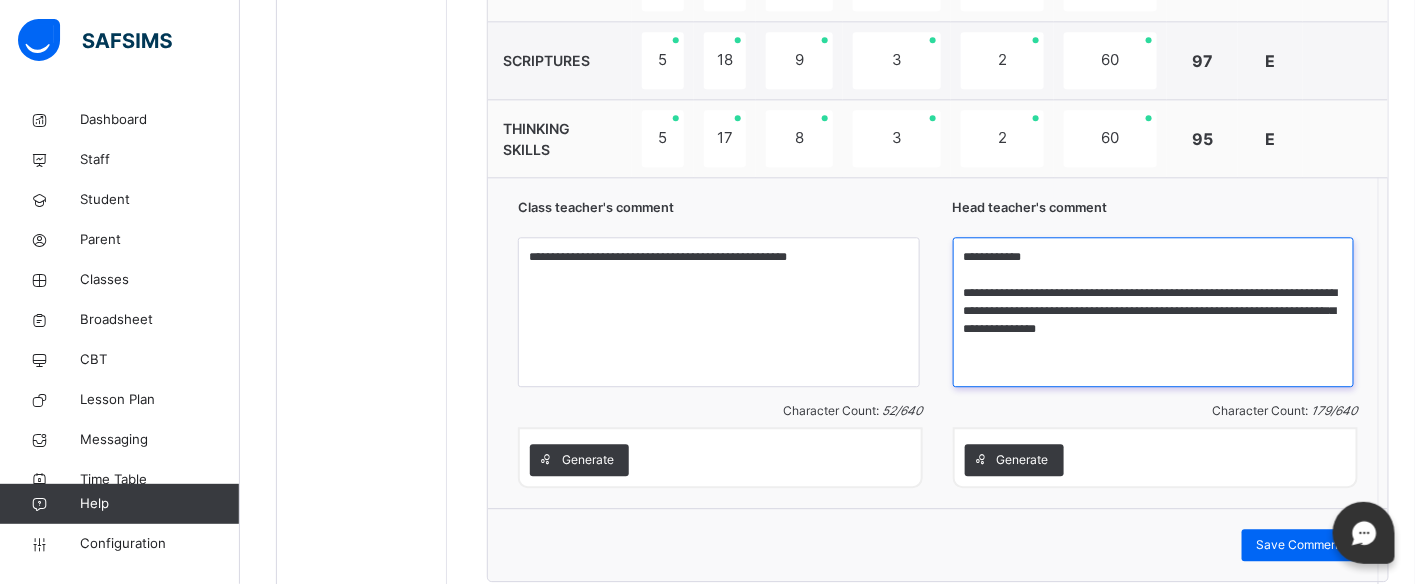 type on "**********" 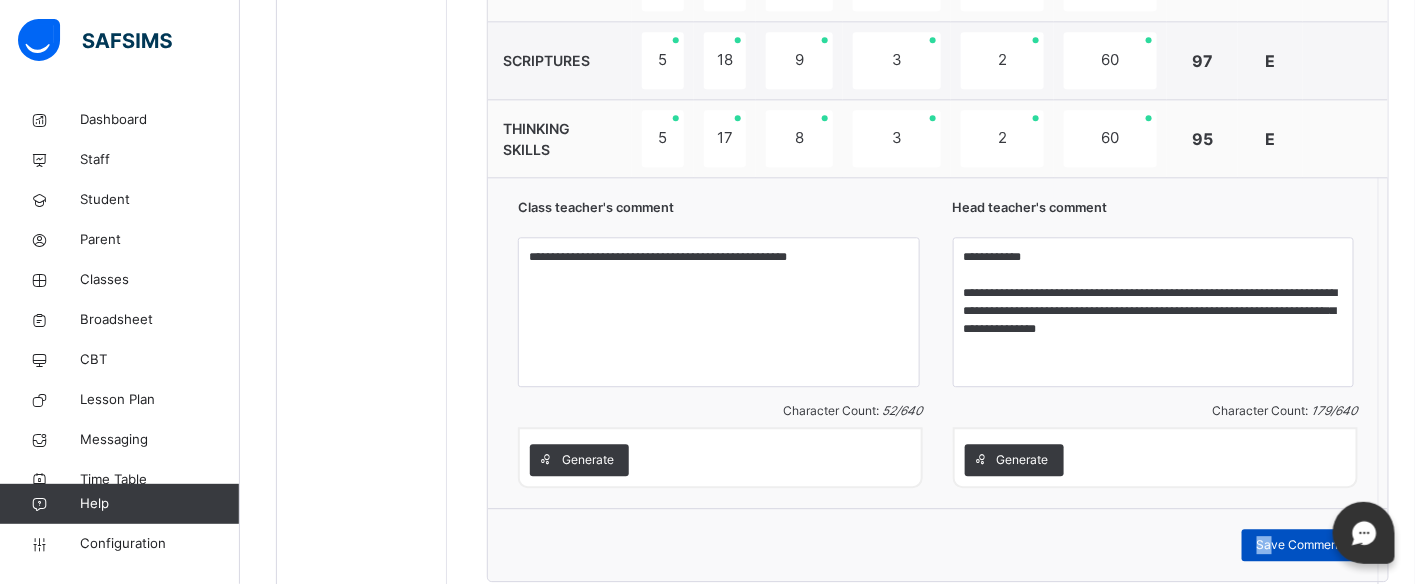 drag, startPoint x: 1140, startPoint y: 458, endPoint x: 1265, endPoint y: 541, distance: 150.04666 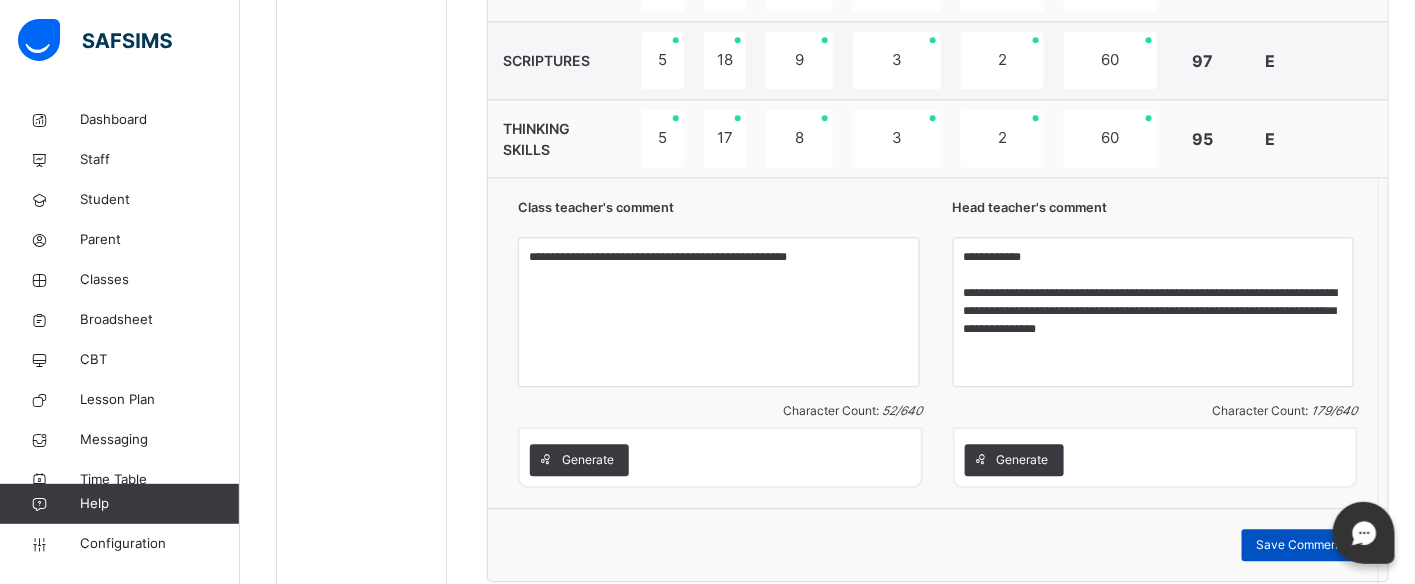 click on "Save Comment" at bounding box center [1300, 545] 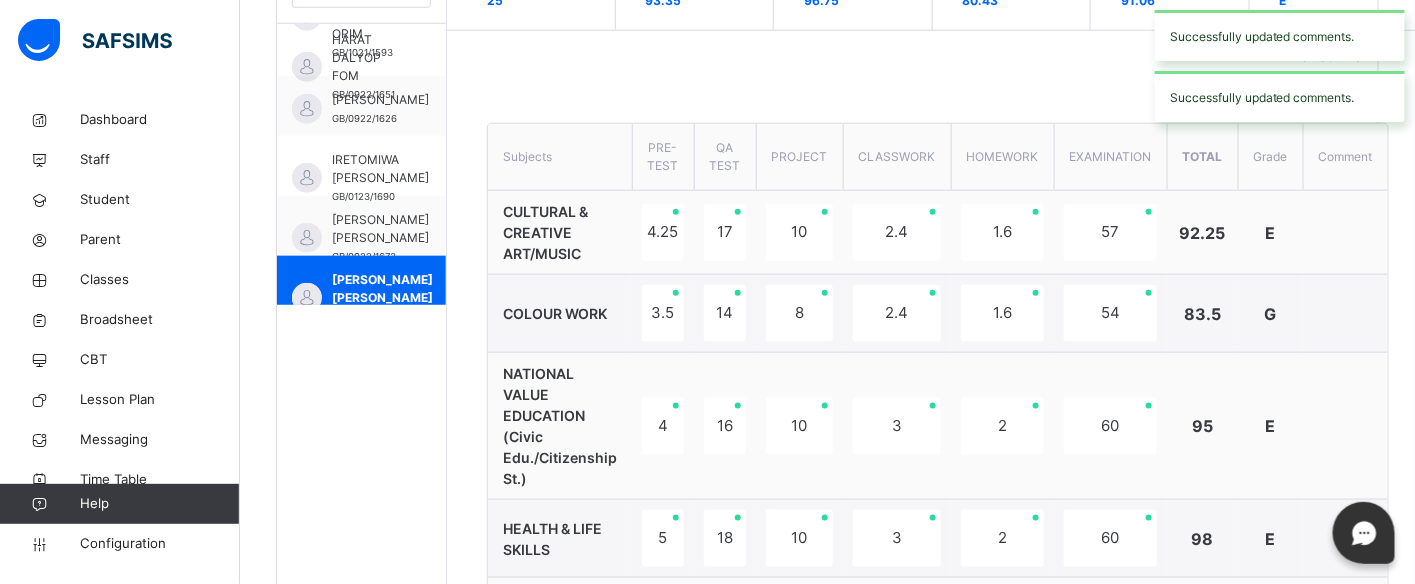 scroll, scrollTop: 558, scrollLeft: 0, axis: vertical 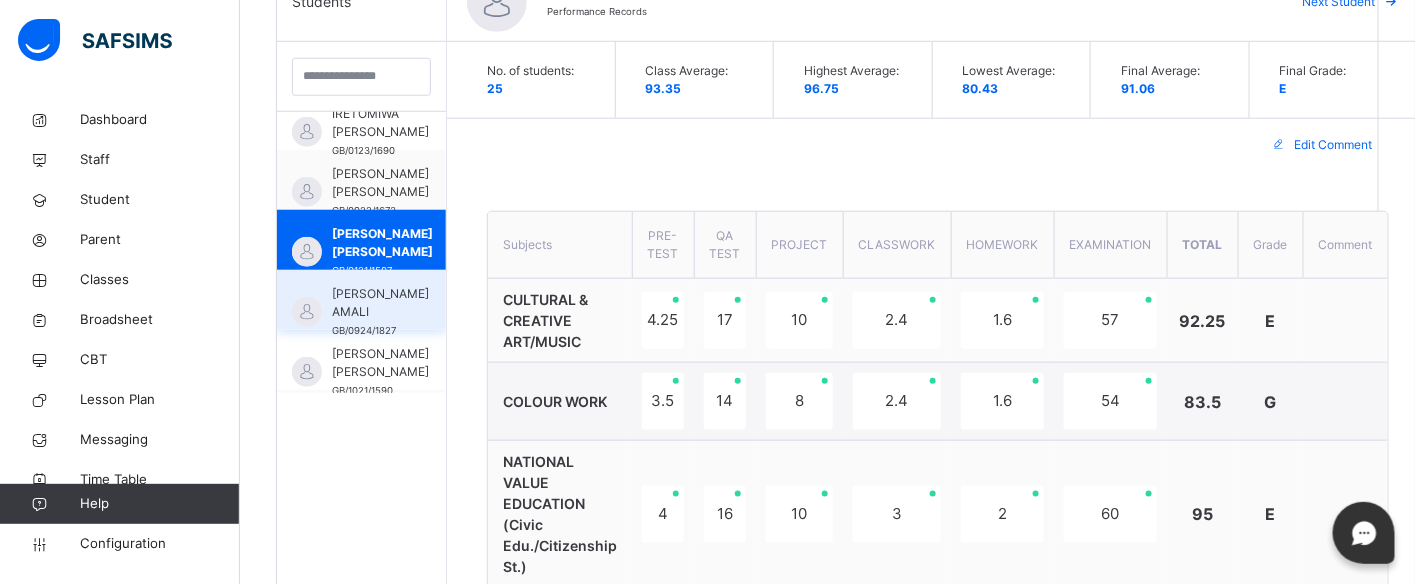 click on "[PERSON_NAME] AMALI" at bounding box center (380, 303) 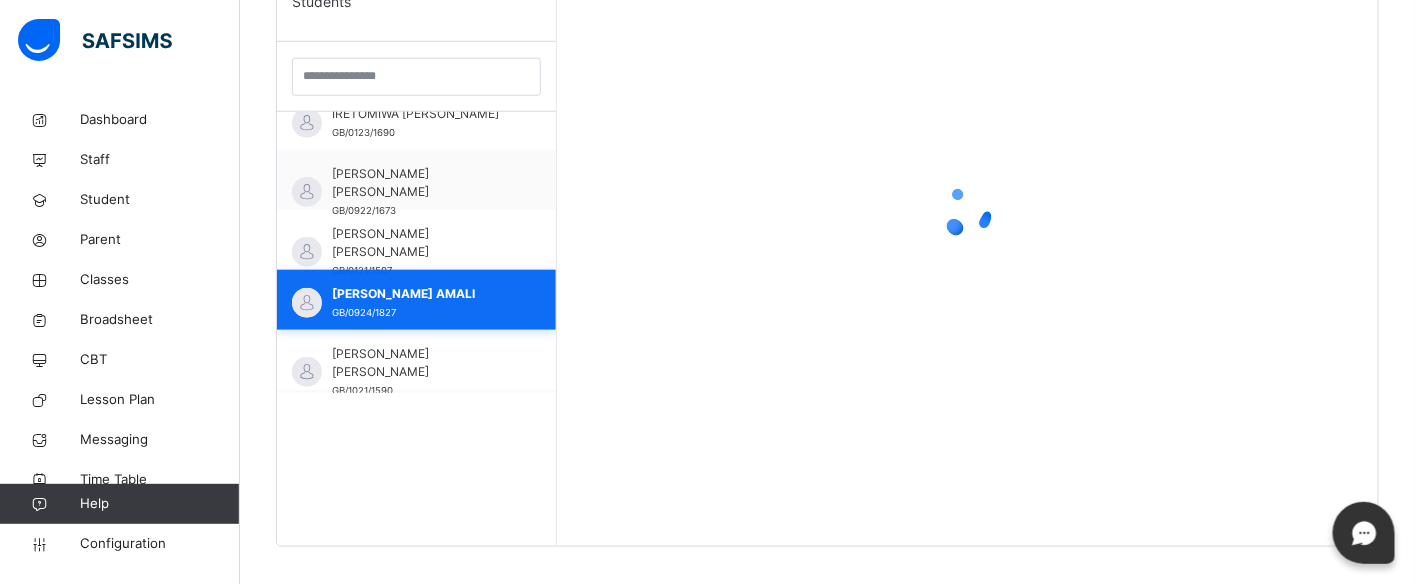 scroll, scrollTop: 586, scrollLeft: 0, axis: vertical 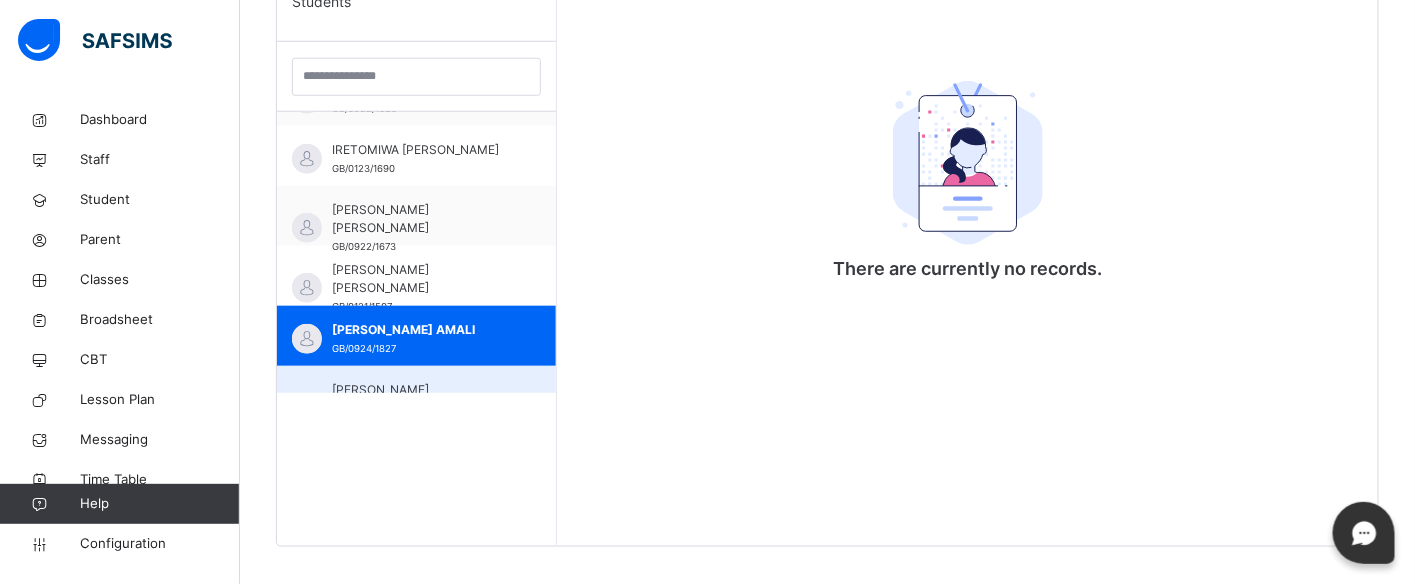 click on "[PERSON_NAME] [PERSON_NAME] GB/1021/1590" at bounding box center (416, 396) 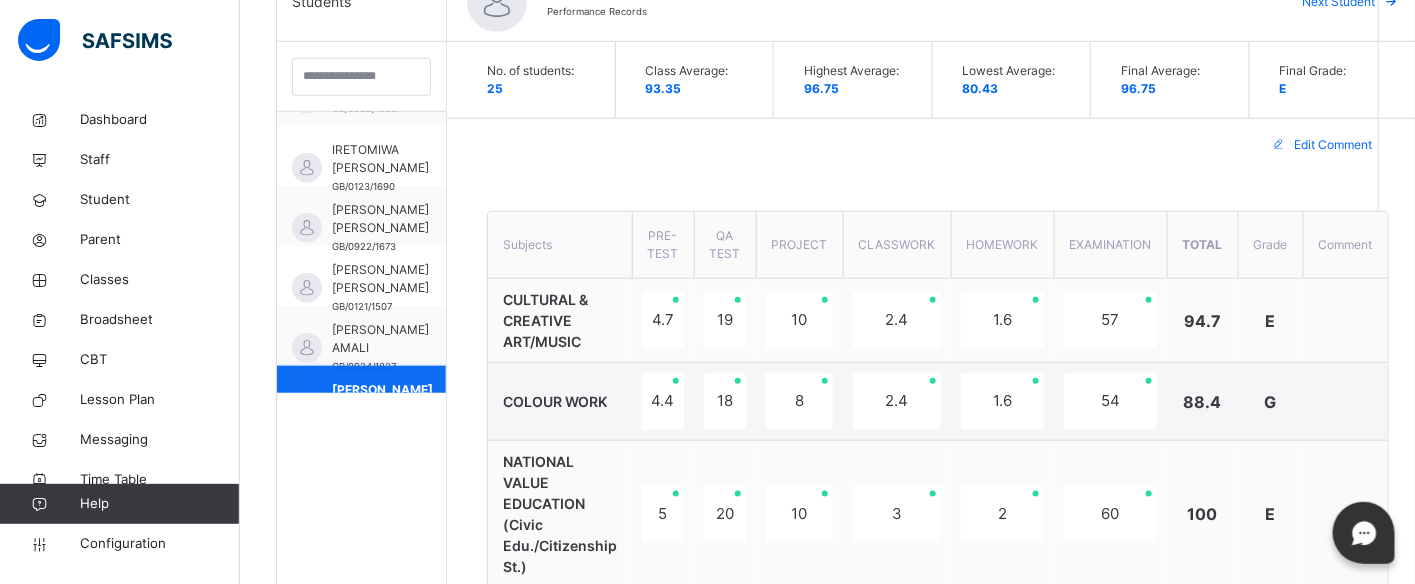 scroll, scrollTop: 622, scrollLeft: 0, axis: vertical 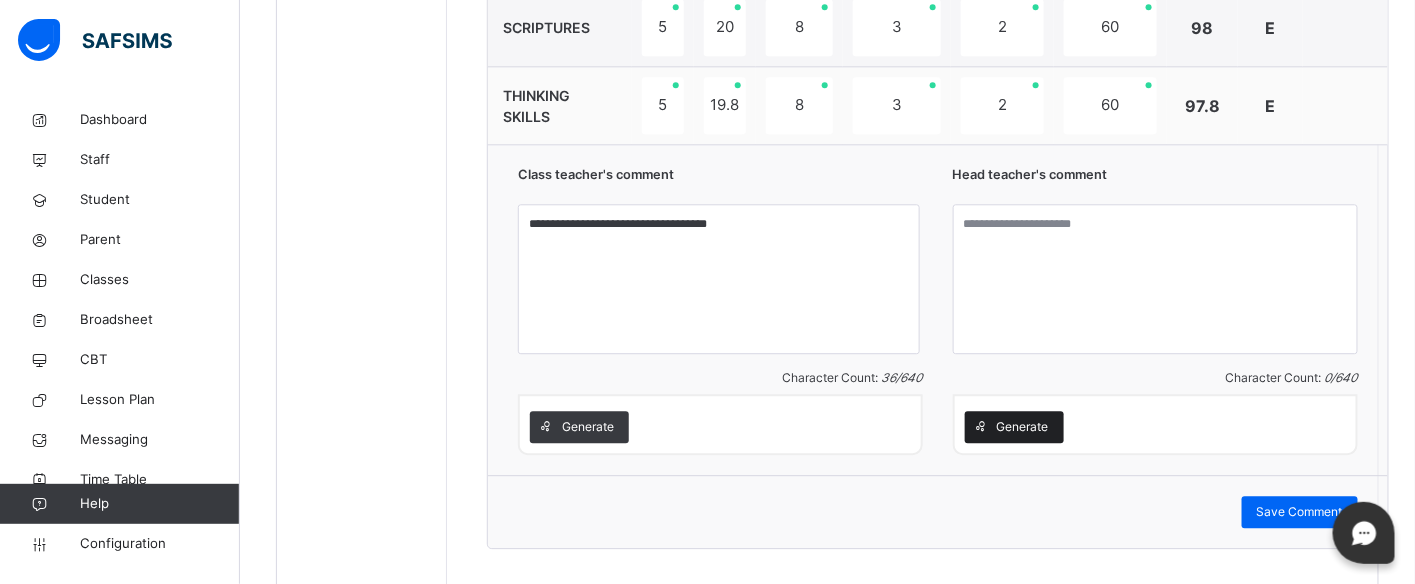 click on "Generate" at bounding box center [1023, 427] 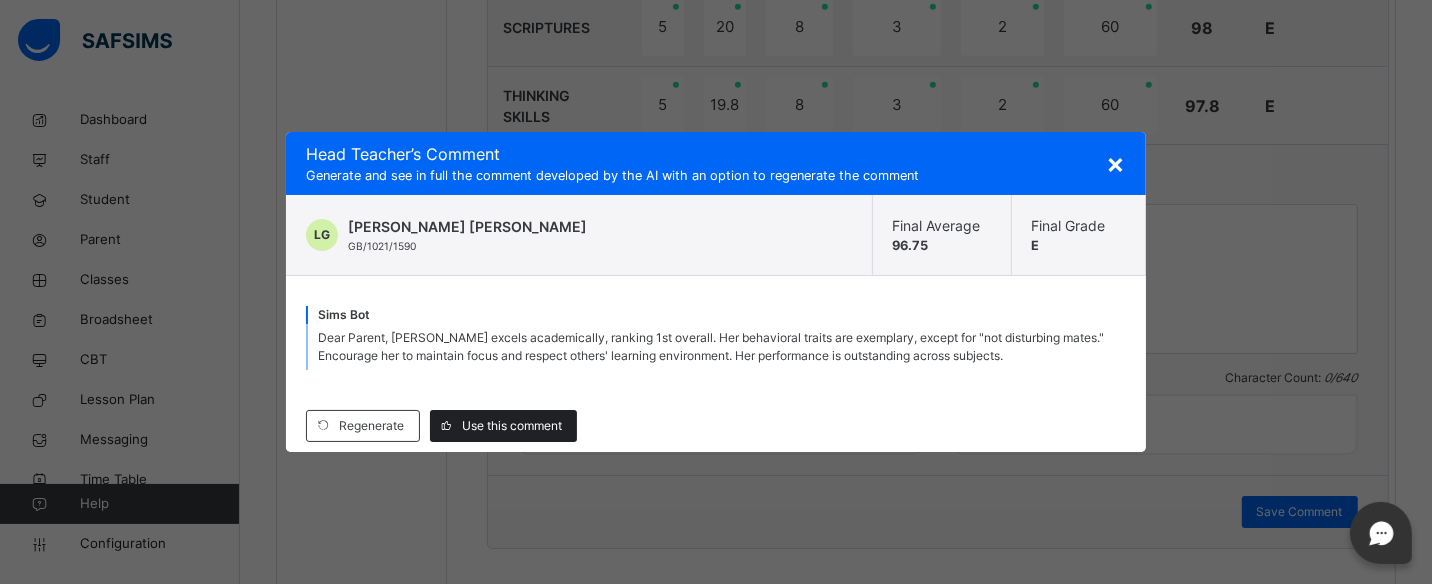 click on "Use this comment" at bounding box center [512, 426] 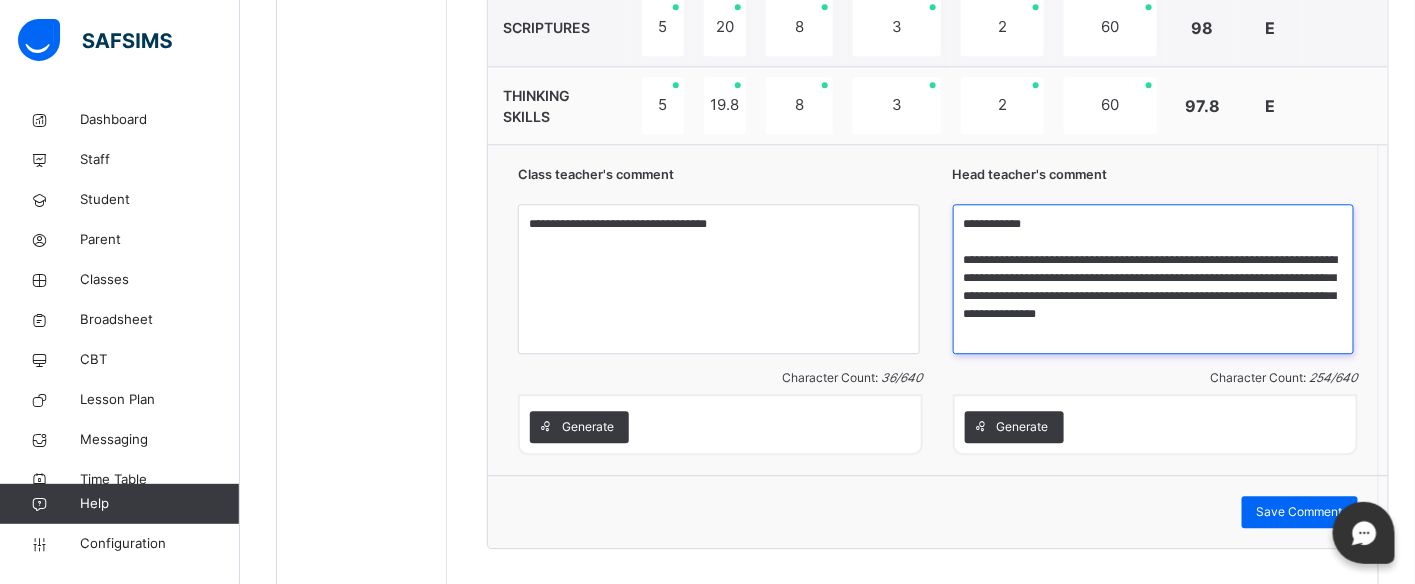 click on "**********" at bounding box center [1154, 279] 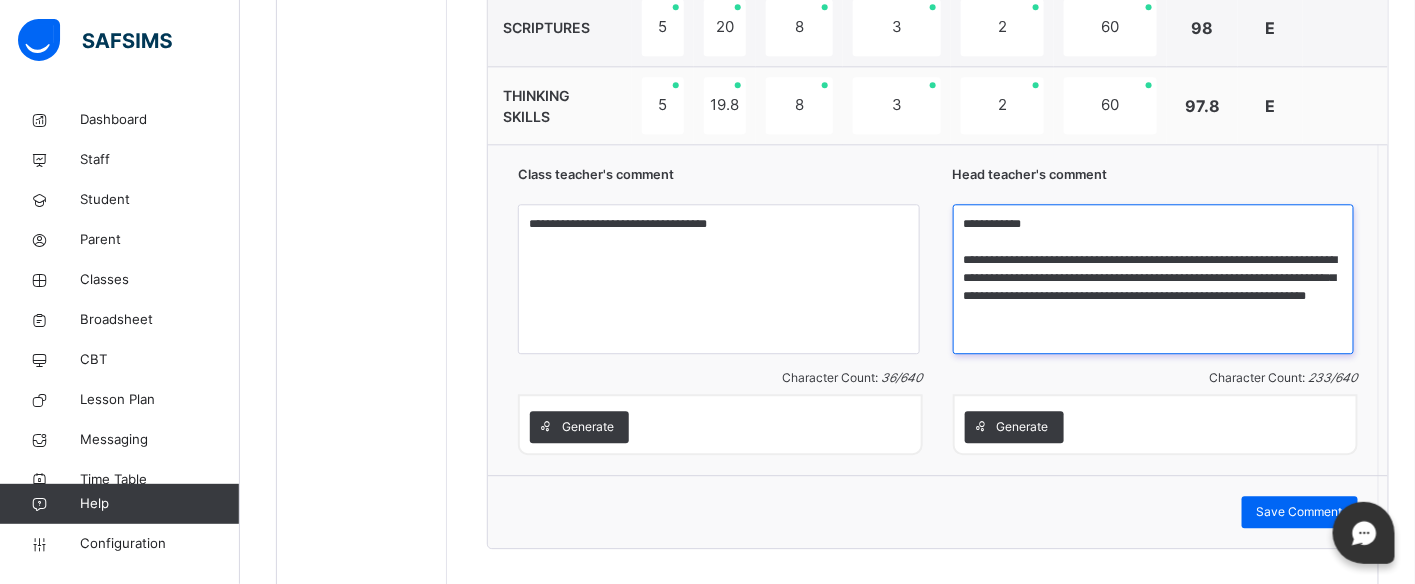 click on "**********" at bounding box center (1154, 279) 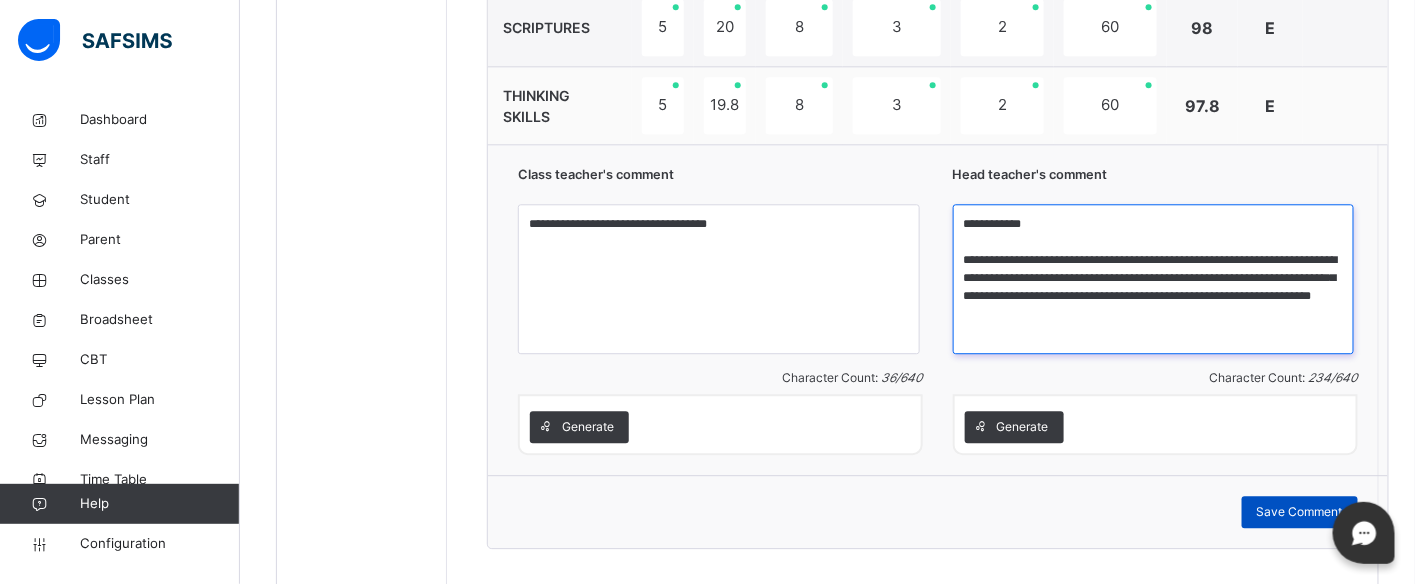 type on "**********" 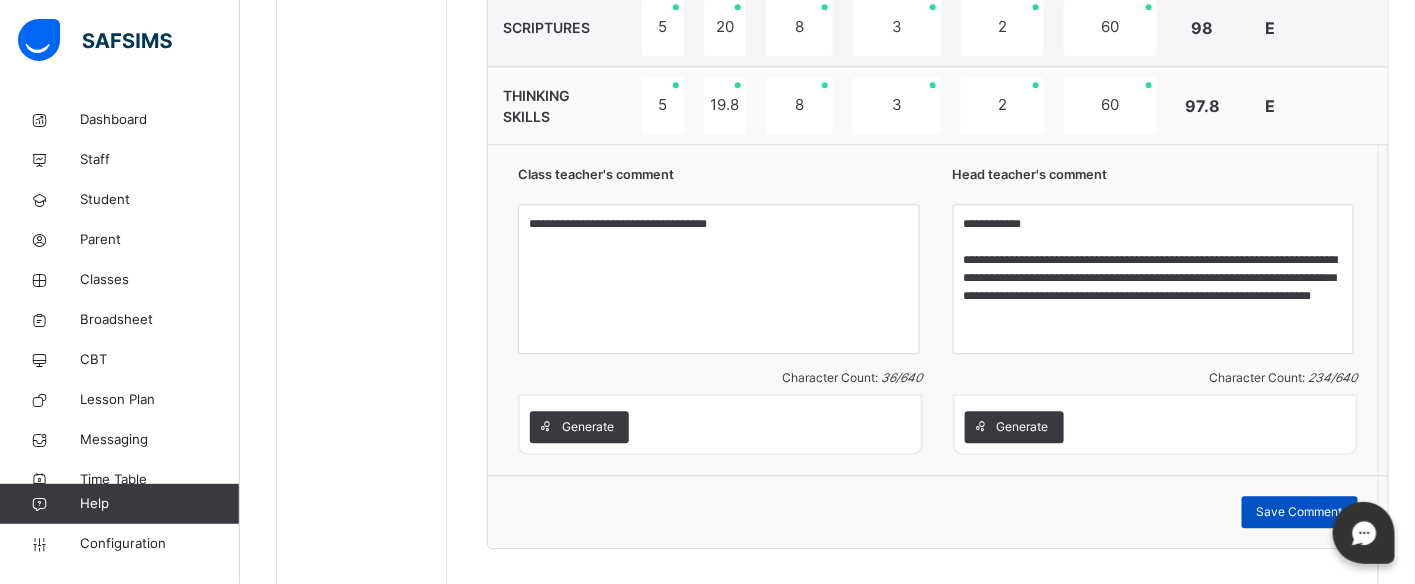 click on "Save Comment" at bounding box center [1300, 512] 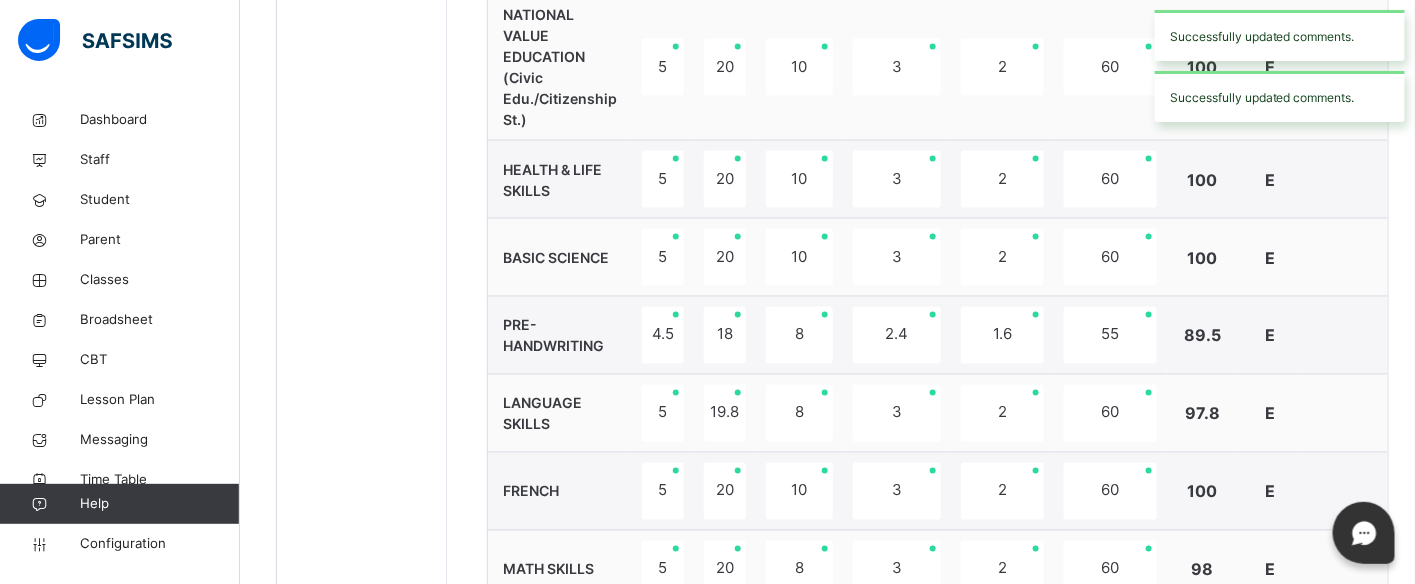 scroll, scrollTop: 591, scrollLeft: 0, axis: vertical 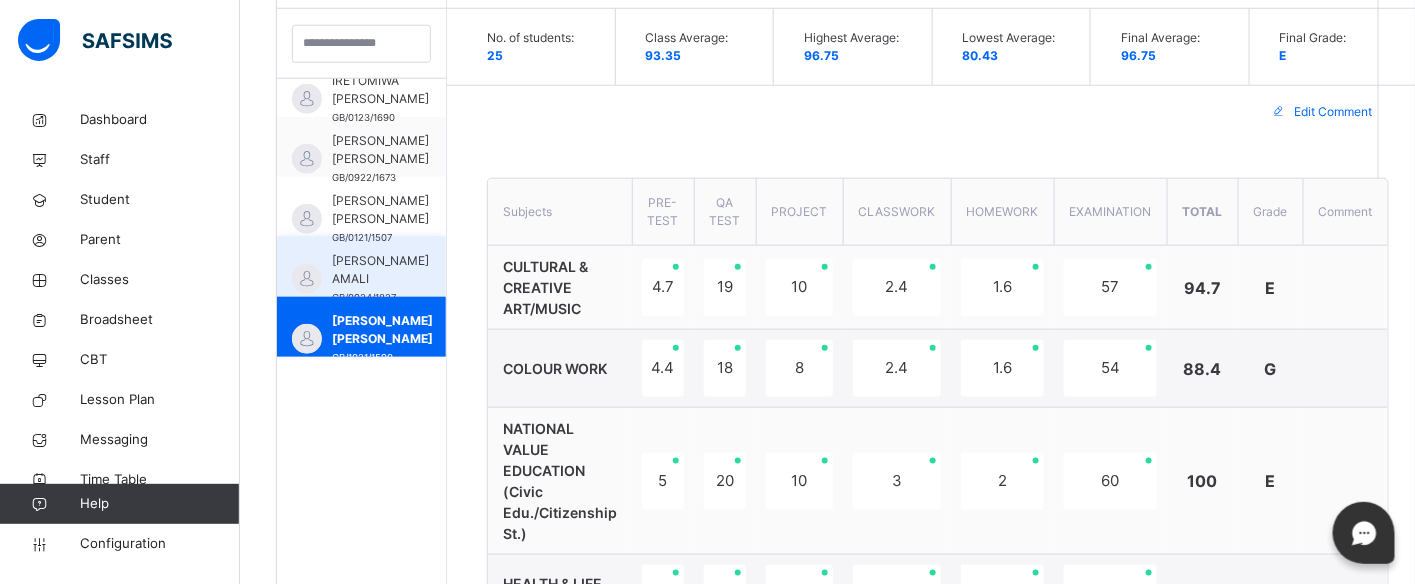 click on "[PERSON_NAME] AMALI GB/0924/1827" at bounding box center [361, 267] 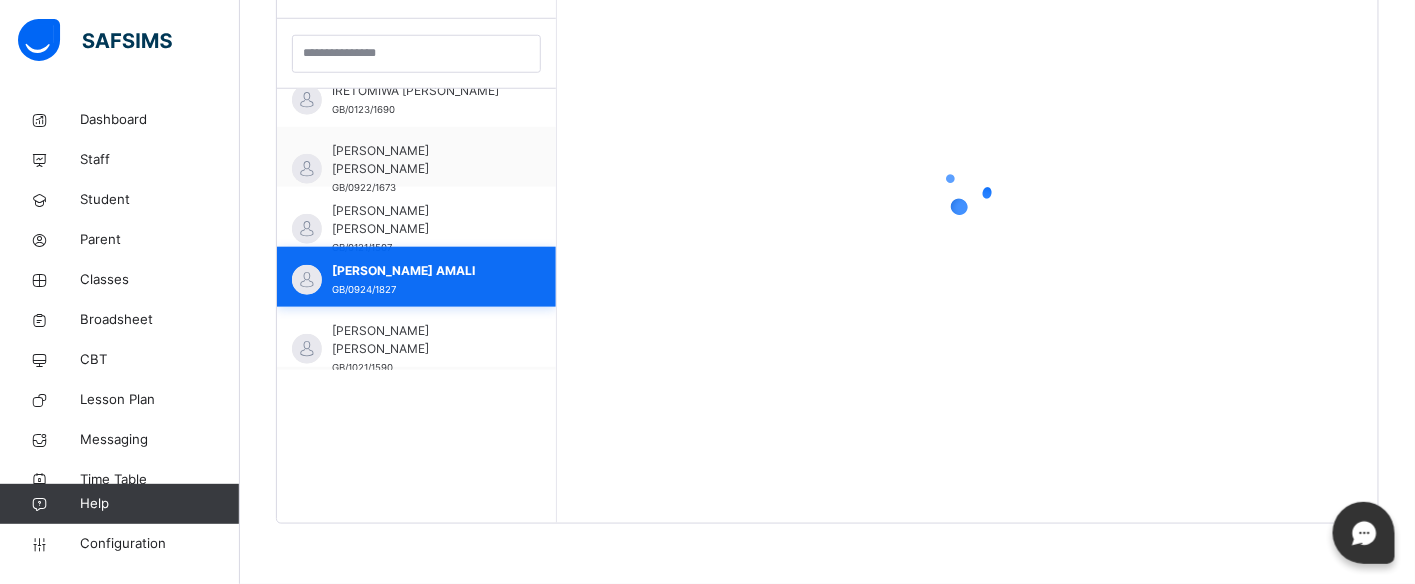 scroll, scrollTop: 586, scrollLeft: 0, axis: vertical 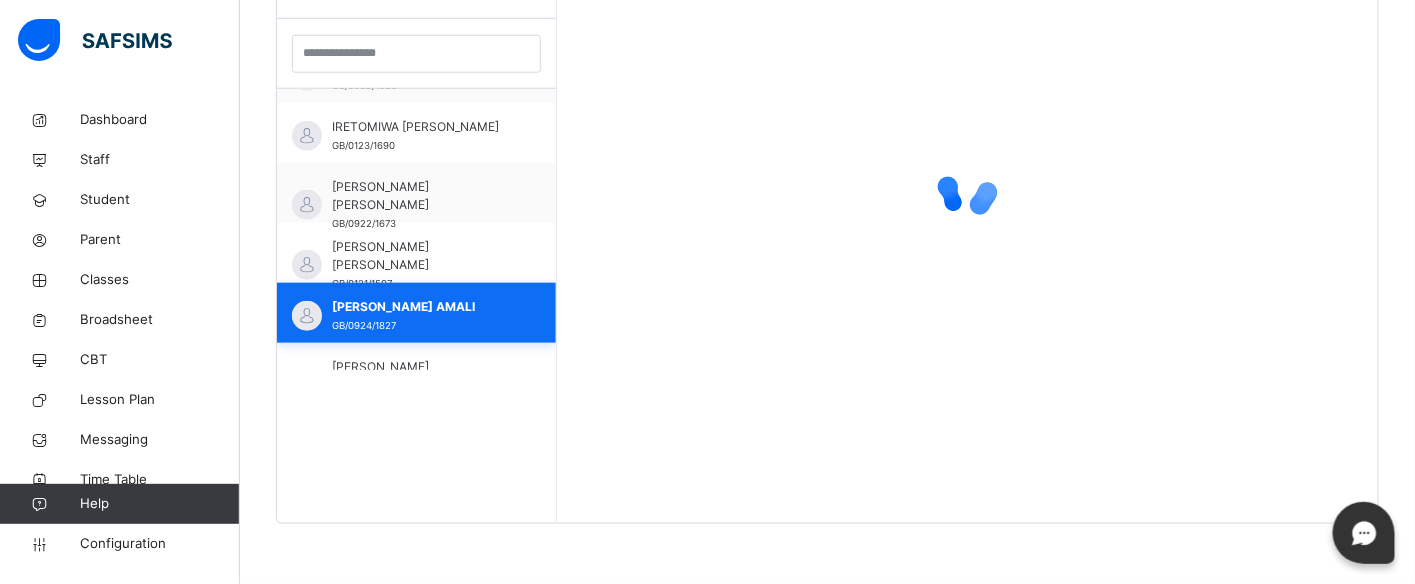 click on "[PERSON_NAME] AMALI" at bounding box center (421, 307) 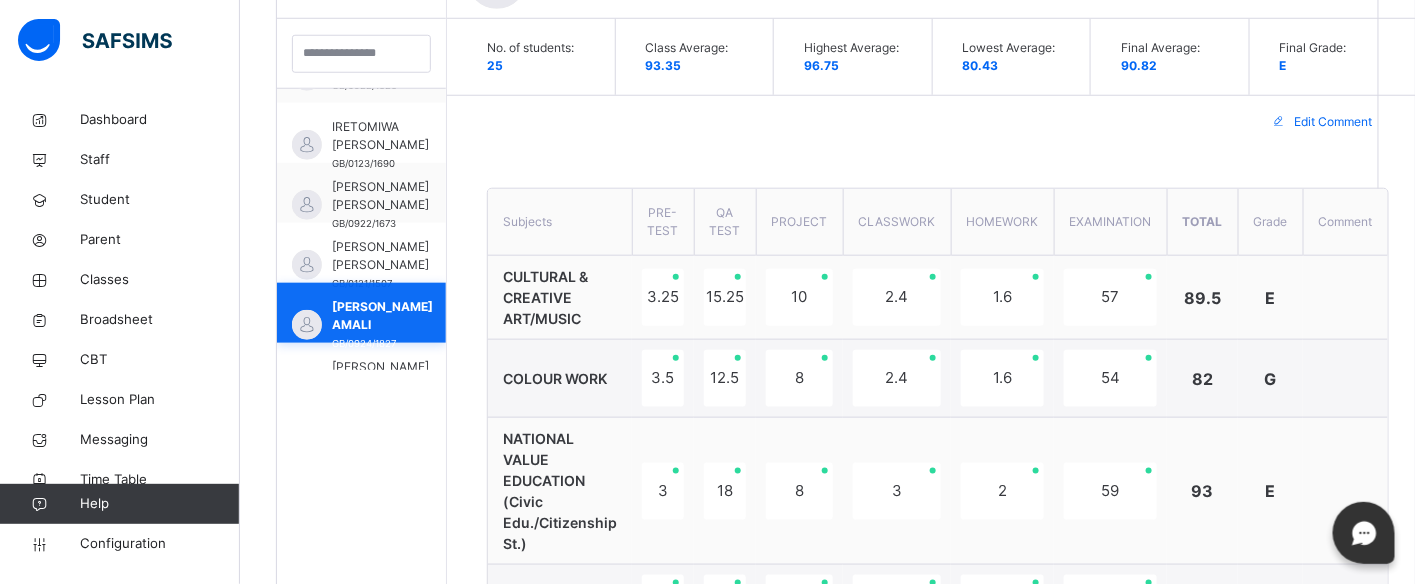 scroll, scrollTop: 591, scrollLeft: 0, axis: vertical 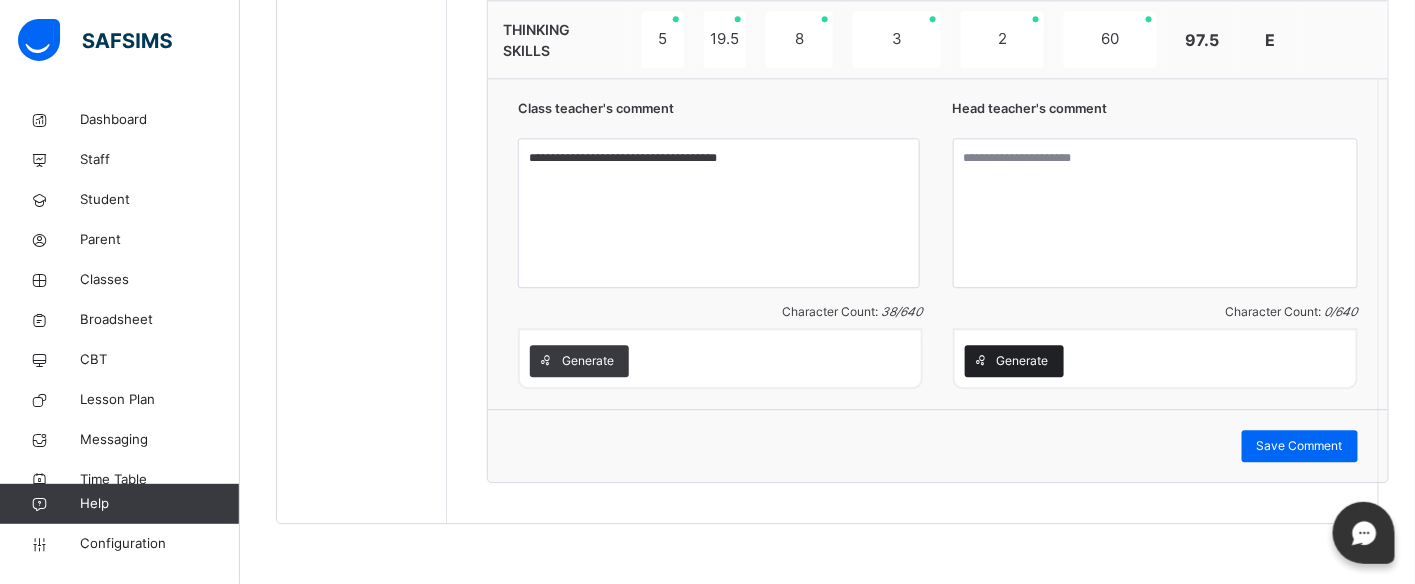 click on "Generate" at bounding box center (1023, 361) 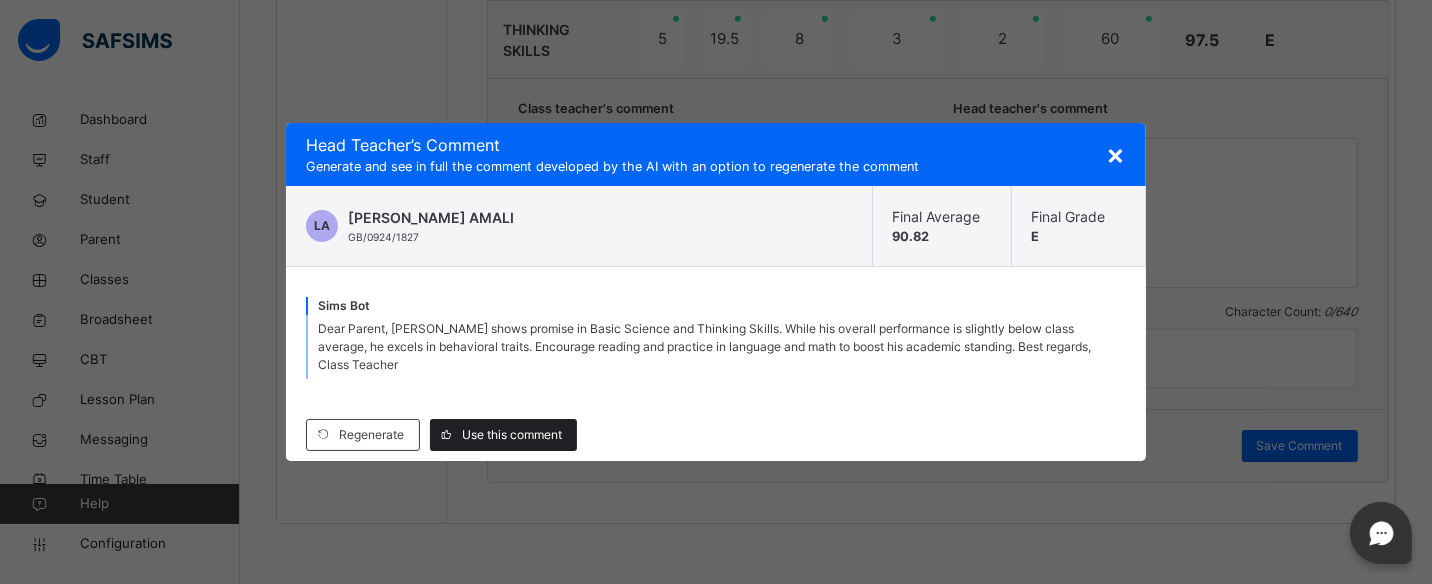 click on "Use this comment" at bounding box center [512, 435] 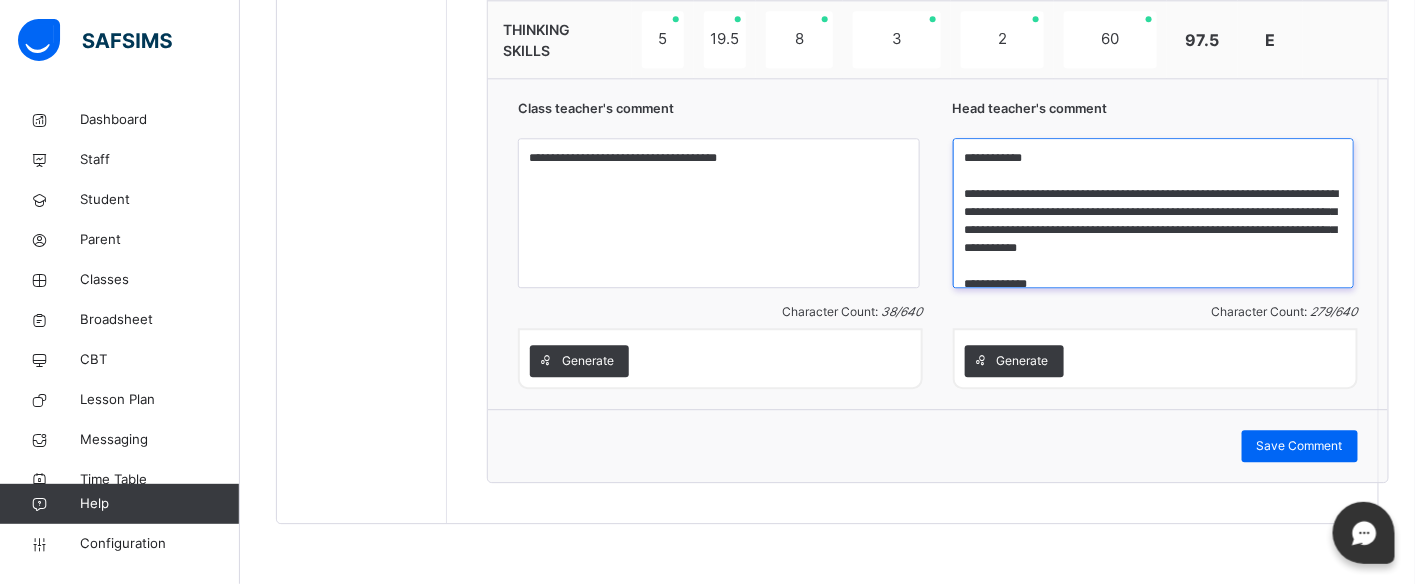 click on "**********" at bounding box center (1154, 213) 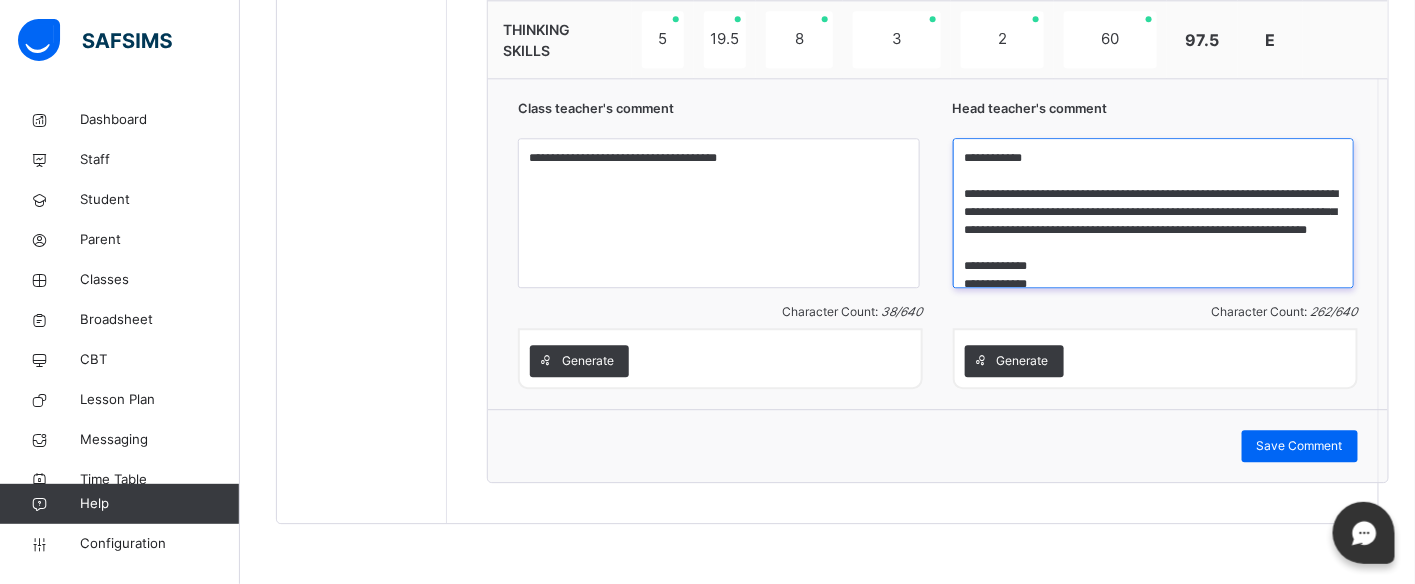 click on "**********" at bounding box center [1154, 213] 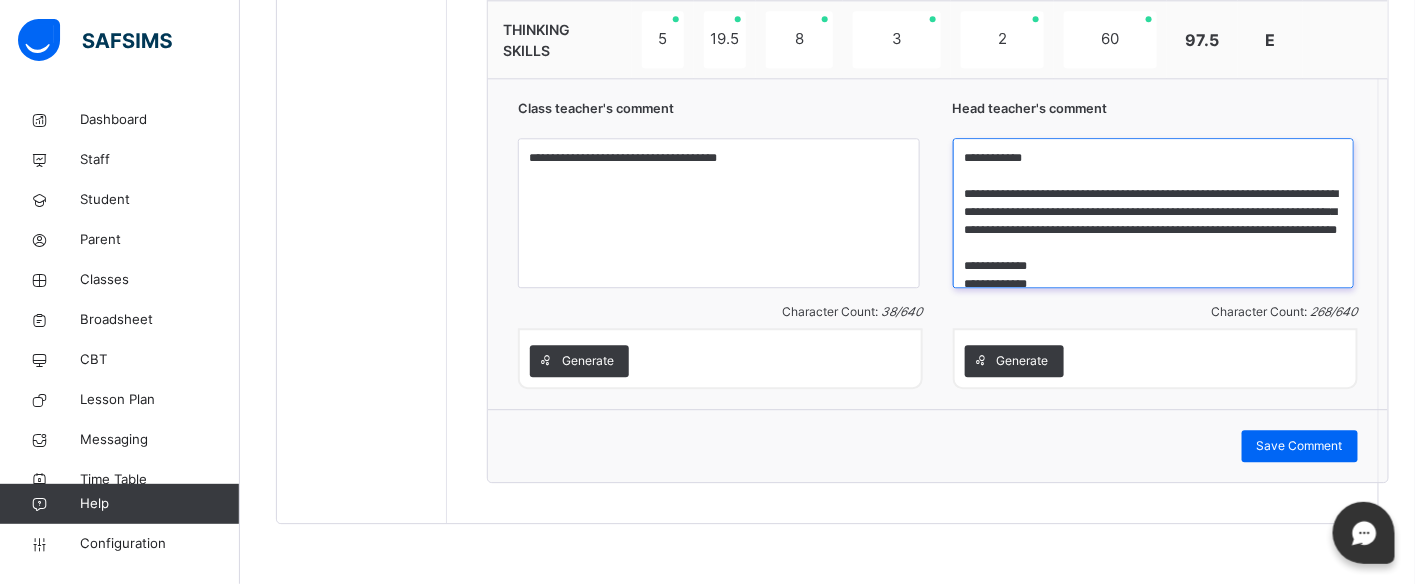 click on "**********" at bounding box center (1154, 213) 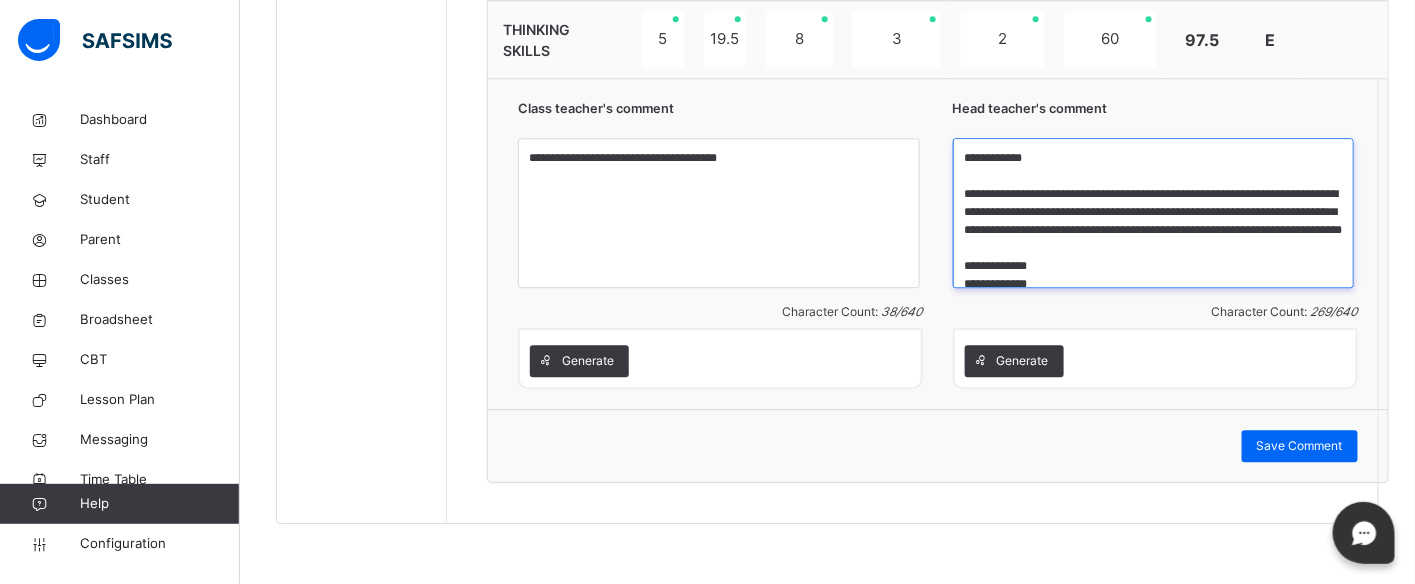 click on "**********" at bounding box center (1154, 213) 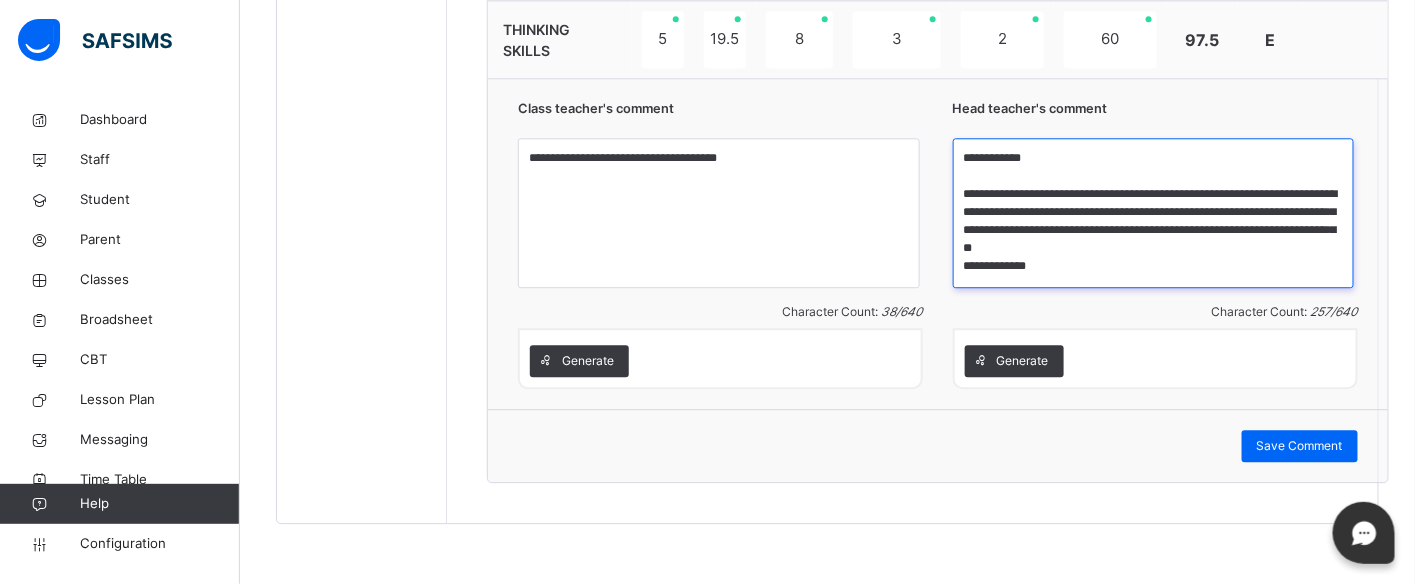 scroll, scrollTop: 0, scrollLeft: 0, axis: both 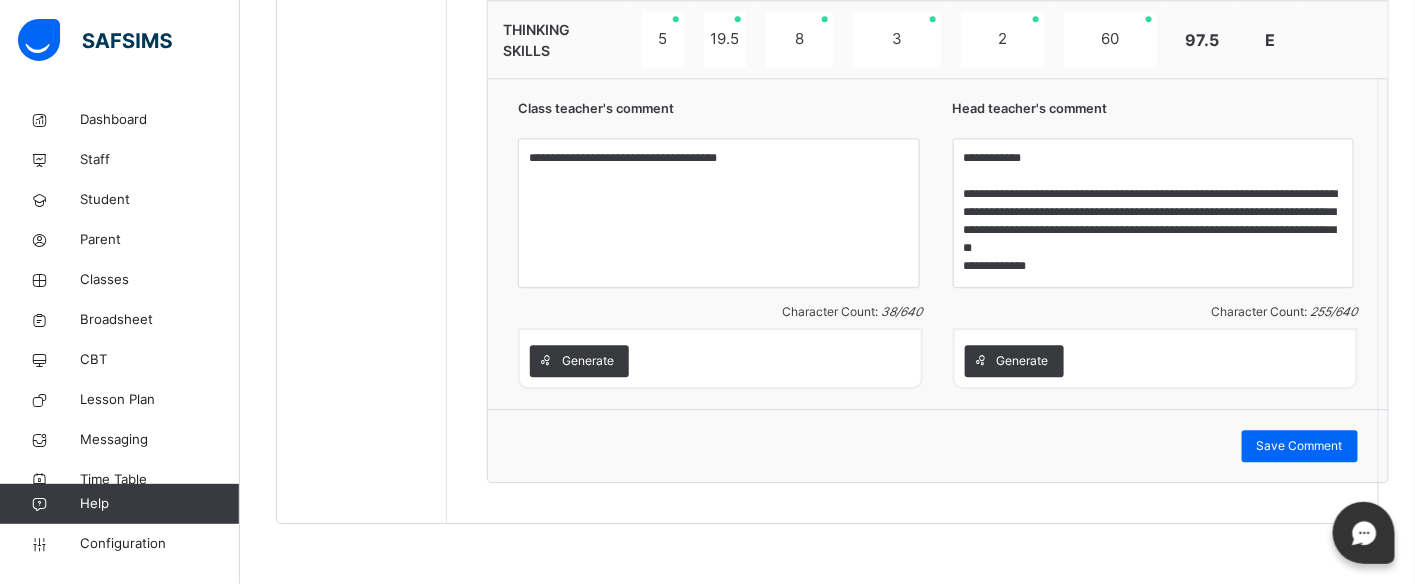 click on "**********" at bounding box center (1155, 215) 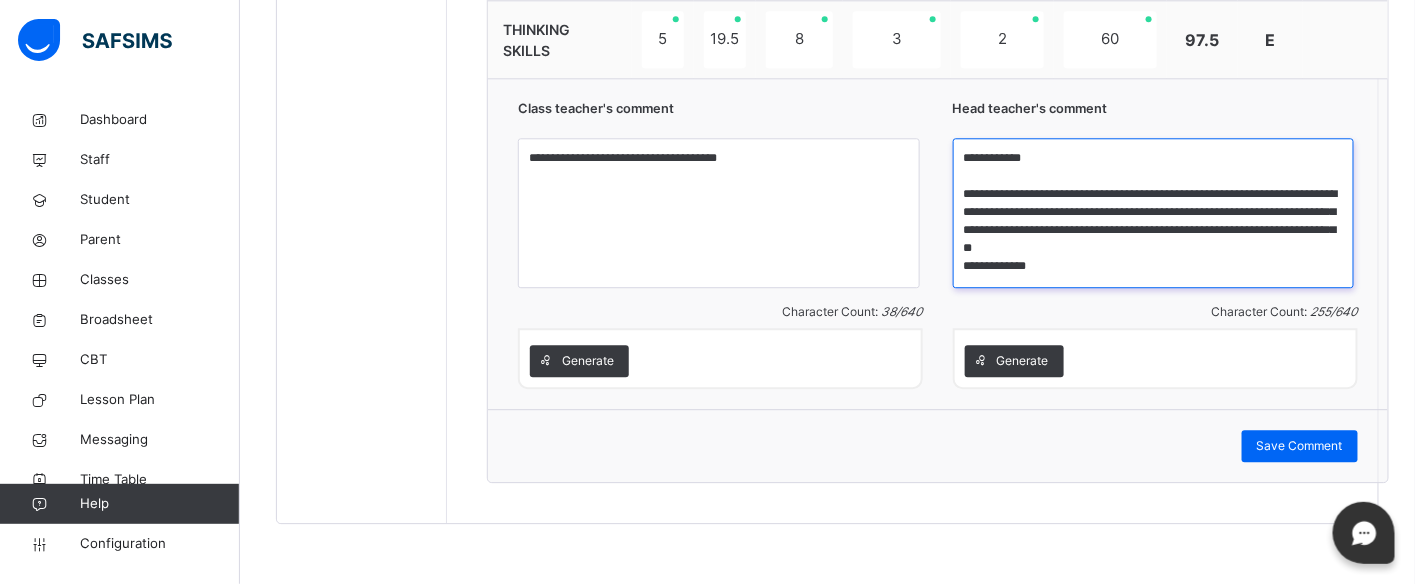 click on "**********" at bounding box center [1154, 213] 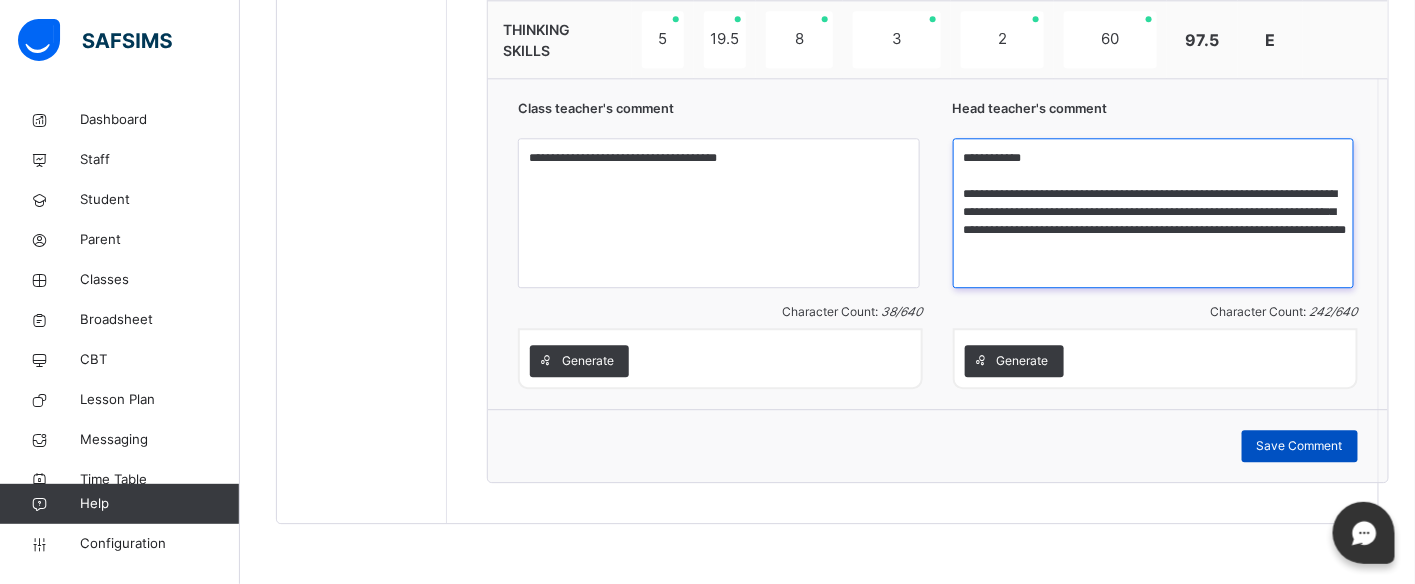 type on "**********" 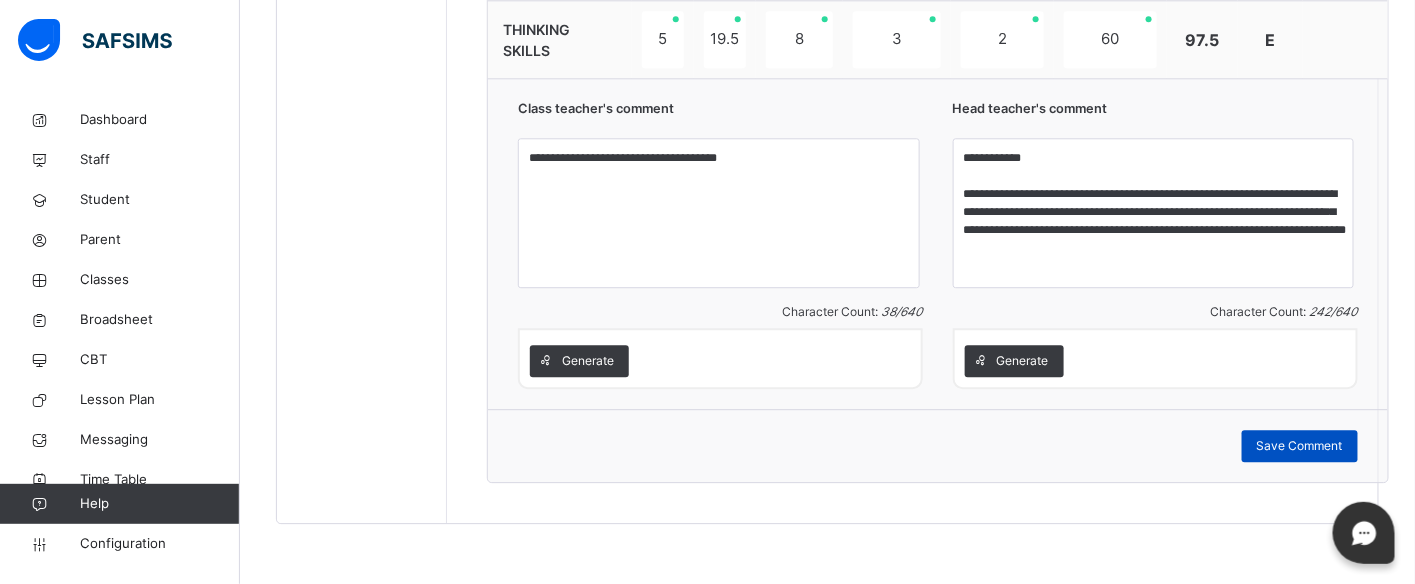 click on "Save Comment" at bounding box center (1300, 446) 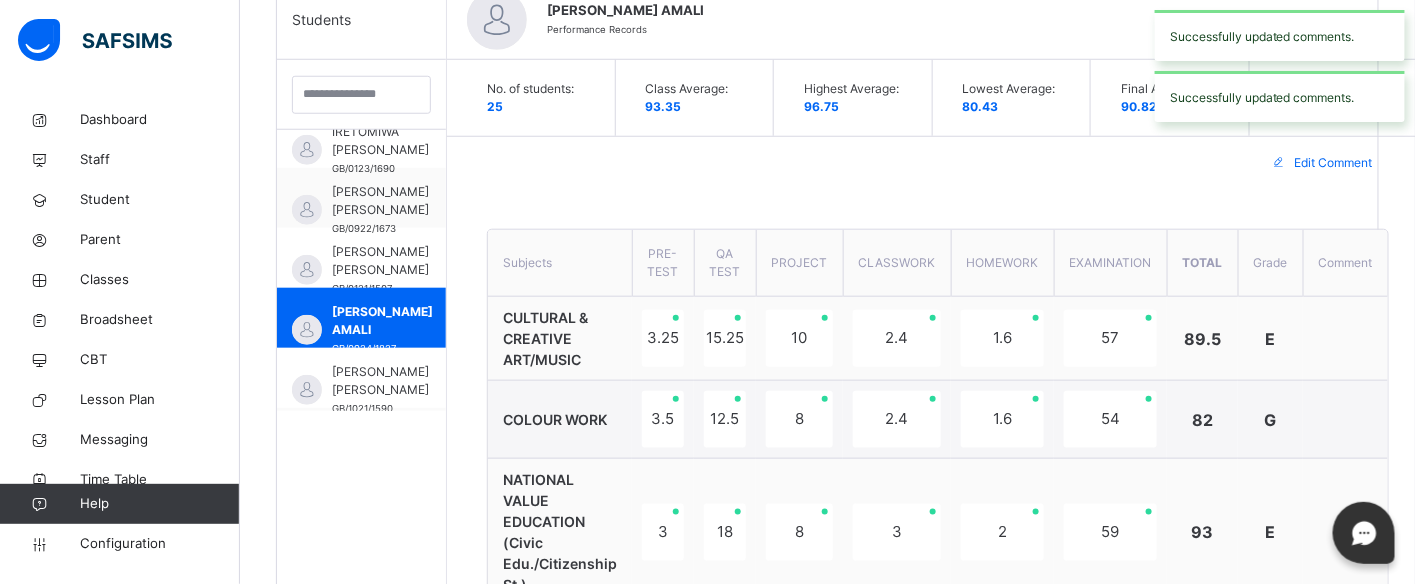 scroll, scrollTop: 495, scrollLeft: 0, axis: vertical 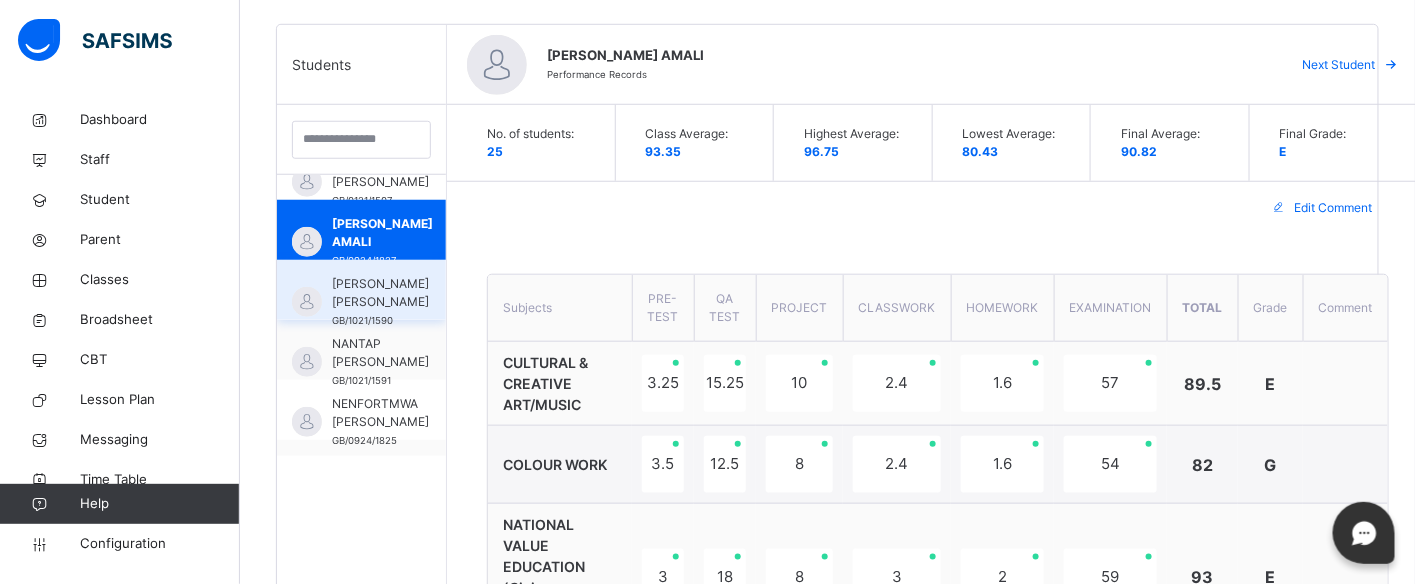 click on "[PERSON_NAME] [PERSON_NAME]" at bounding box center (380, 293) 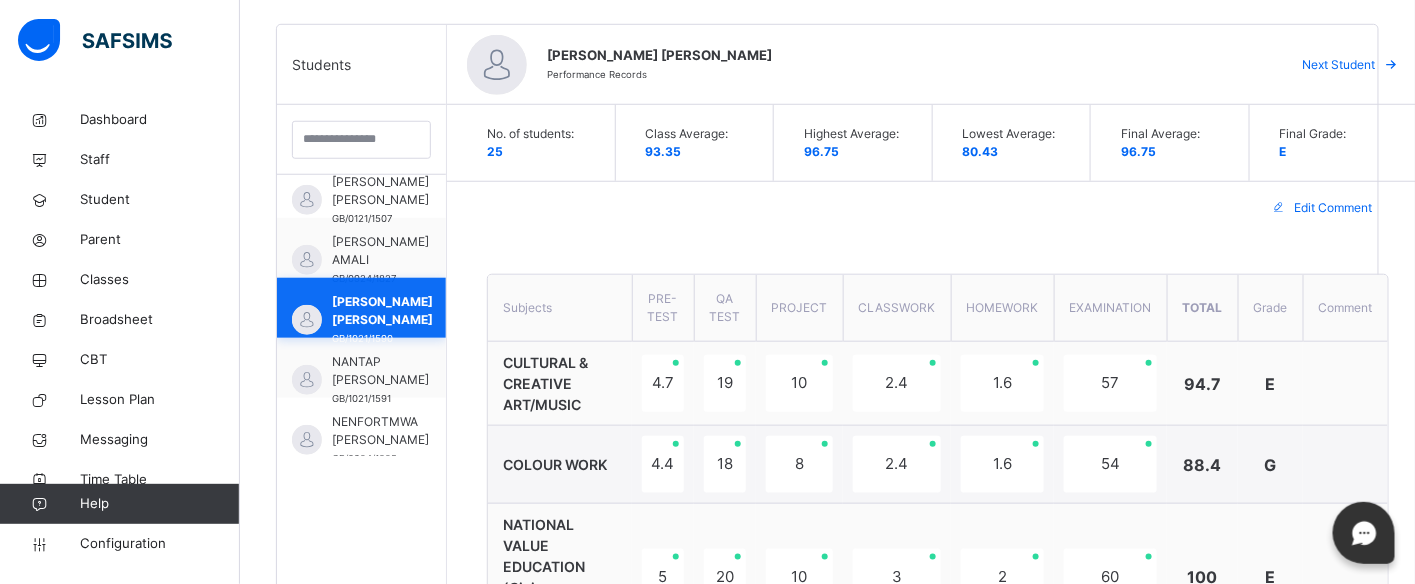 scroll, scrollTop: 755, scrollLeft: 0, axis: vertical 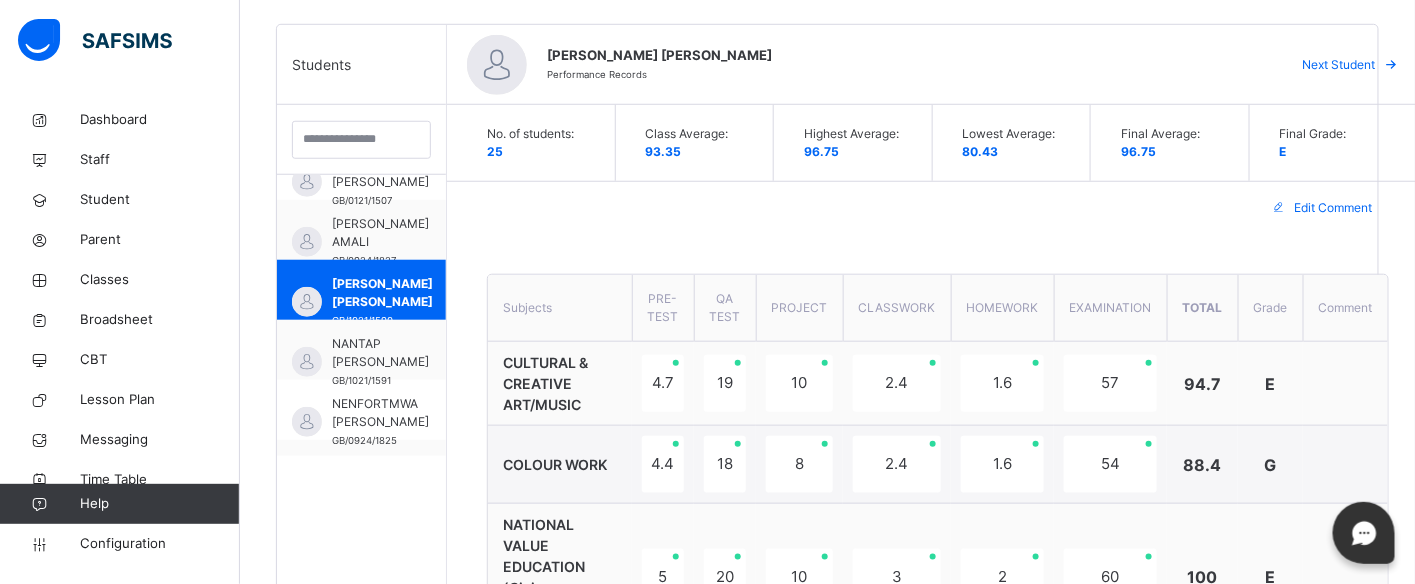 type on "**********" 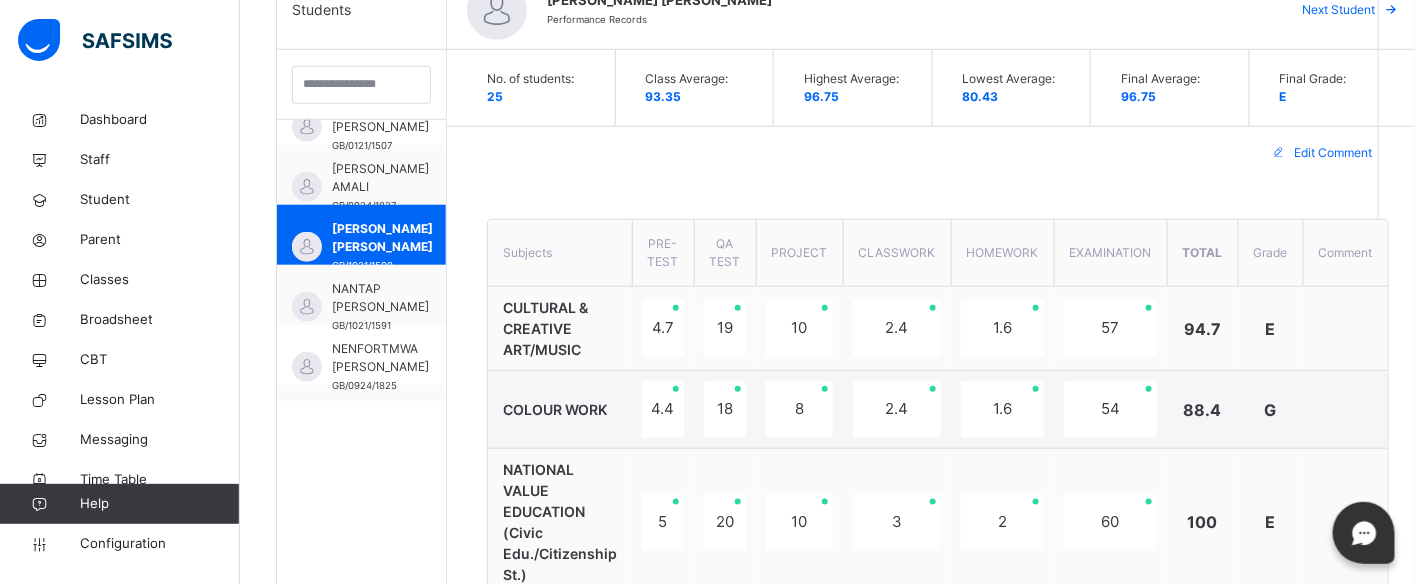 scroll, scrollTop: 584, scrollLeft: 0, axis: vertical 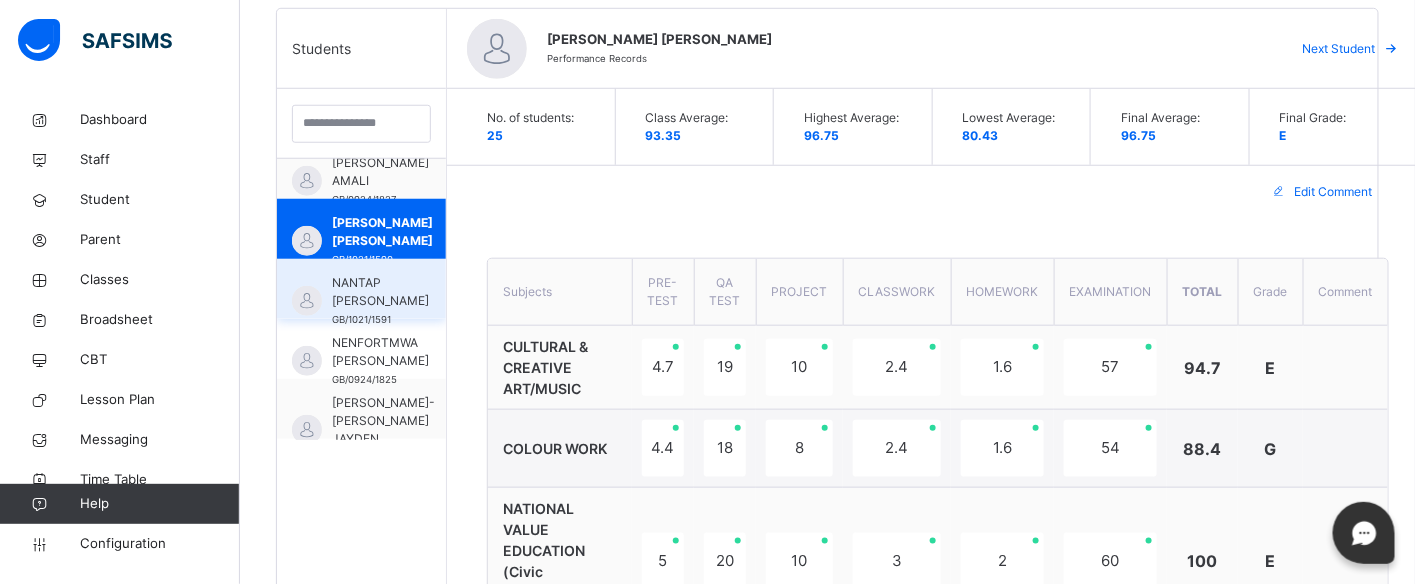 click on "NANTAP [PERSON_NAME]" at bounding box center (380, 292) 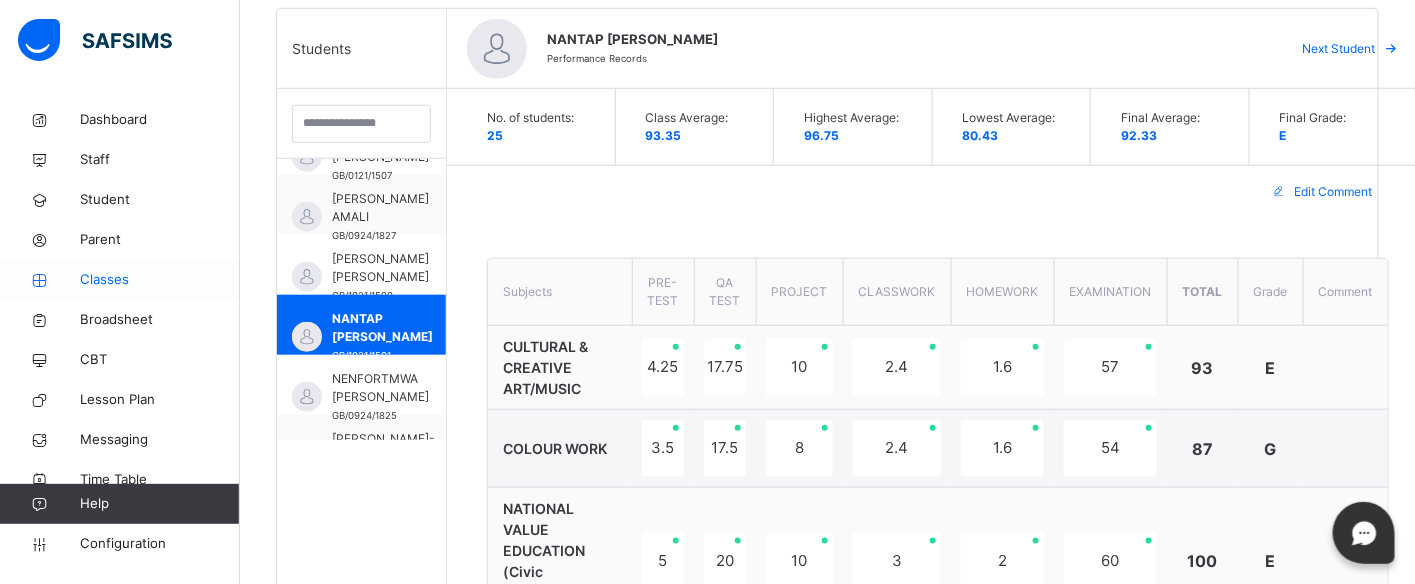 scroll, scrollTop: 800, scrollLeft: 0, axis: vertical 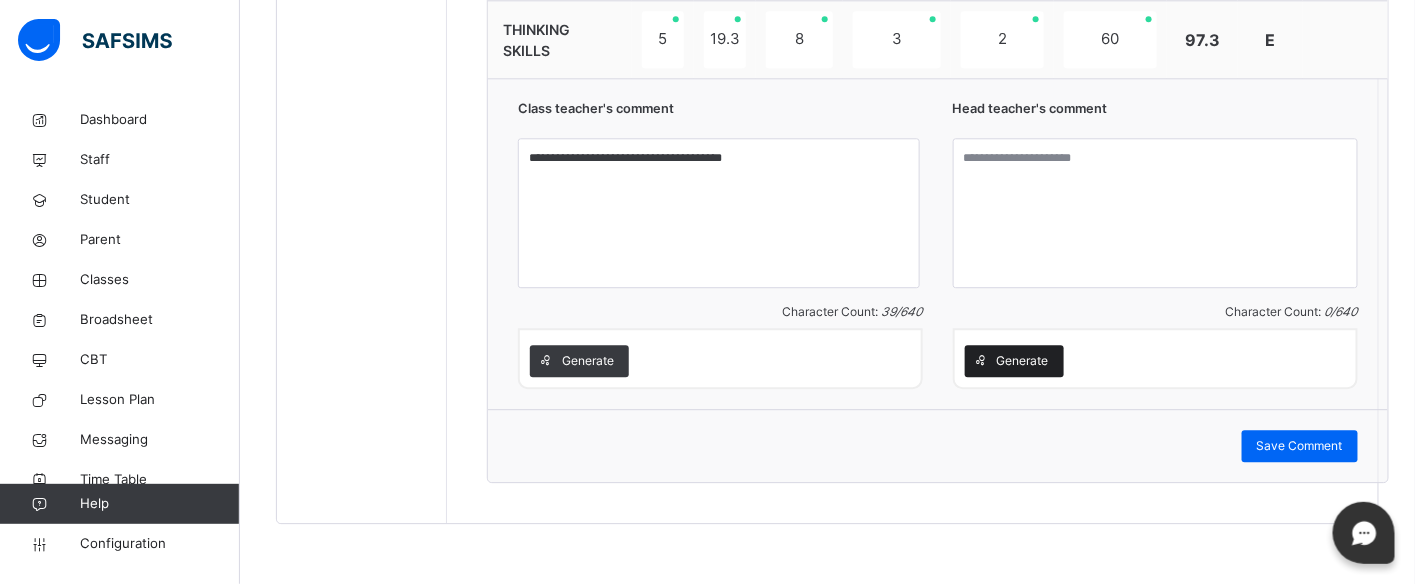 click on "Generate" at bounding box center [1023, 361] 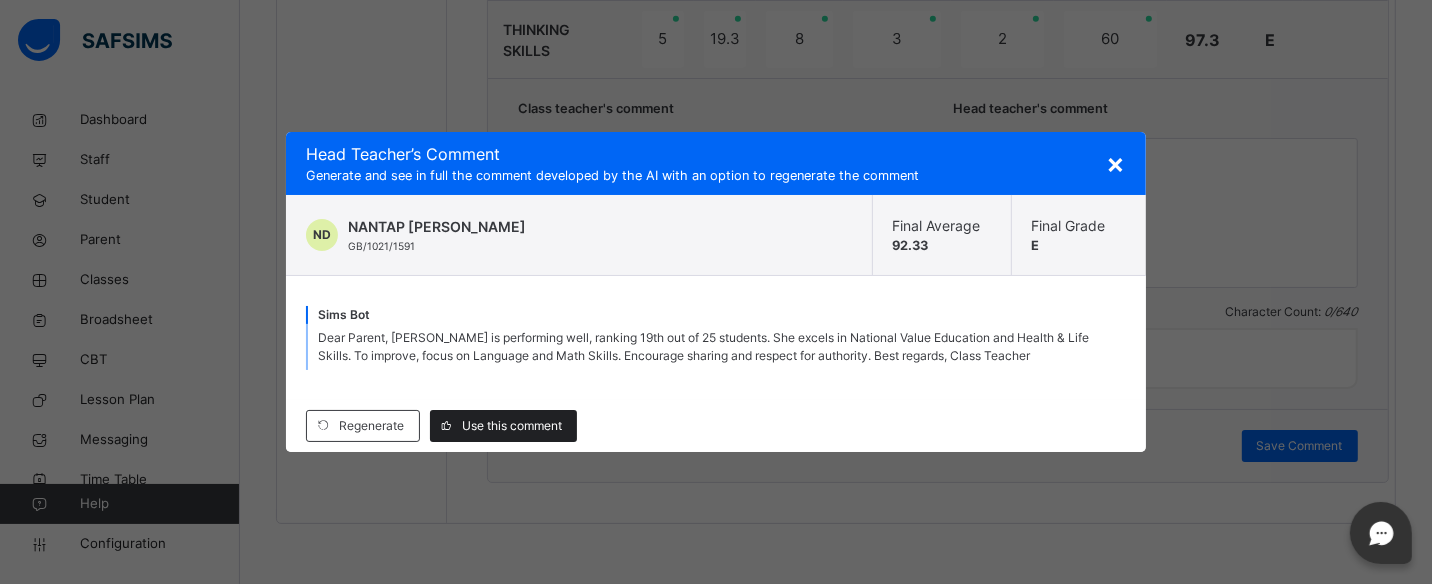 click on "Use this comment" at bounding box center (512, 426) 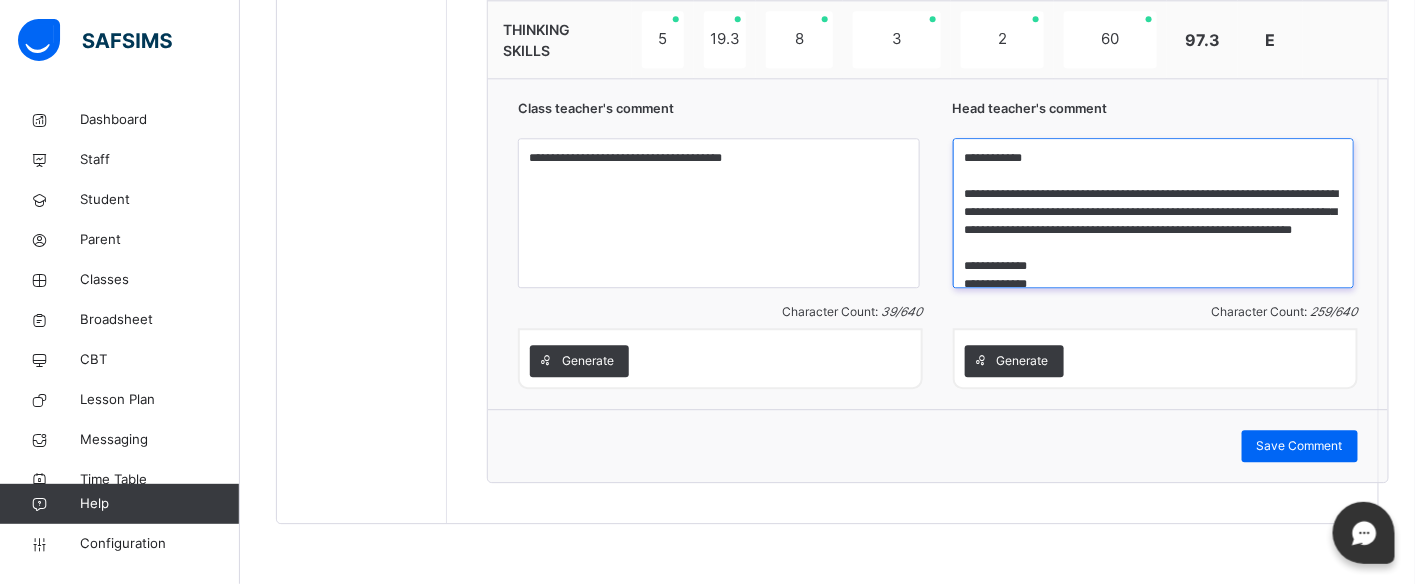 click on "**********" at bounding box center (1154, 213) 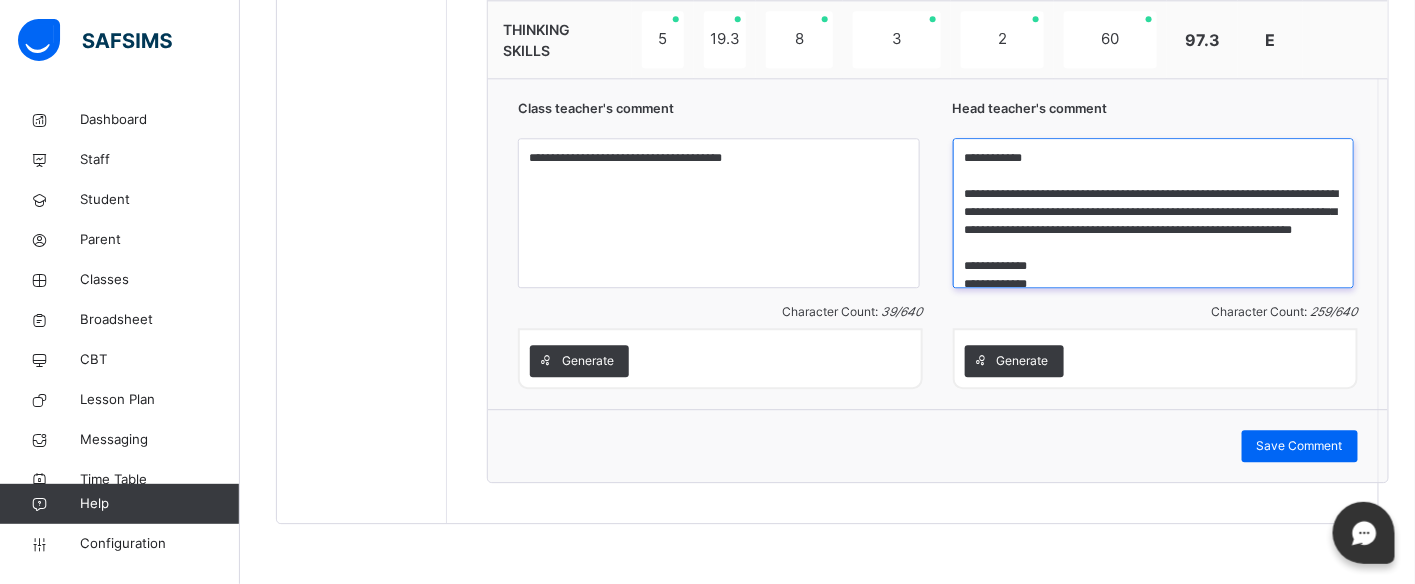 click on "**********" at bounding box center [1154, 213] 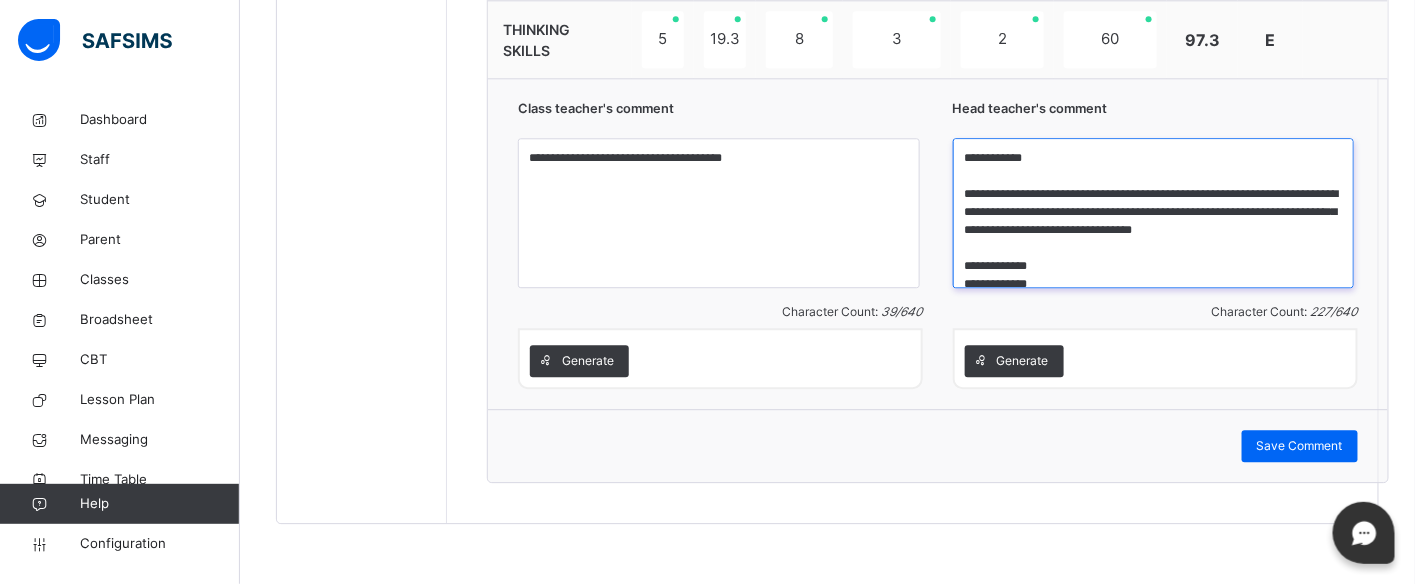 click on "**********" at bounding box center (1154, 213) 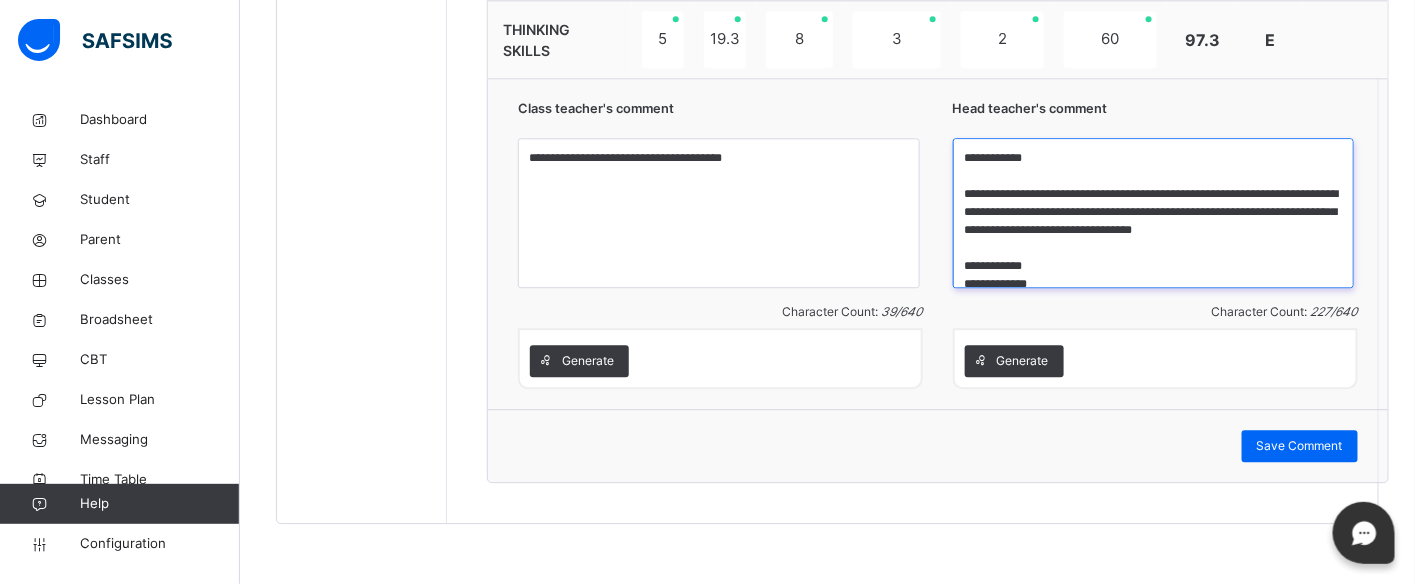 scroll, scrollTop: 4, scrollLeft: 0, axis: vertical 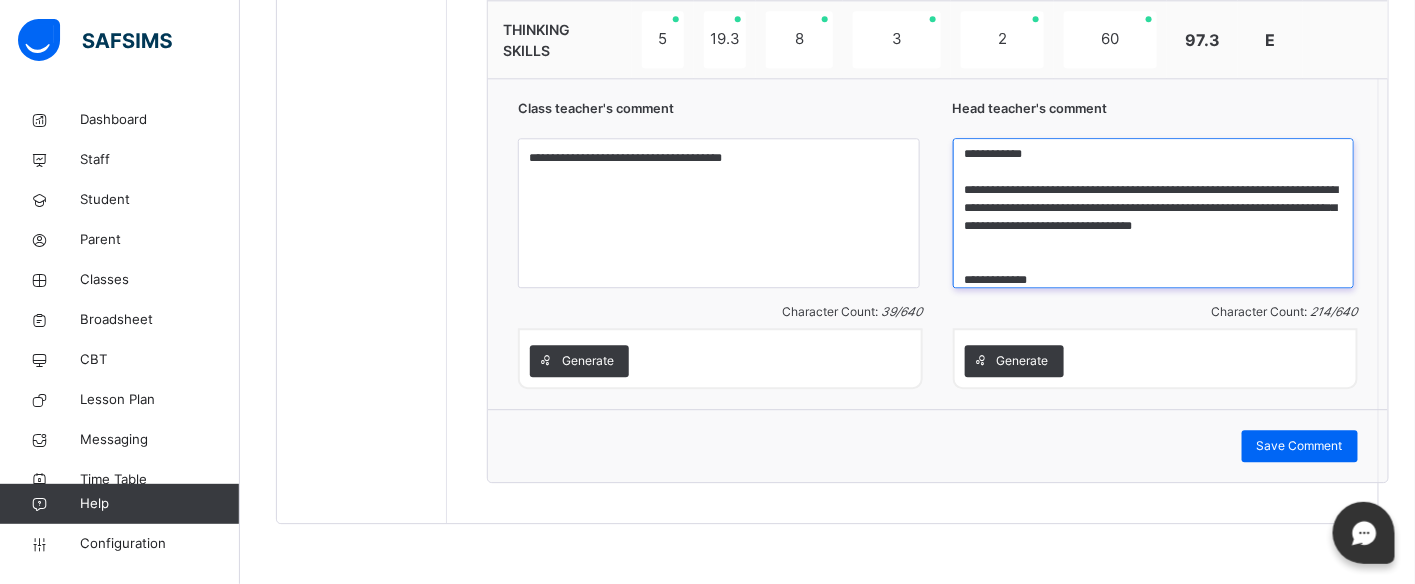 click on "**********" at bounding box center [1154, 213] 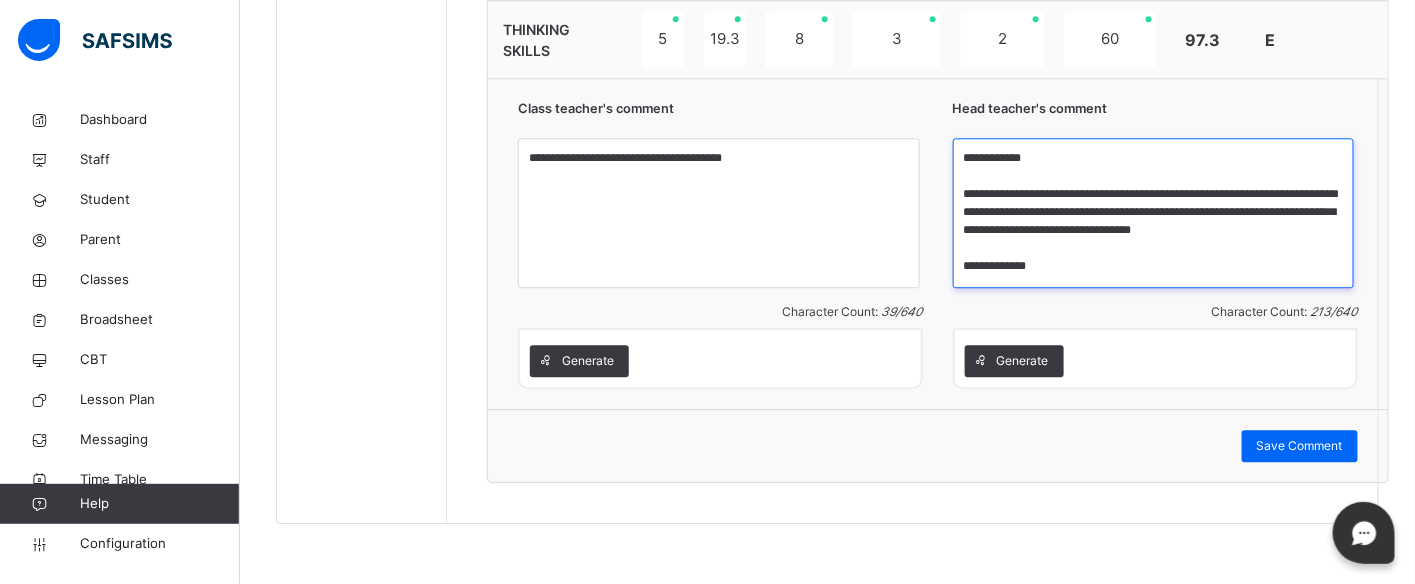 click on "**********" at bounding box center [1154, 213] 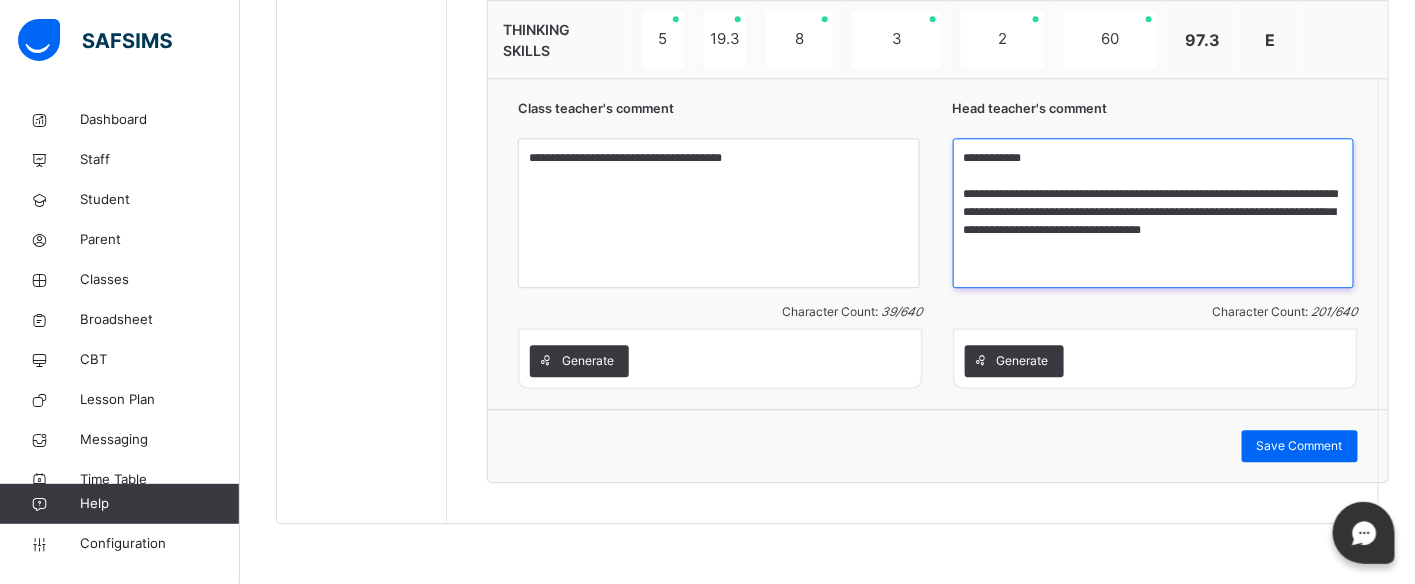 scroll, scrollTop: 0, scrollLeft: 0, axis: both 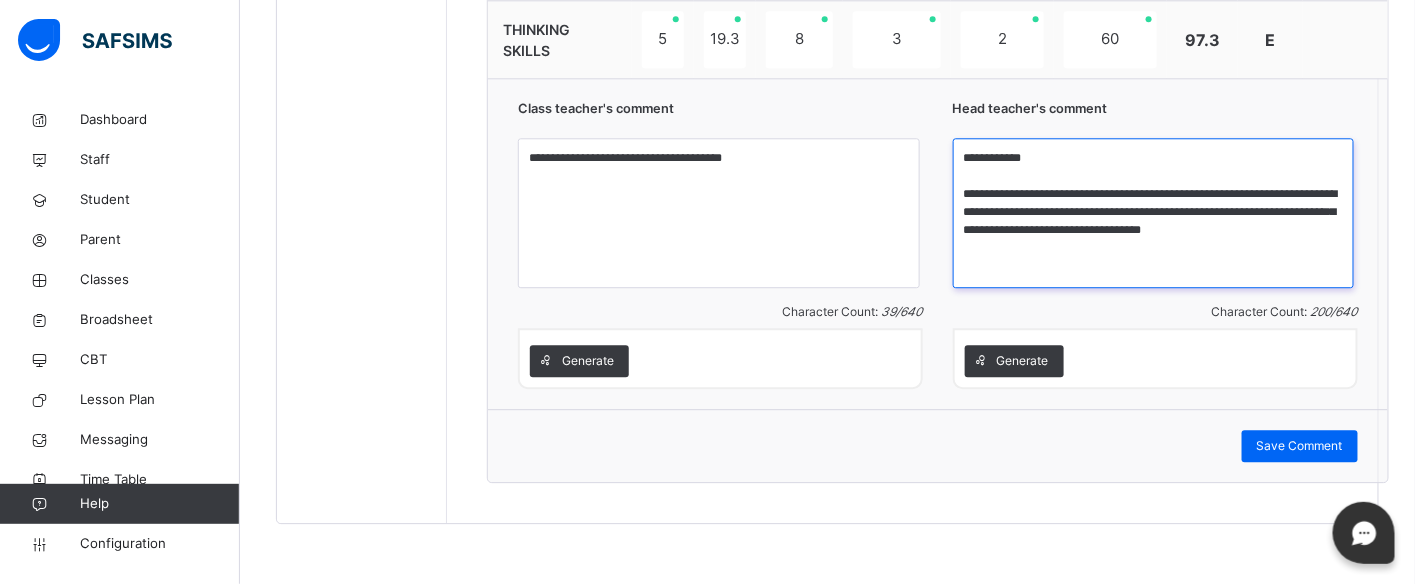 type on "**********" 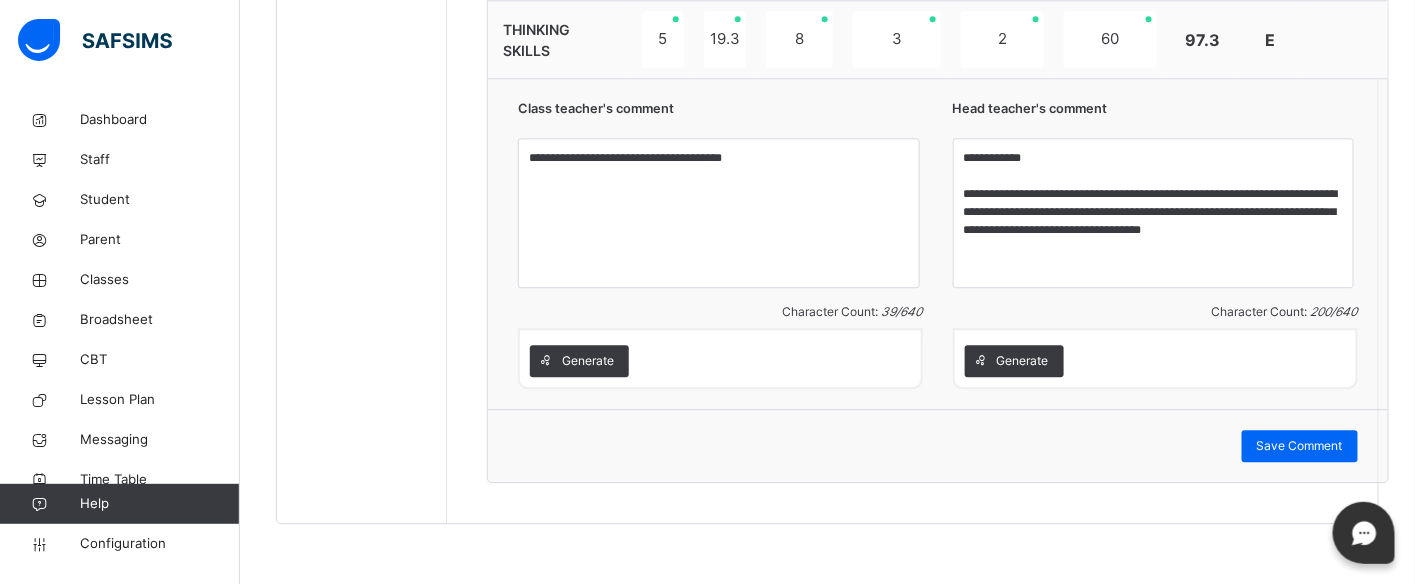 drag, startPoint x: 1166, startPoint y: 381, endPoint x: 1341, endPoint y: 386, distance: 175.07141 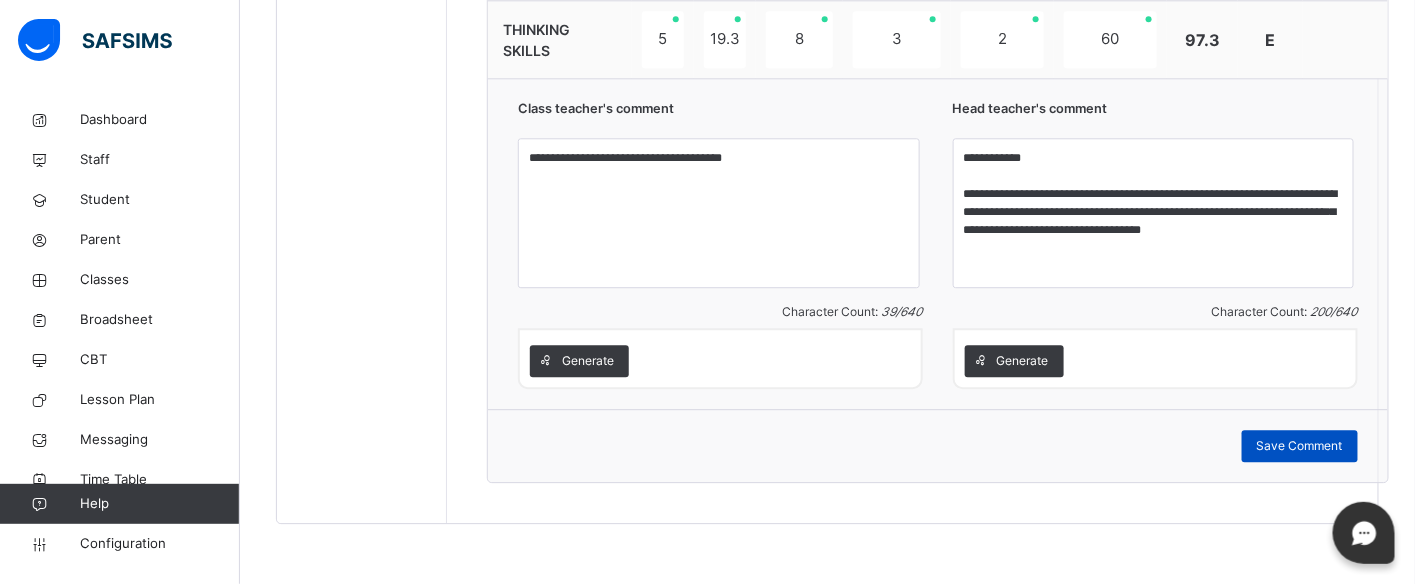 click on "Save Comment" at bounding box center [1300, 446] 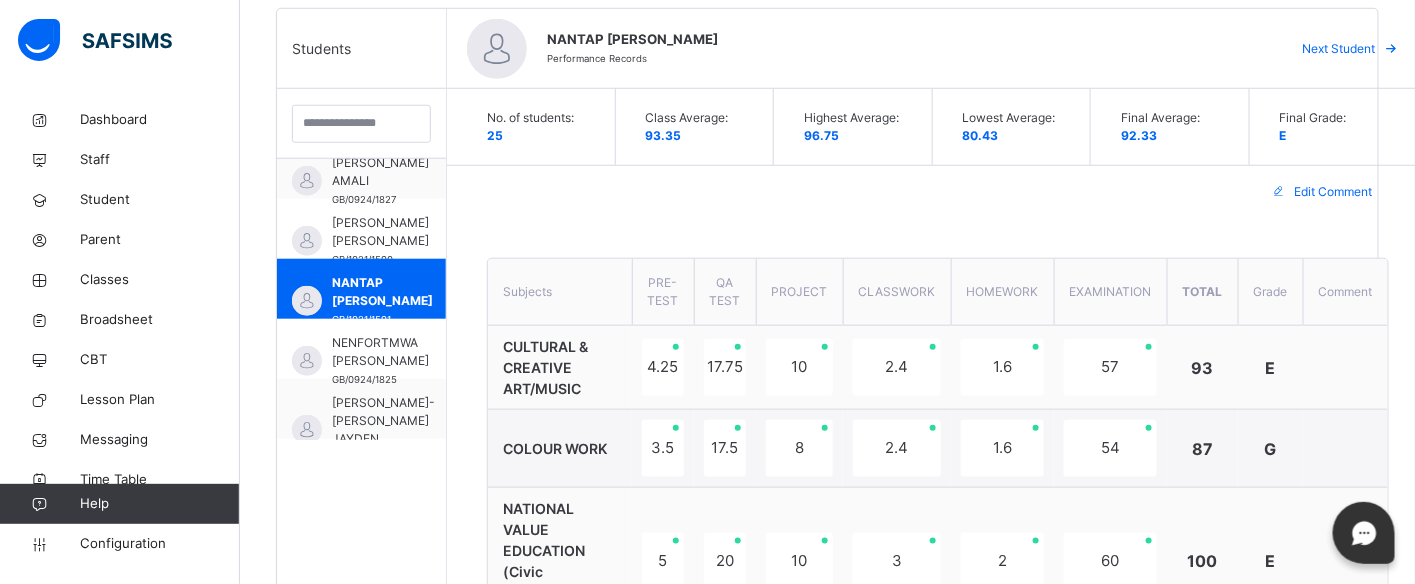 scroll, scrollTop: 437, scrollLeft: 0, axis: vertical 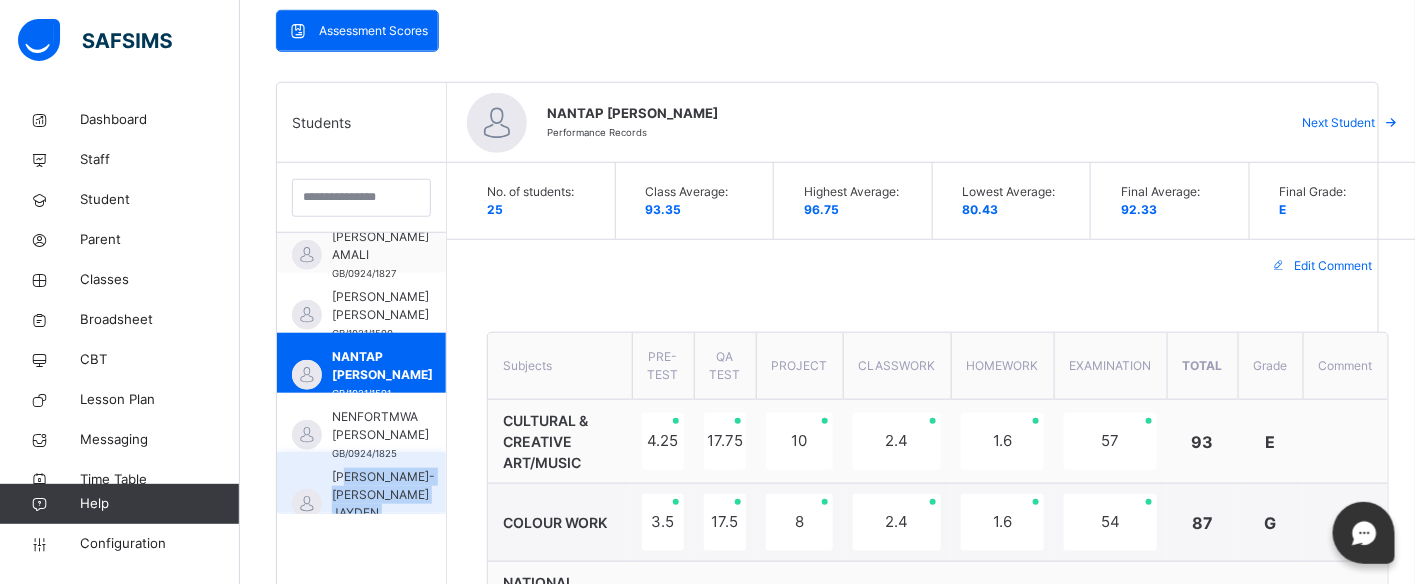 drag, startPoint x: 256, startPoint y: 534, endPoint x: 353, endPoint y: 463, distance: 120.20815 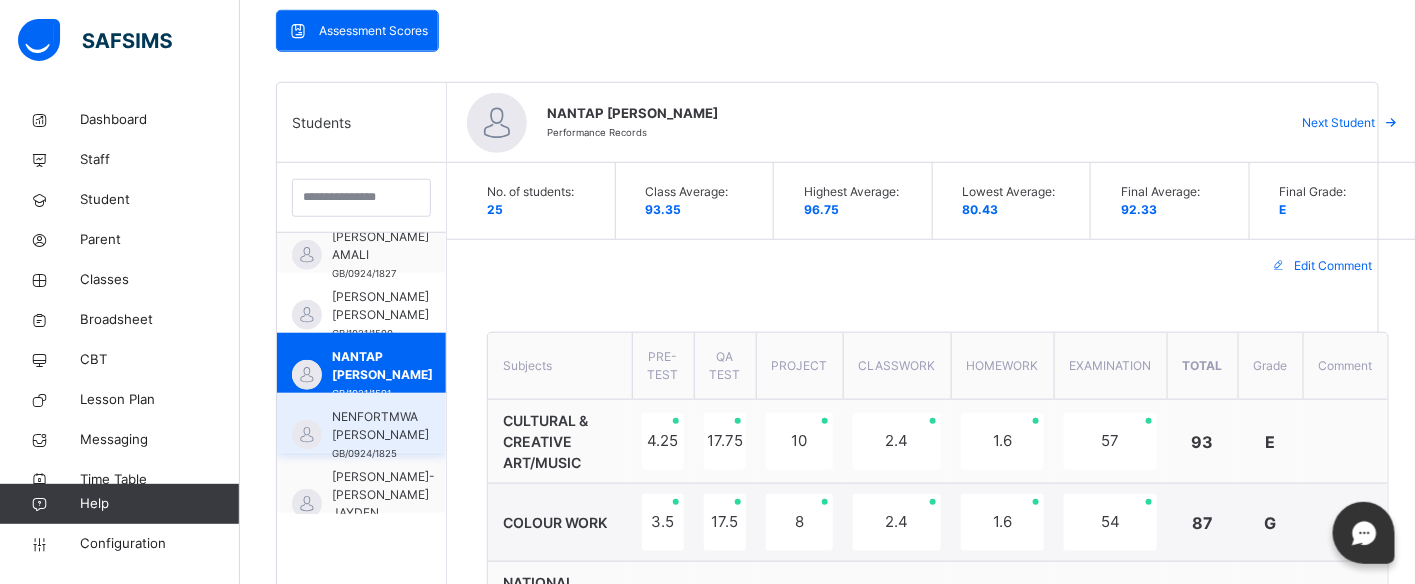 click on "NENFORTMWA [PERSON_NAME]" at bounding box center [380, 426] 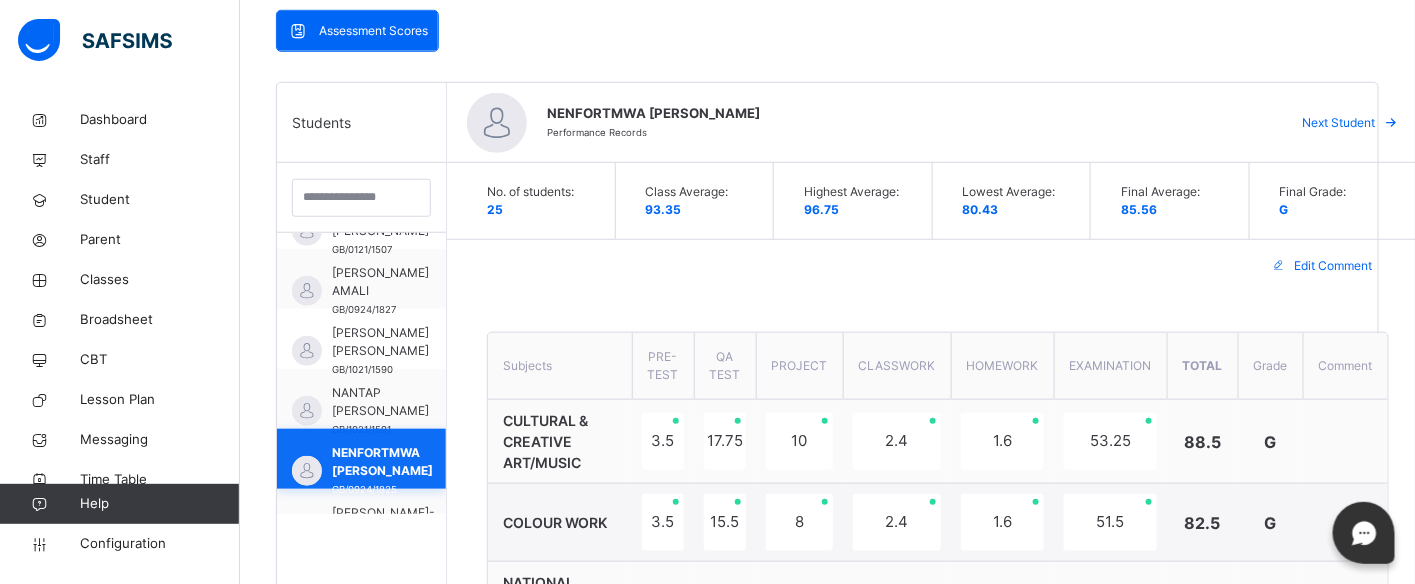 scroll, scrollTop: 800, scrollLeft: 0, axis: vertical 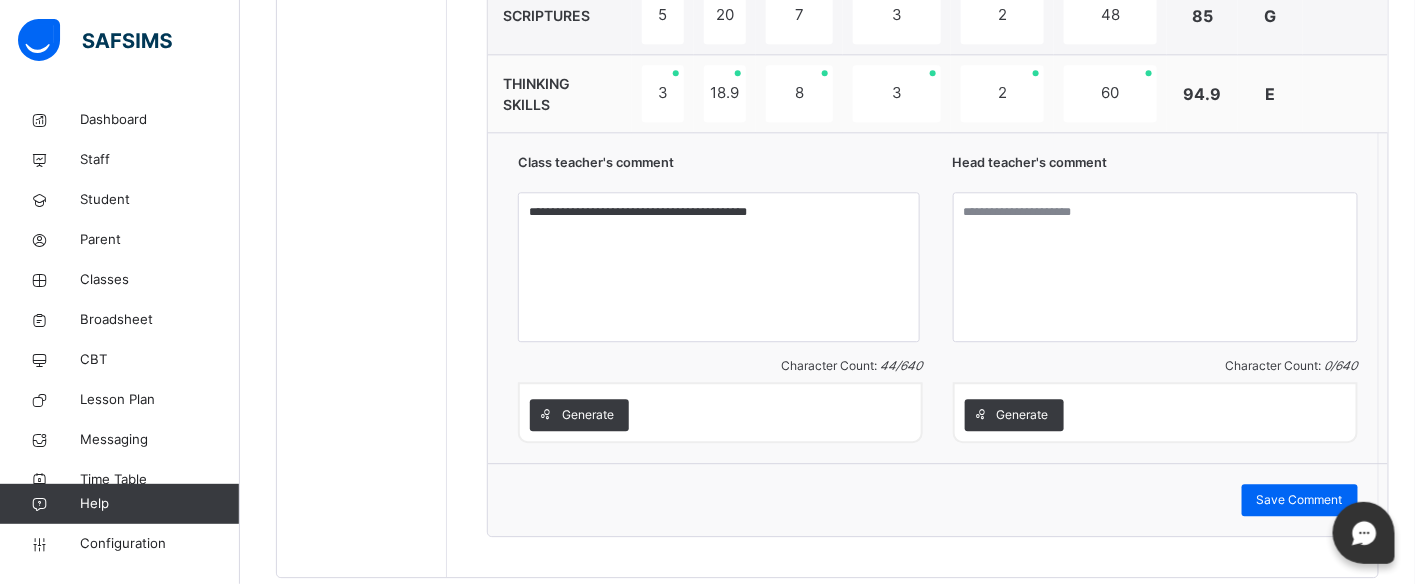 click on "Generate" at bounding box center [1023, 415] 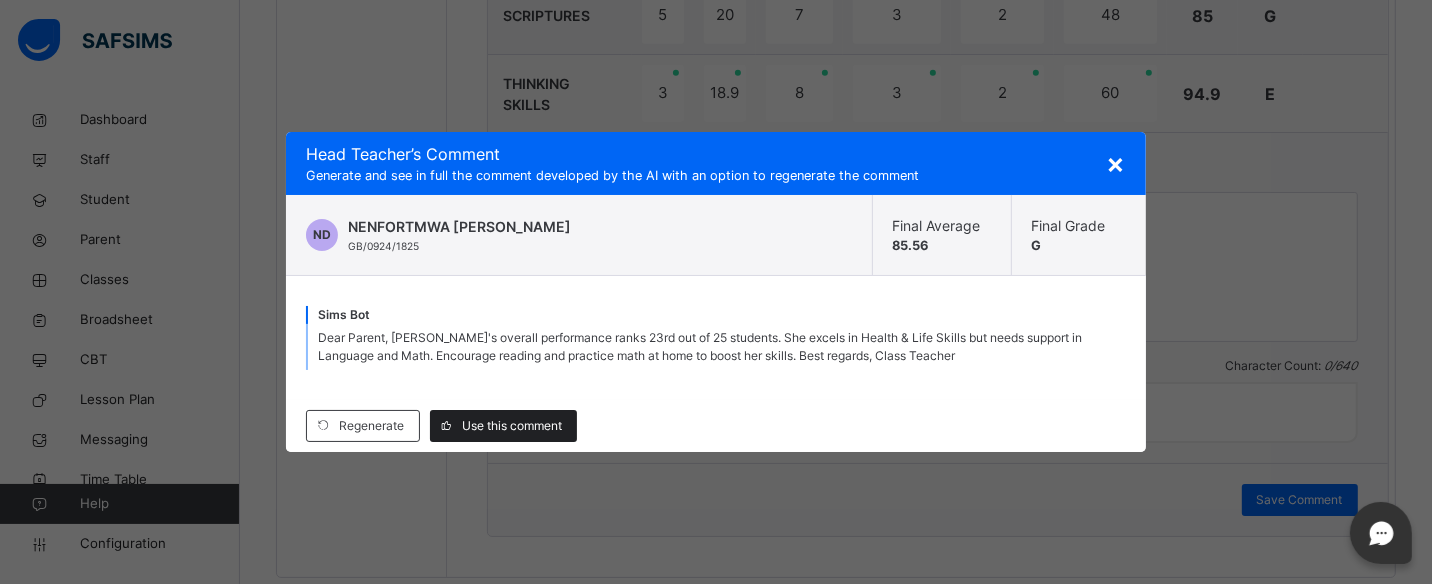 click on "Use this comment" at bounding box center [512, 426] 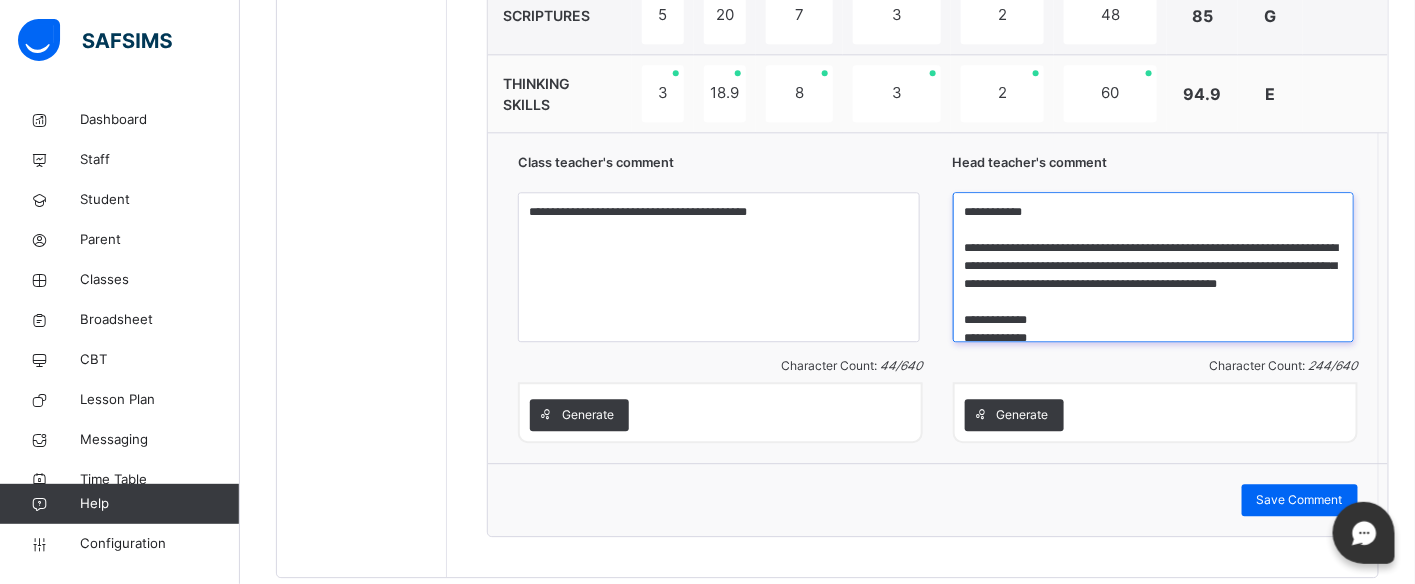 click on "**********" at bounding box center [1154, 267] 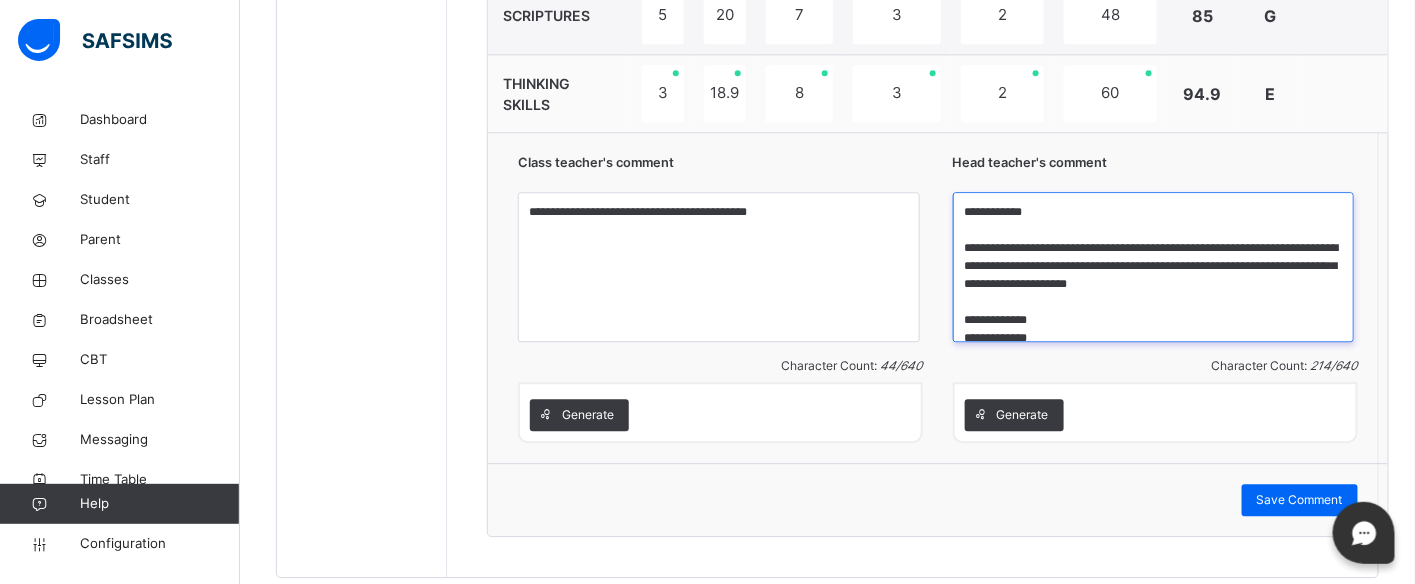 click on "**********" at bounding box center (1154, 267) 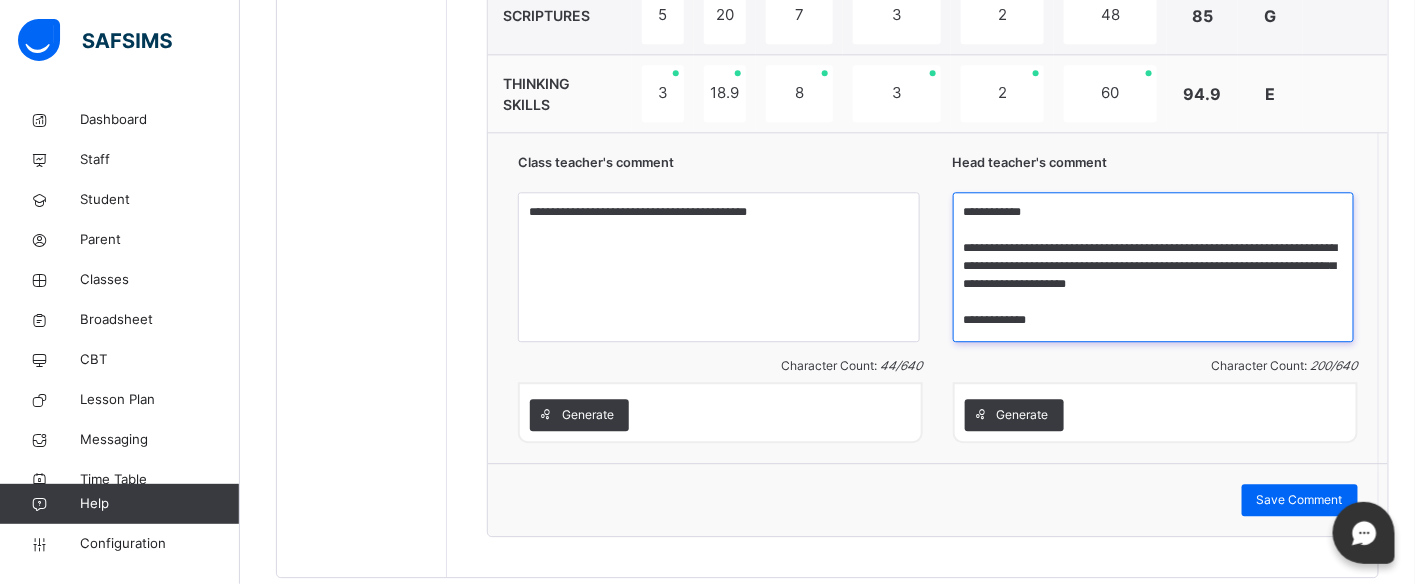 scroll, scrollTop: 0, scrollLeft: 0, axis: both 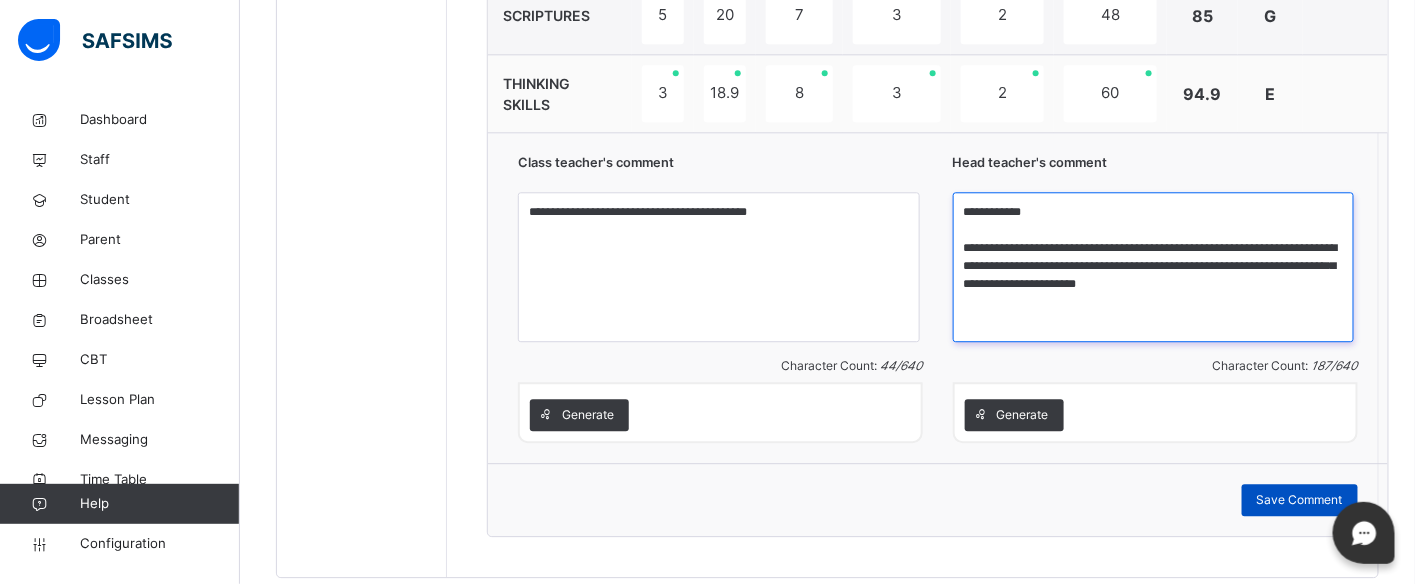 type on "**********" 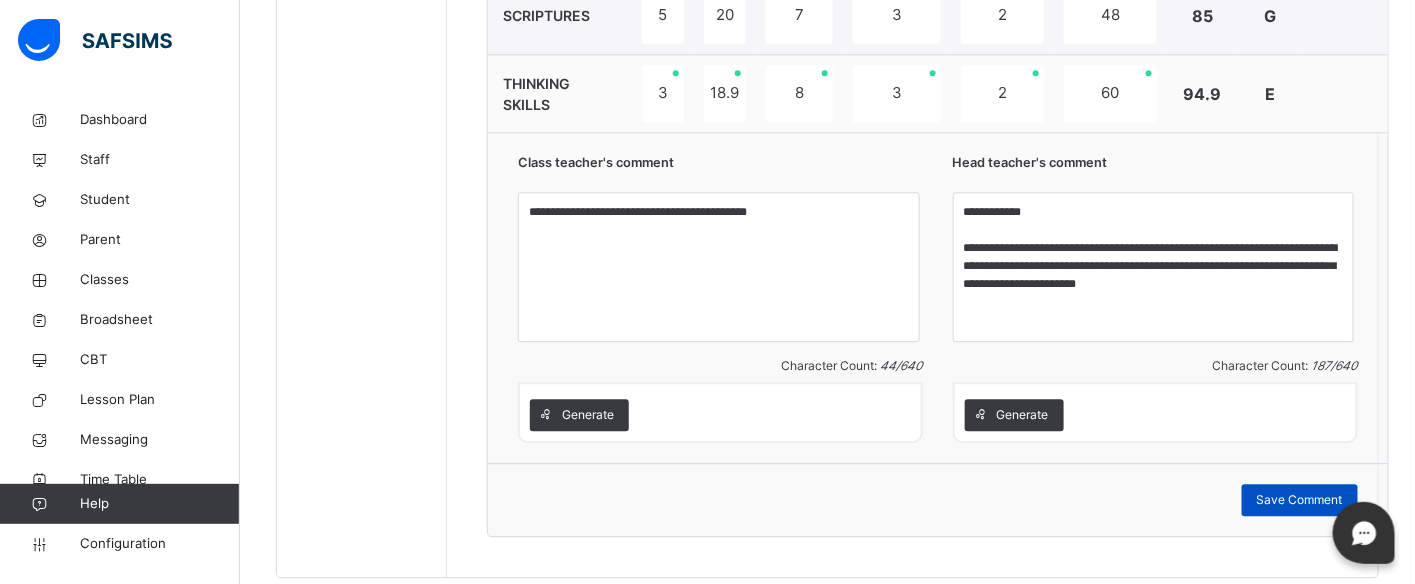 click on "Save Comment" at bounding box center (1300, 500) 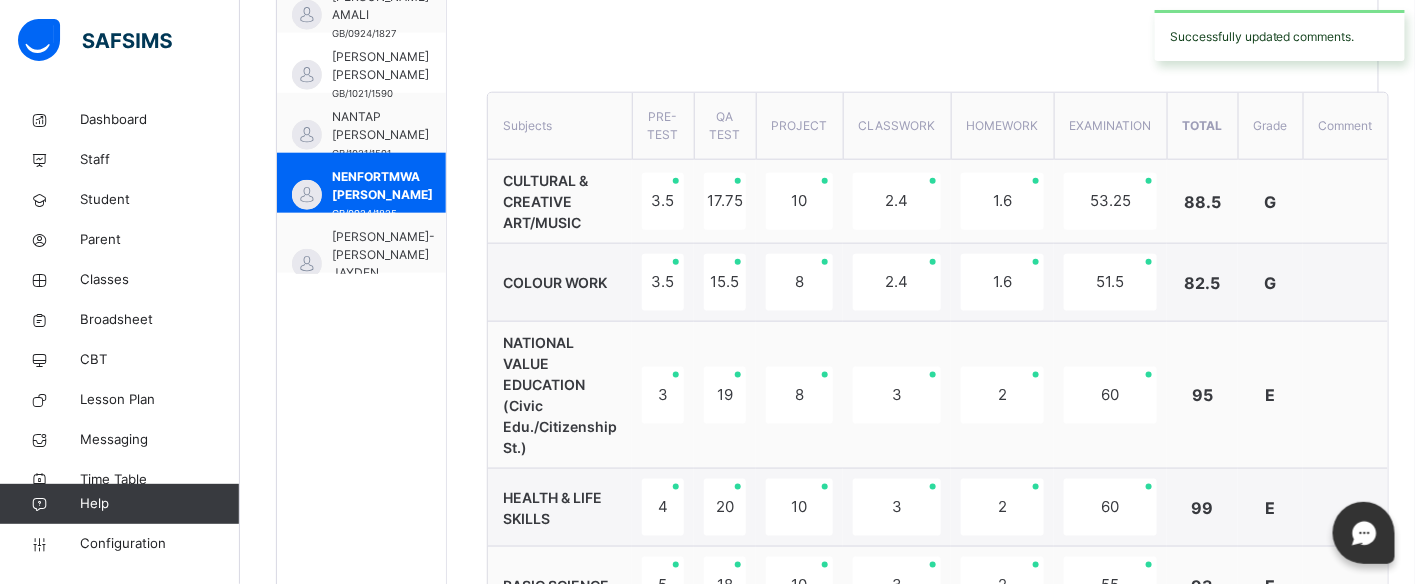 scroll, scrollTop: 588, scrollLeft: 0, axis: vertical 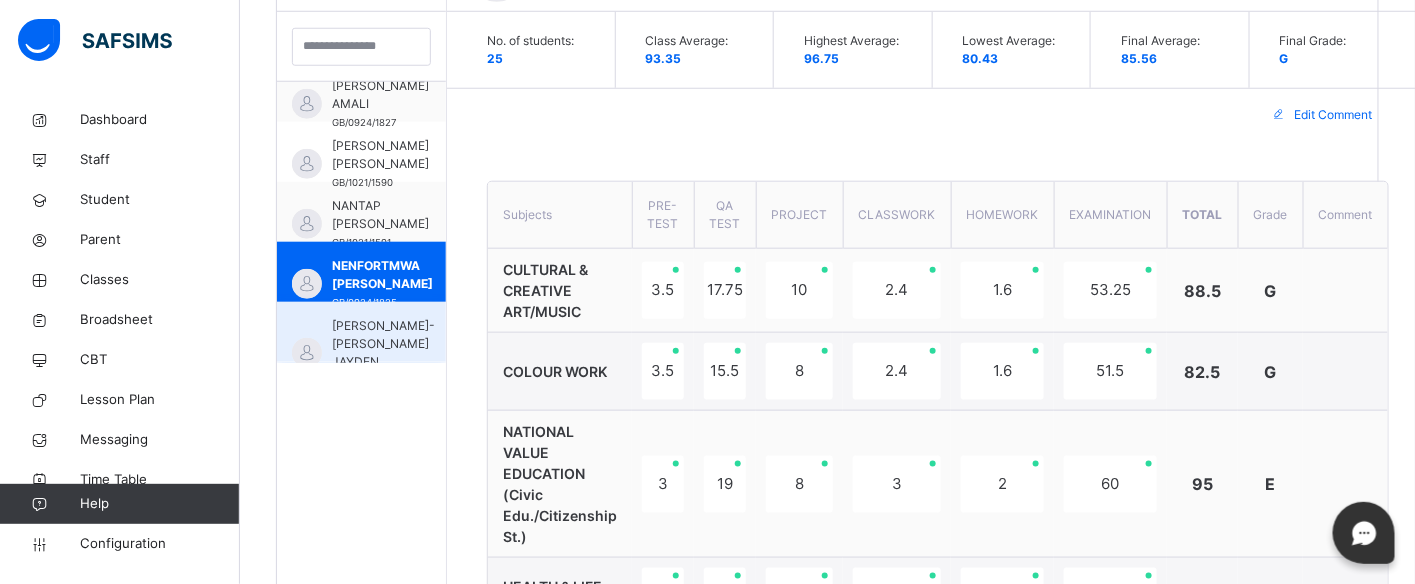 click on "[PERSON_NAME]-[PERSON_NAME] JAYDEN" at bounding box center [383, 344] 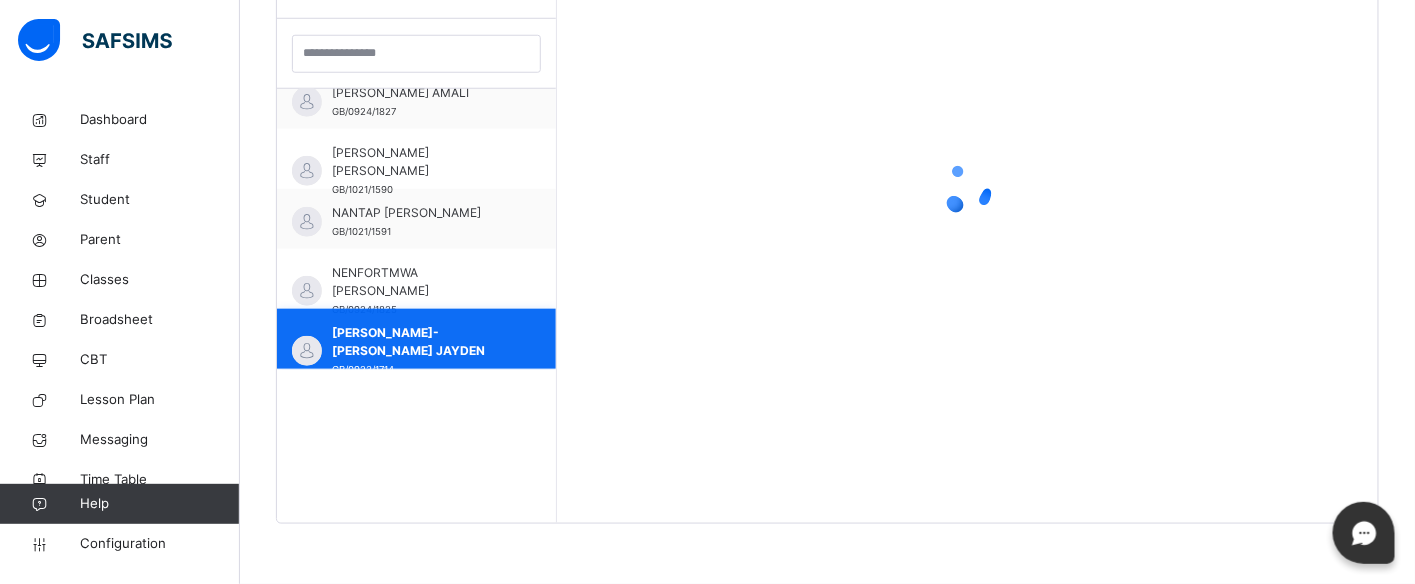 scroll, scrollTop: 581, scrollLeft: 0, axis: vertical 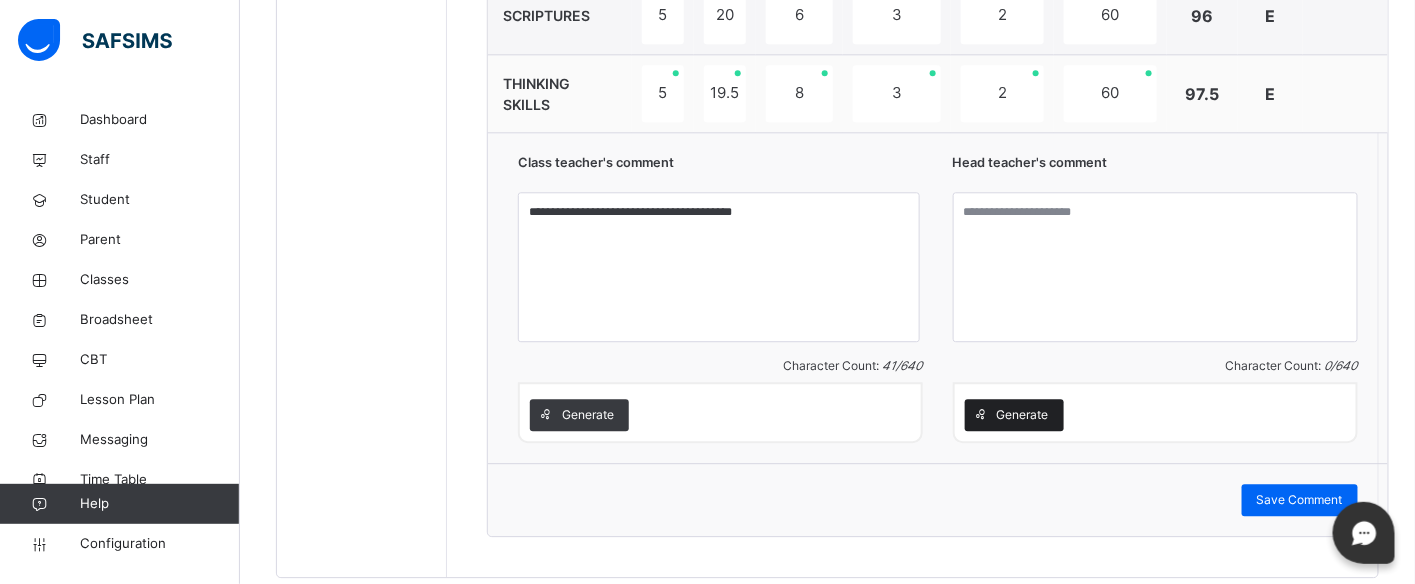 click on "Generate" at bounding box center [1023, 415] 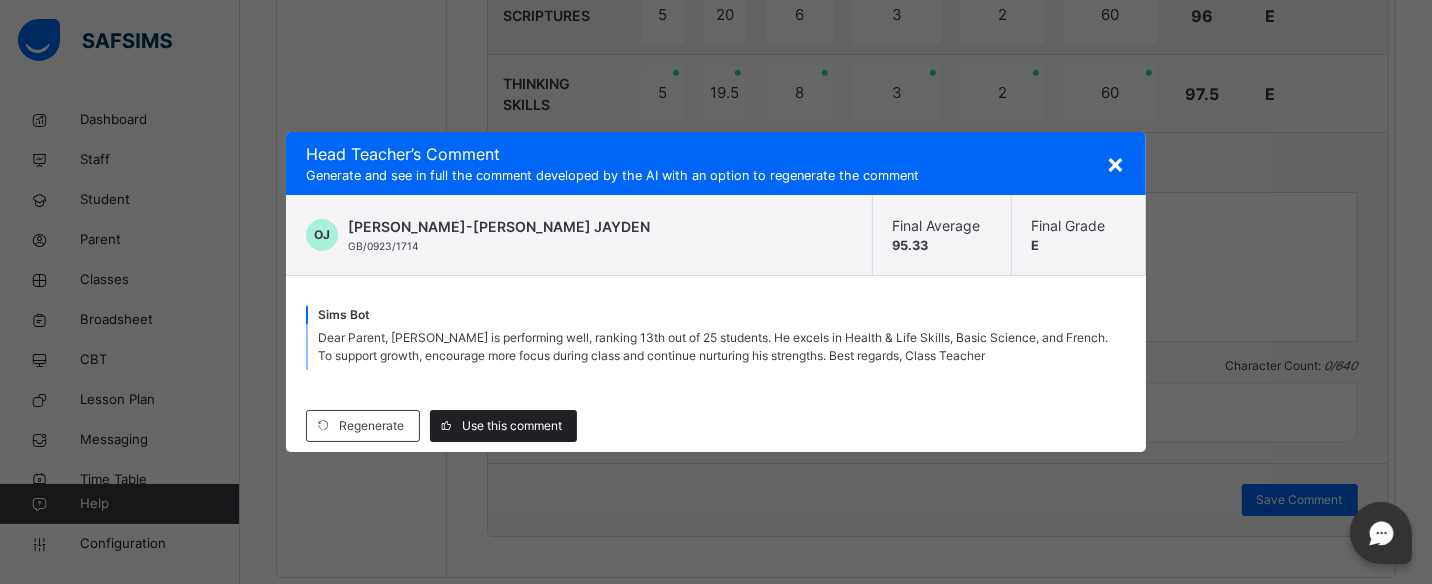 click on "Use this comment" at bounding box center [512, 426] 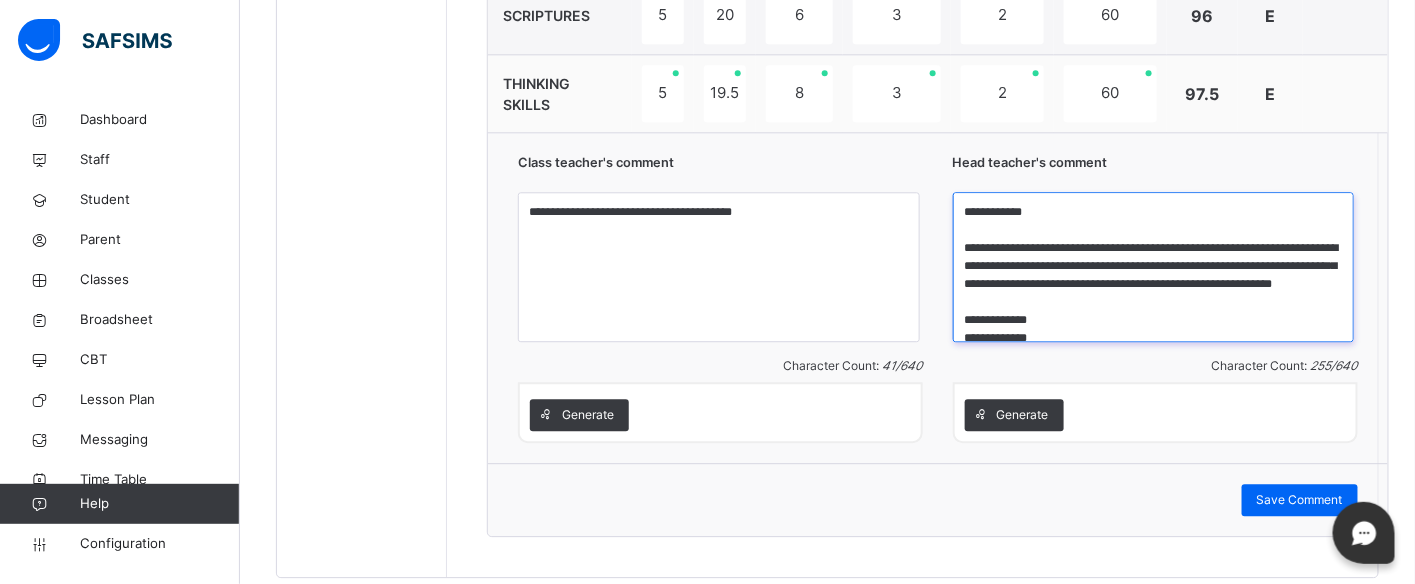 click on "**********" at bounding box center [1154, 267] 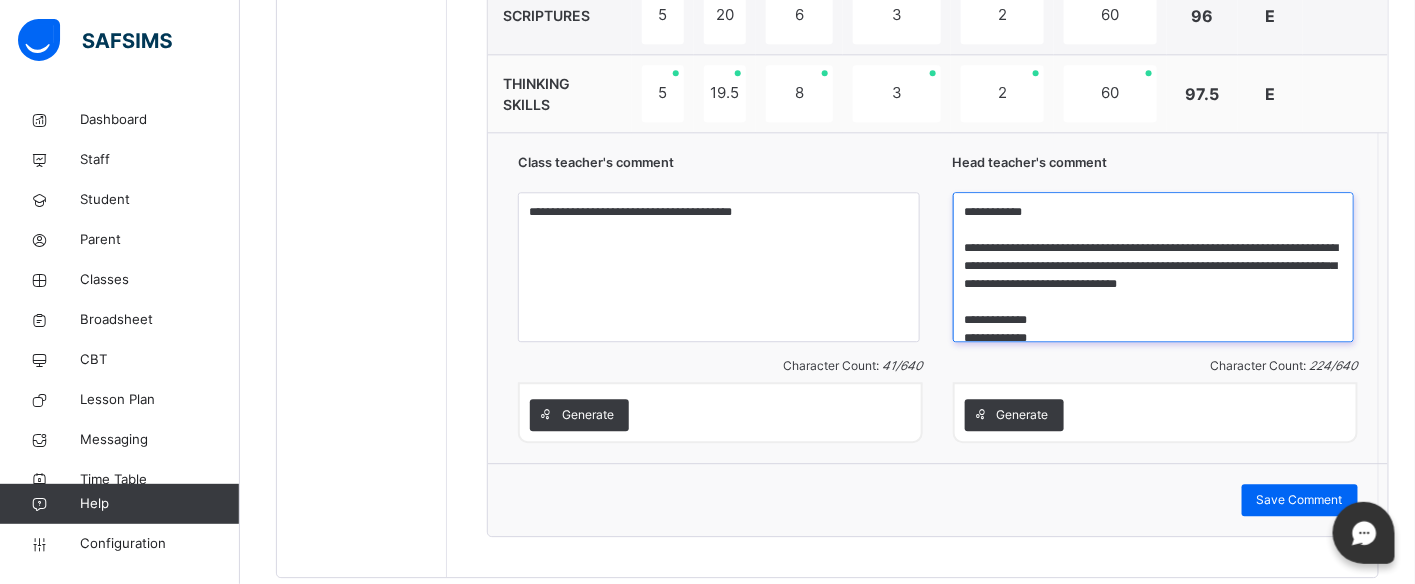 click on "**********" at bounding box center [1154, 267] 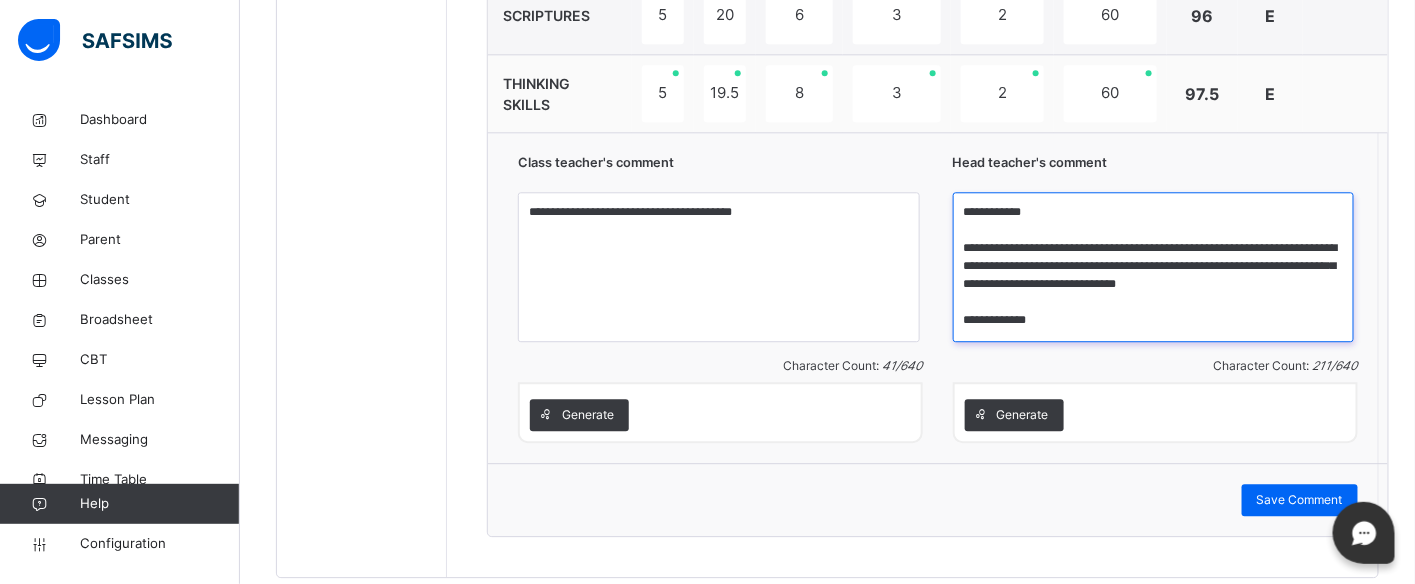 scroll, scrollTop: 0, scrollLeft: 0, axis: both 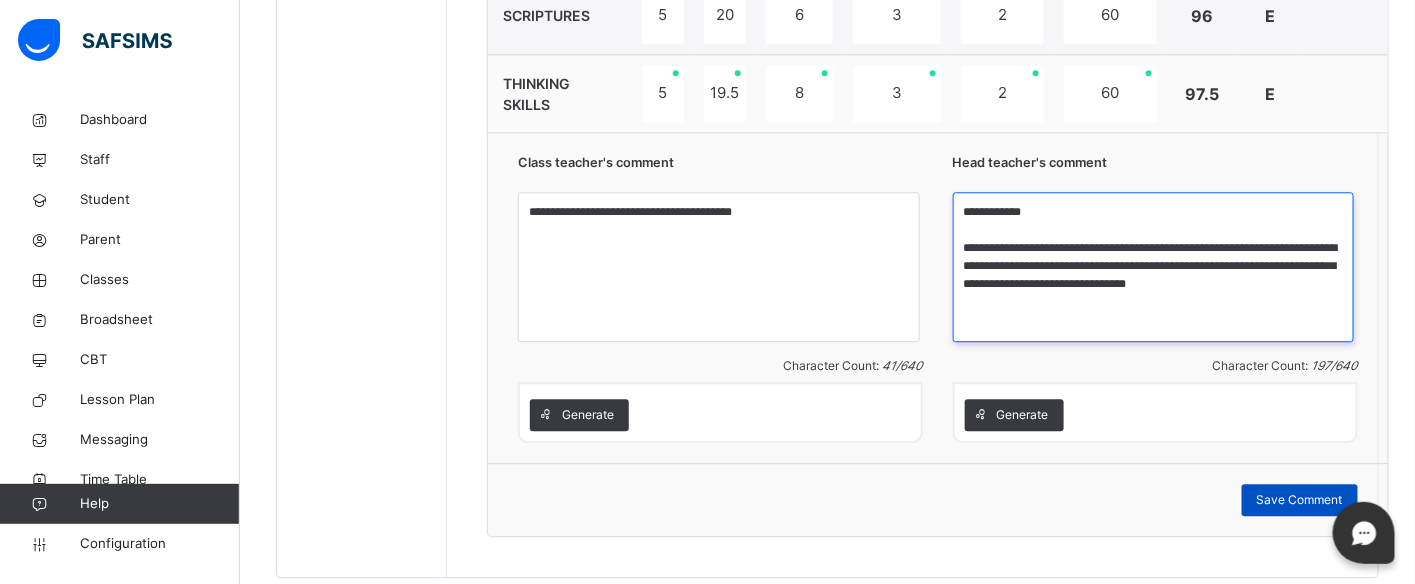 type on "**********" 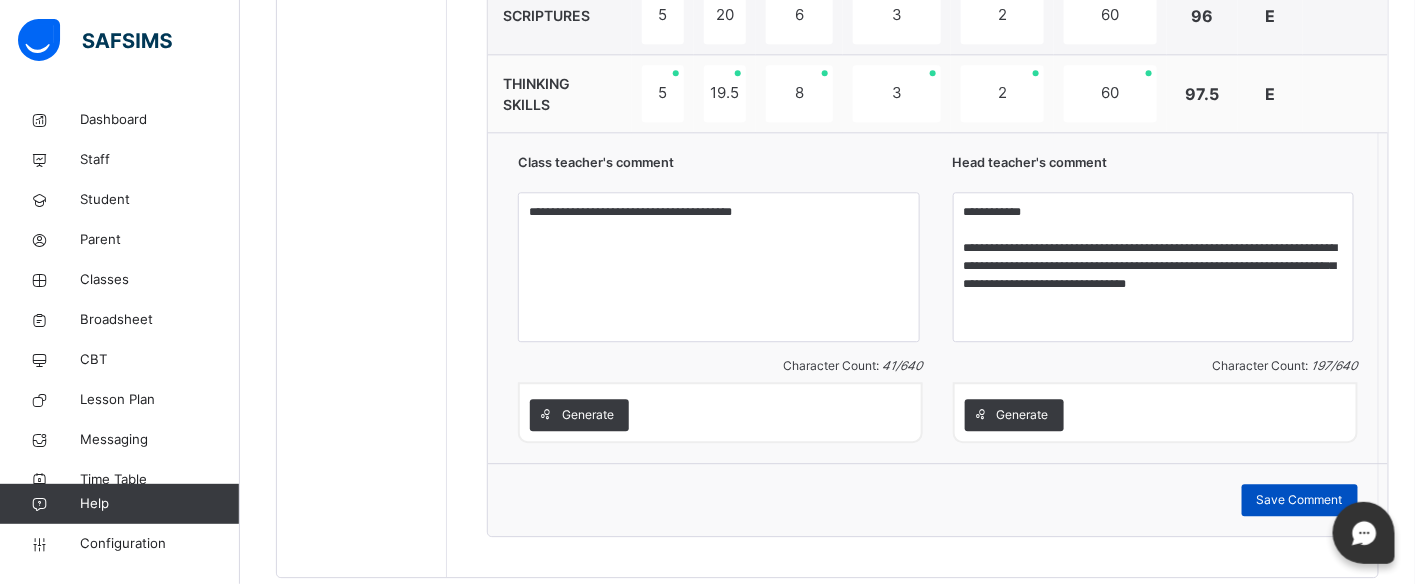 click on "Save Comment" at bounding box center (1300, 500) 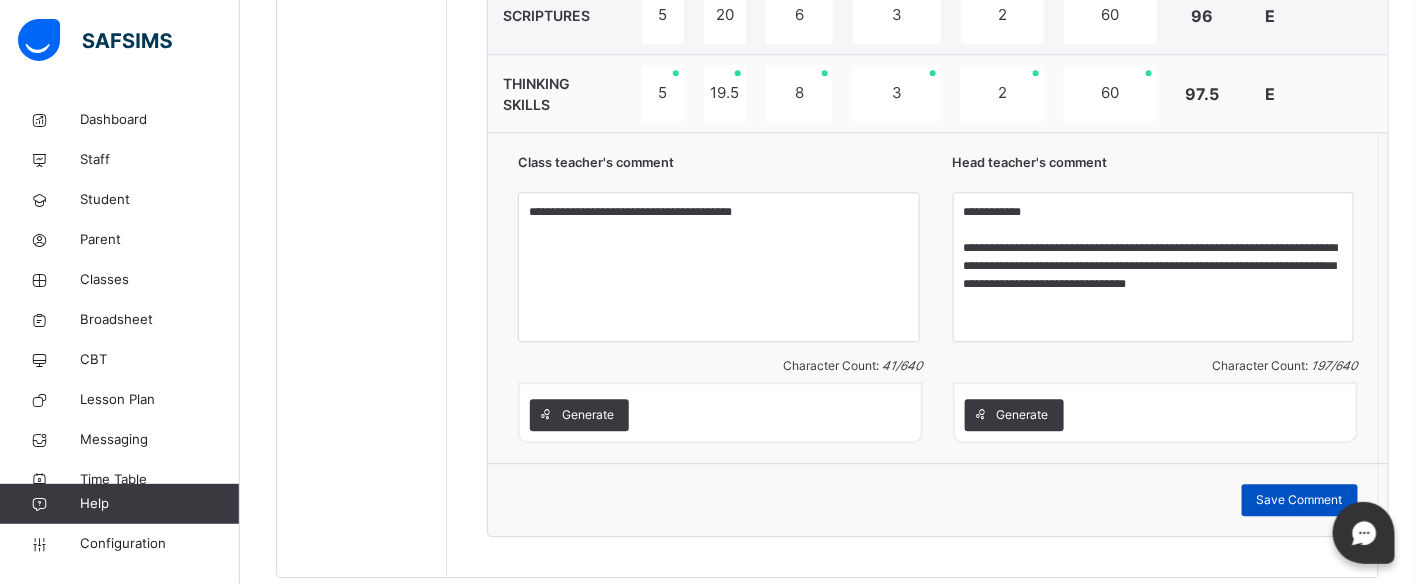 click on "Save Comment" at bounding box center [1300, 500] 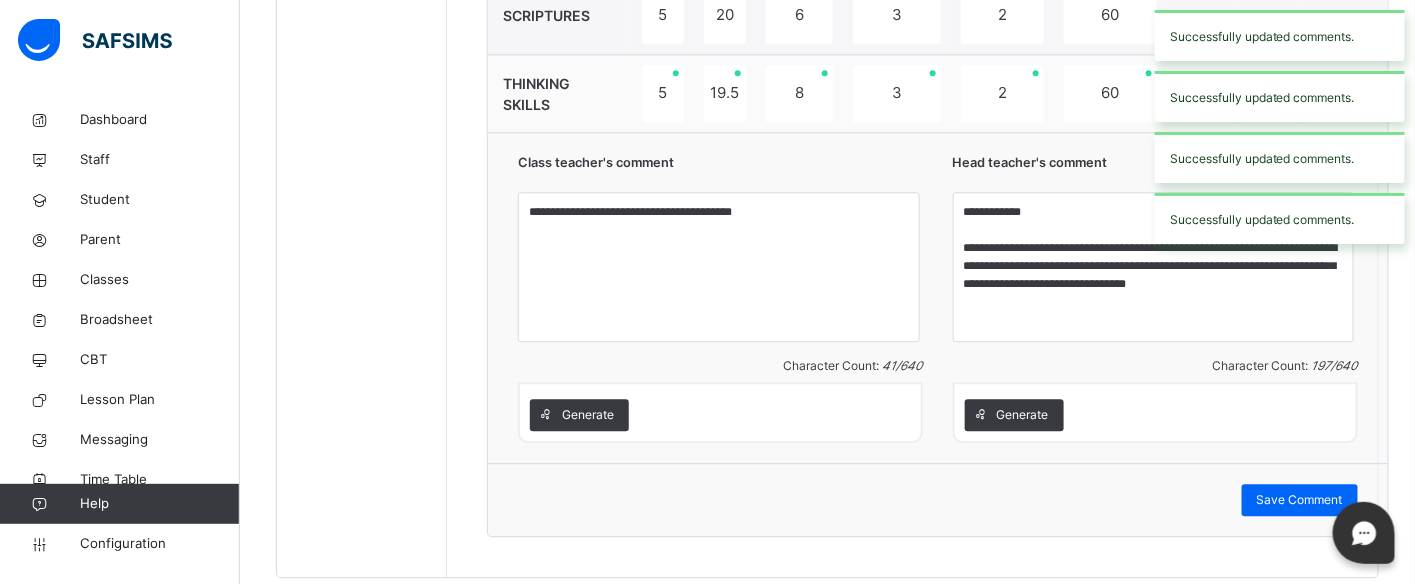 scroll, scrollTop: 1548, scrollLeft: 0, axis: vertical 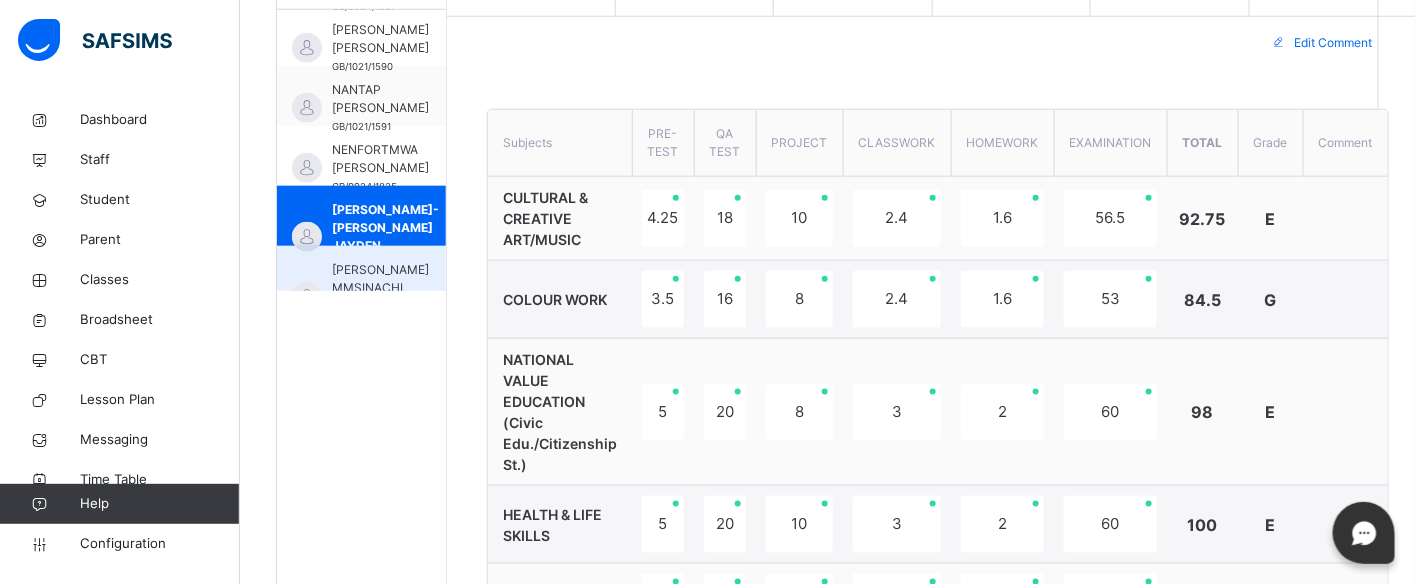 click on "[PERSON_NAME] MMSINACHI GOKUM" at bounding box center (380, 288) 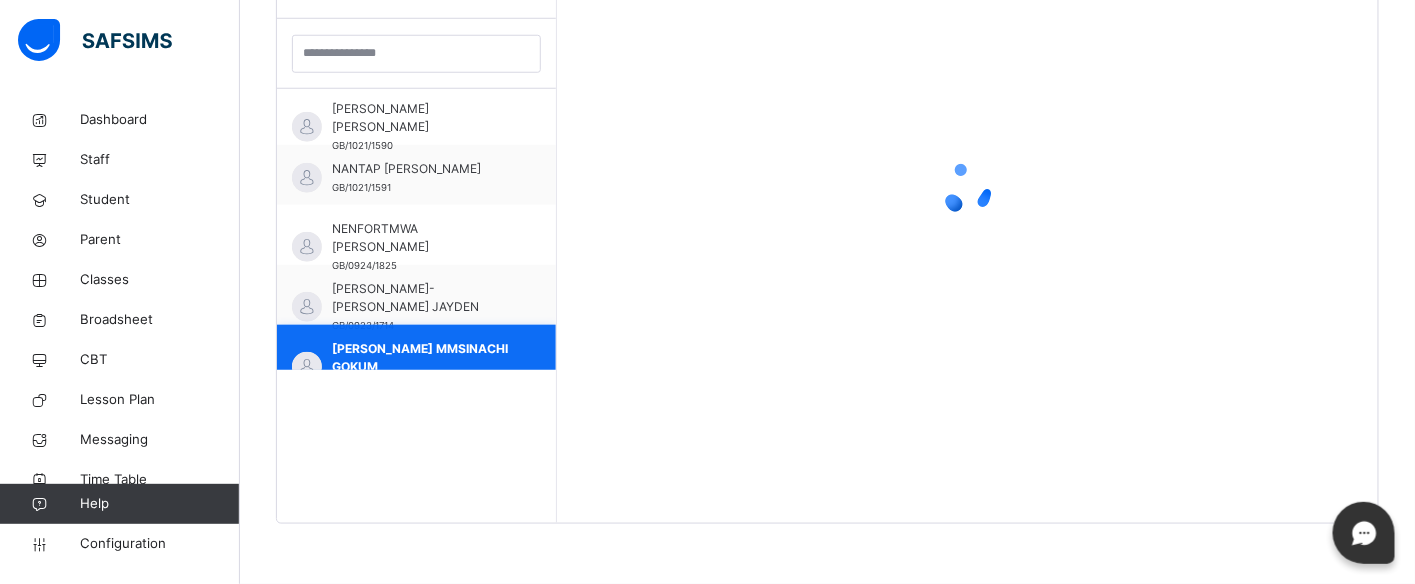 scroll, scrollTop: 581, scrollLeft: 0, axis: vertical 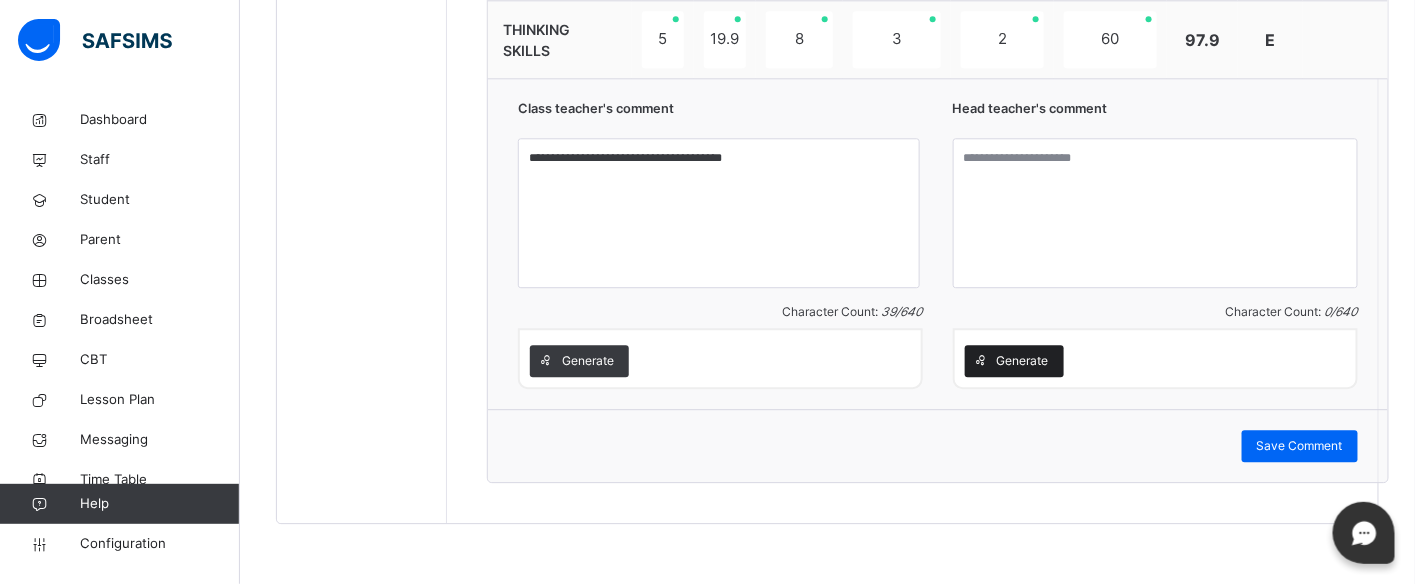 click on "Generate" at bounding box center (1023, 361) 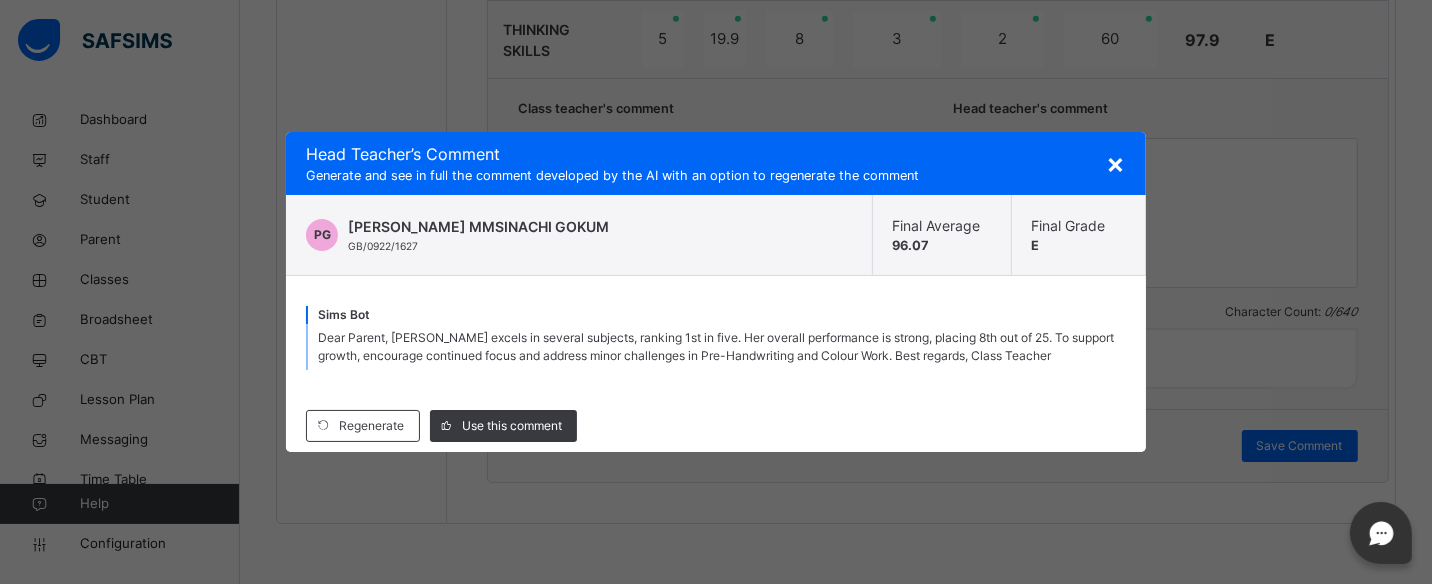 click on "×" at bounding box center [1116, 163] 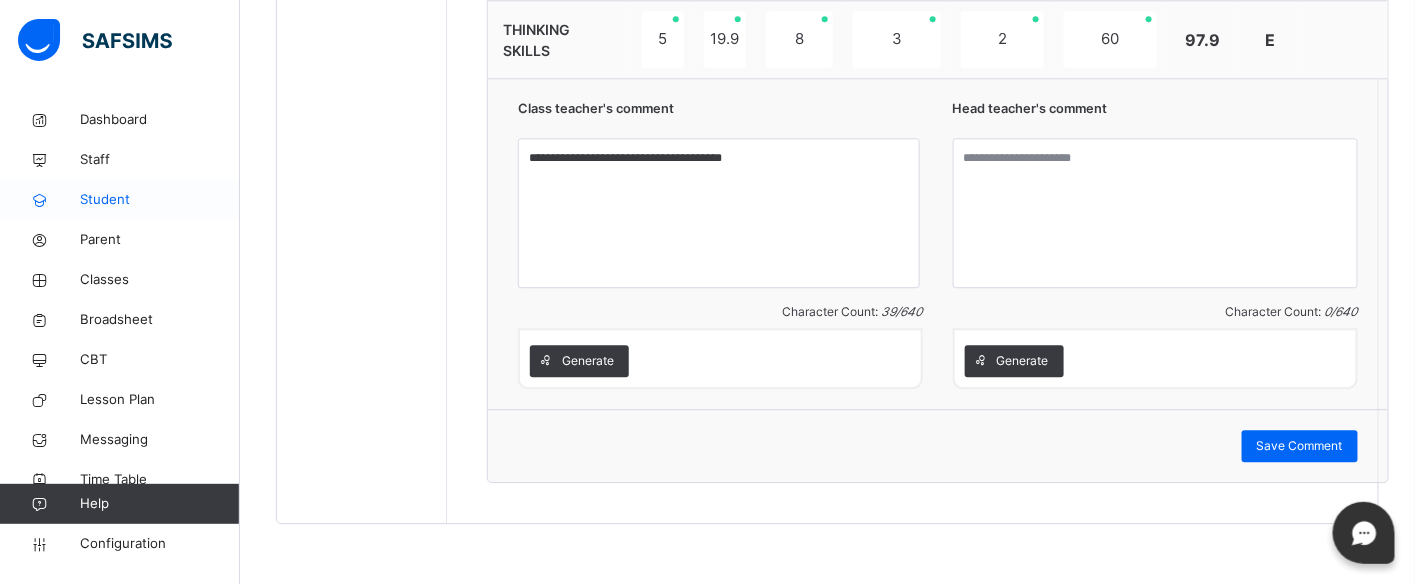click on "Student" at bounding box center [160, 200] 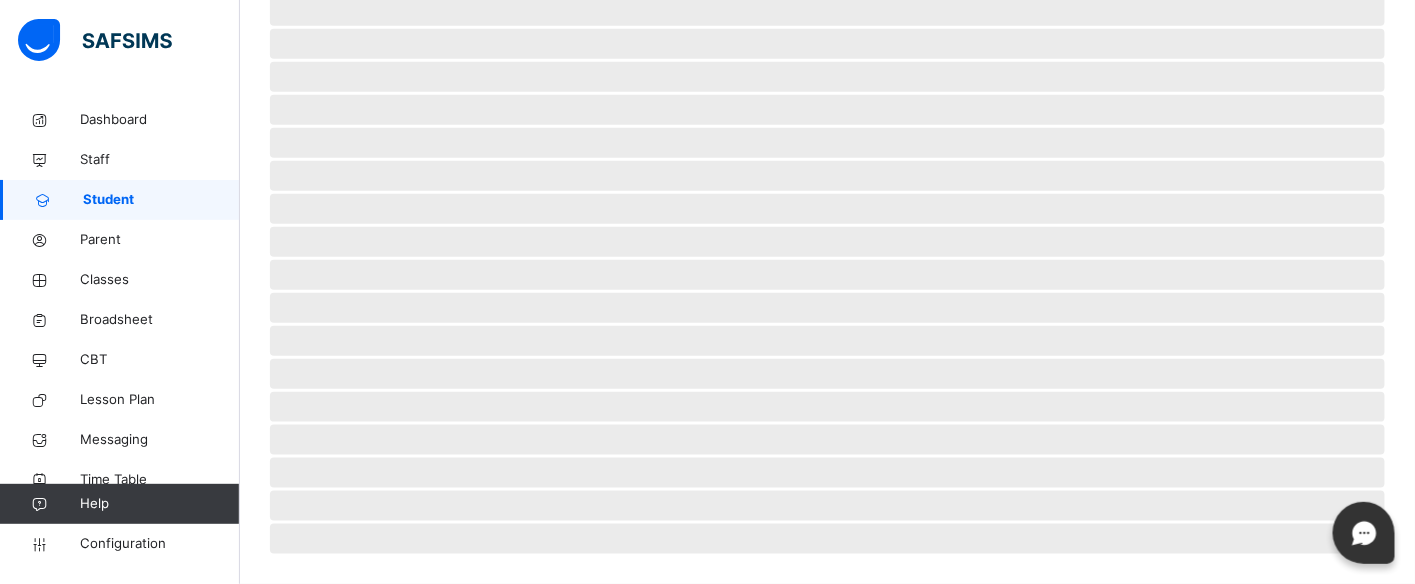 scroll, scrollTop: 542, scrollLeft: 0, axis: vertical 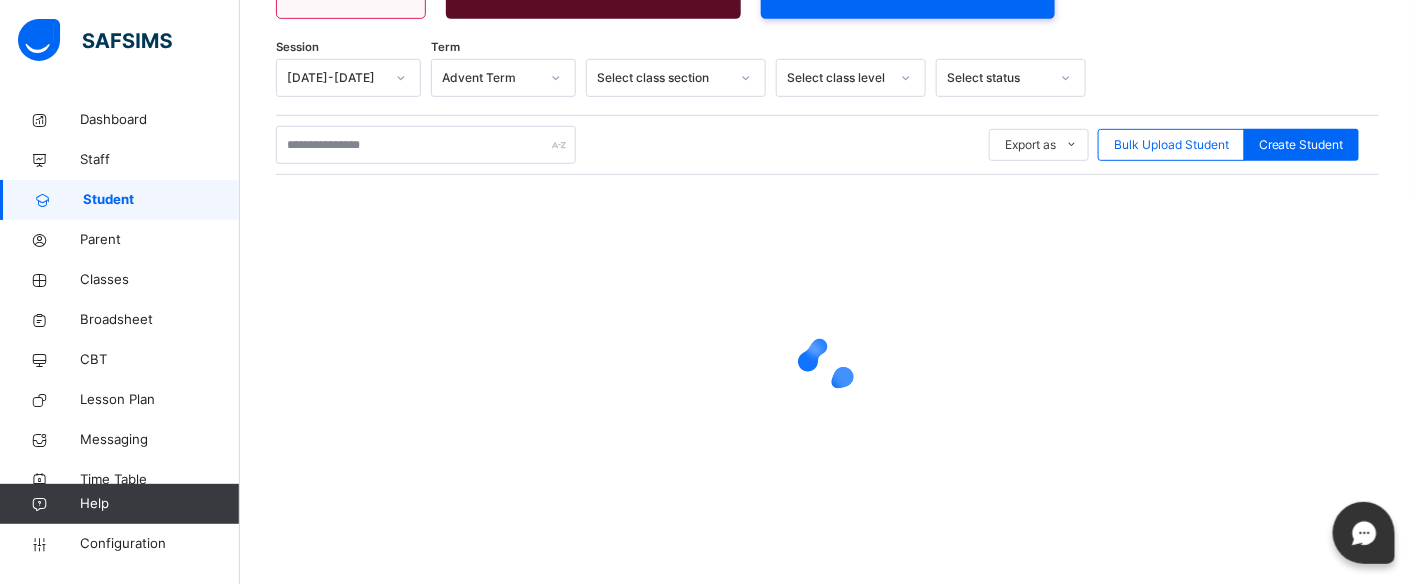 click on "Export as Pdf Report Excel Report Excel Report  (LMS)   Bulk Upload Student Create Student" at bounding box center [827, 145] 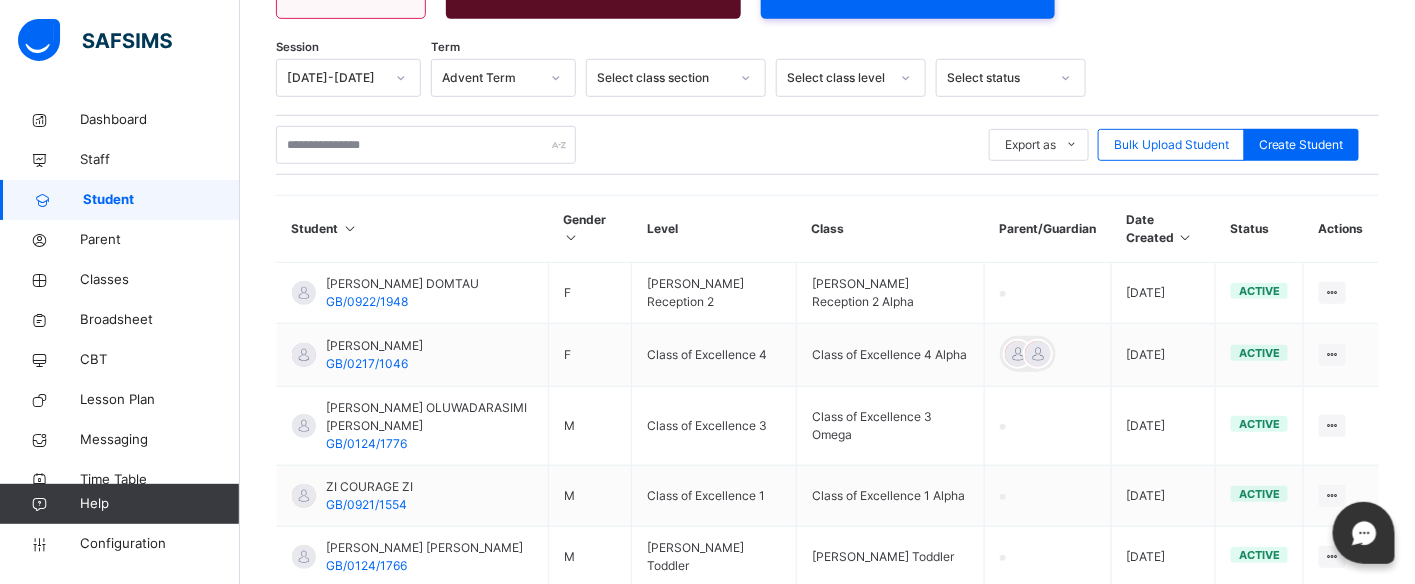 scroll, scrollTop: 542, scrollLeft: 0, axis: vertical 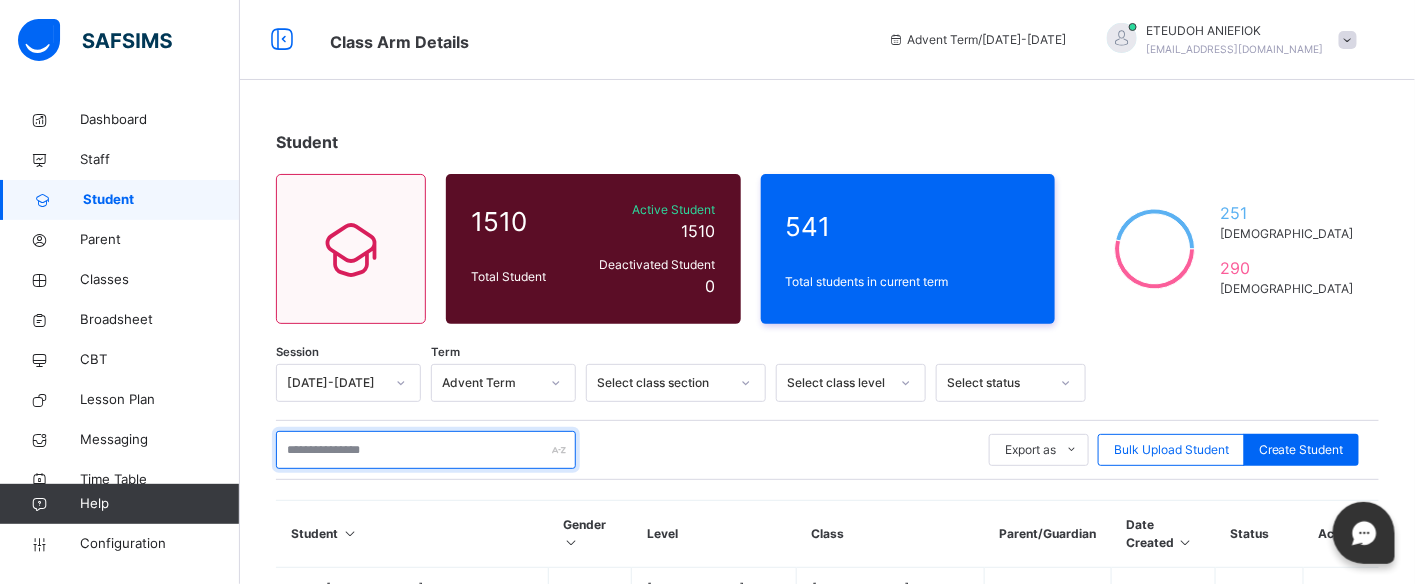 click at bounding box center [426, 450] 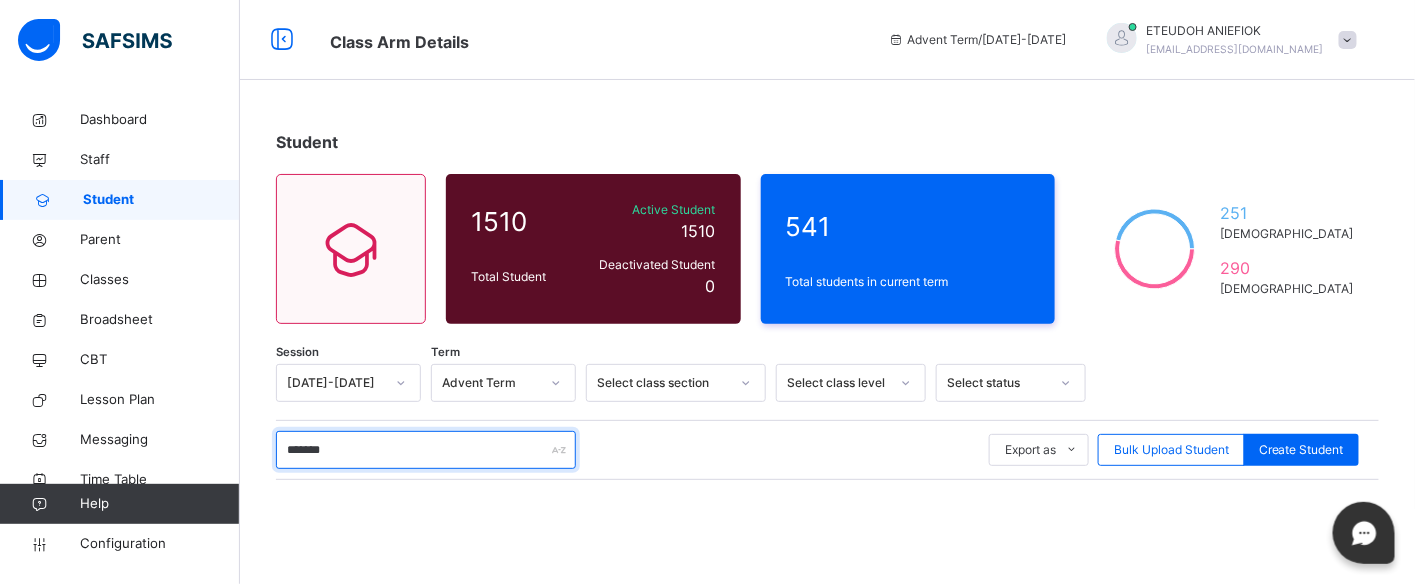 type on "*******" 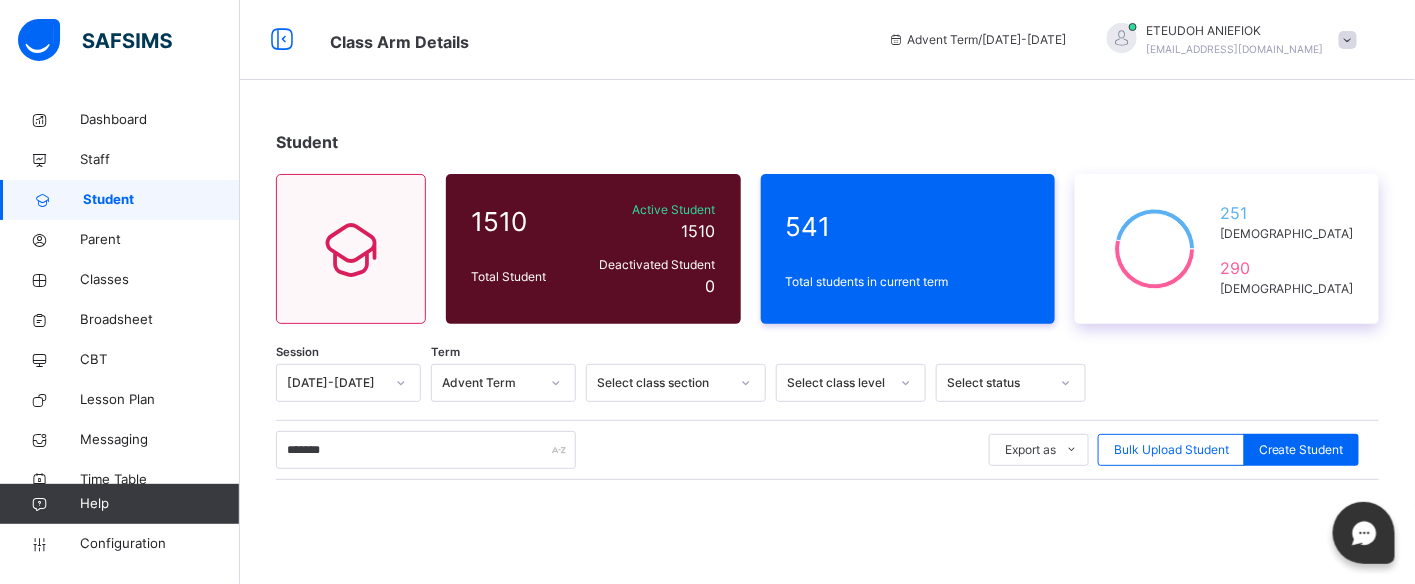 click on "251   [DEMOGRAPHIC_DATA]  290   [DEMOGRAPHIC_DATA]" at bounding box center [1227, 249] 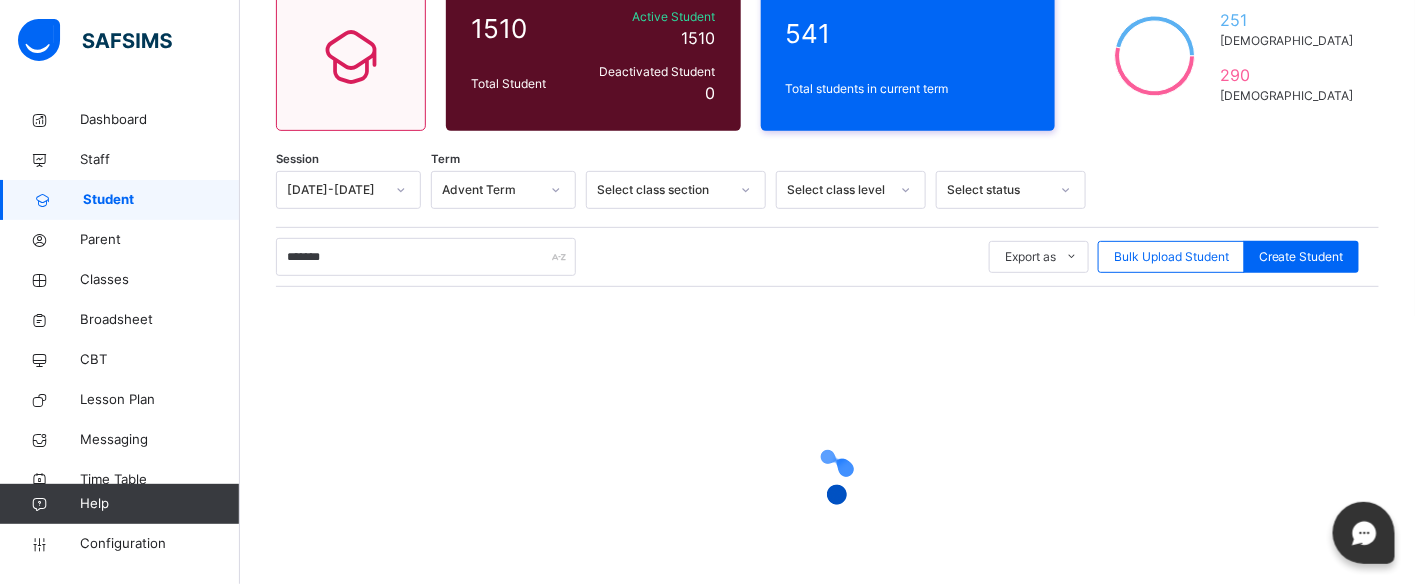 scroll, scrollTop: 191, scrollLeft: 0, axis: vertical 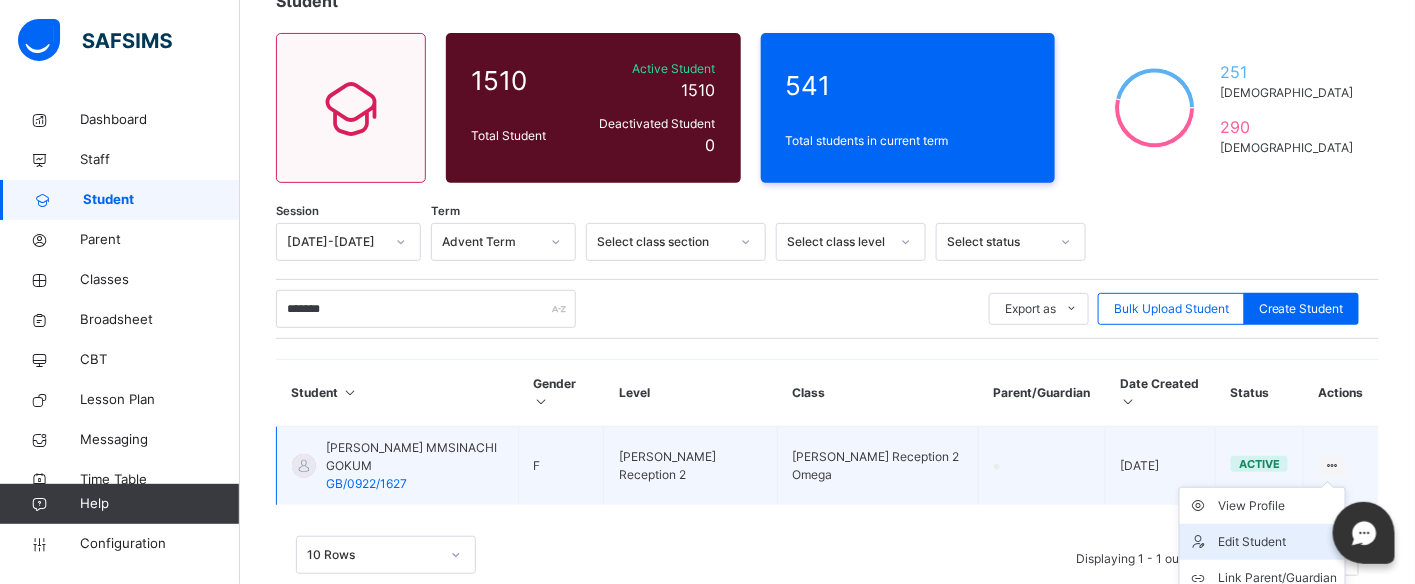 click on "Edit Student" at bounding box center [1277, 542] 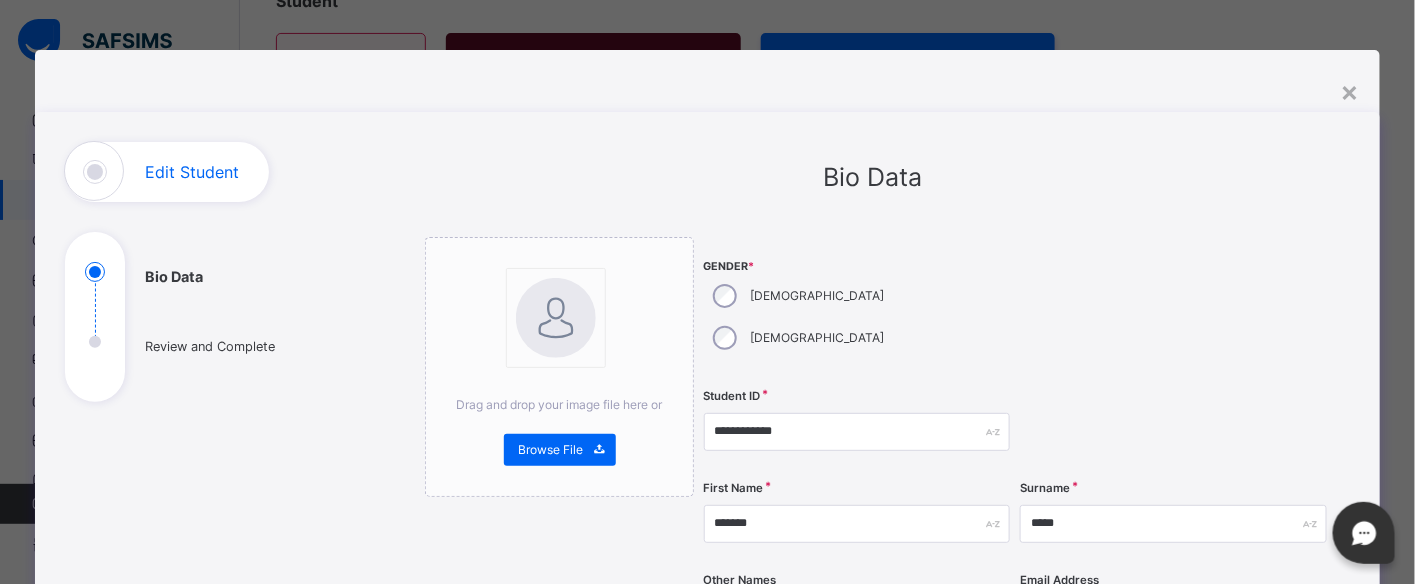 scroll, scrollTop: 146, scrollLeft: 0, axis: vertical 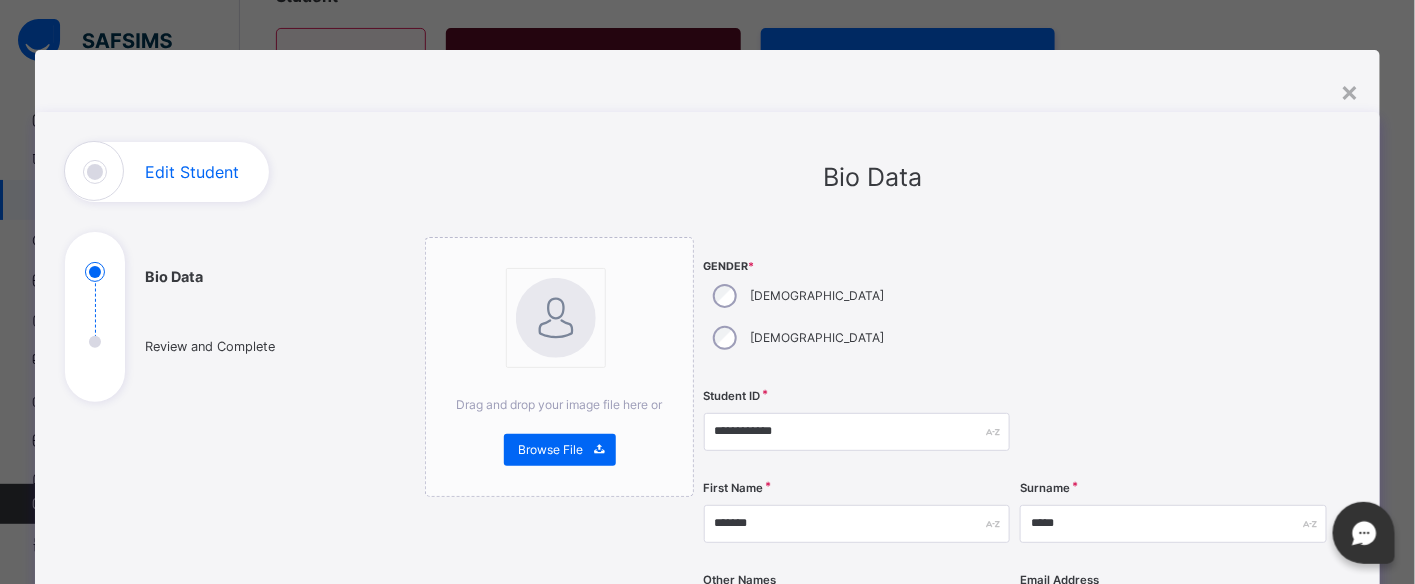 click on "*********" at bounding box center (857, 616) 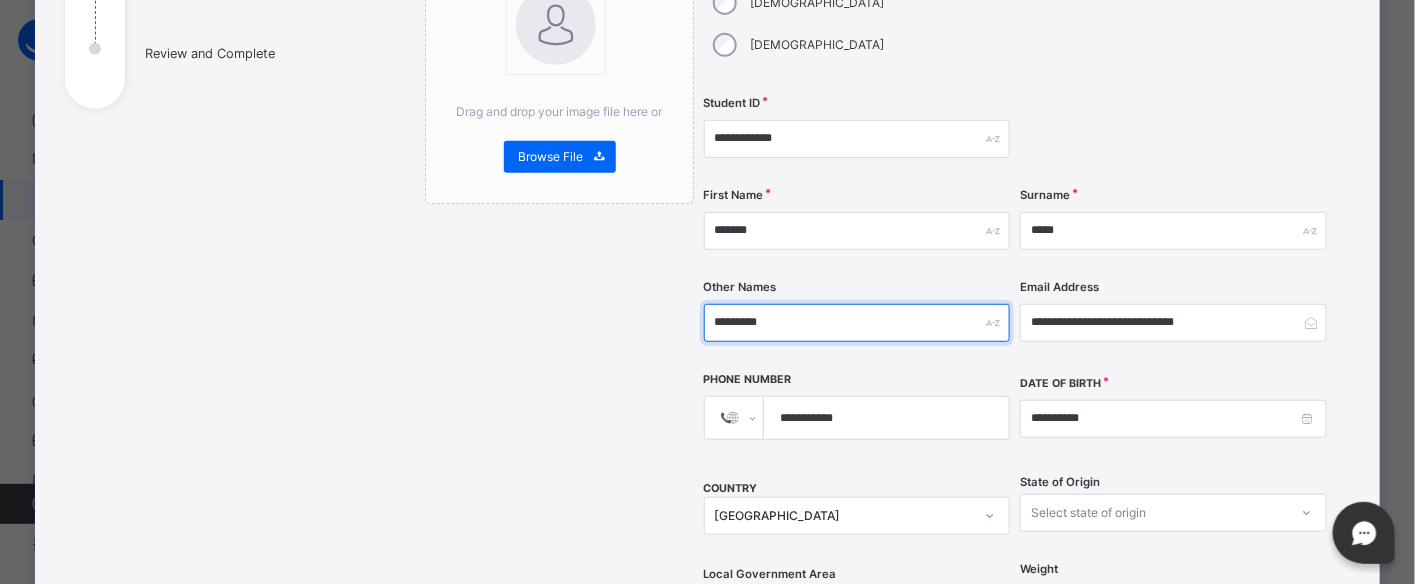 scroll, scrollTop: 297, scrollLeft: 0, axis: vertical 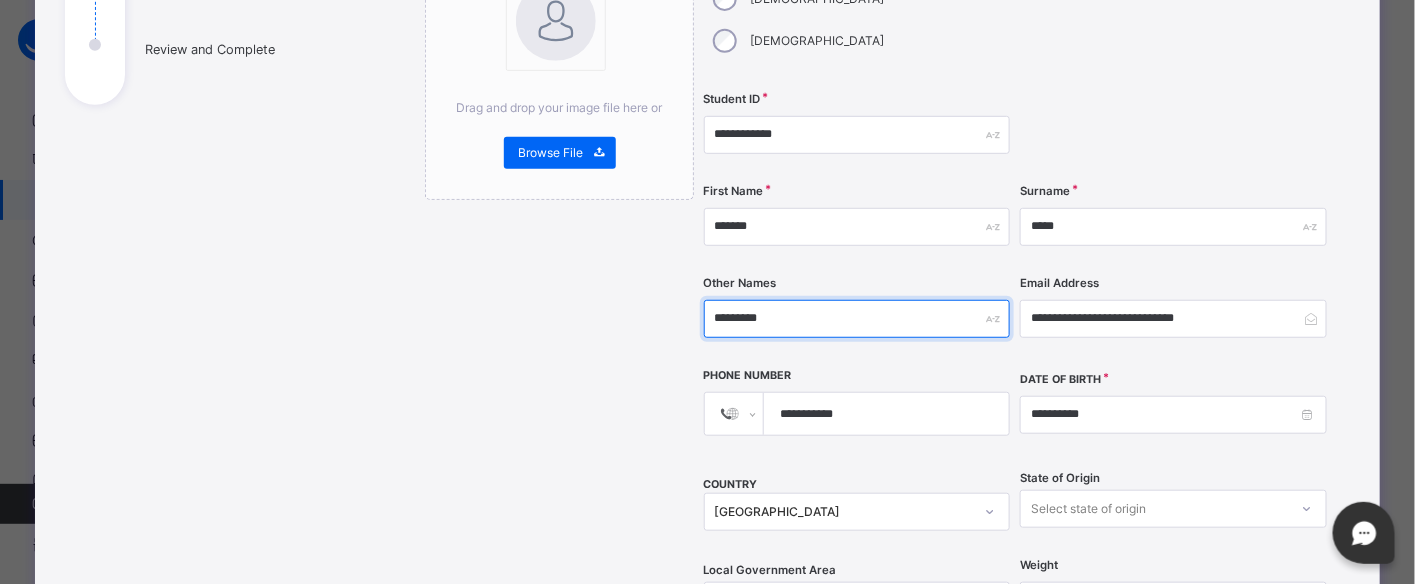 click on "*********" at bounding box center [857, 319] 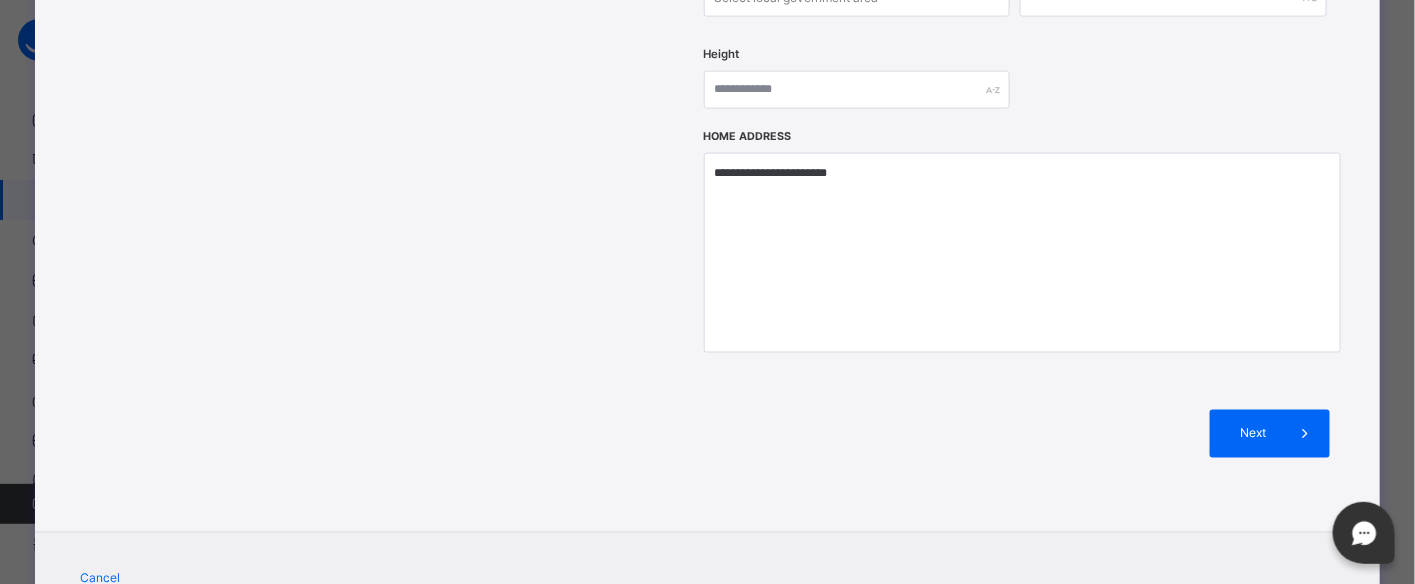 scroll, scrollTop: 911, scrollLeft: 0, axis: vertical 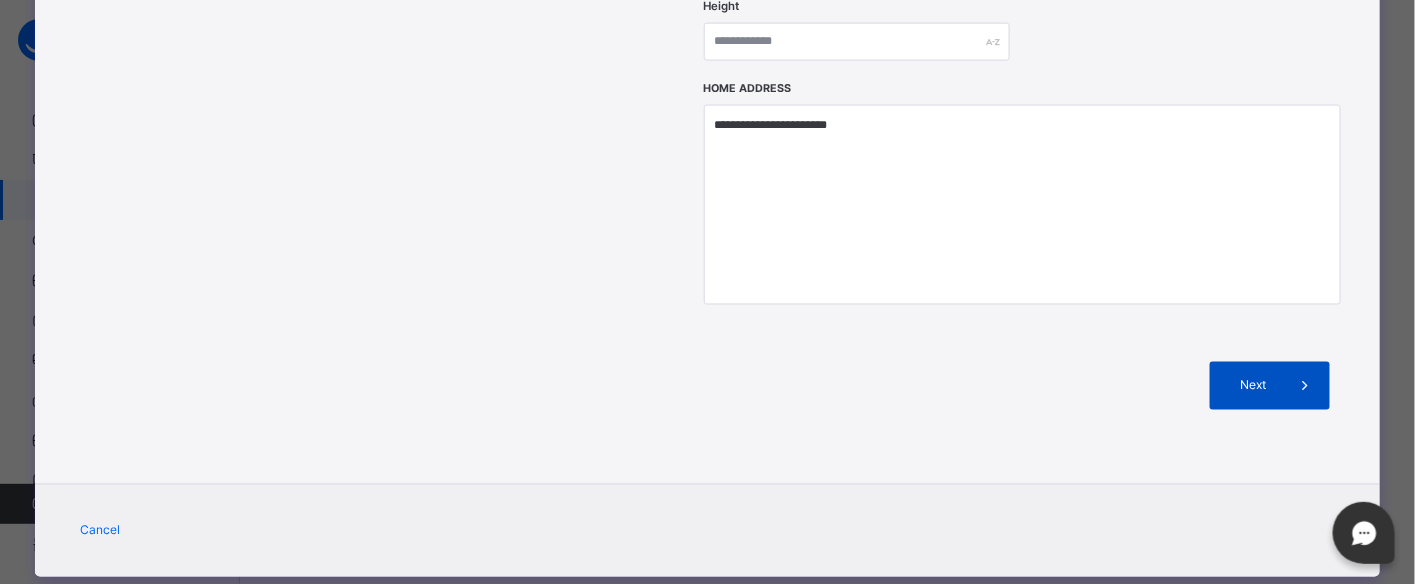 type on "**********" 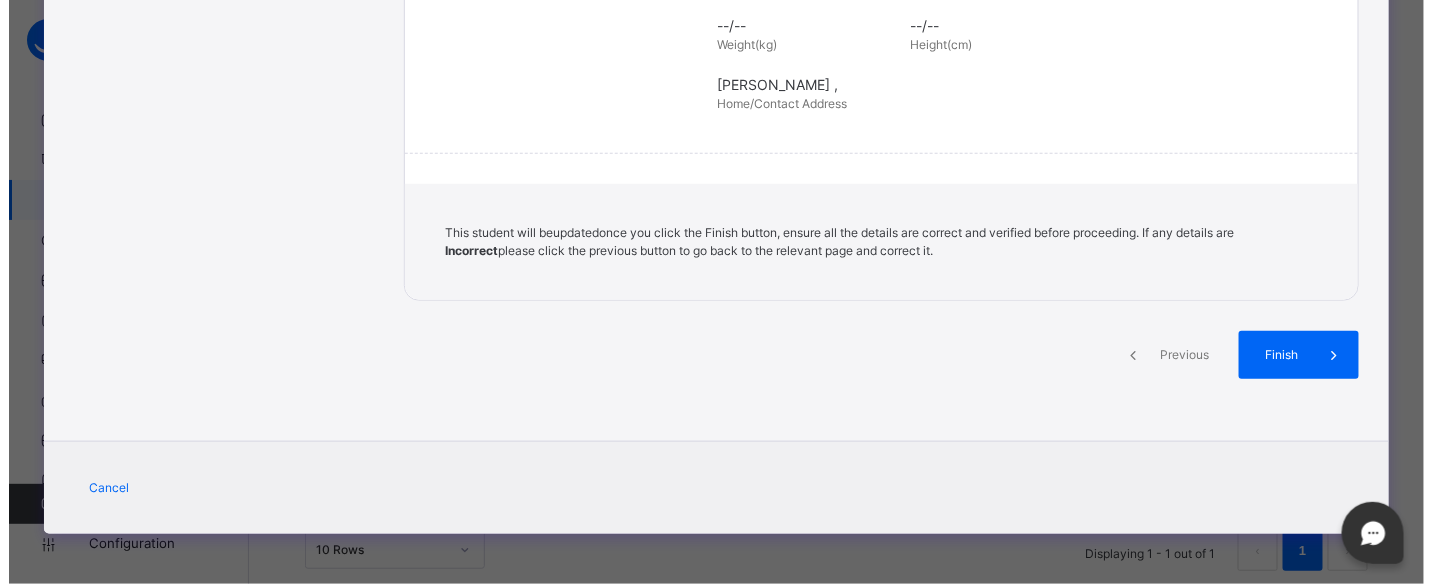 scroll, scrollTop: 515, scrollLeft: 0, axis: vertical 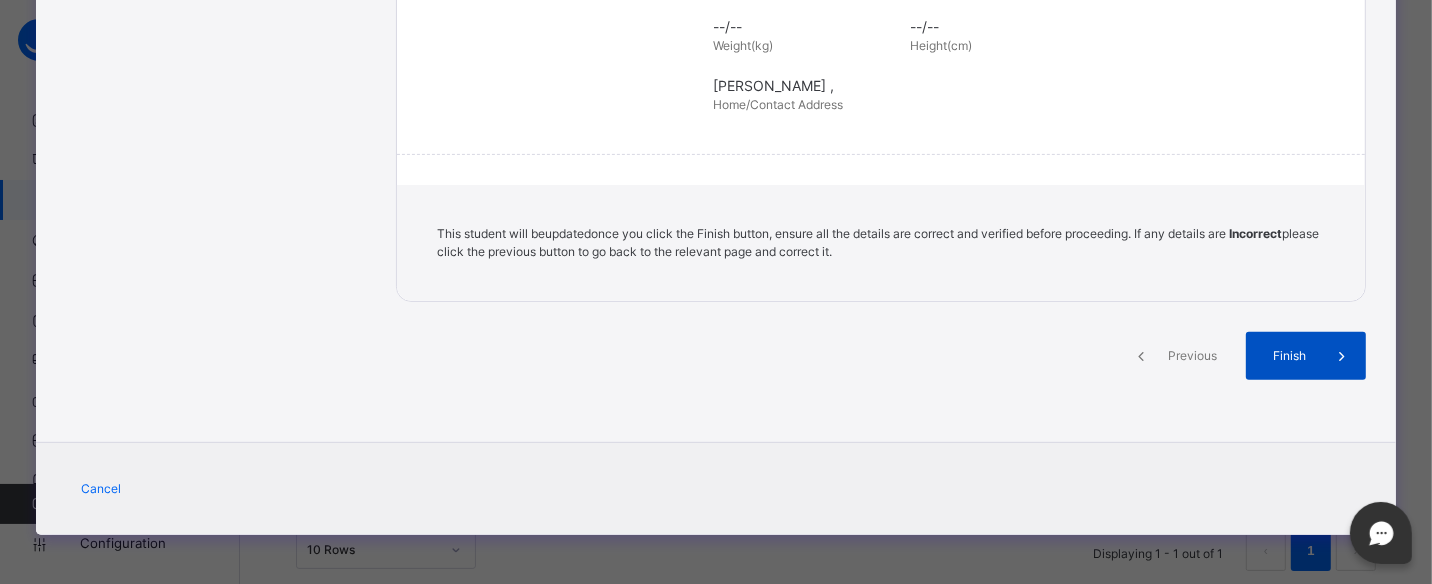 click on "Finish" at bounding box center (1289, 356) 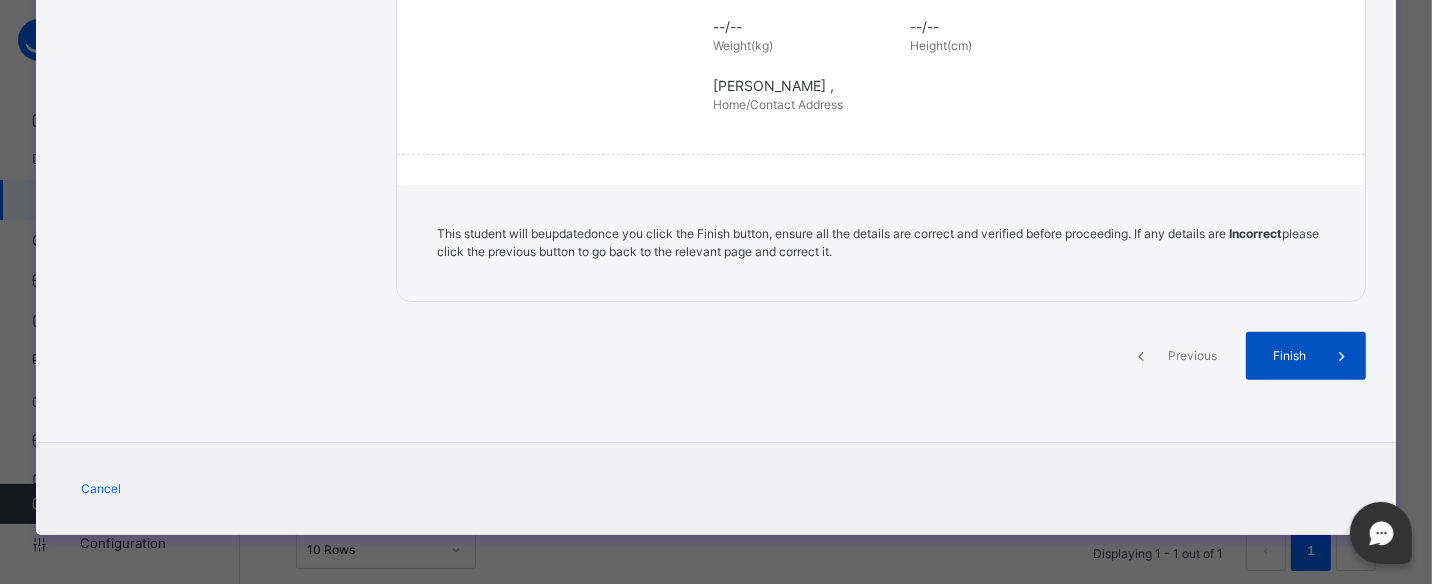 click on "Finish" at bounding box center [1289, 356] 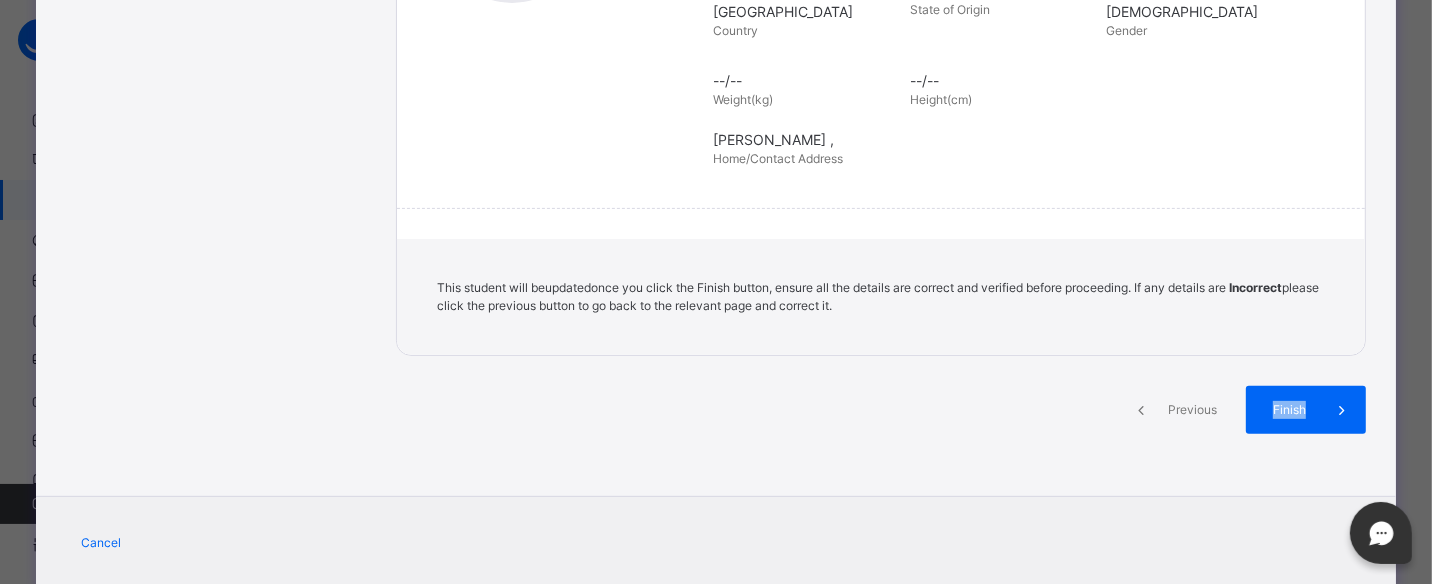 scroll, scrollTop: 488, scrollLeft: 0, axis: vertical 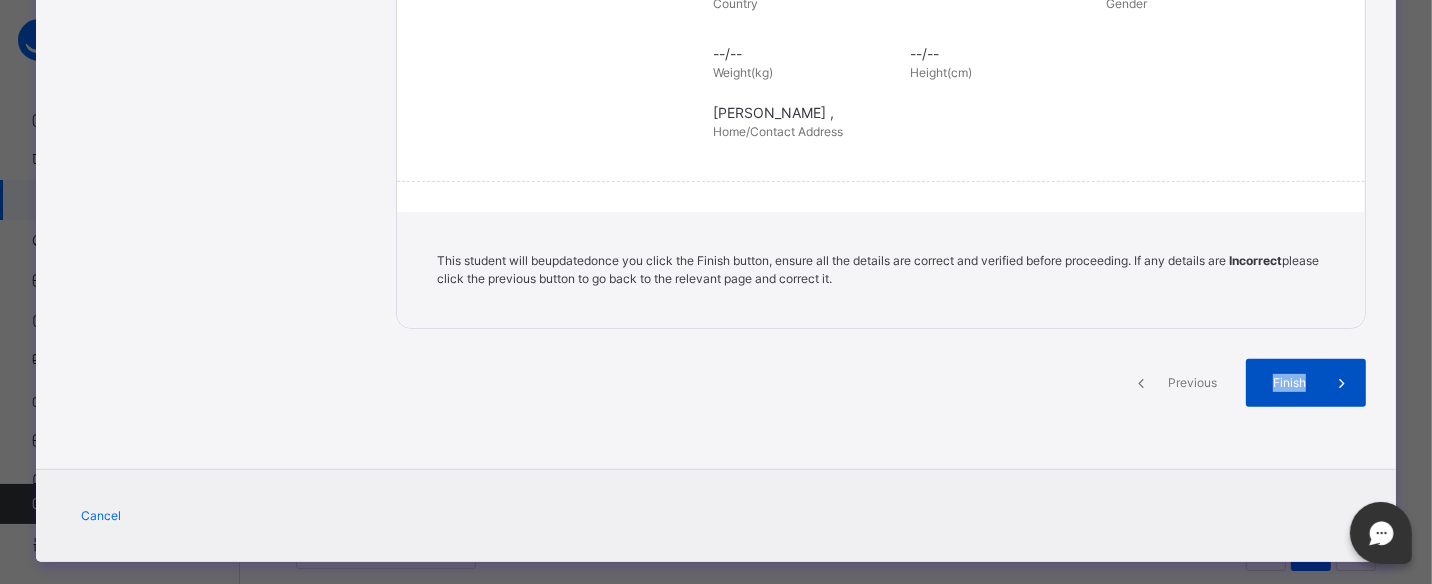 click on "Finish" at bounding box center [1289, 383] 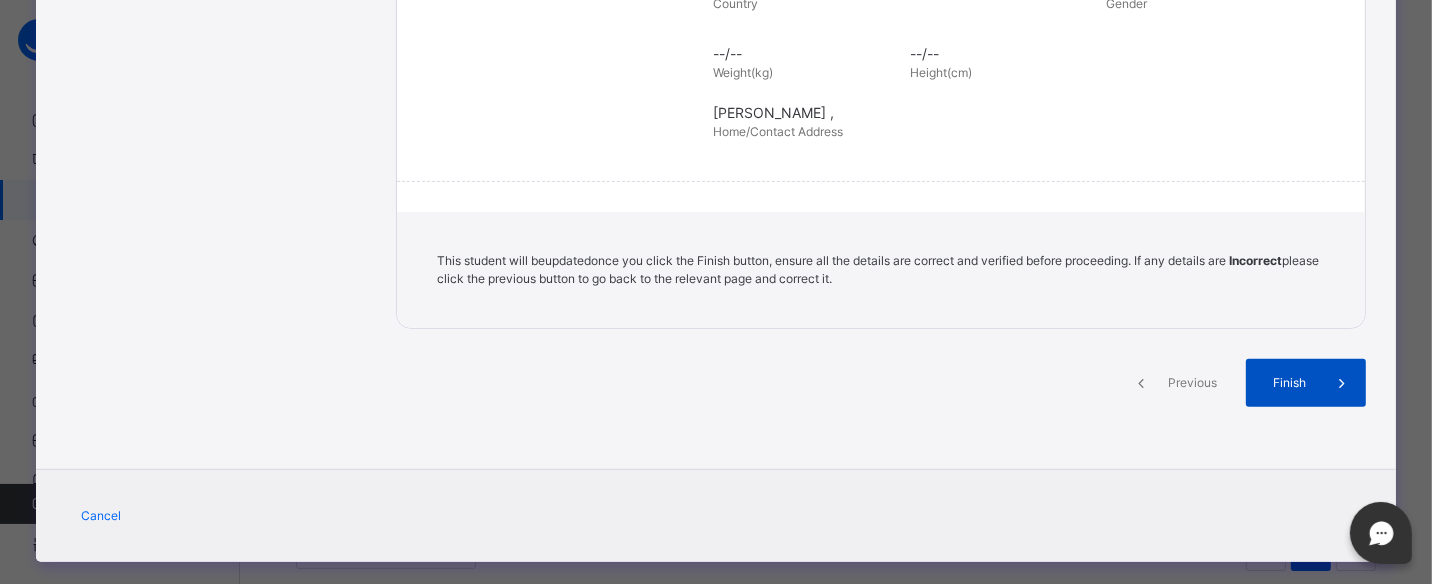 click on "Finish" at bounding box center (1289, 383) 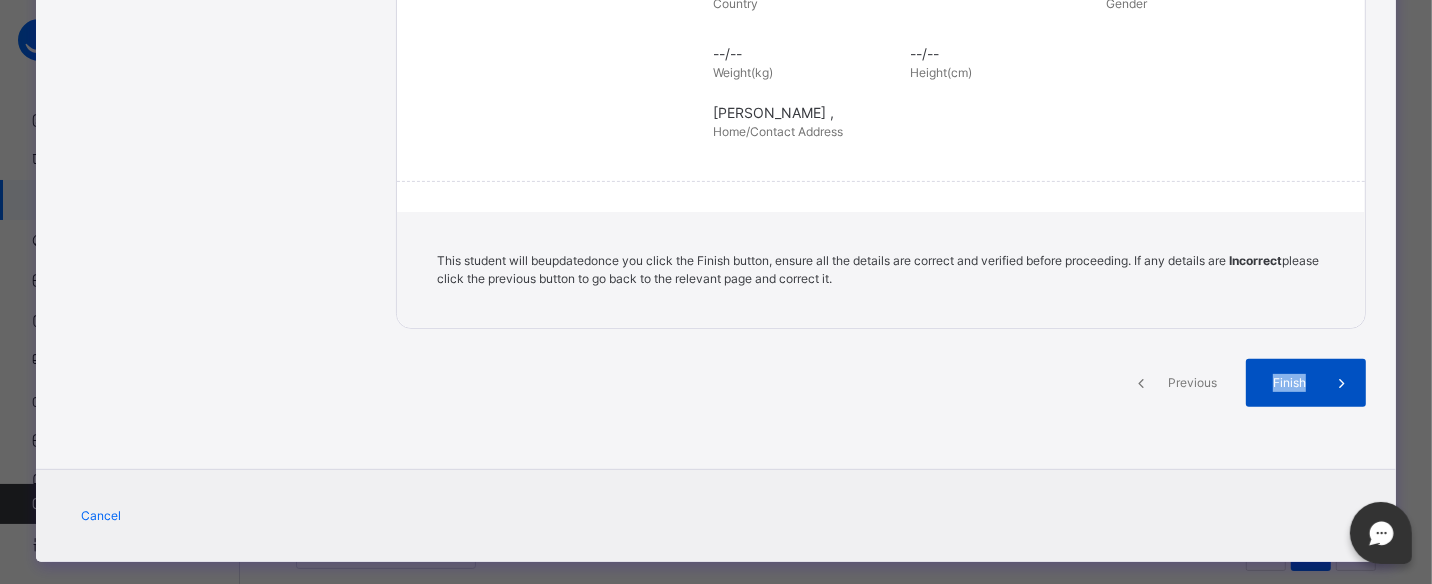 click on "Finish" at bounding box center (1289, 383) 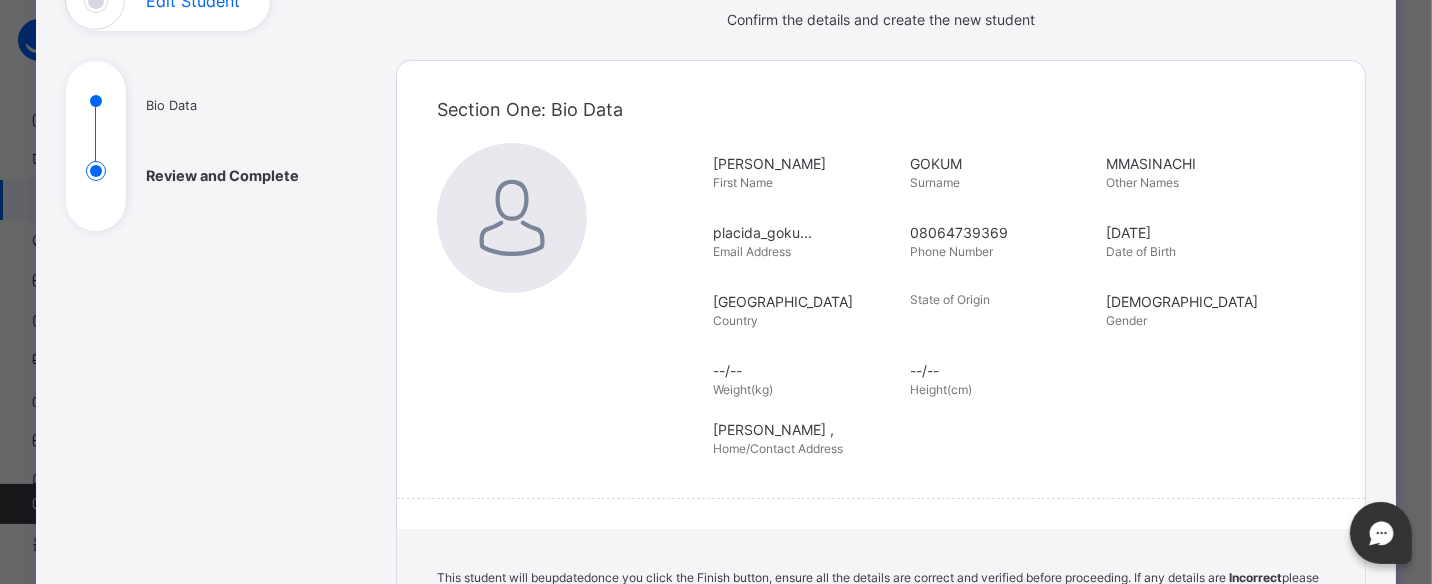scroll, scrollTop: 515, scrollLeft: 0, axis: vertical 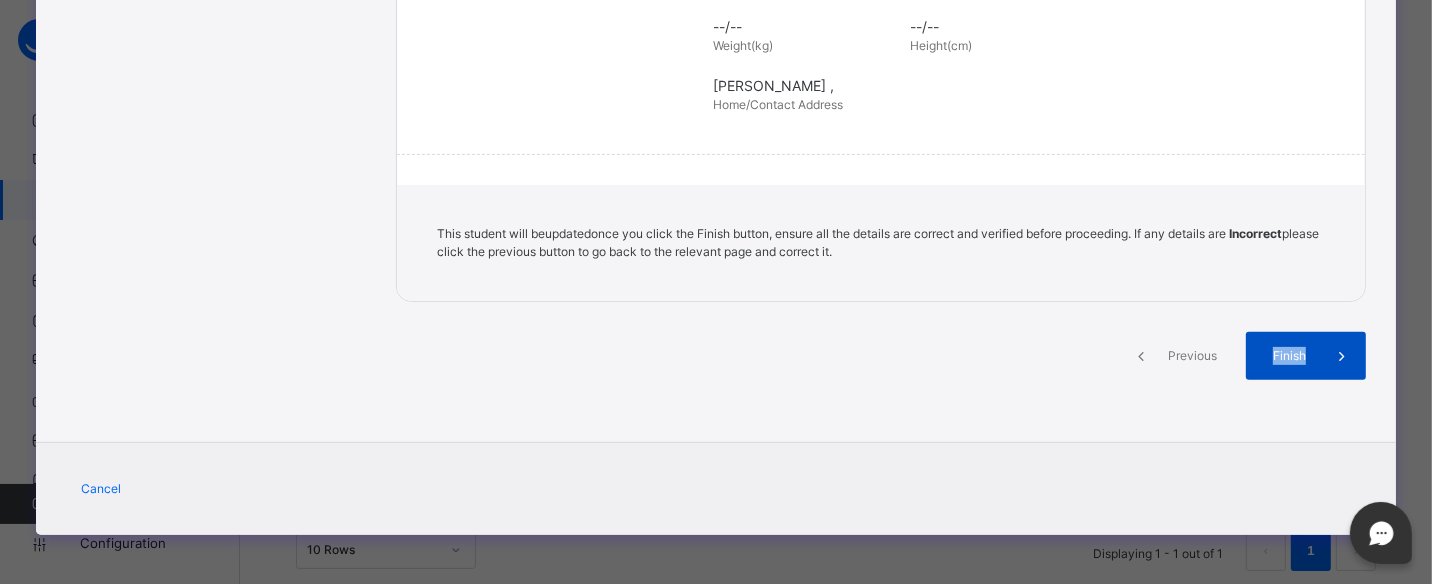 click at bounding box center (1342, 356) 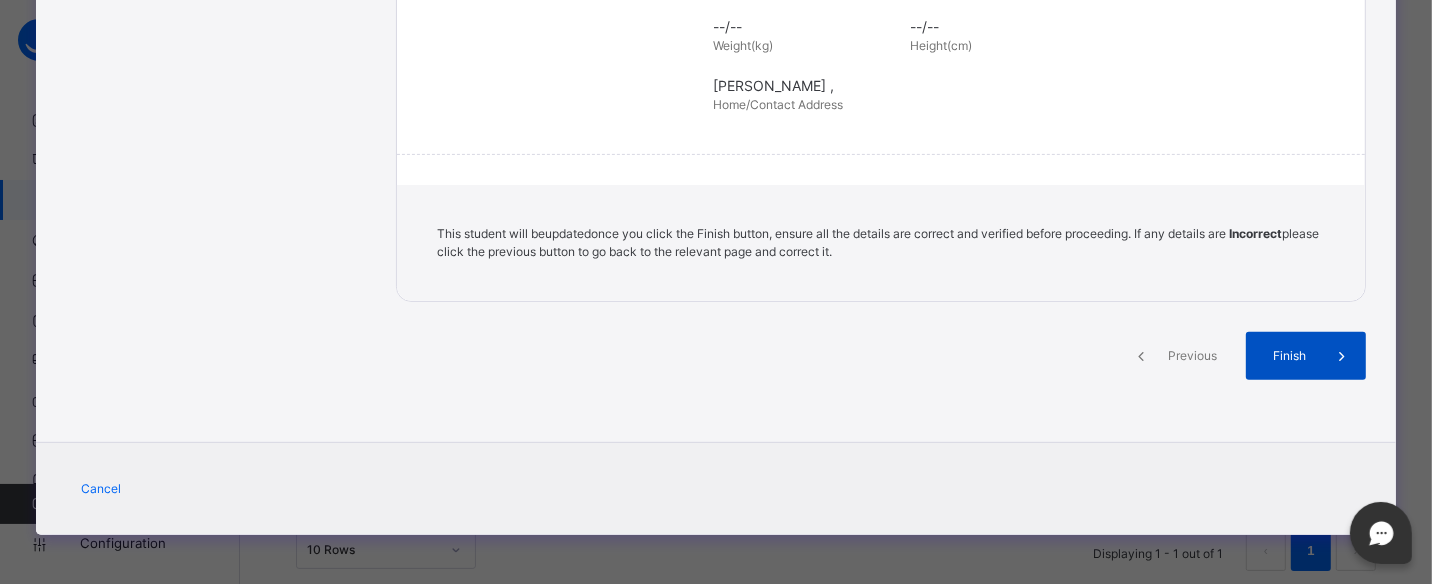 click at bounding box center [1342, 356] 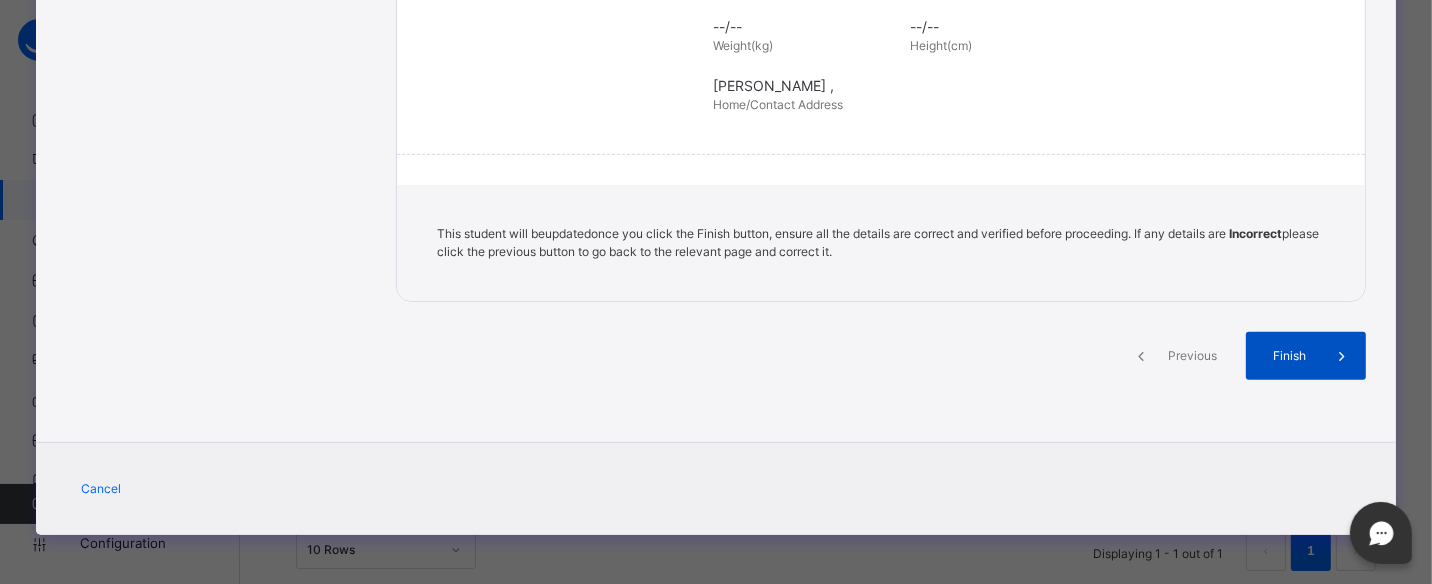 click at bounding box center [1342, 356] 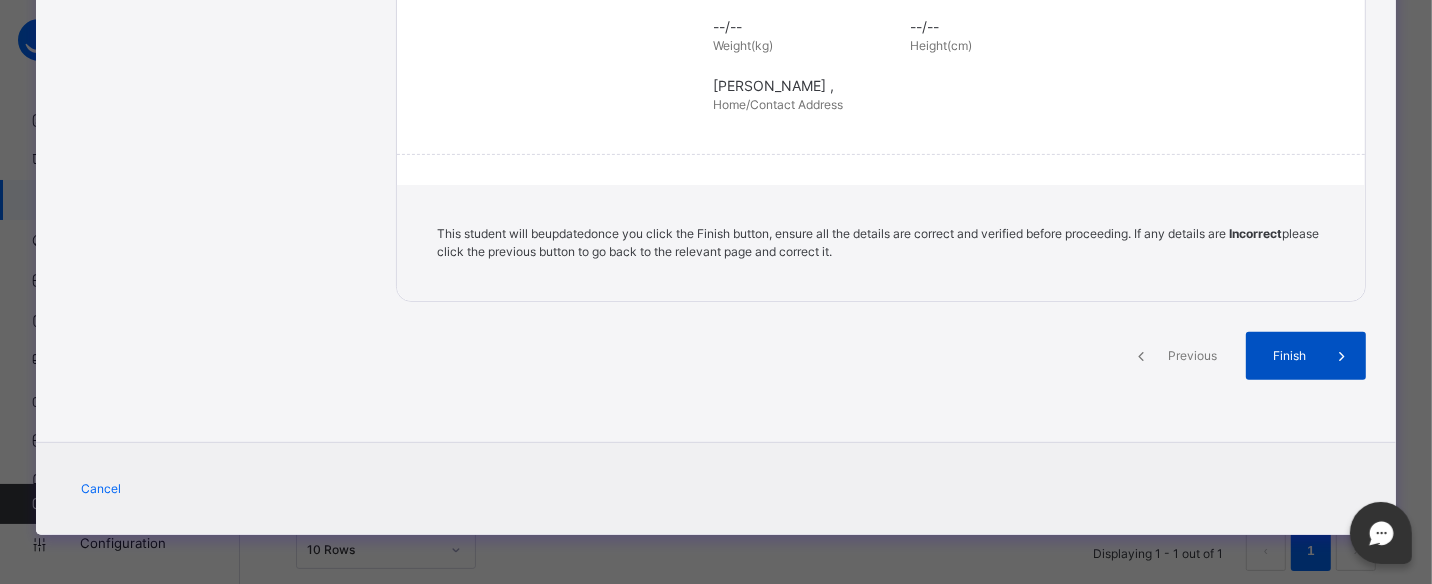click at bounding box center [1342, 356] 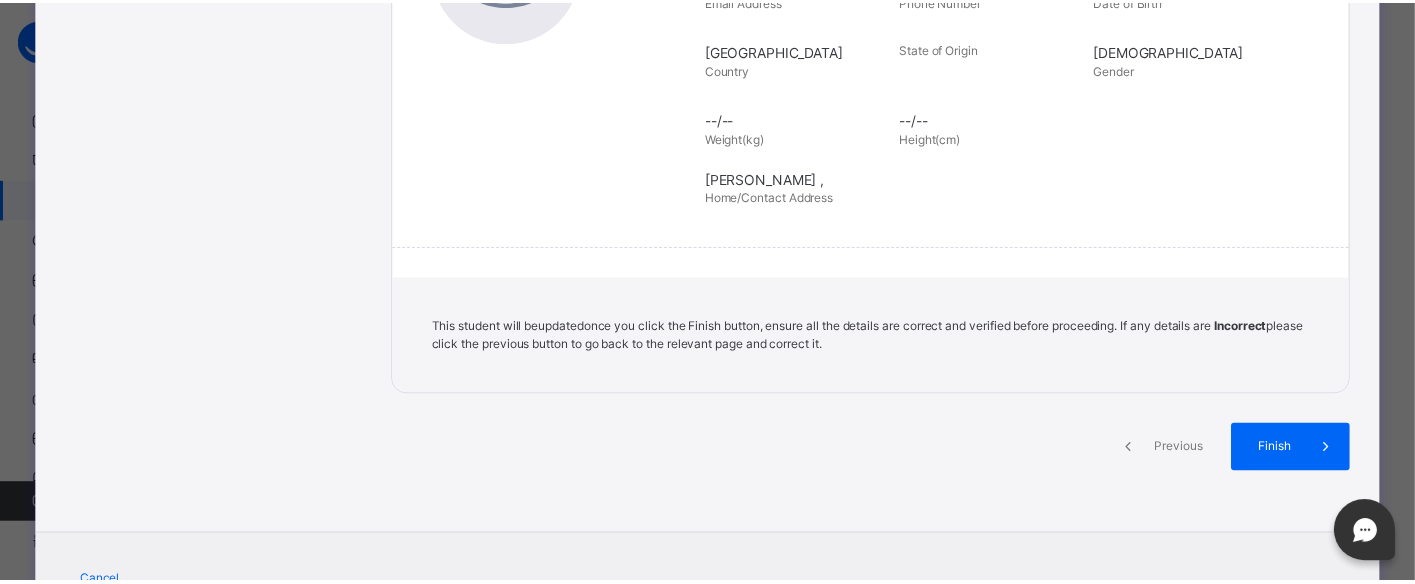scroll, scrollTop: 423, scrollLeft: 0, axis: vertical 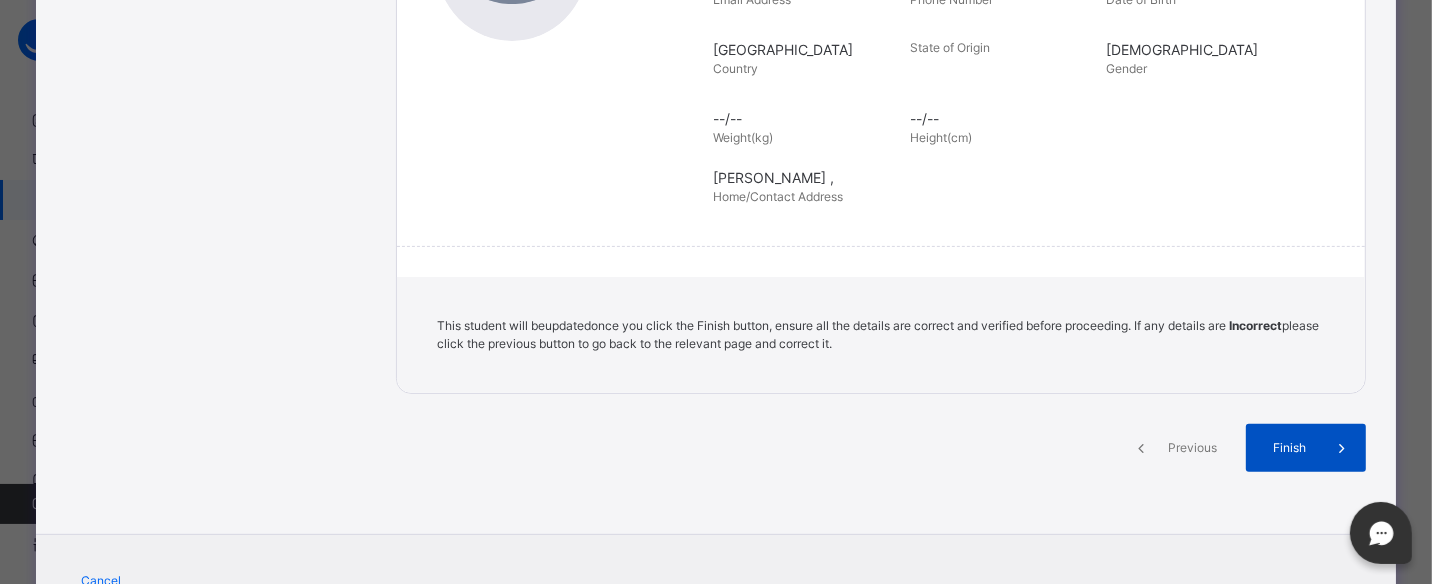 click at bounding box center (1342, 448) 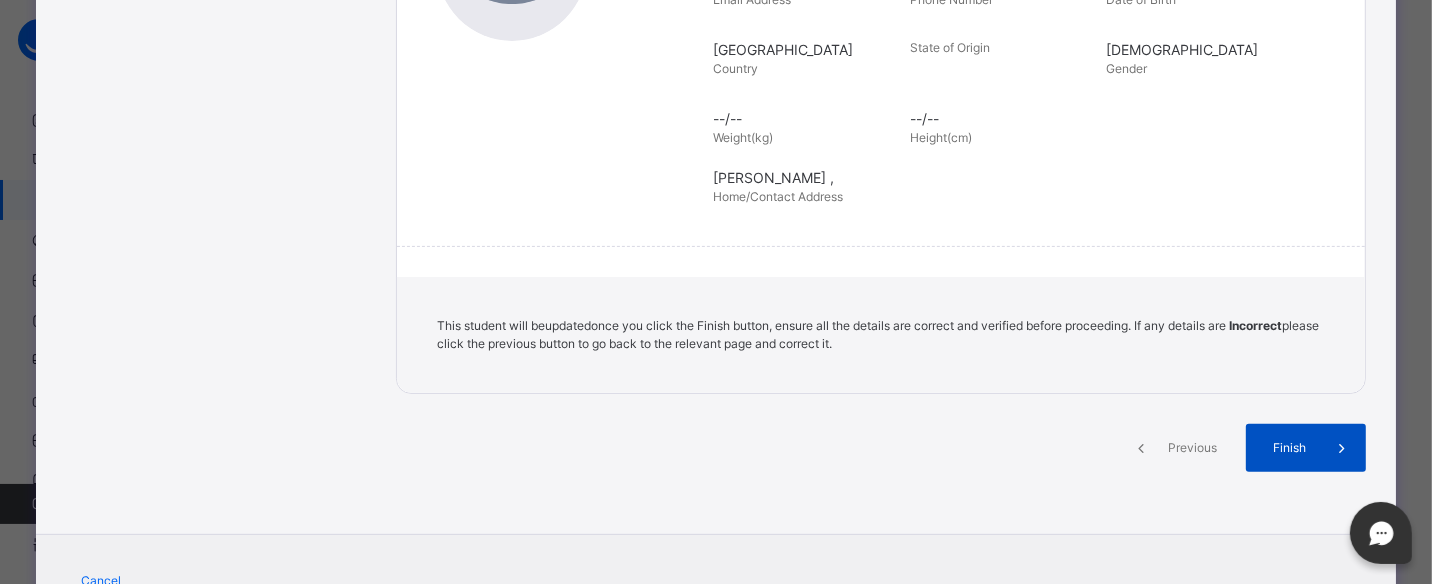 click on "Finish" at bounding box center (1289, 448) 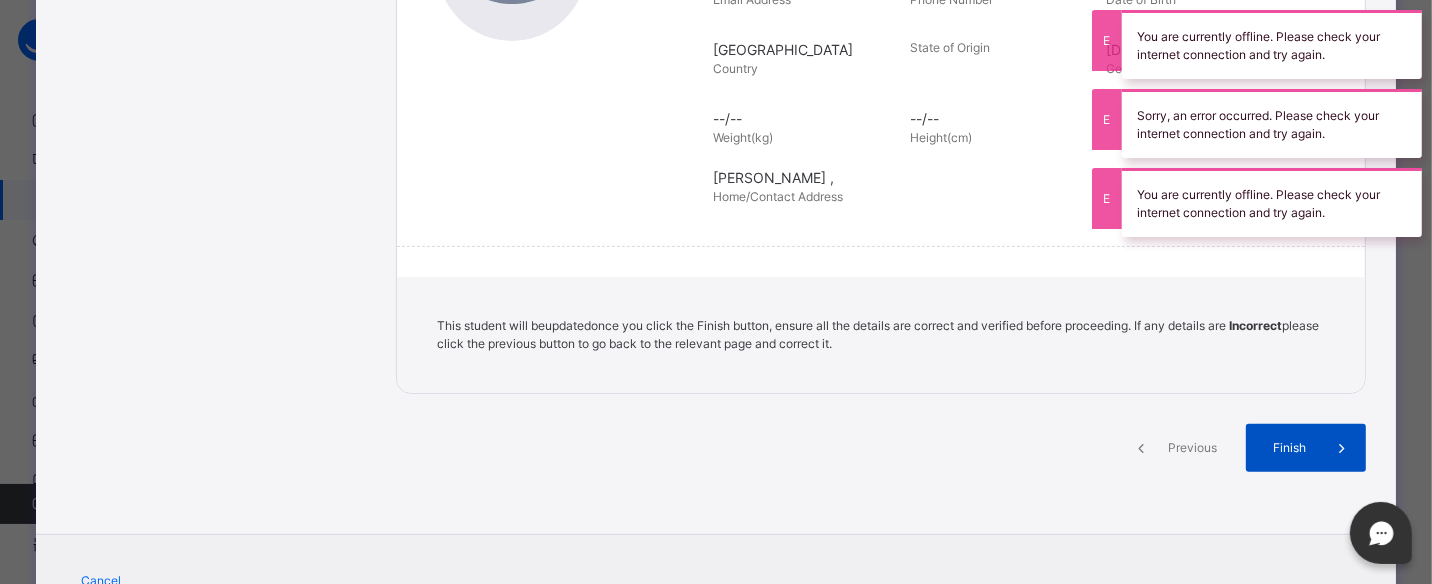 click at bounding box center [1342, 448] 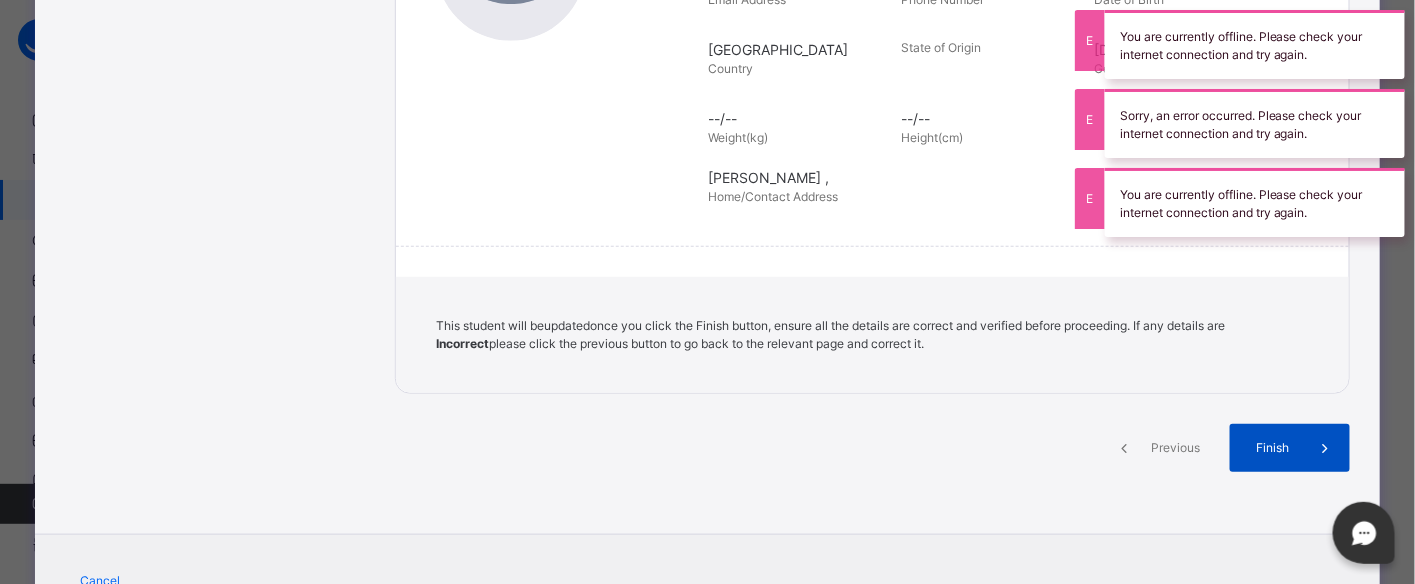 click at bounding box center [1325, 448] 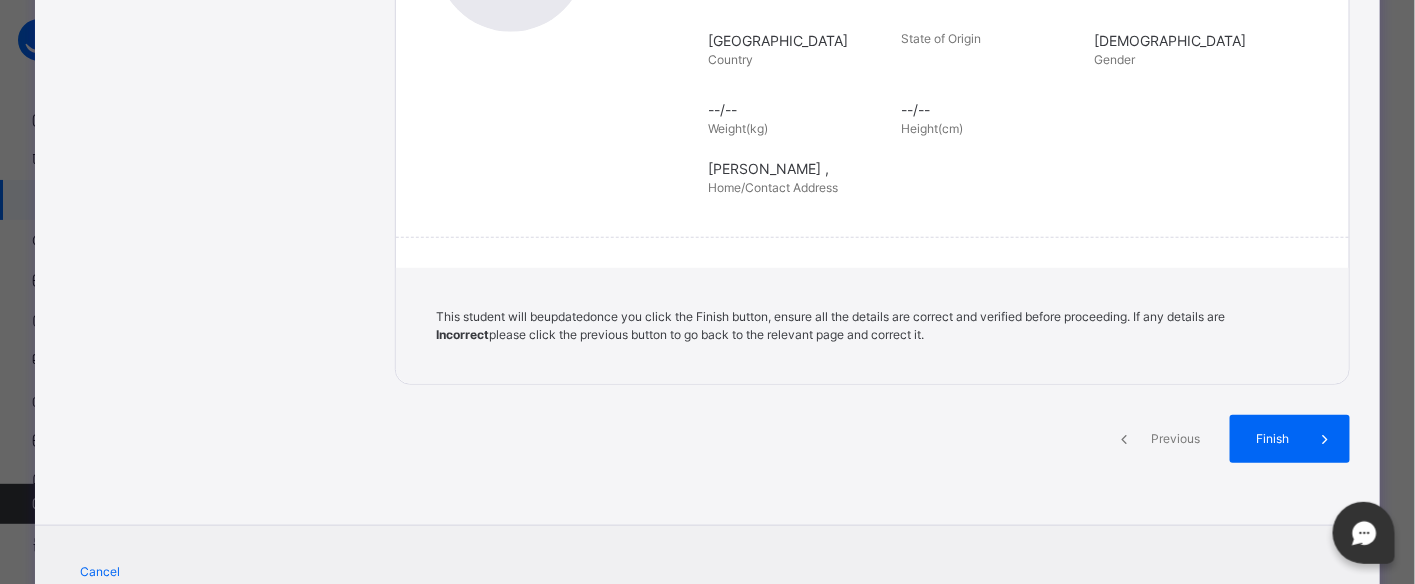 scroll, scrollTop: 433, scrollLeft: 0, axis: vertical 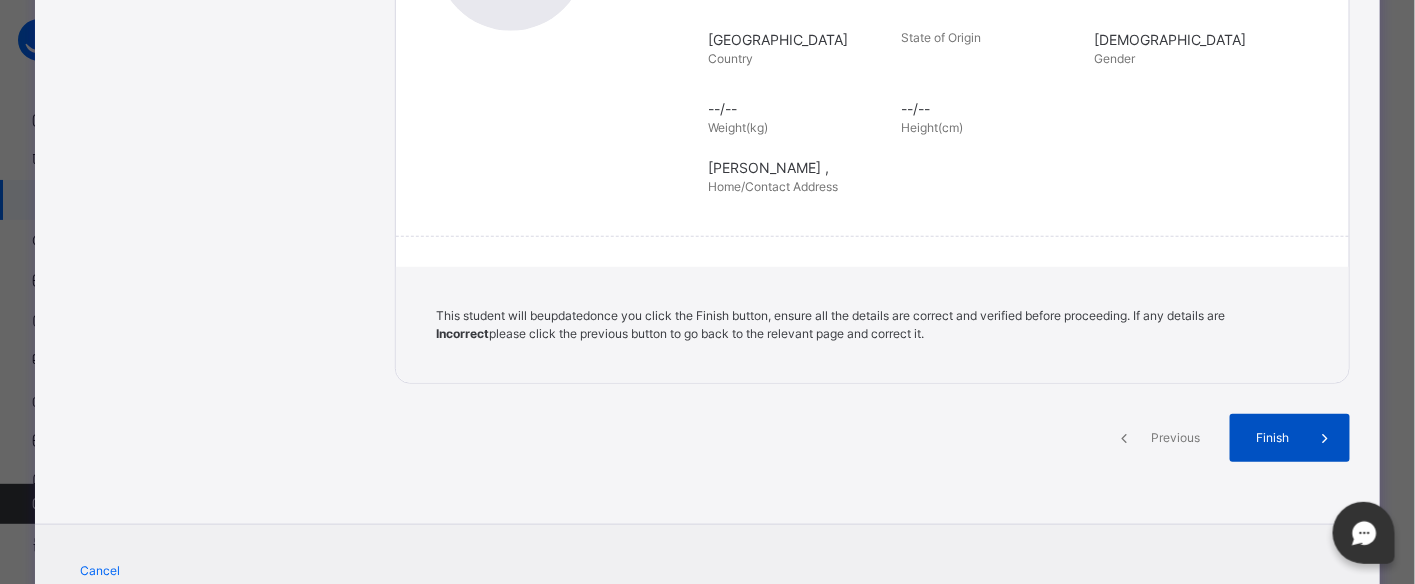 click on "Finish" at bounding box center (1273, 438) 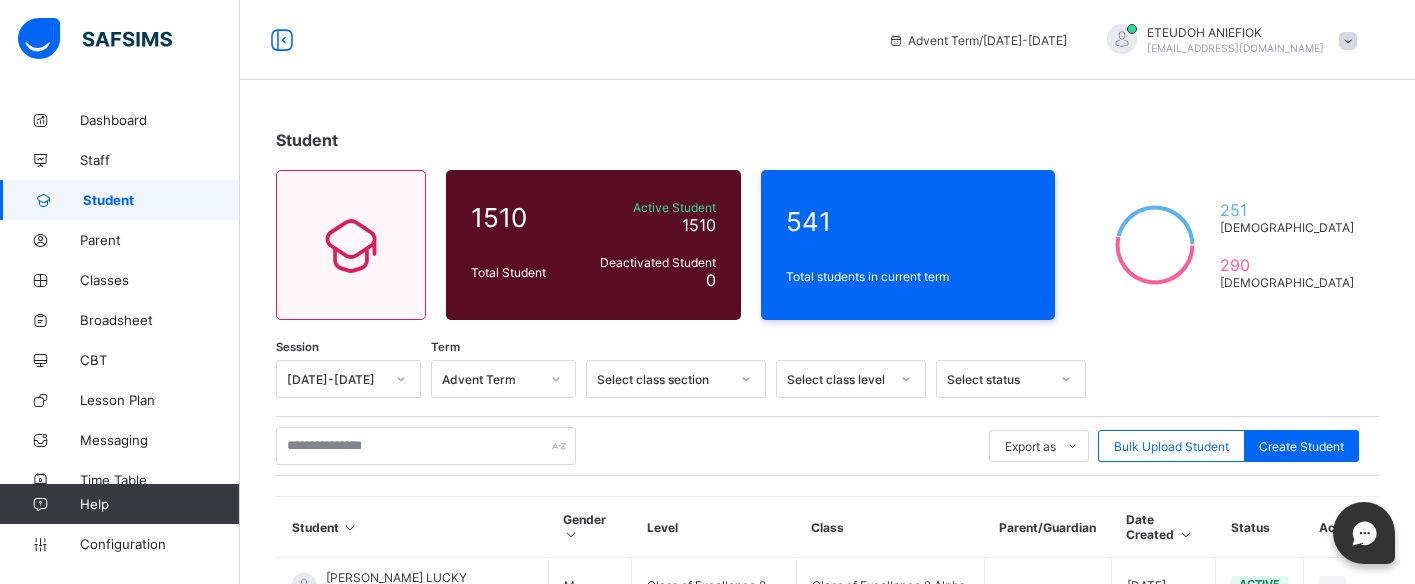 scroll, scrollTop: 238, scrollLeft: 0, axis: vertical 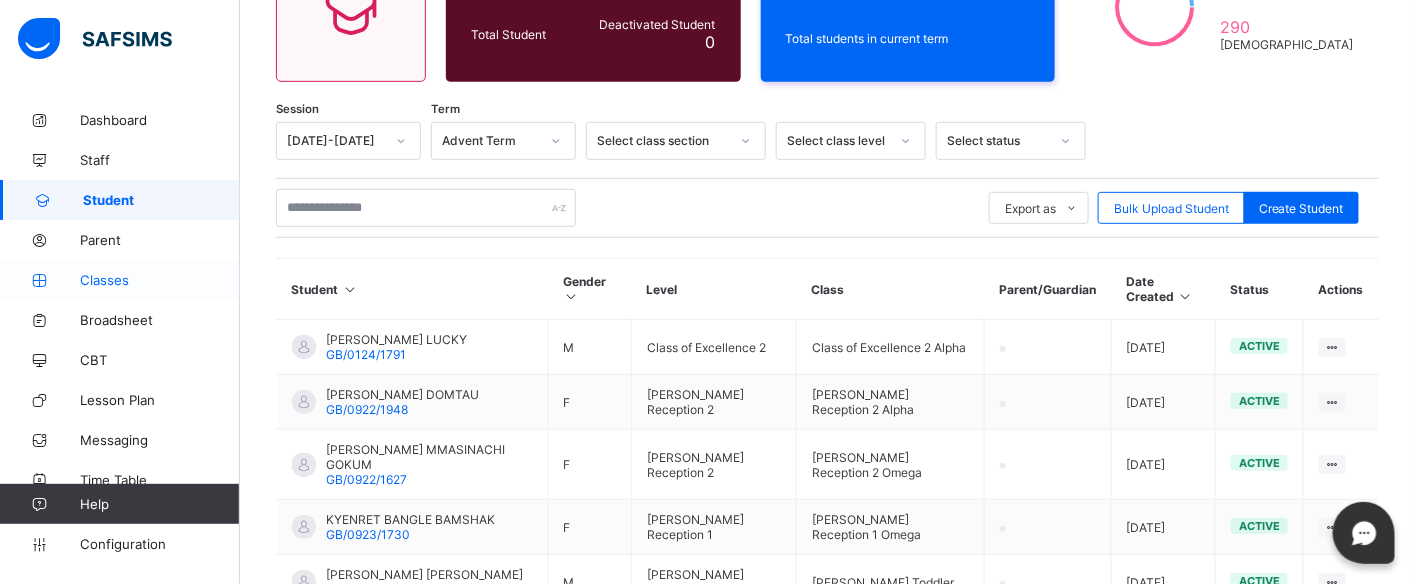 click on "Classes" at bounding box center (160, 280) 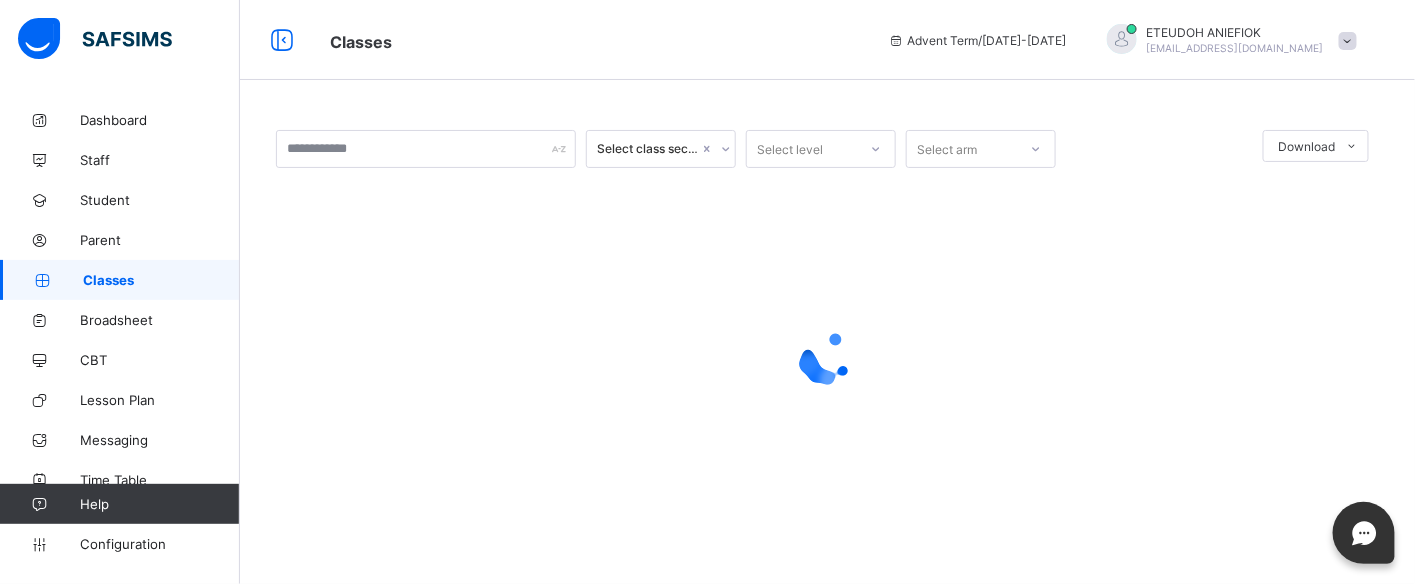 scroll, scrollTop: 0, scrollLeft: 0, axis: both 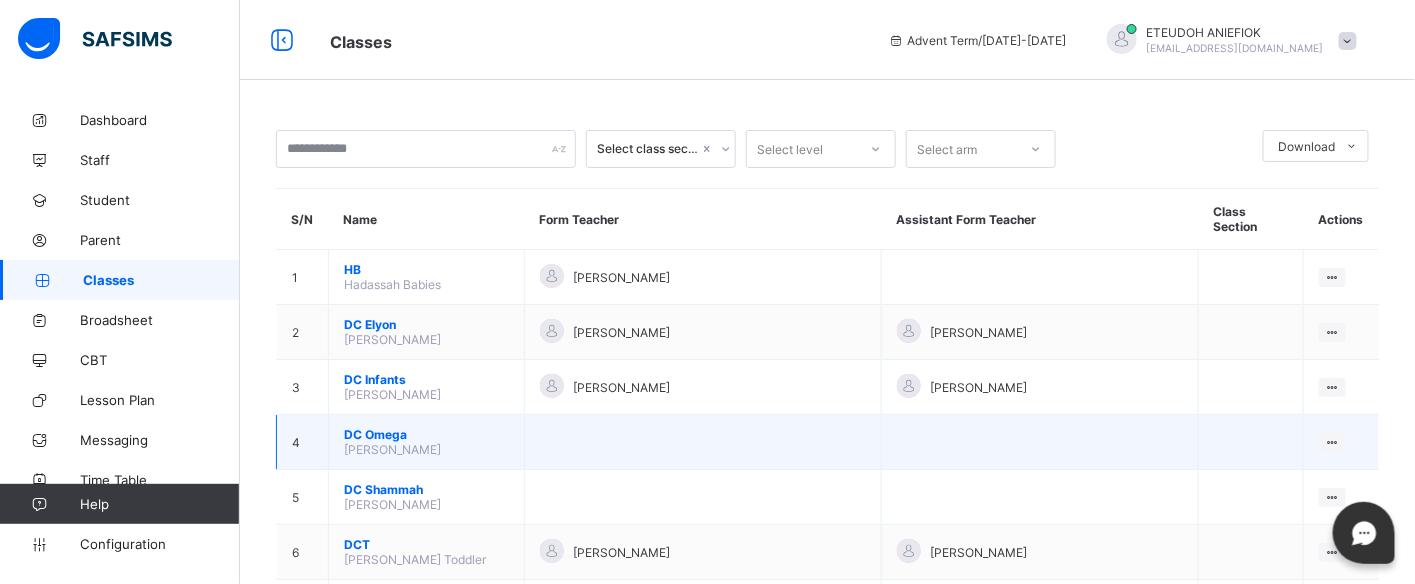 click on "DC   Omega   David Creche" at bounding box center (427, 442) 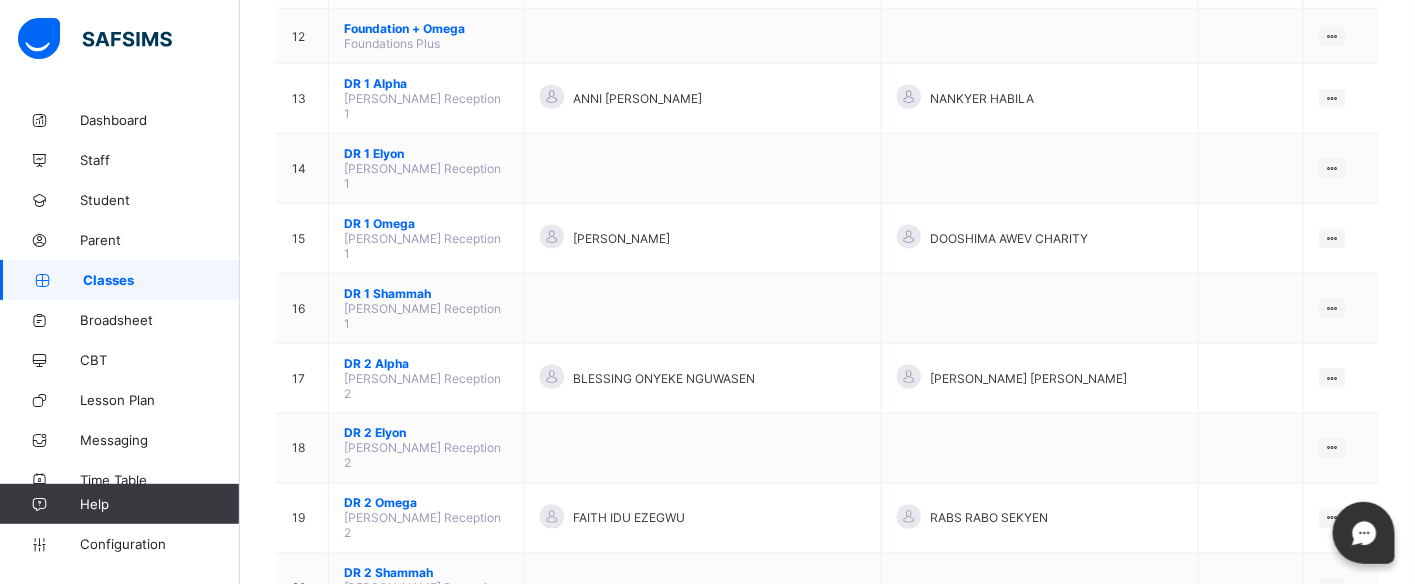scroll, scrollTop: 860, scrollLeft: 0, axis: vertical 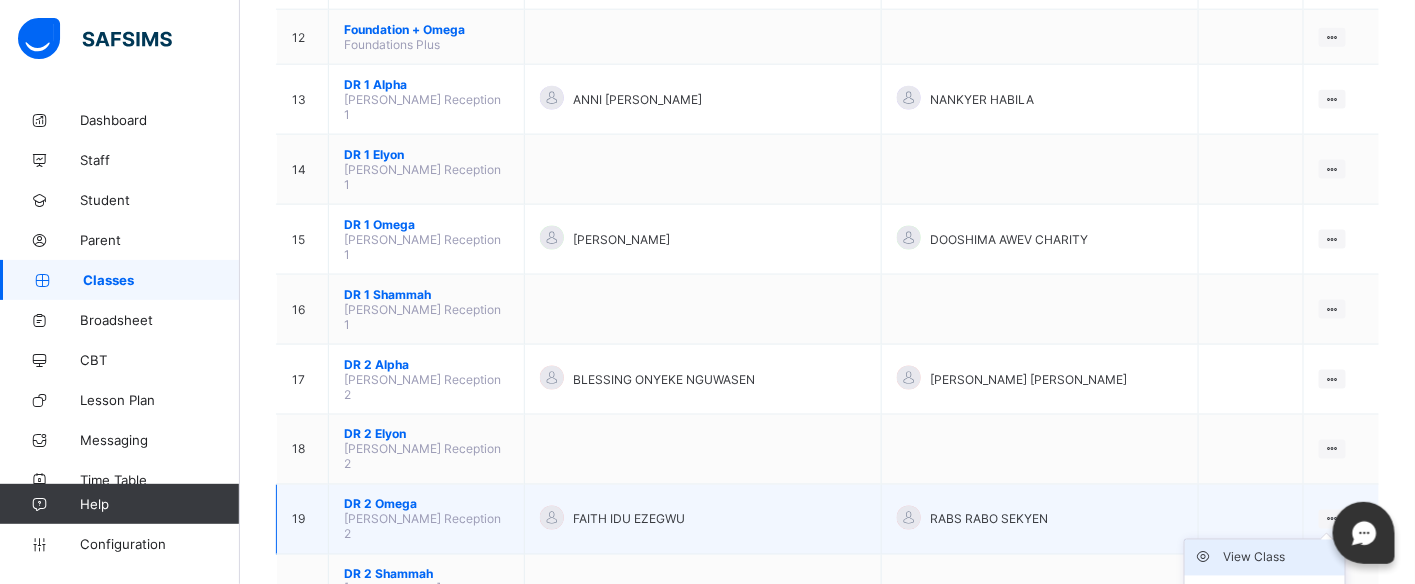 click on "View Class" at bounding box center (1280, 558) 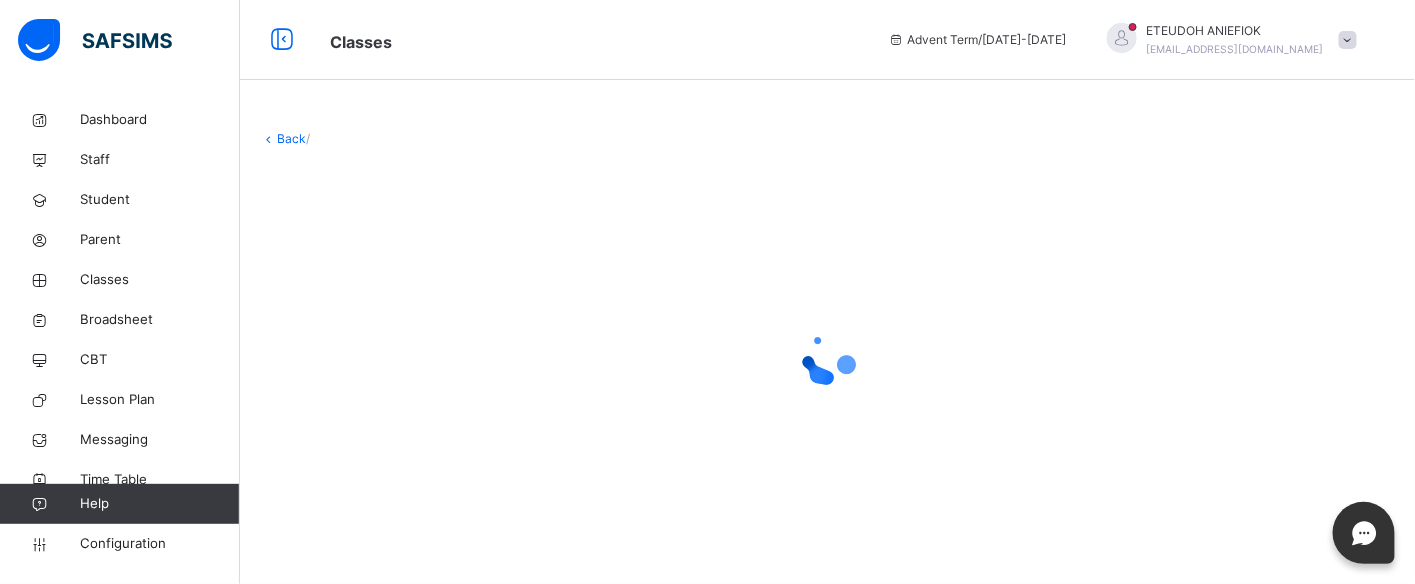 scroll, scrollTop: 0, scrollLeft: 0, axis: both 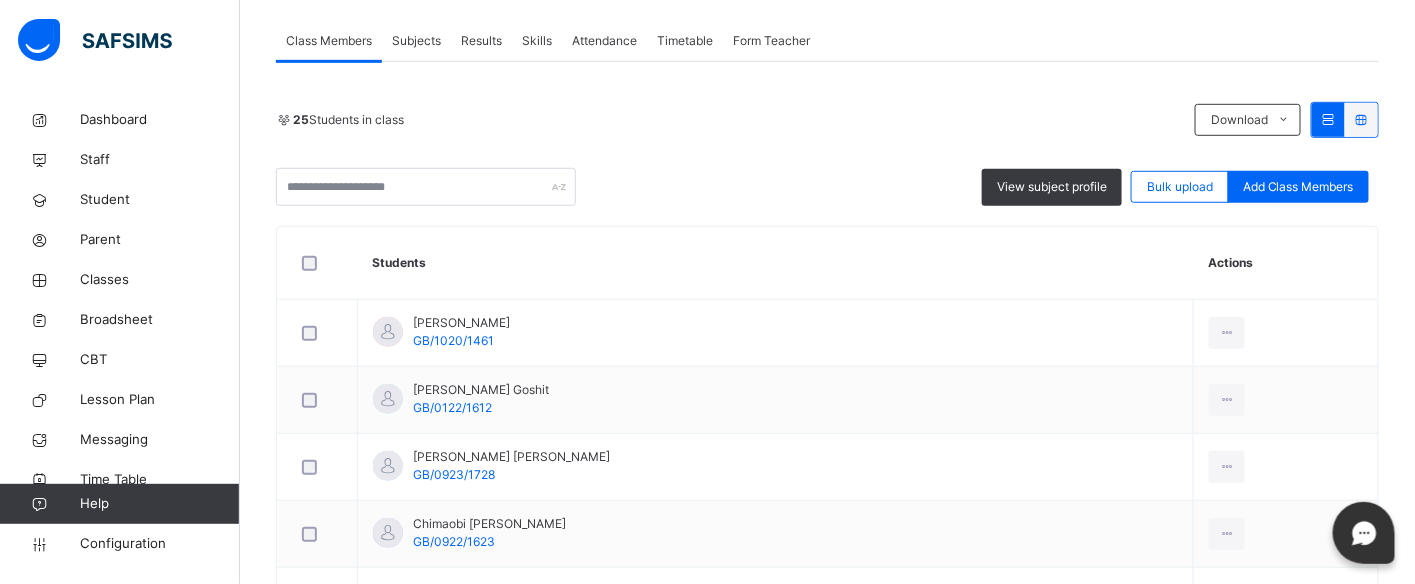click on "Results" at bounding box center (481, 41) 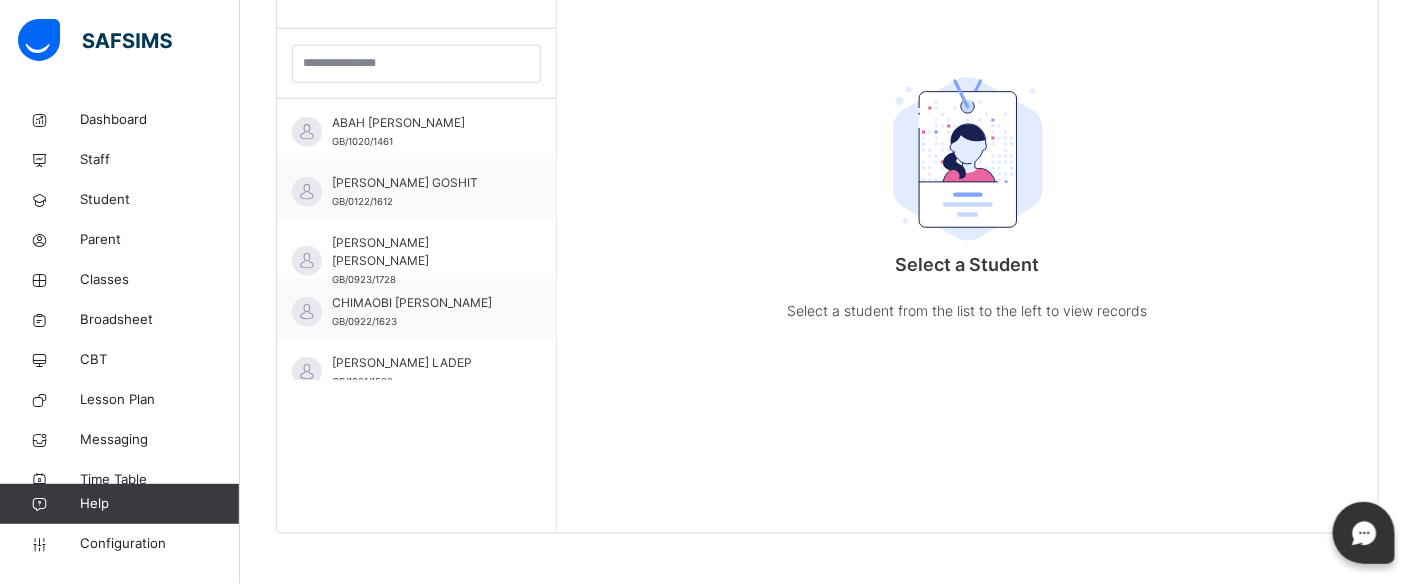 scroll, scrollTop: 581, scrollLeft: 0, axis: vertical 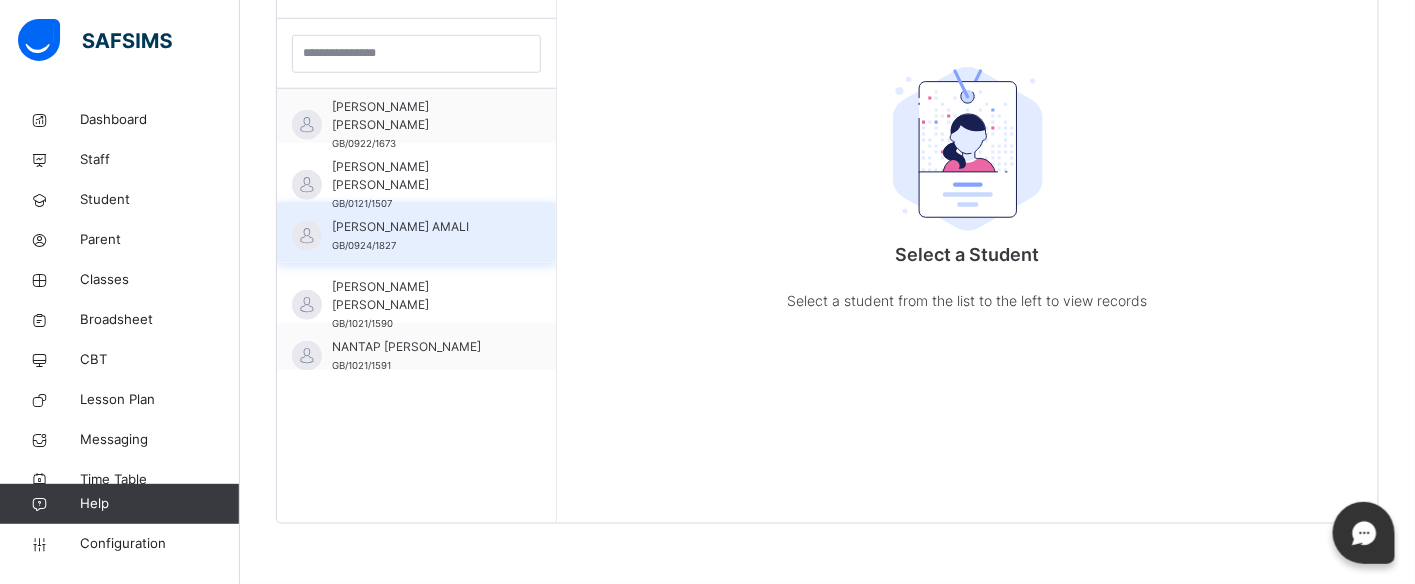 click on "[PERSON_NAME] AMALI GB/0924/1827" at bounding box center (421, 236) 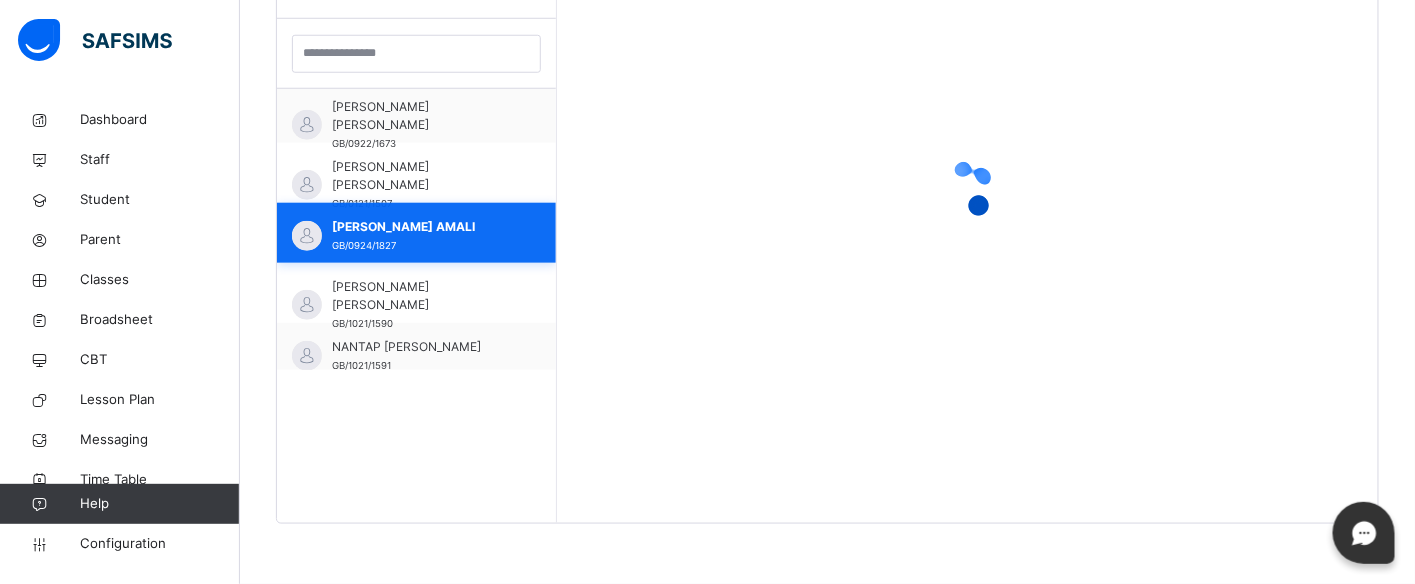 click on "[PERSON_NAME] AMALI GB/0924/1827" at bounding box center (421, 236) 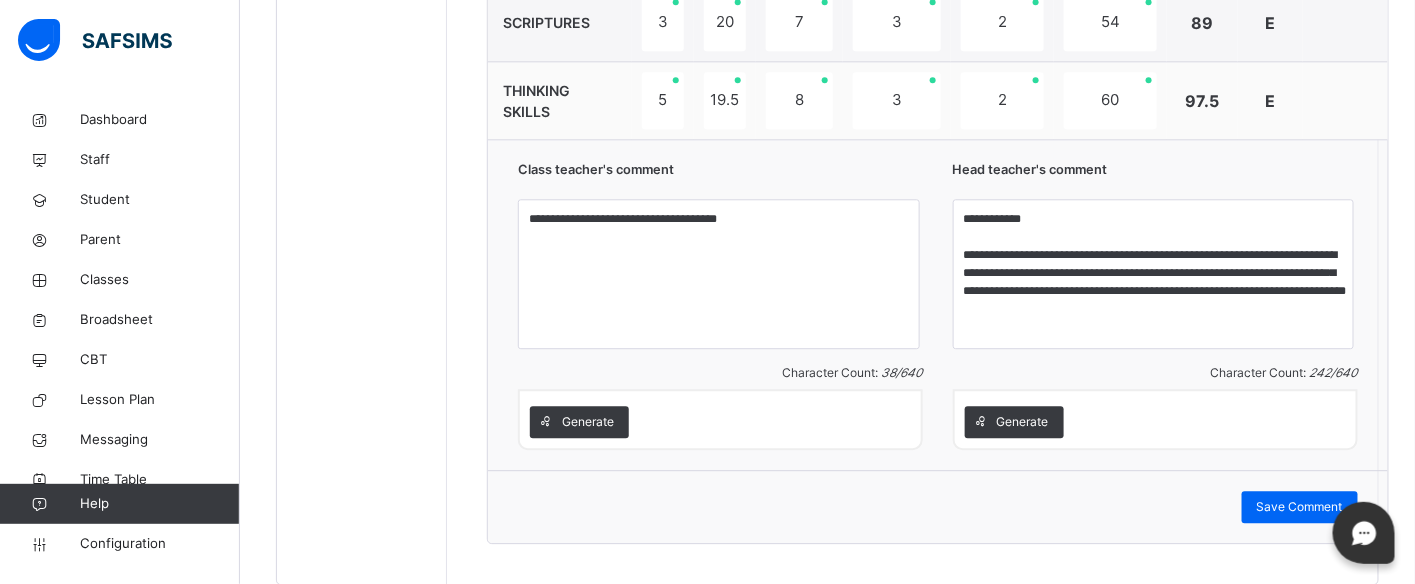 scroll, scrollTop: 1692, scrollLeft: 0, axis: vertical 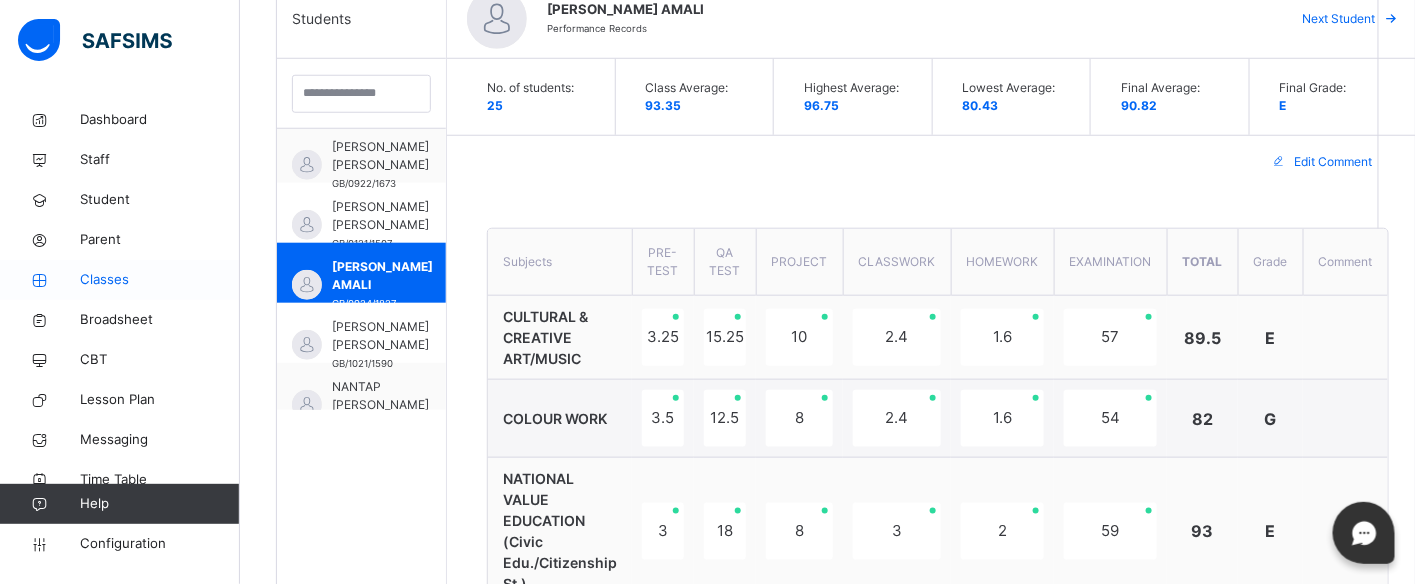 click on "Classes" at bounding box center (160, 280) 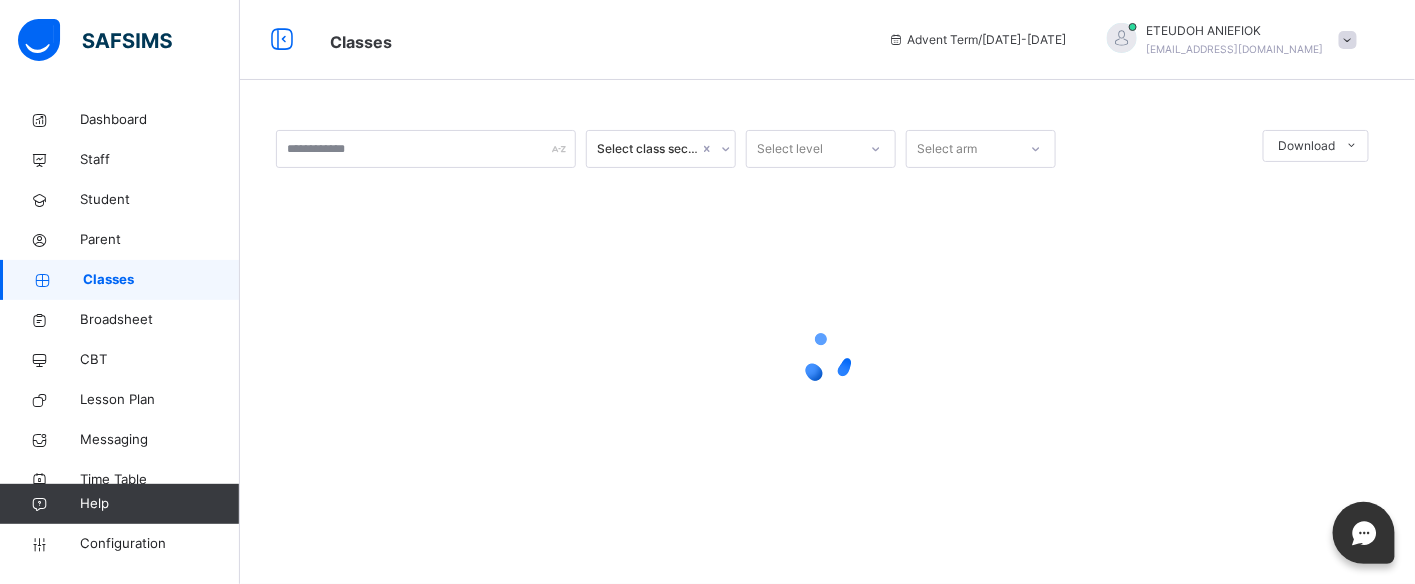 scroll, scrollTop: 0, scrollLeft: 0, axis: both 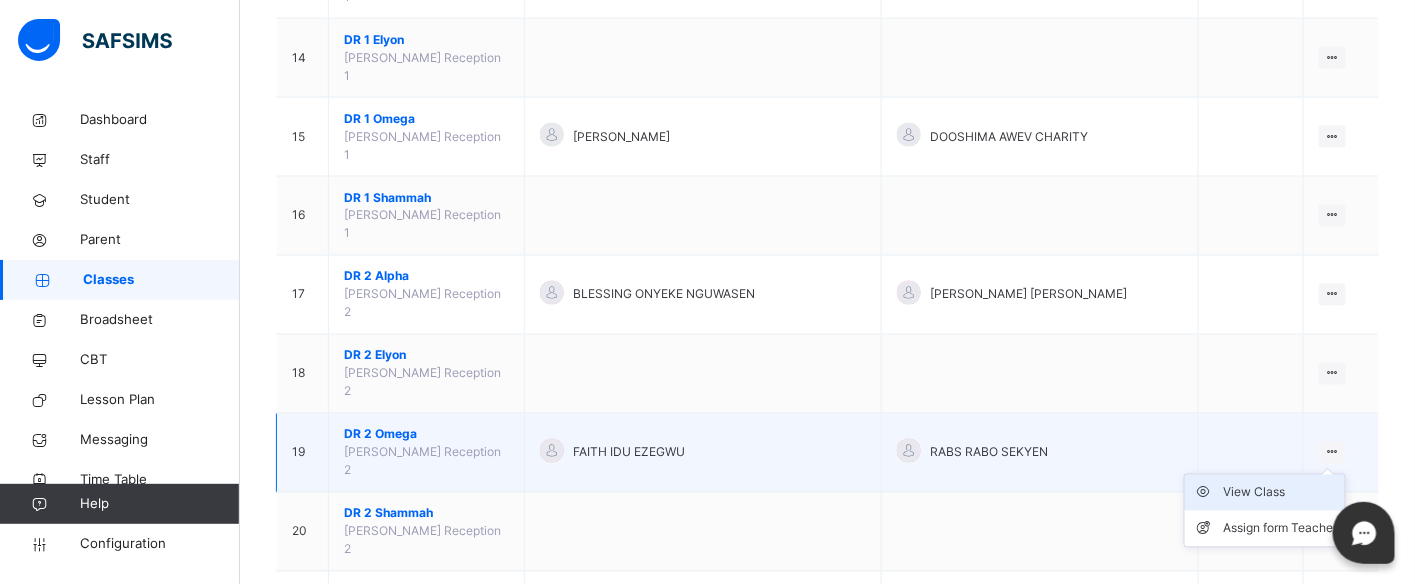 click on "View Class" at bounding box center [1280, 493] 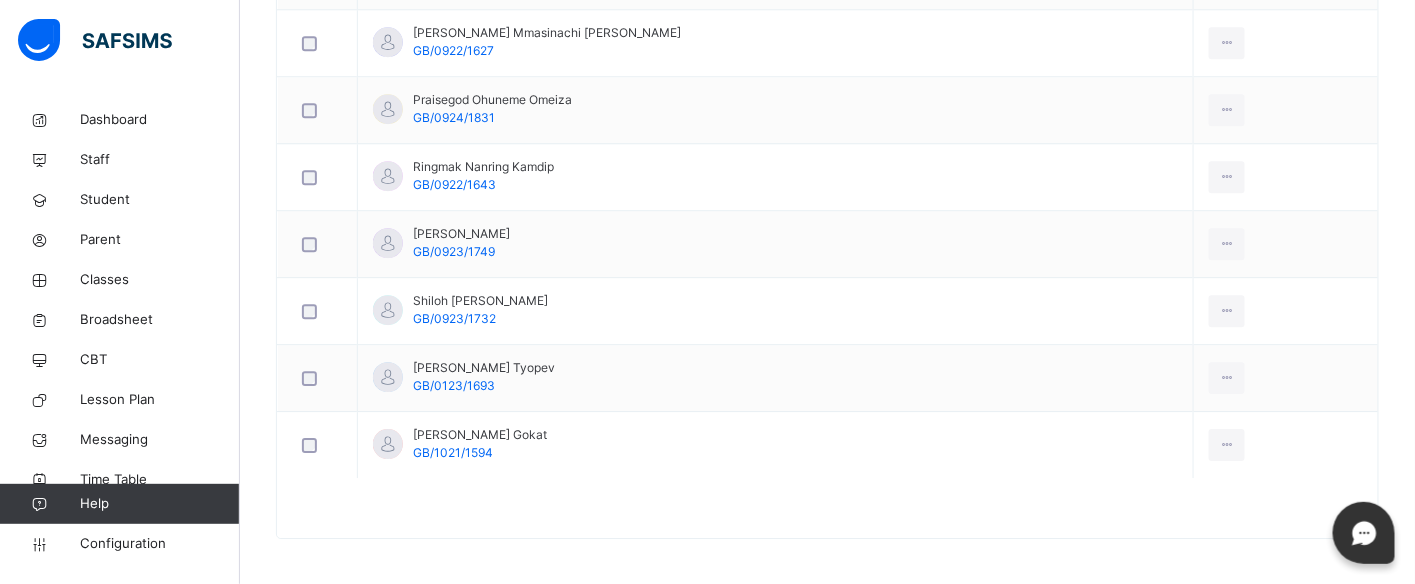 scroll, scrollTop: 1858, scrollLeft: 0, axis: vertical 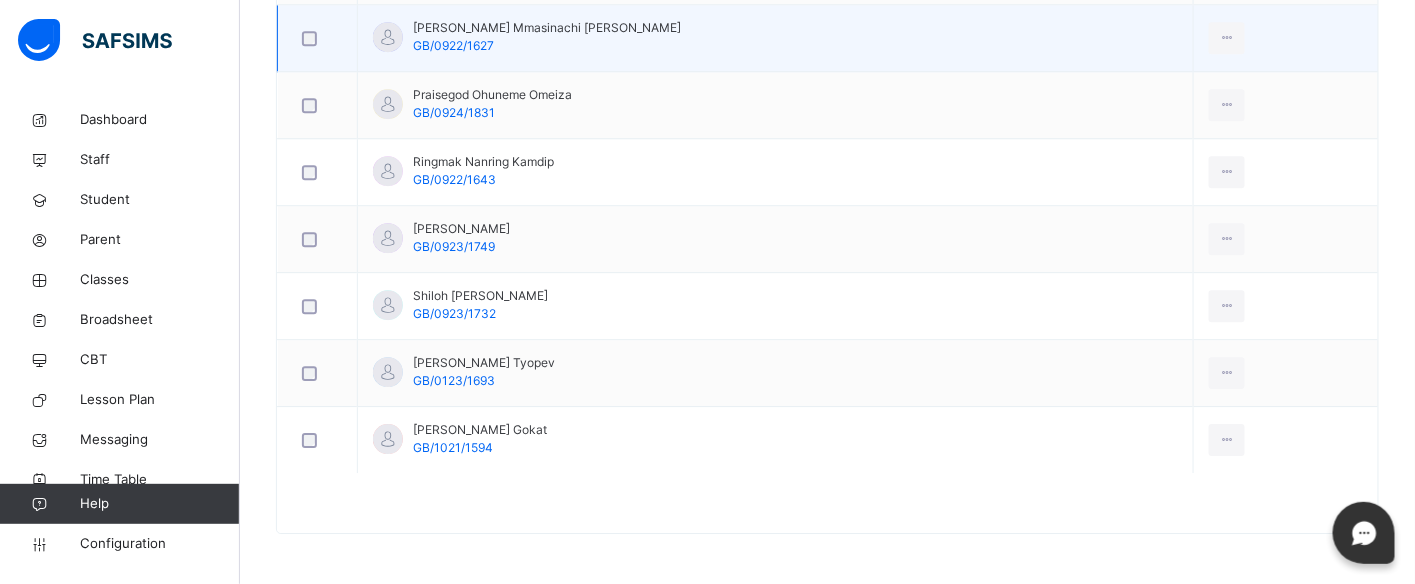 click on "Placida Mmasinachi Gokum GB/0922/1627" at bounding box center [776, 38] 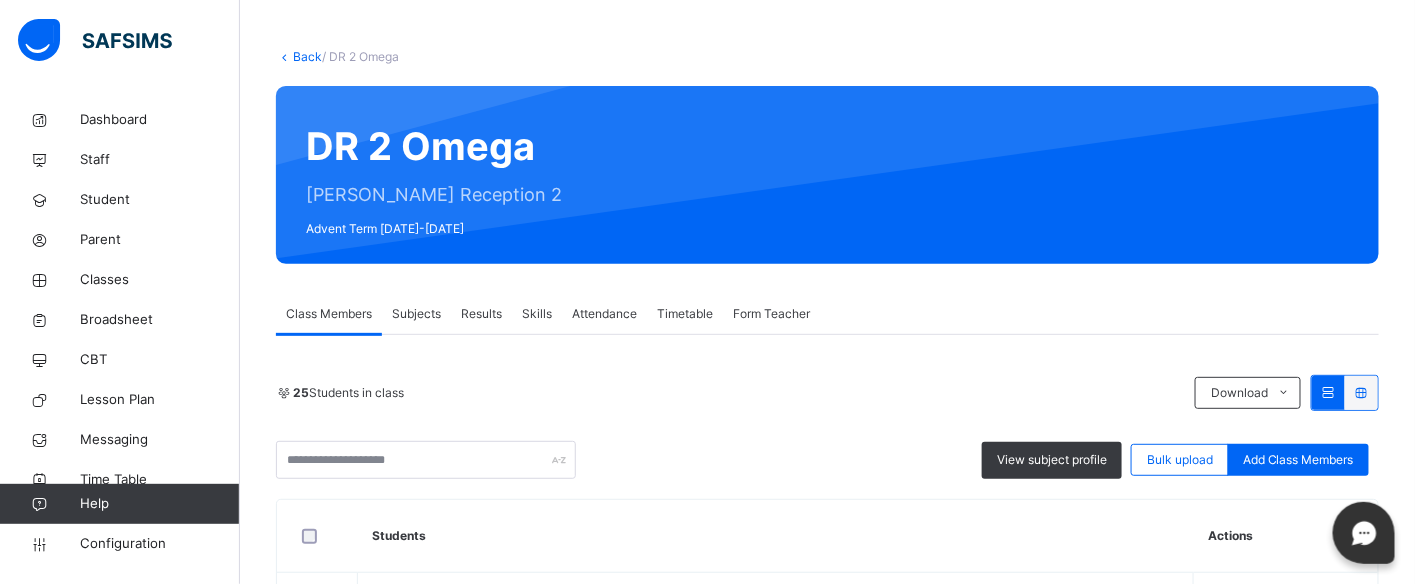 scroll, scrollTop: 0, scrollLeft: 0, axis: both 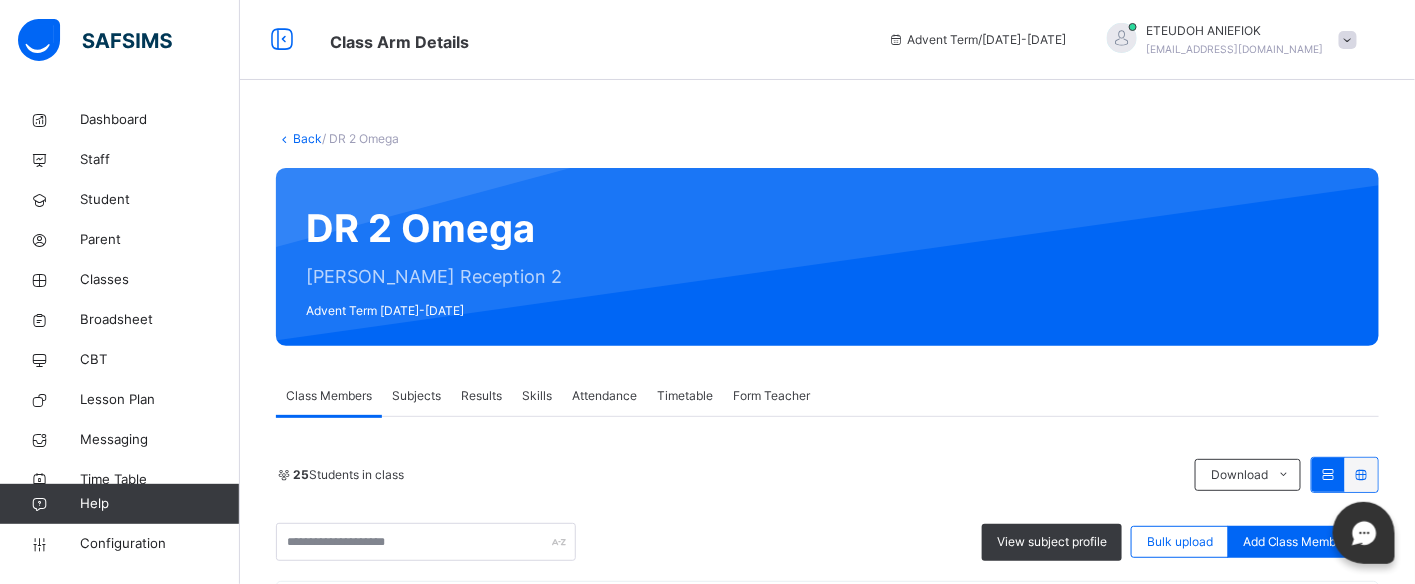 click on "Results" at bounding box center [481, 396] 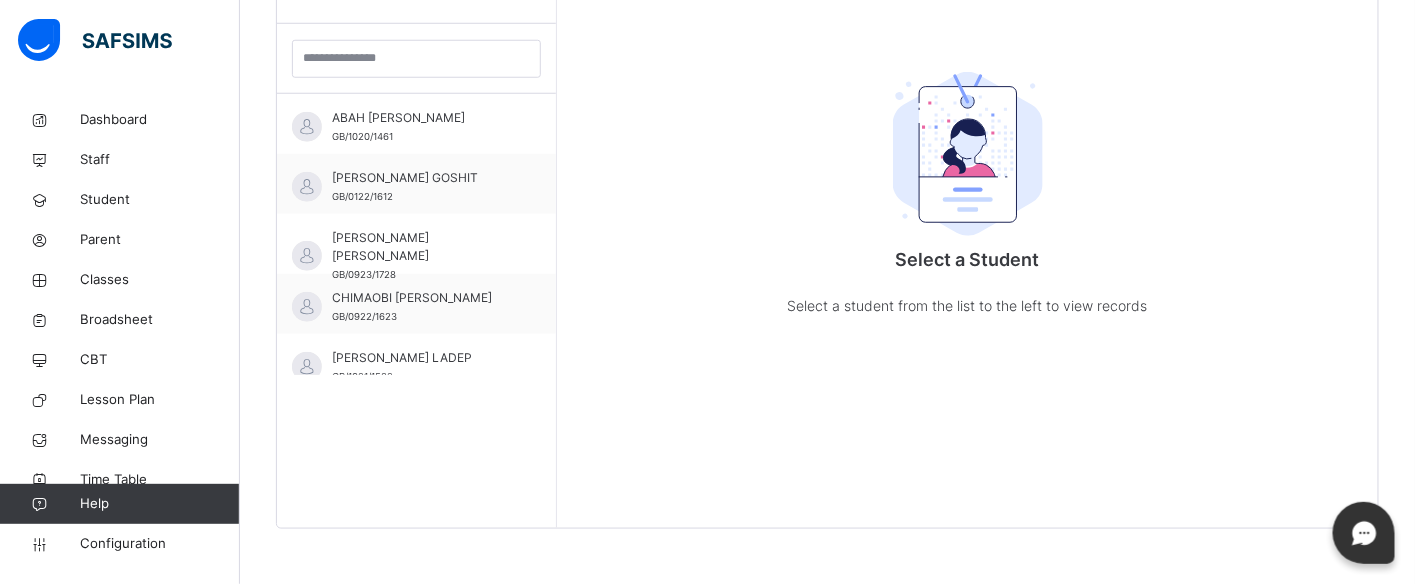 scroll, scrollTop: 581, scrollLeft: 0, axis: vertical 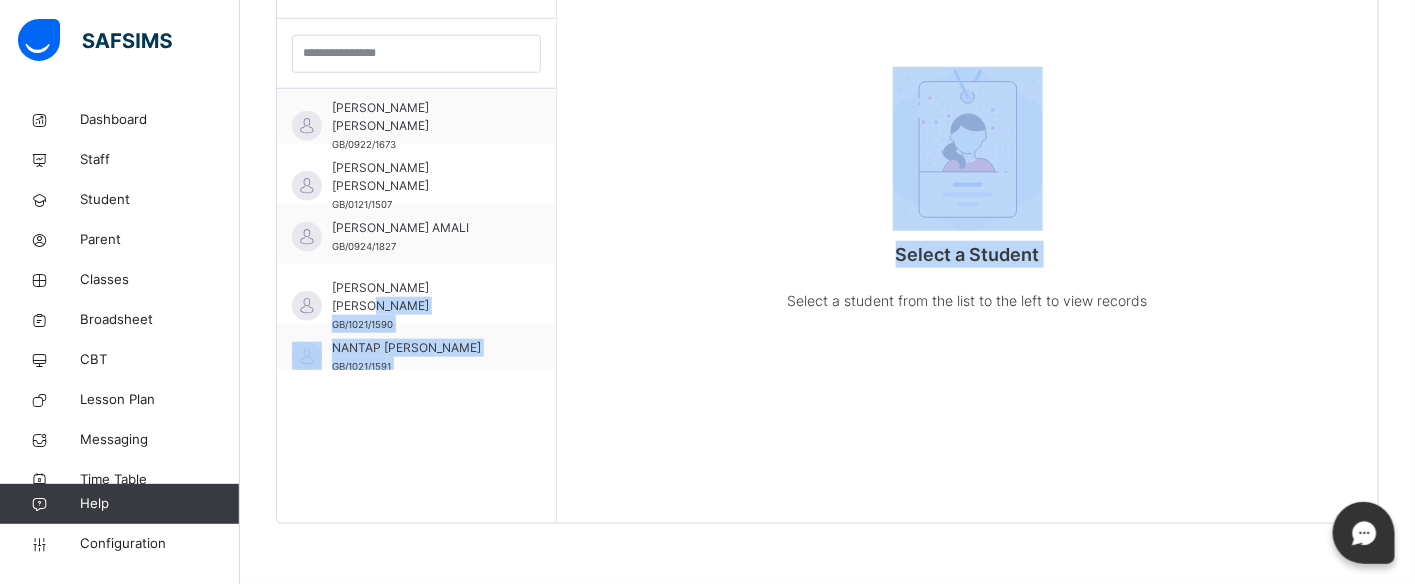 click on "Students ABAH DANIEL UJAH GB/1020/1461 AMELIAH ROTKHINEN GOSHIT GB/0122/1612 BRYAN IJAI MISHARA GB/0923/1728 CHIMAOBI CHILION ALOZIE GB/0922/1623 ELDAD SELVEN LADEP GB/1021/1582 ELIANA DAMALU EGGA GB/0922/1640 EMMANUEL NENMAN BALA GB/0923/1720 GILAD OYOR-AKAWU ORIM GB/1021/1593 HARAT DALYOP FOM GB/0922/1651 INYAM SIMON ABOK GB/0922/1626 IRETOMIWA ENOCH ADEDIGBA GB/0123/1690 JAMAL JARED ISHAKU GB/0922/1673 JOSHUA ENEOJO MAJI GB/0121/1507 LUCAS OIWONA AMALI GB/0924/1827 LUCY NGANJIWA GODWIN GB/1021/1590 NANTAP STEPHEN DARIYE GB/1021/1591 NENFORTMWA ISABELLA DIMKA GB/0924/1825 ONYIKE-HENRY ONYIKE JAYDEN GB/0923/1714 PLACIDA MMASINACHI GOKUM GB/0922/1627 PRAISEGOD OHUNEME OMEIZA GB/0924/1831 RINGMAK NANRING KAMDIP GB/0922/1643 RINJI BARUCH GOAR GB/0923/1749 SHILOH EFEMENA EJOOR GB/0923/1732 SONIA KUMAWUSETER TYOPEV GB/0123/1693 VALERIE SEYILNEN GOKAT GB/1021/1594 Select a Student Select a student from the list to the left to view records" at bounding box center (827, 231) 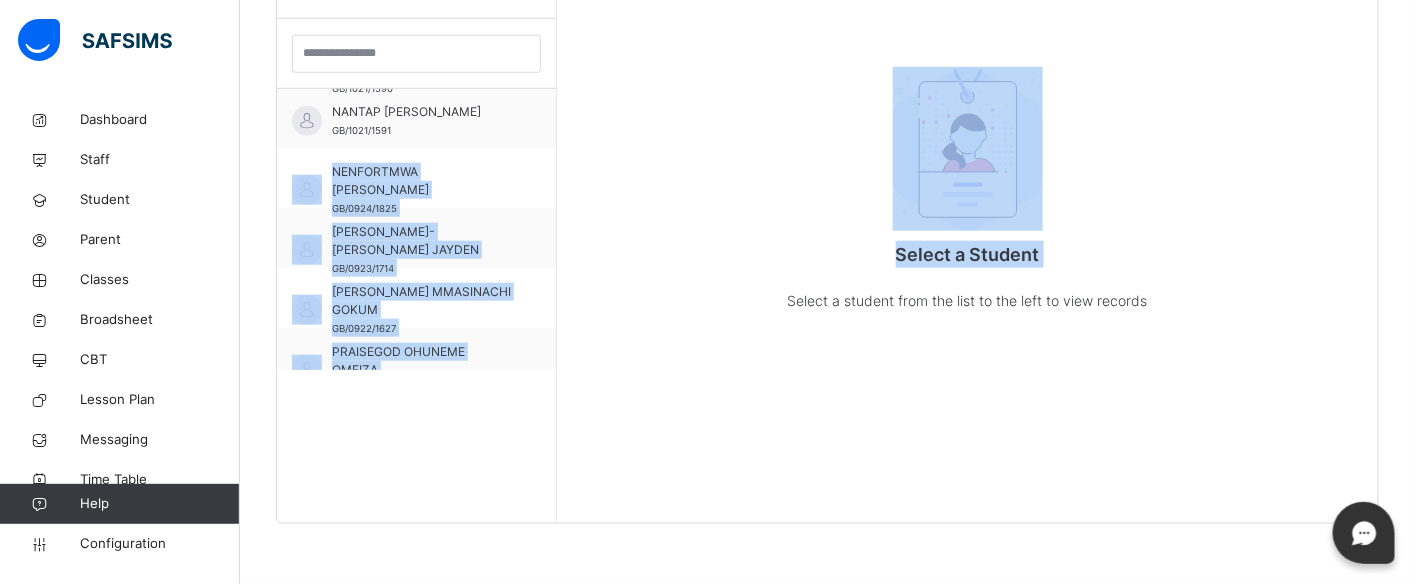 scroll, scrollTop: 944, scrollLeft: 0, axis: vertical 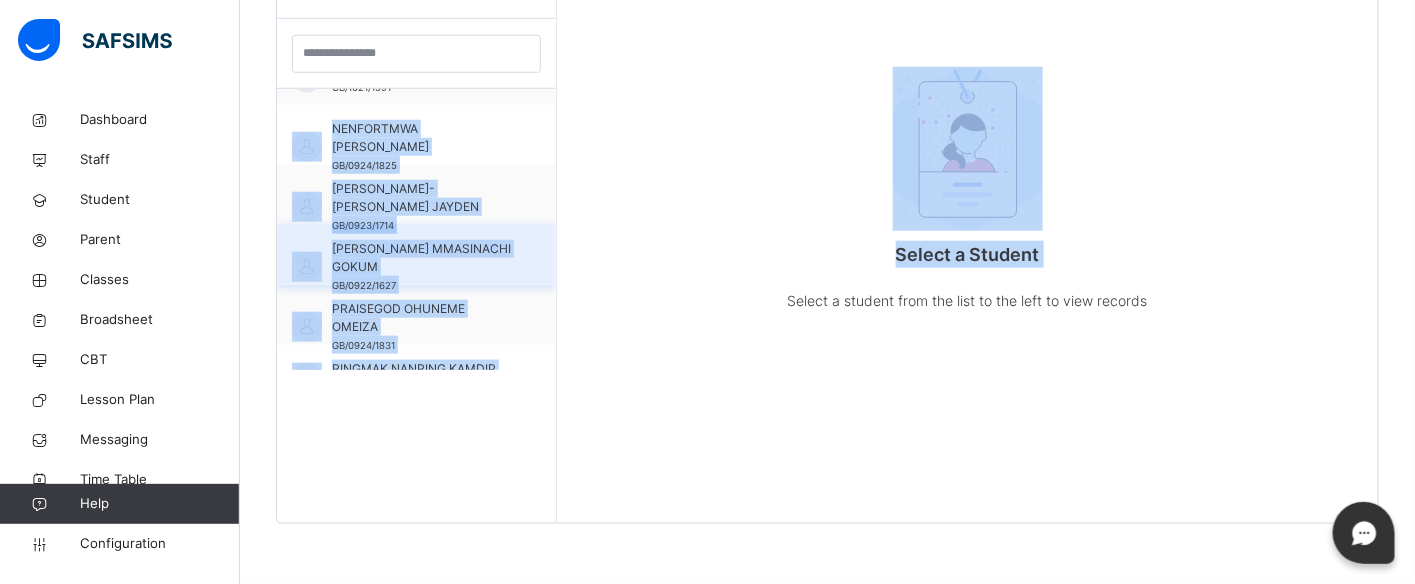 click on "PLACIDA MMASINACHI GOKUM GB/0922/1627" at bounding box center [416, 255] 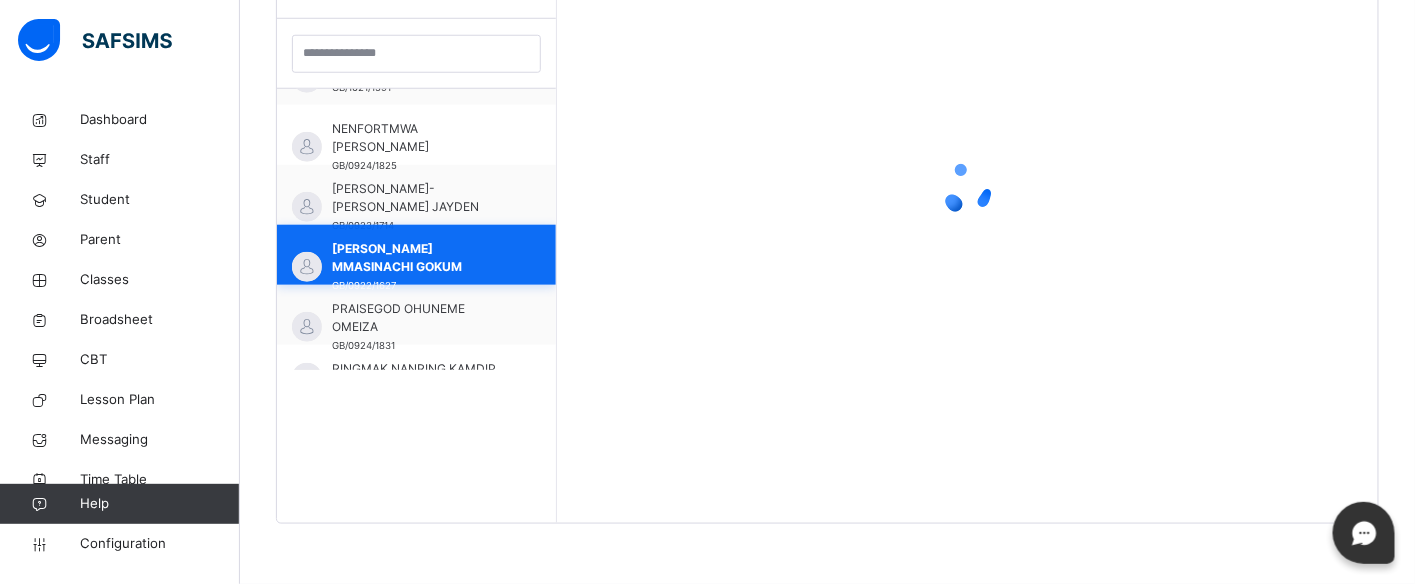 click on "PLACIDA MMASINACHI GOKUM GB/0922/1627" at bounding box center (416, 255) 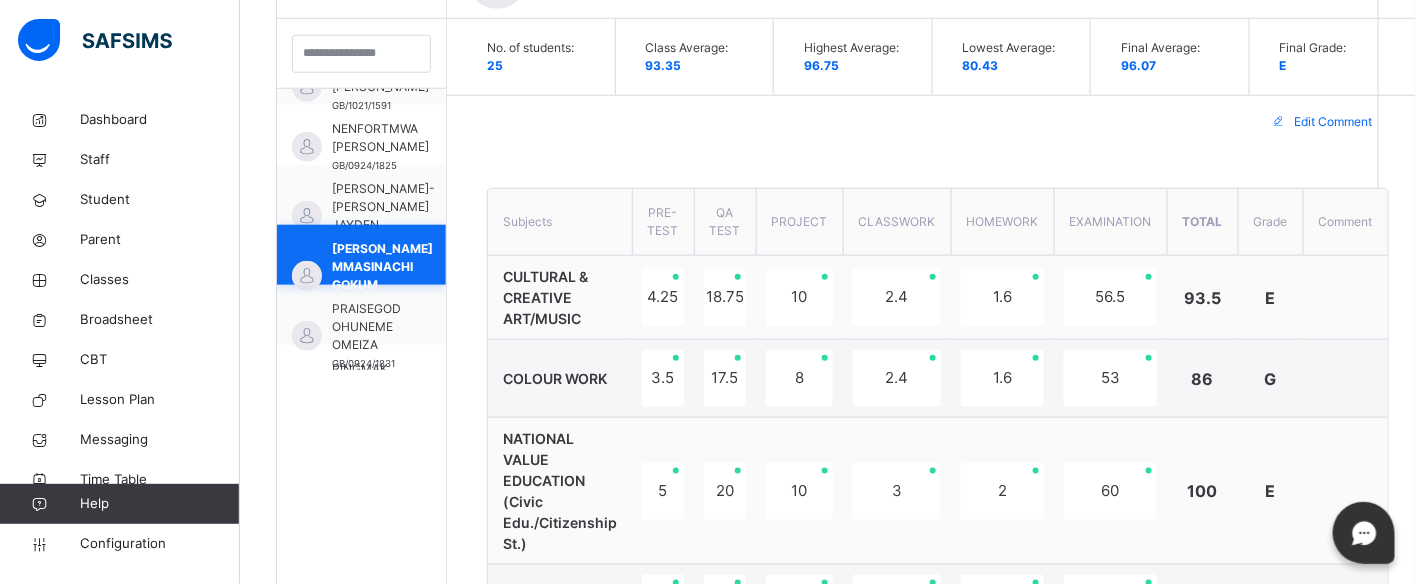 scroll, scrollTop: 962, scrollLeft: 0, axis: vertical 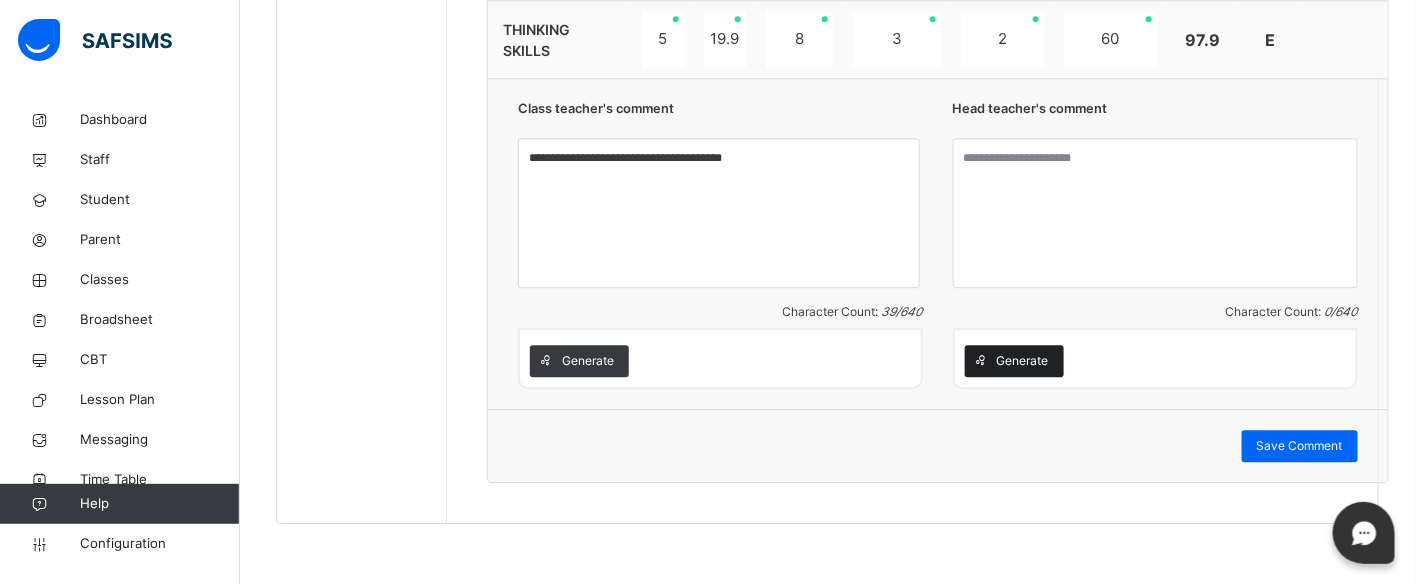 click on "Generate" at bounding box center [1023, 361] 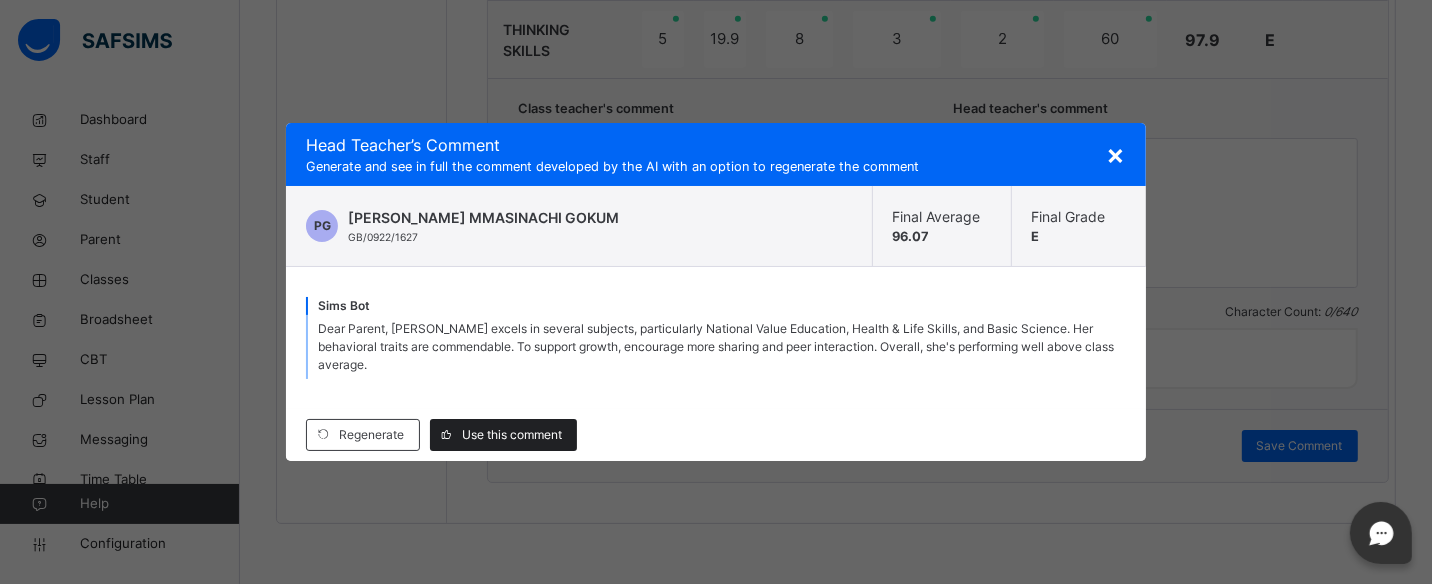 click on "Use this comment" at bounding box center (512, 435) 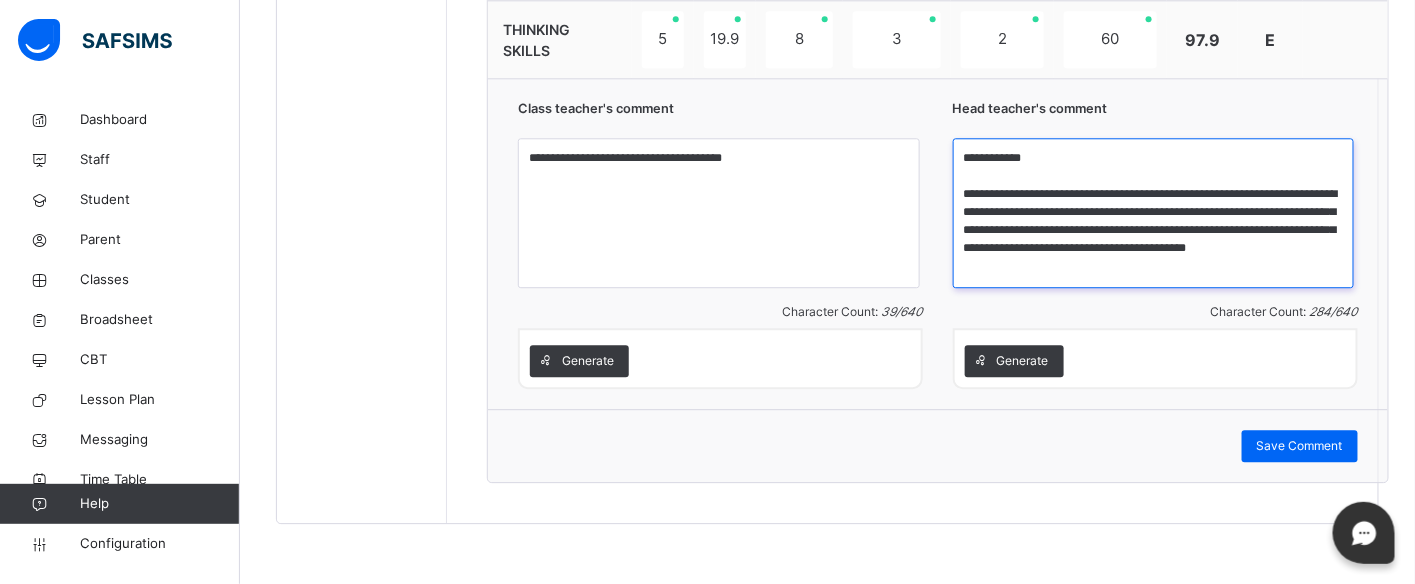 click on "**********" at bounding box center (1154, 213) 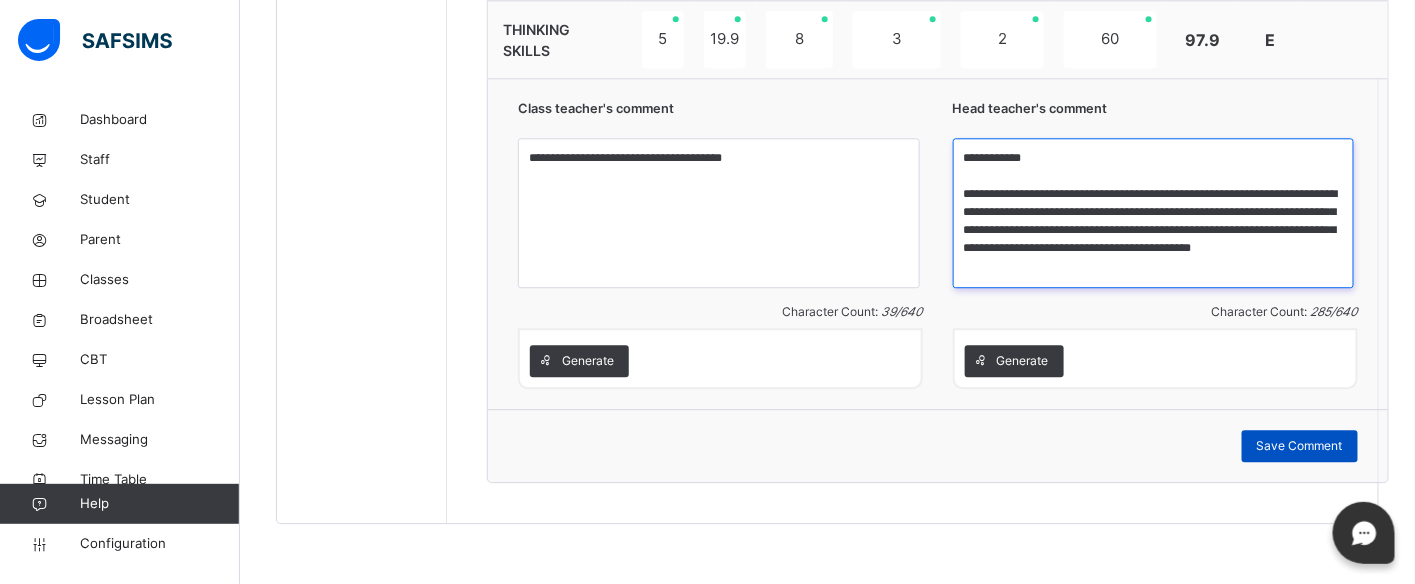 type on "**********" 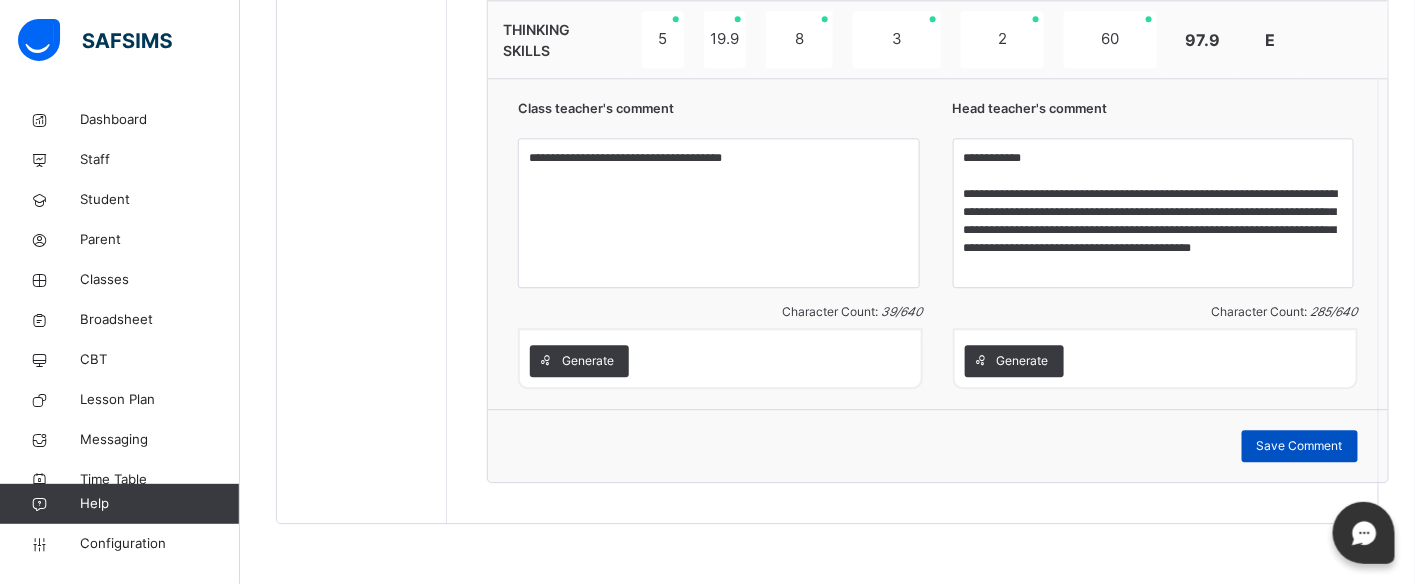 click on "Save Comment" at bounding box center (1300, 446) 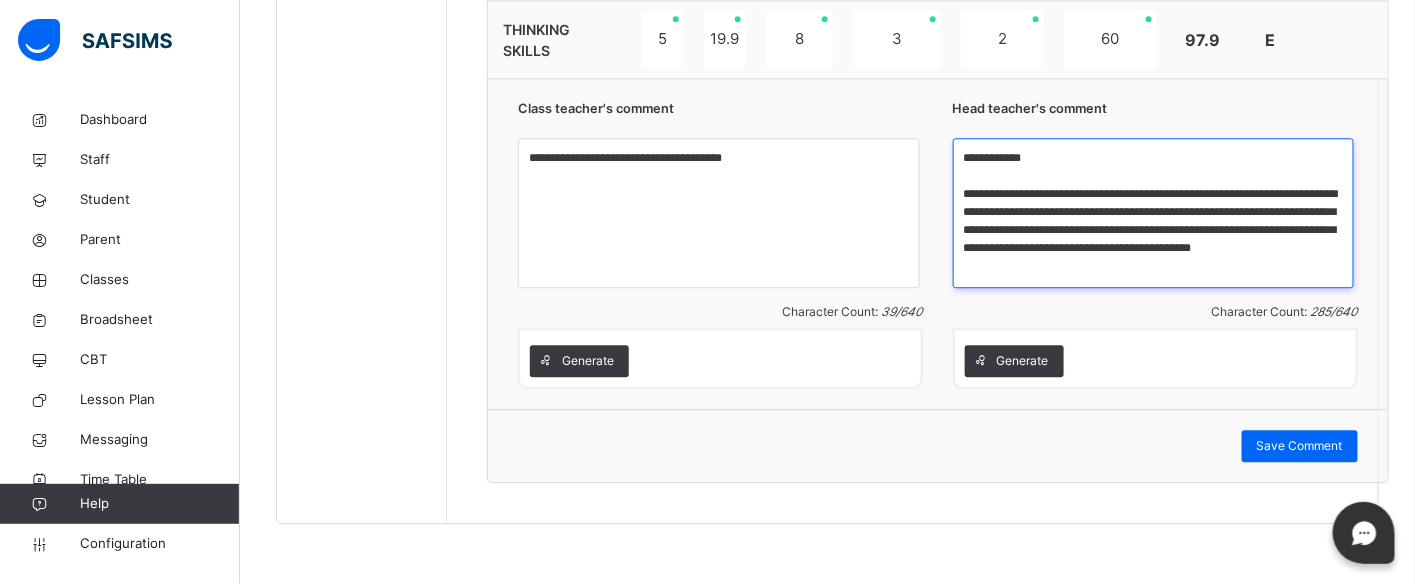 click on "**********" at bounding box center [1154, 213] 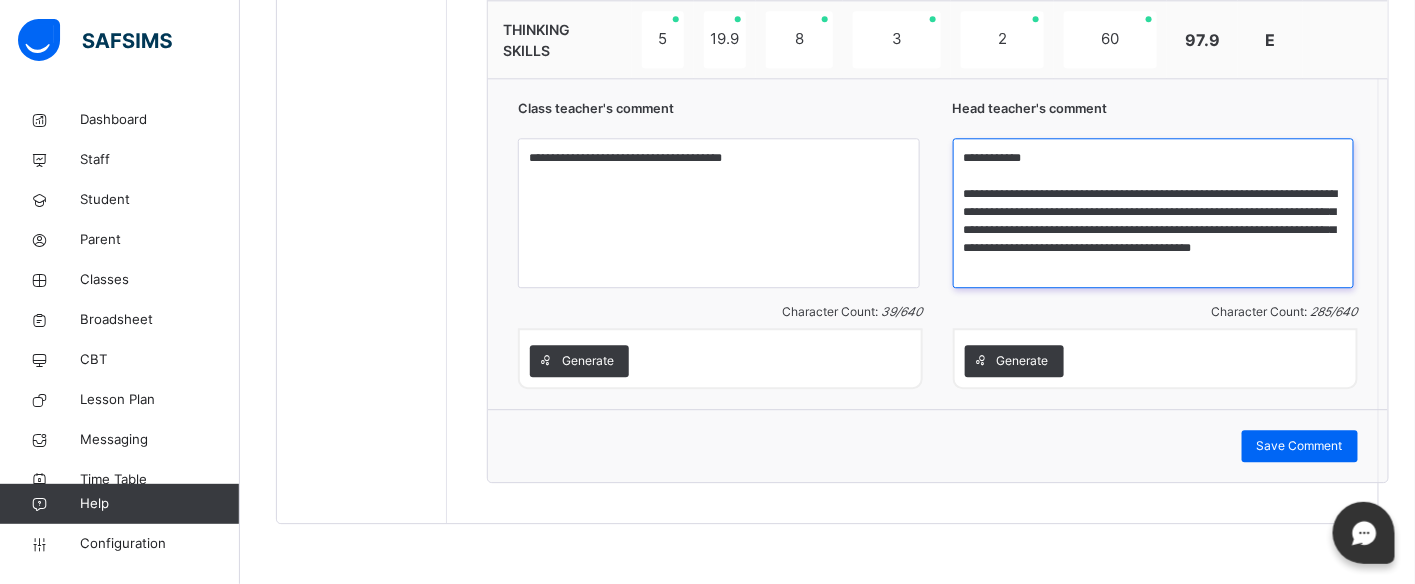 click on "**********" at bounding box center (1154, 213) 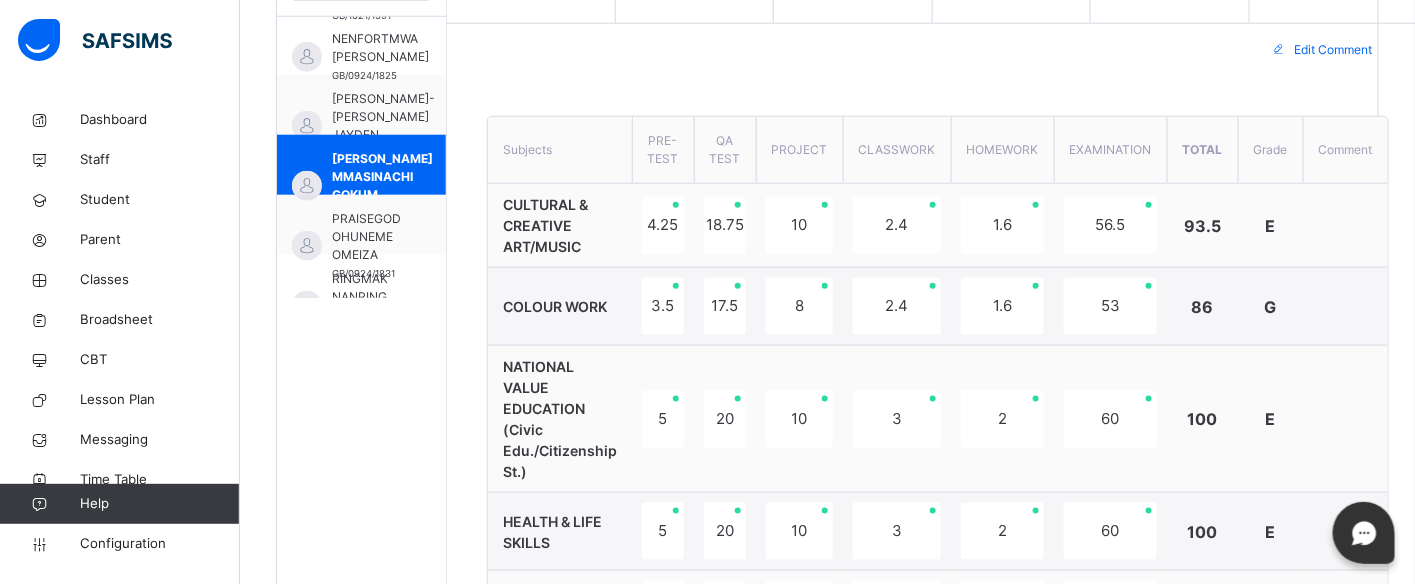 scroll, scrollTop: 625, scrollLeft: 0, axis: vertical 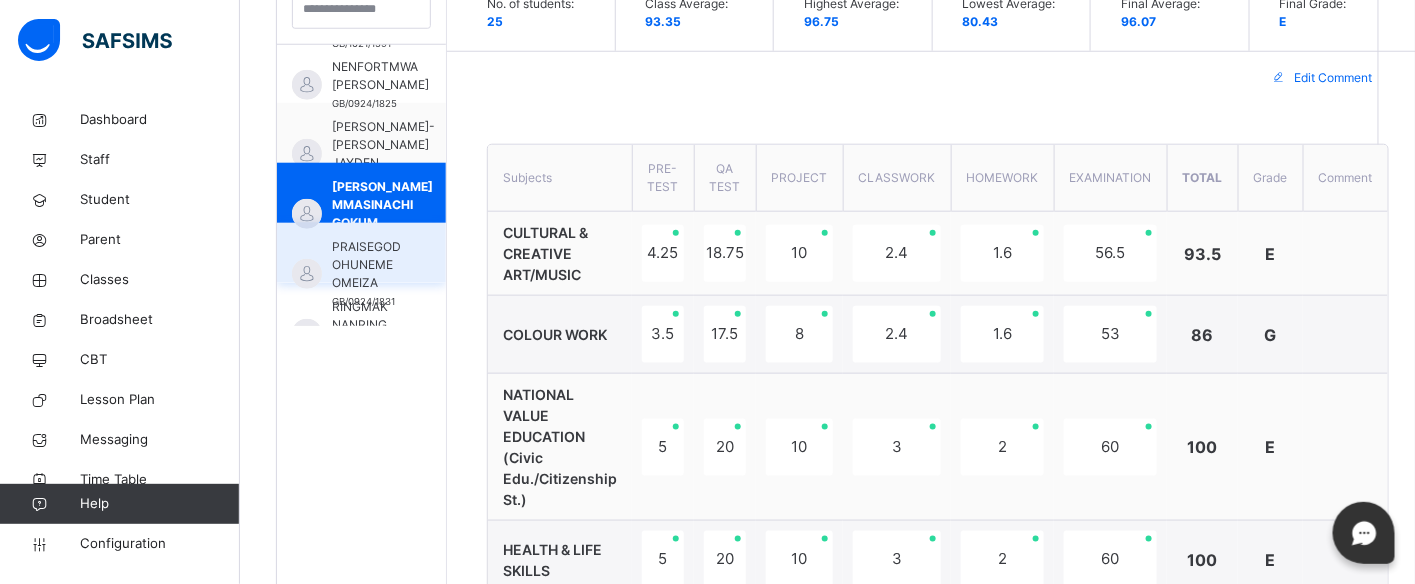 click on "PRAISEGOD OHUNEME OMEIZA" at bounding box center [366, 265] 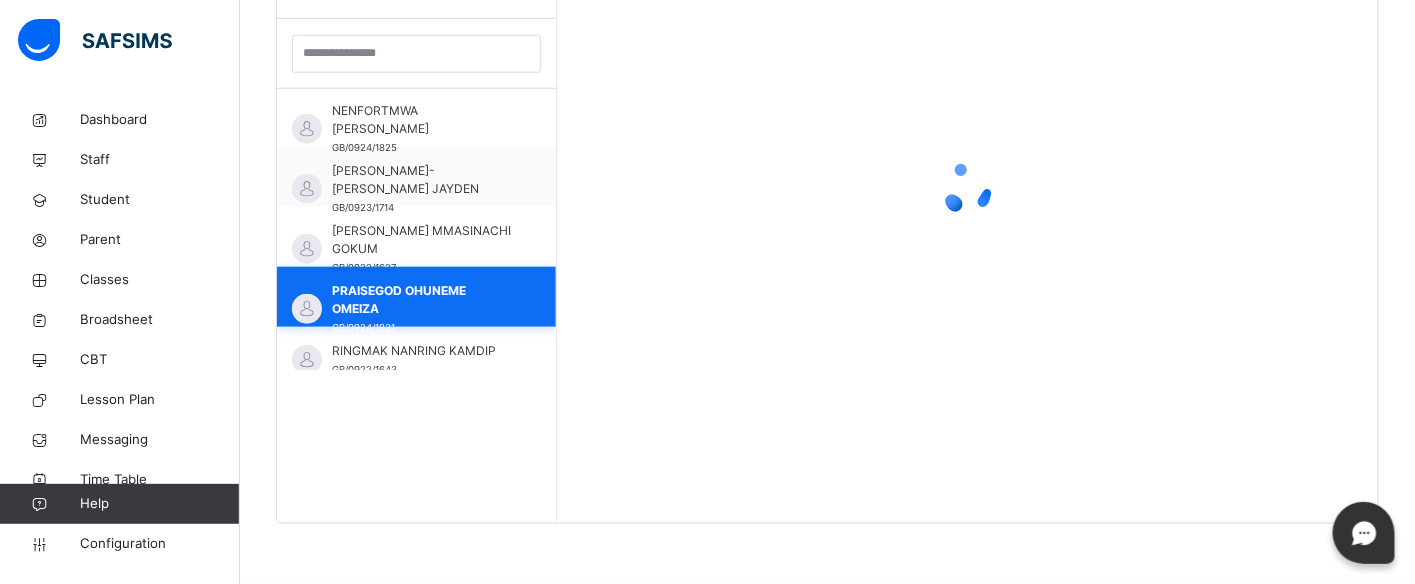 scroll, scrollTop: 581, scrollLeft: 0, axis: vertical 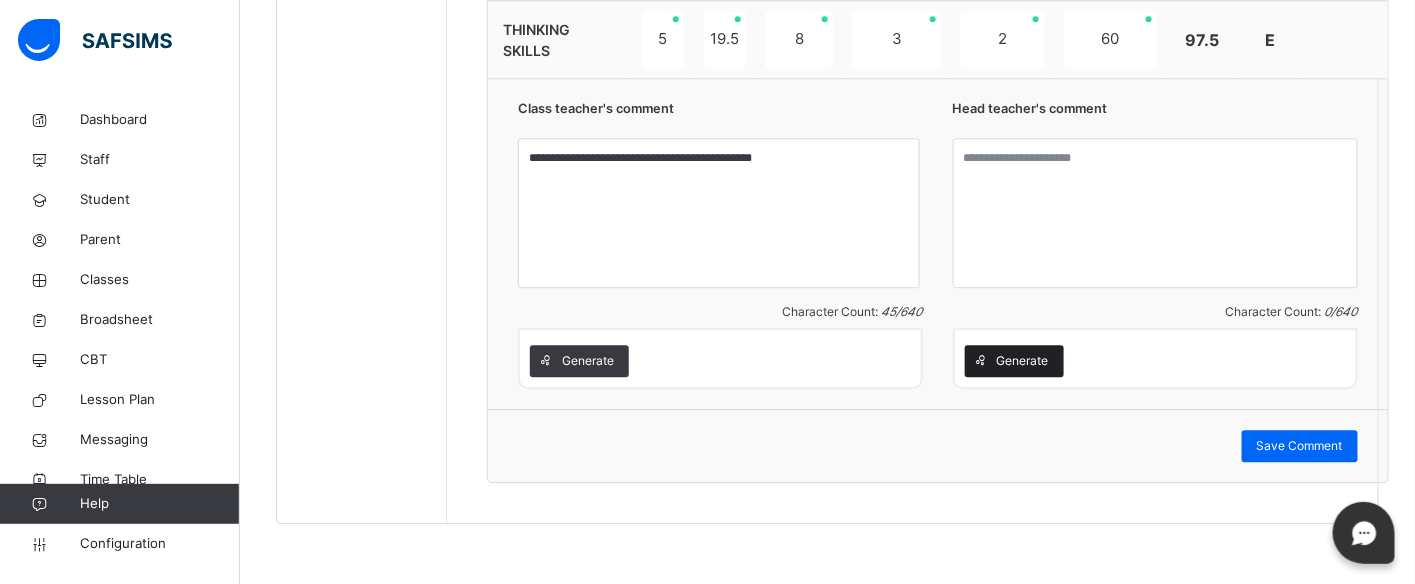 click on "Generate" at bounding box center (1023, 361) 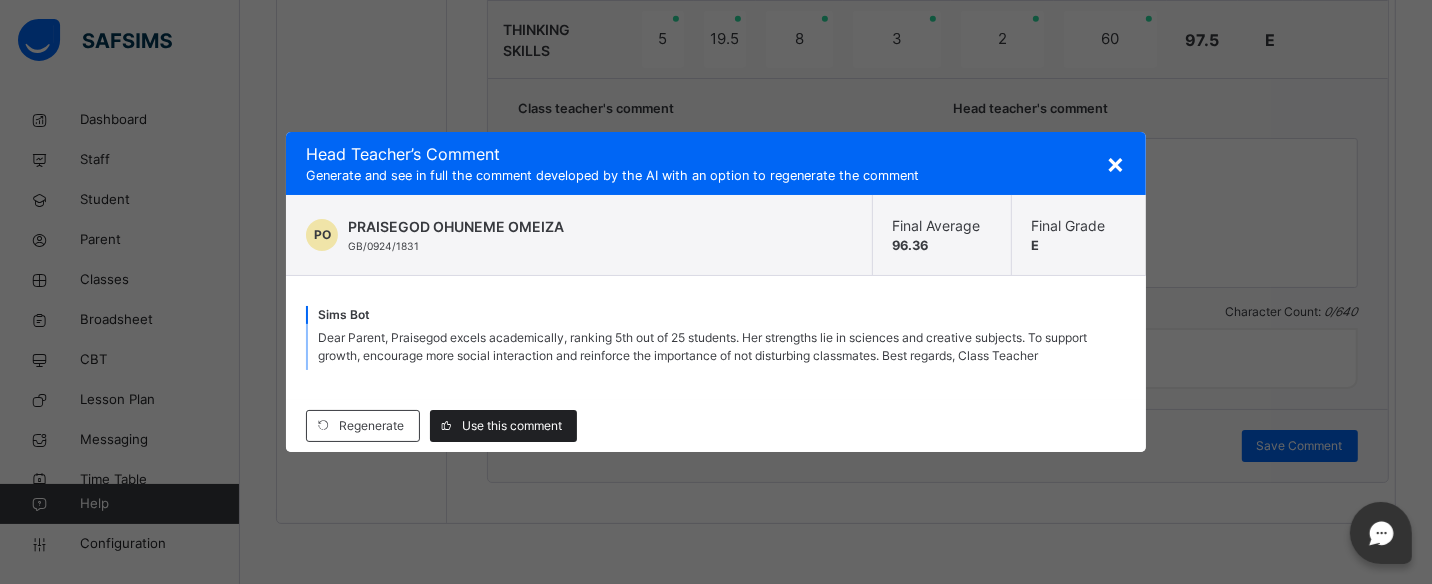 click on "Use this comment" at bounding box center [512, 426] 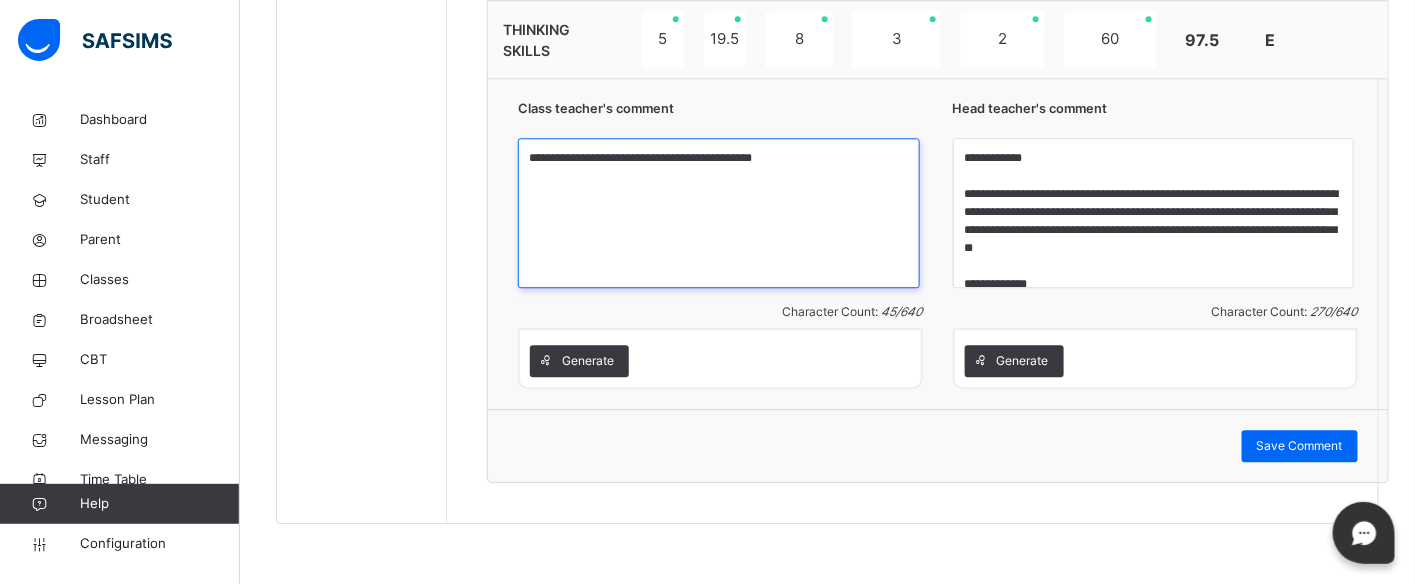 drag, startPoint x: 732, startPoint y: 235, endPoint x: 807, endPoint y: 192, distance: 86.4523 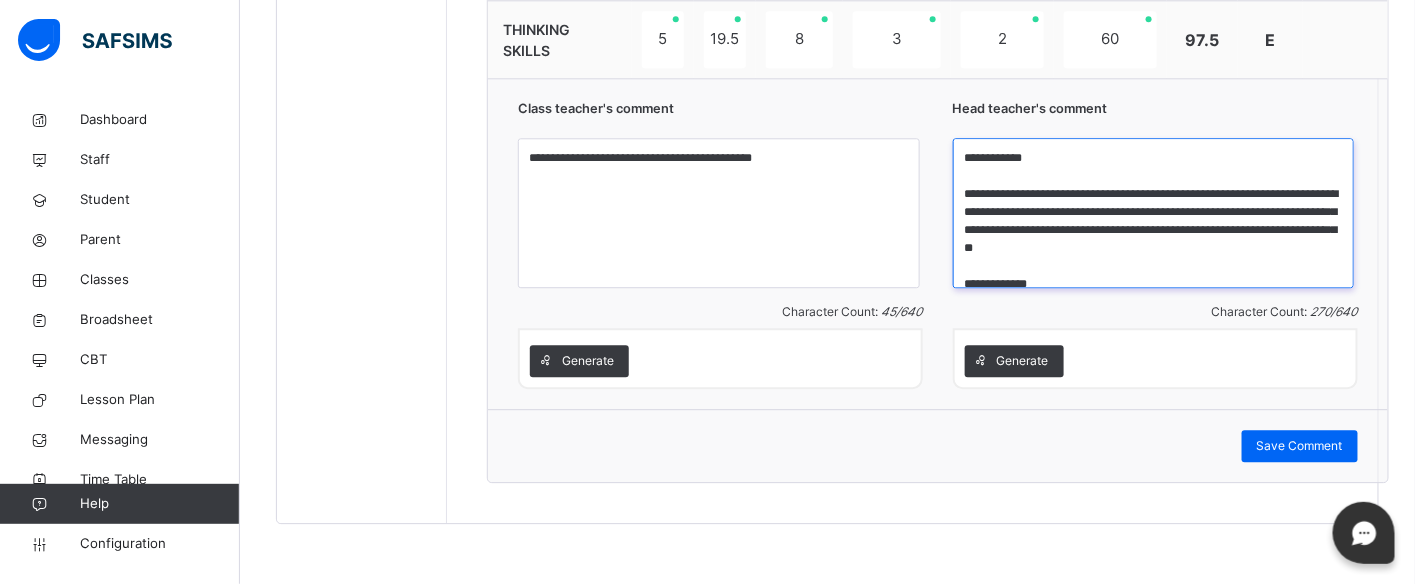 click on "**********" at bounding box center (1154, 213) 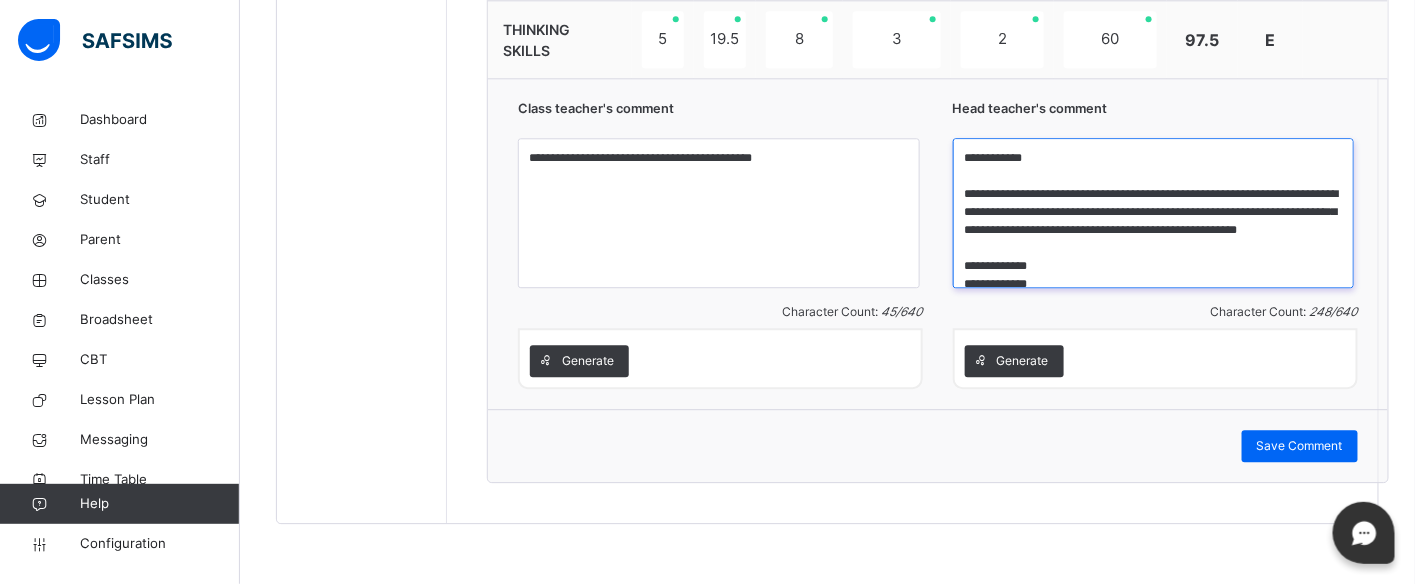 click on "**********" at bounding box center [1154, 213] 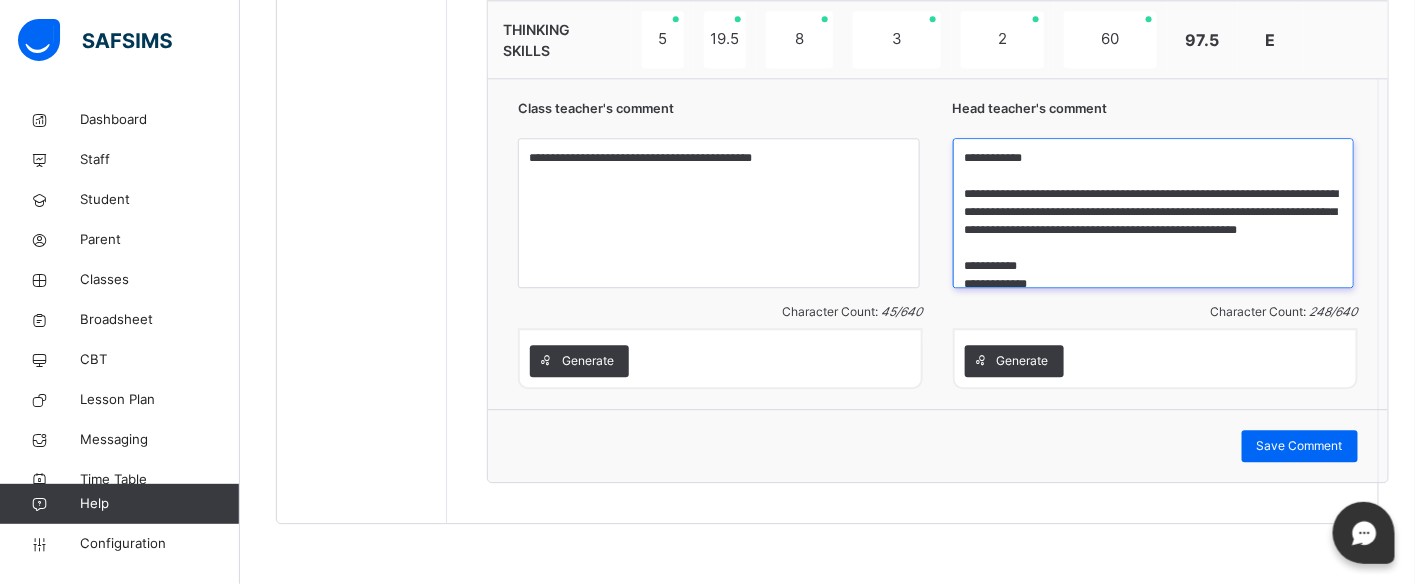 scroll, scrollTop: 4, scrollLeft: 0, axis: vertical 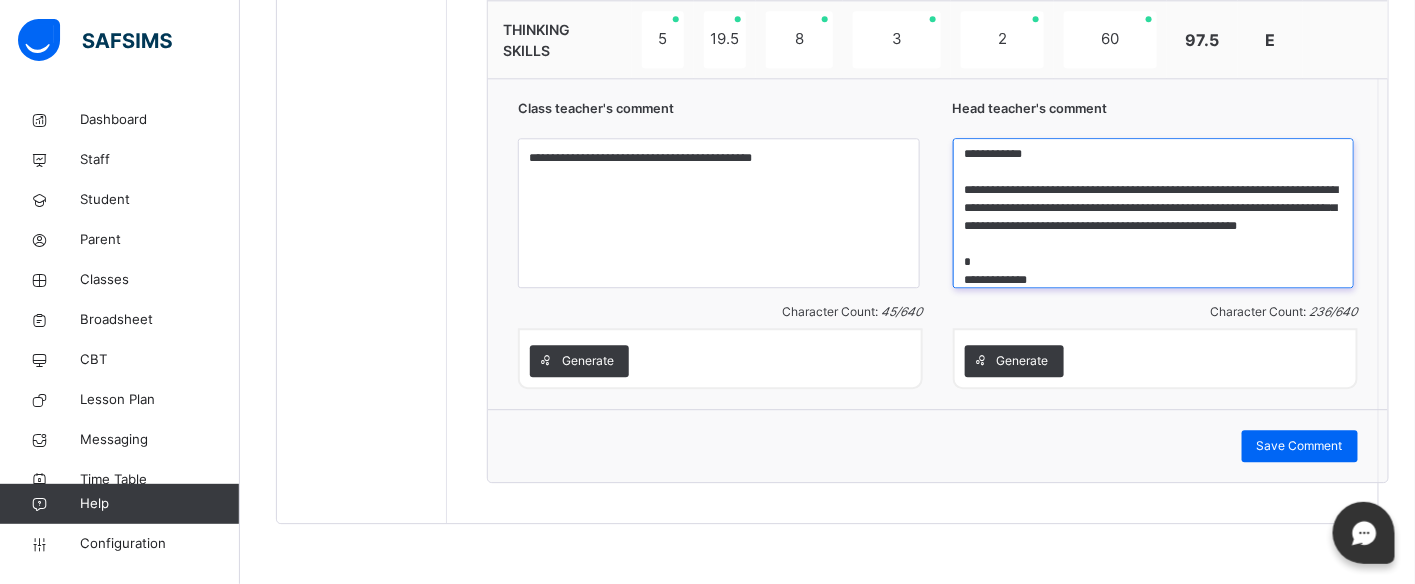 click on "**********" at bounding box center (1154, 213) 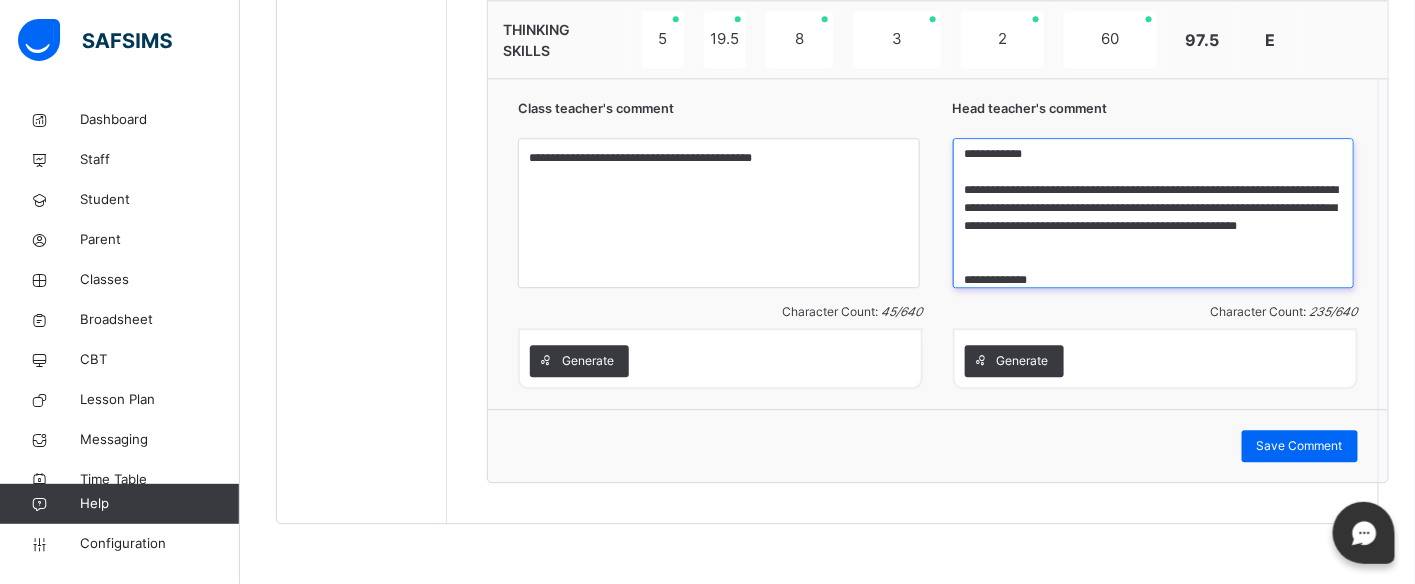 click on "**********" at bounding box center [1154, 213] 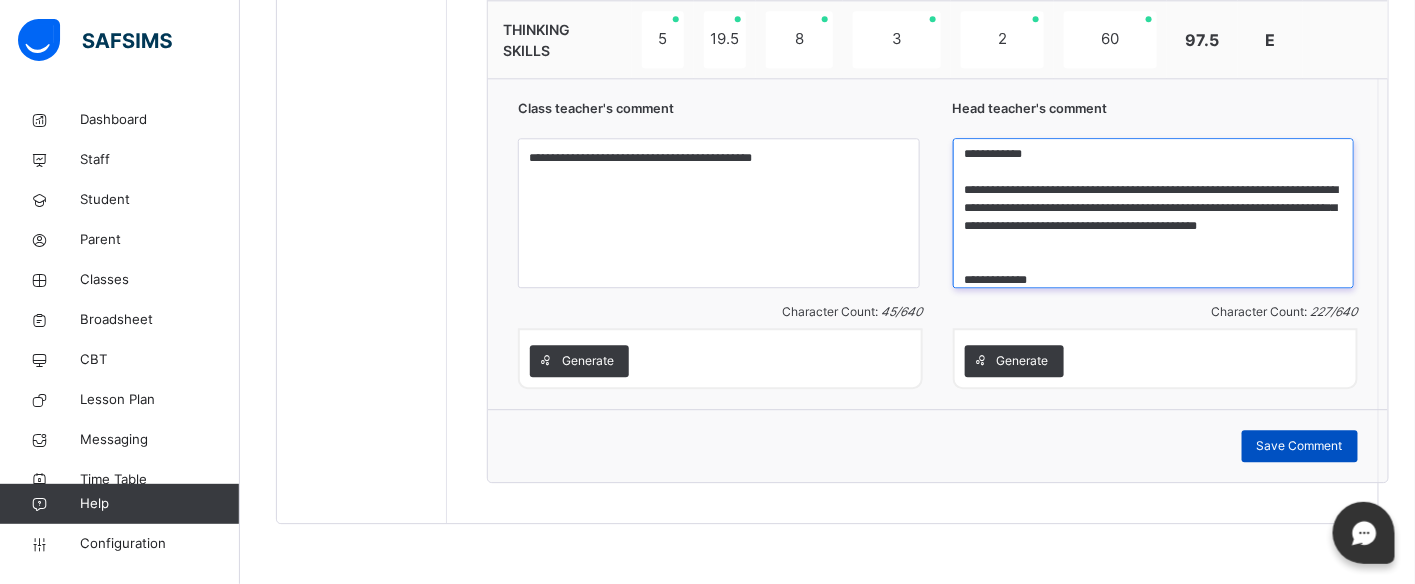 type on "**********" 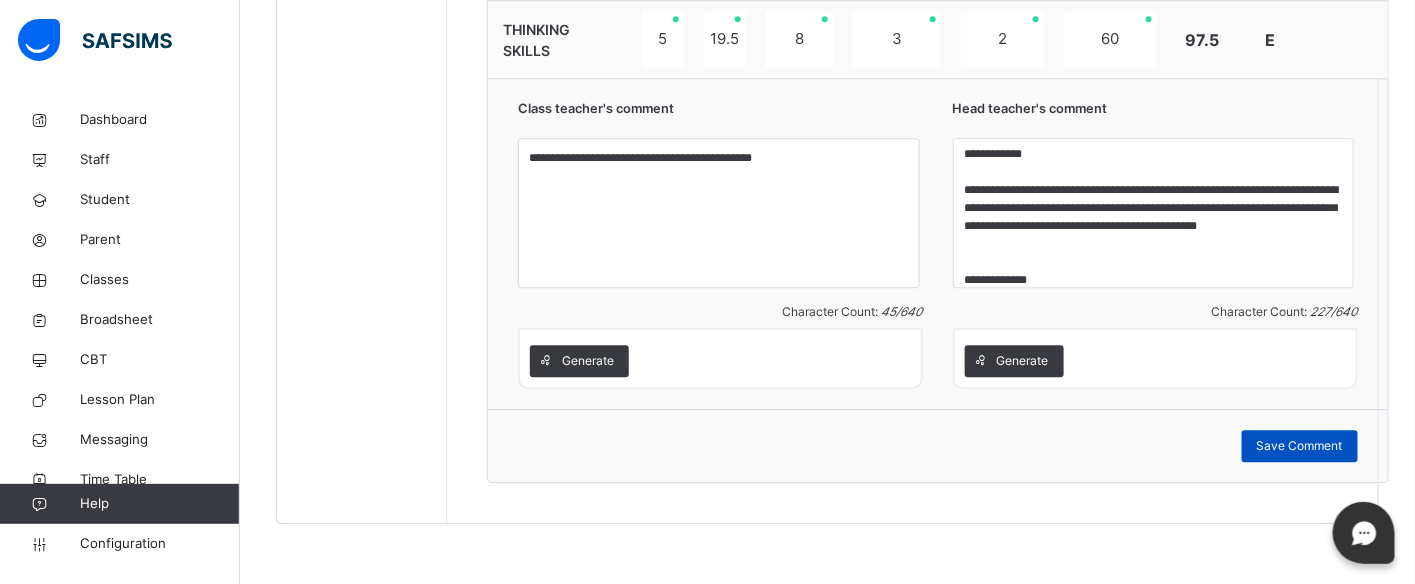 click on "Save Comment" at bounding box center [1300, 446] 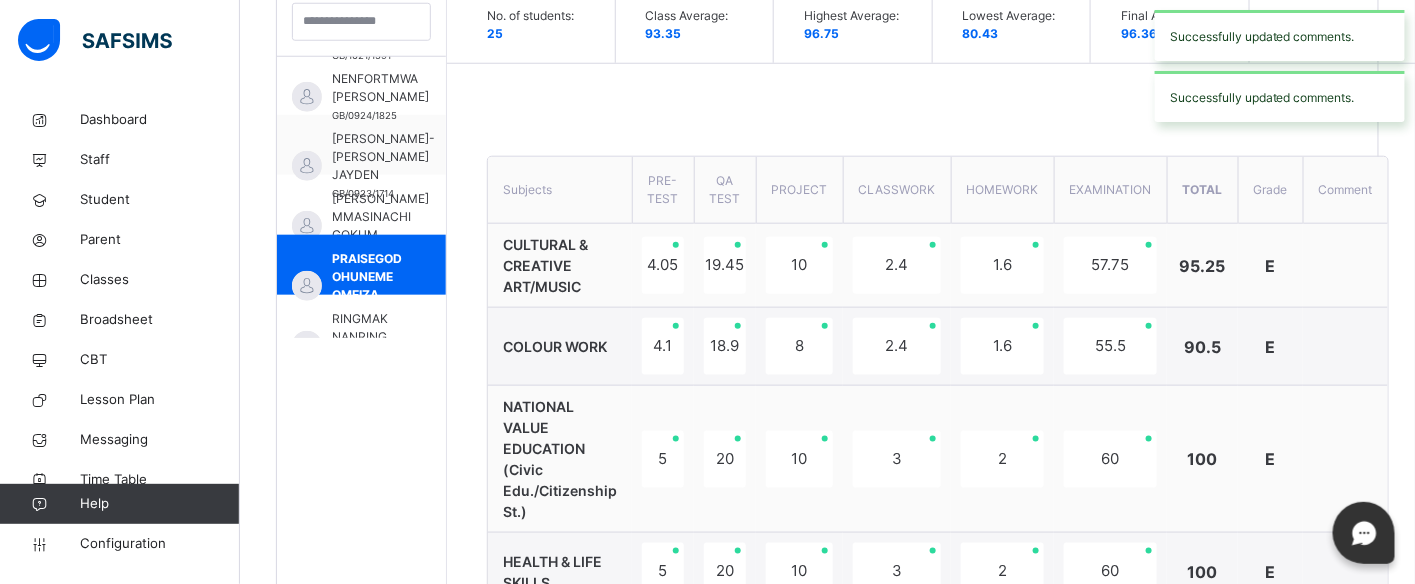 scroll, scrollTop: 570, scrollLeft: 0, axis: vertical 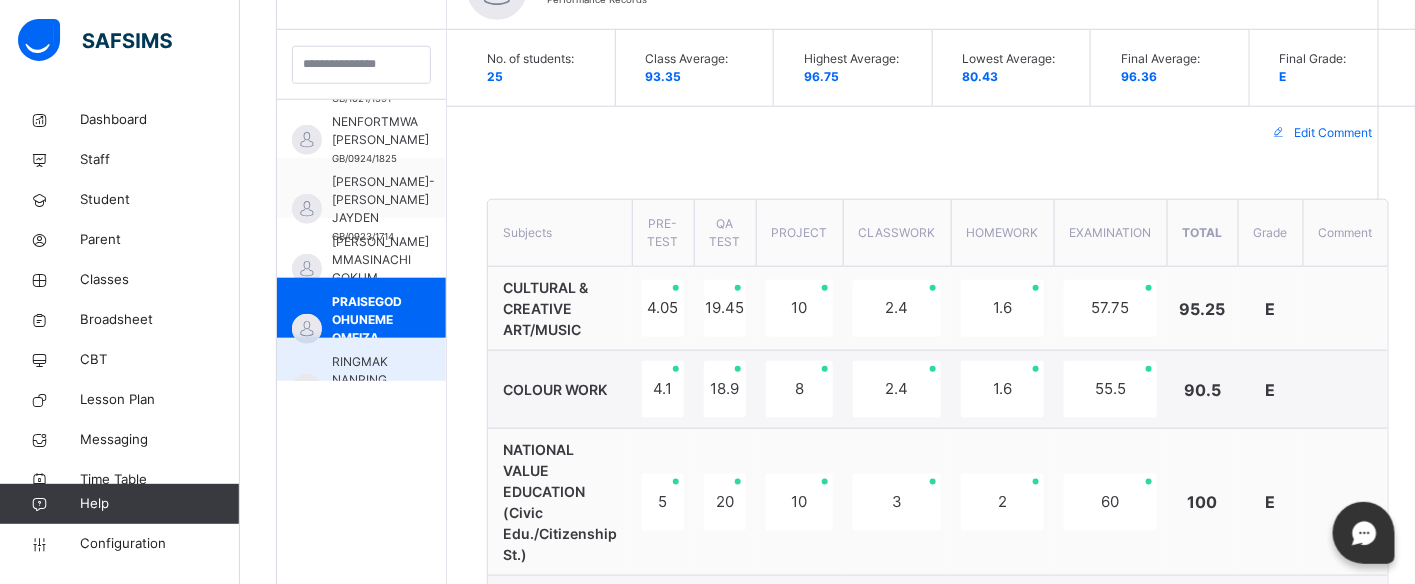 click on "RINGMAK NANRING KAMDIP" at bounding box center [366, 380] 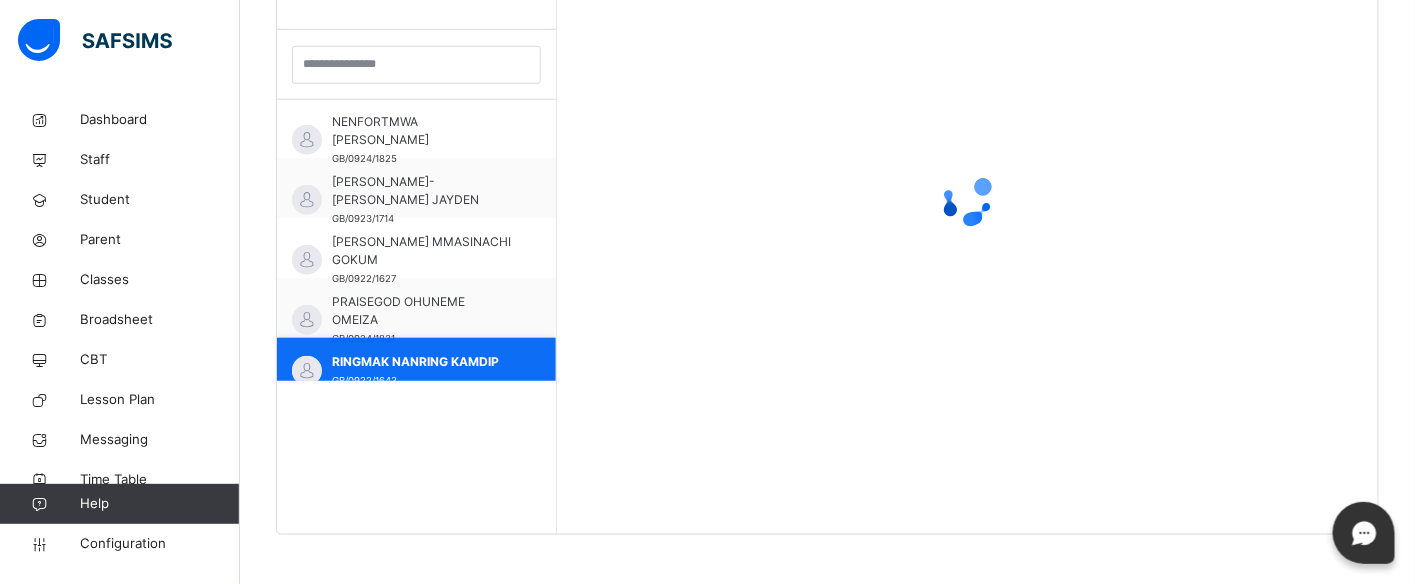 scroll, scrollTop: 944, scrollLeft: 0, axis: vertical 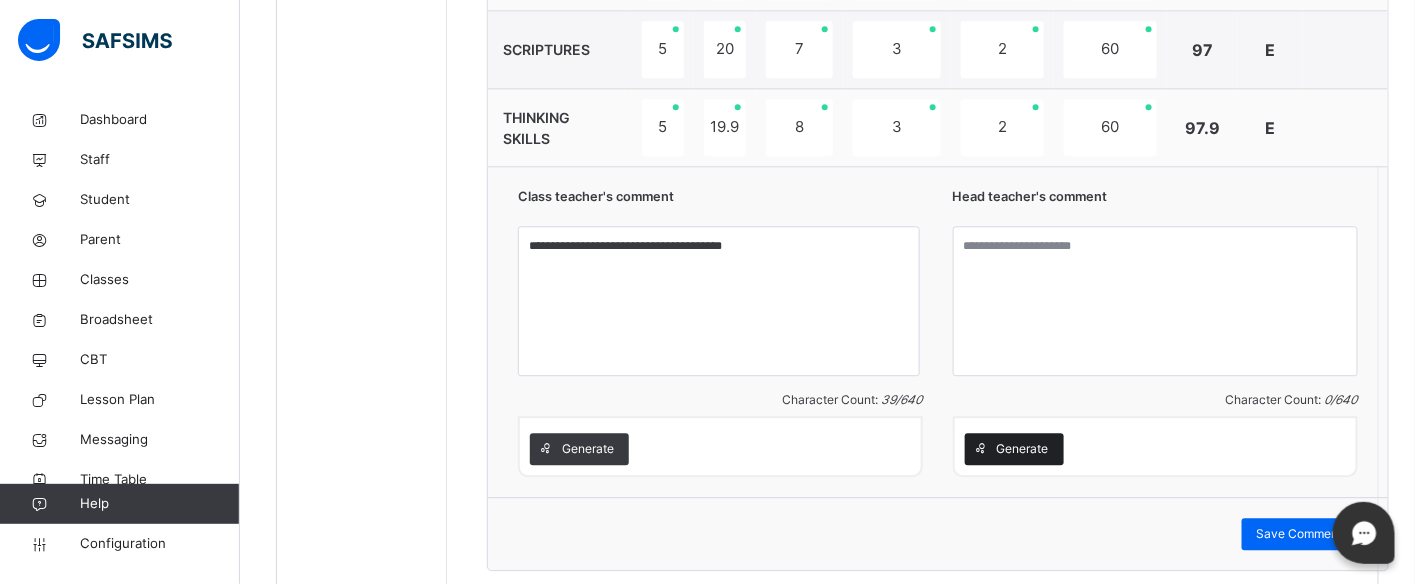 click on "Generate" at bounding box center [1023, 449] 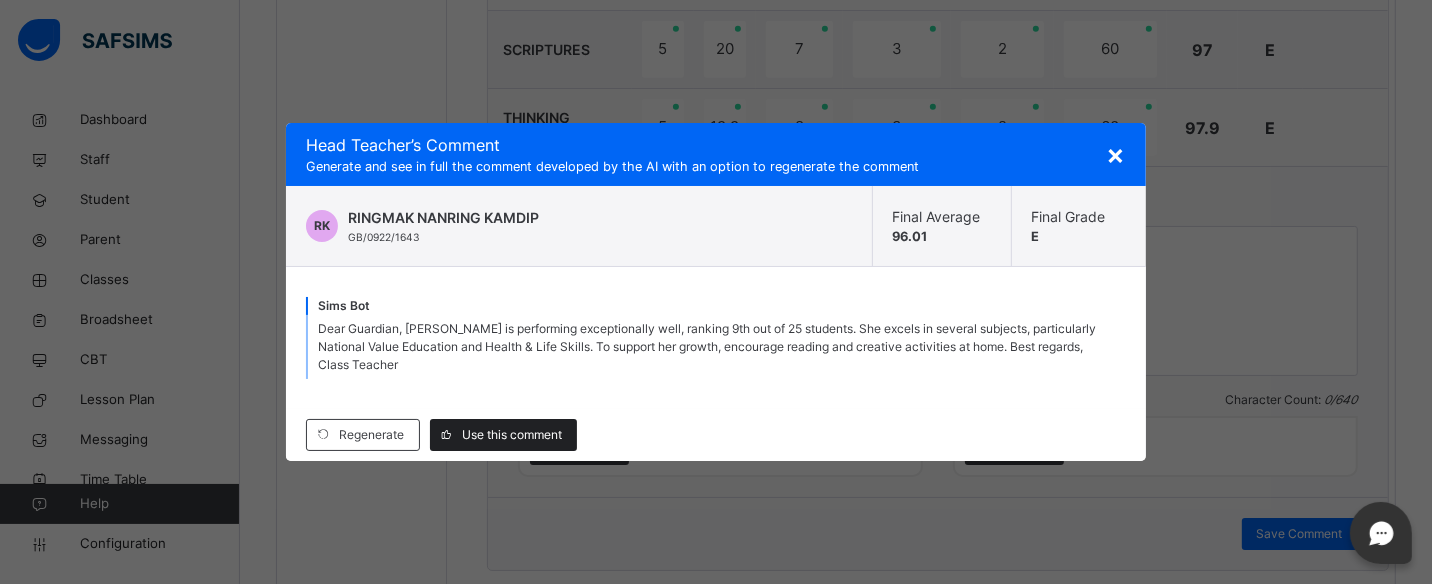 click on "Use this comment" at bounding box center [512, 435] 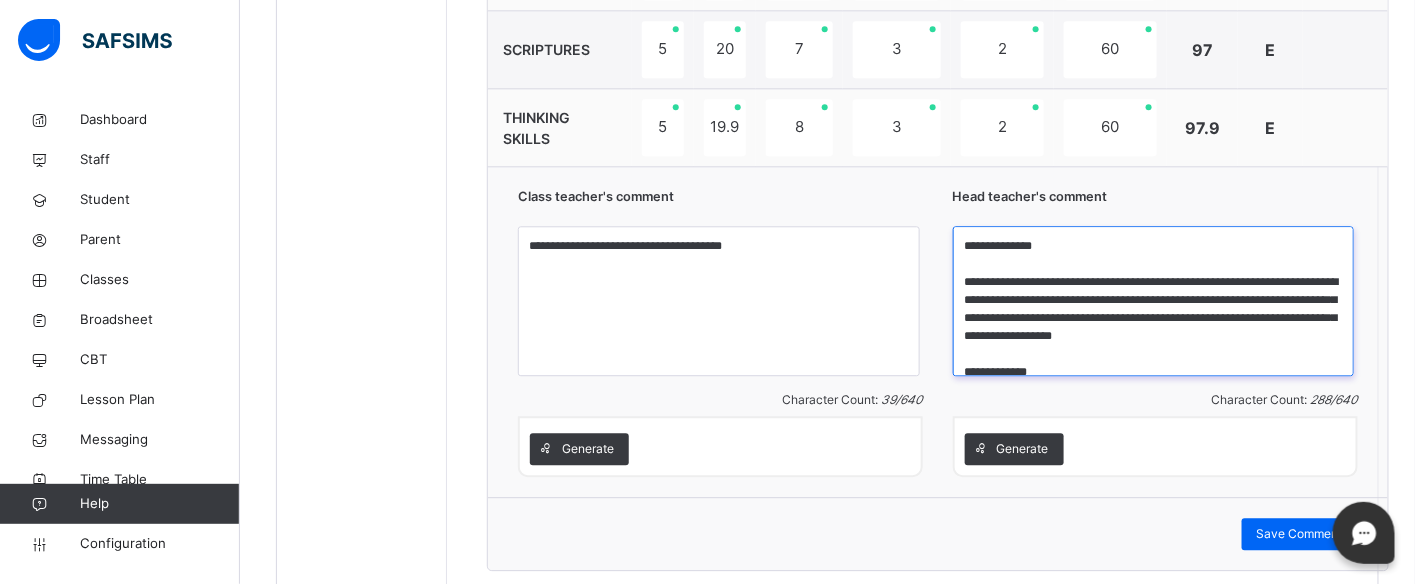 click on "**********" at bounding box center (1154, 301) 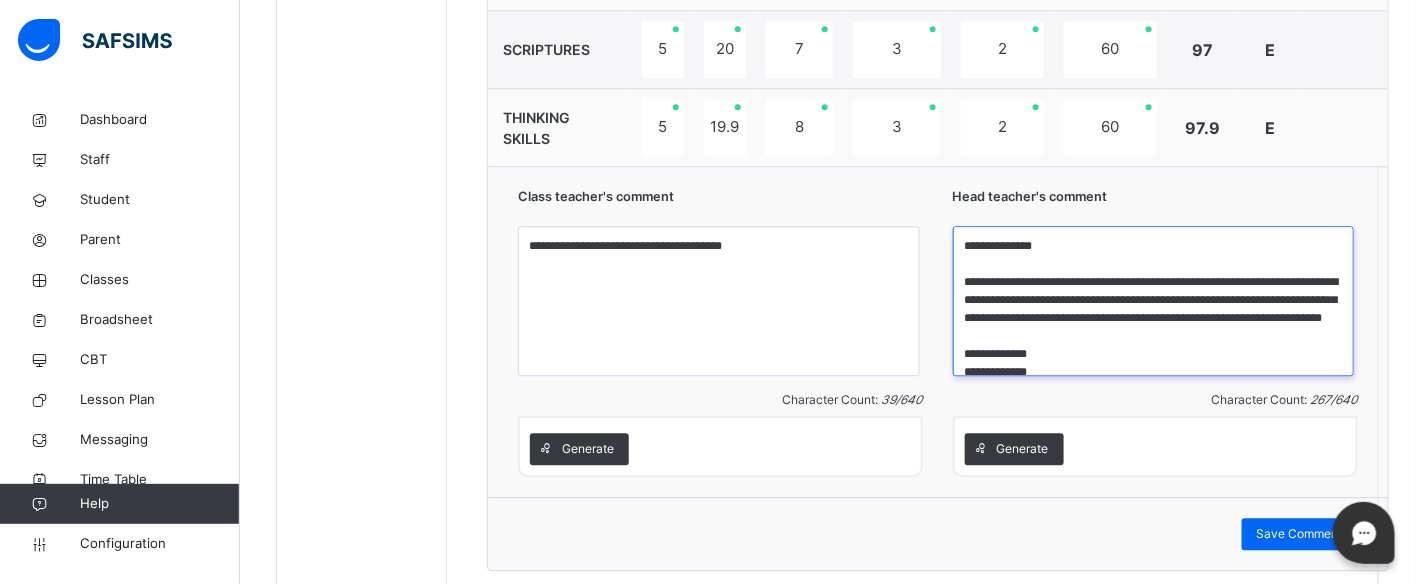 click on "**********" at bounding box center [1154, 301] 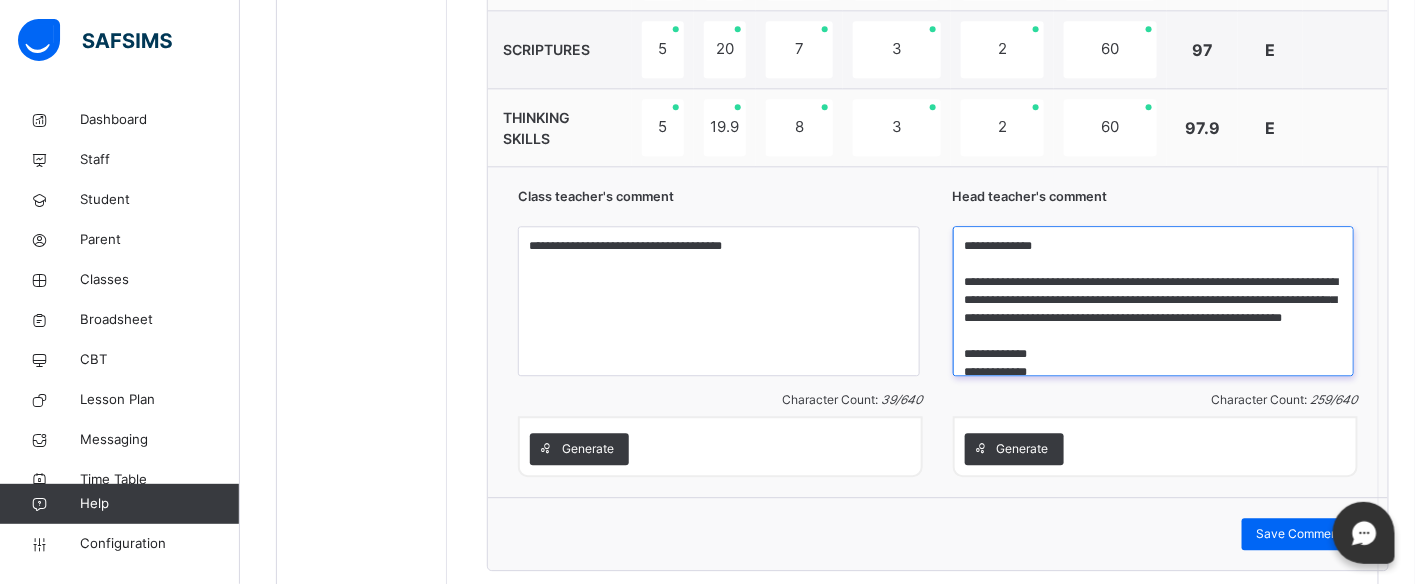 click on "**********" at bounding box center [1154, 301] 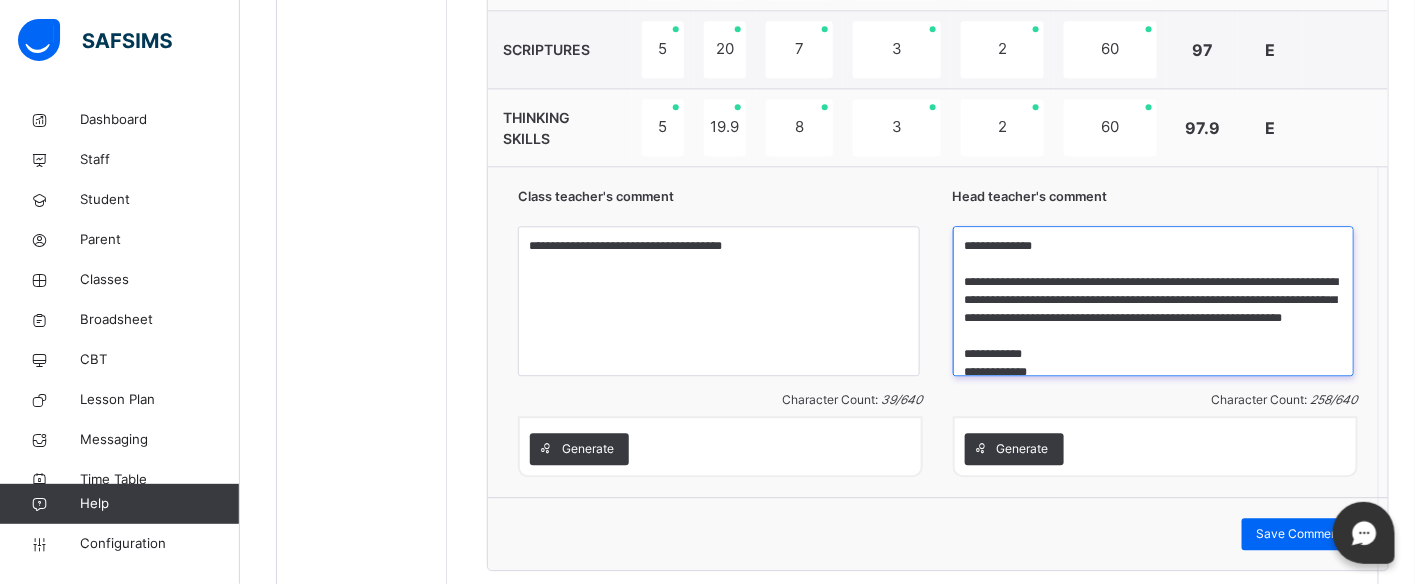 scroll, scrollTop: 4, scrollLeft: 0, axis: vertical 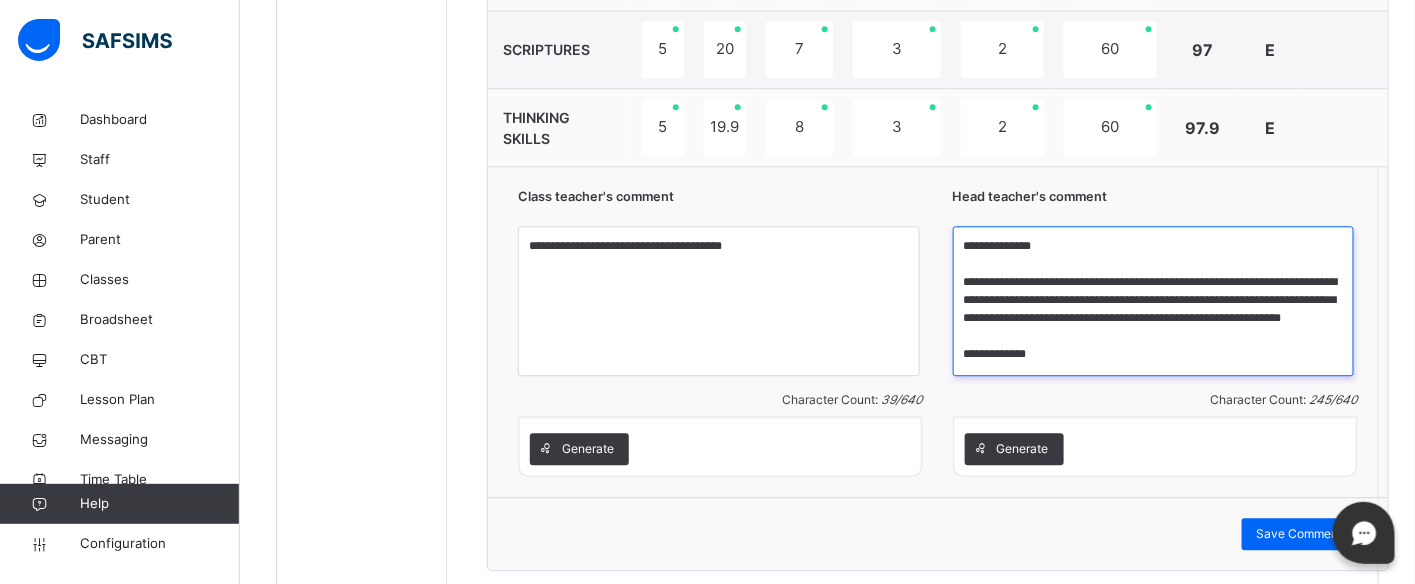 click on "**********" at bounding box center [1154, 301] 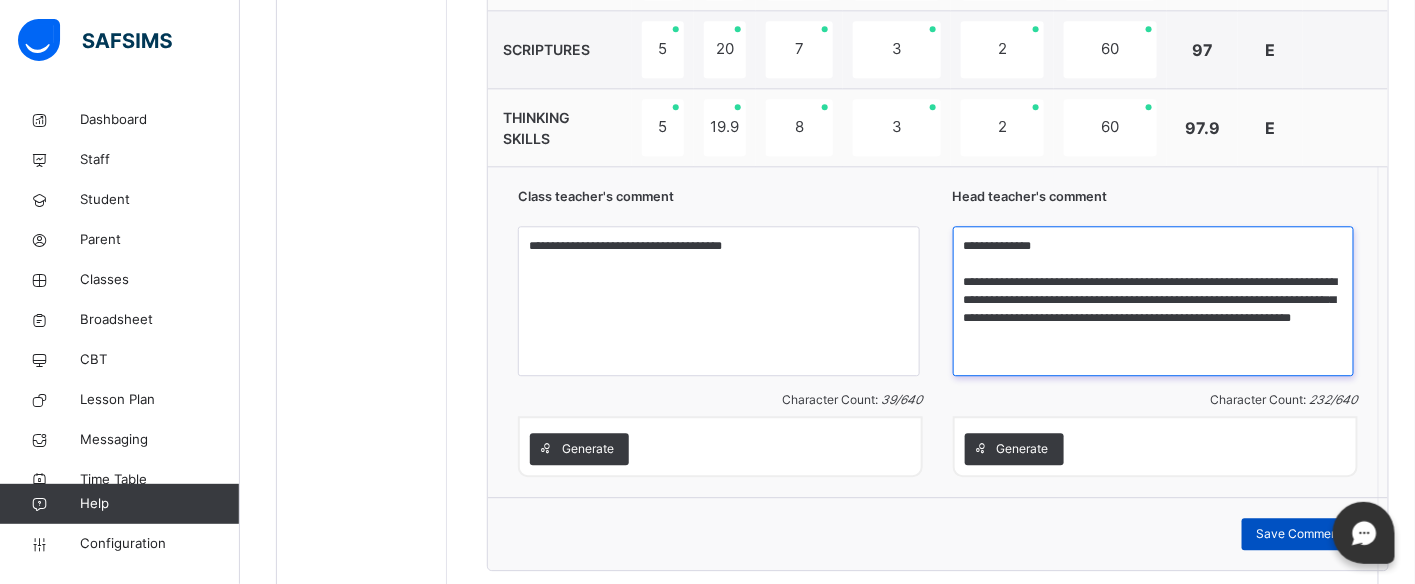 type on "**********" 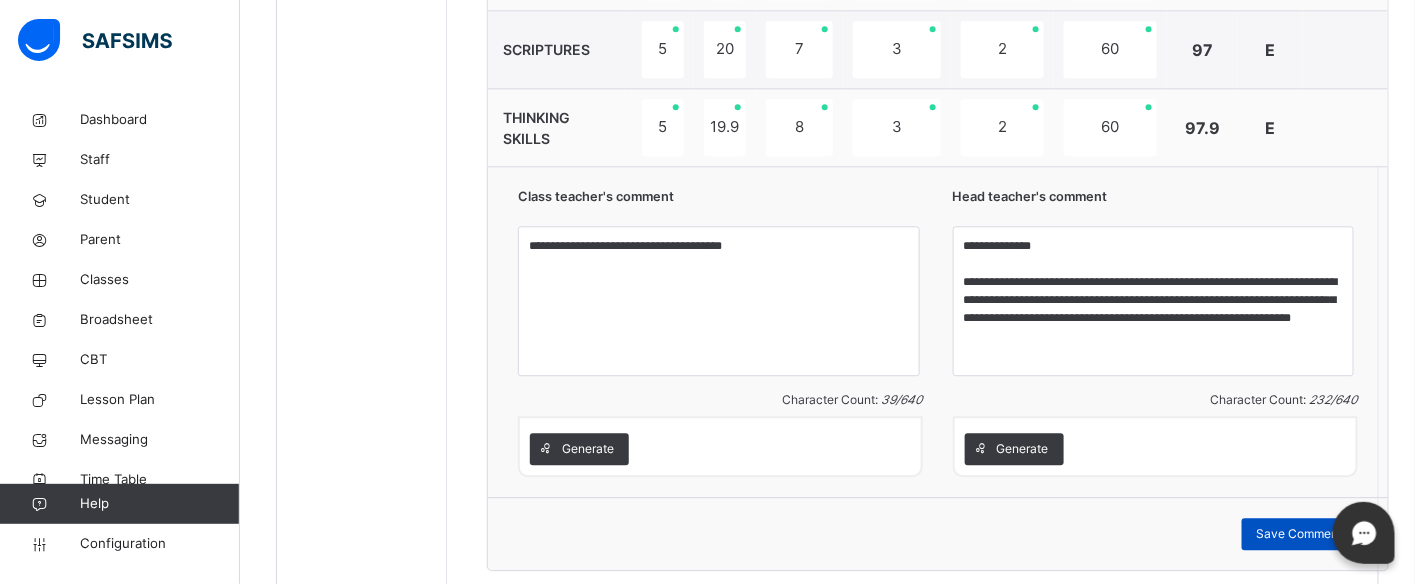 click on "Save Comment" at bounding box center (1300, 534) 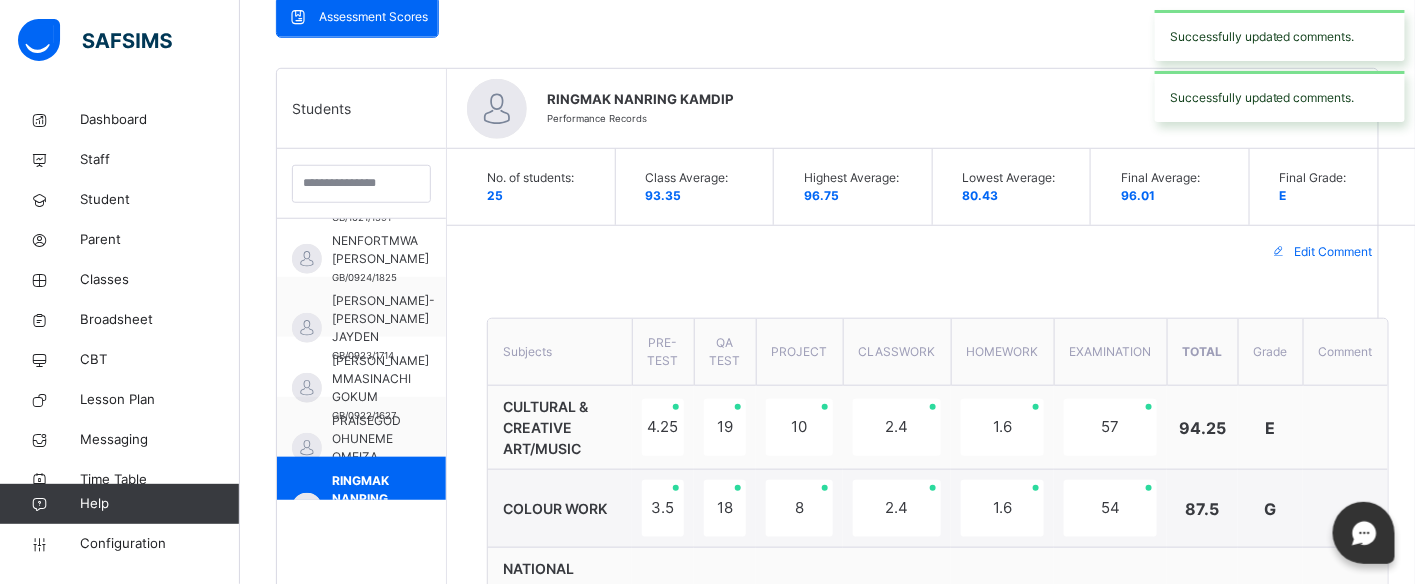 scroll, scrollTop: 376, scrollLeft: 0, axis: vertical 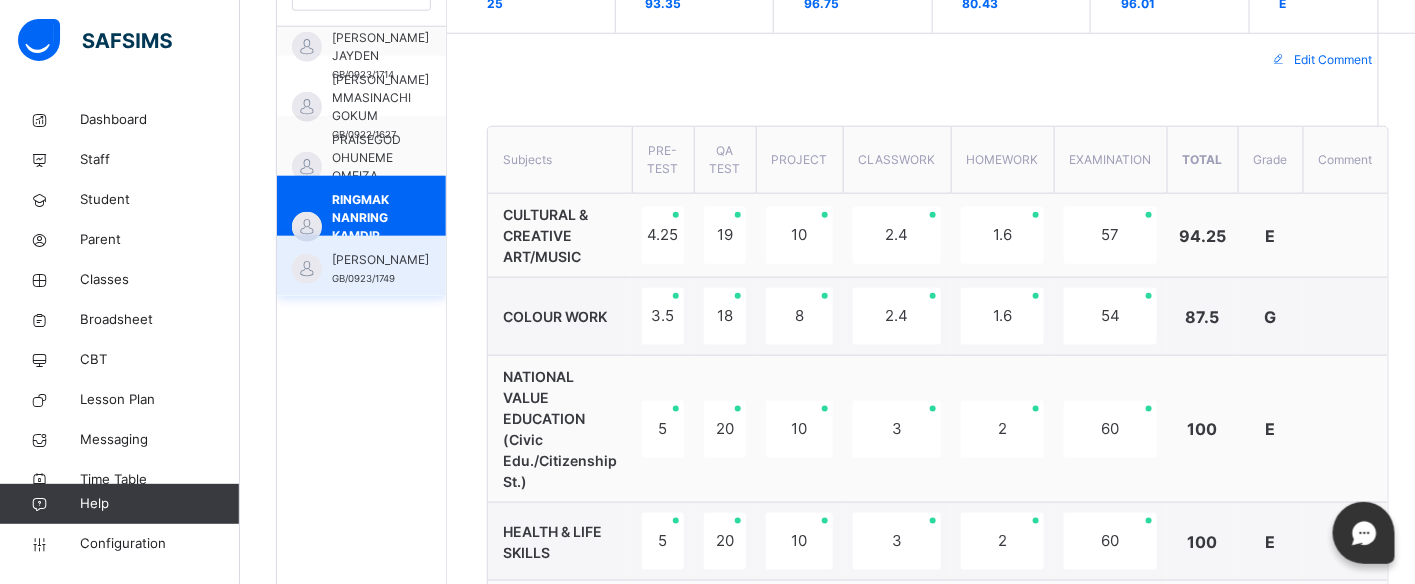 click on "[PERSON_NAME]" at bounding box center [380, 260] 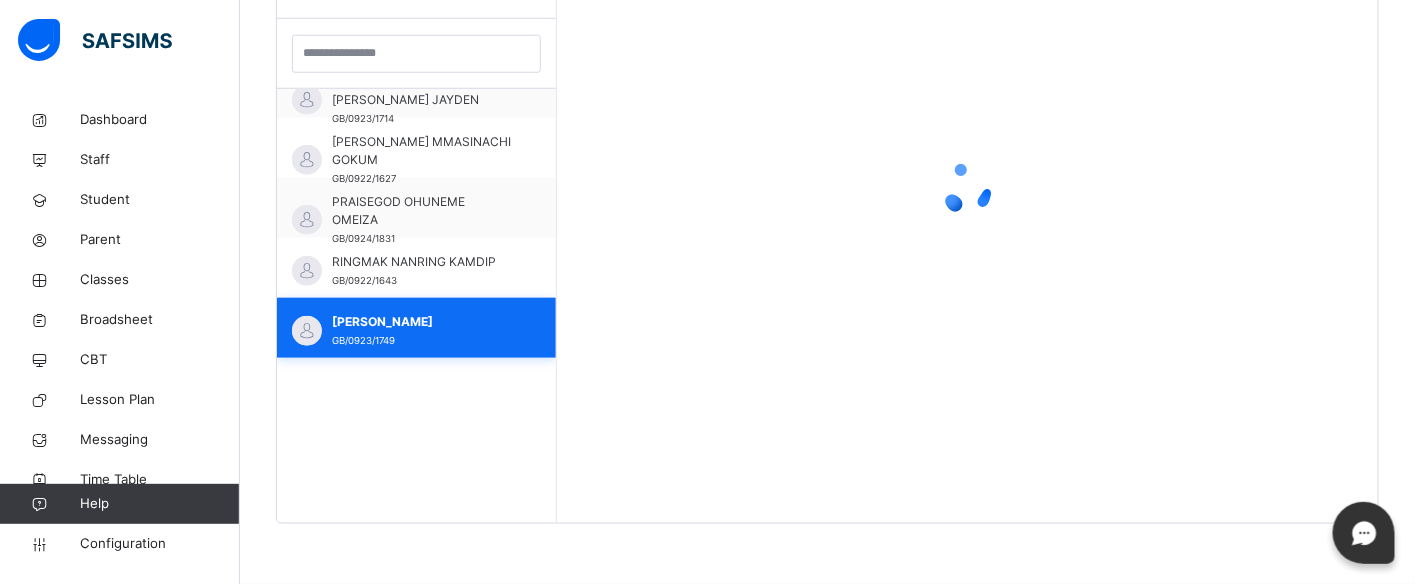 scroll, scrollTop: 581, scrollLeft: 0, axis: vertical 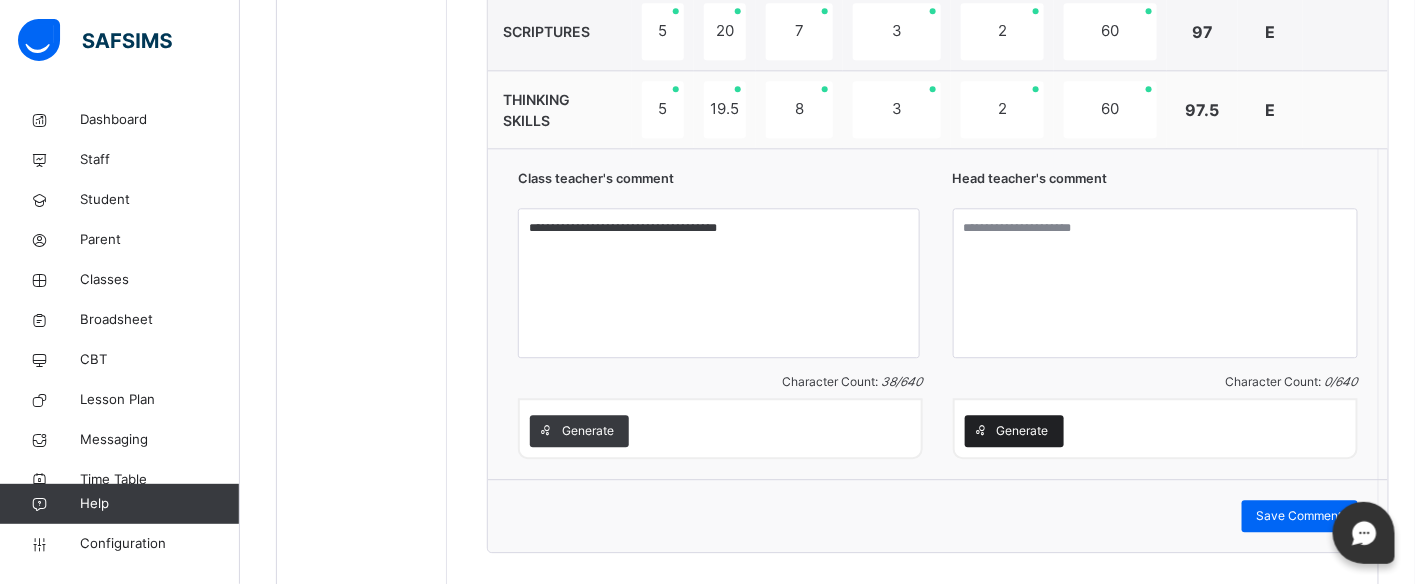 click on "Generate" at bounding box center (1023, 431) 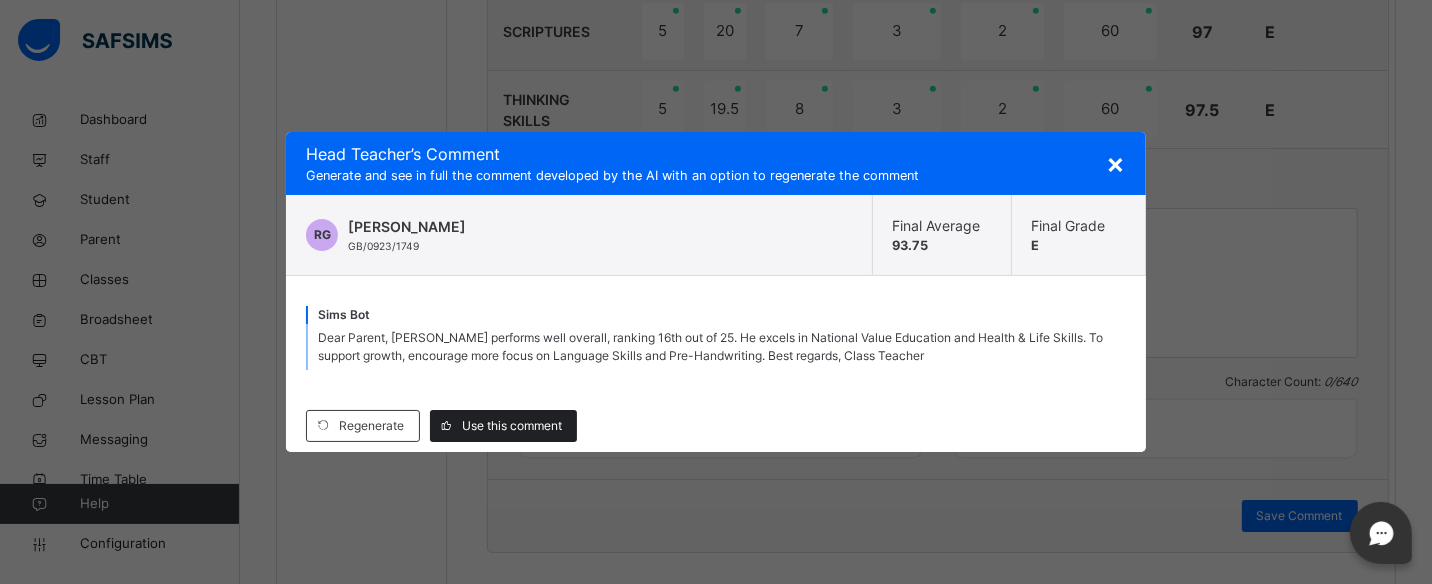 click on "Use this comment" at bounding box center [512, 426] 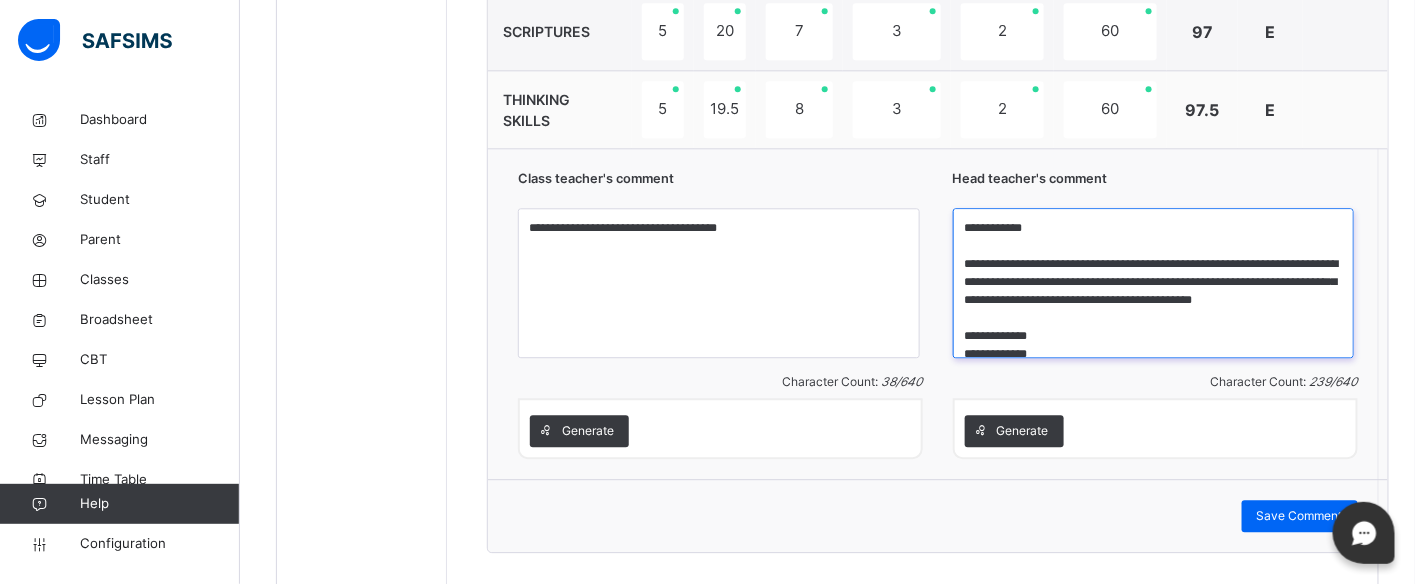 click on "**********" at bounding box center [1154, 283] 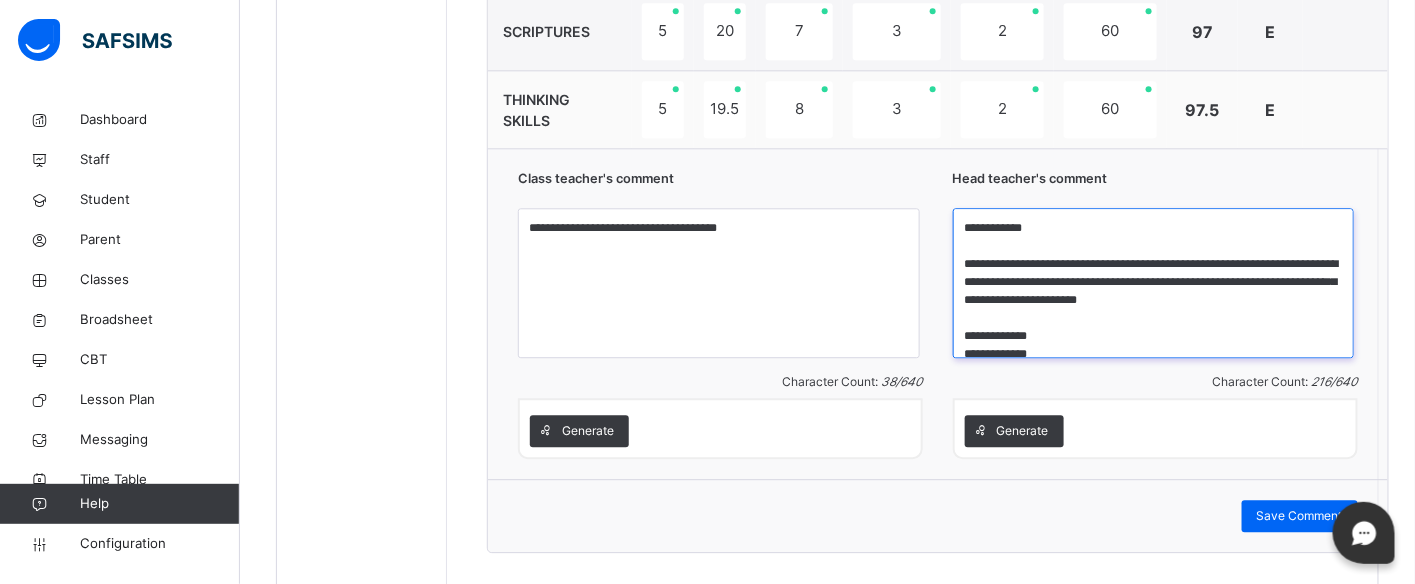 click on "**********" at bounding box center [1154, 283] 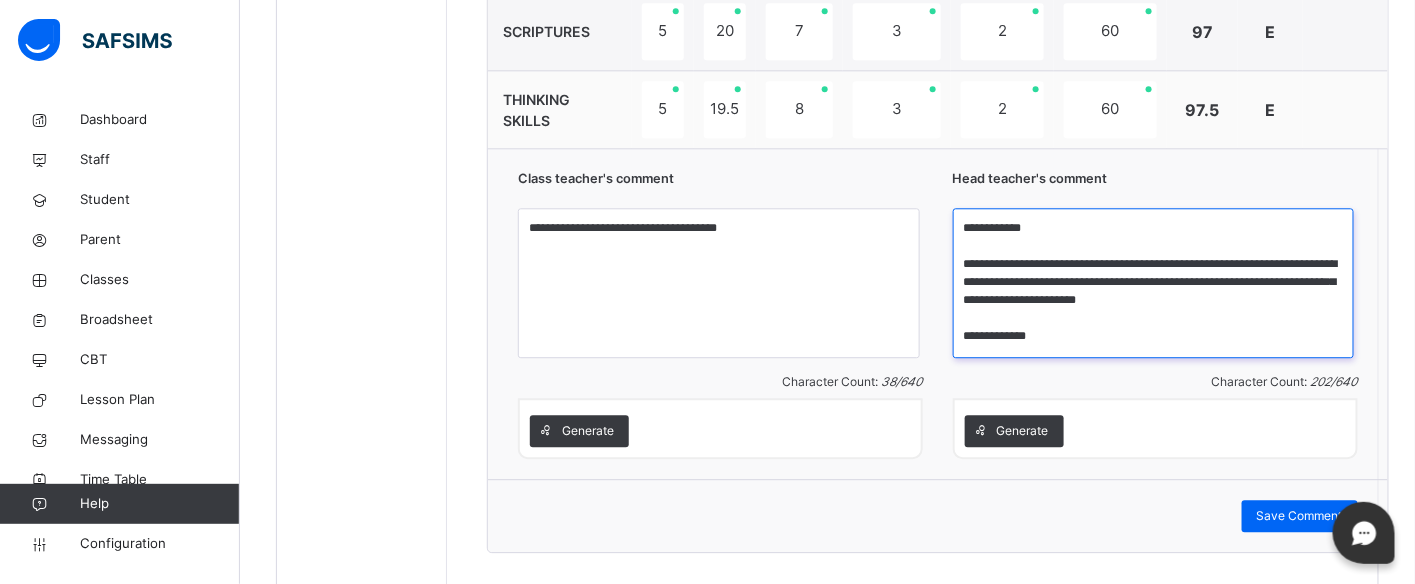 scroll, scrollTop: 0, scrollLeft: 0, axis: both 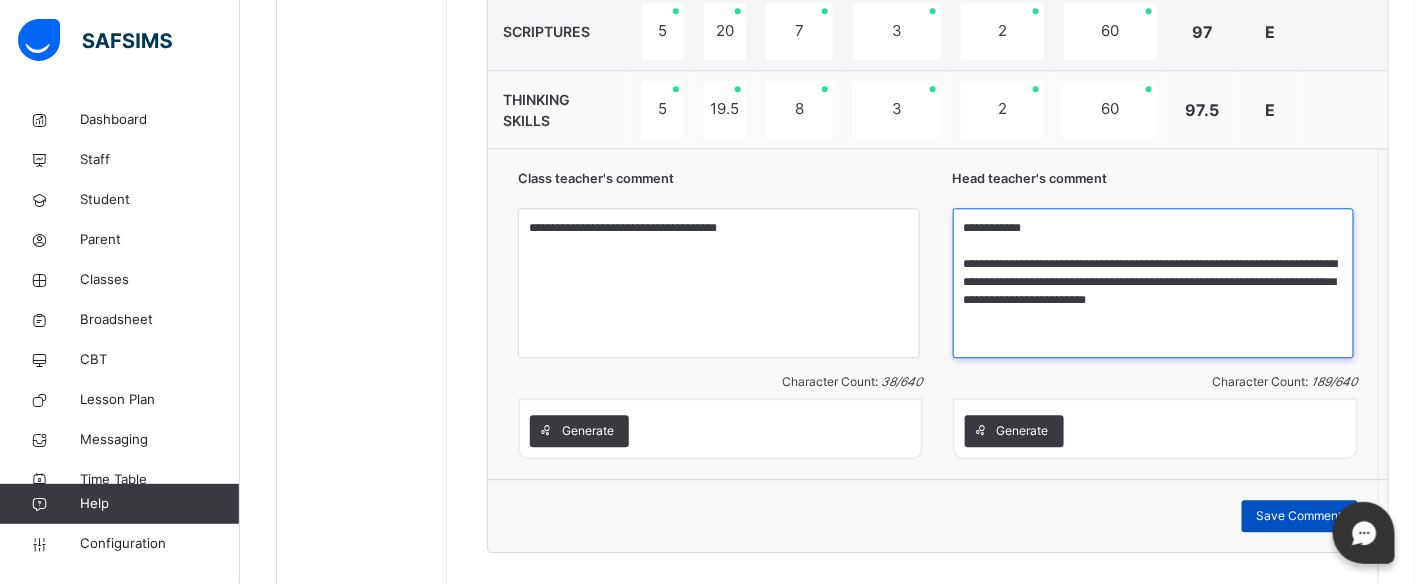 type on "**********" 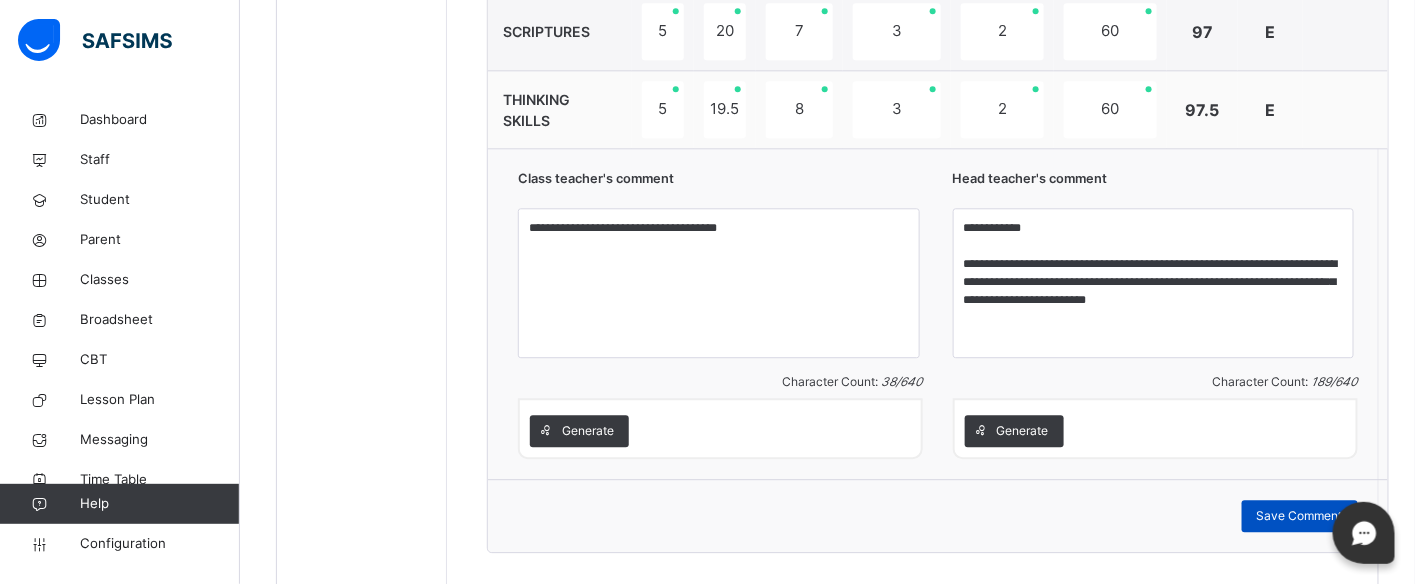click on "Save Comment" at bounding box center (1300, 516) 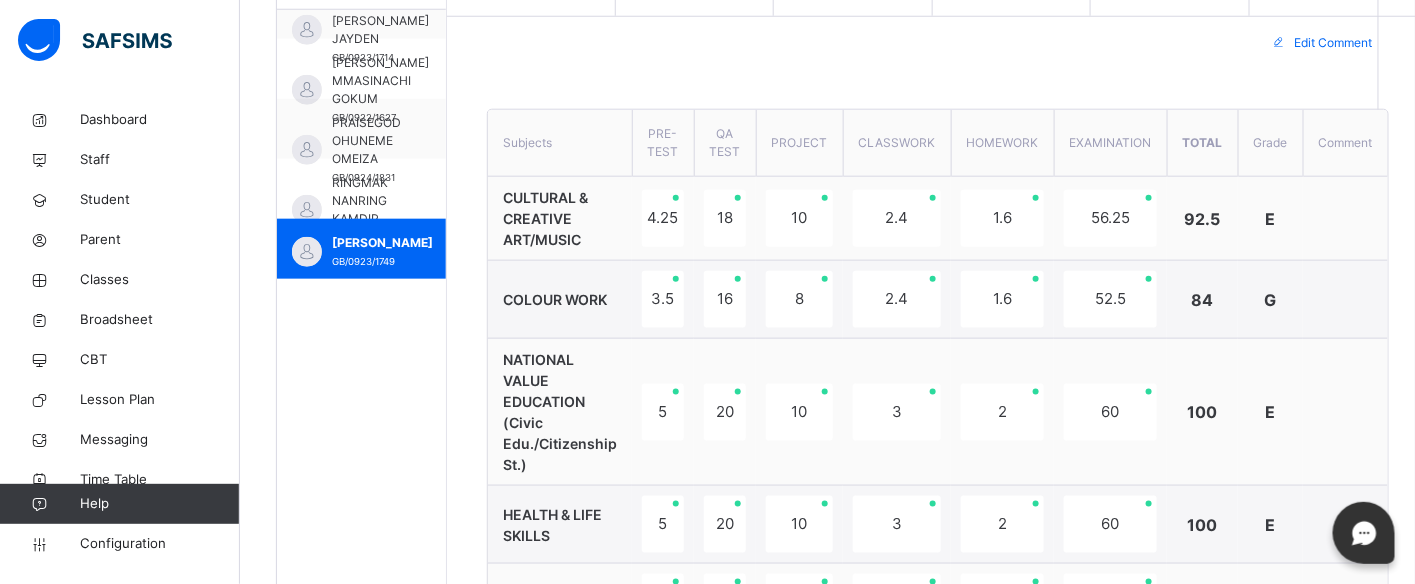 scroll, scrollTop: 643, scrollLeft: 0, axis: vertical 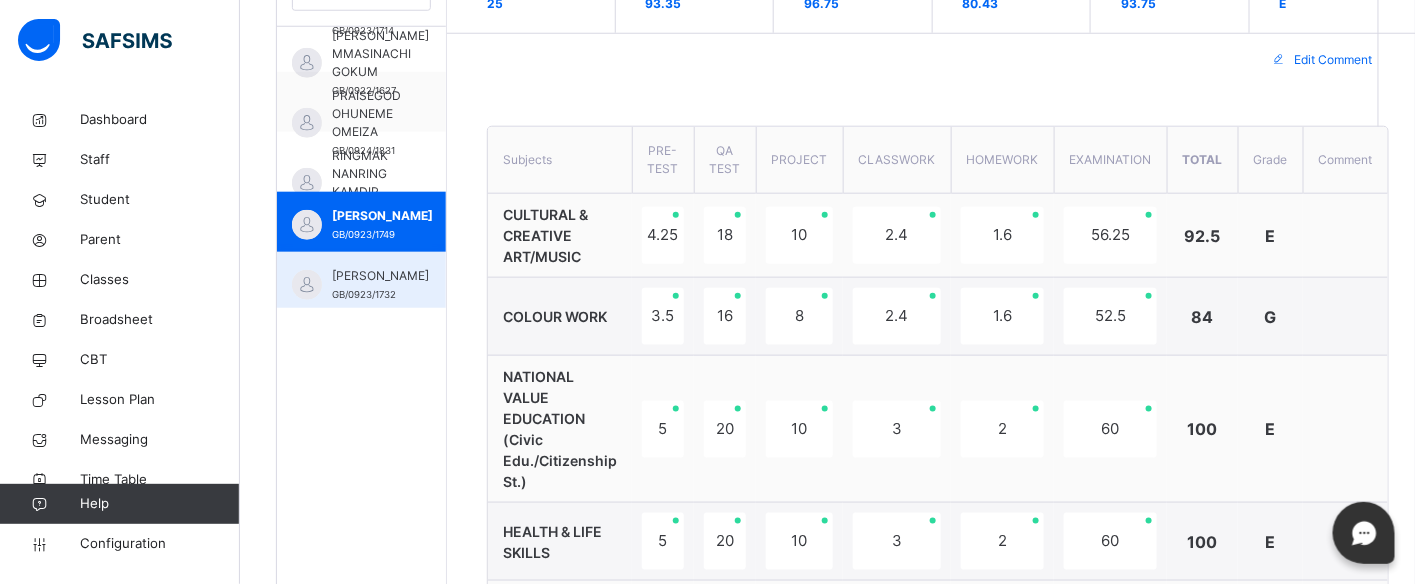 click on "[PERSON_NAME]" at bounding box center (380, 276) 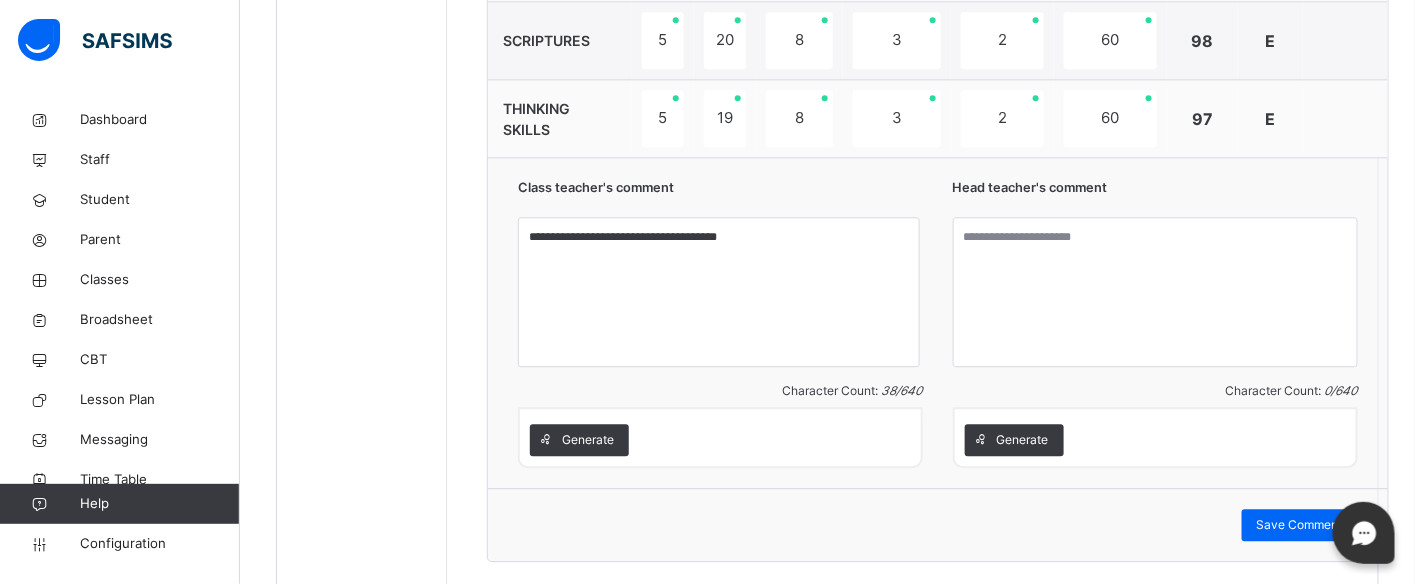 scroll, scrollTop: 1621, scrollLeft: 0, axis: vertical 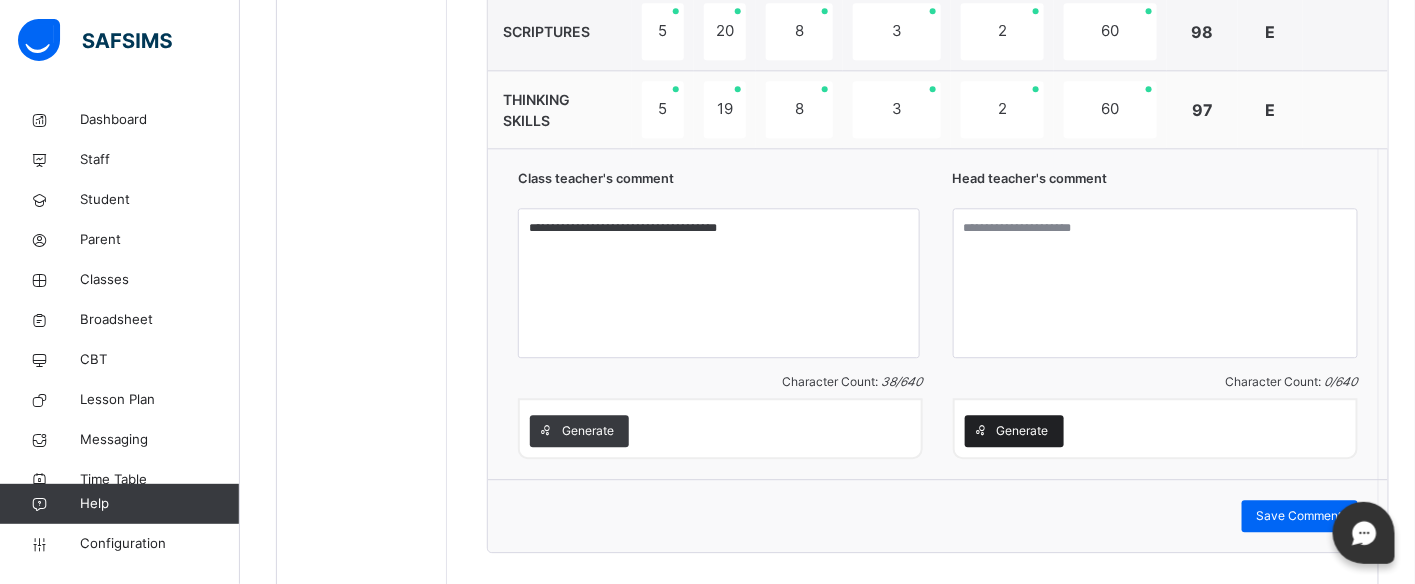click on "Generate" at bounding box center [1023, 431] 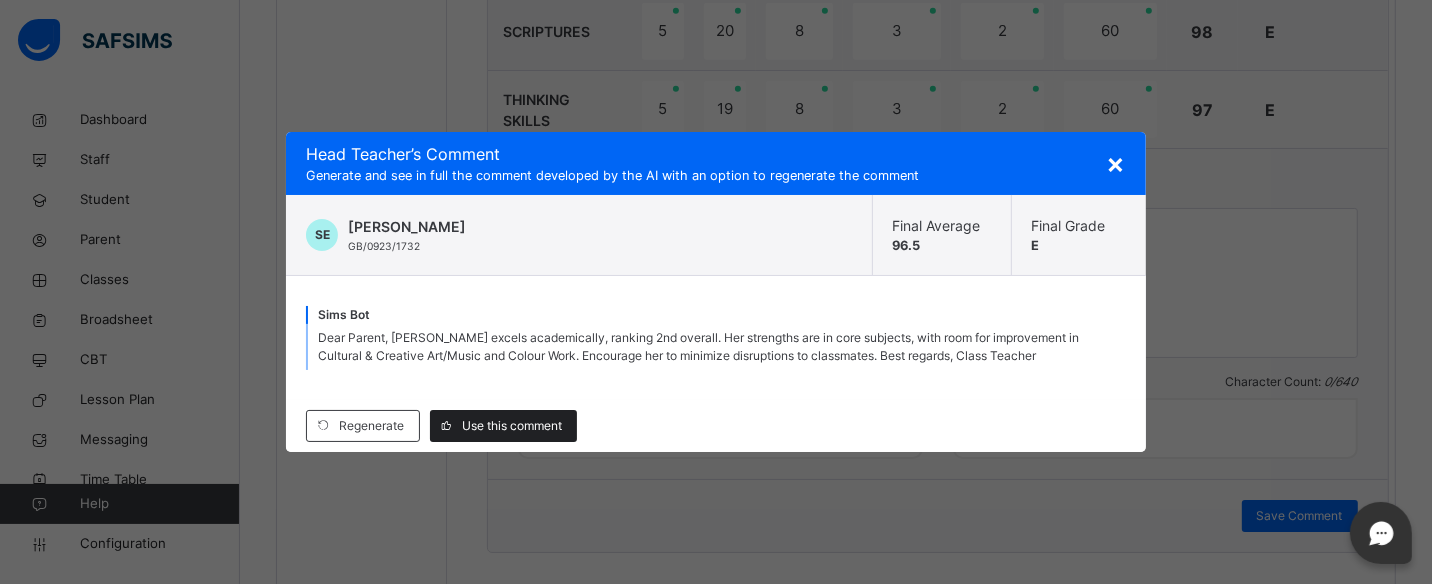 click on "Use this comment" at bounding box center (512, 426) 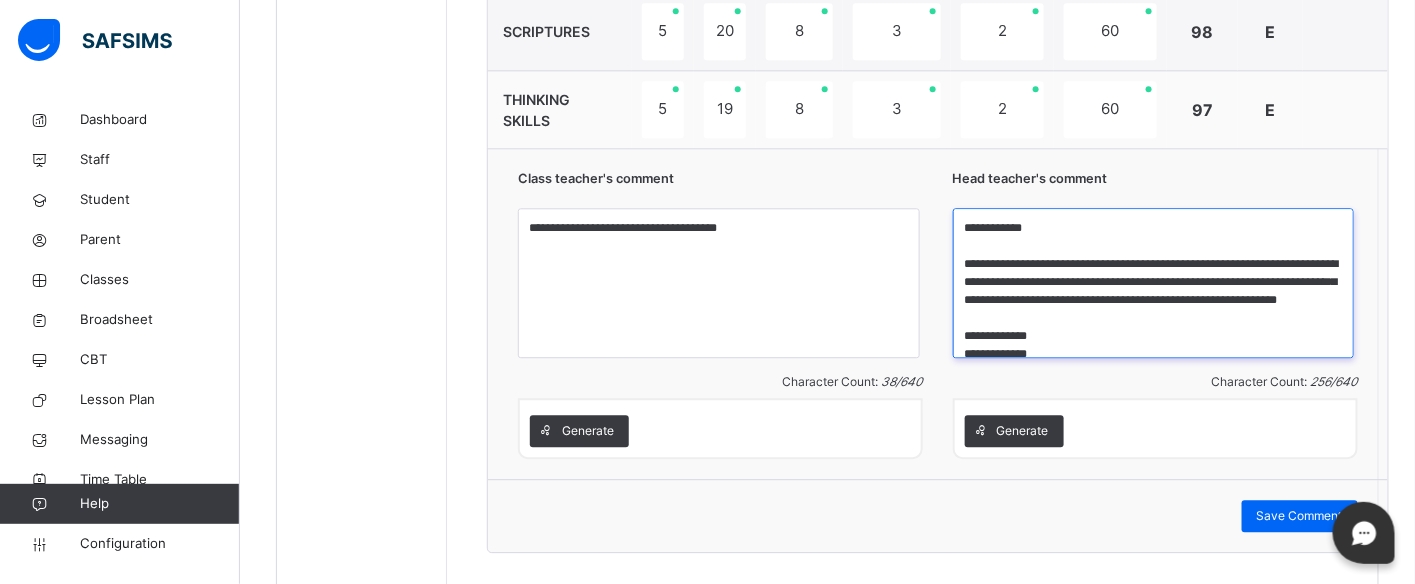 click on "**********" at bounding box center [1154, 283] 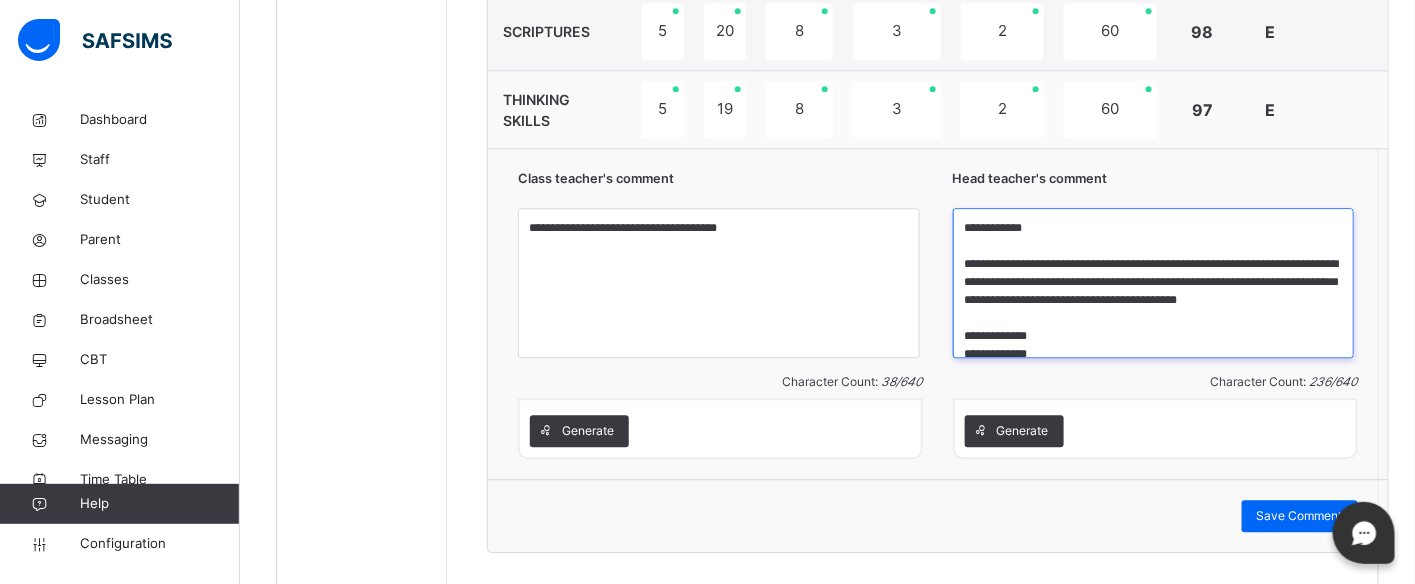click on "**********" at bounding box center [1154, 283] 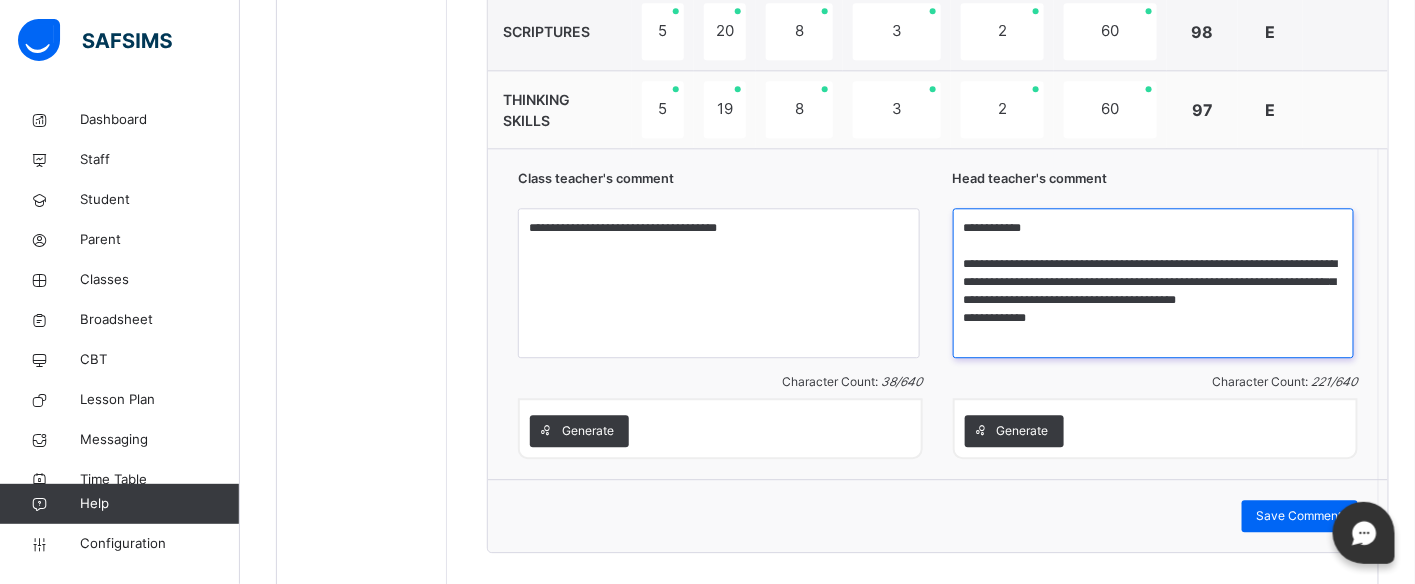 scroll, scrollTop: 0, scrollLeft: 0, axis: both 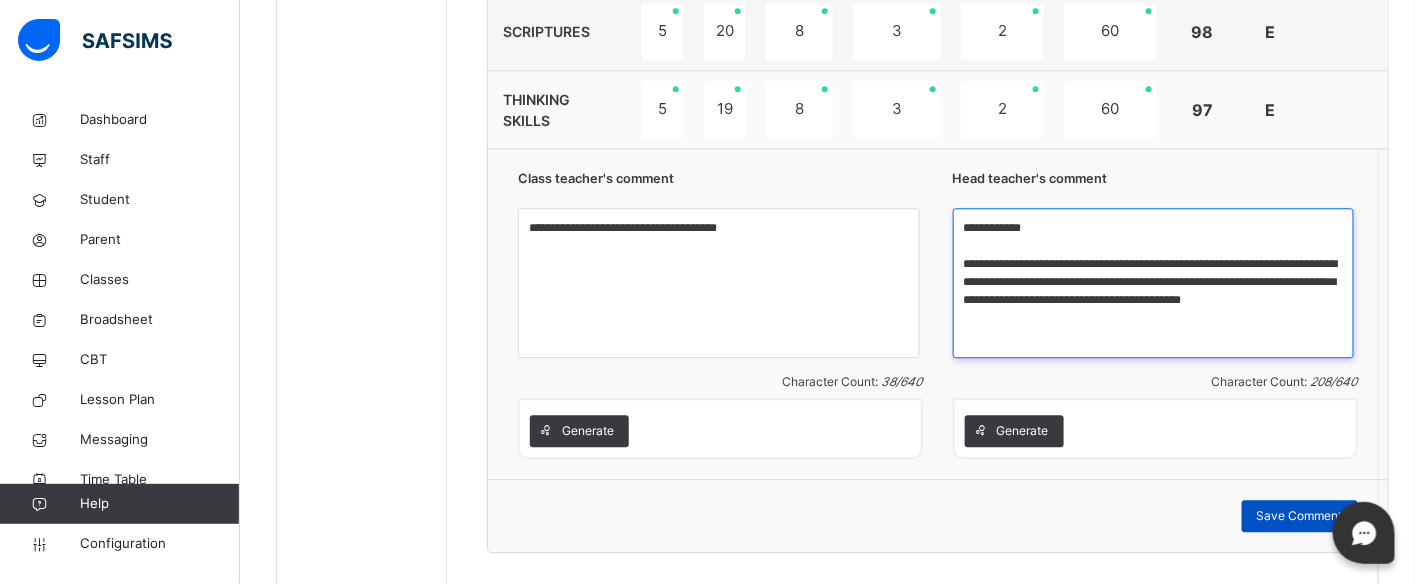 type on "**********" 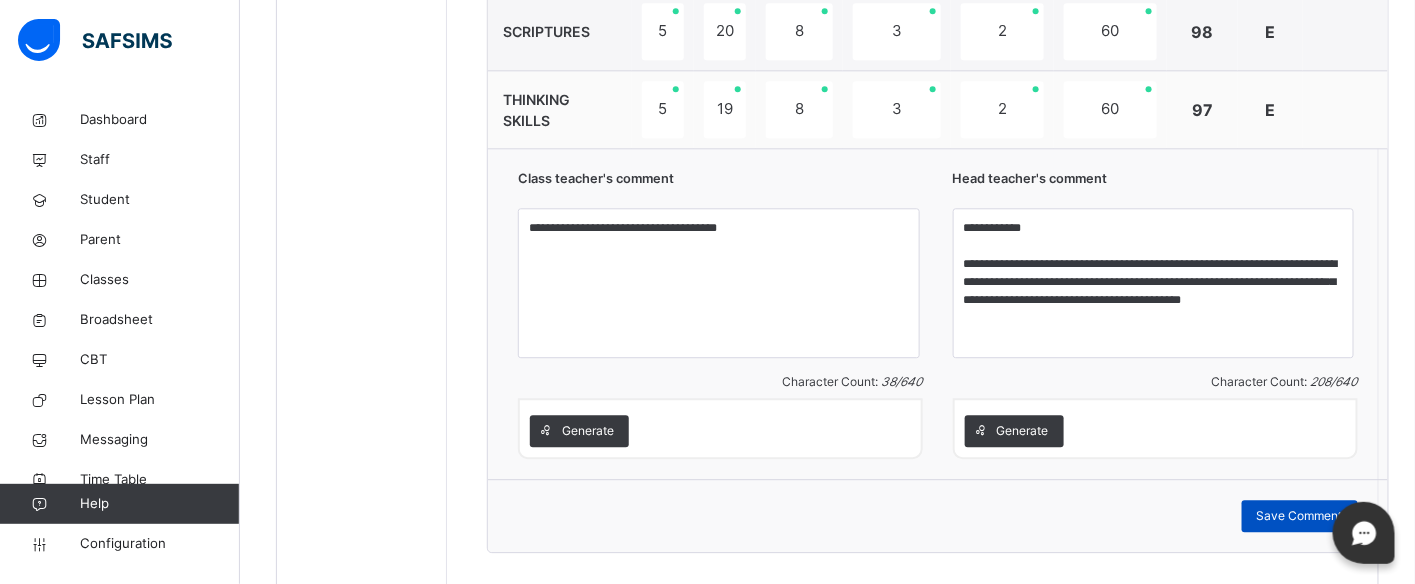 click on "Save Comment" at bounding box center [1300, 516] 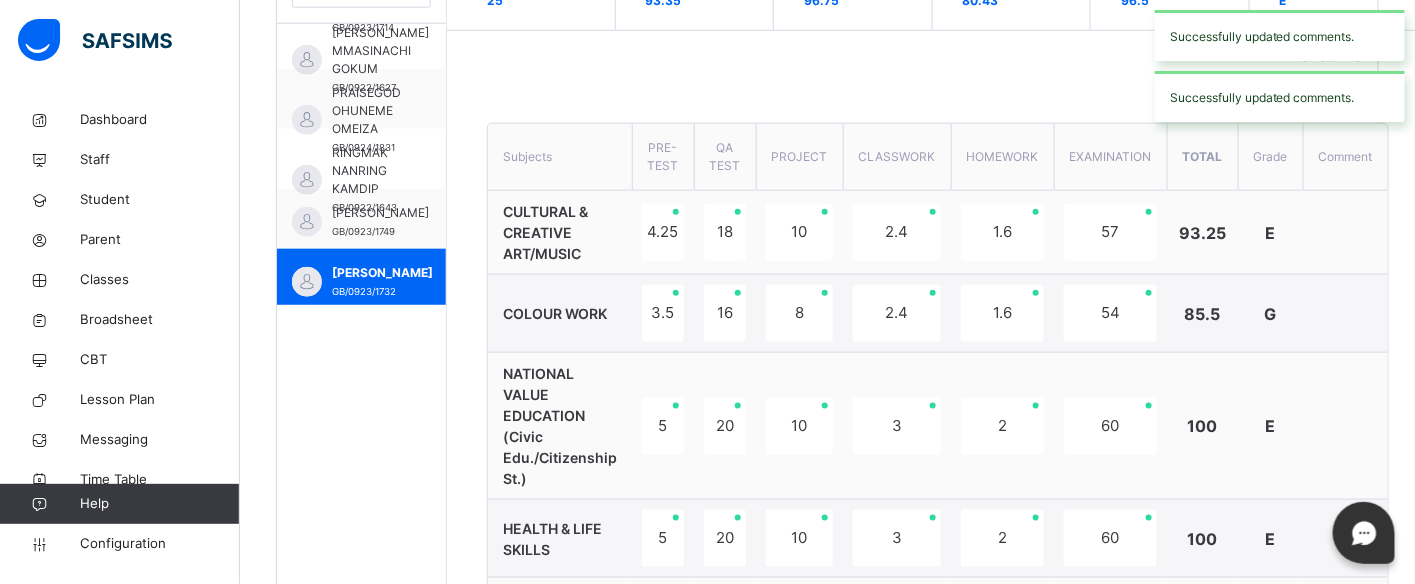 scroll, scrollTop: 557, scrollLeft: 0, axis: vertical 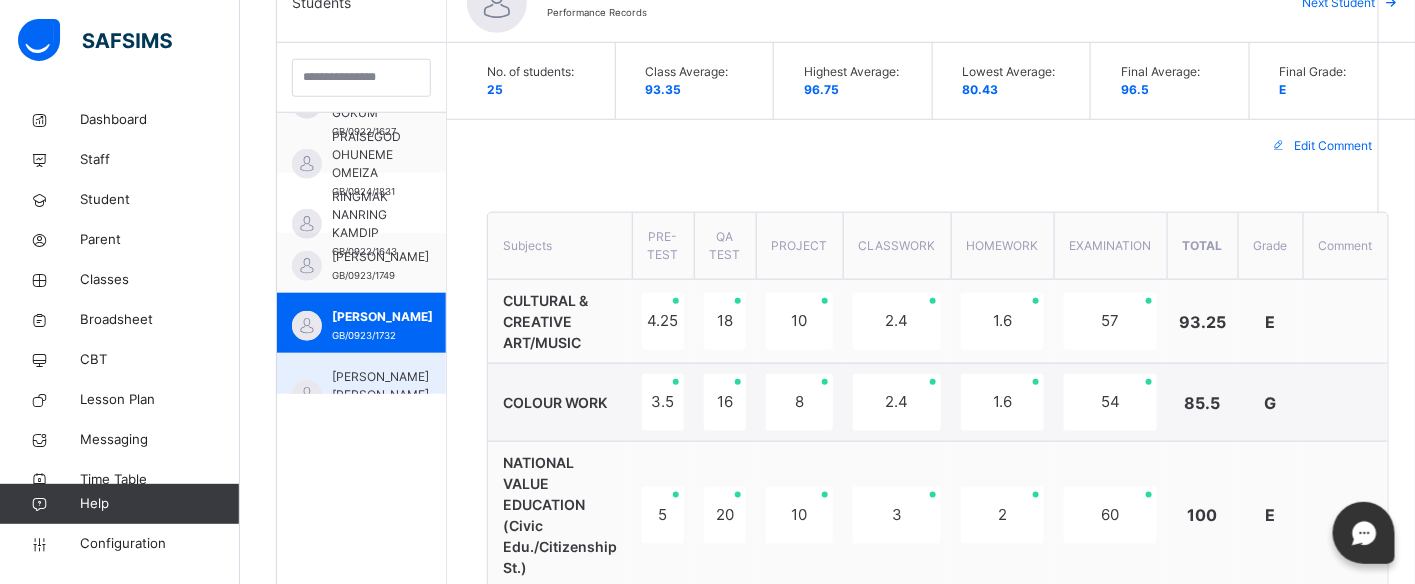 click on "[PERSON_NAME] [PERSON_NAME]" at bounding box center (380, 386) 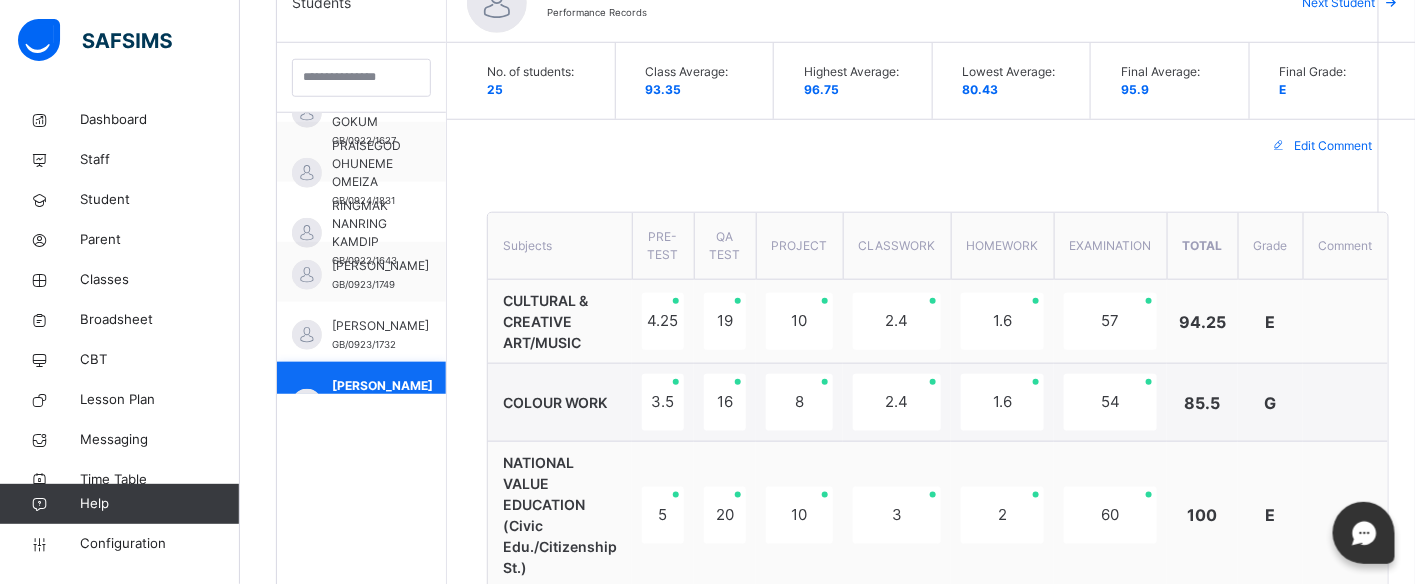 scroll, scrollTop: 1140, scrollLeft: 0, axis: vertical 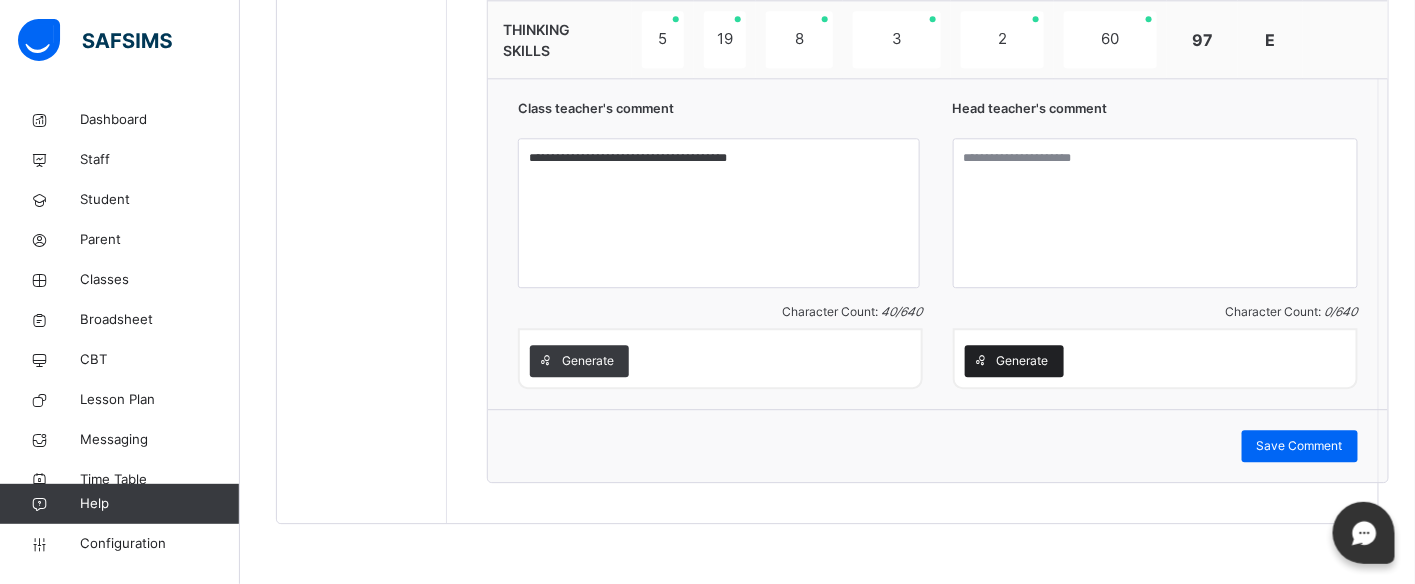 click on "Generate" at bounding box center (1023, 361) 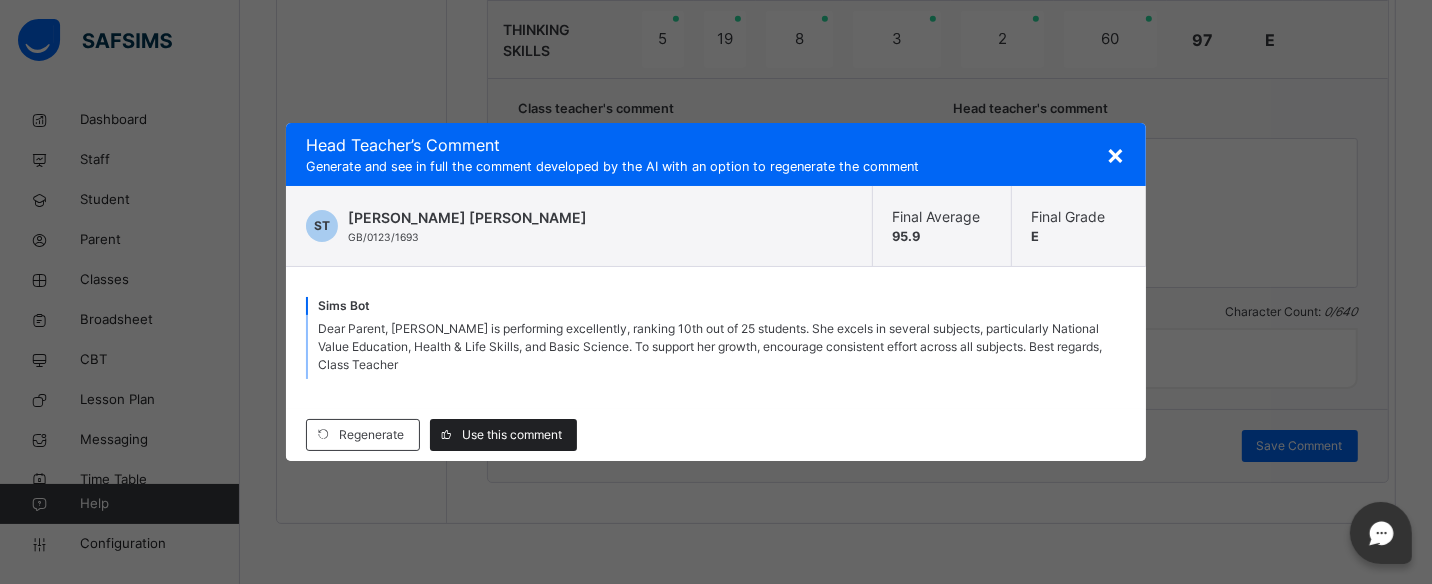 click on "Use this comment" at bounding box center (512, 435) 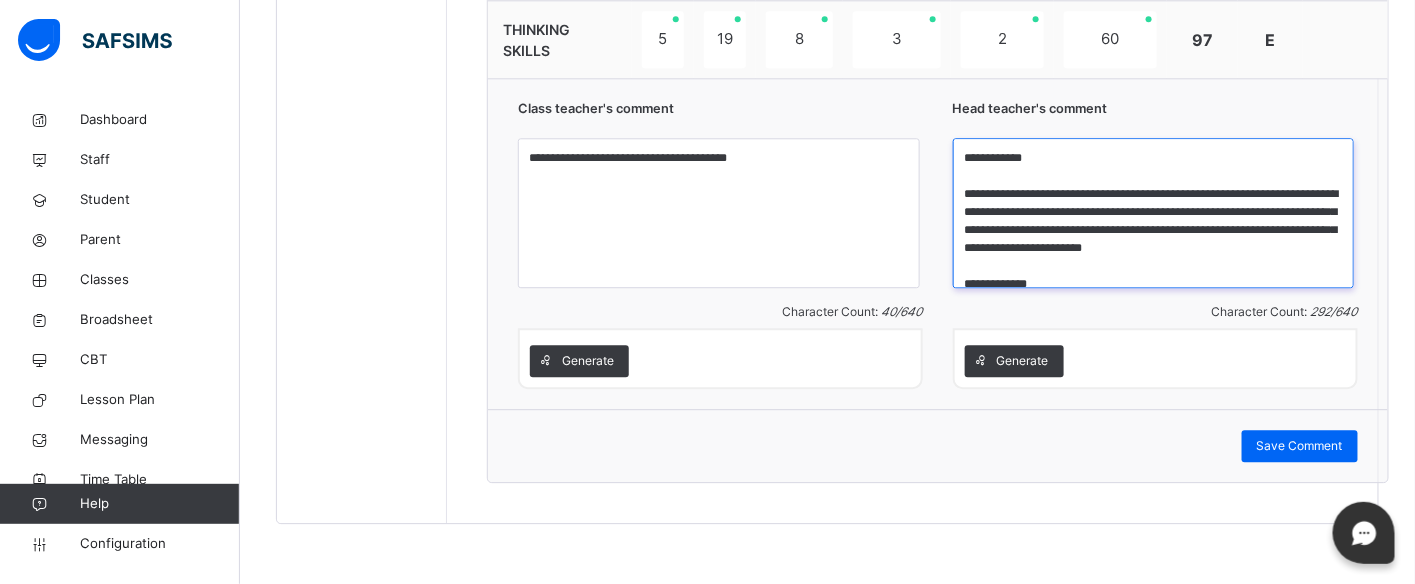 click on "**********" at bounding box center (1154, 213) 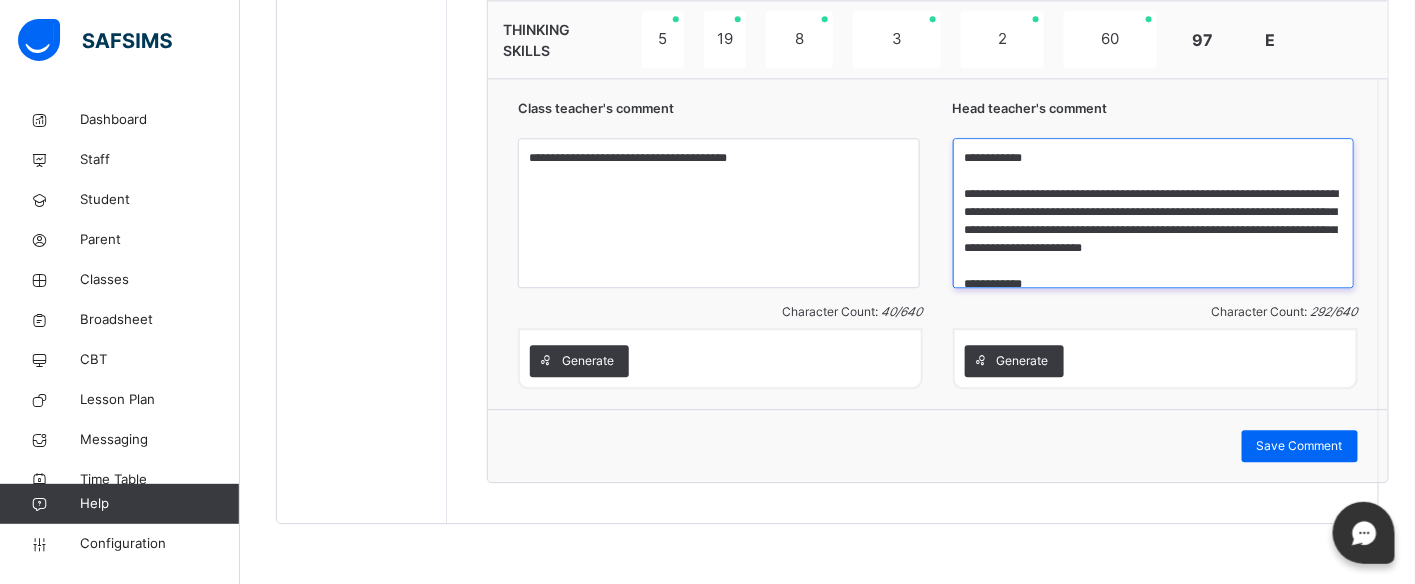 scroll, scrollTop: 4, scrollLeft: 0, axis: vertical 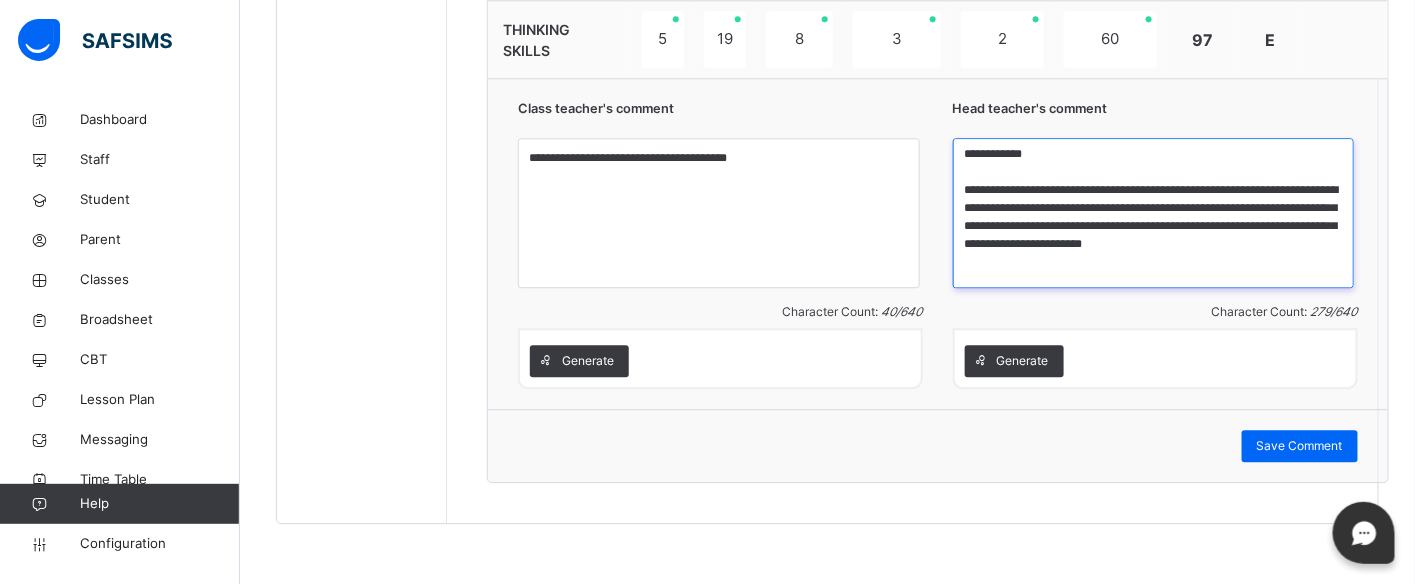 click on "**********" at bounding box center (1154, 213) 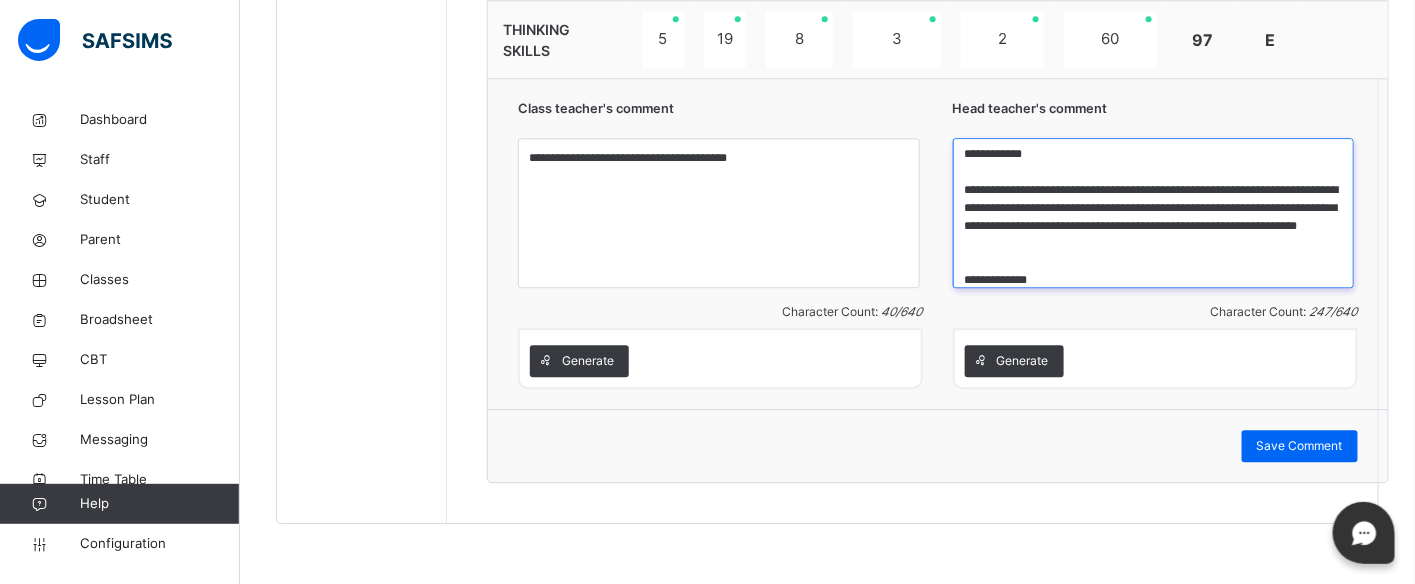 click on "**********" at bounding box center [1154, 213] 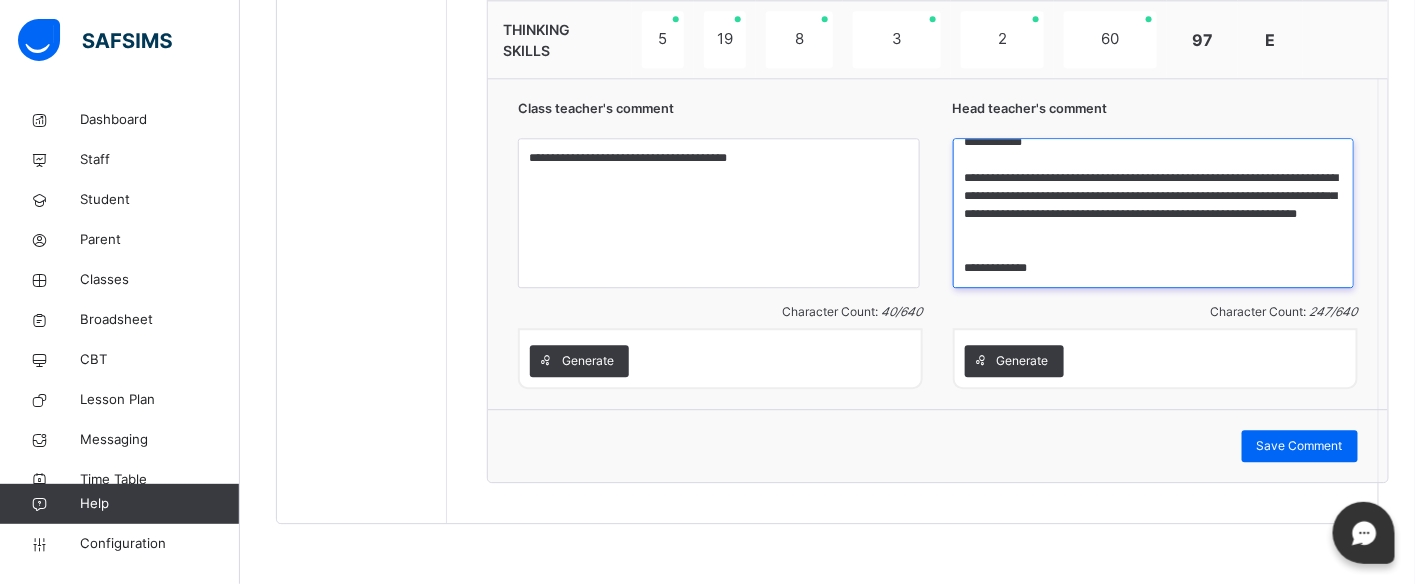 drag, startPoint x: 1080, startPoint y: 282, endPoint x: 1302, endPoint y: 255, distance: 223.63586 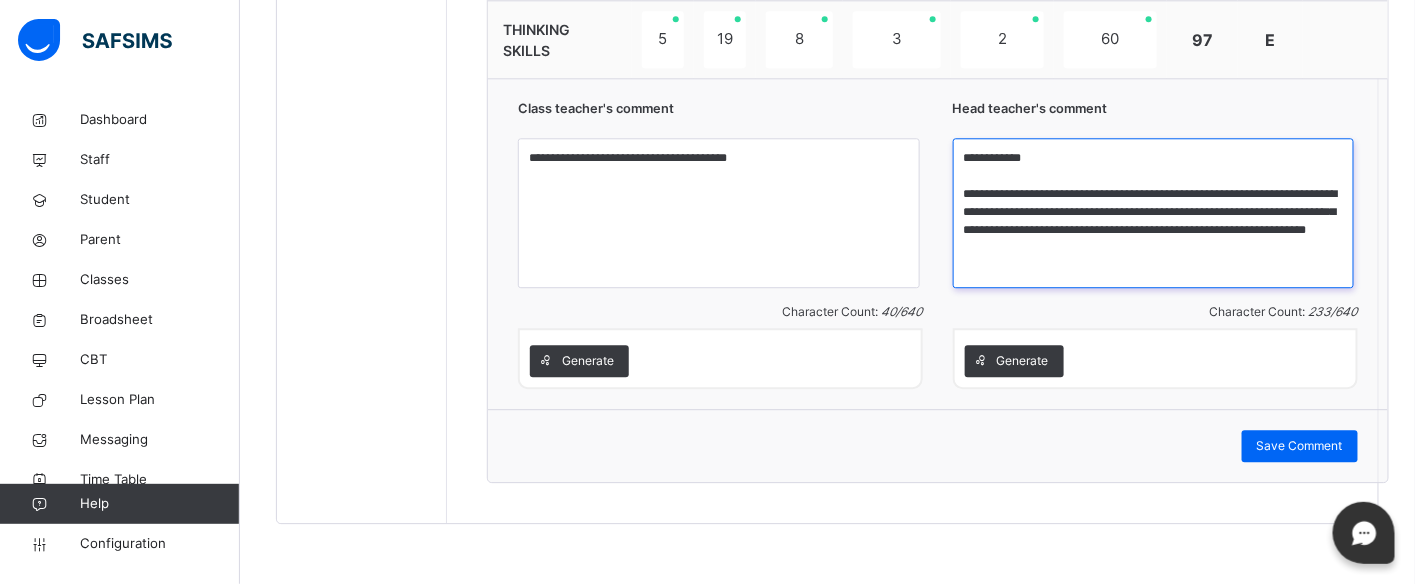 scroll, scrollTop: 16, scrollLeft: 0, axis: vertical 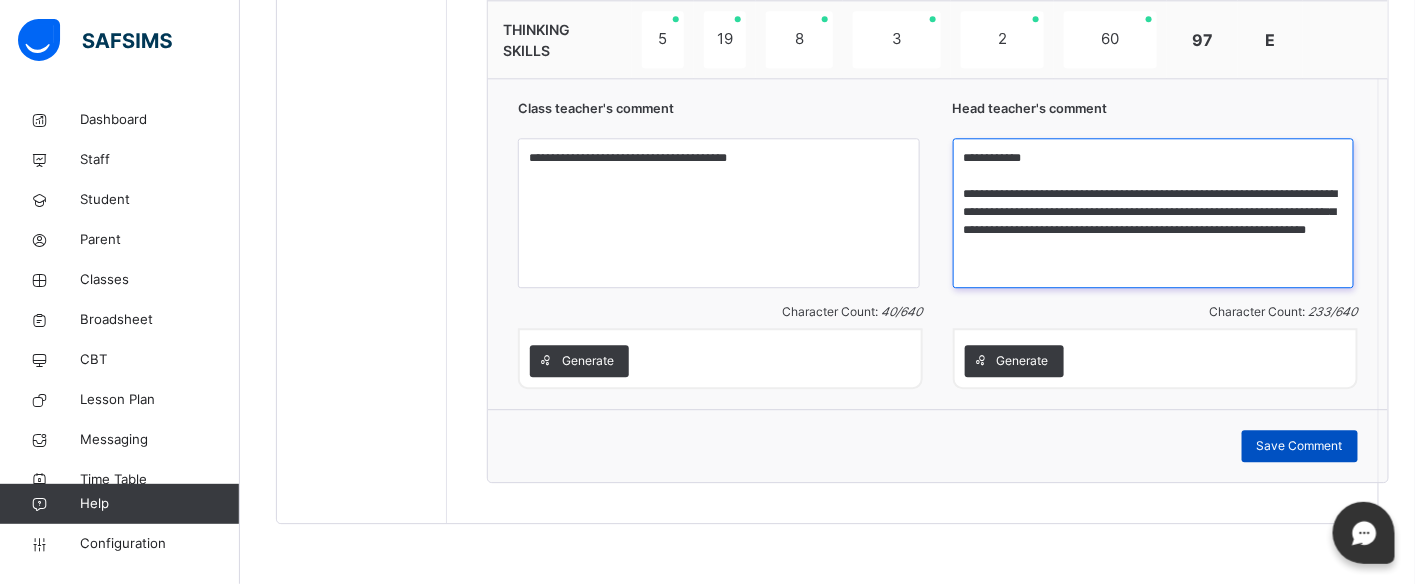 type on "**********" 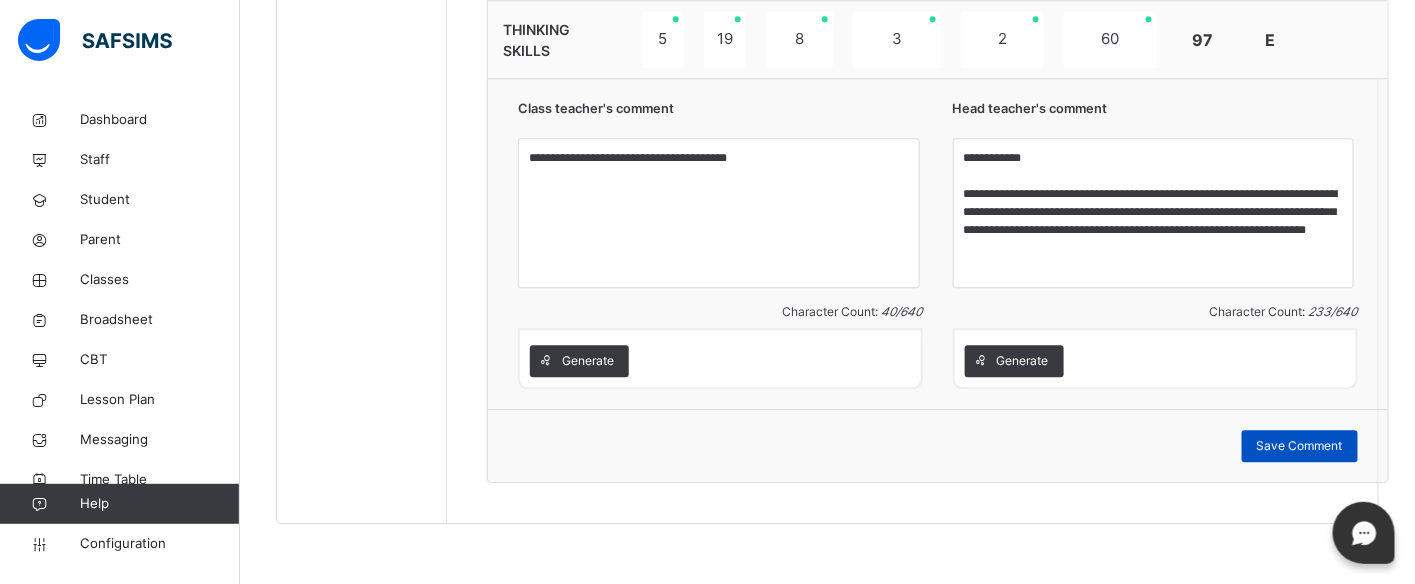 click on "Save Comment" at bounding box center (1300, 446) 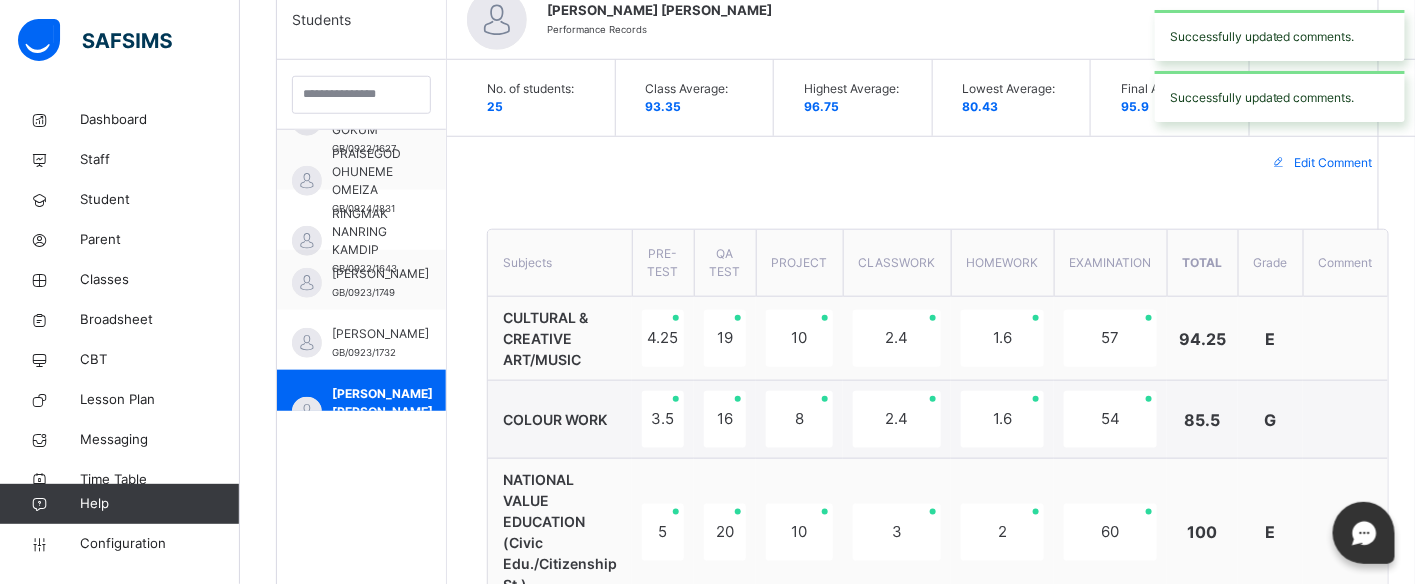 scroll, scrollTop: 452, scrollLeft: 0, axis: vertical 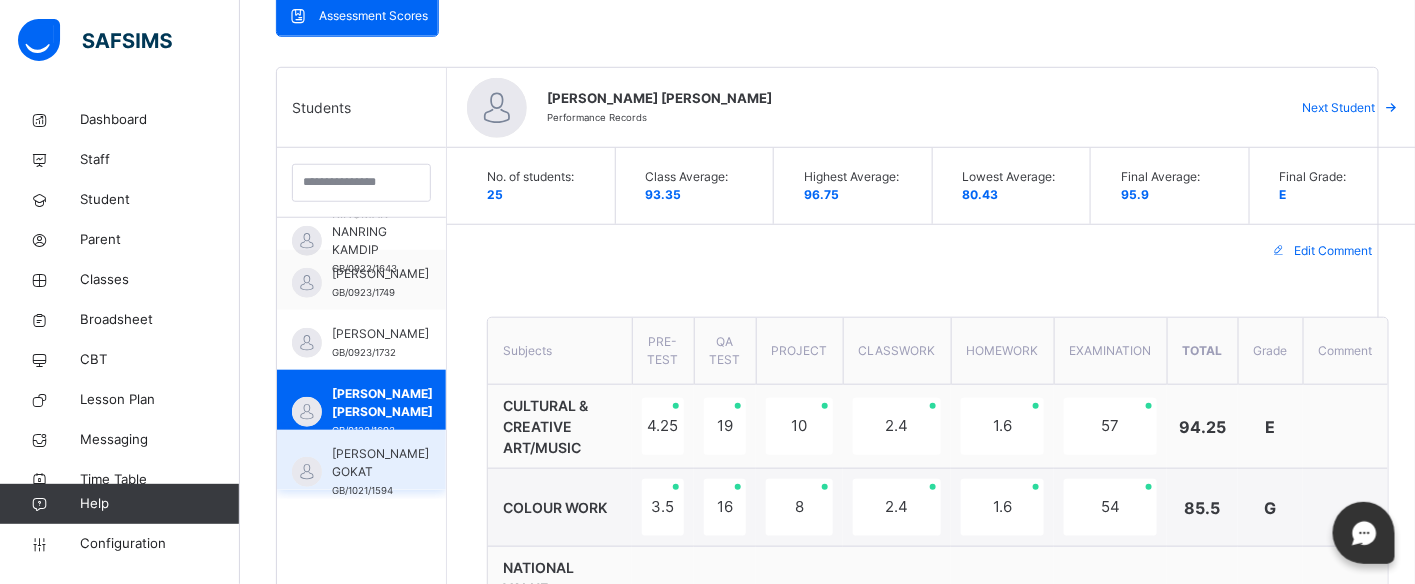 click on "[PERSON_NAME] GOKAT" at bounding box center [380, 463] 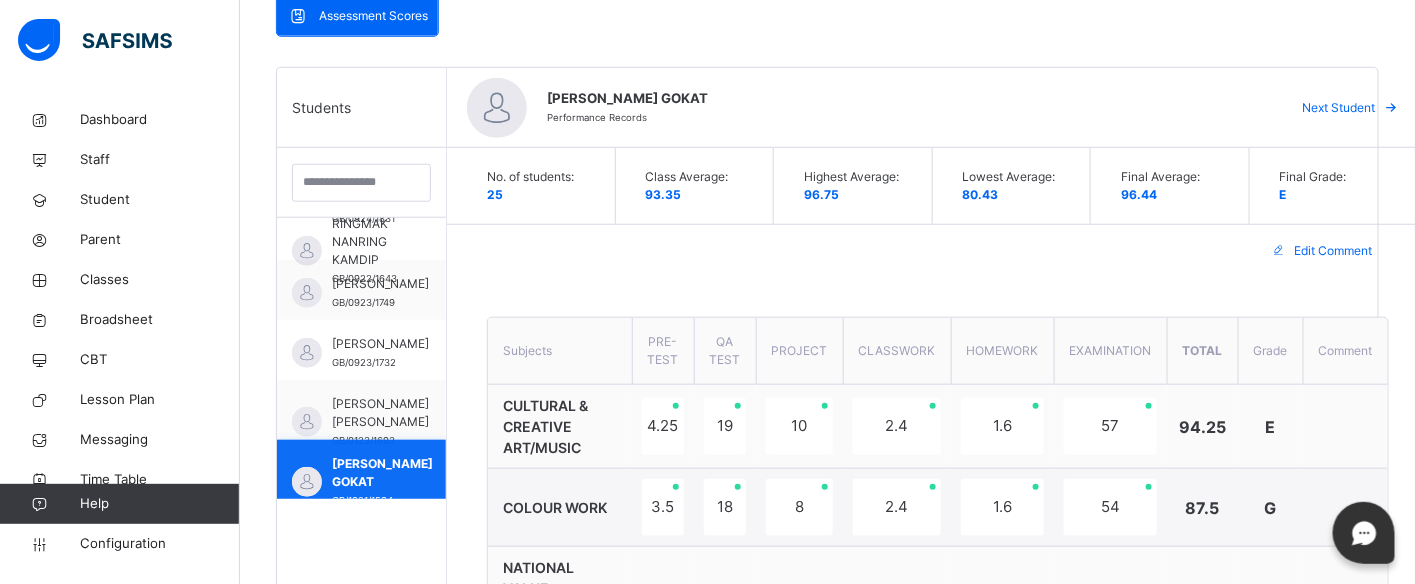 scroll, scrollTop: 1228, scrollLeft: 0, axis: vertical 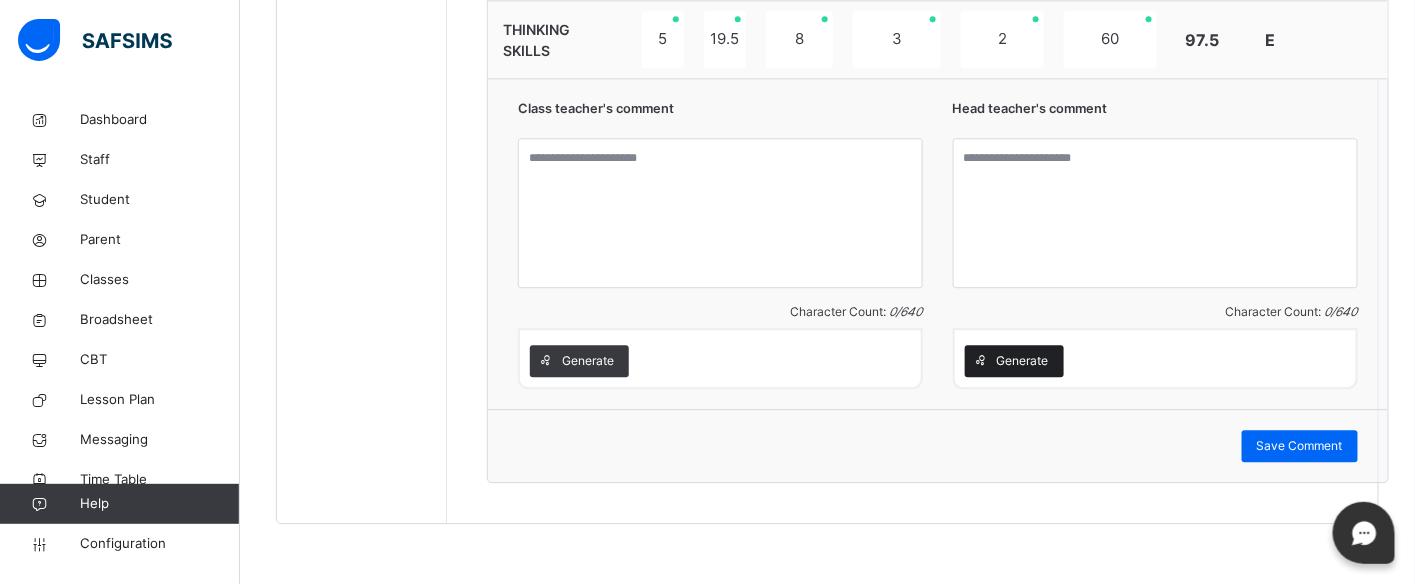 click on "Generate" at bounding box center [1023, 361] 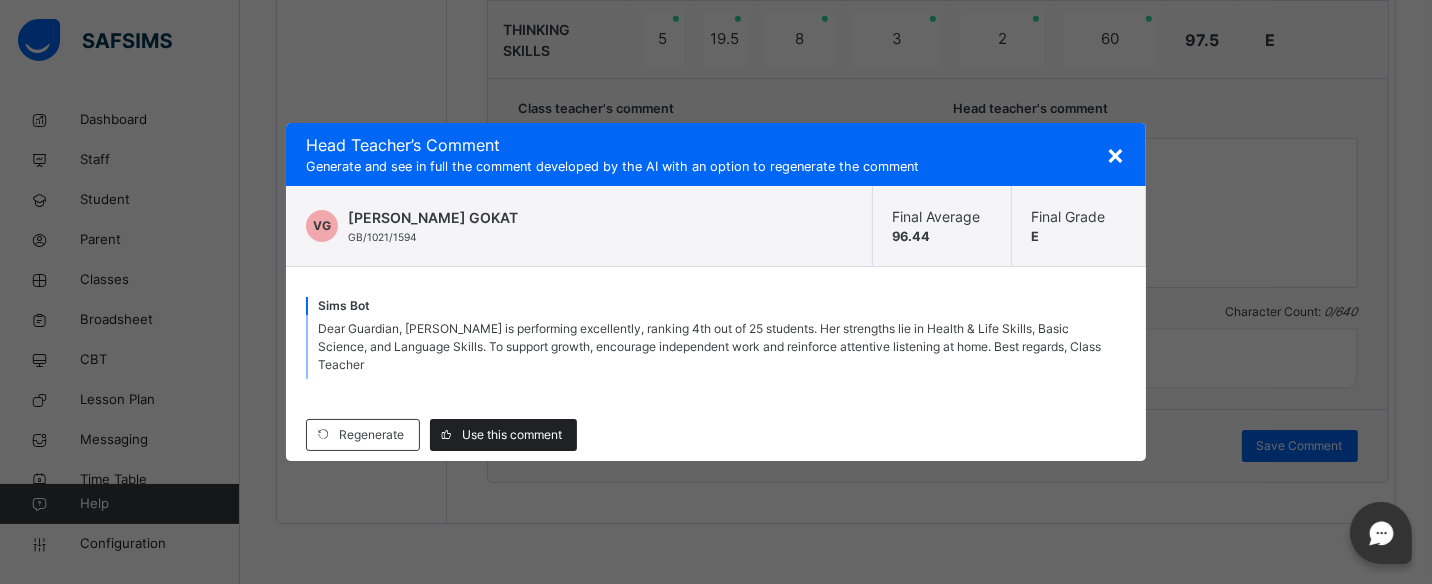 click on "Use this comment" at bounding box center (512, 435) 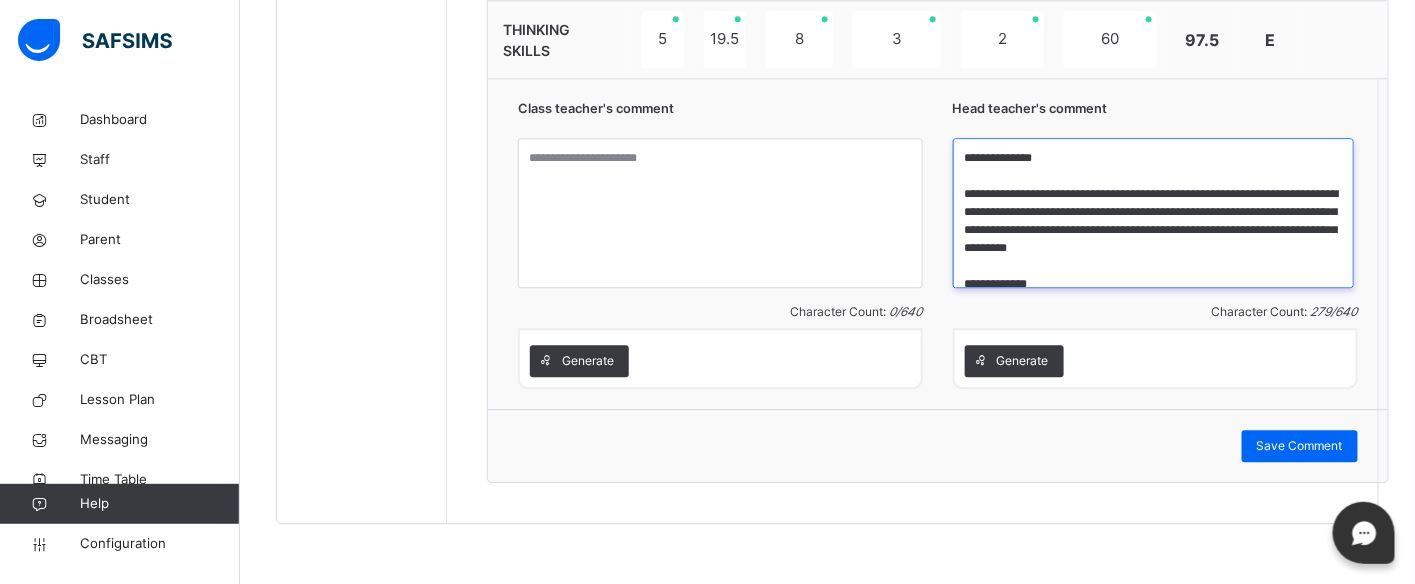 click on "**********" at bounding box center [1154, 213] 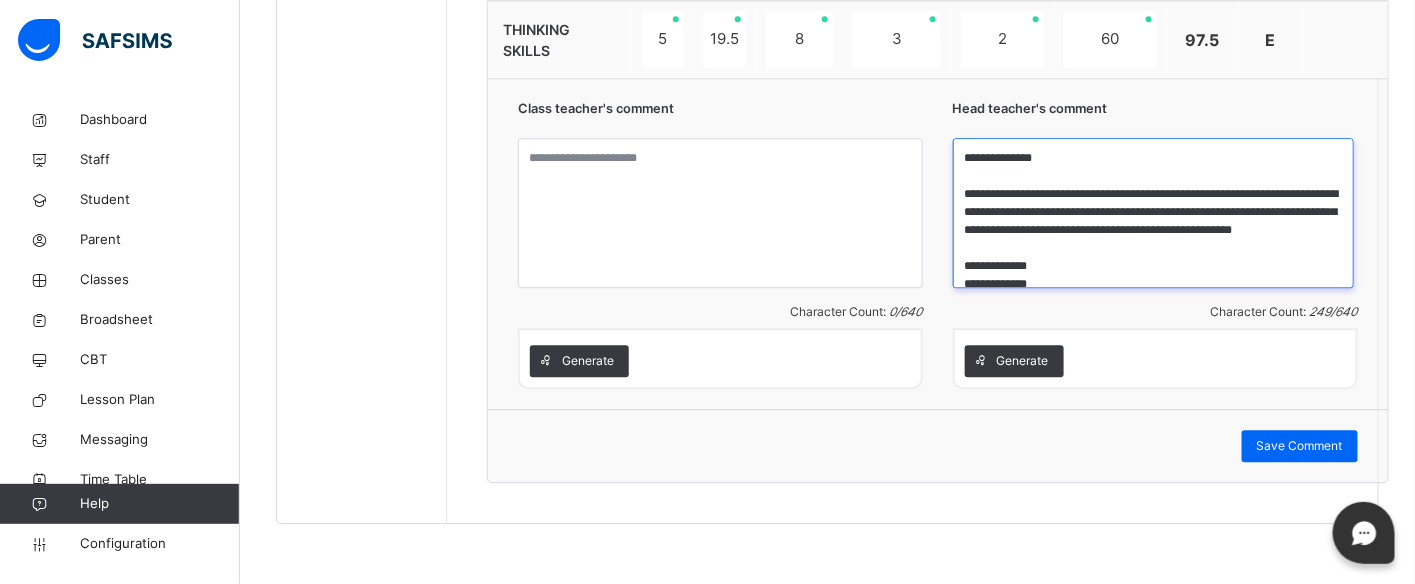 click on "**********" at bounding box center (1154, 213) 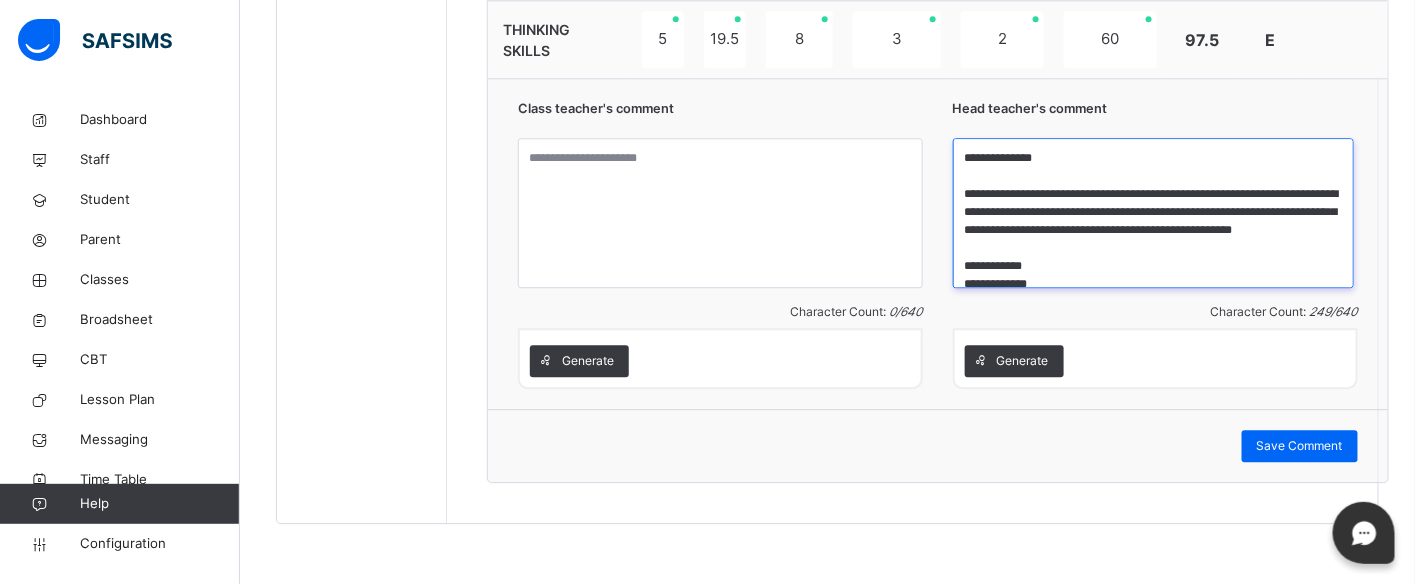 scroll, scrollTop: 4, scrollLeft: 0, axis: vertical 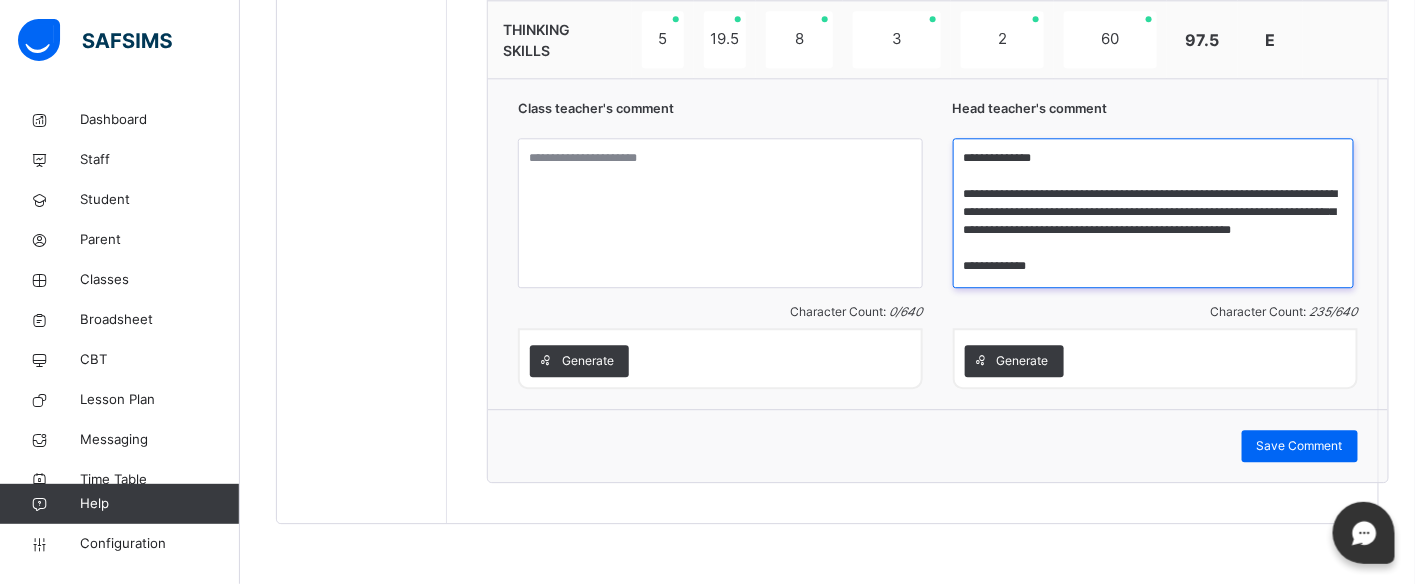 click on "**********" at bounding box center (1154, 213) 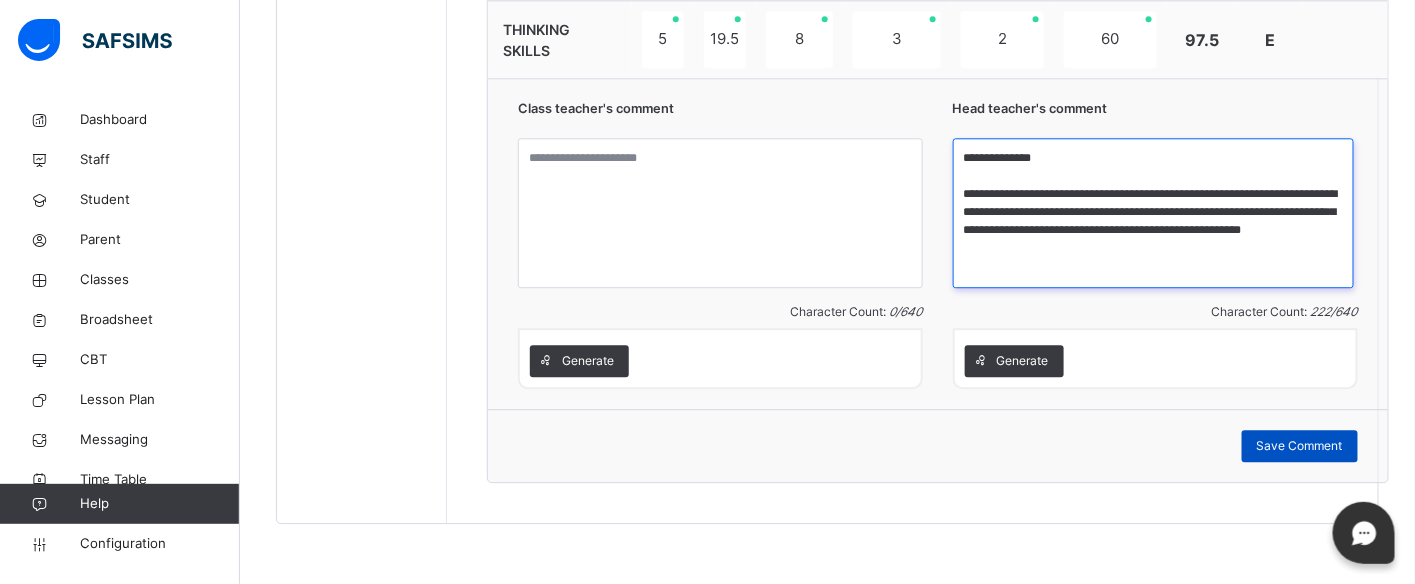 type on "**********" 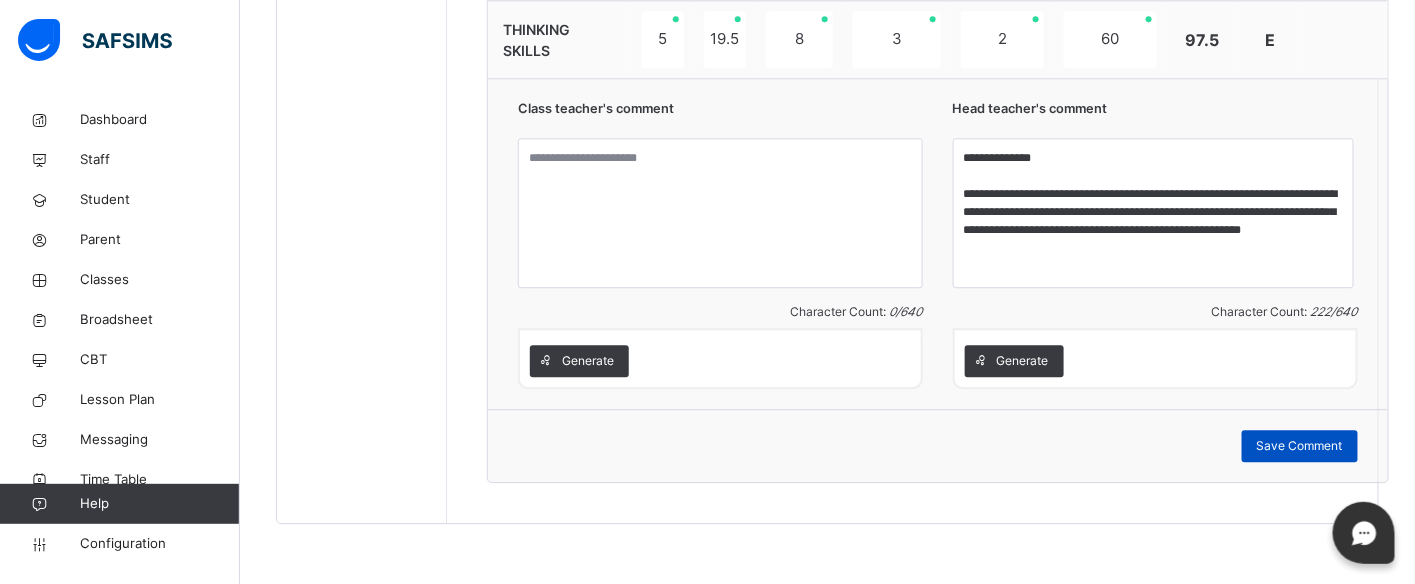 click on "Save Comment" at bounding box center (1300, 446) 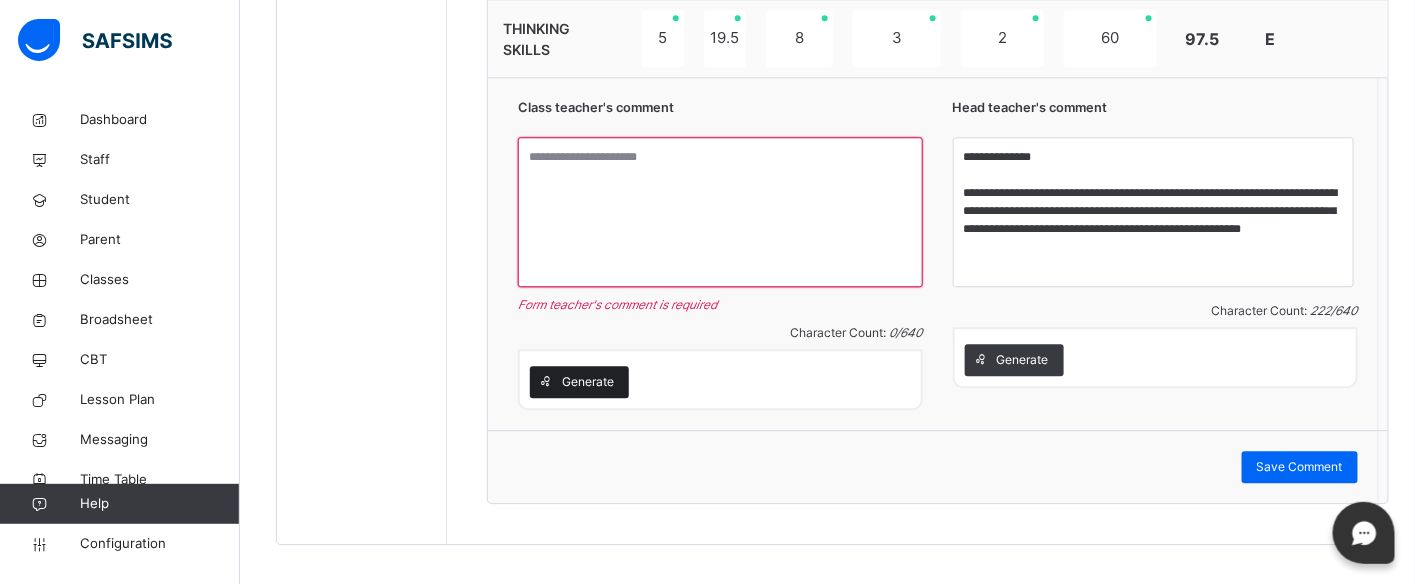 click on "Generate" at bounding box center [588, 382] 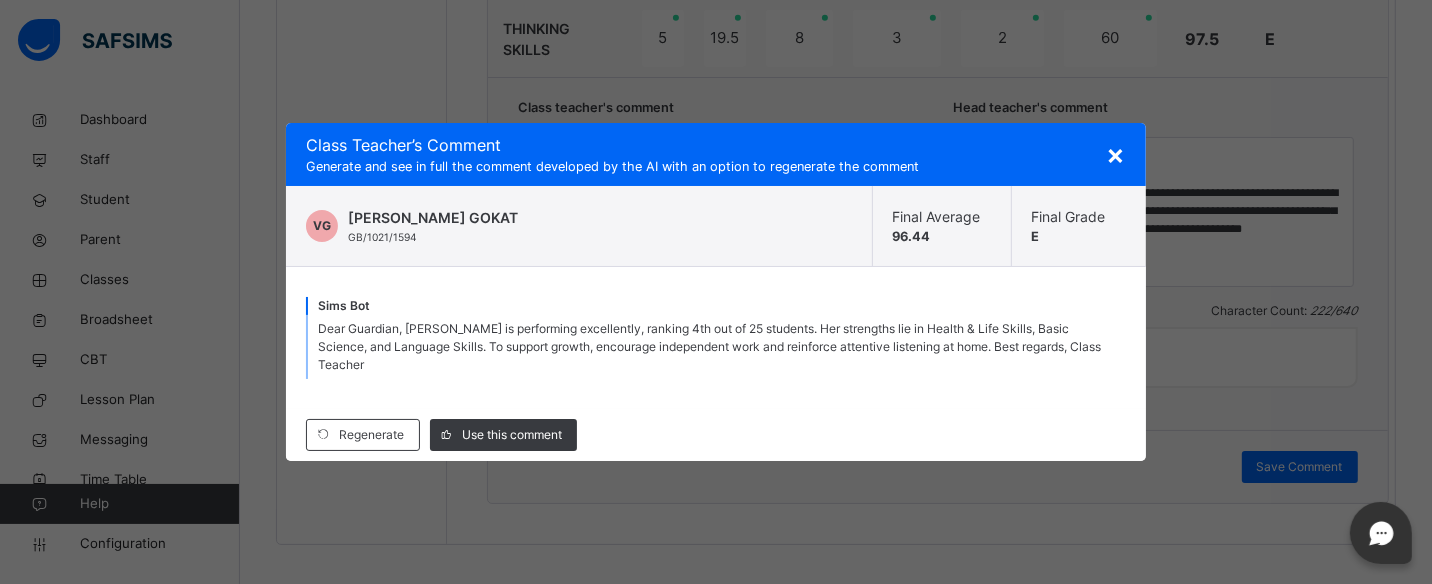 click on "Dear Guardian,
Valerie is performing excellently, ranking 4th out of 25 students. Her strengths lie in Health & Life Skills, Basic Science, and Language Skills. To support growth, encourage independent work and reinforce attentive listening at home.
Best regards,
Class Teacher" at bounding box center (709, 346) 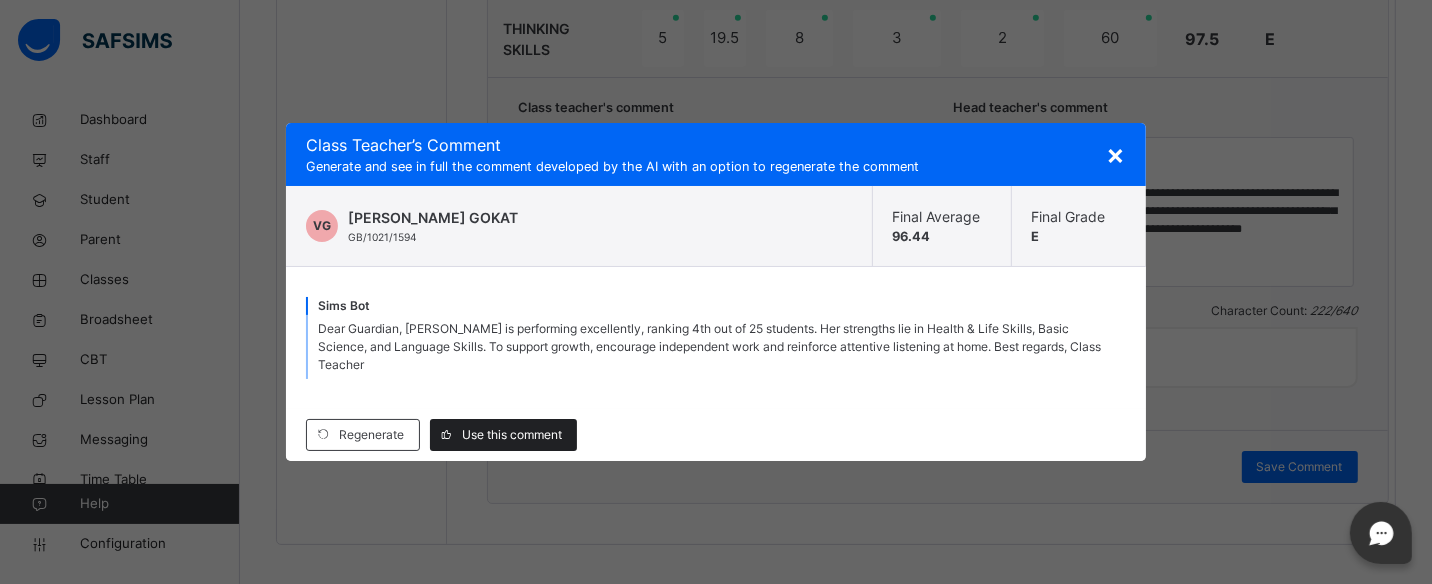 click on "Use this comment" at bounding box center [512, 435] 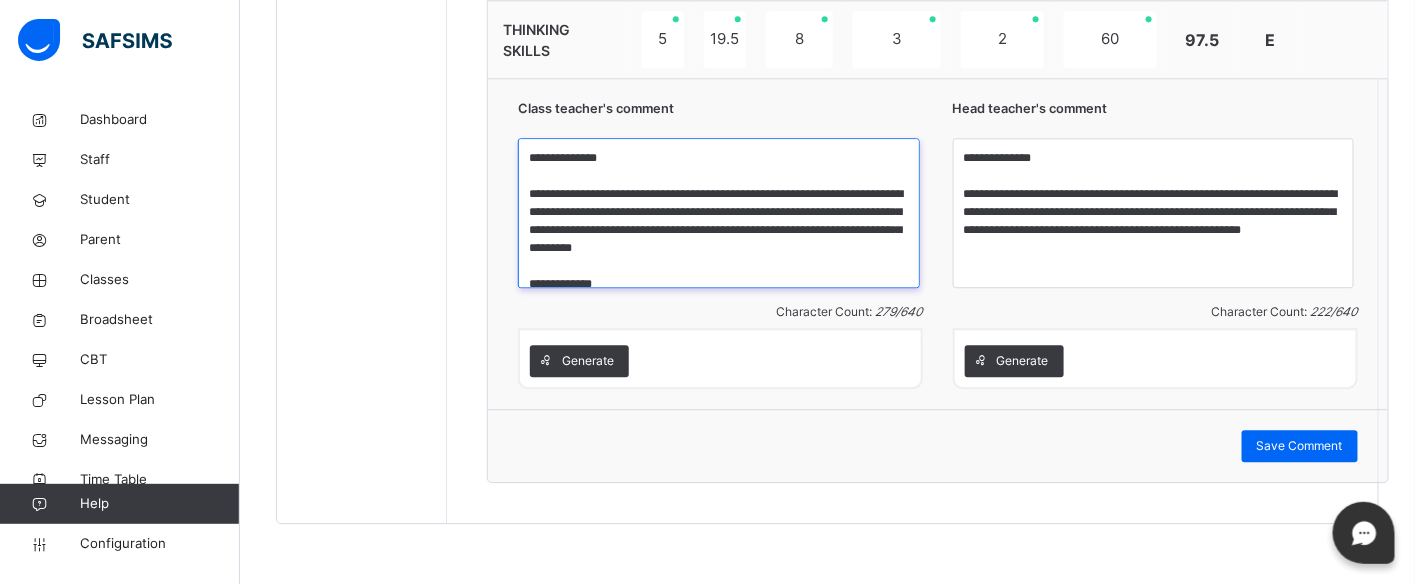 click on "**********" at bounding box center [719, 213] 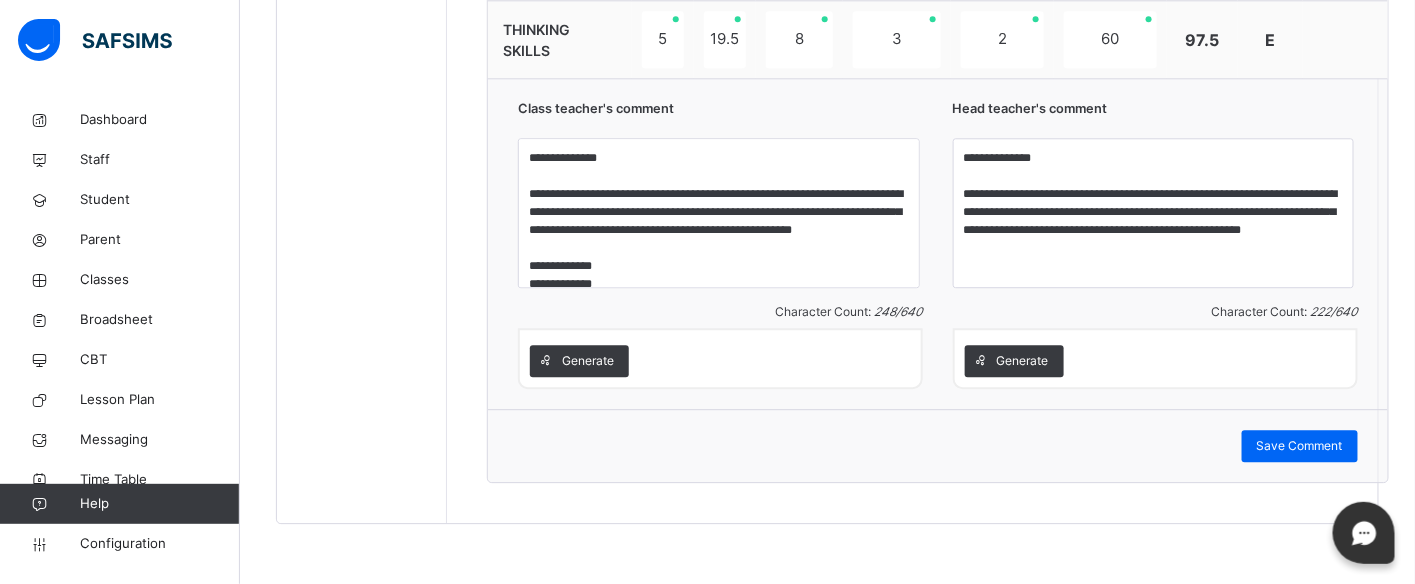 click on "**********" at bounding box center [720, 215] 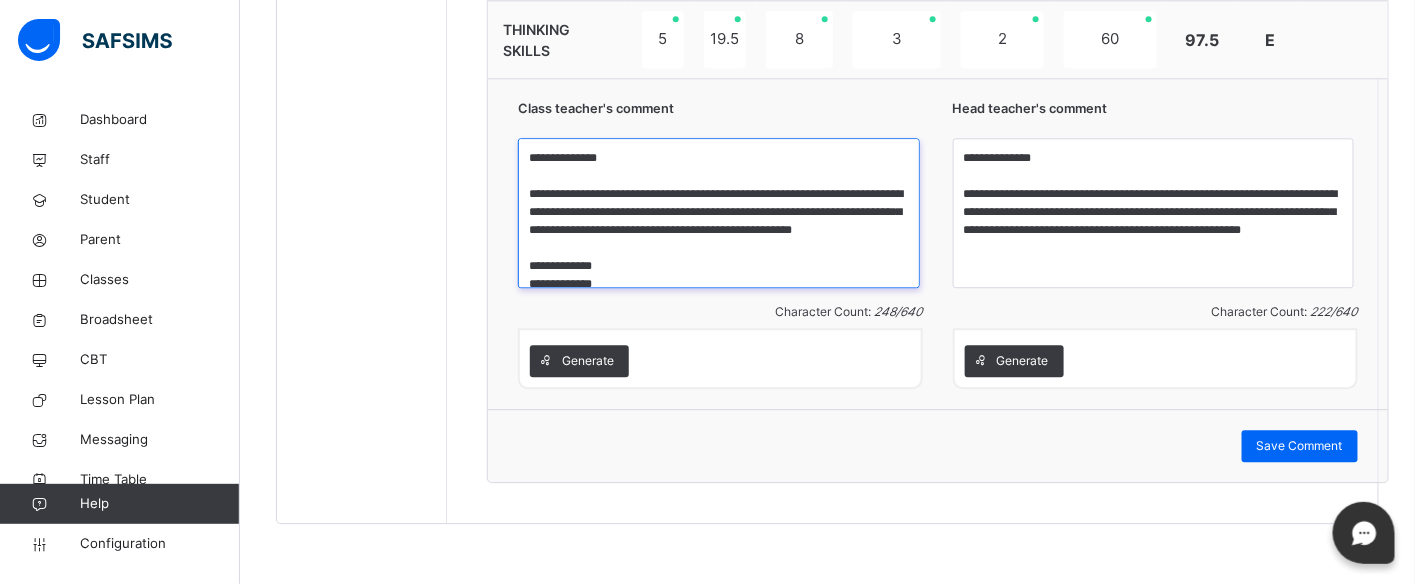 click on "**********" at bounding box center (719, 213) 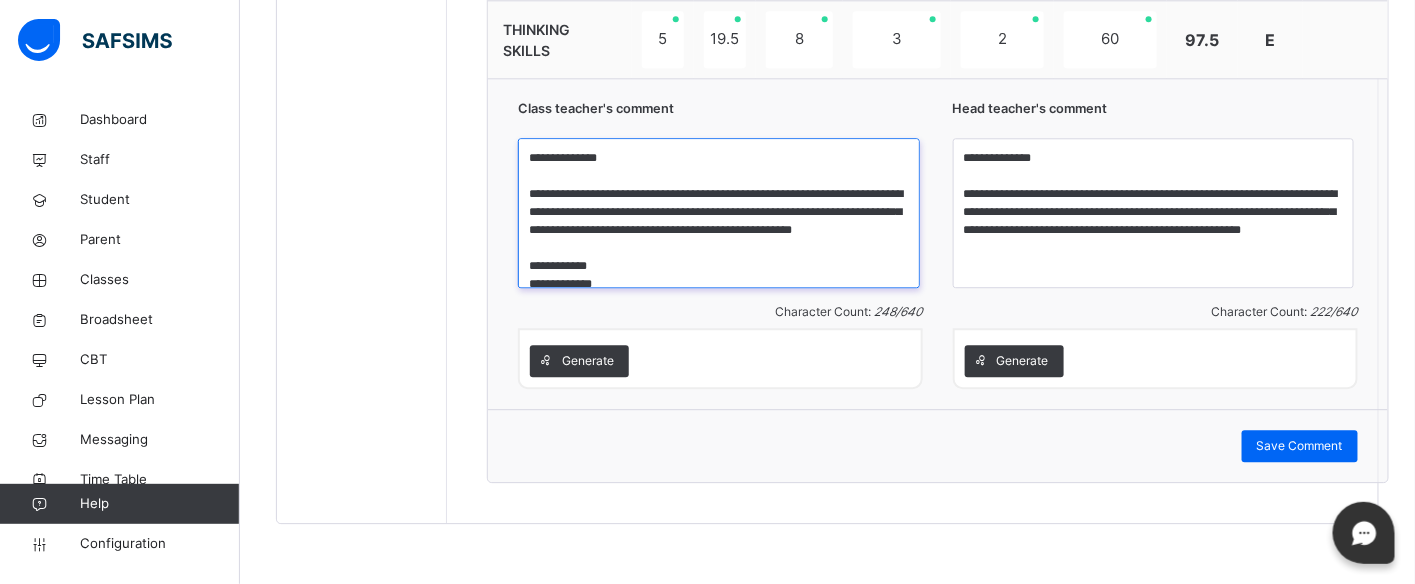 scroll, scrollTop: 4, scrollLeft: 0, axis: vertical 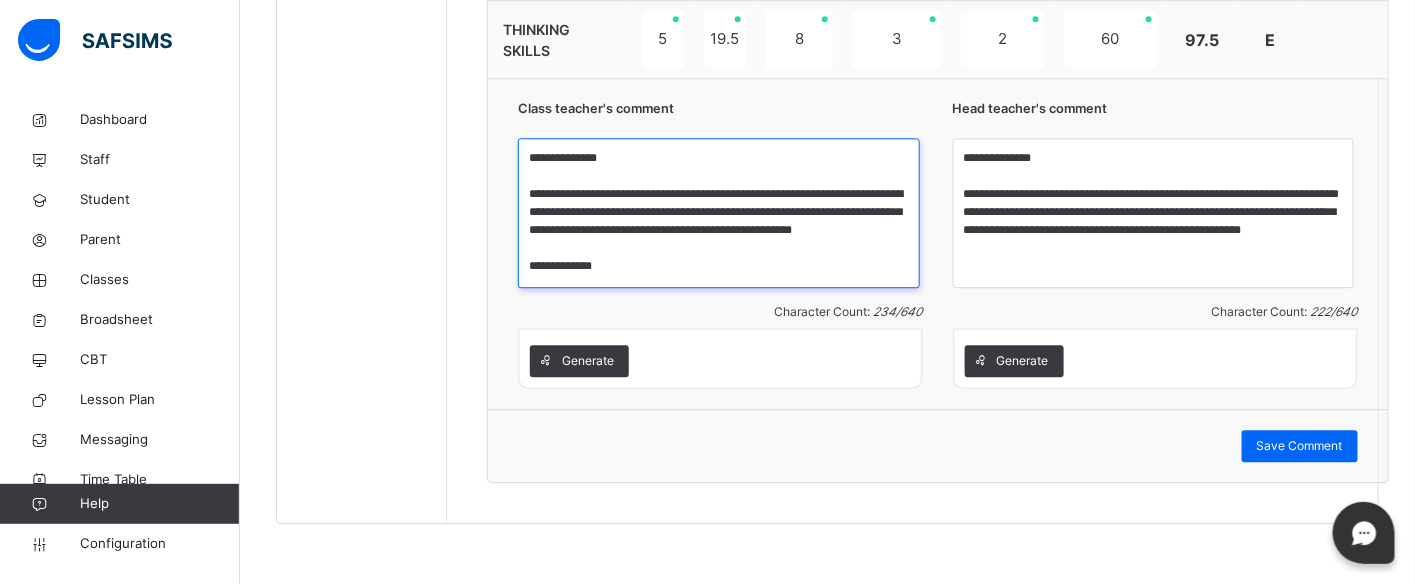 click on "**********" at bounding box center (719, 213) 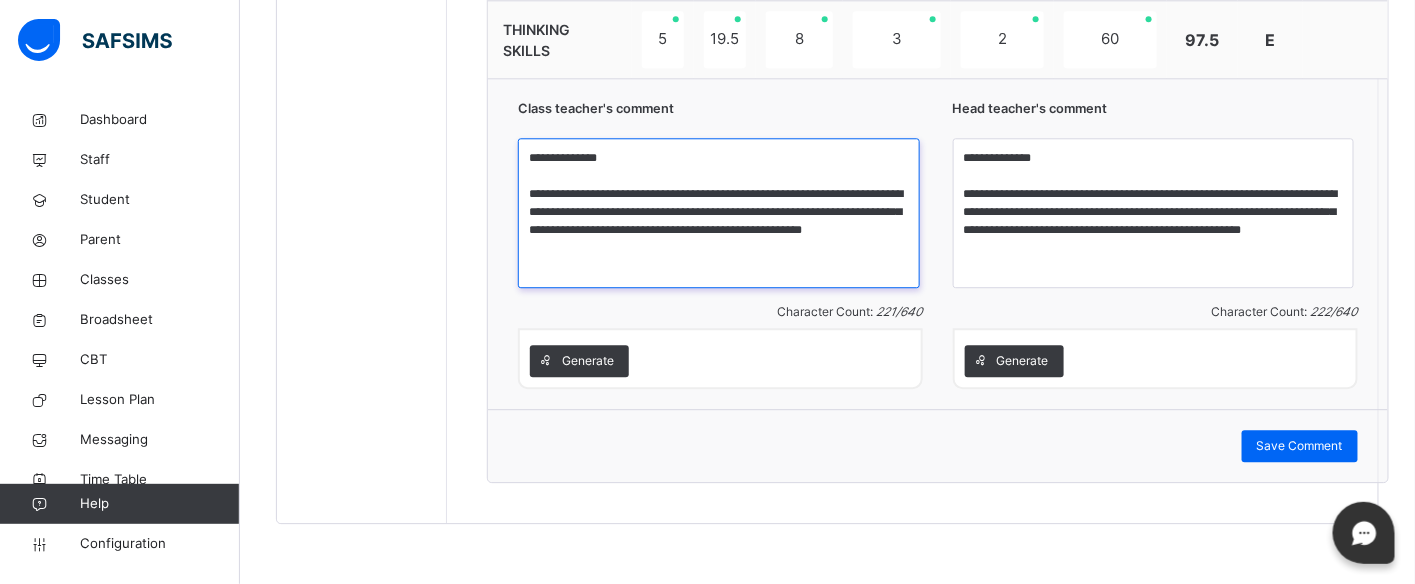 click on "**********" at bounding box center (719, 213) 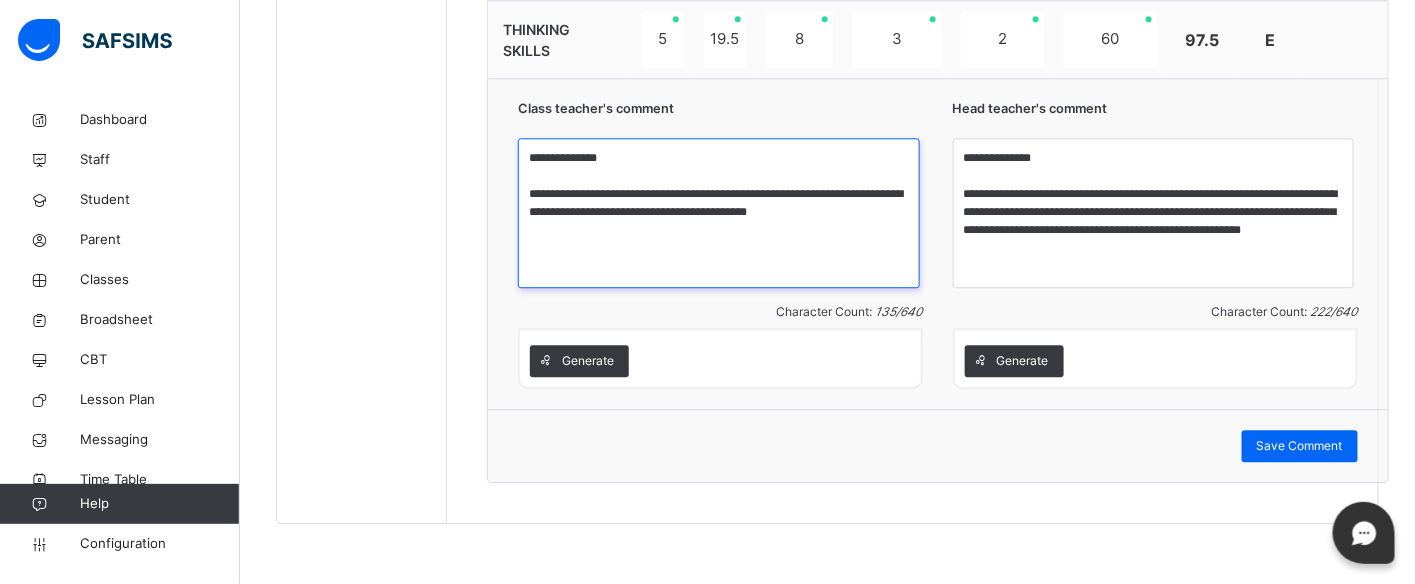 scroll, scrollTop: 0, scrollLeft: 0, axis: both 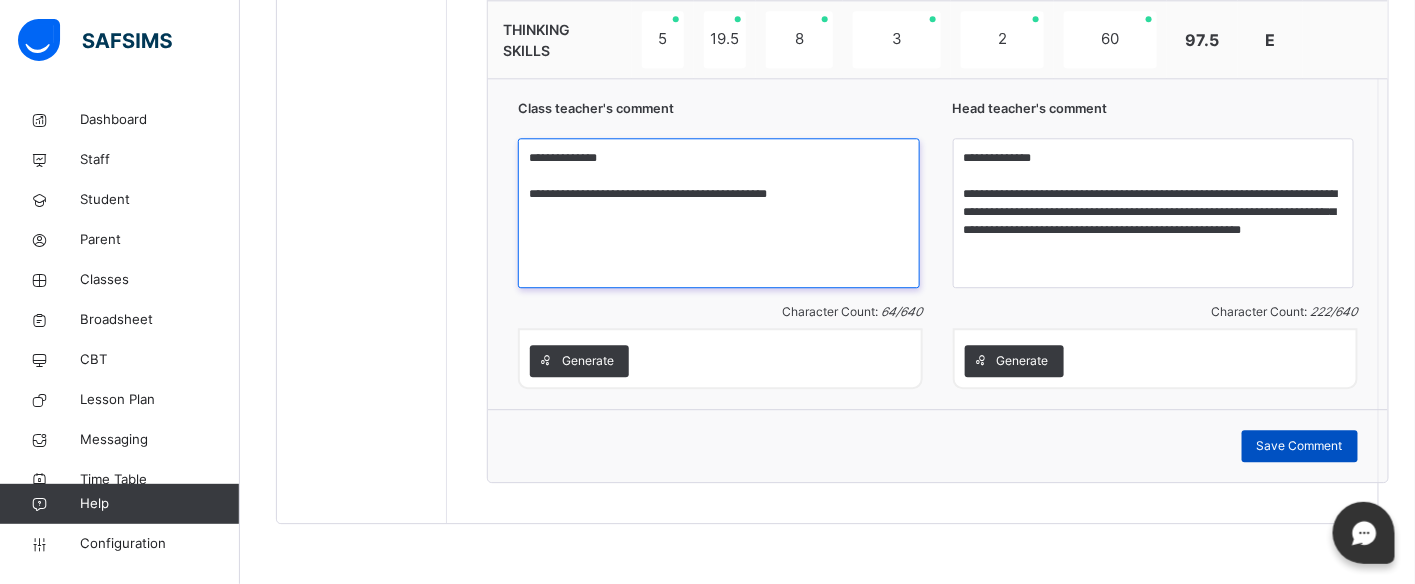 type on "**********" 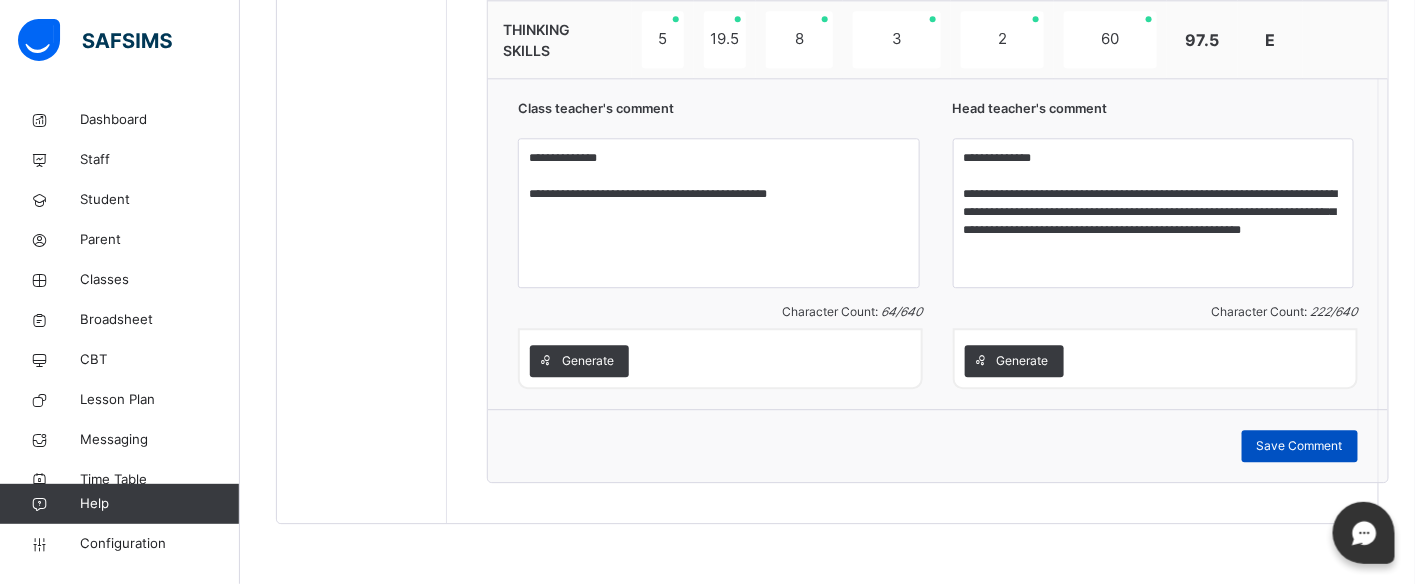 click on "Save Comment" at bounding box center [1300, 446] 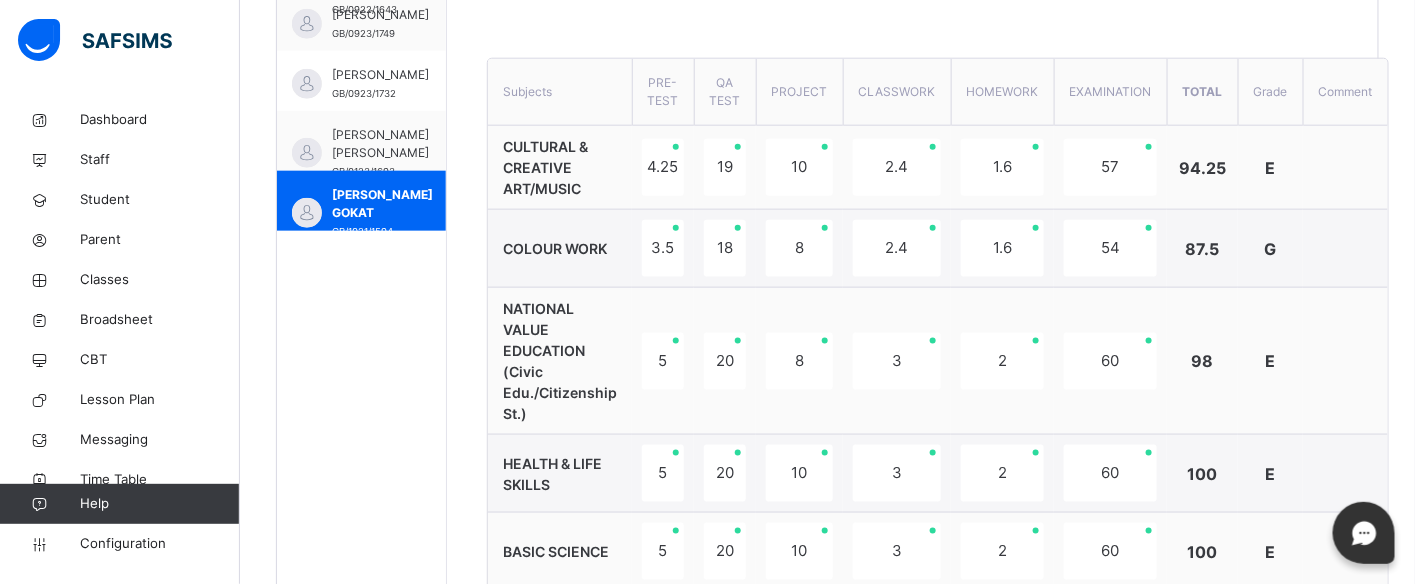 scroll, scrollTop: 670, scrollLeft: 0, axis: vertical 